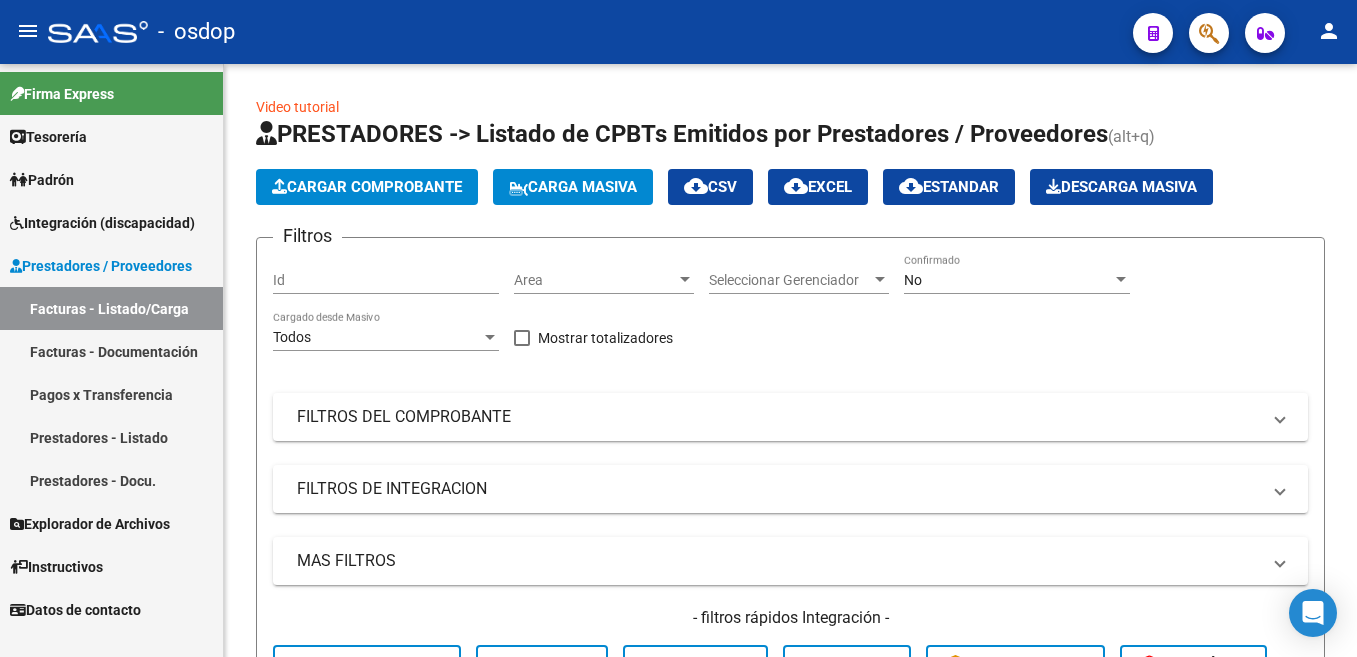 scroll, scrollTop: 0, scrollLeft: 0, axis: both 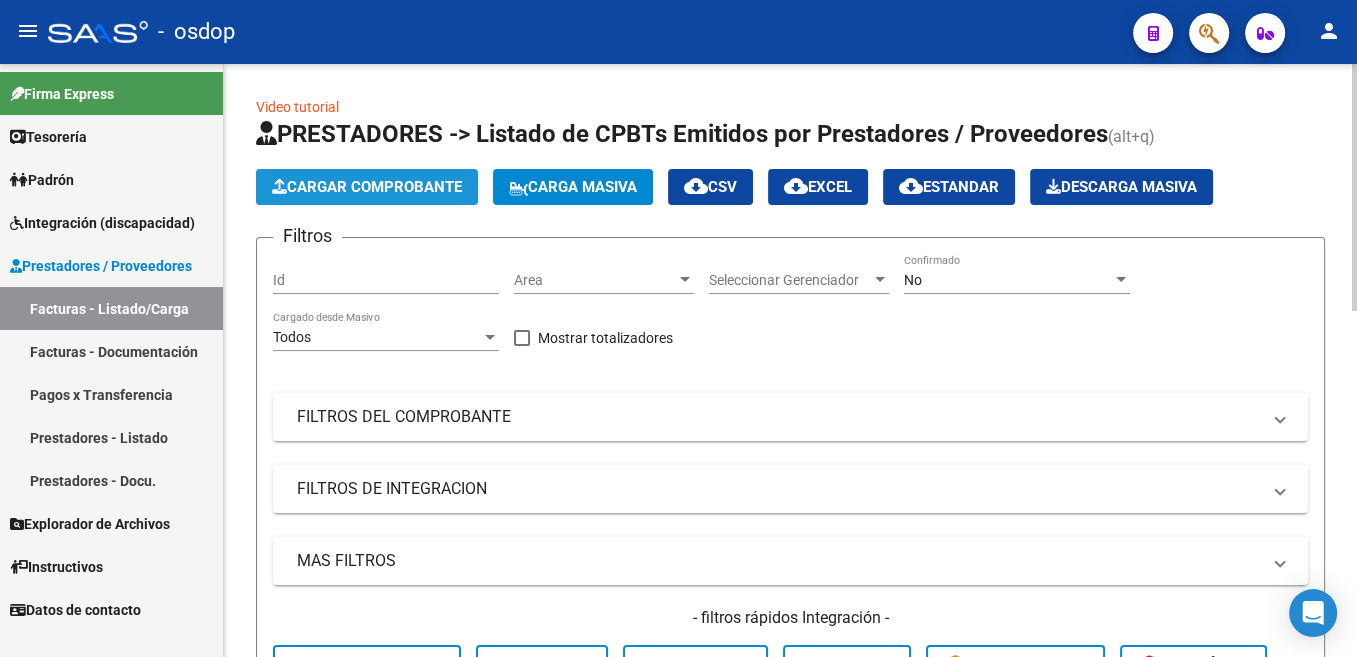 click on "Cargar Comprobante" 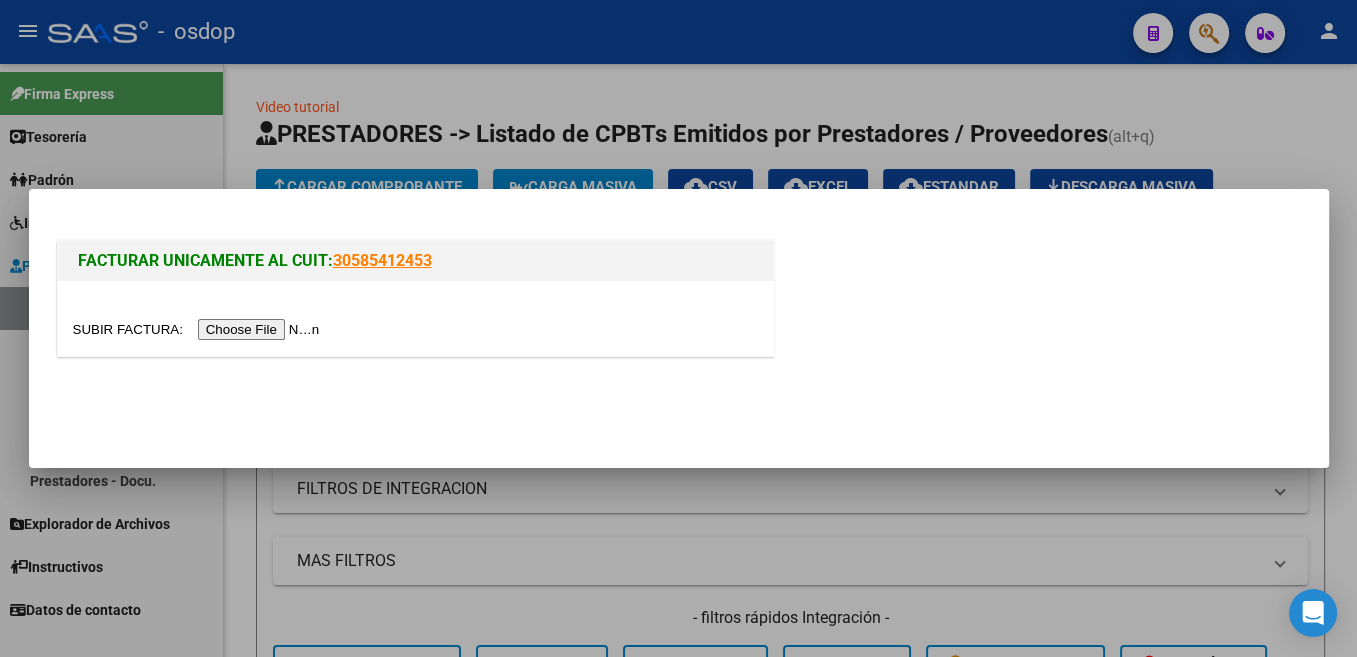 click at bounding box center (199, 329) 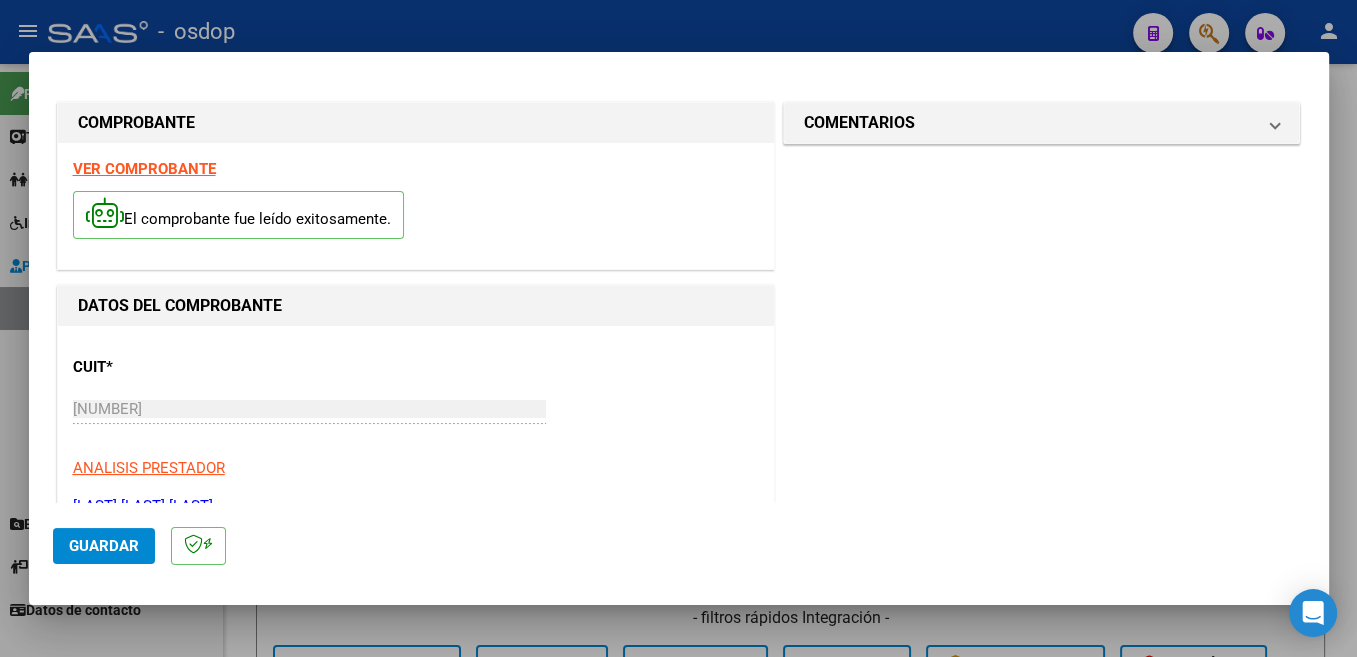 scroll, scrollTop: 424, scrollLeft: 0, axis: vertical 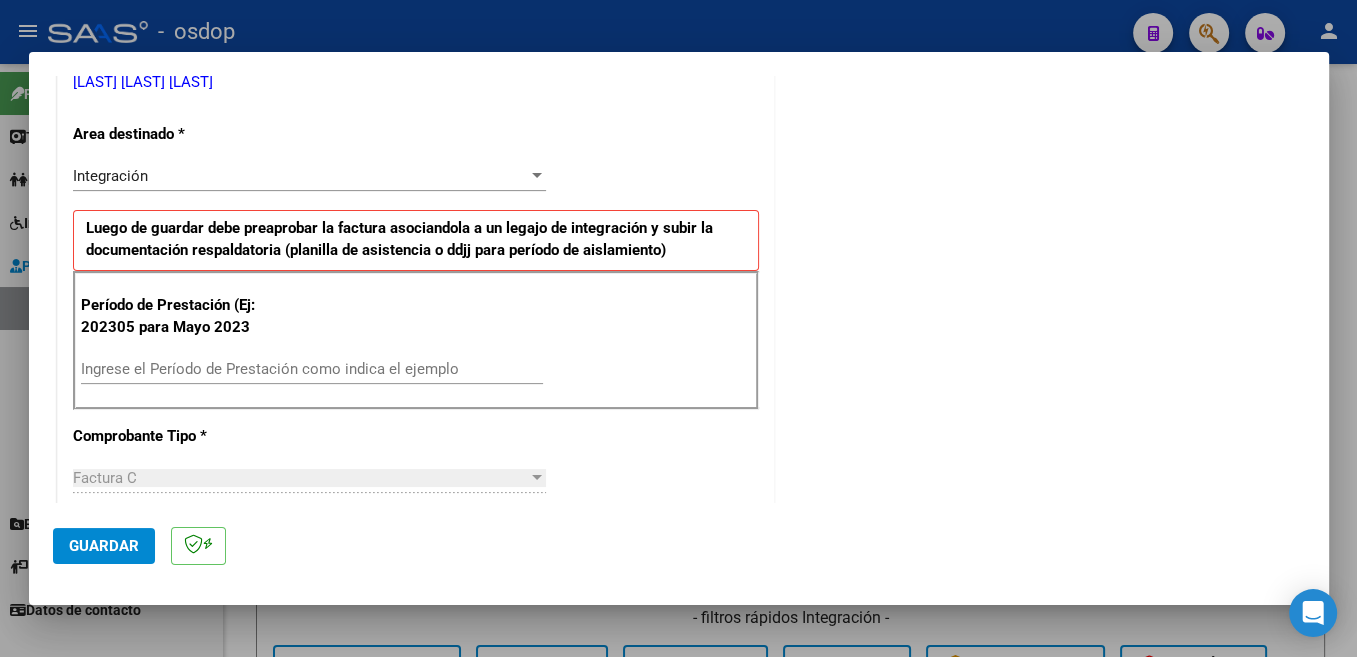 click on "Ingrese el Período de Prestación como indica el ejemplo" at bounding box center [312, 369] 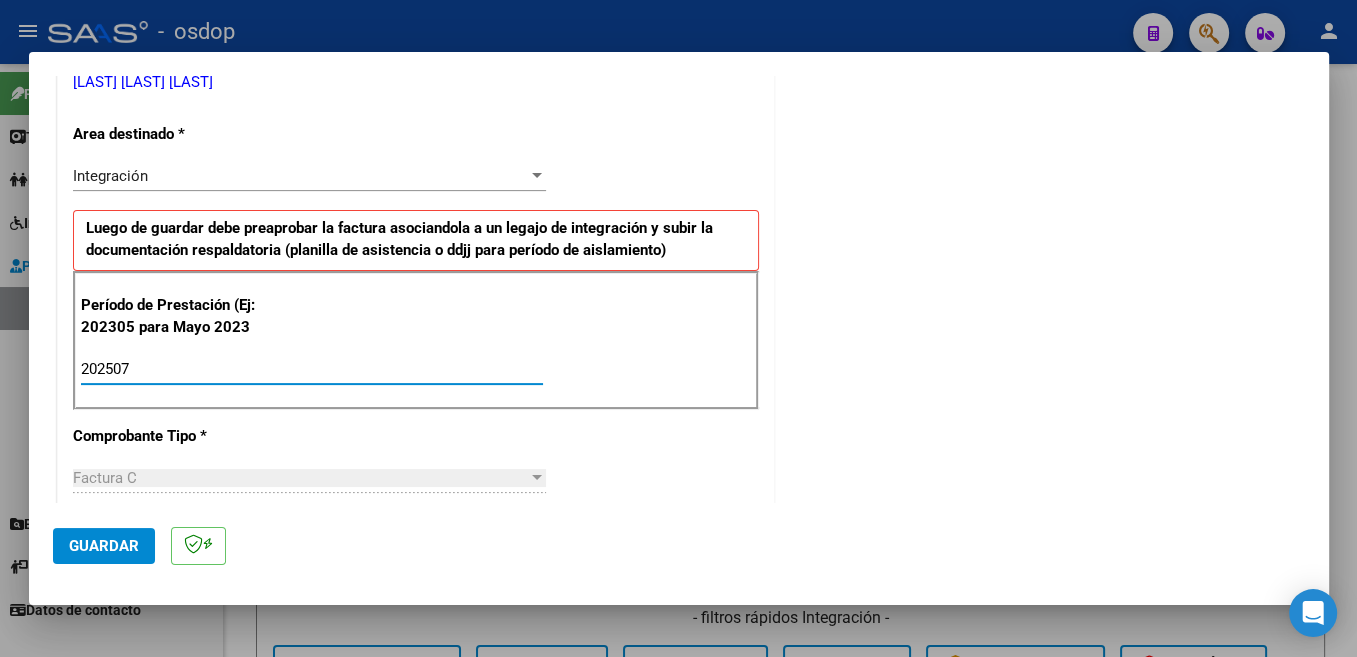 type on "202507" 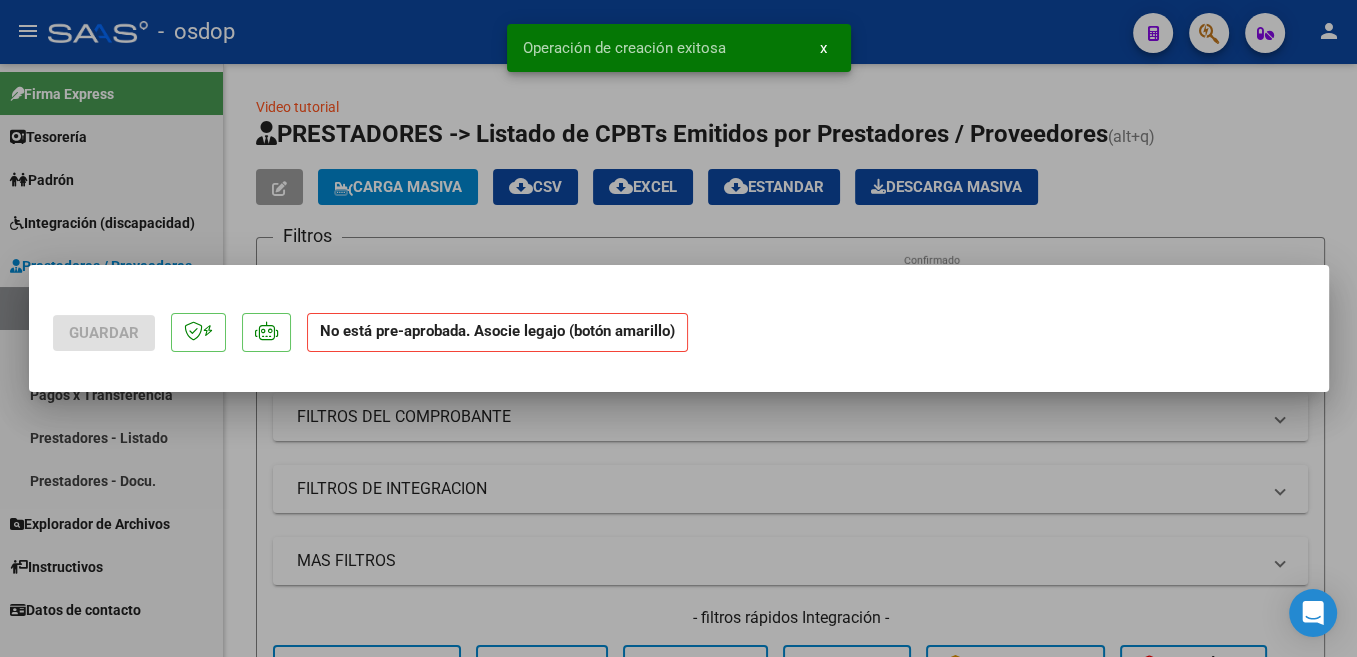 scroll, scrollTop: 0, scrollLeft: 0, axis: both 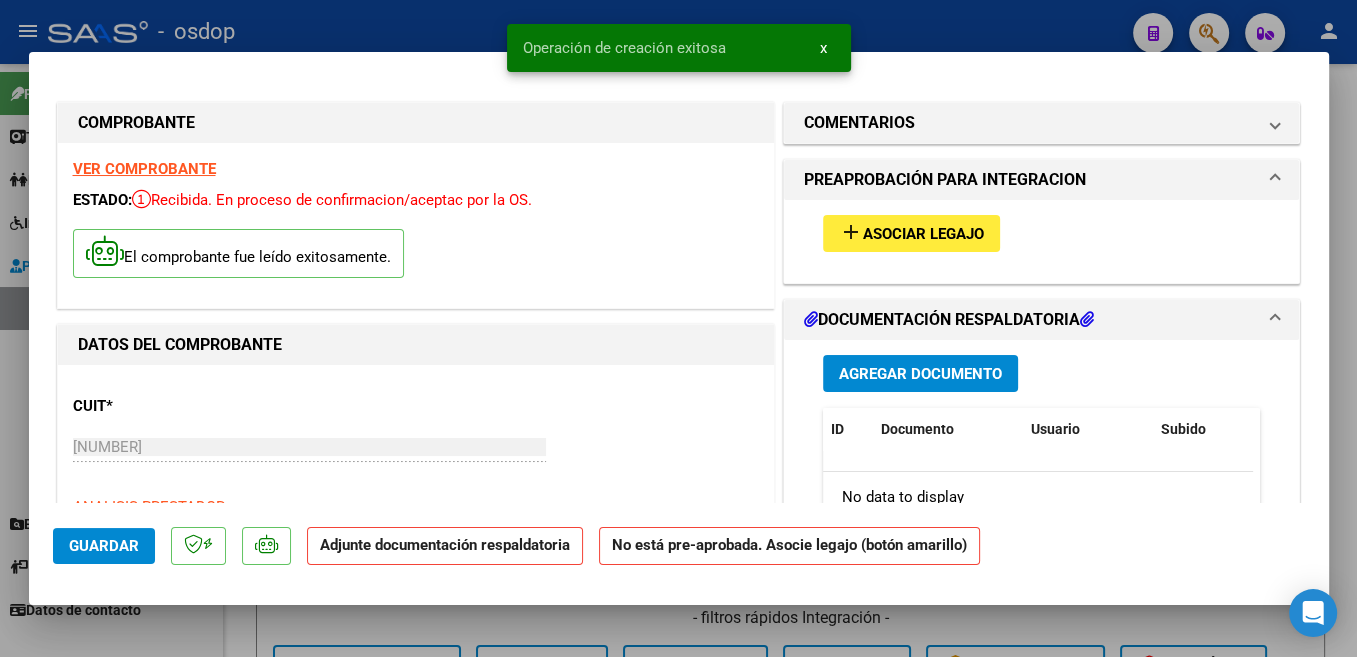 click on "Asociar Legajo" at bounding box center (923, 234) 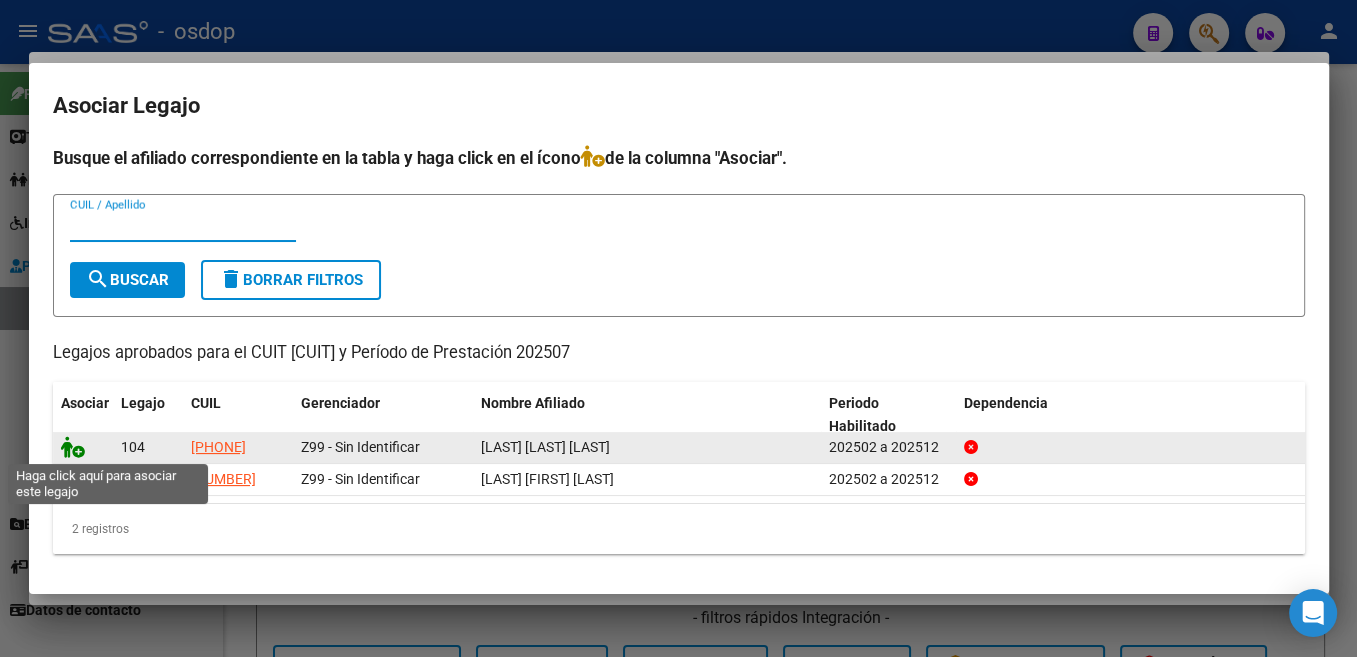 click 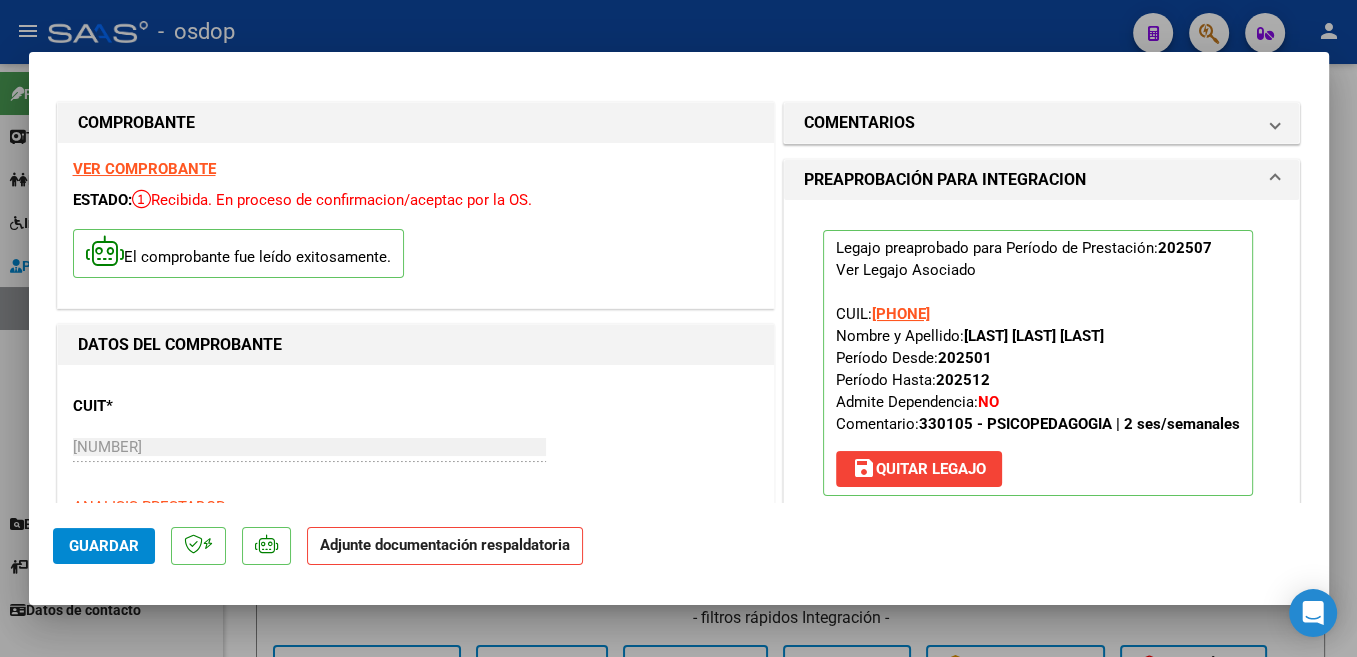 scroll, scrollTop: 424, scrollLeft: 0, axis: vertical 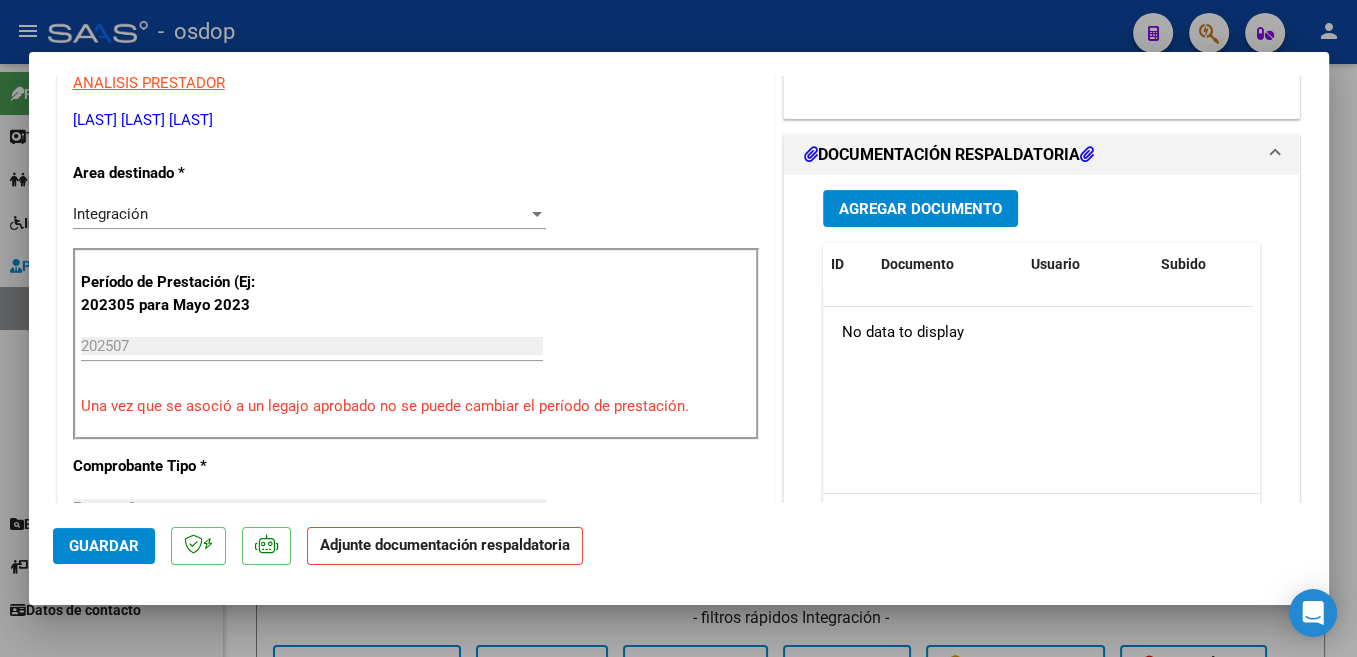 click on "Agregar Documento" at bounding box center [920, 208] 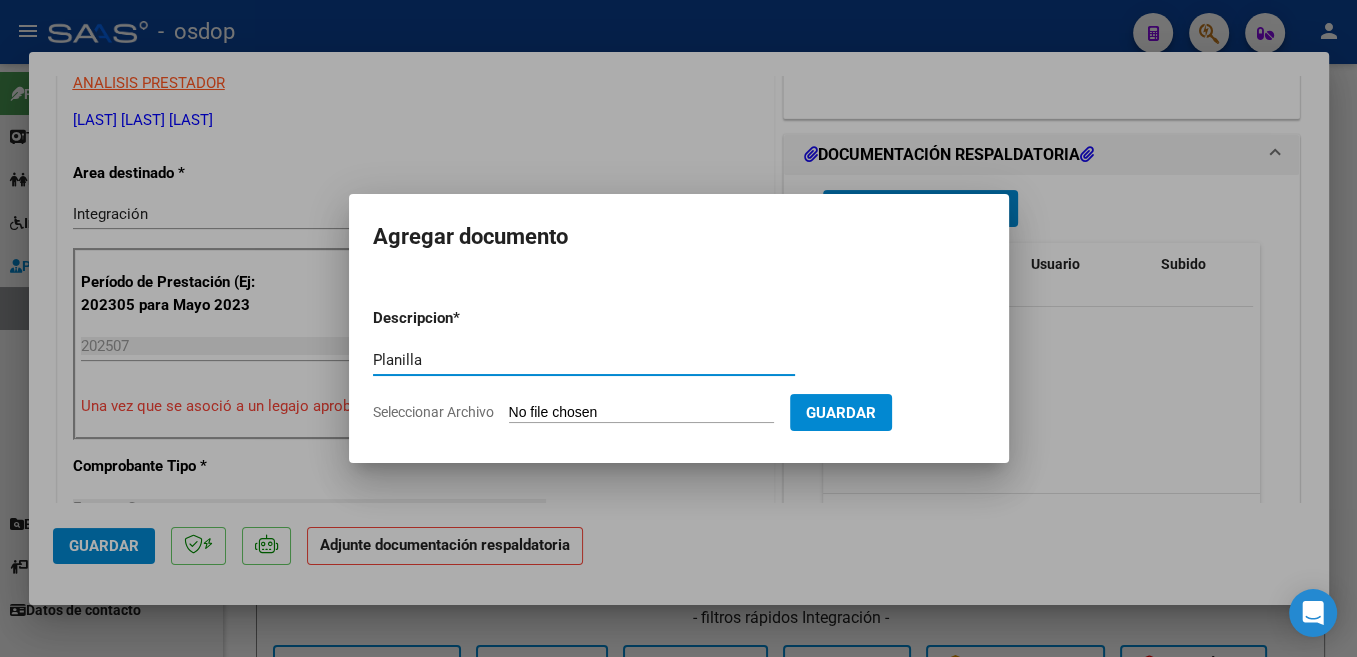 type on "Planilla" 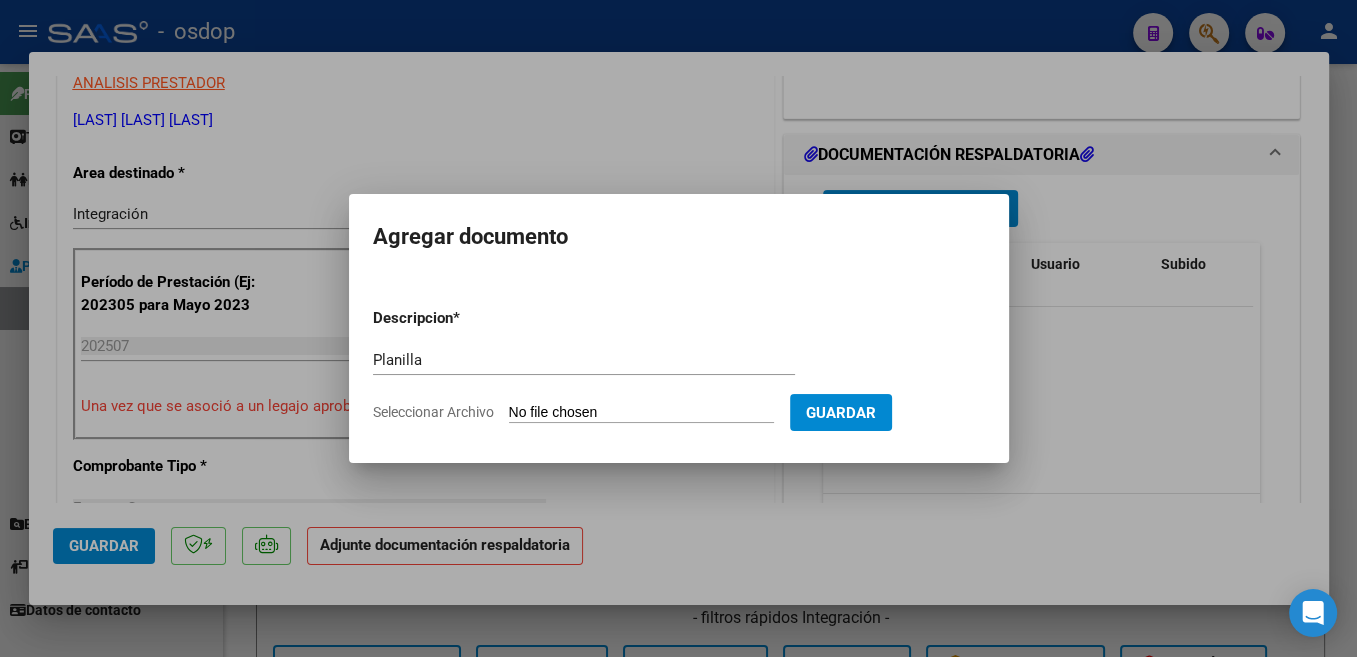 type on "C:\fakepath\[FILENAME] [MONTH] [YEAR].pdf" 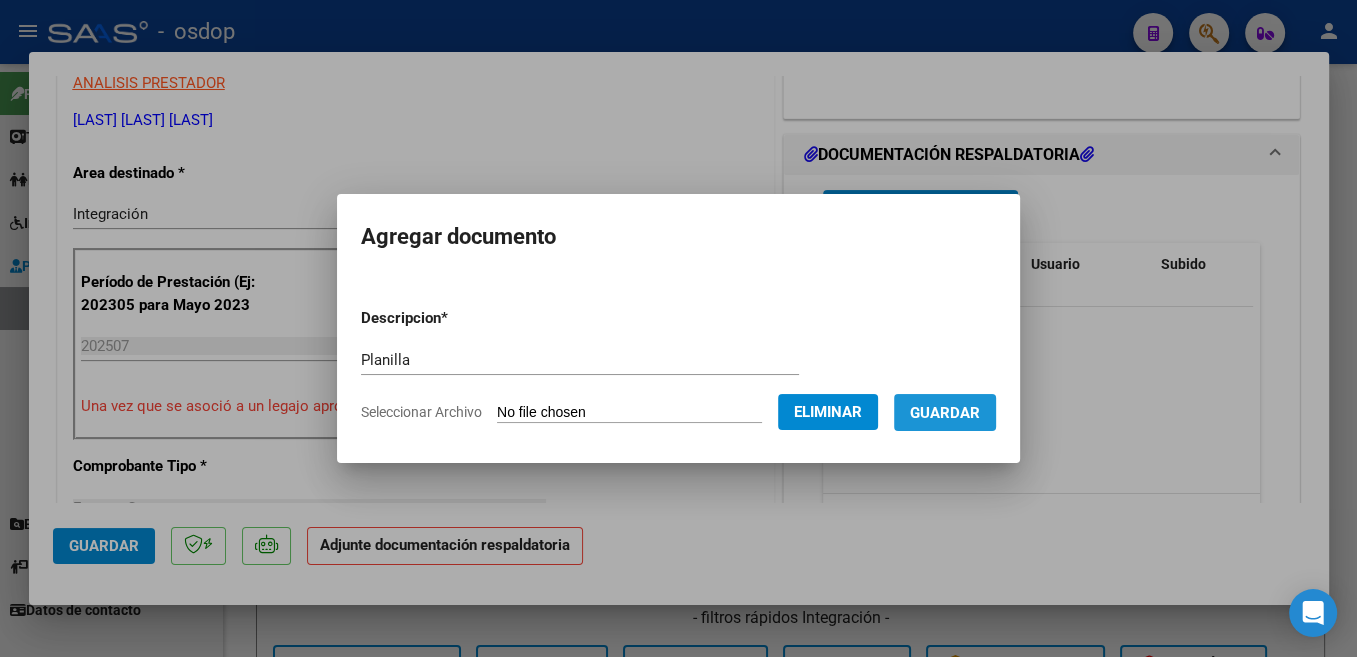 click on "Guardar" at bounding box center (945, 413) 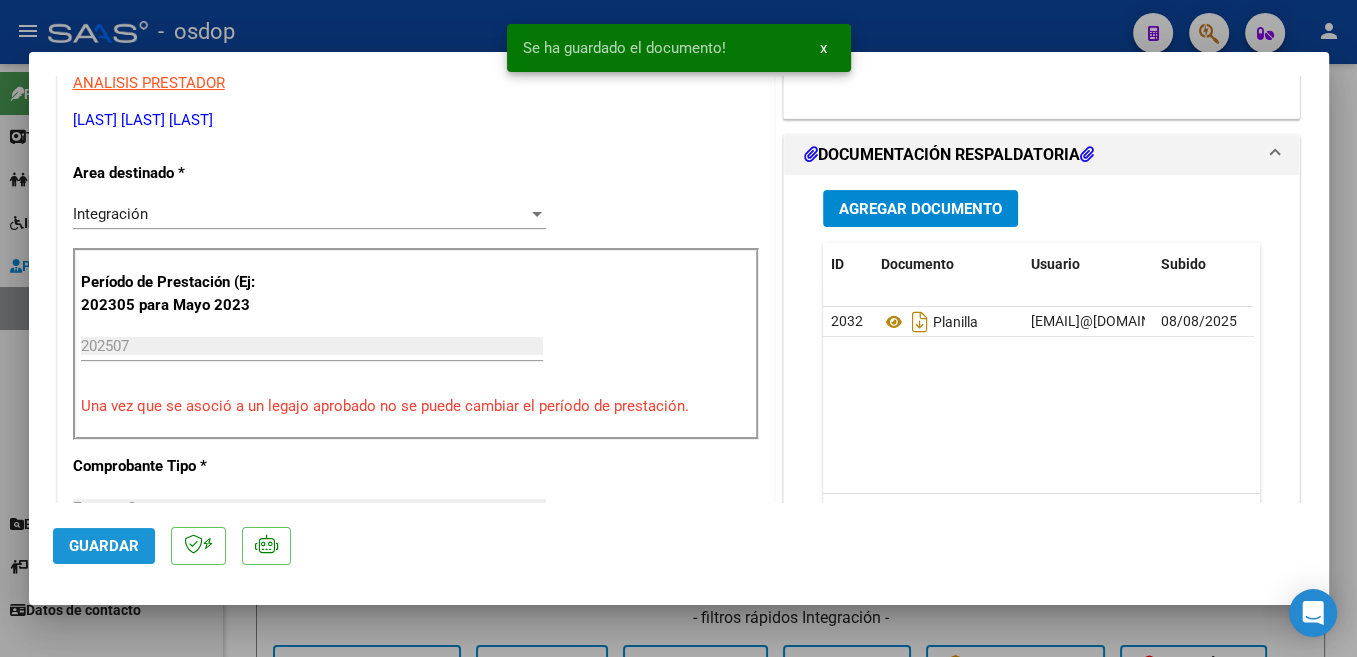click on "Guardar" 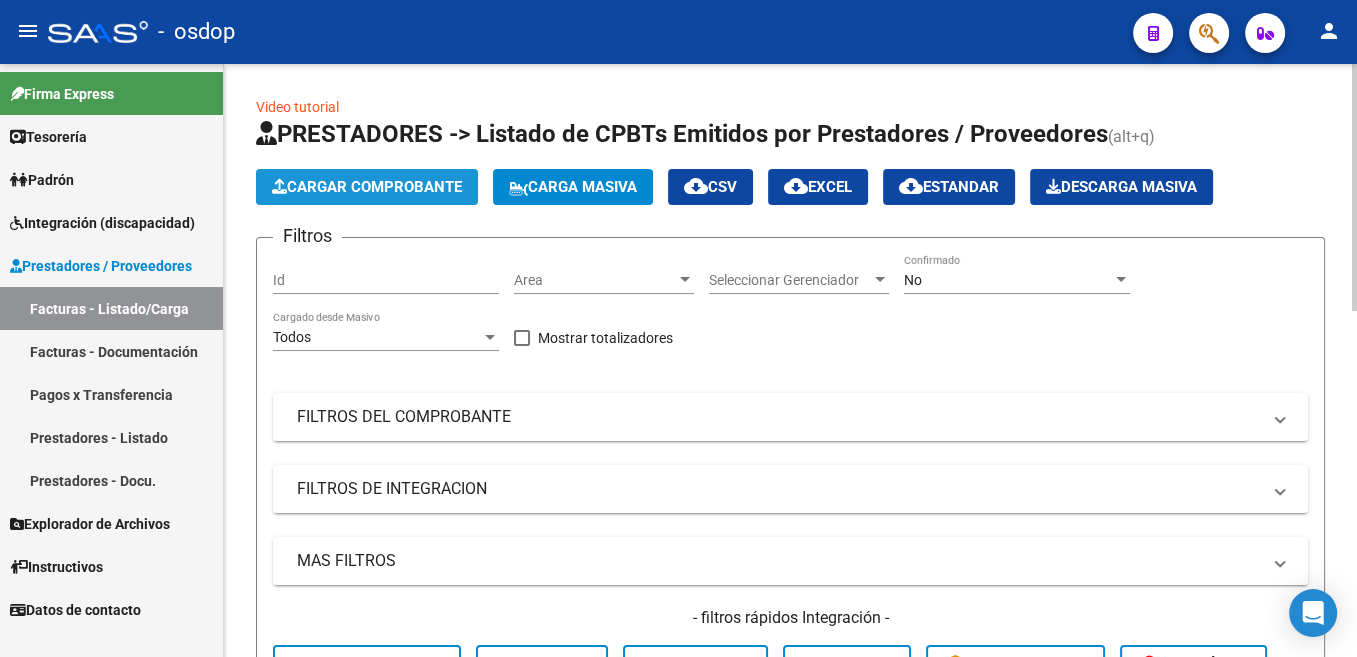 click on "Cargar Comprobante" 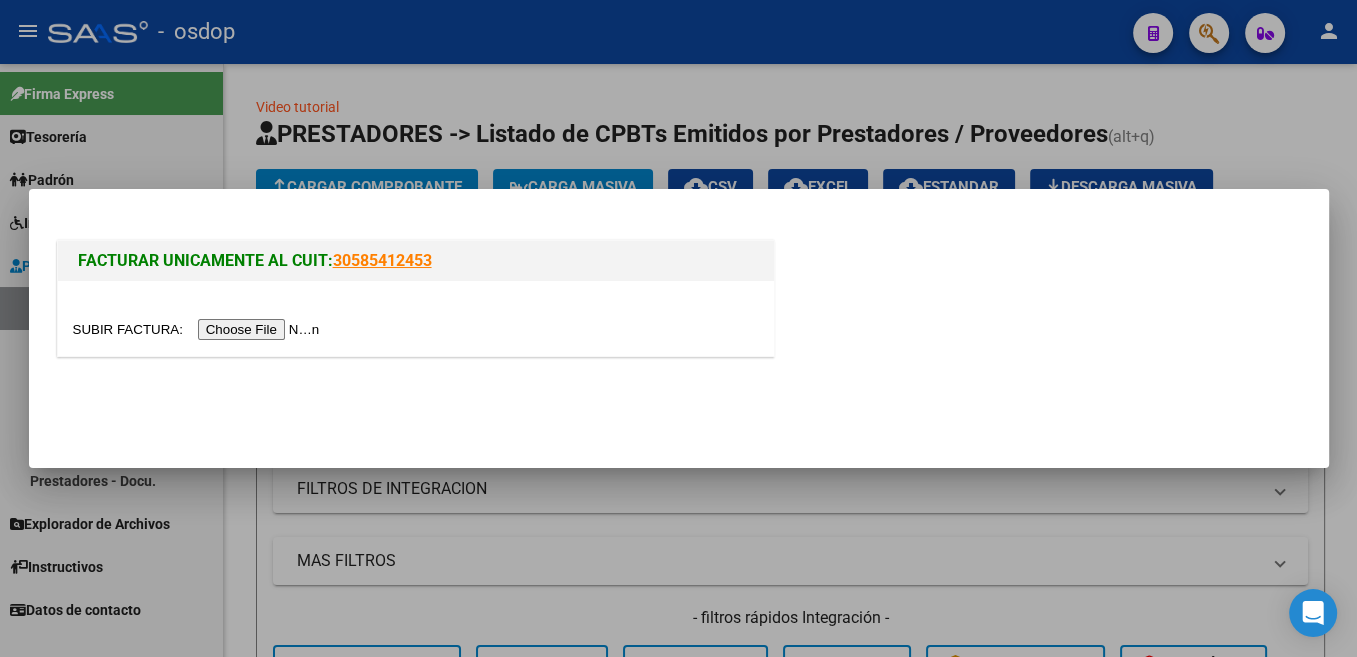click at bounding box center (199, 329) 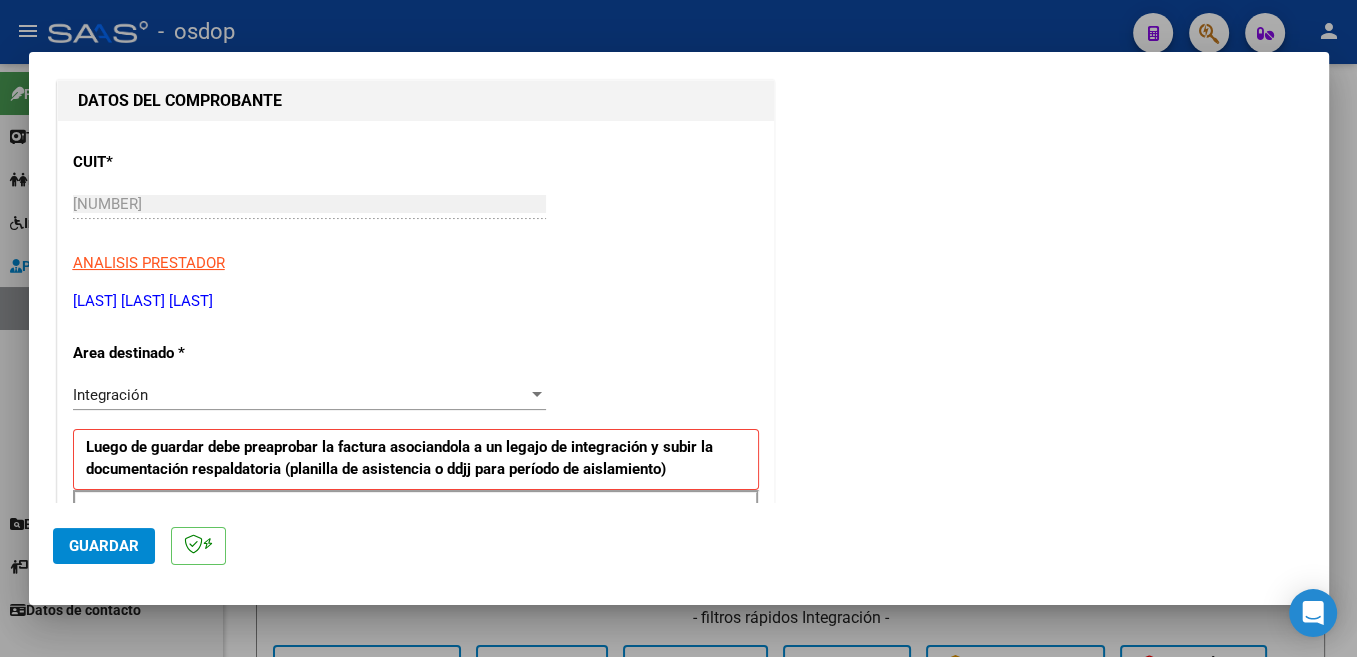 scroll, scrollTop: 424, scrollLeft: 0, axis: vertical 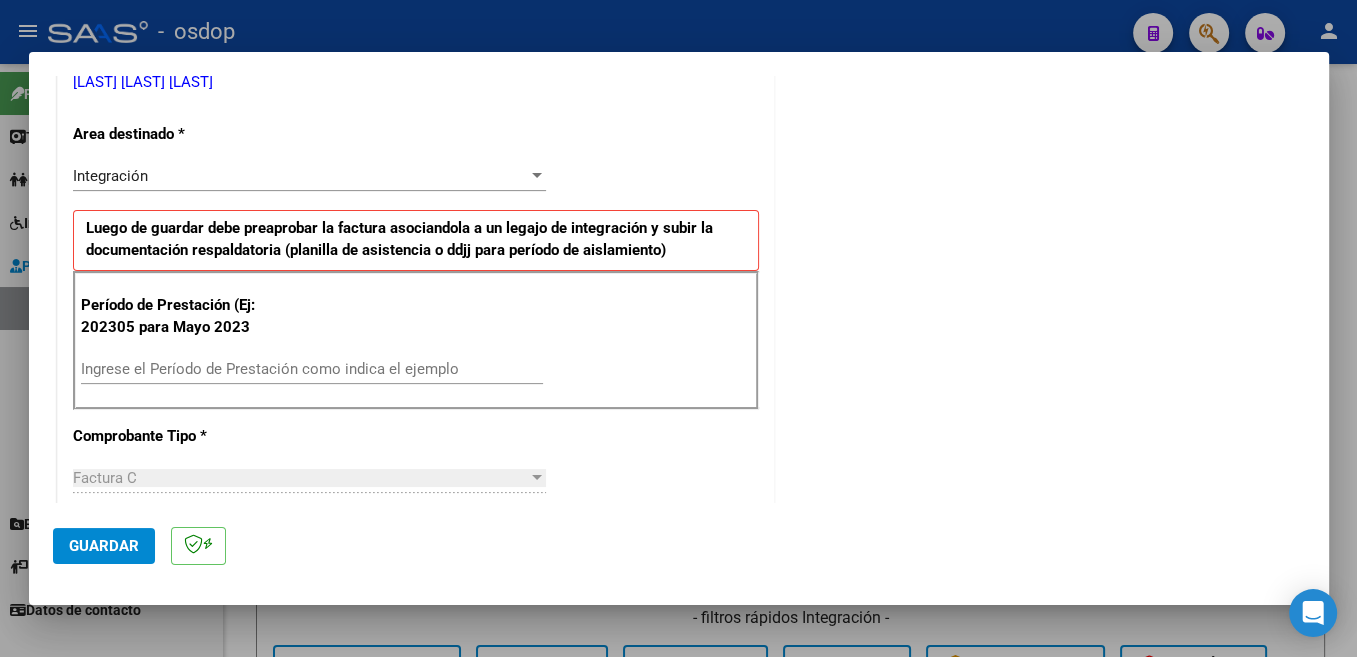 click on "Ingrese el Período de Prestación como indica el ejemplo" at bounding box center (312, 369) 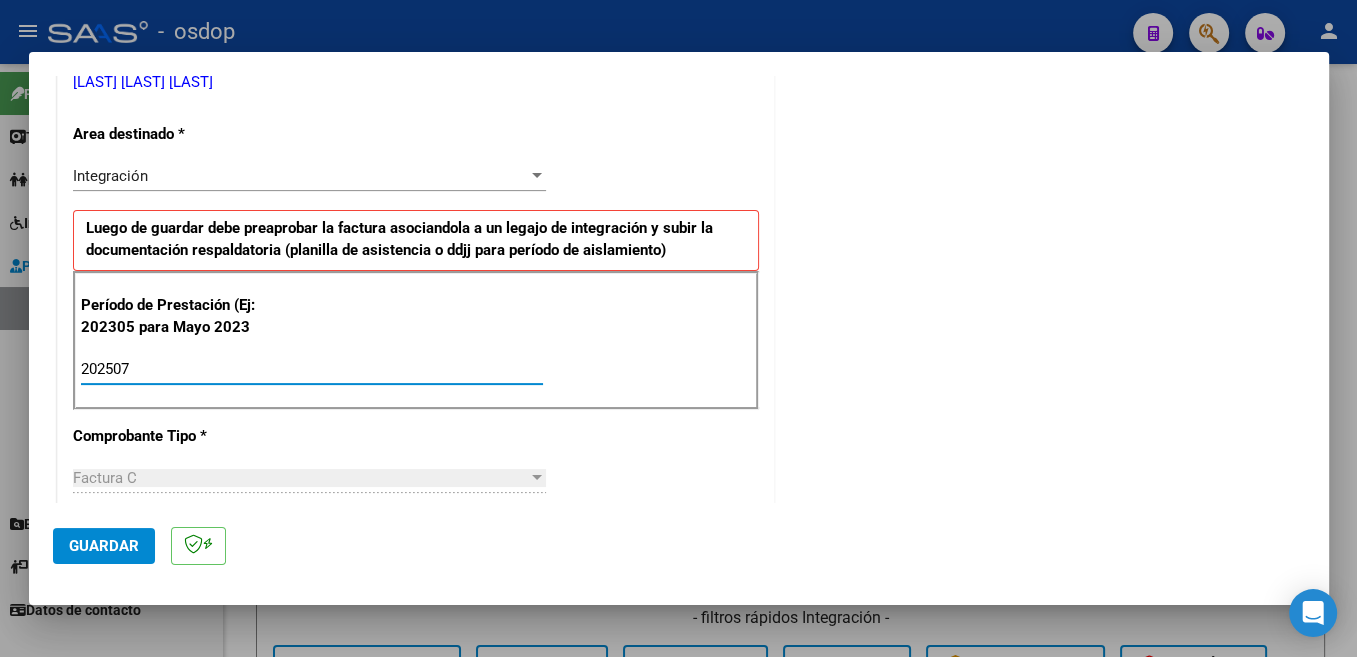 type on "202507" 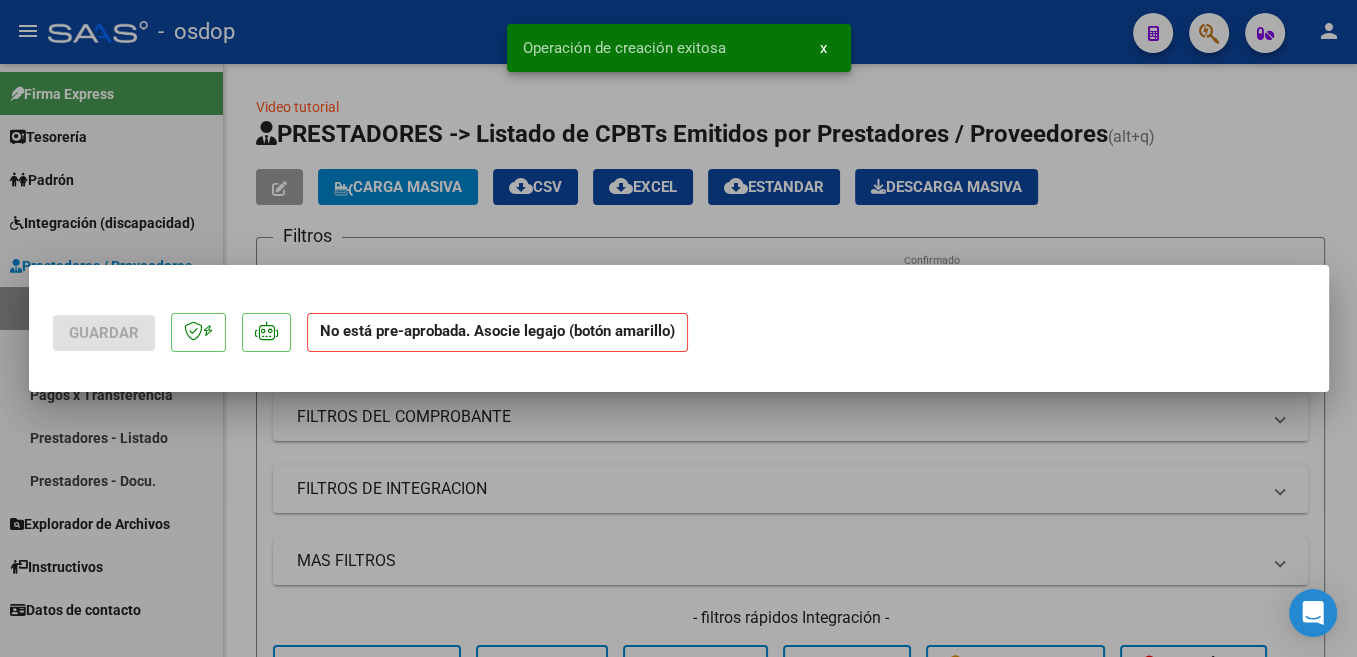 scroll, scrollTop: 0, scrollLeft: 0, axis: both 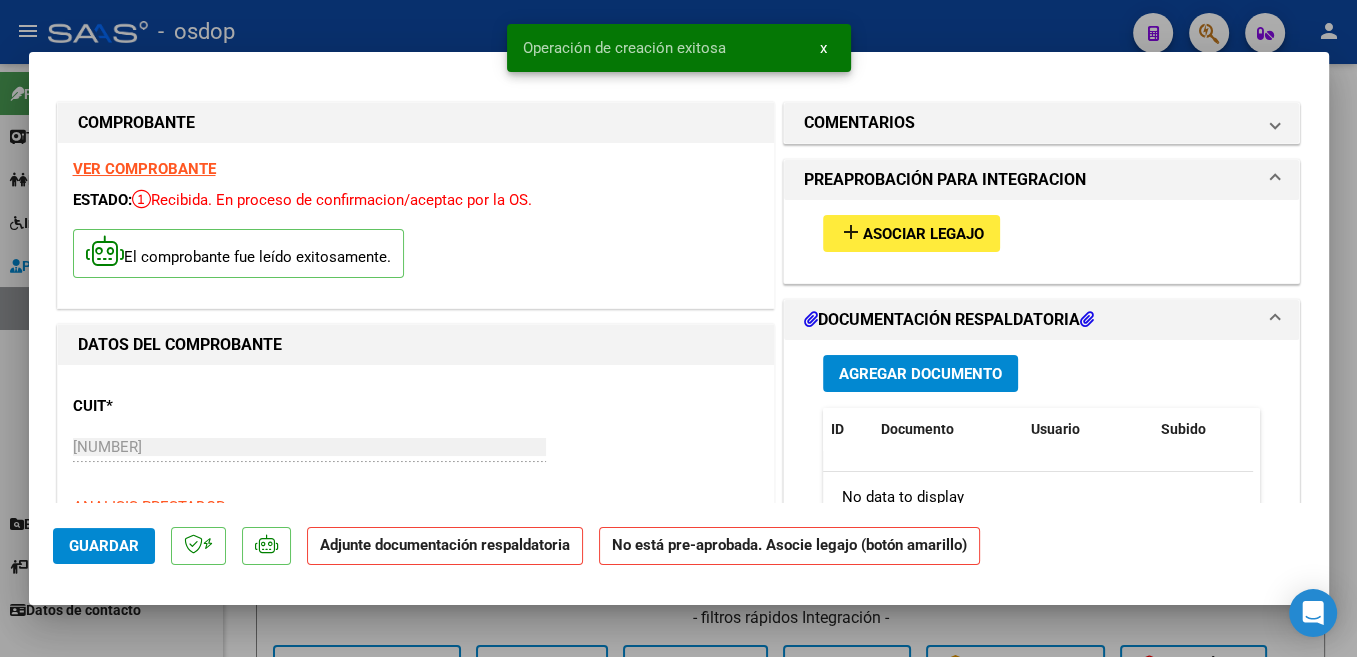 click on "Asociar Legajo" at bounding box center (923, 234) 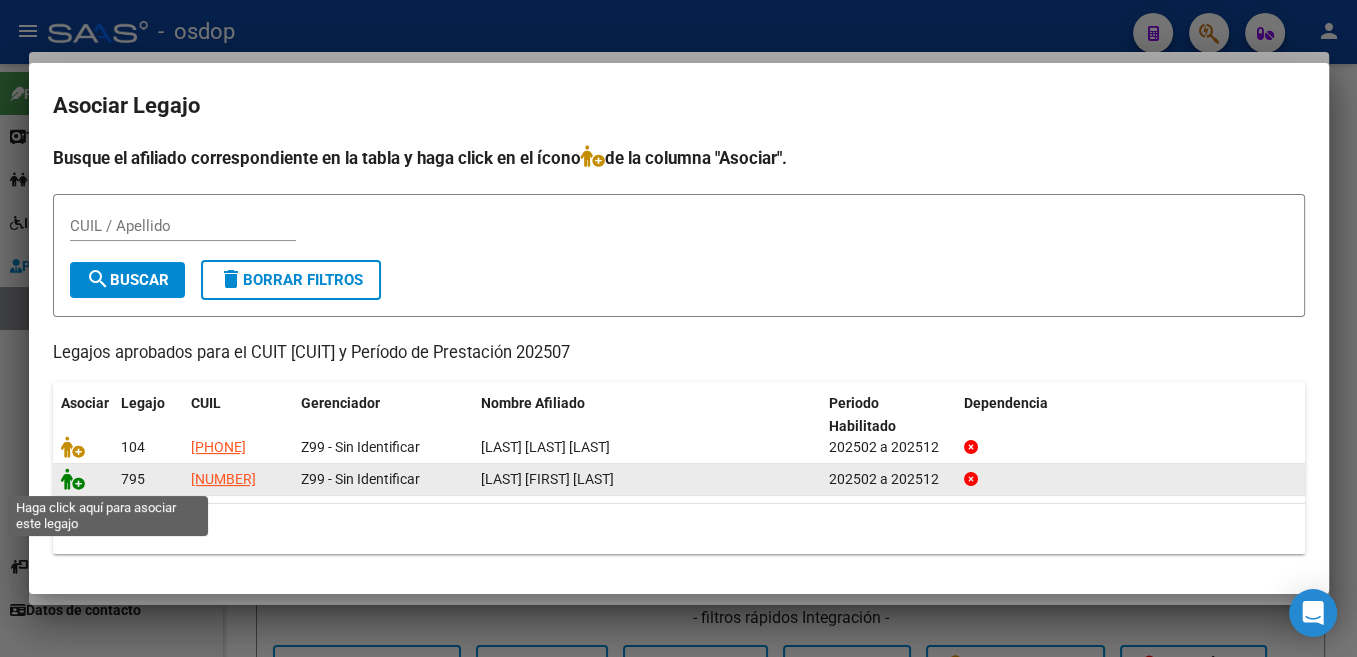 click 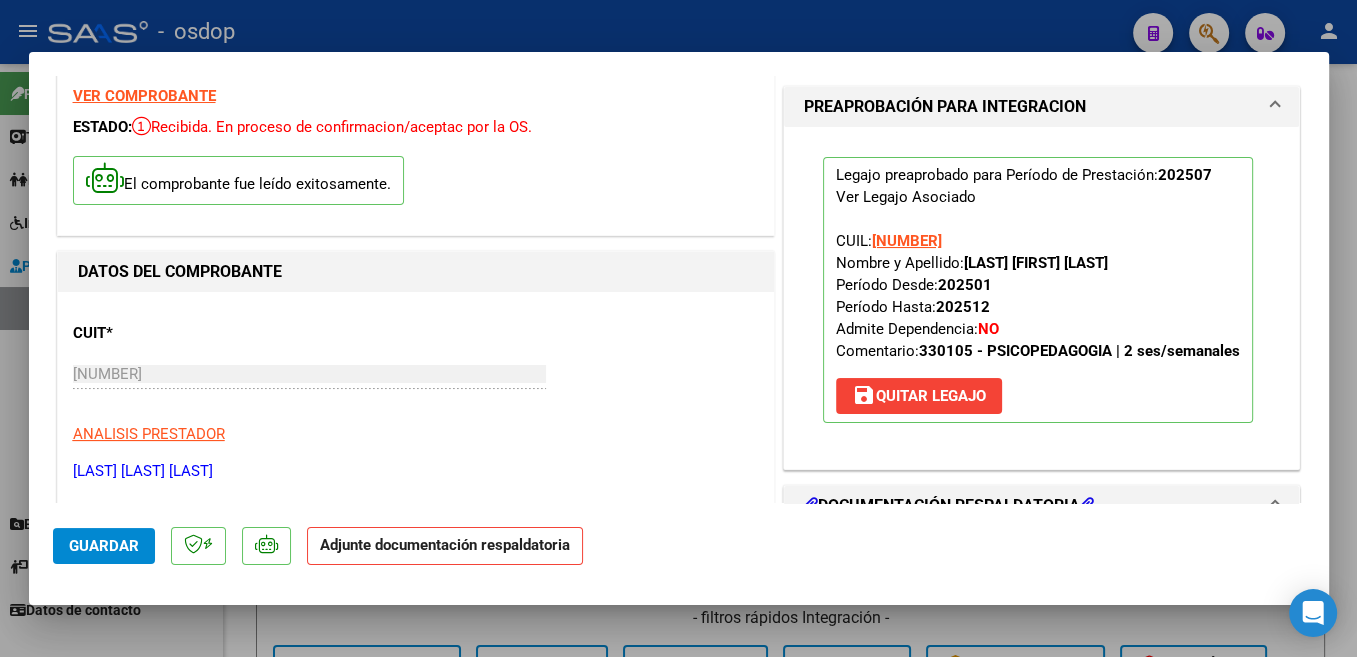 scroll, scrollTop: 318, scrollLeft: 0, axis: vertical 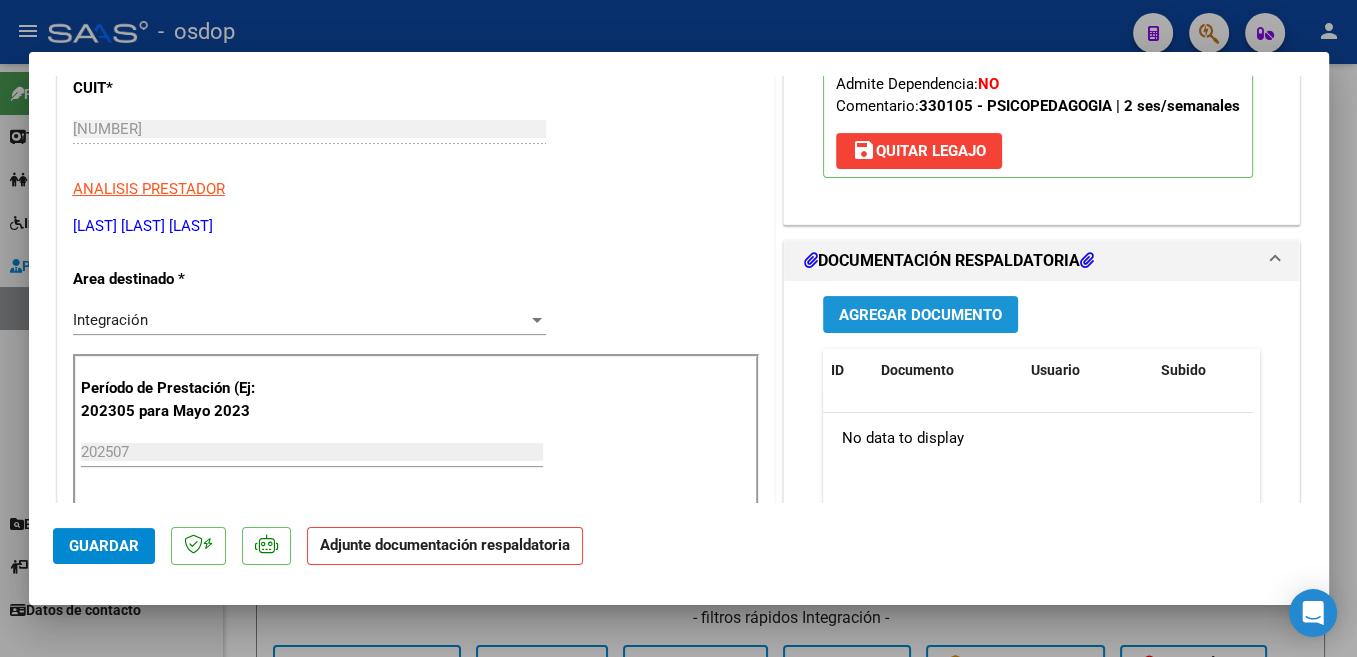 click on "Agregar Documento" at bounding box center (920, 315) 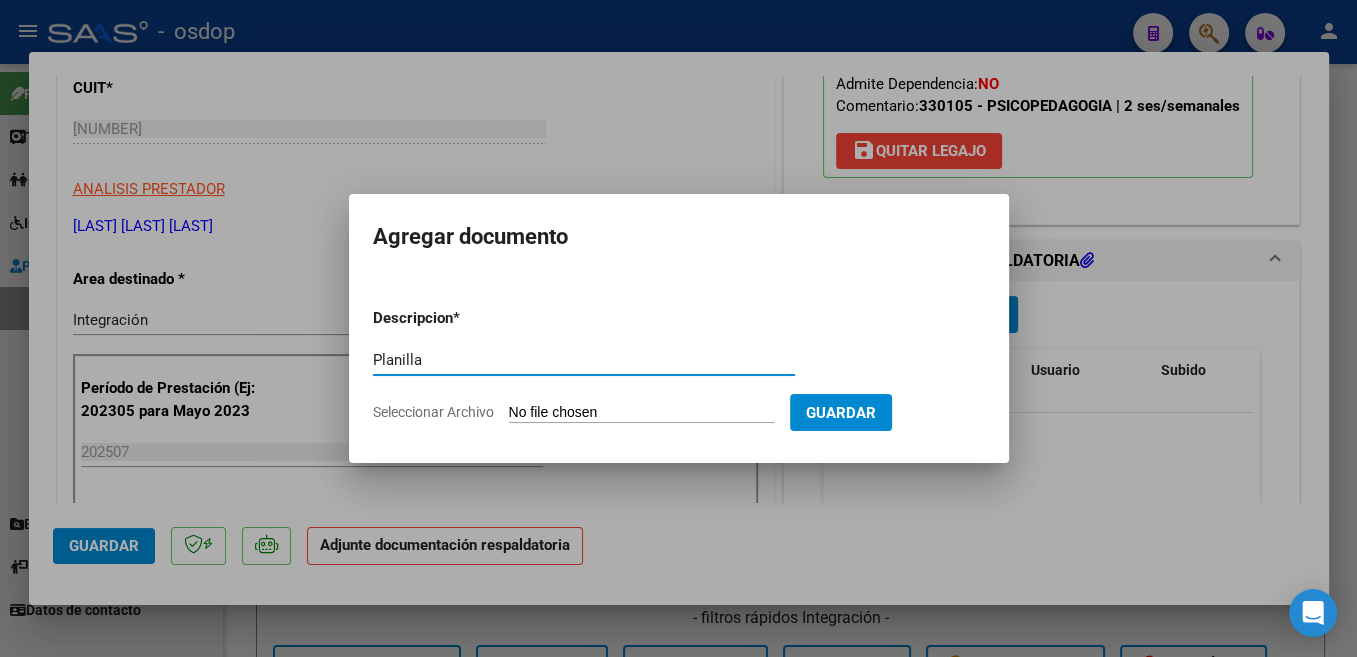 type on "Planilla" 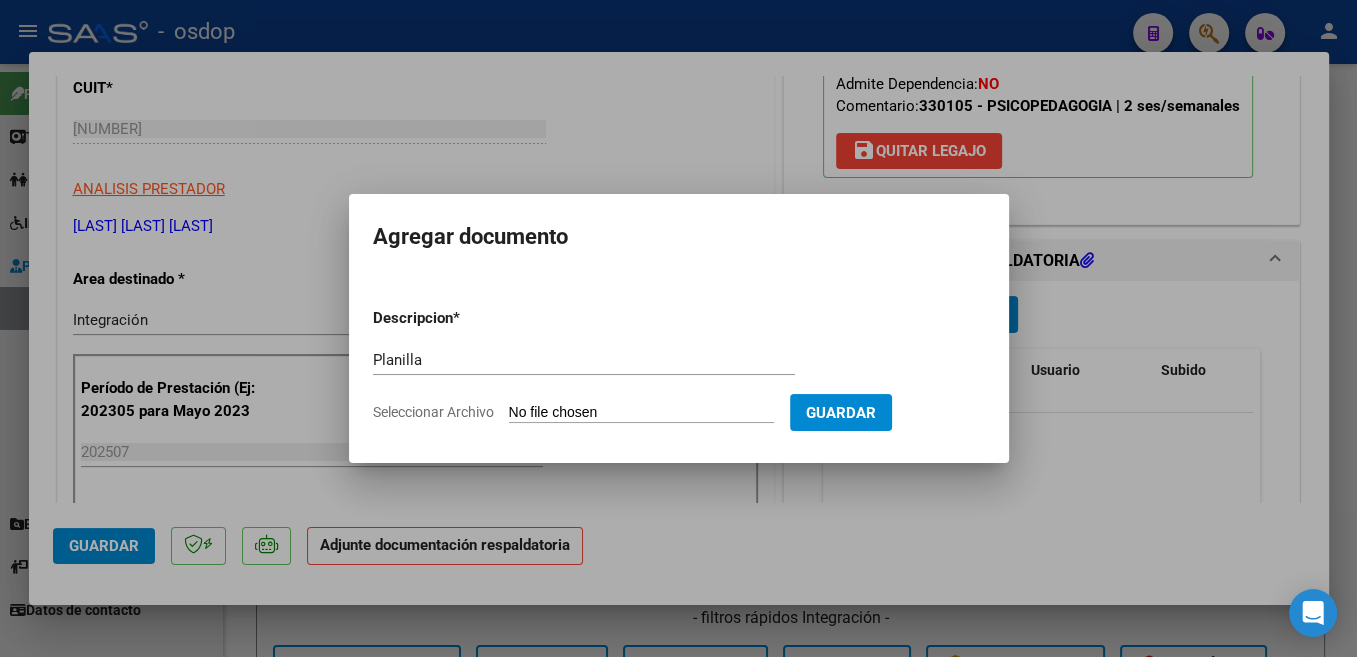 click on "Seleccionar Archivo" at bounding box center (641, 413) 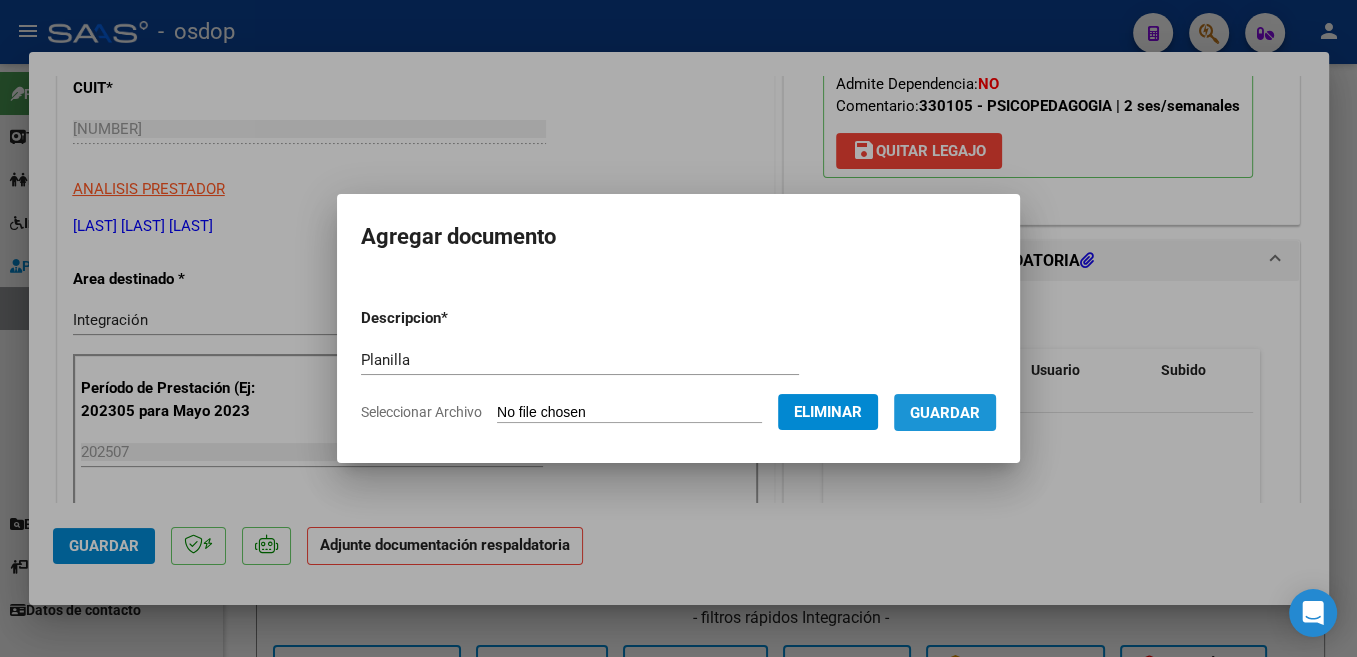 click on "Guardar" at bounding box center [945, 412] 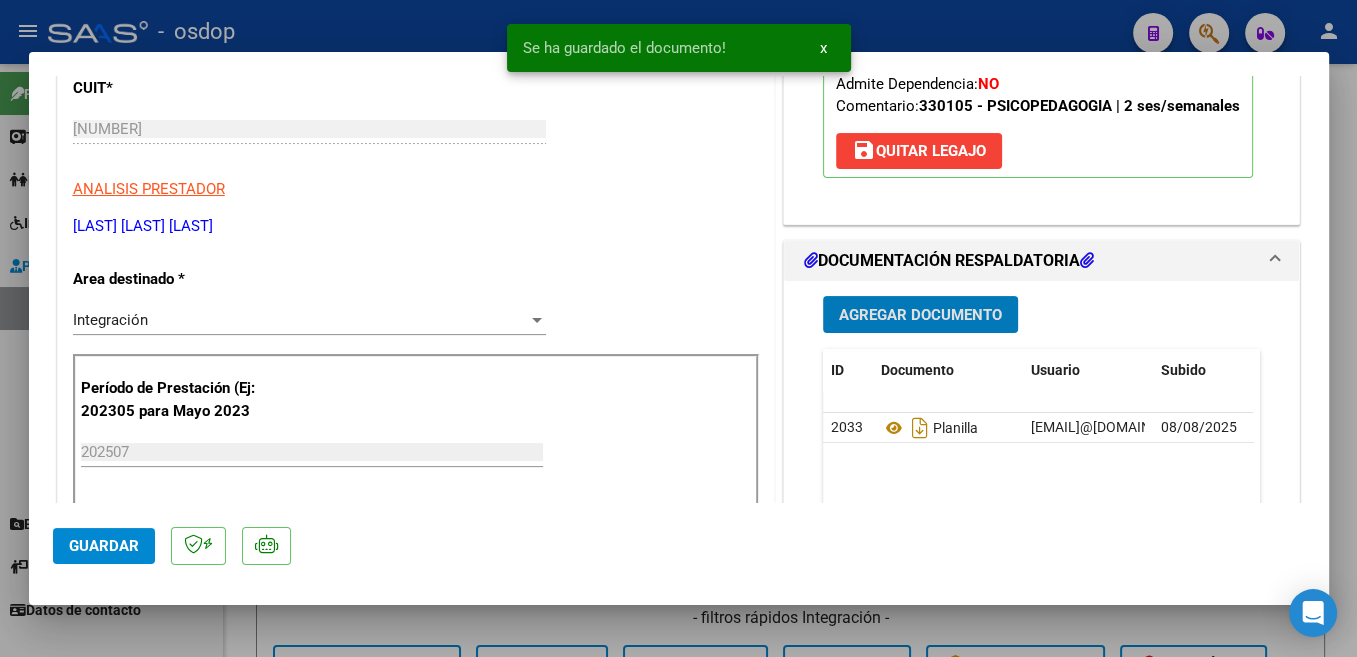 click on "Guardar" 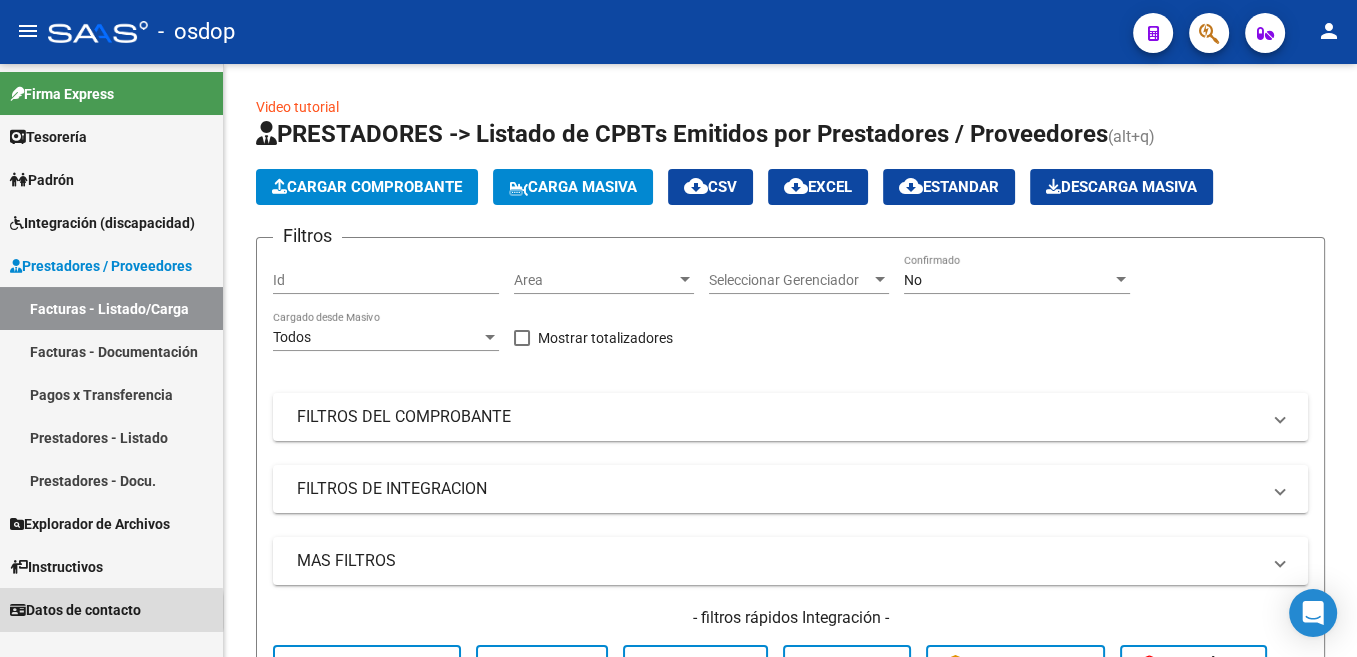 click on "Datos de contacto" at bounding box center [75, 610] 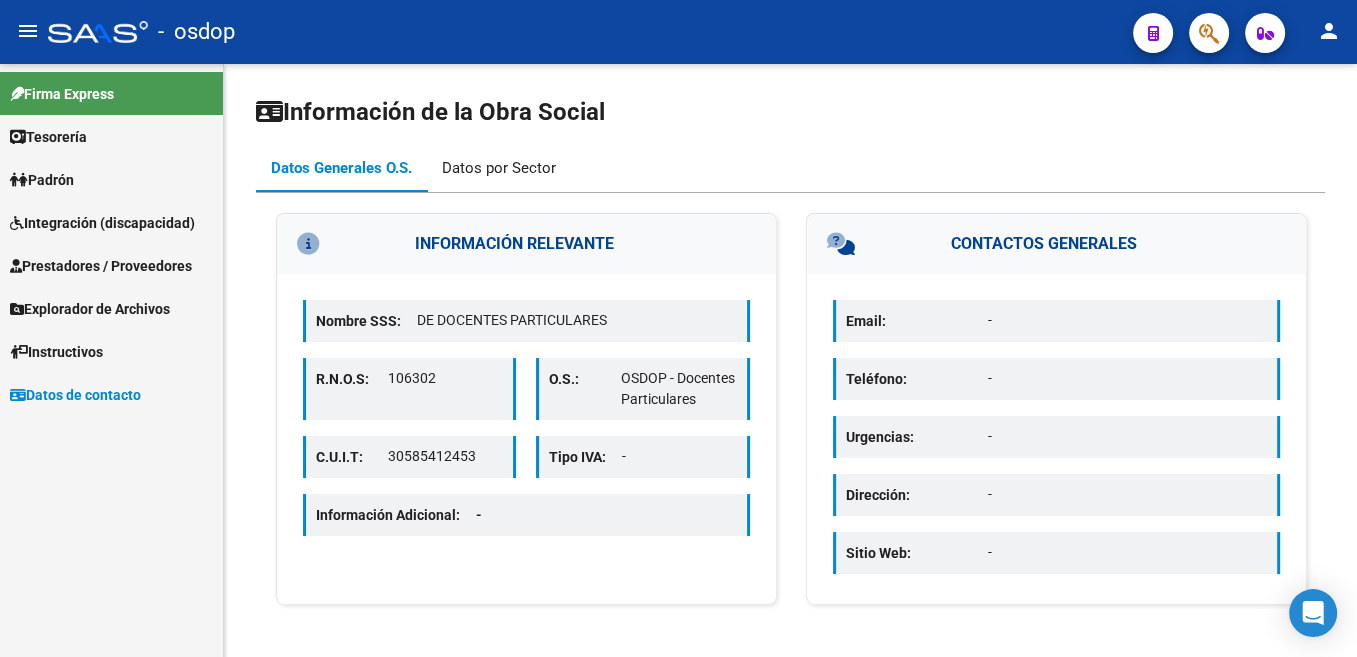 click on "Datos por Sector" at bounding box center (499, 168) 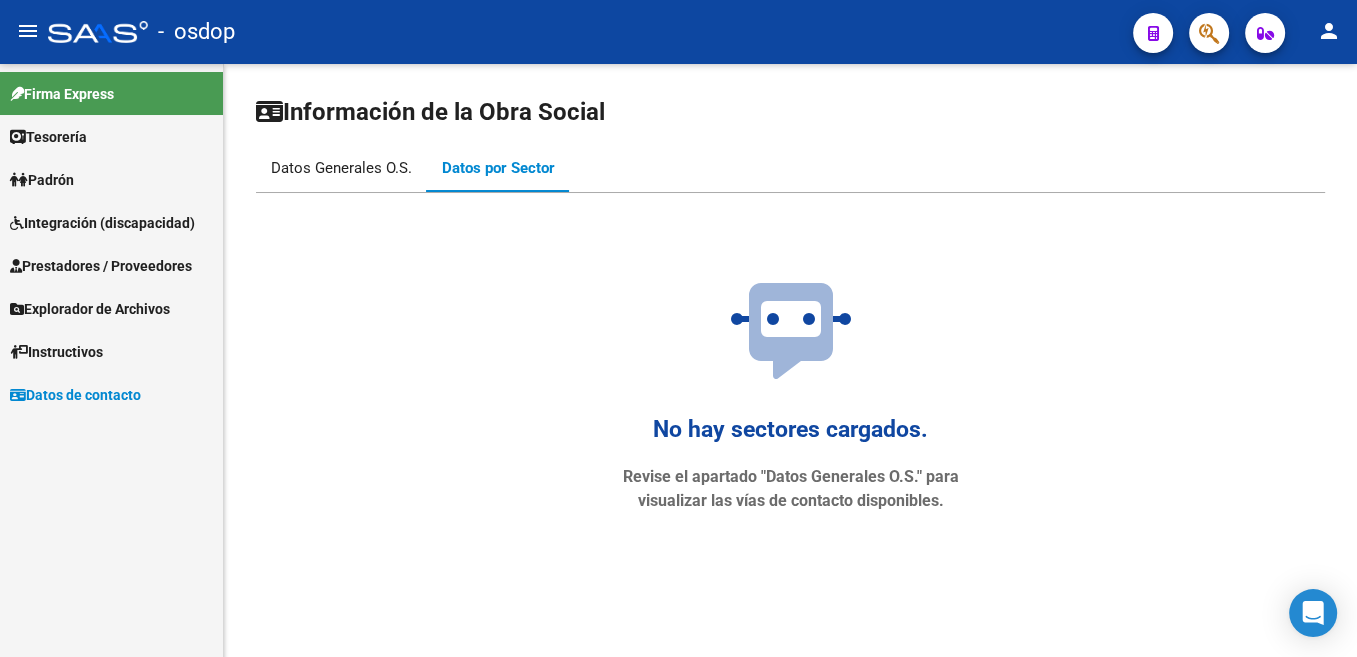 click on "Datos Generales O.S." at bounding box center (341, 168) 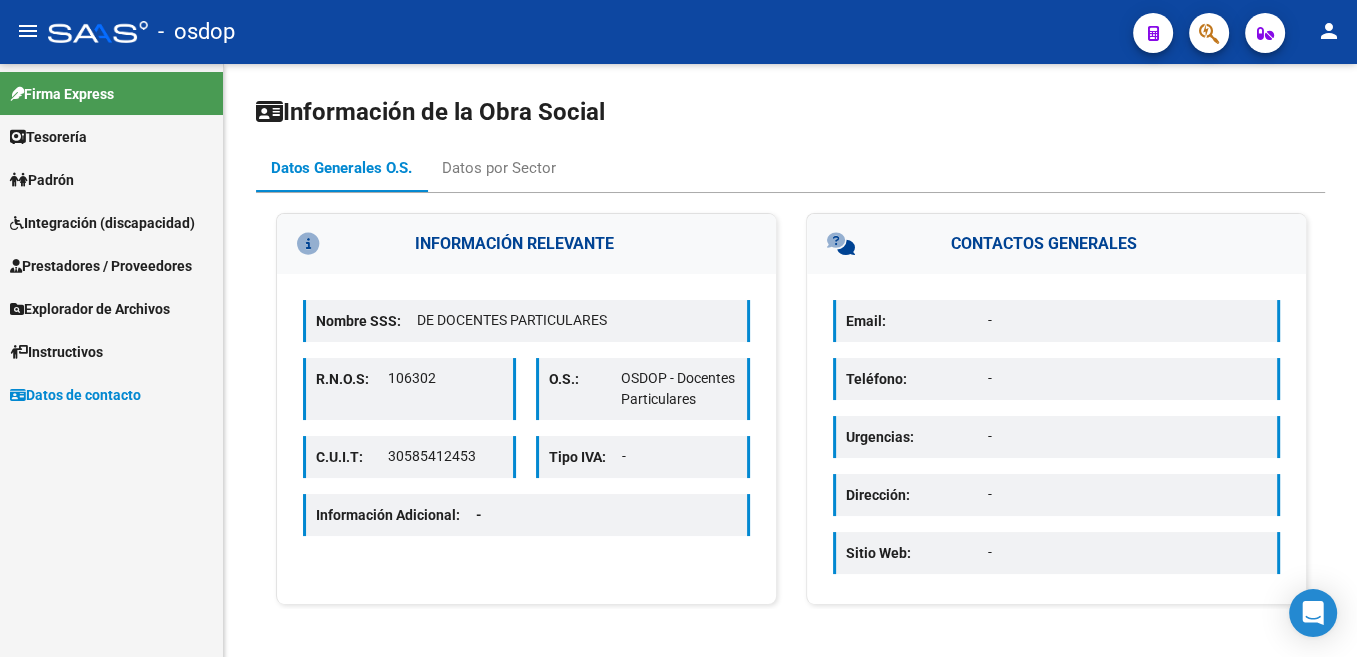 click on "Instructivos" at bounding box center (56, 352) 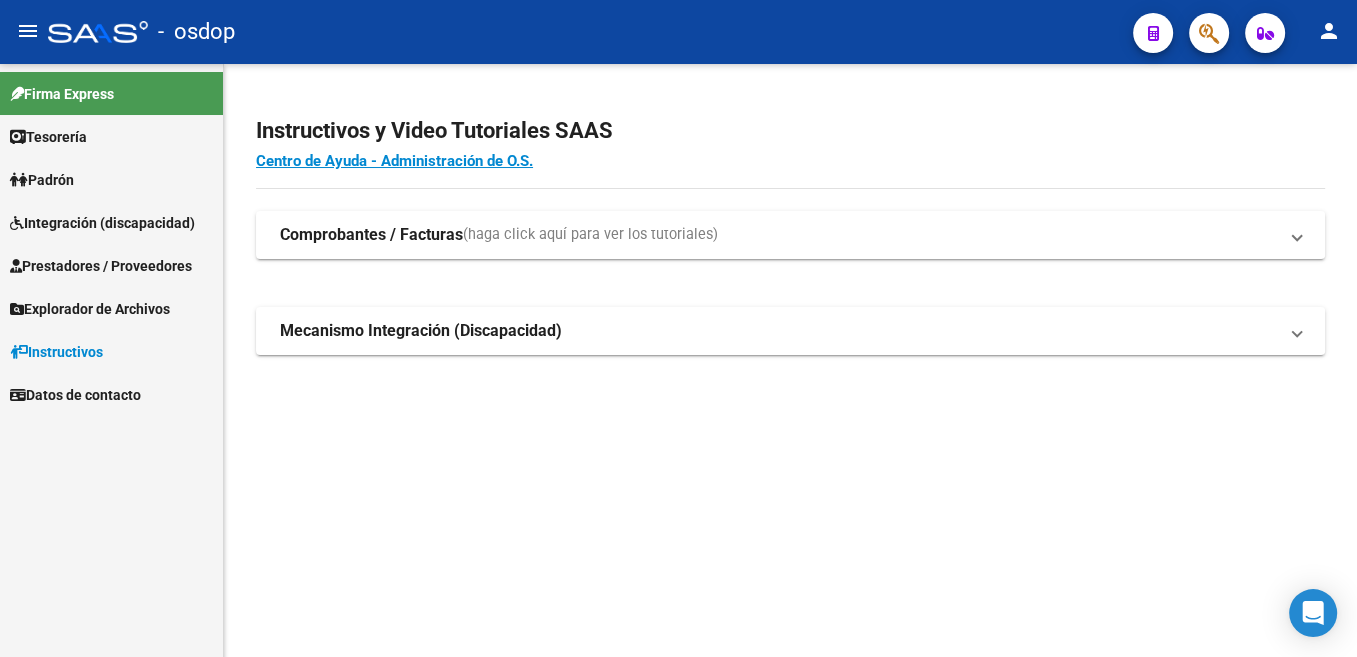 click on "Prestadores / Proveedores" at bounding box center (101, 266) 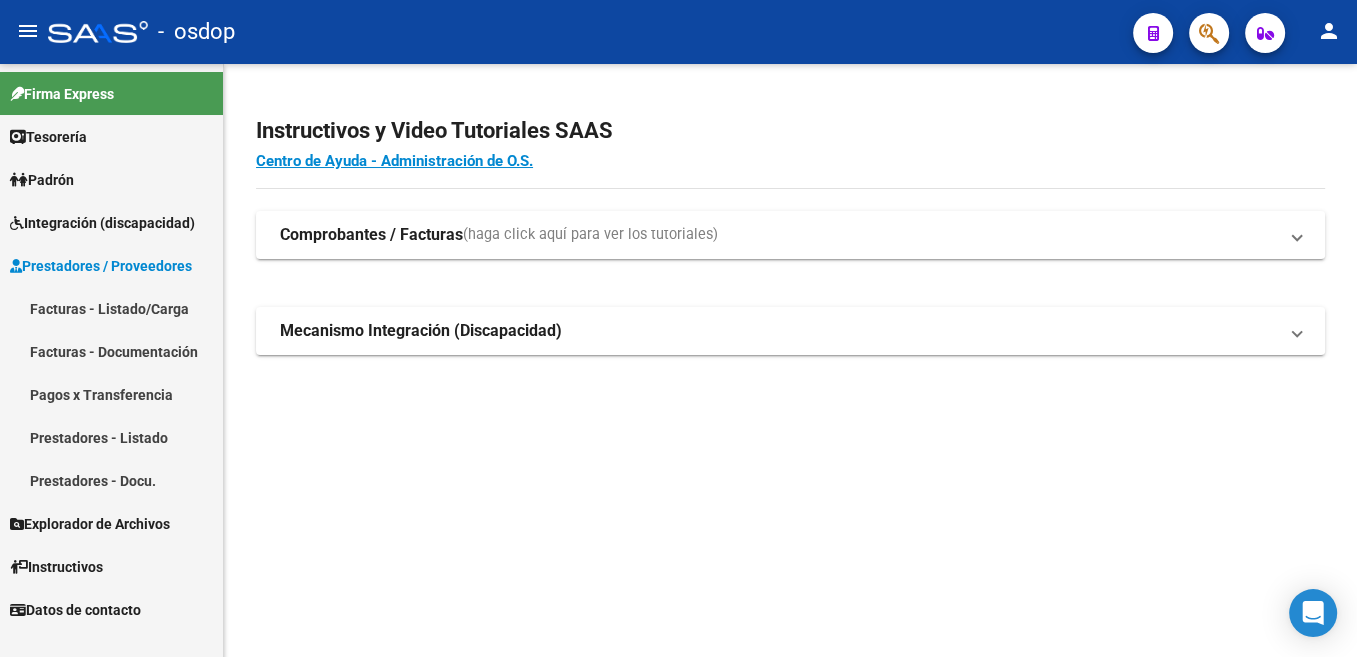 click on "menu" 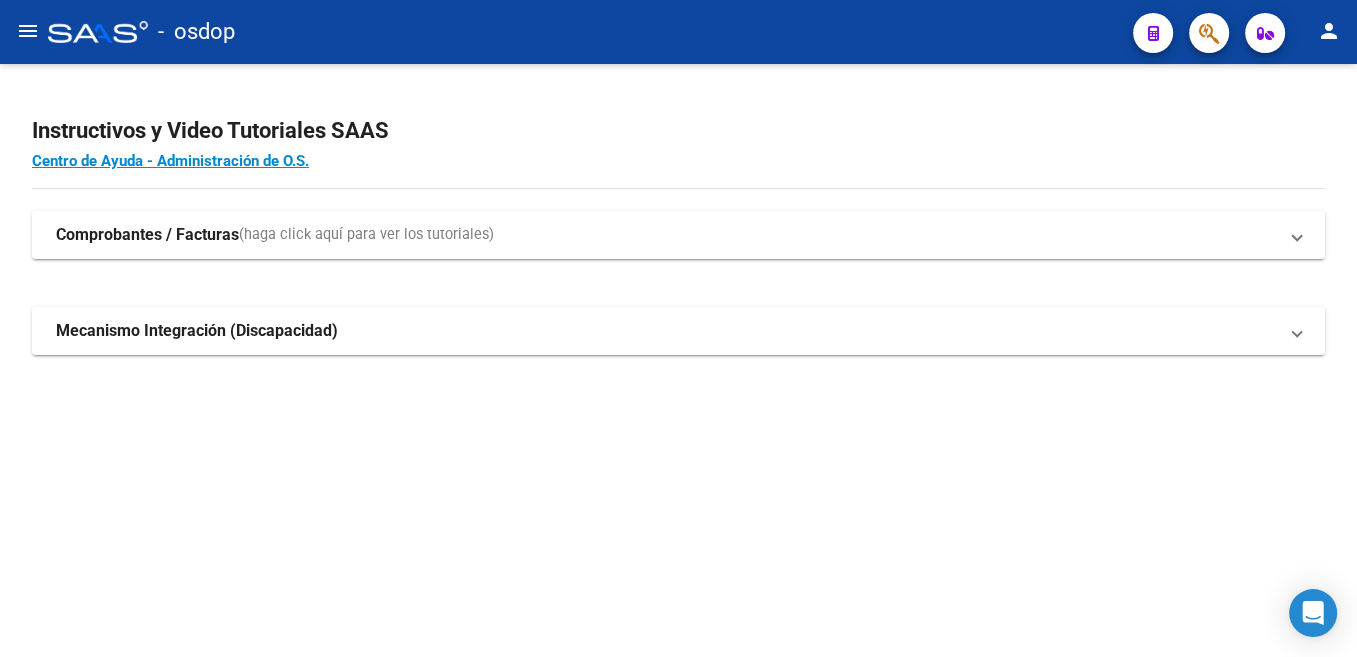 click on "person" 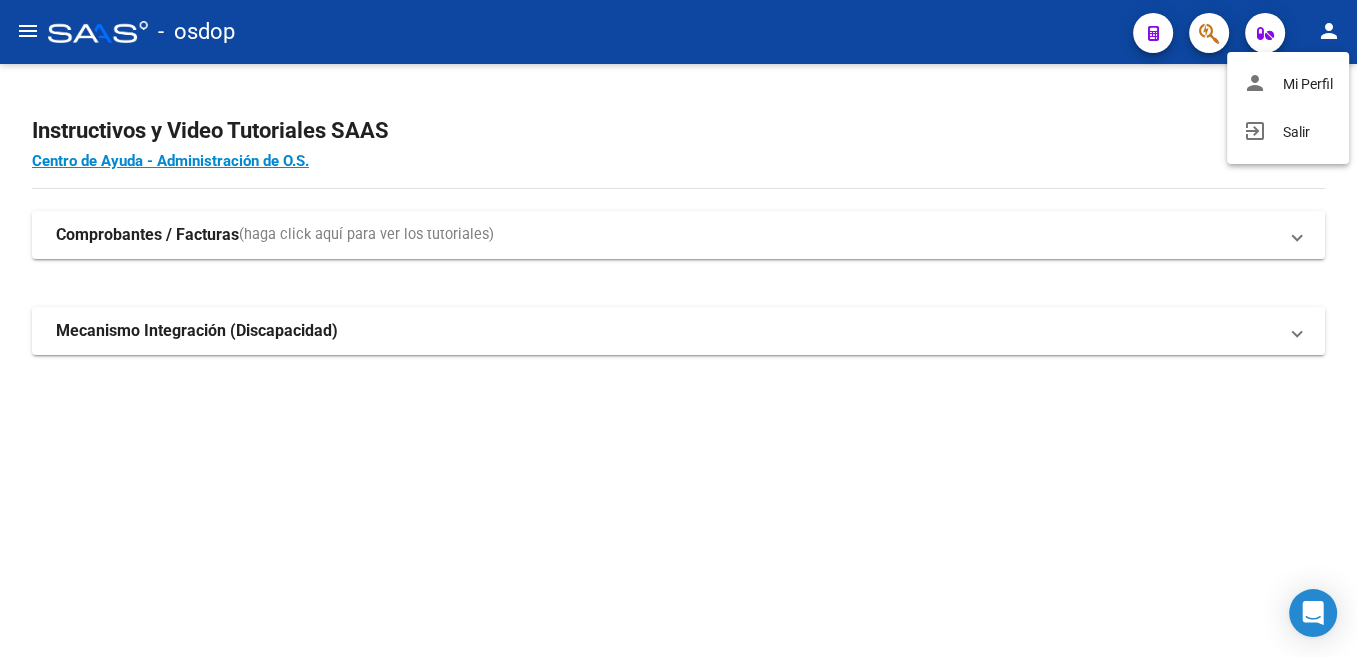 click at bounding box center (678, 328) 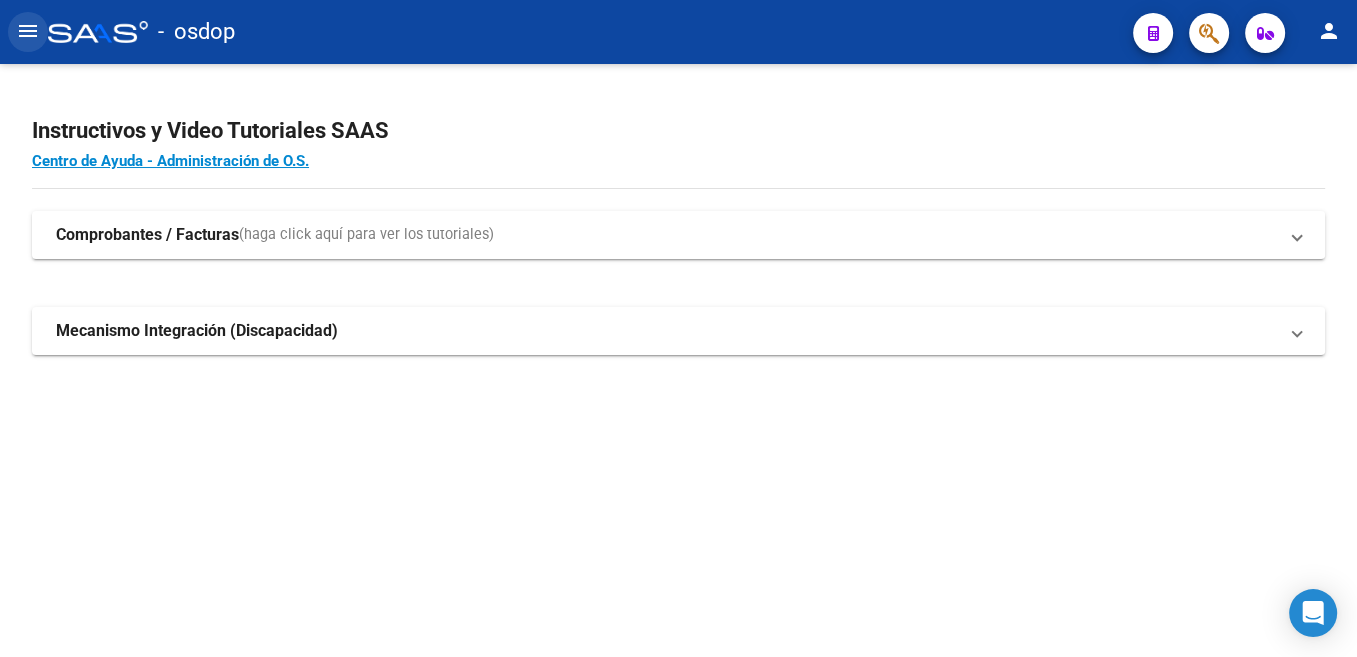 click on "menu" 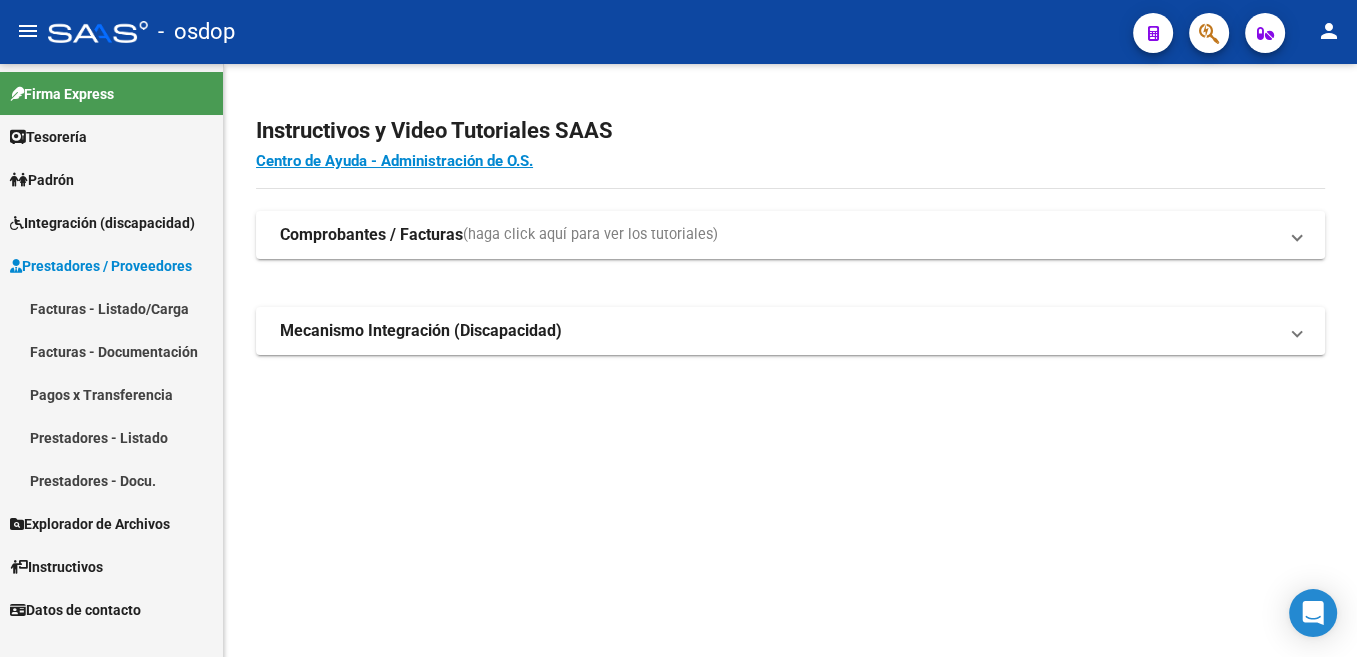 click on "Prestadores / Proveedores" at bounding box center (101, 266) 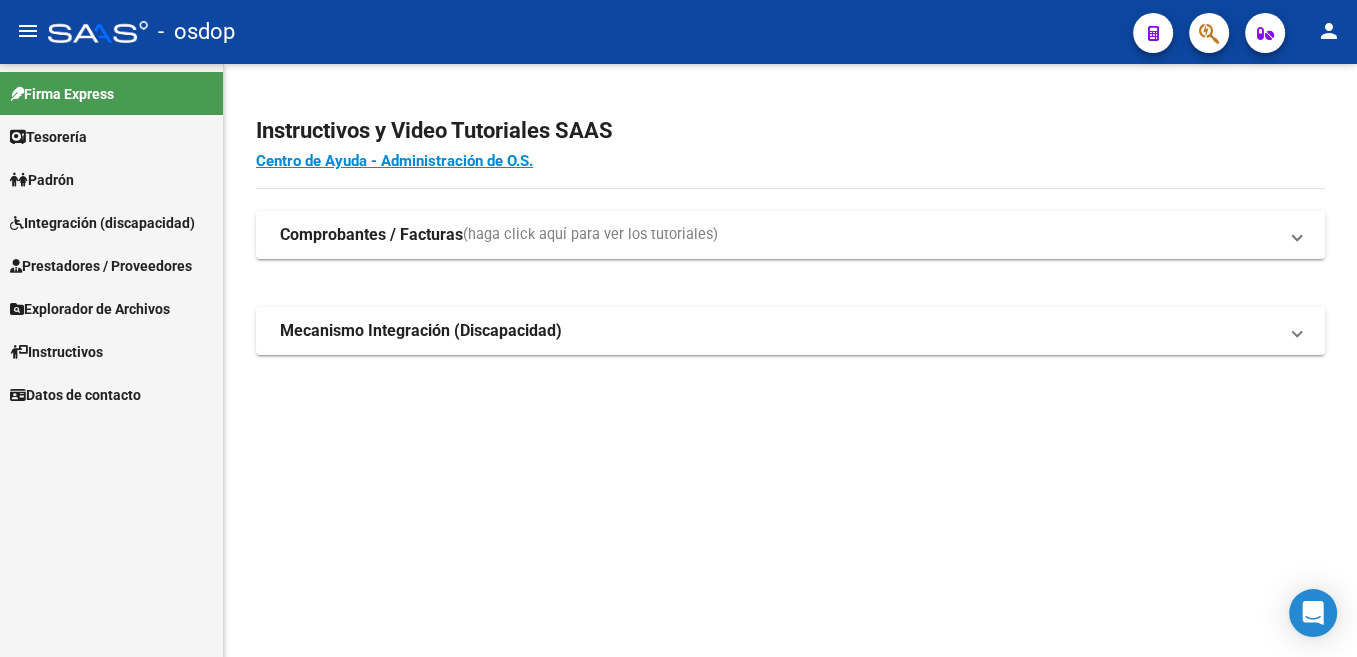 click on "Integración (discapacidad)" at bounding box center (102, 223) 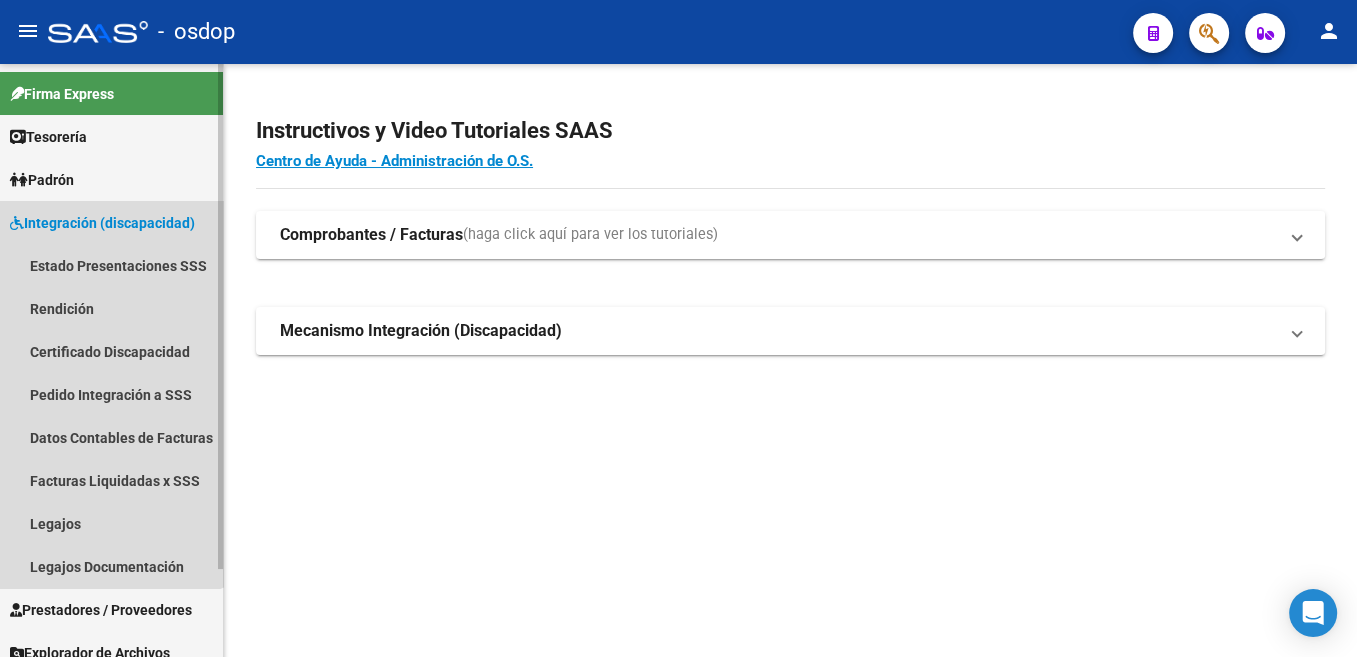 click on "Integración (discapacidad)" at bounding box center [102, 223] 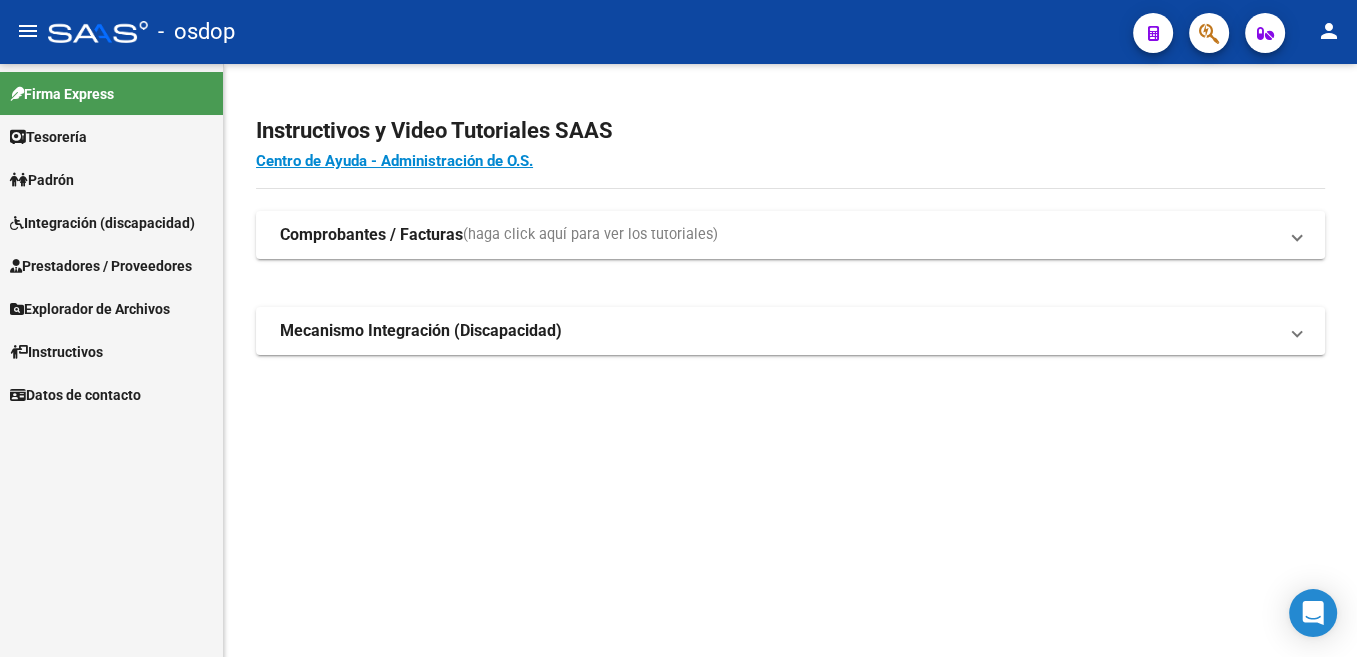 click on "Prestadores / Proveedores" at bounding box center [101, 266] 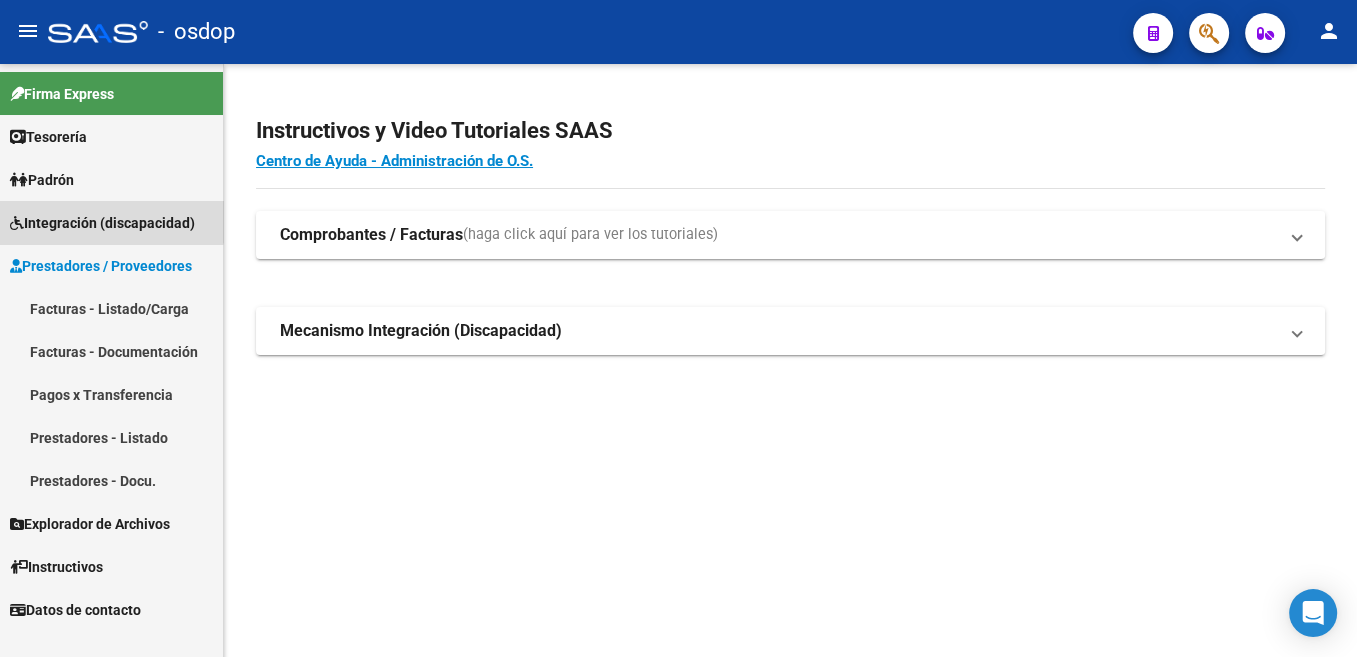 click on "Integración (discapacidad)" at bounding box center (102, 223) 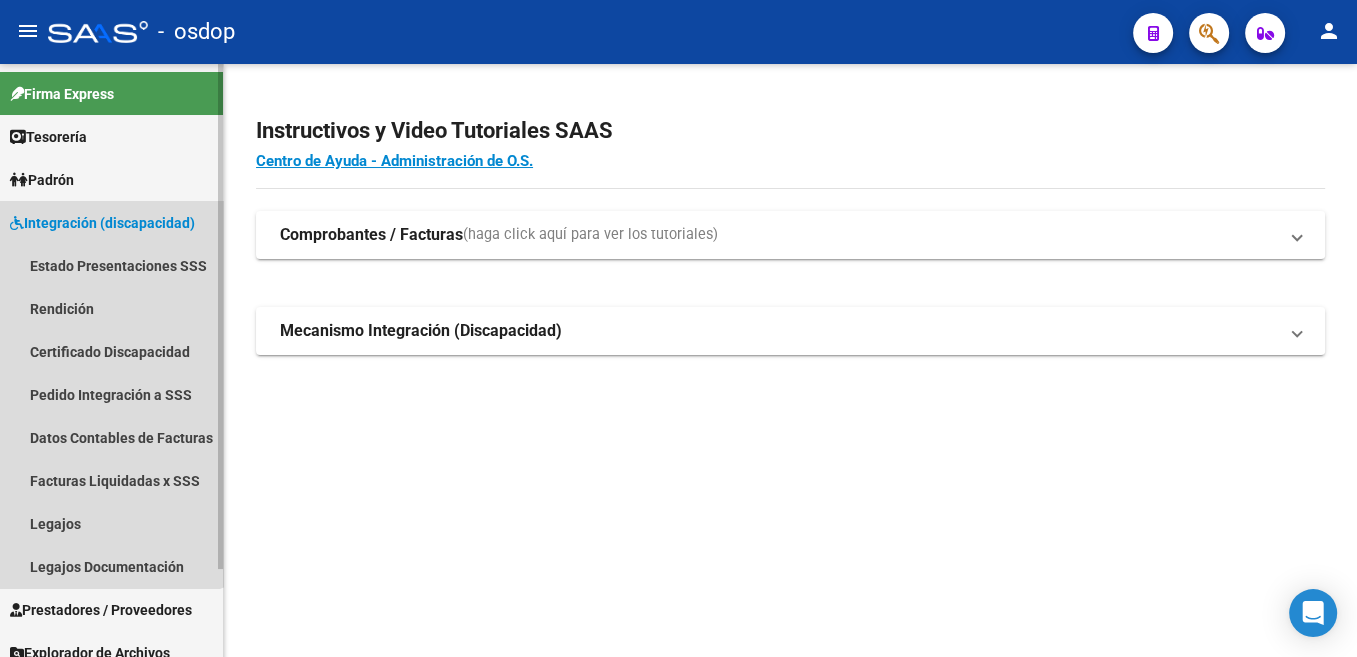 click on "Integración (discapacidad)" at bounding box center (102, 223) 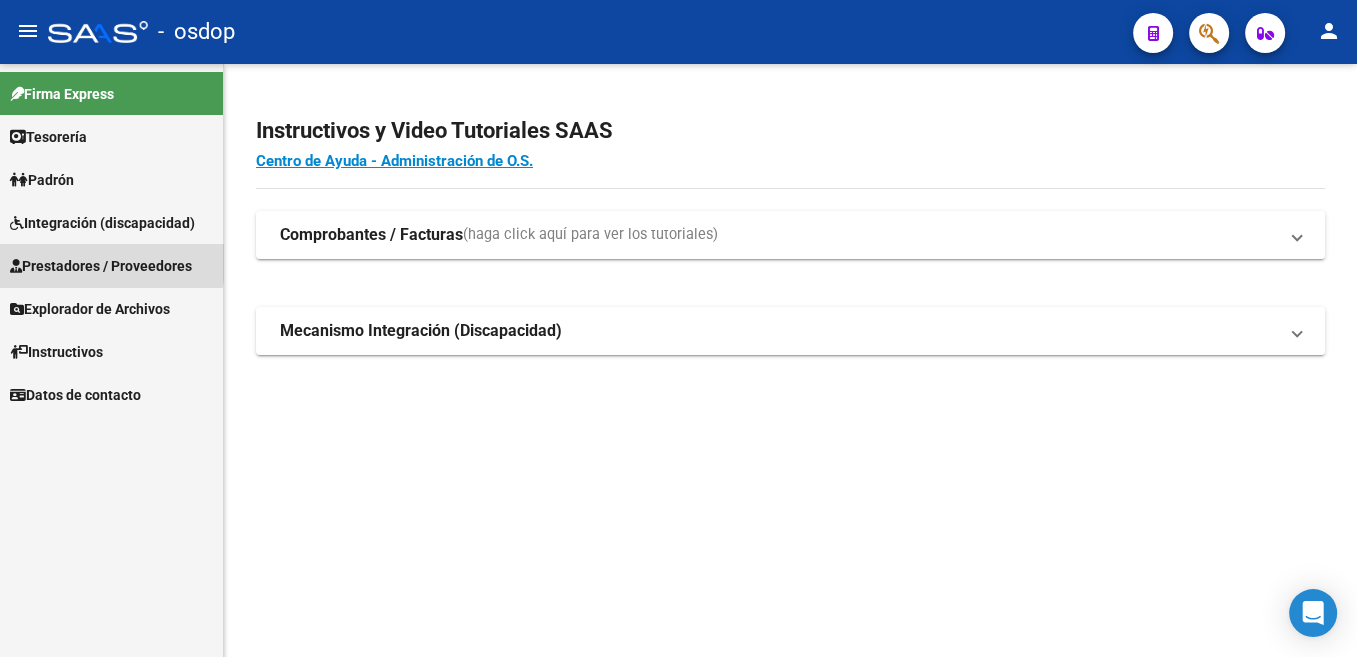 click on "Prestadores / Proveedores" at bounding box center (111, 265) 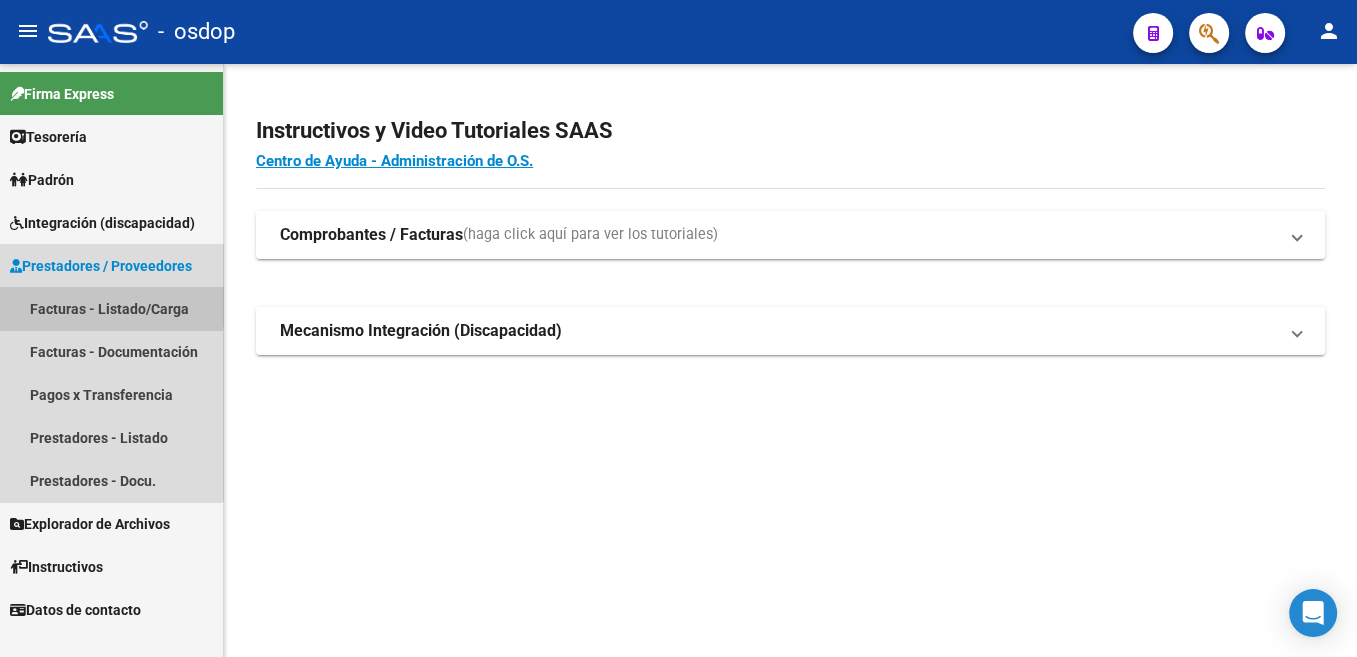 click on "Facturas - Listado/Carga" at bounding box center (111, 308) 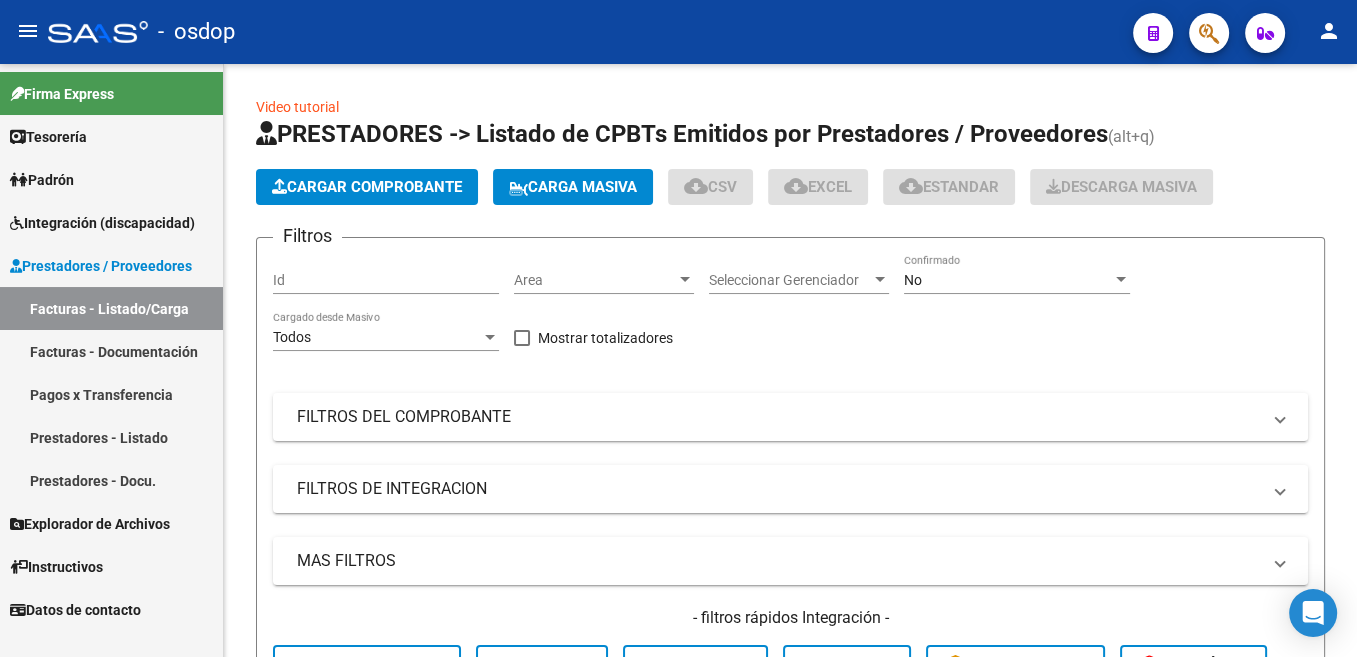 click on "Cargar Comprobante" 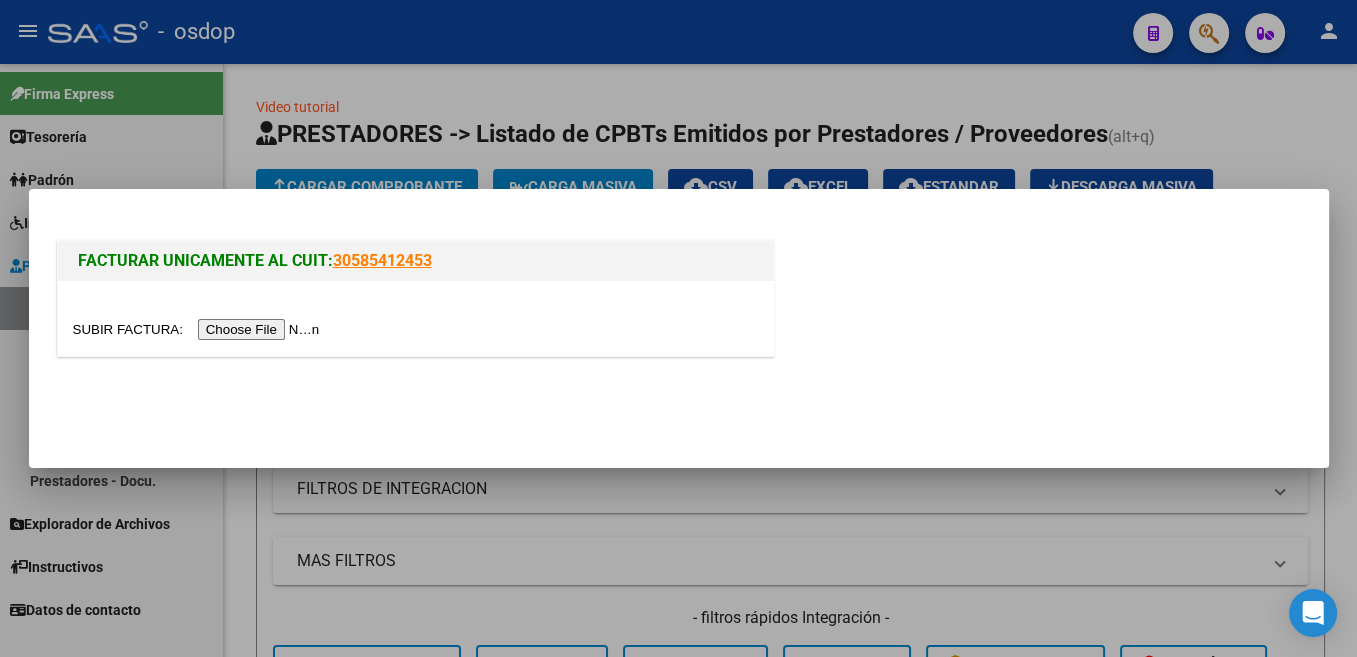 click at bounding box center (199, 329) 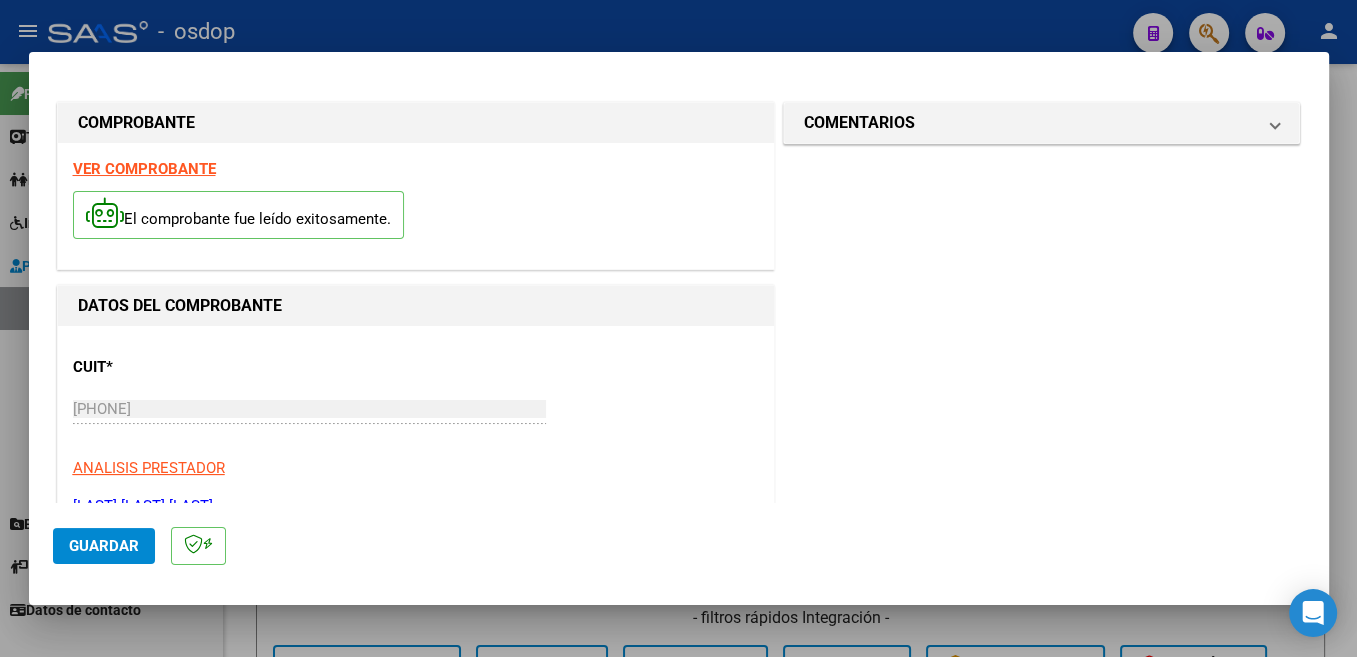 scroll, scrollTop: 212, scrollLeft: 0, axis: vertical 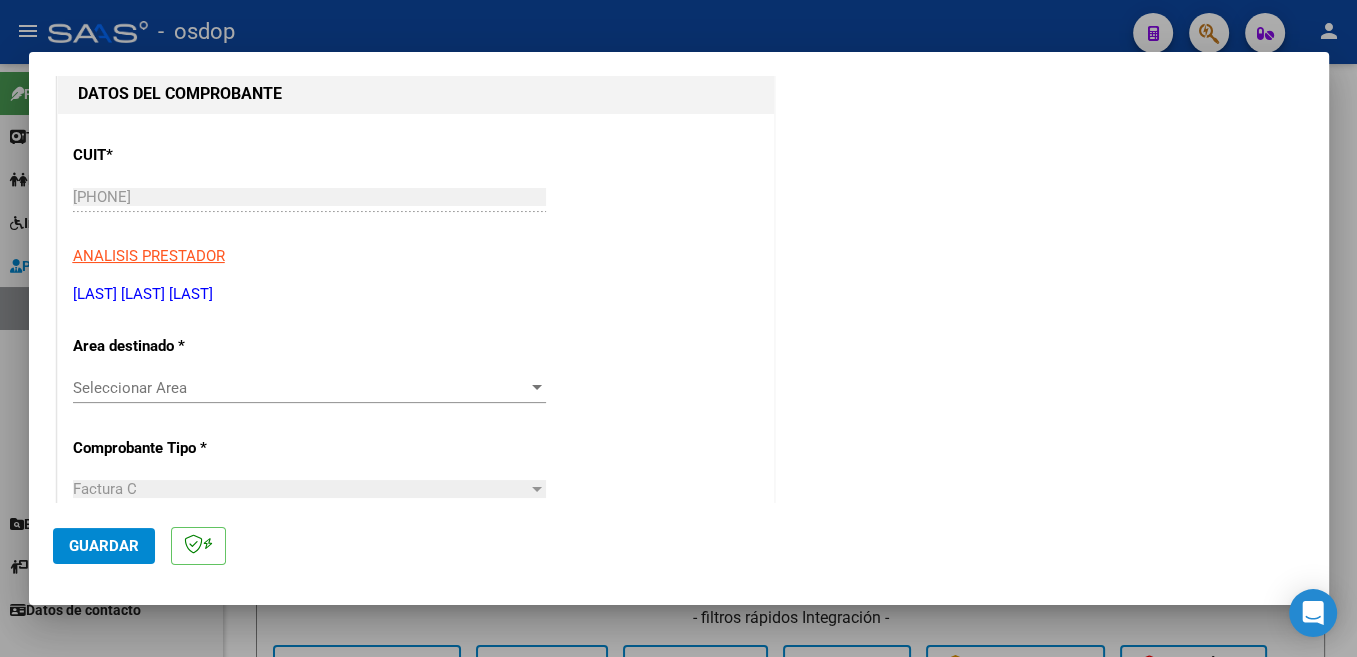 click on "Seleccionar Area" at bounding box center (300, 388) 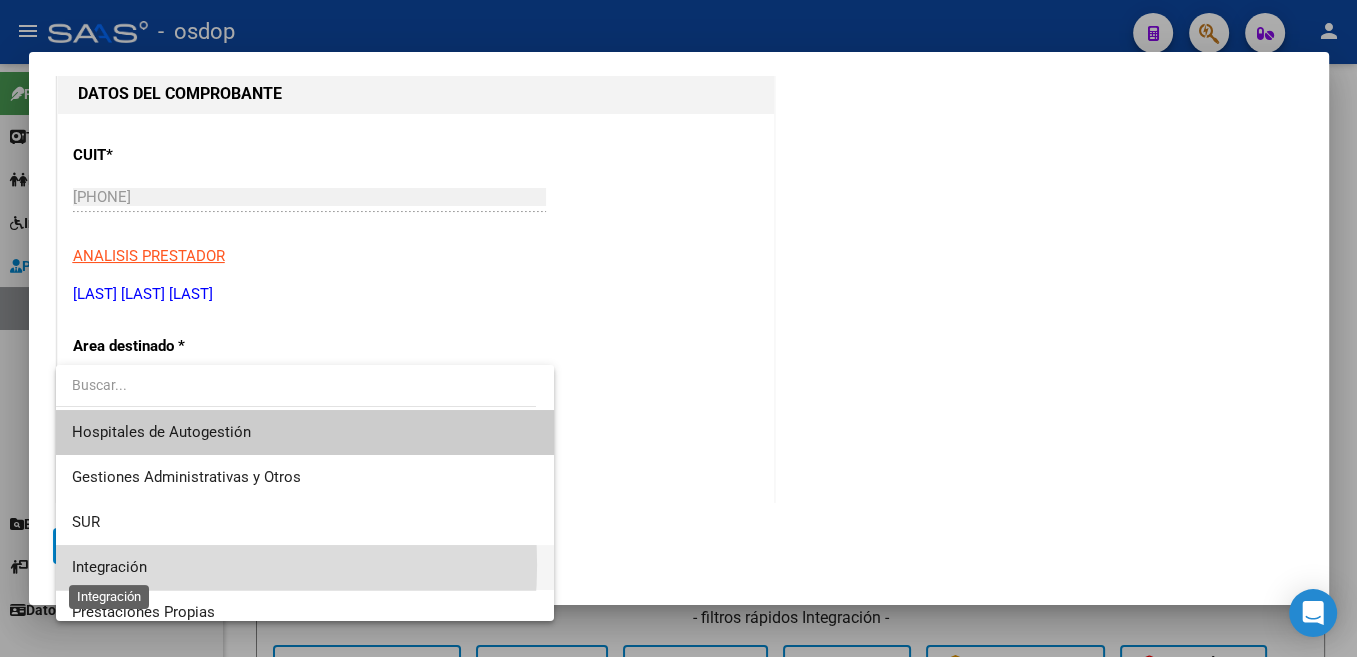 click on "Integración" at bounding box center (109, 567) 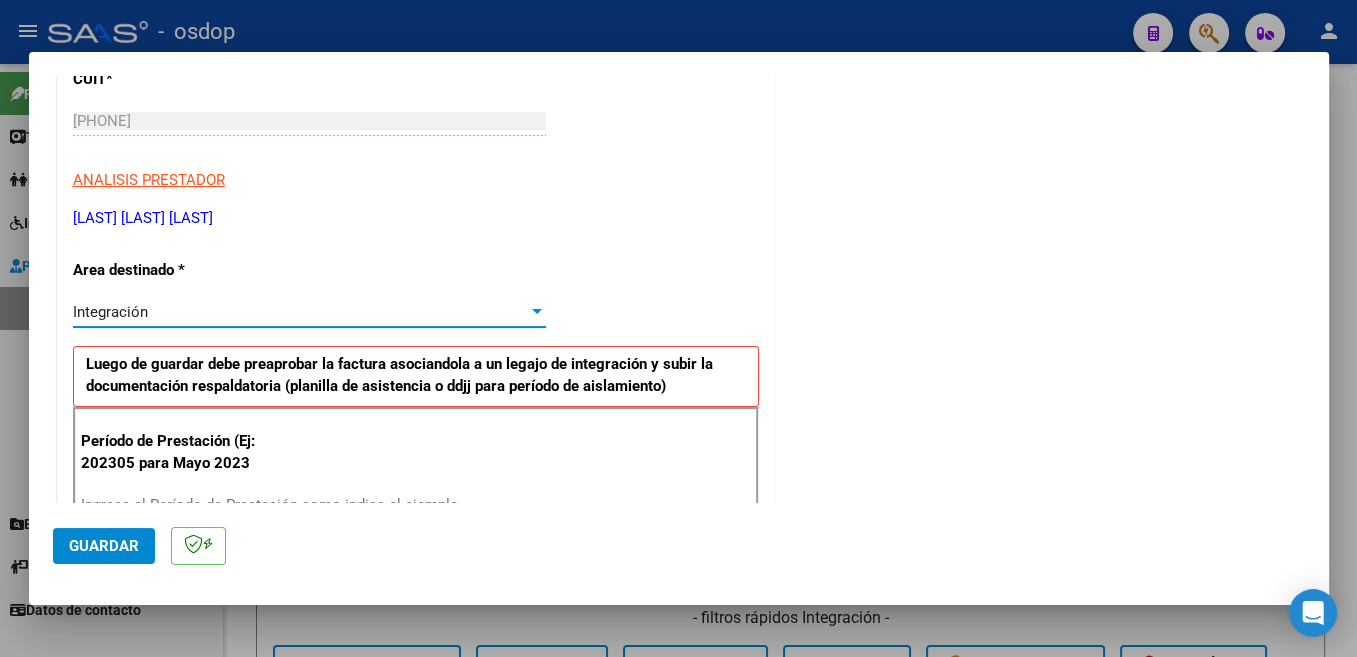 scroll, scrollTop: 318, scrollLeft: 0, axis: vertical 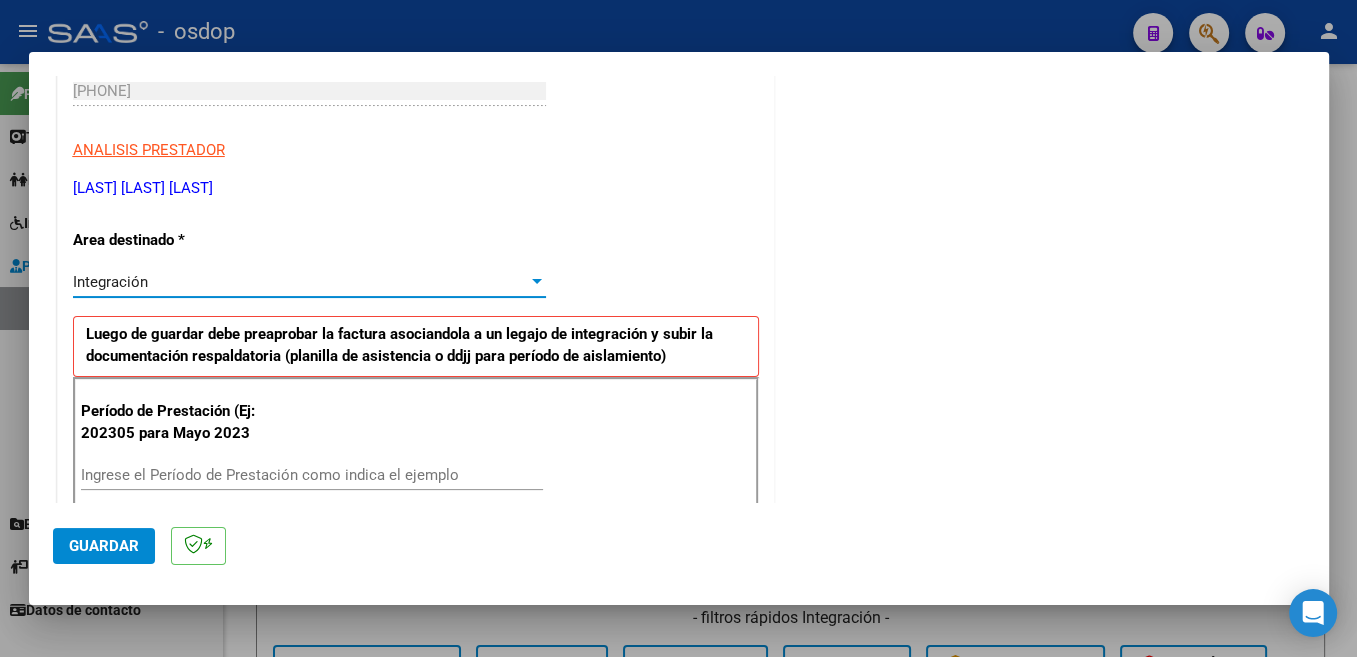 click on "Ingrese el Período de Prestación como indica el ejemplo" at bounding box center (312, 475) 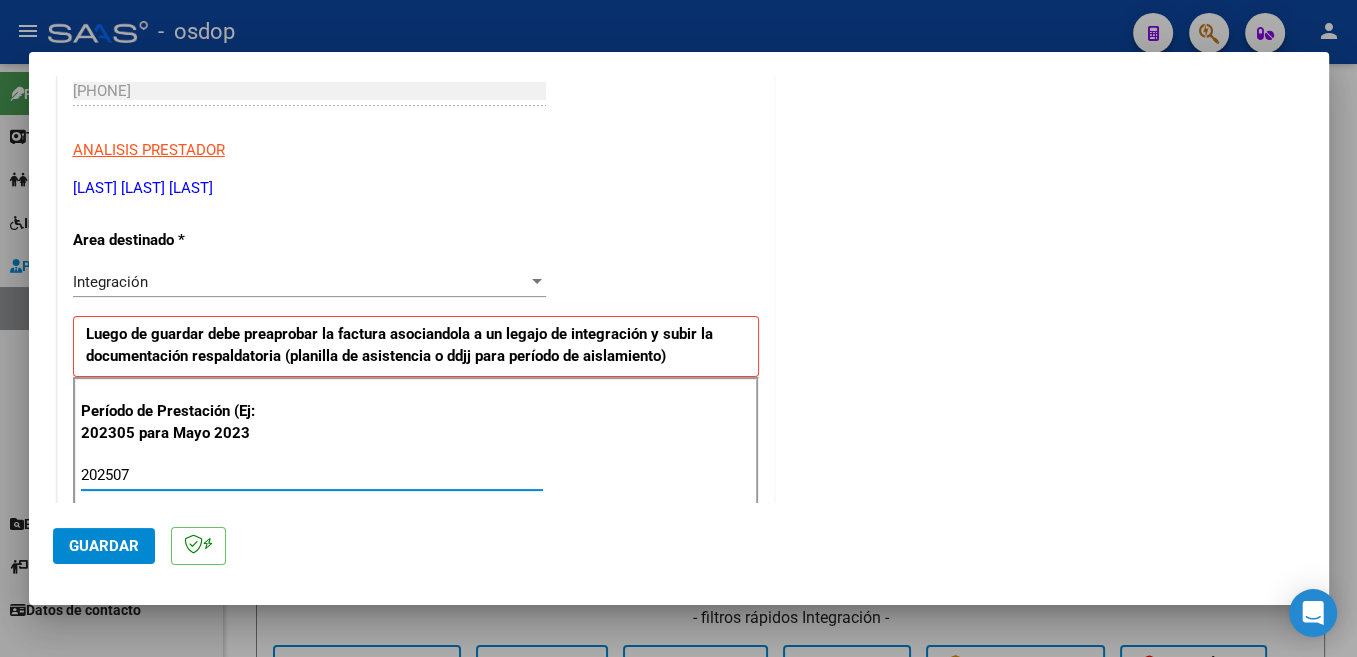 type on "202507" 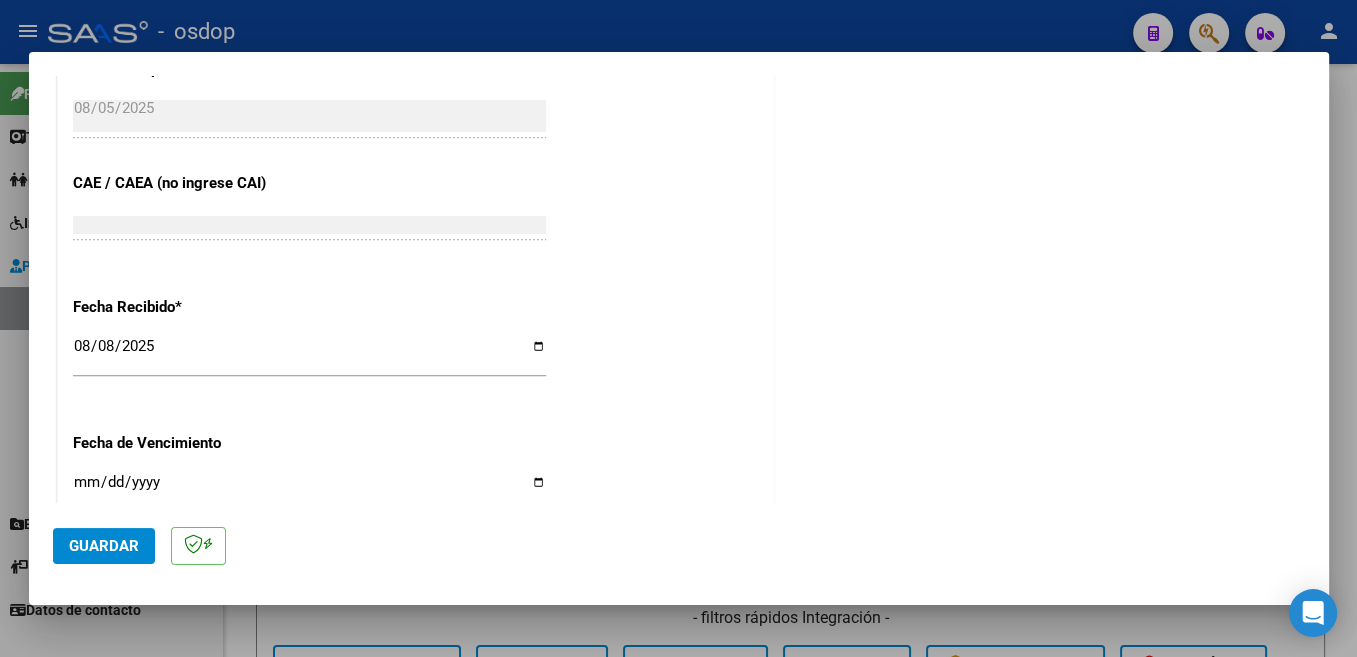 scroll, scrollTop: 1408, scrollLeft: 0, axis: vertical 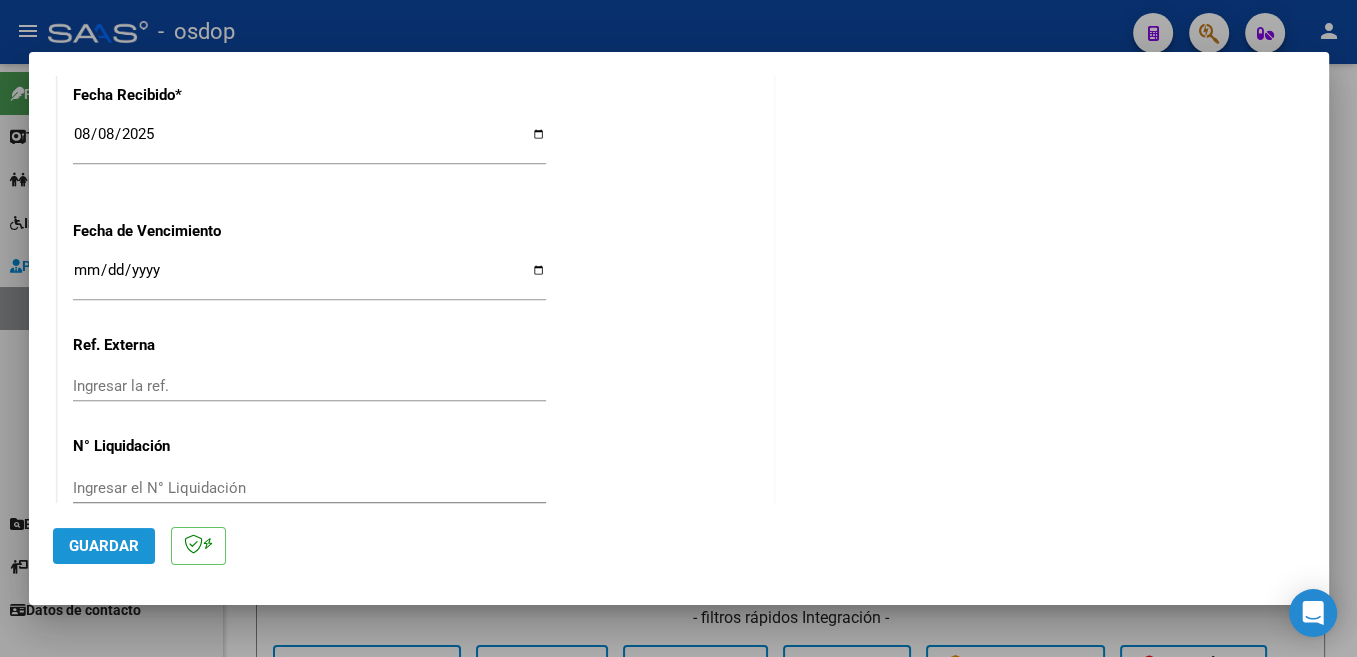 click on "Guardar" 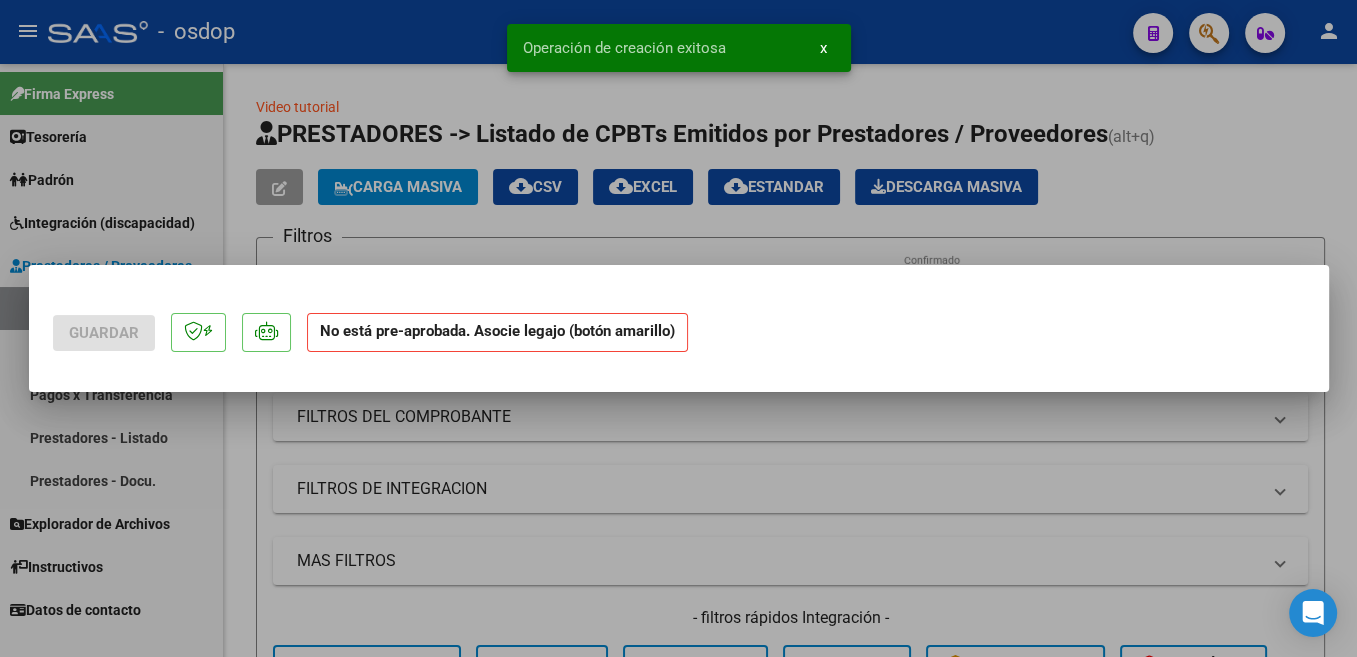 scroll, scrollTop: 0, scrollLeft: 0, axis: both 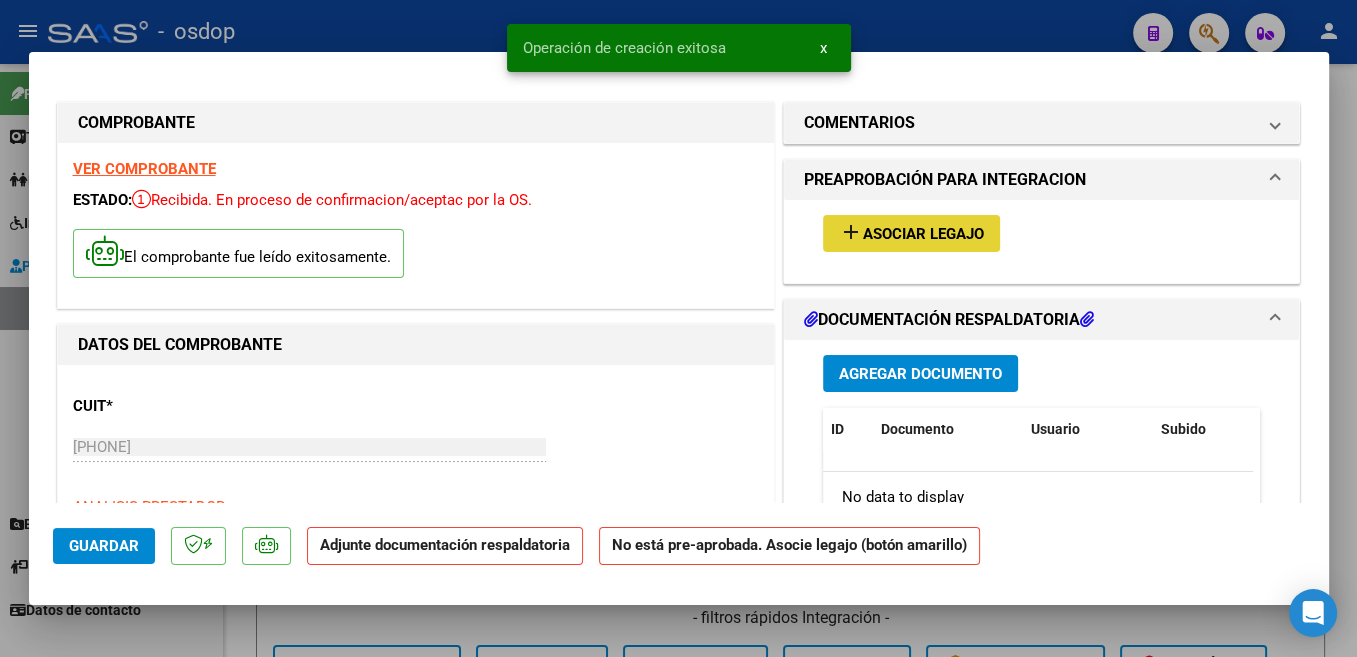click on "add Asociar Legajo" at bounding box center (911, 233) 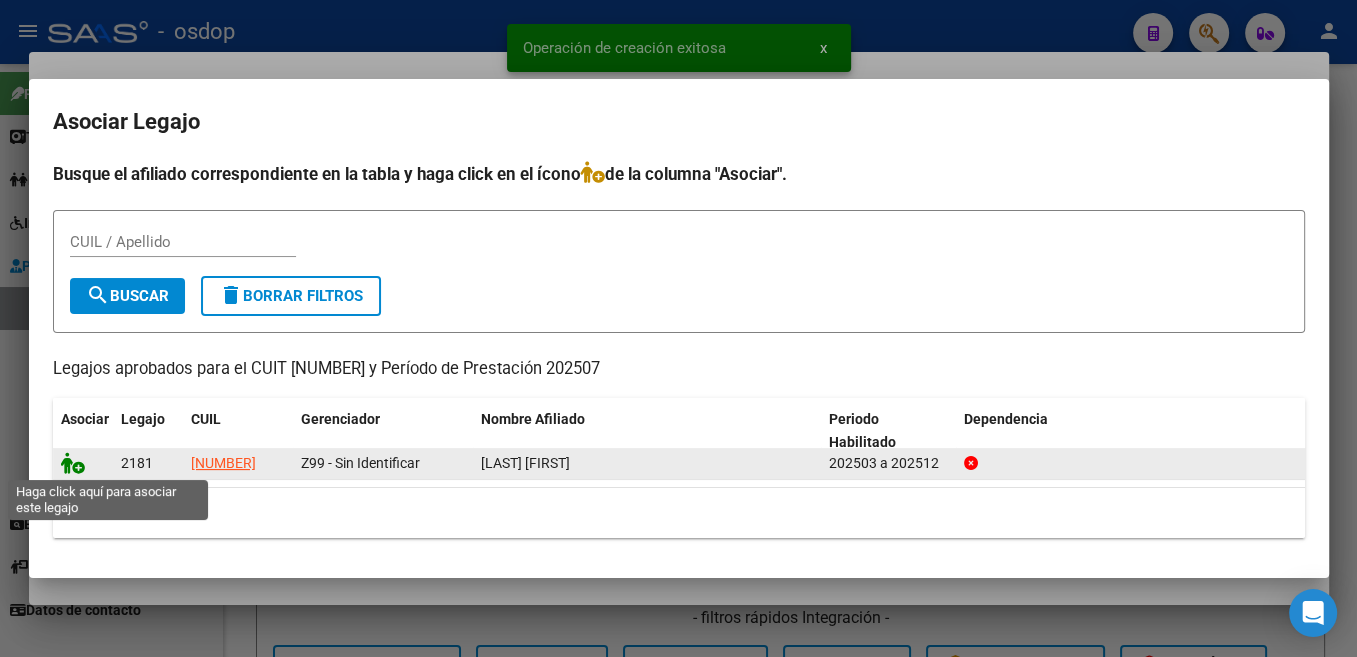 click 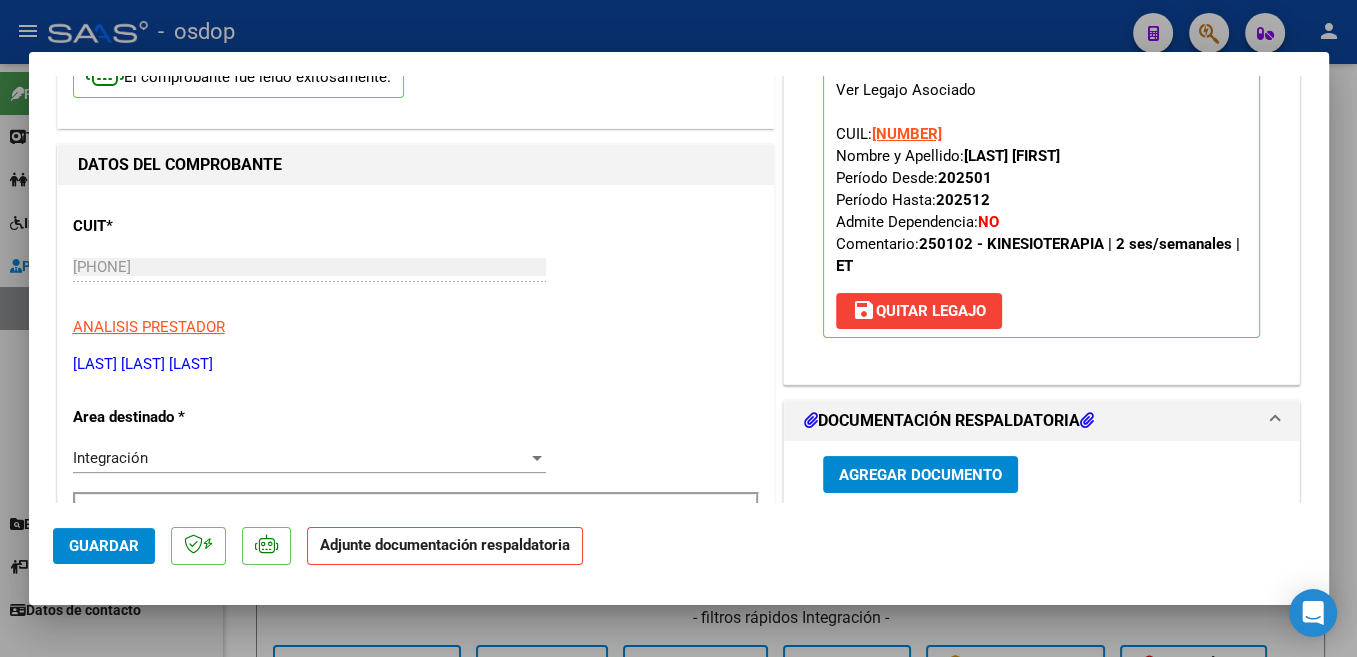 scroll, scrollTop: 318, scrollLeft: 0, axis: vertical 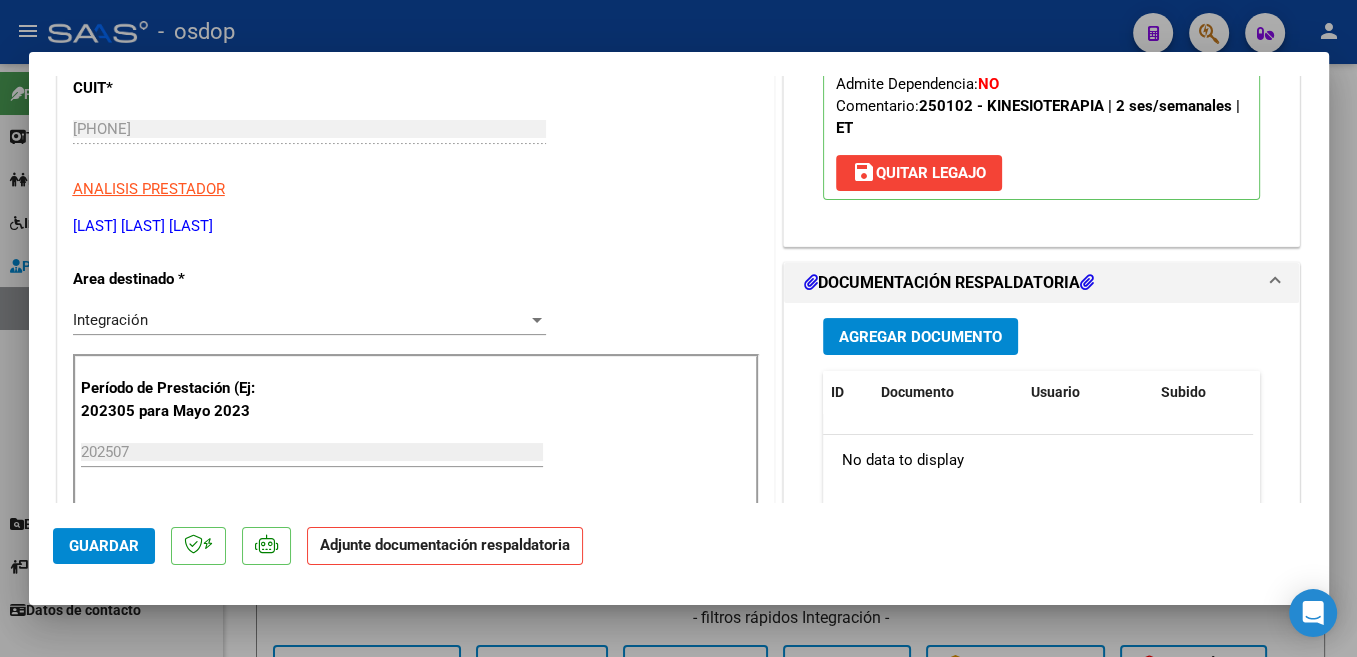 click on "Agregar Documento" at bounding box center (920, 337) 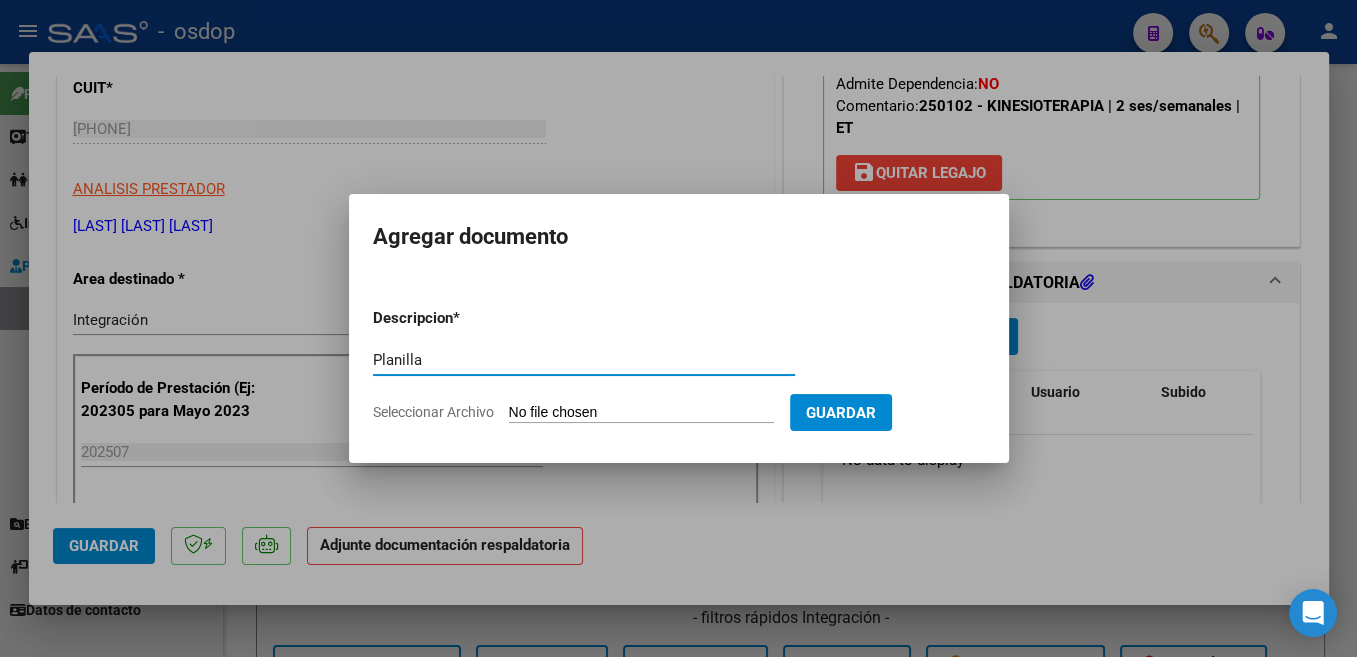 type on "Planilla" 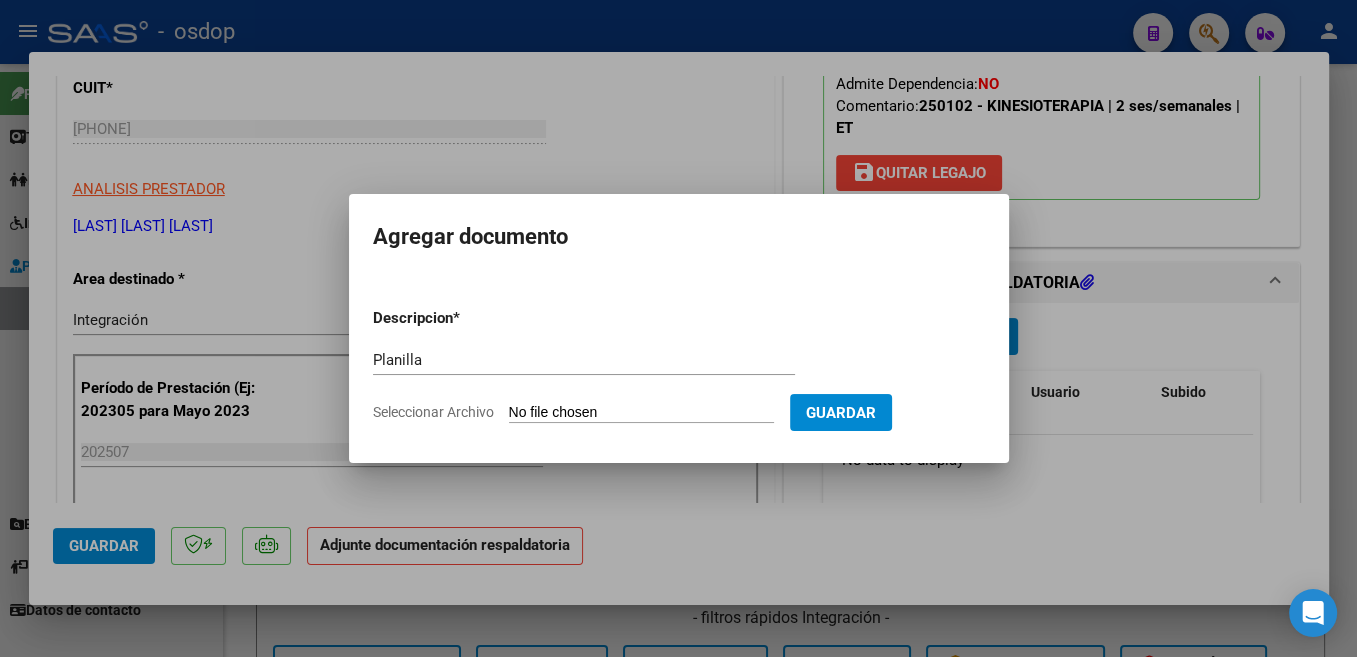 click on "Seleccionar Archivo" at bounding box center (641, 413) 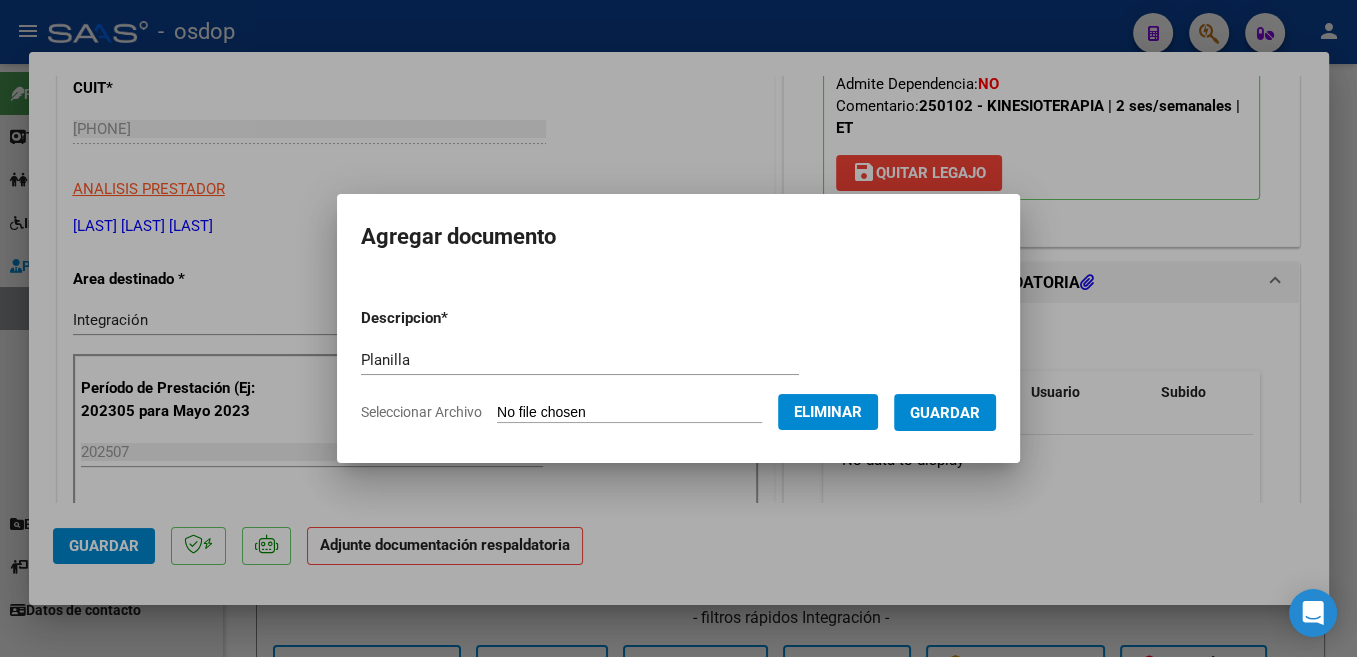click on "Guardar" at bounding box center [945, 413] 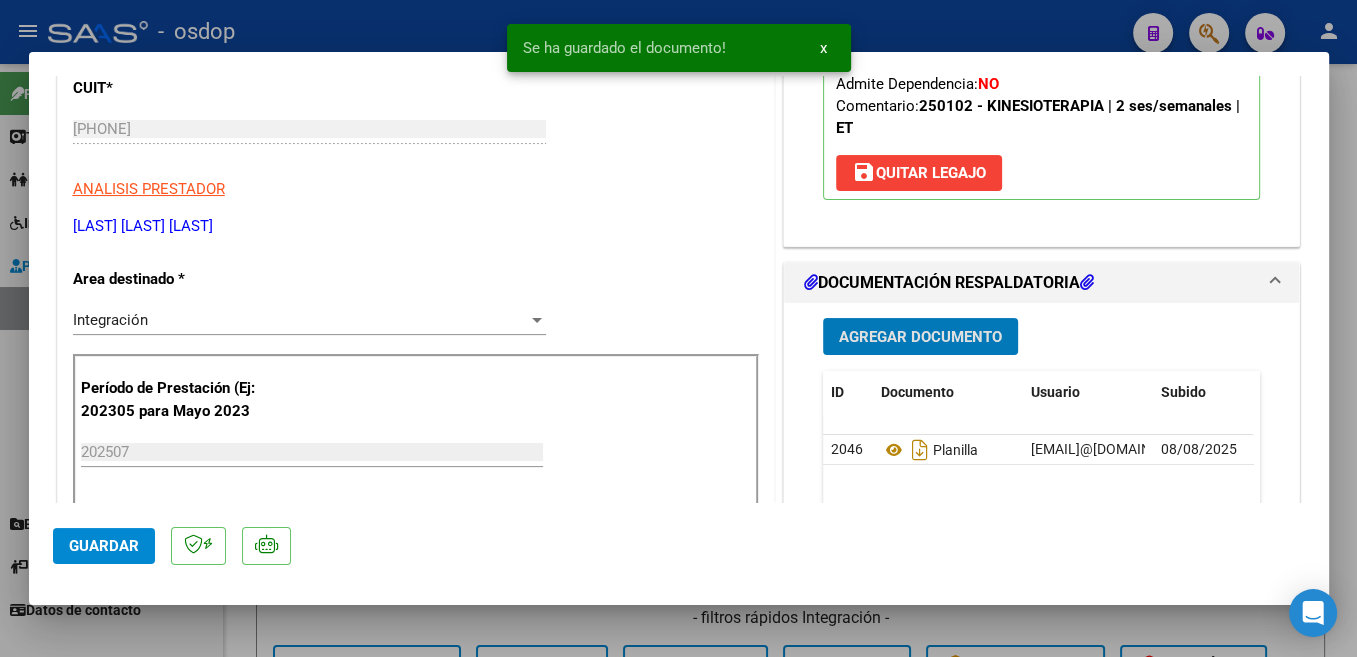 click on "Guardar" 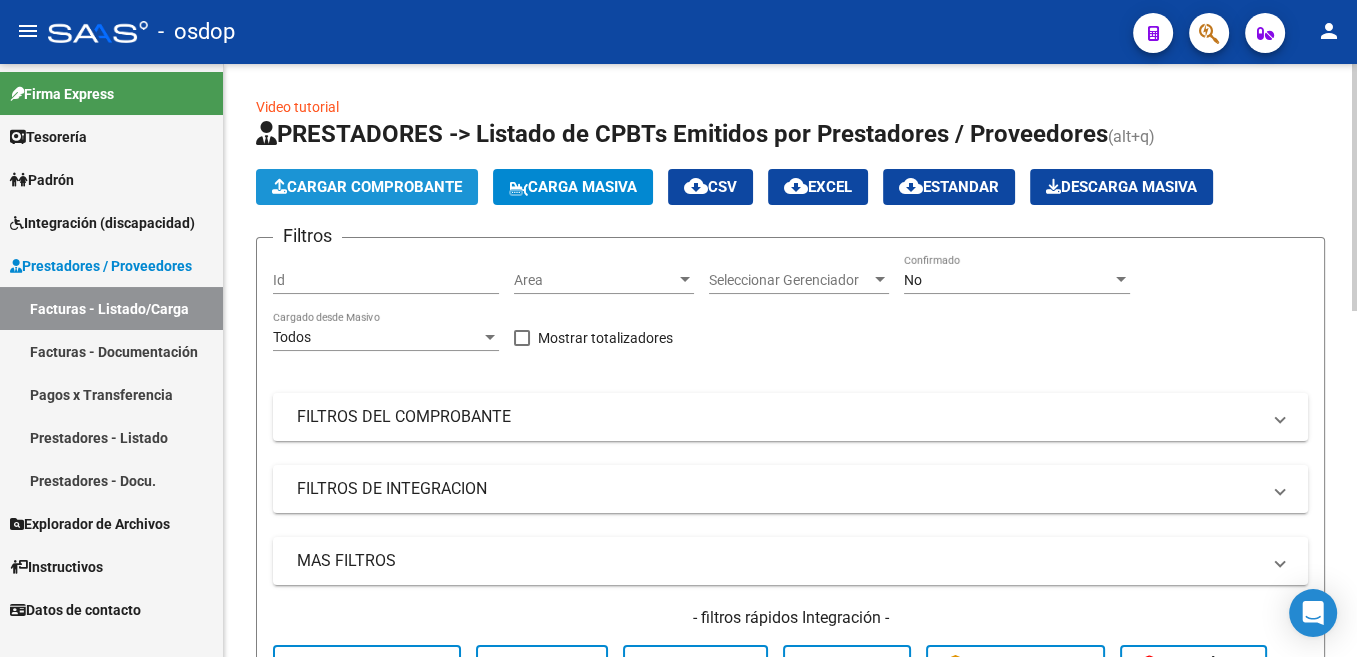 click on "Cargar Comprobante" 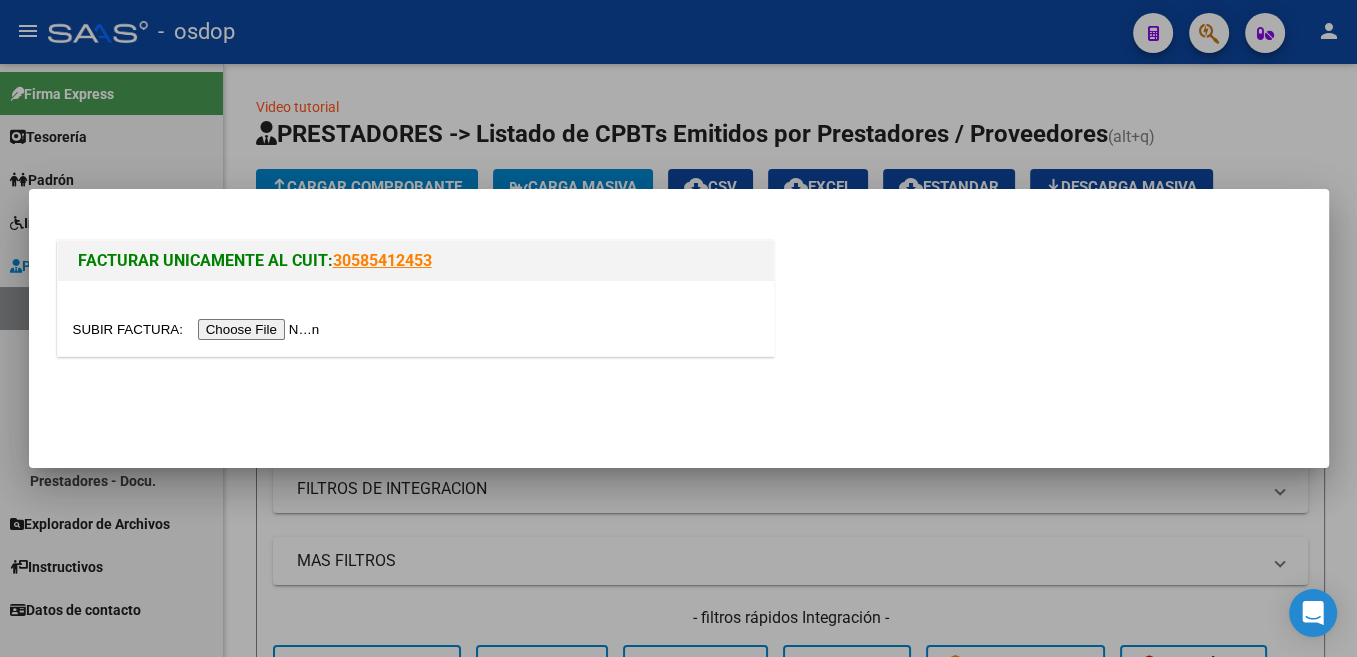 click at bounding box center (199, 329) 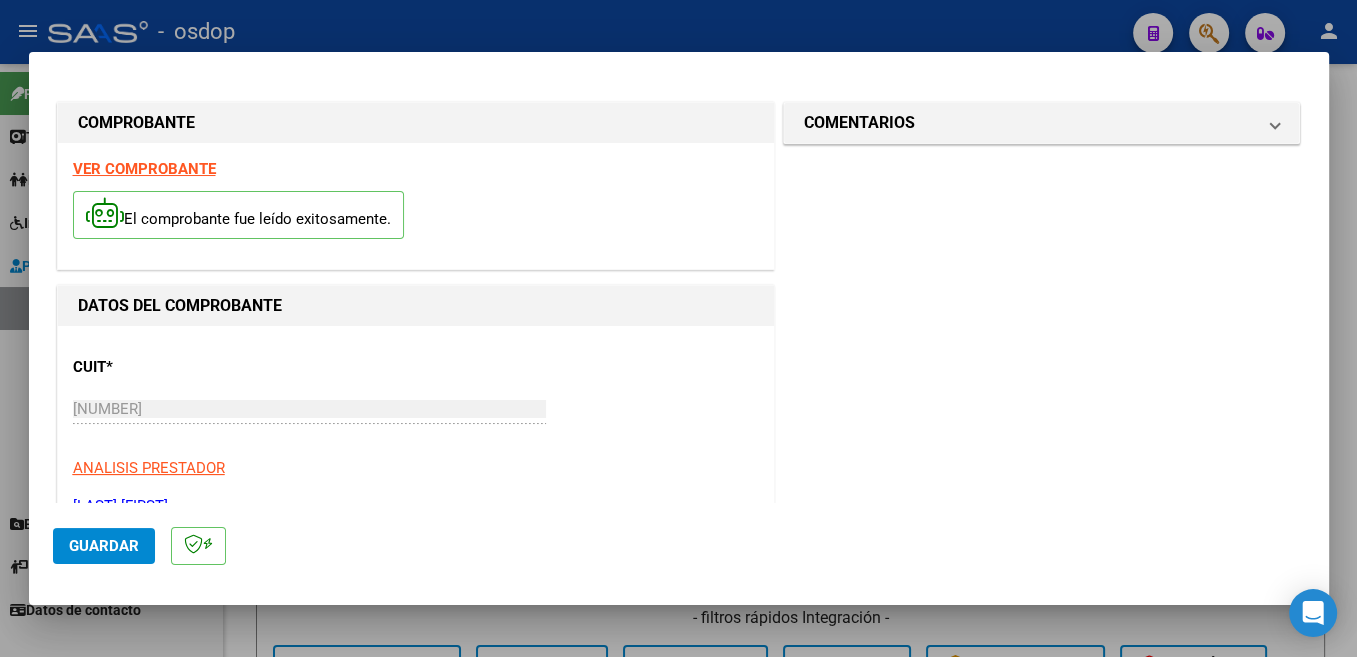 scroll, scrollTop: 212, scrollLeft: 0, axis: vertical 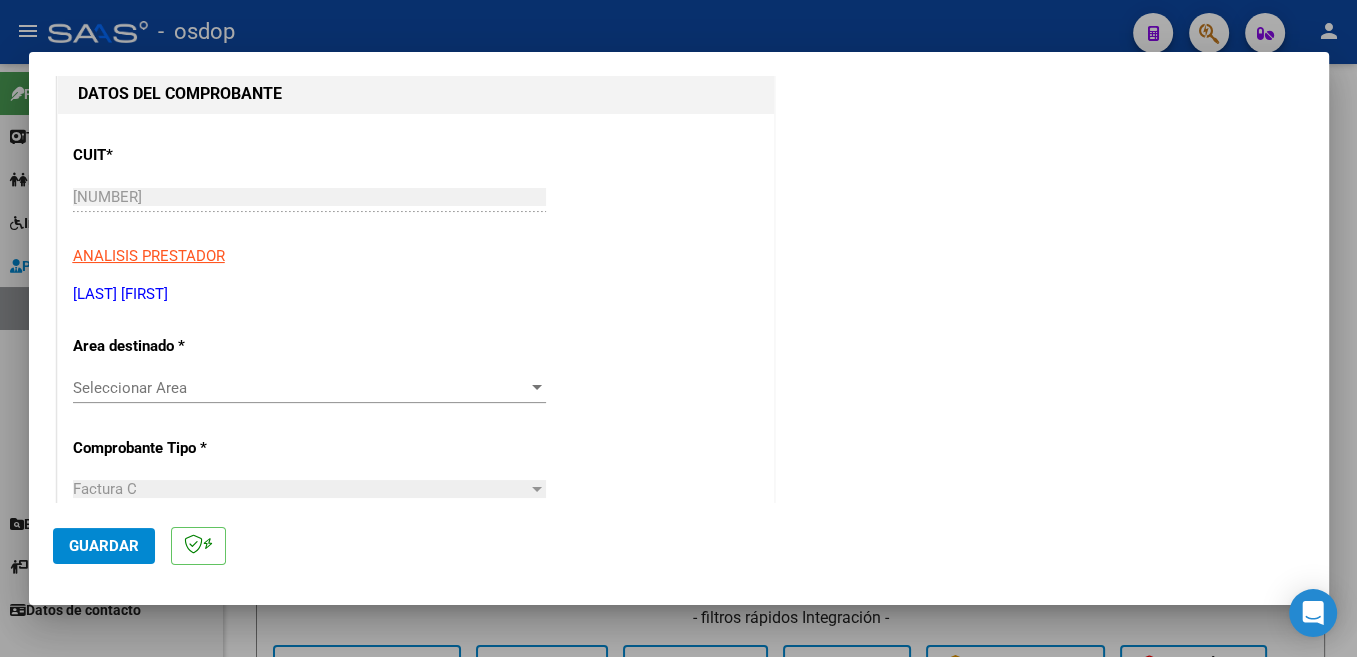 click on "Seleccionar Area" at bounding box center (300, 388) 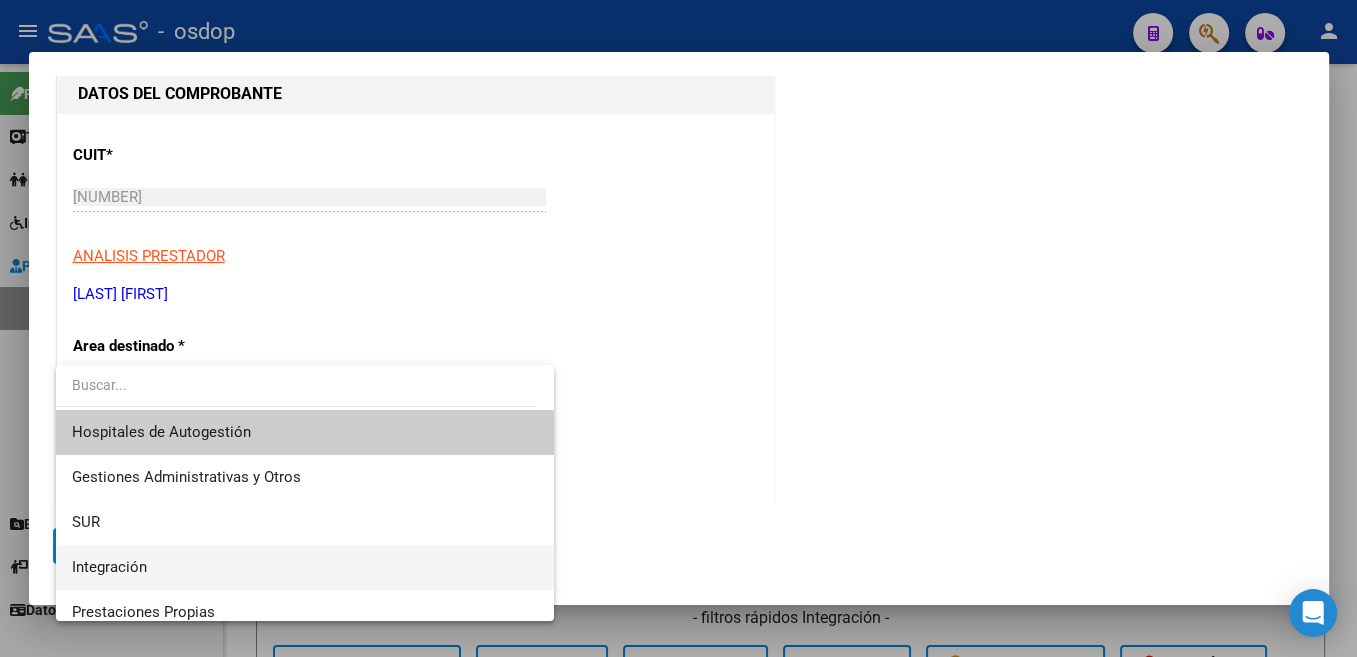 click on "Integración" at bounding box center (305, 567) 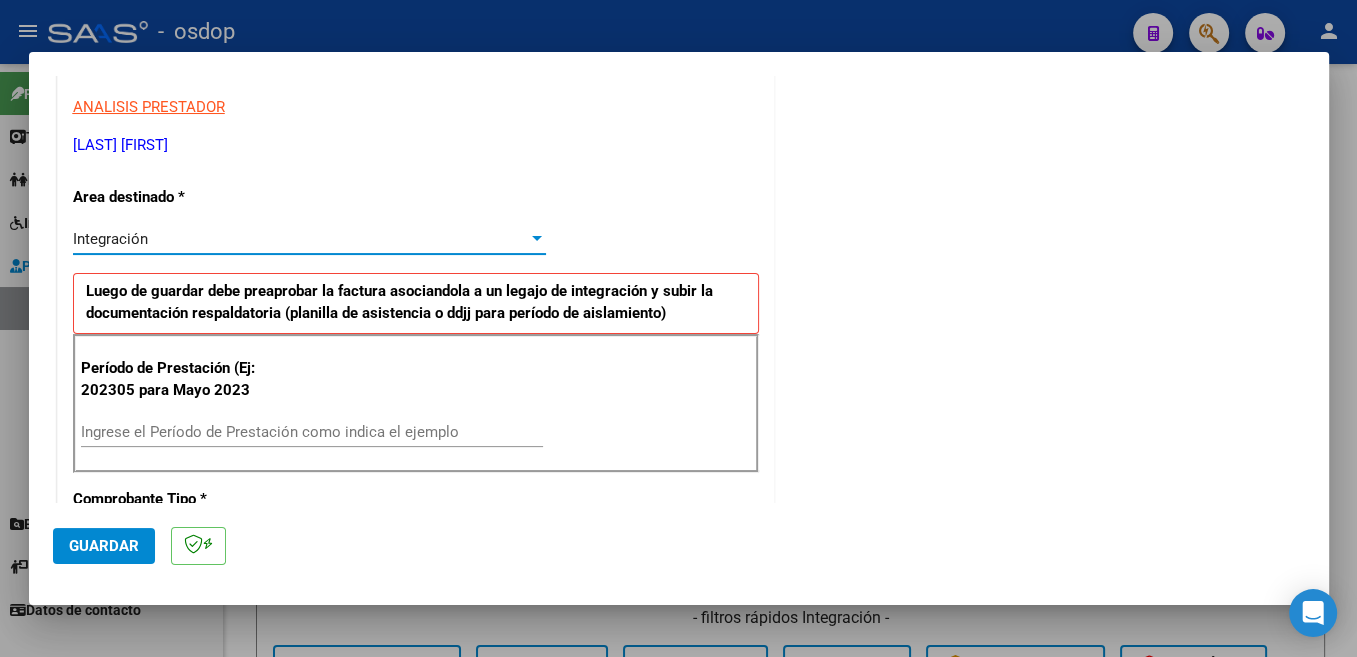 scroll, scrollTop: 424, scrollLeft: 0, axis: vertical 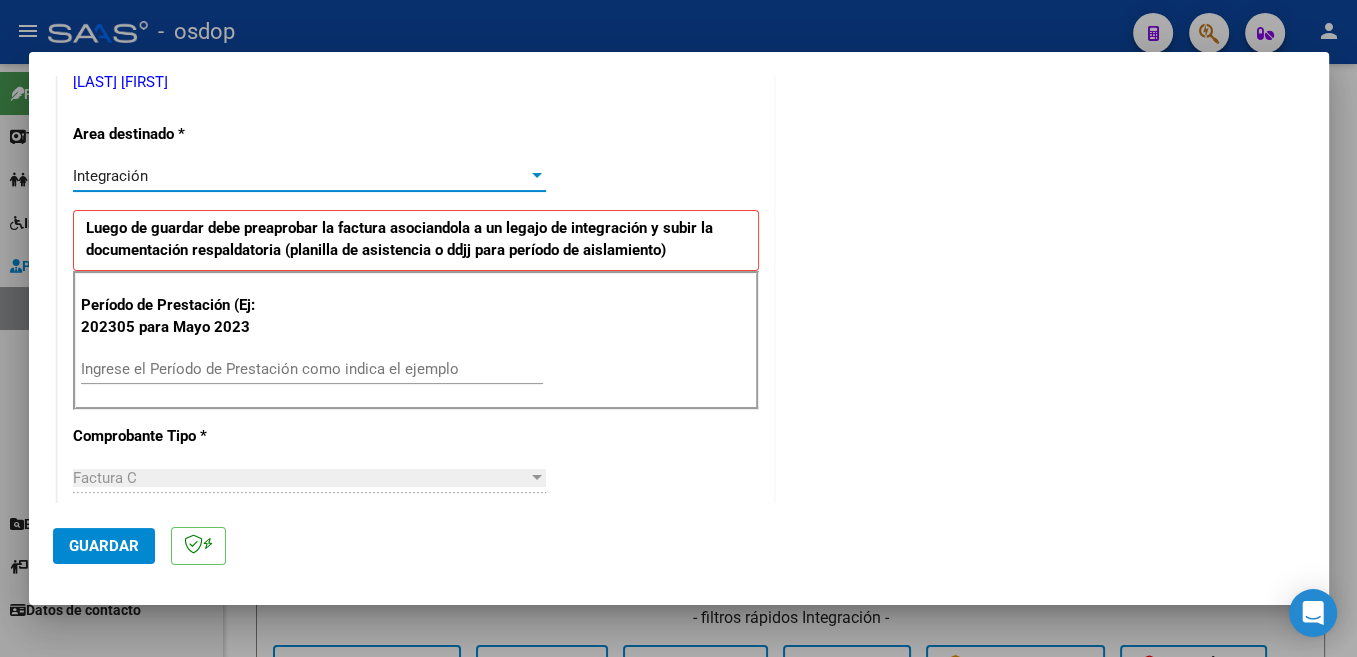 click on "Ingrese el Período de Prestación como indica el ejemplo" at bounding box center (312, 369) 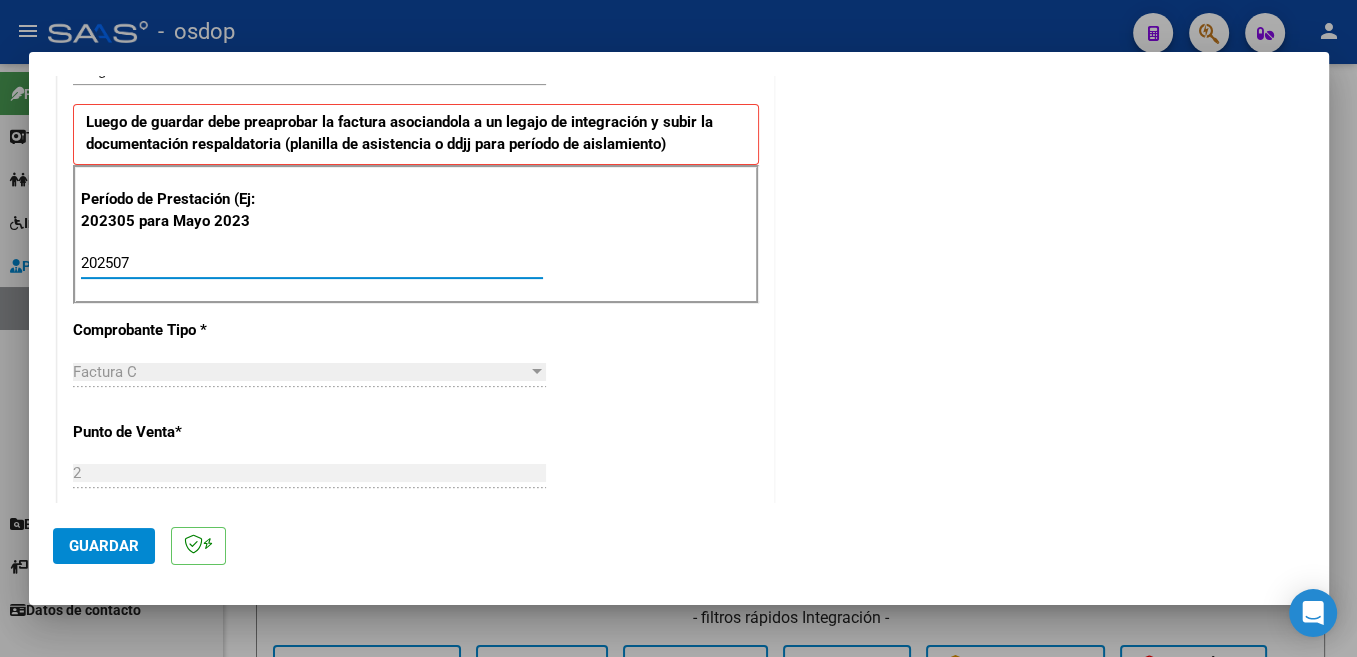 scroll, scrollTop: 954, scrollLeft: 0, axis: vertical 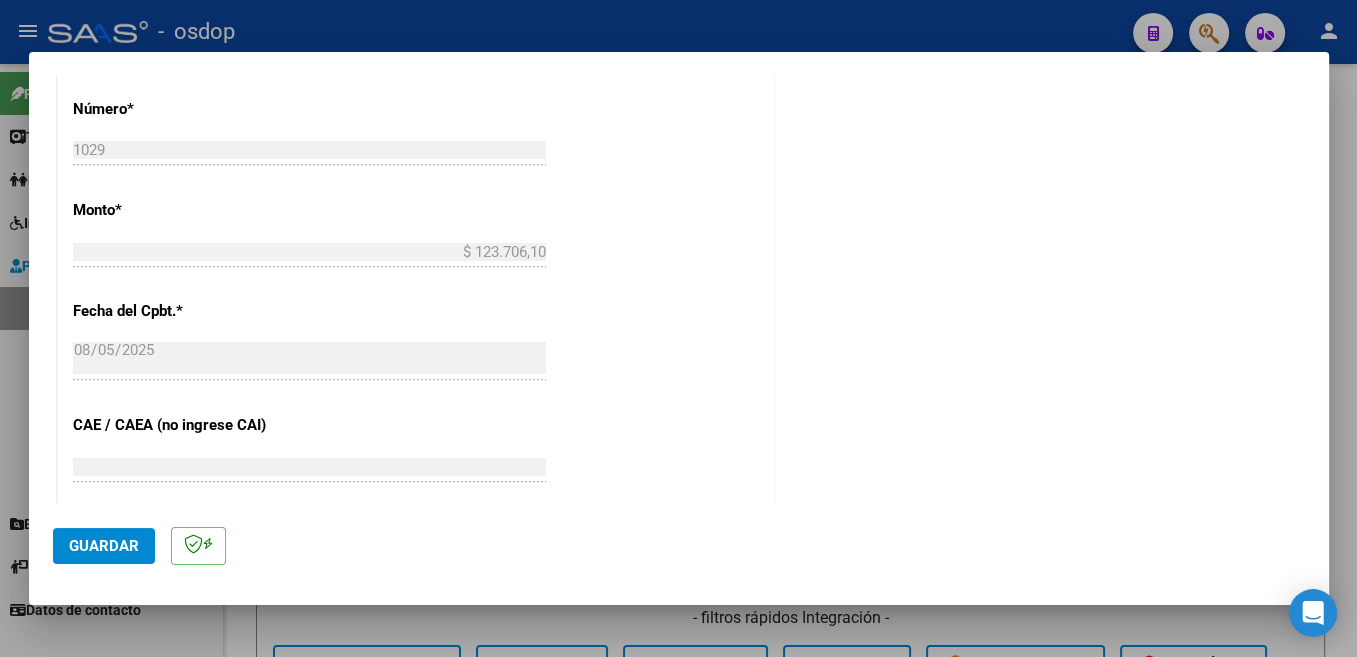 type on "202507" 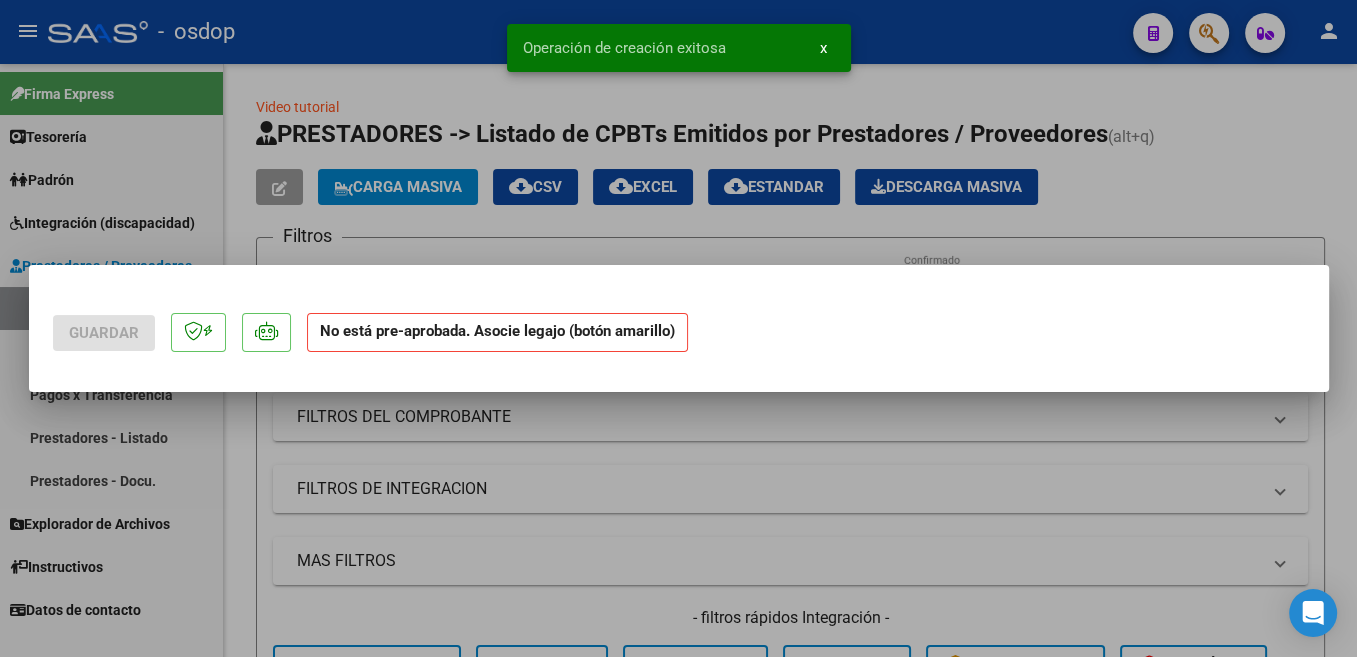 scroll, scrollTop: 0, scrollLeft: 0, axis: both 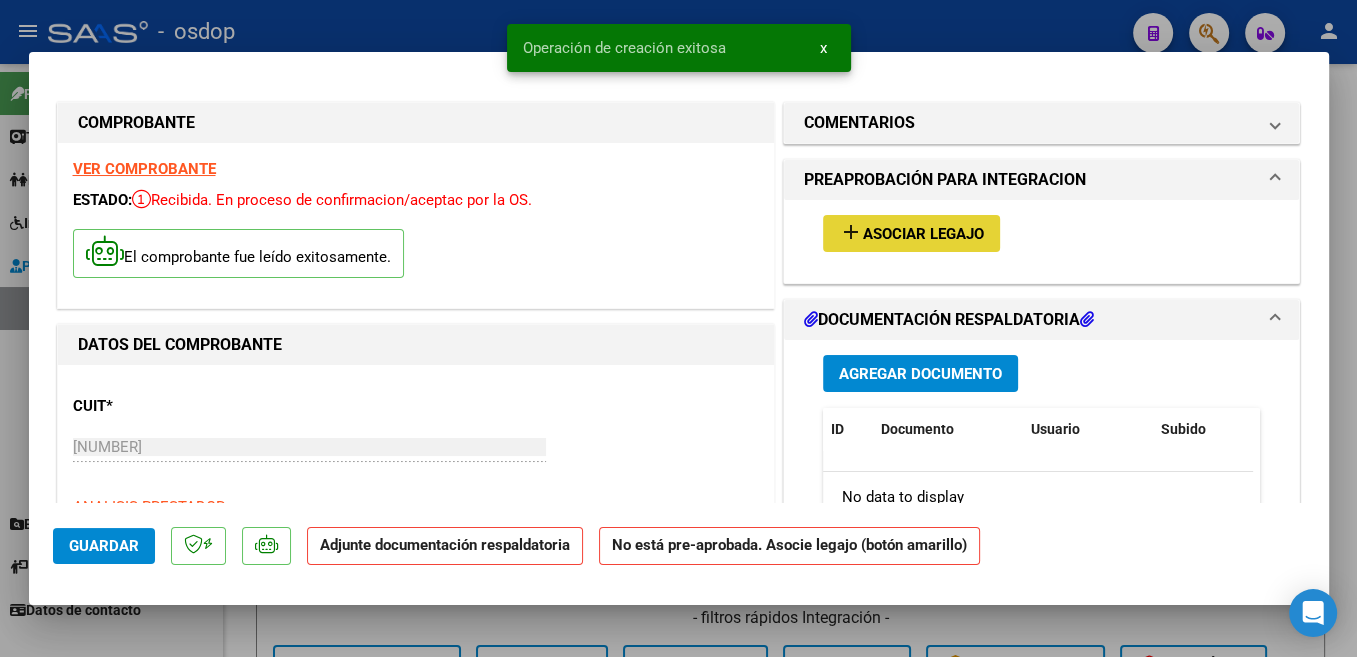 click on "Asociar Legajo" at bounding box center [923, 234] 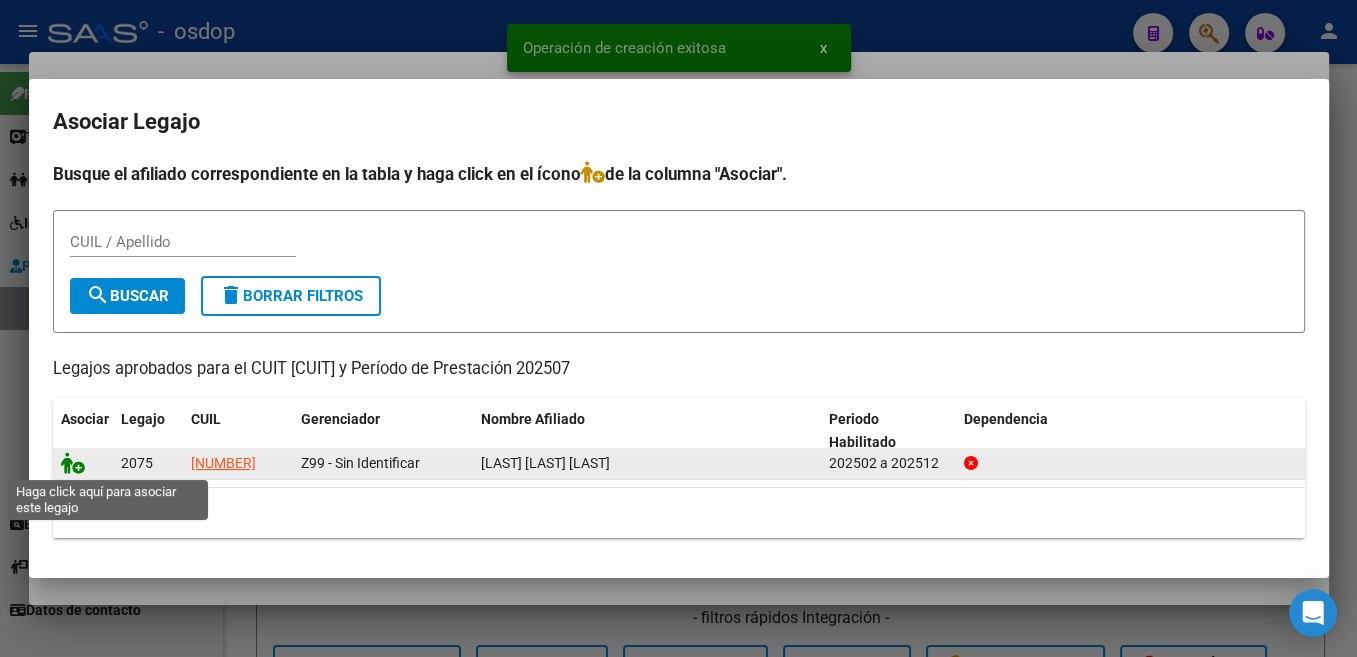 click 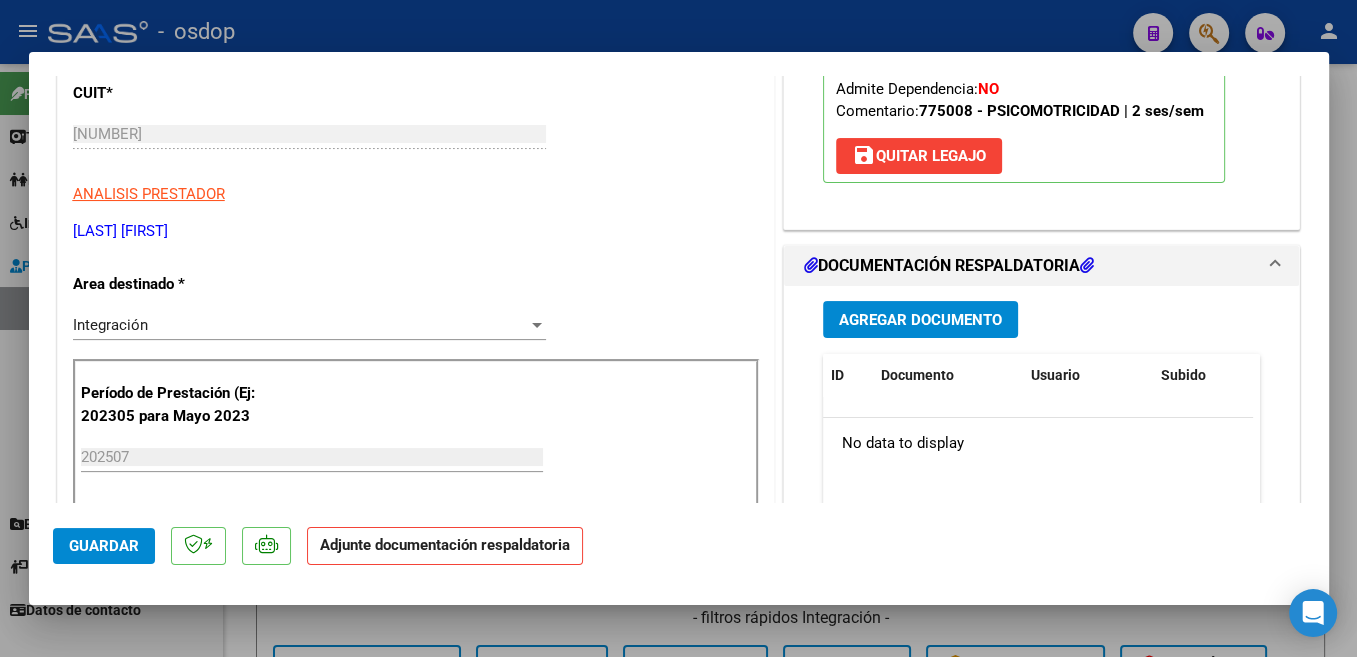 scroll, scrollTop: 318, scrollLeft: 0, axis: vertical 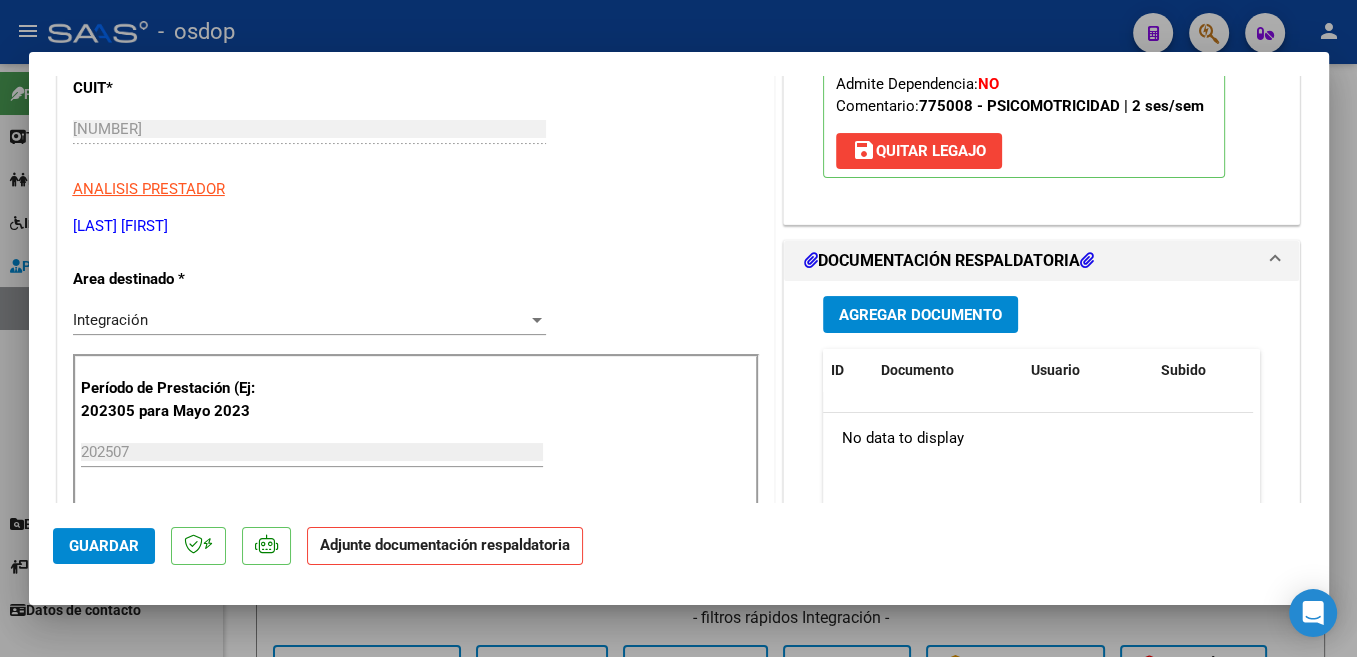 click on "Agregar Documento" at bounding box center [920, 314] 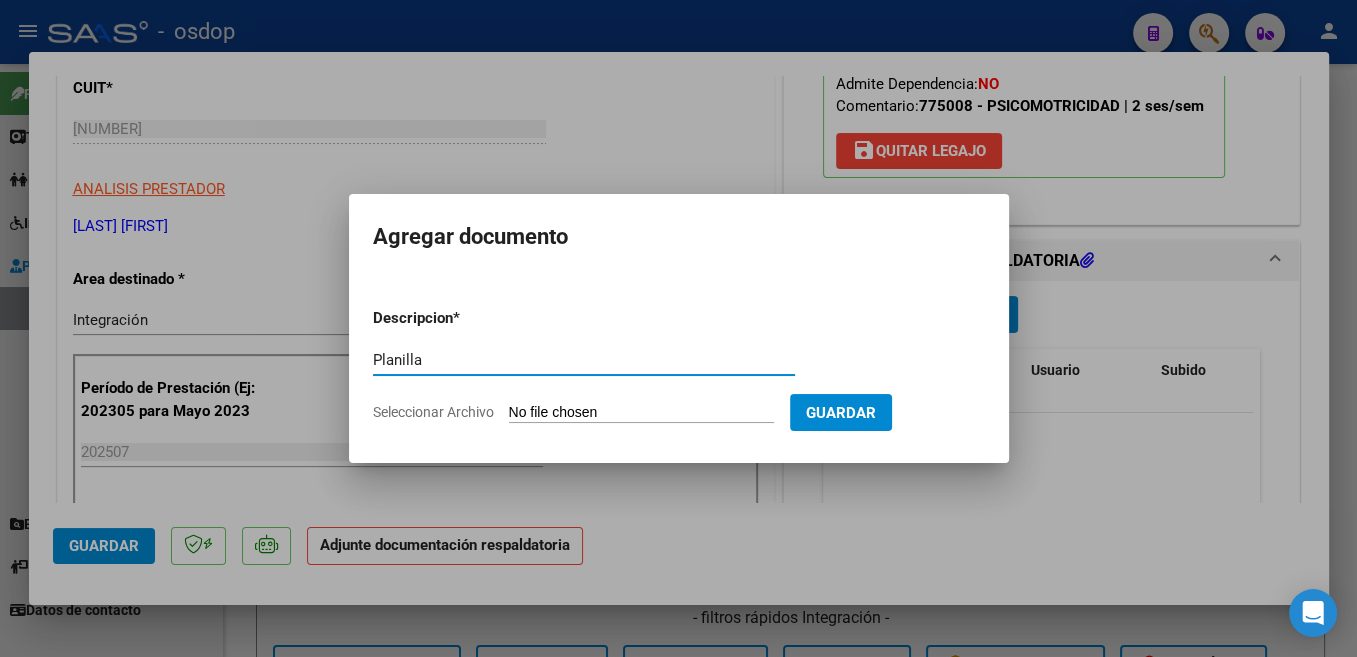 type on "Planilla" 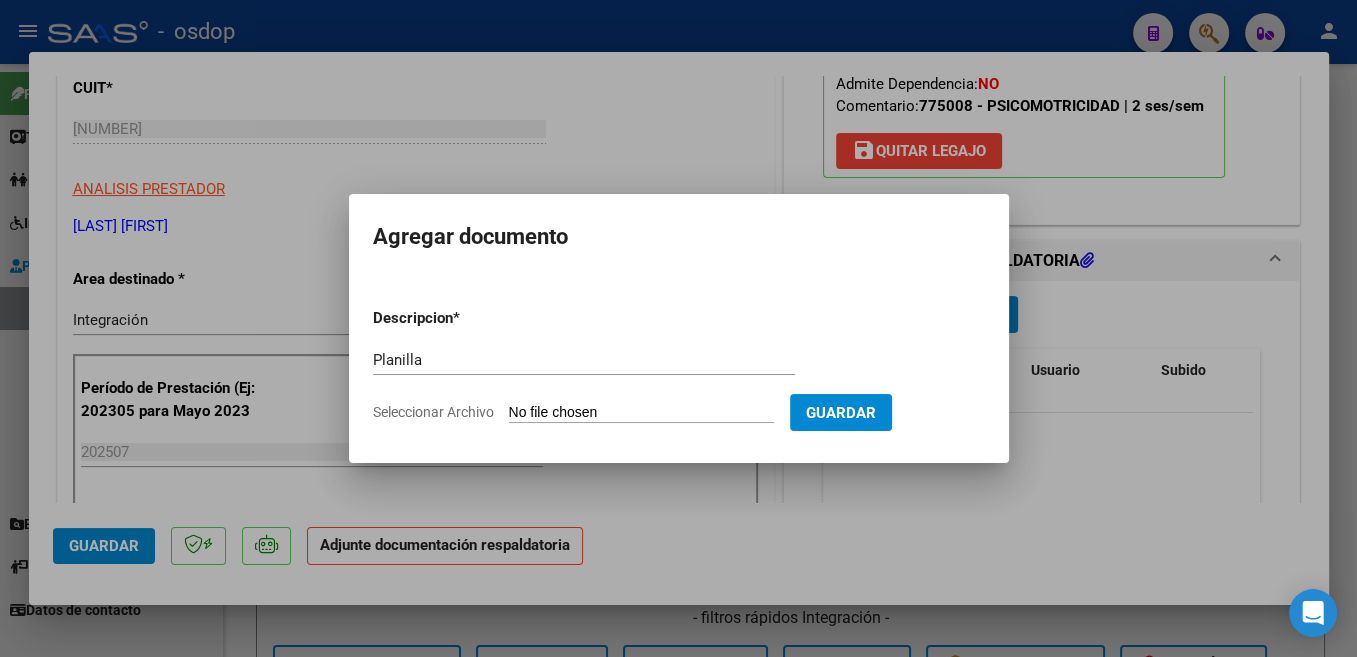 click on "Seleccionar Archivo" at bounding box center (641, 413) 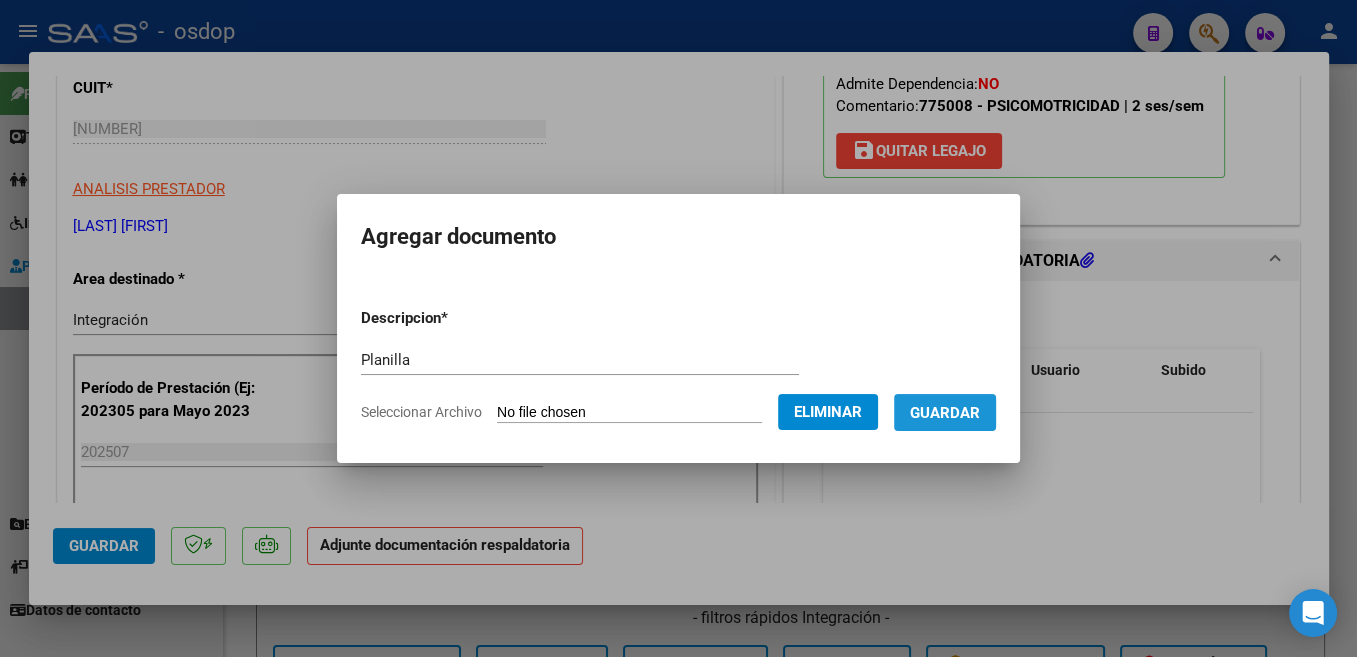click on "Guardar" at bounding box center [945, 412] 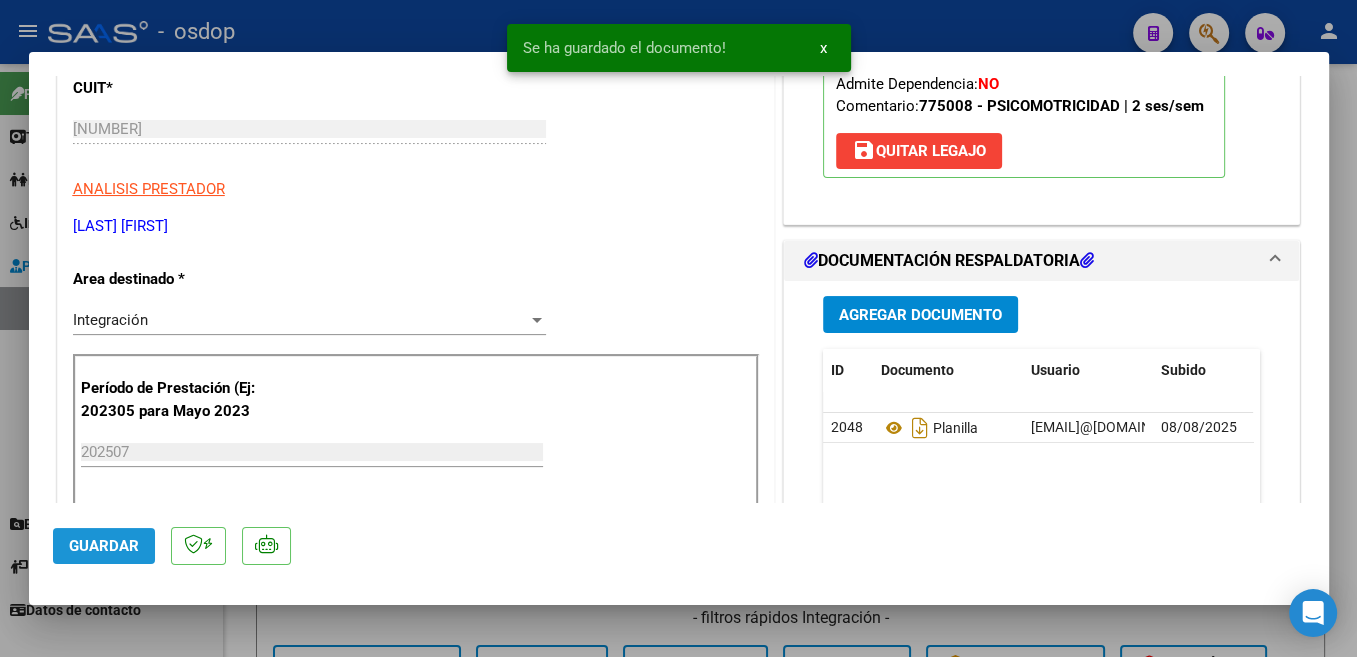 click on "Guardar" 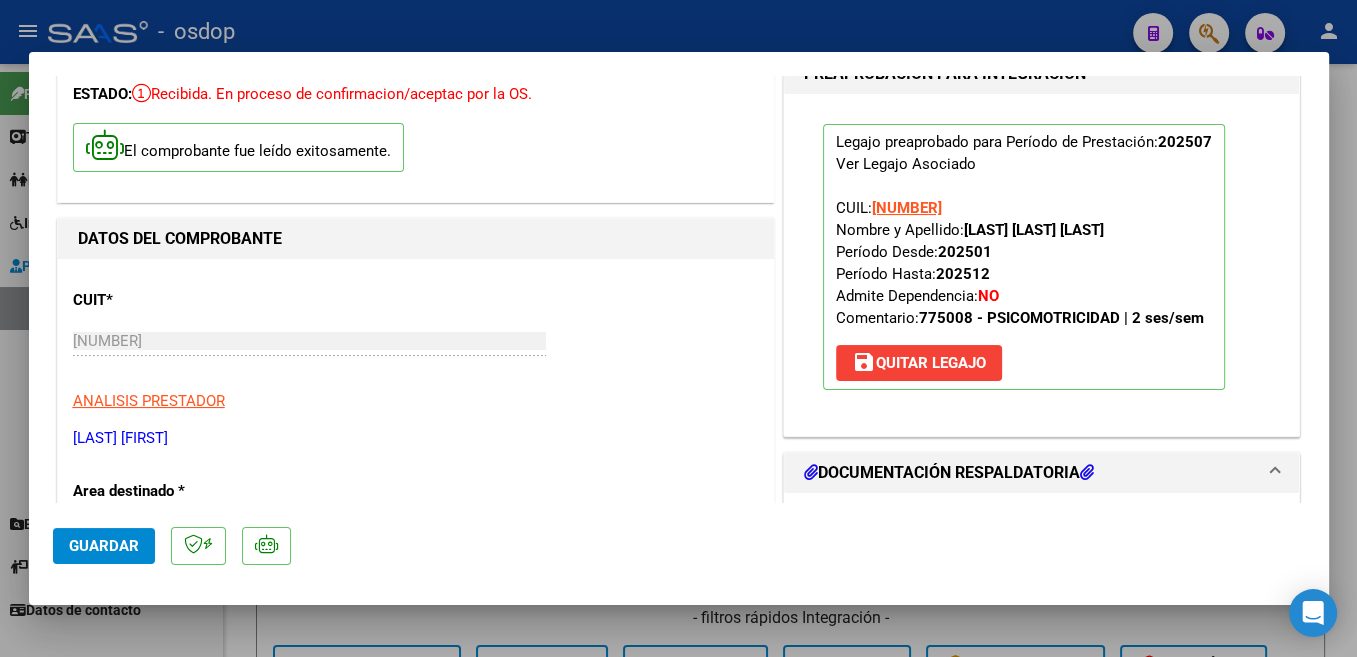 scroll, scrollTop: 0, scrollLeft: 0, axis: both 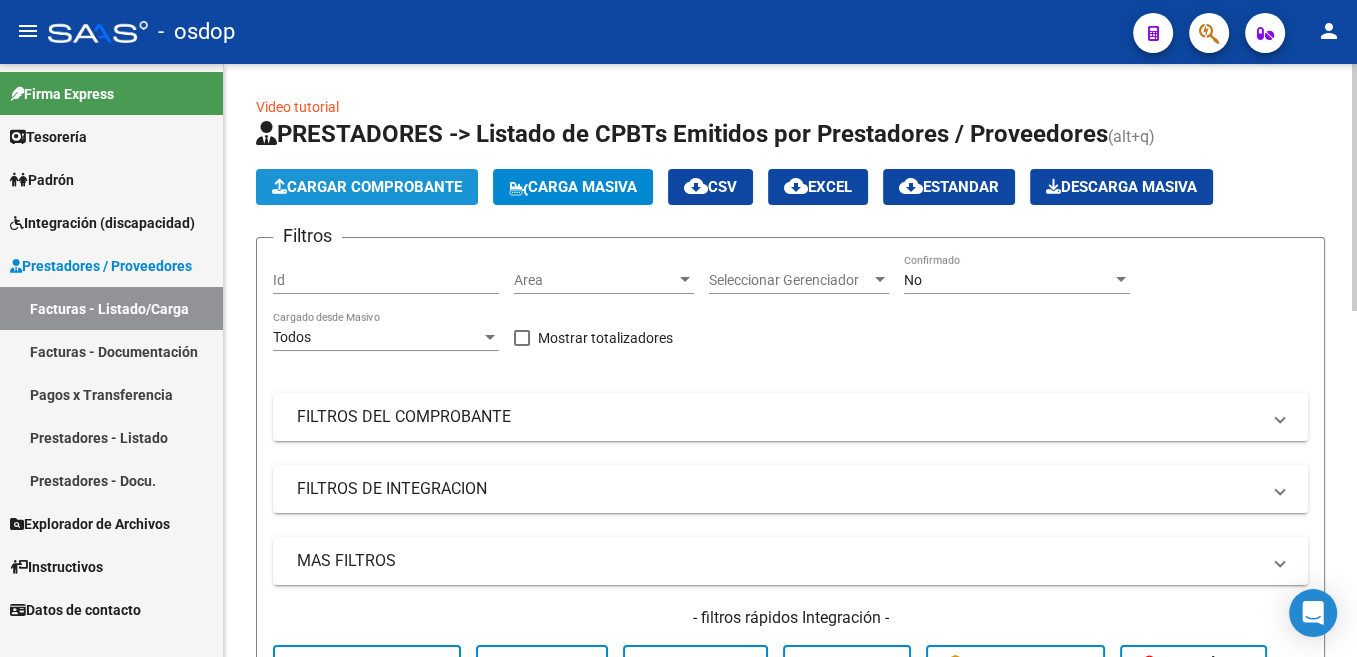 click on "Cargar Comprobante" 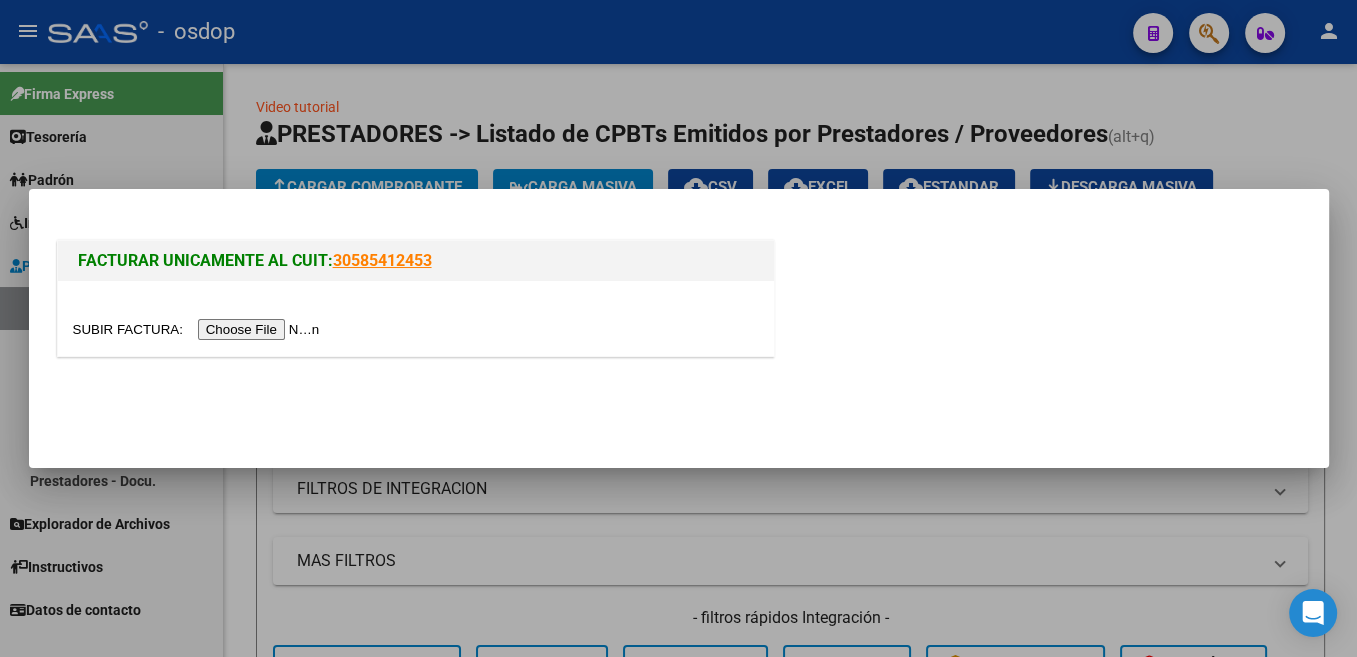 click at bounding box center (199, 329) 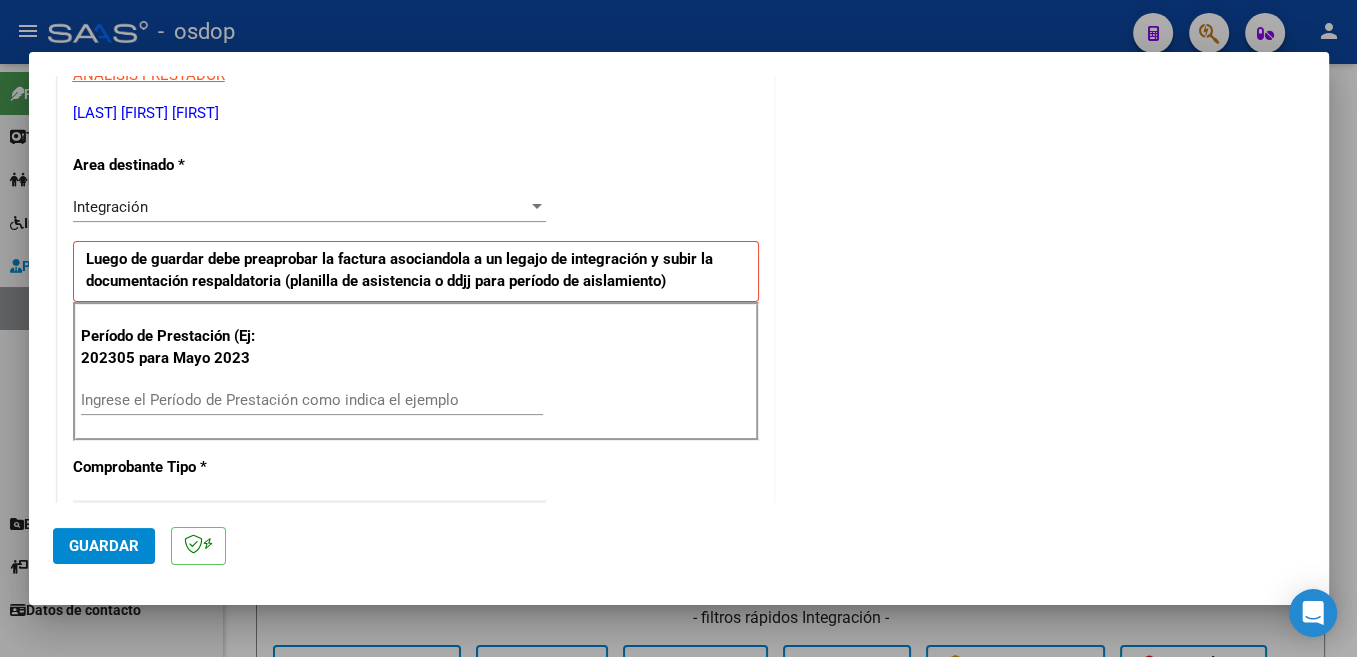 scroll, scrollTop: 424, scrollLeft: 0, axis: vertical 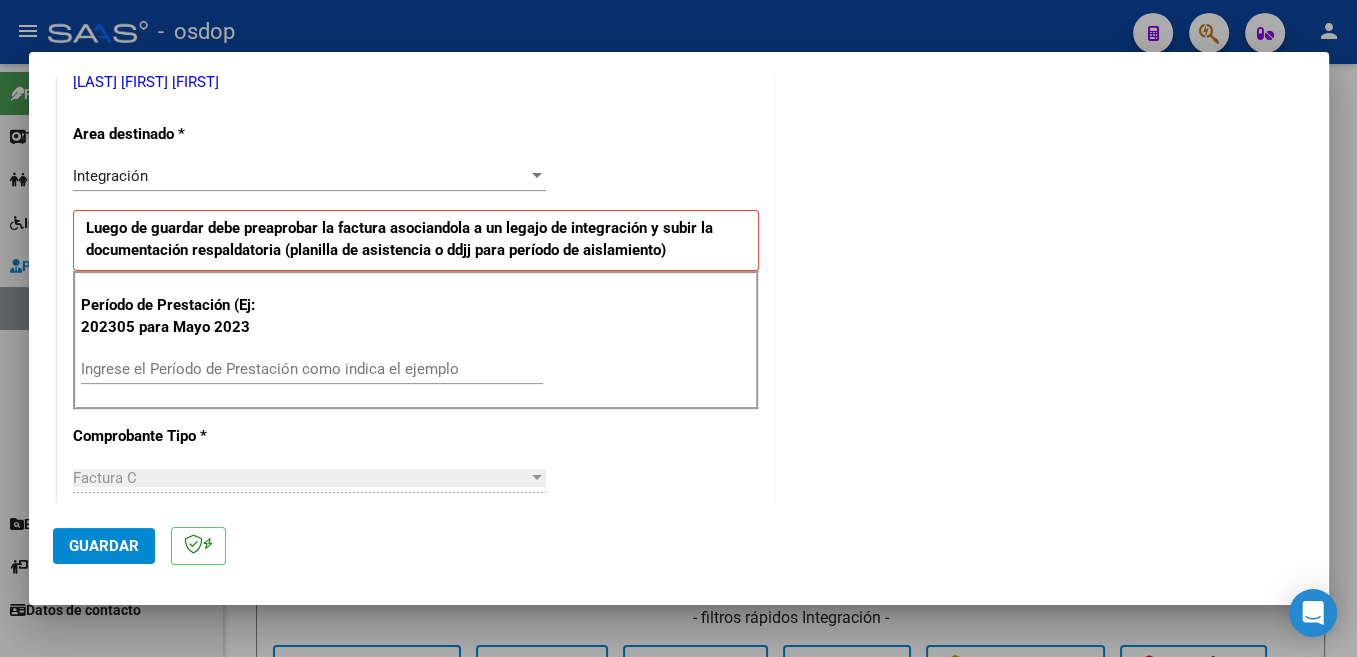 click on "Ingrese el Período de Prestación como indica el ejemplo" at bounding box center [312, 369] 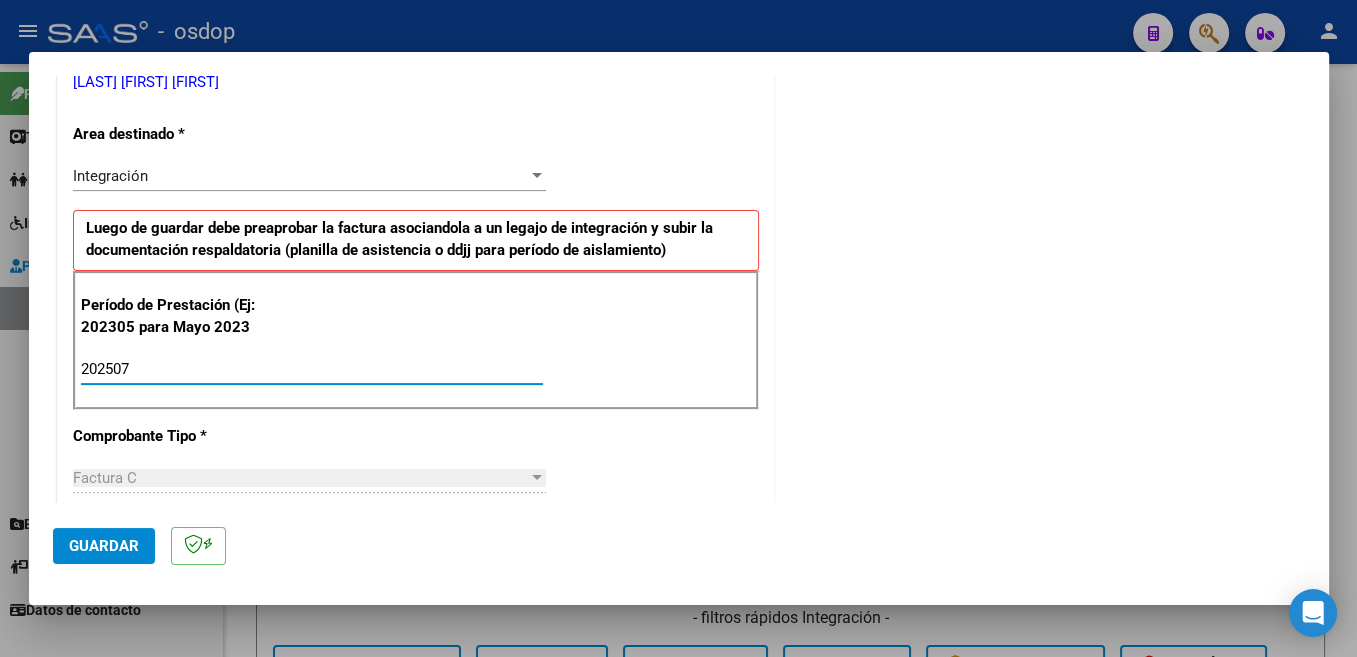 scroll, scrollTop: 742, scrollLeft: 0, axis: vertical 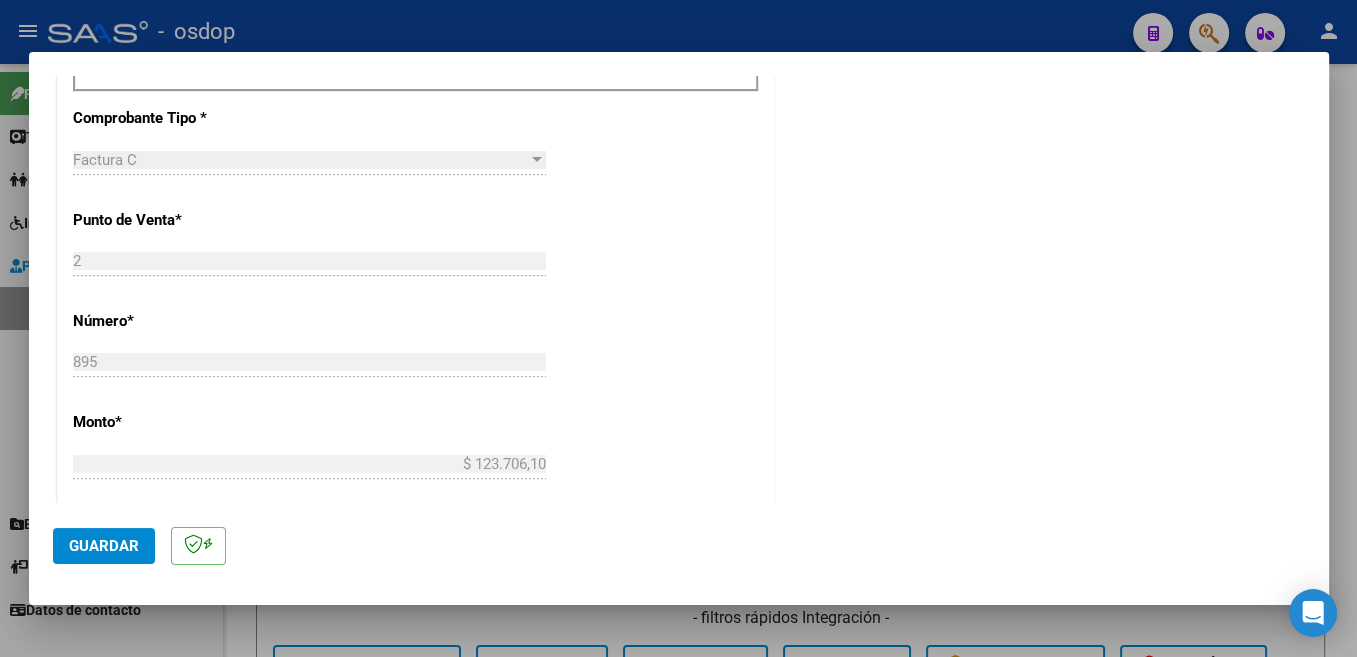type on "202507" 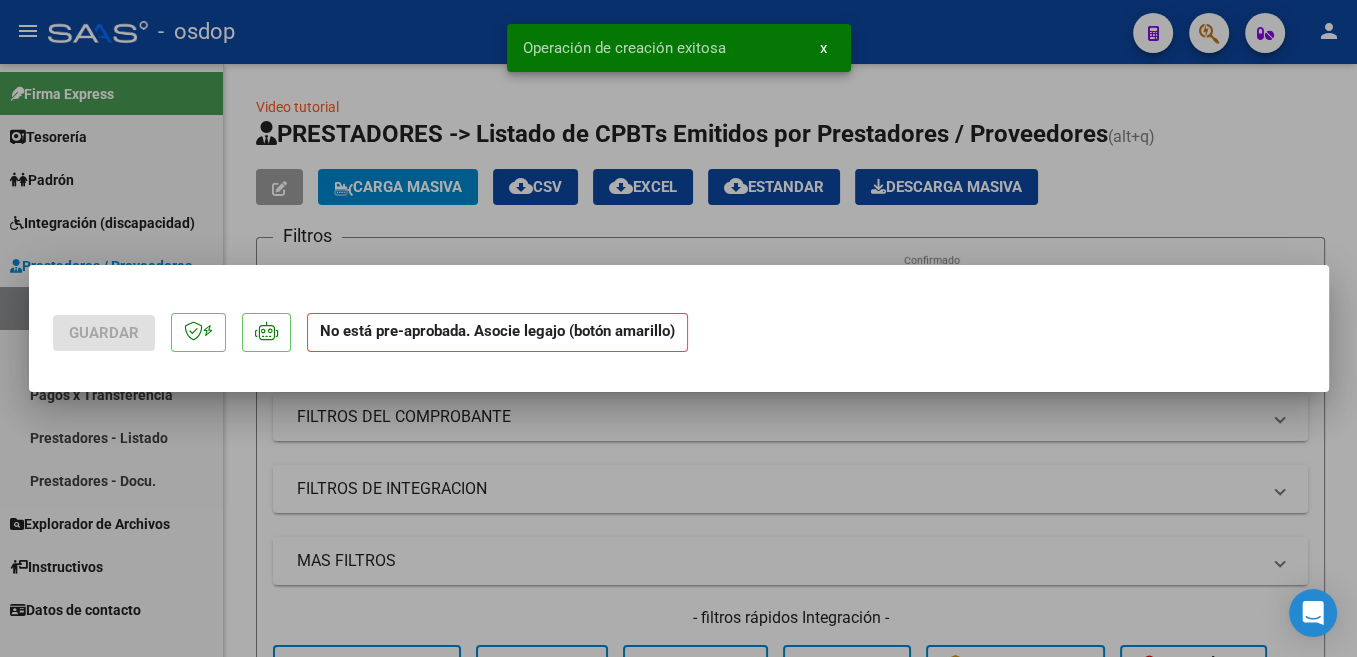 scroll, scrollTop: 0, scrollLeft: 0, axis: both 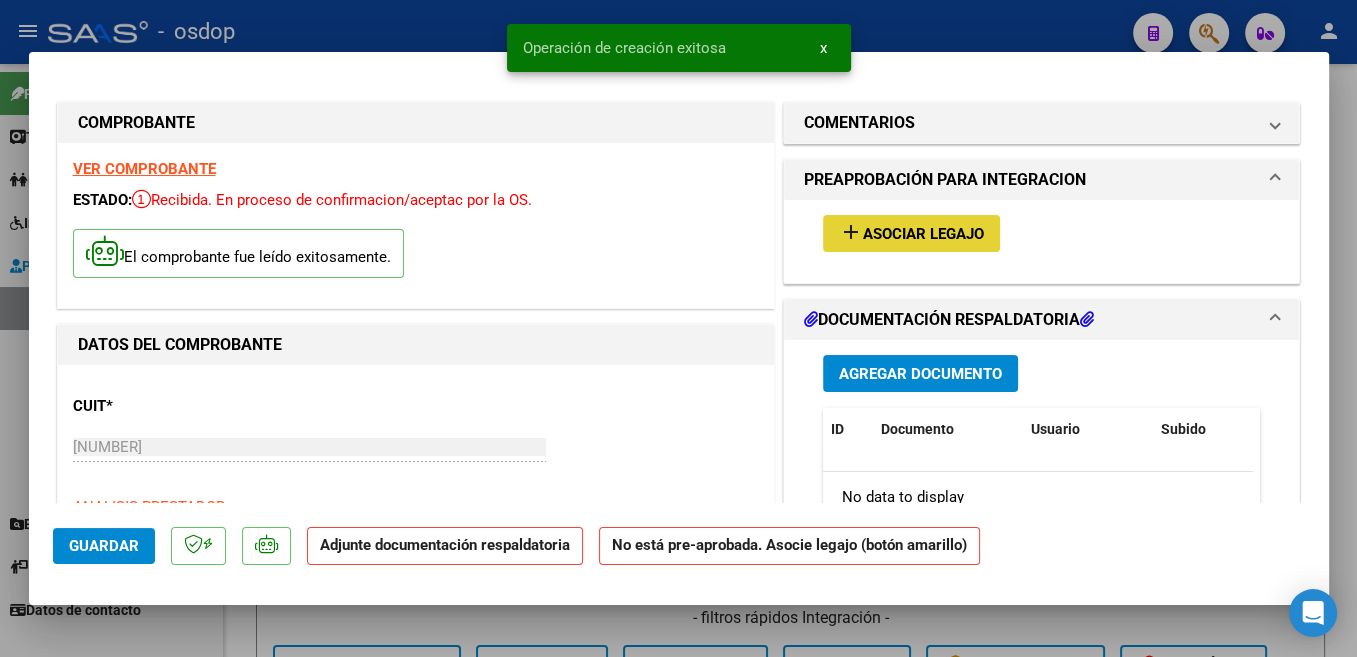 click on "add Asociar Legajo" at bounding box center (911, 233) 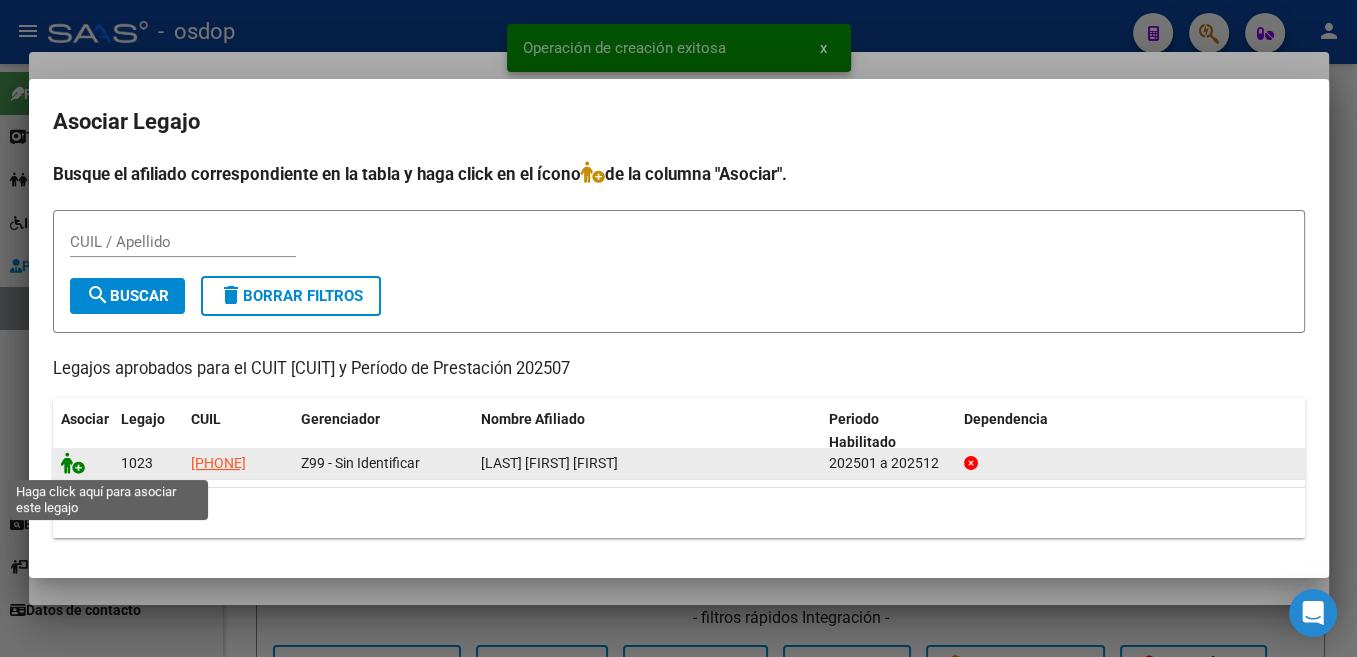click 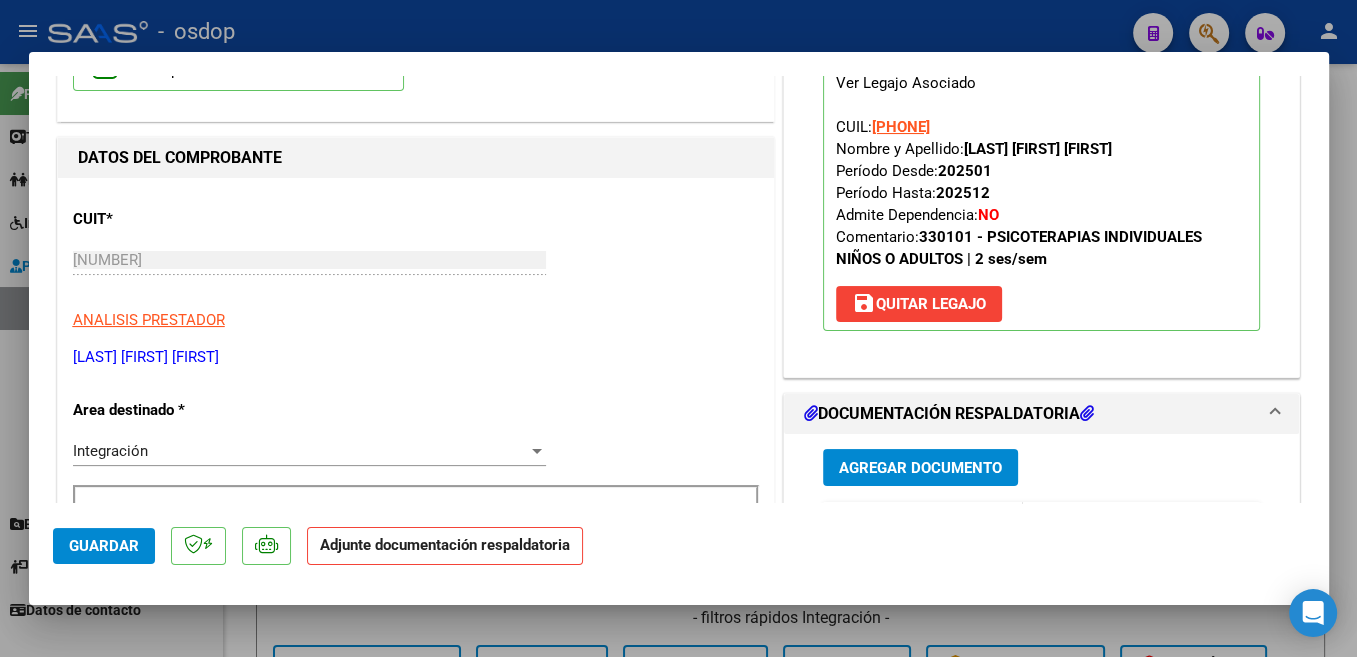 scroll, scrollTop: 318, scrollLeft: 0, axis: vertical 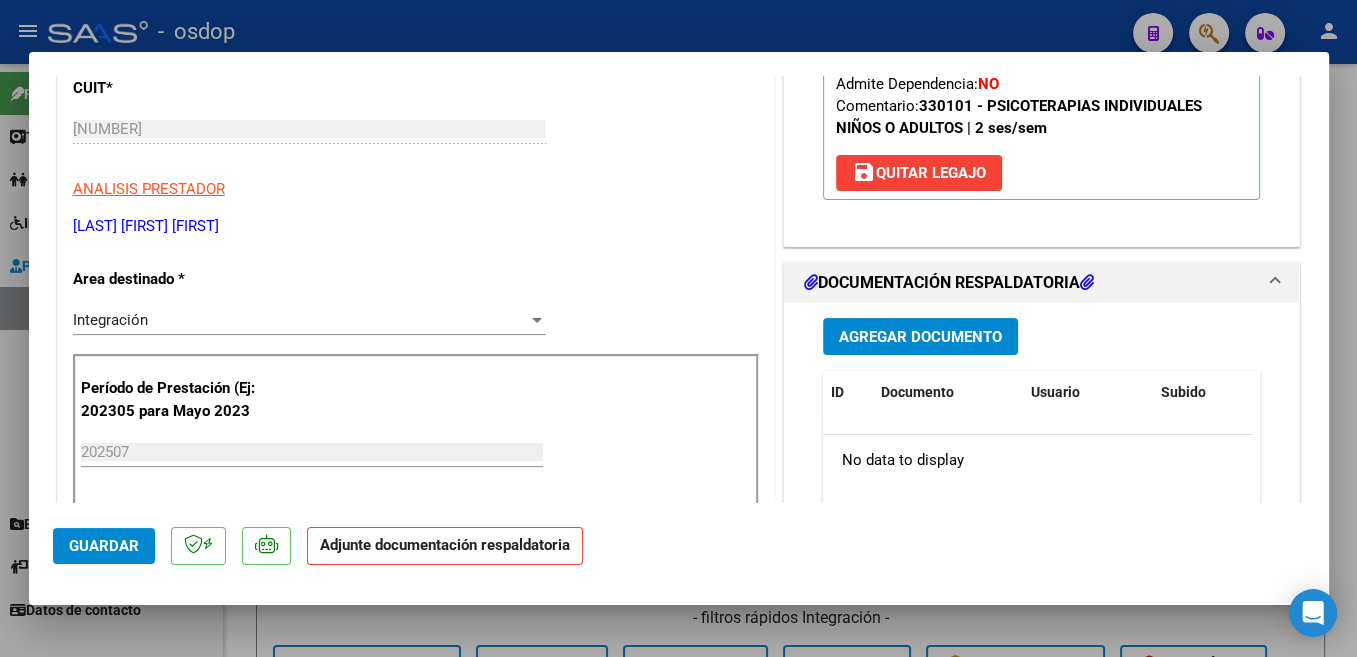 click on "Agregar Documento" at bounding box center [920, 337] 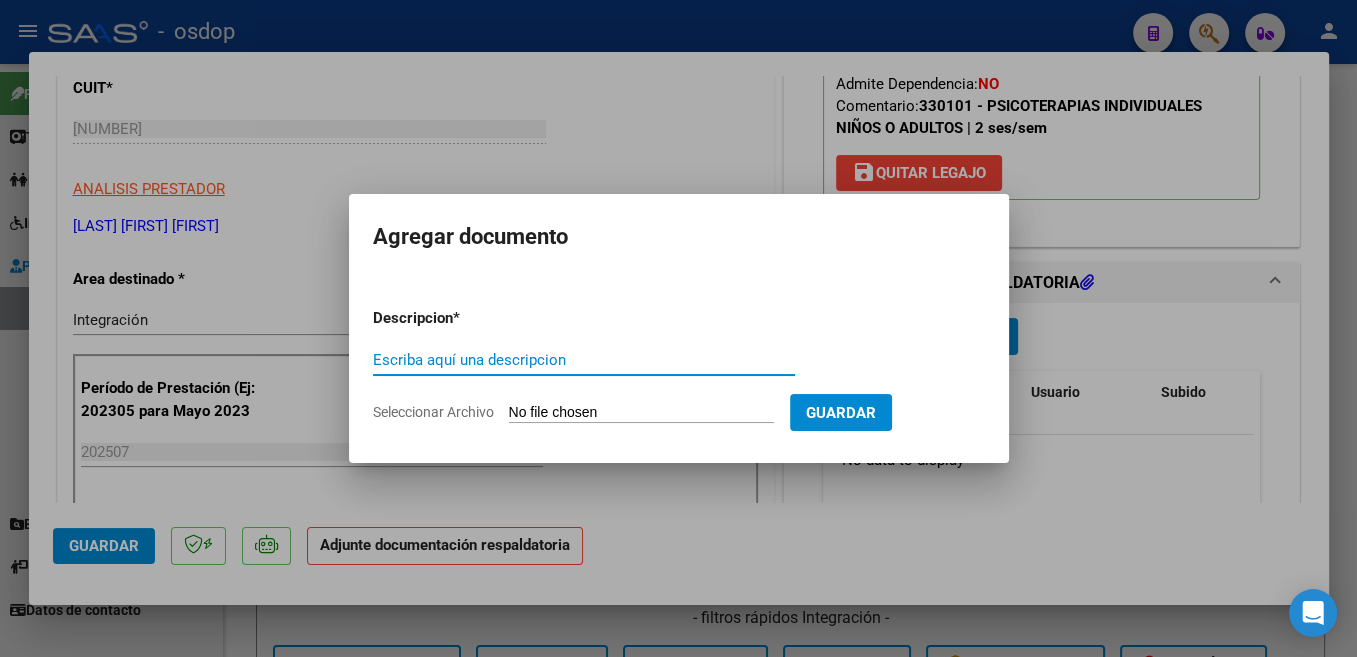 click on "Escriba aquí una descripcion" at bounding box center (584, 360) 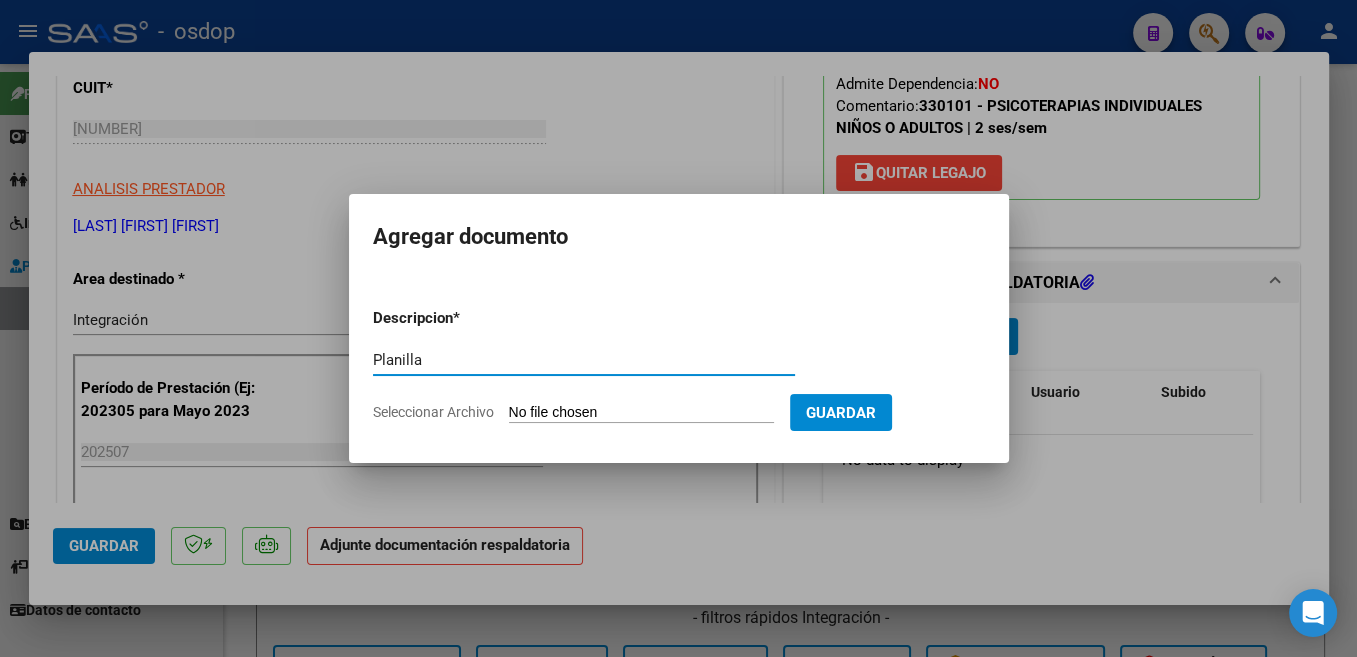 type on "Planilla" 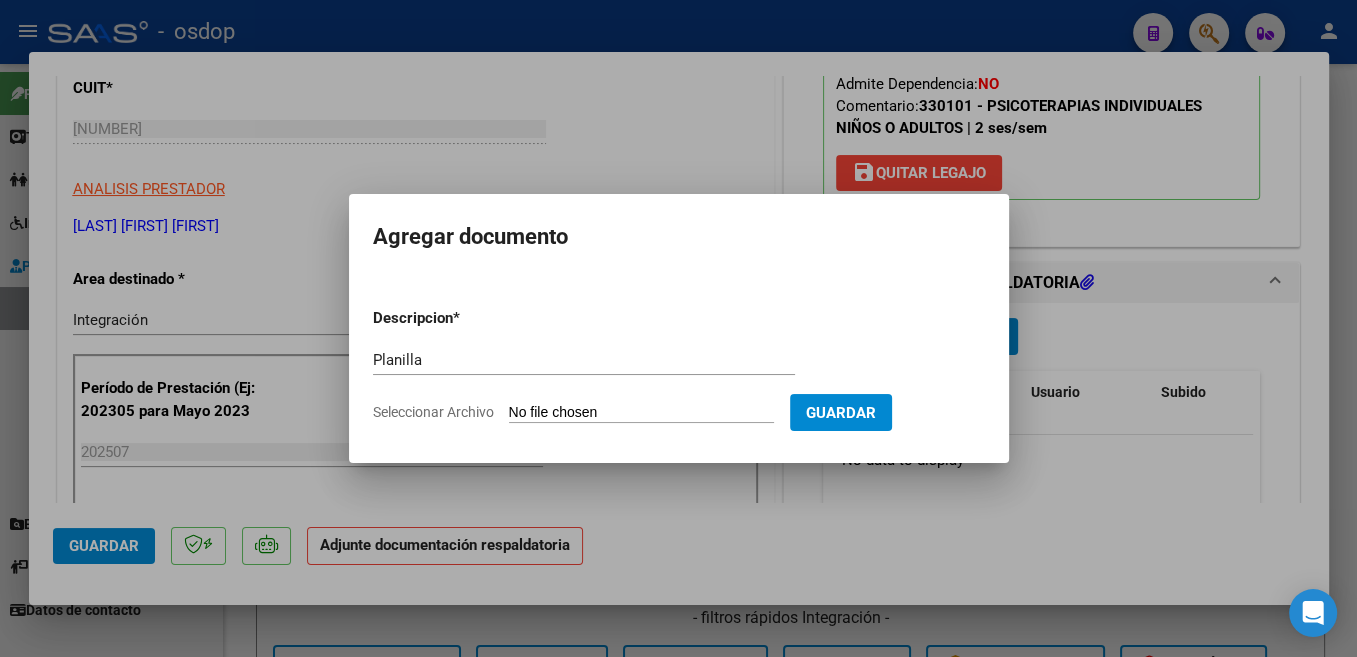 type on "C:\fakepath\[FILENAME] [MONTH] [YEAR].pdf" 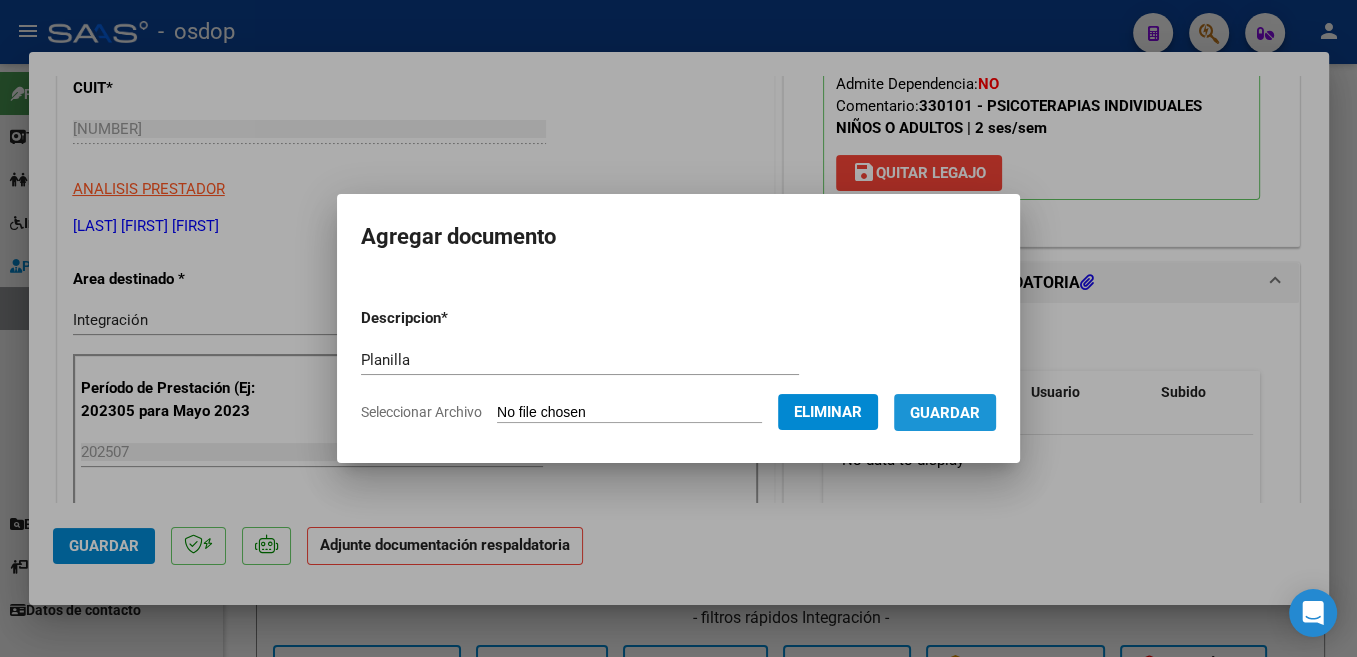 click on "Guardar" at bounding box center [945, 413] 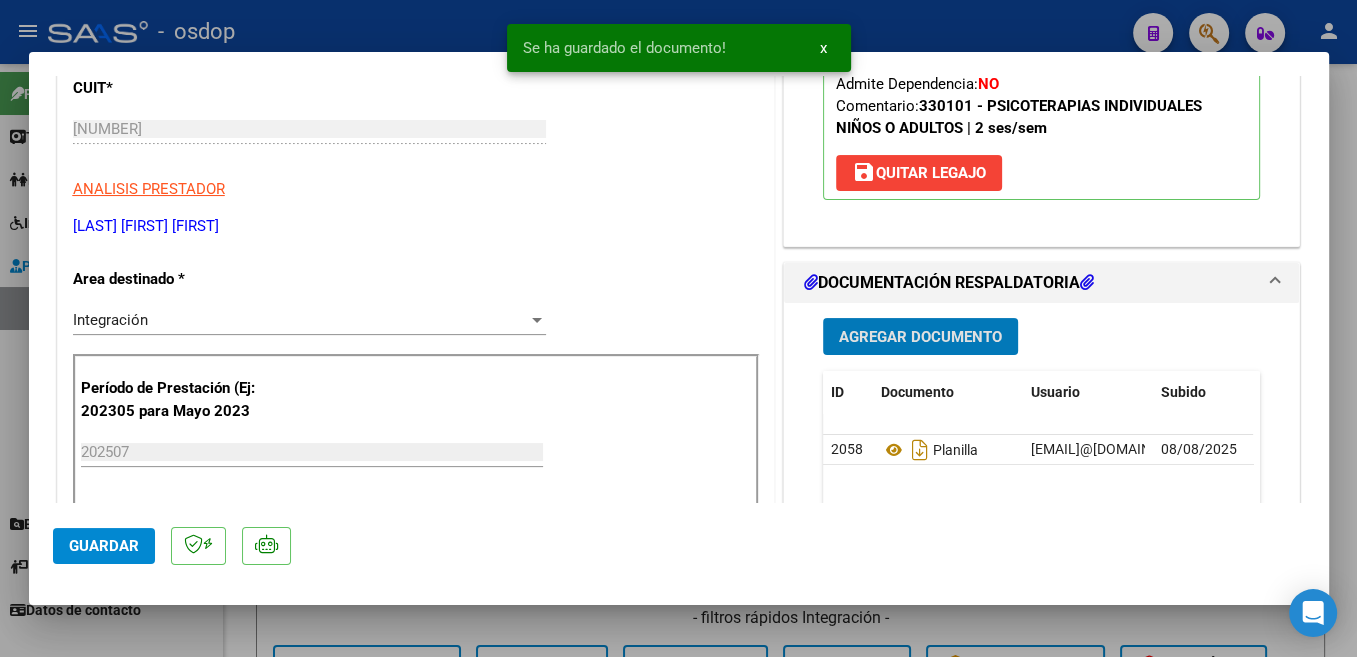 click on "Guardar" 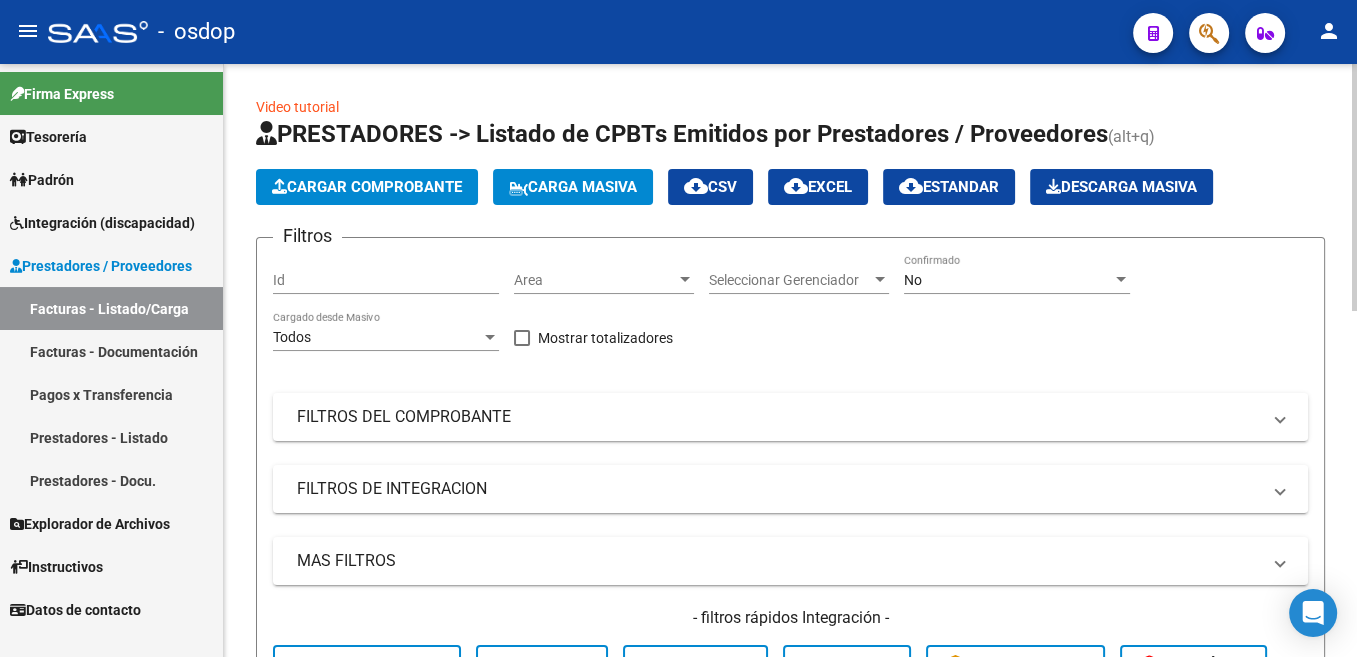 click on "Cargar Comprobante" 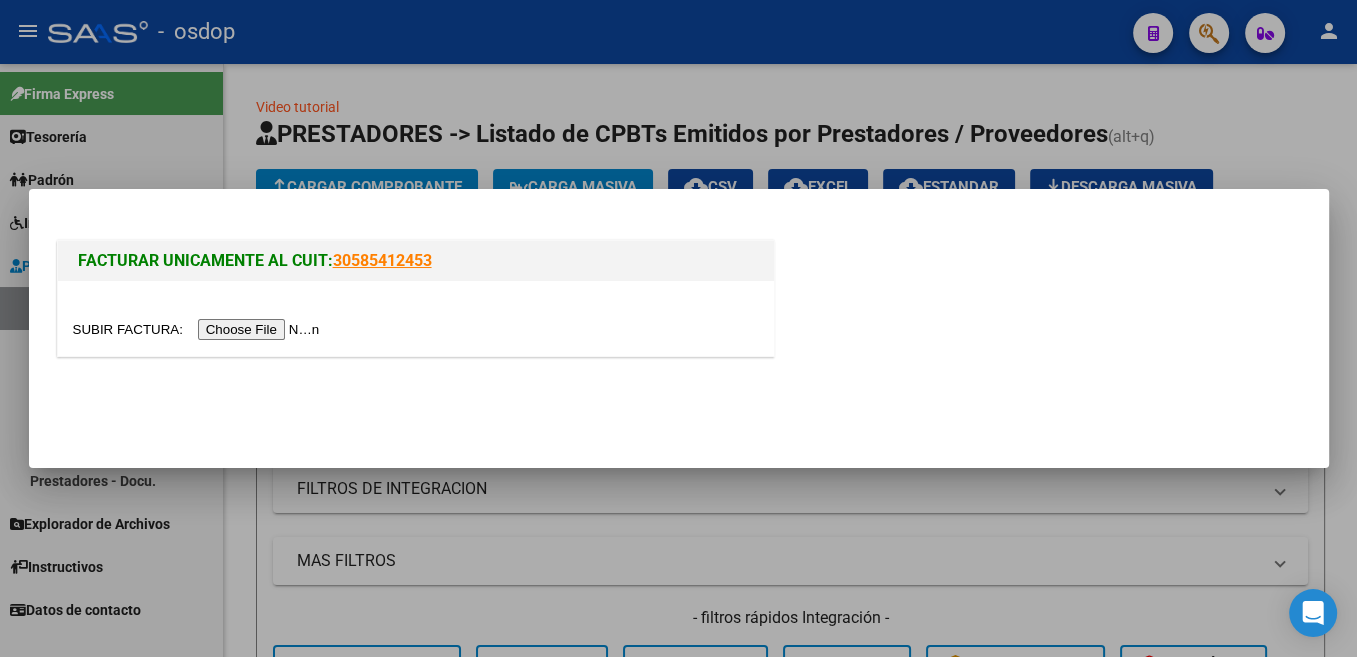 click at bounding box center [199, 329] 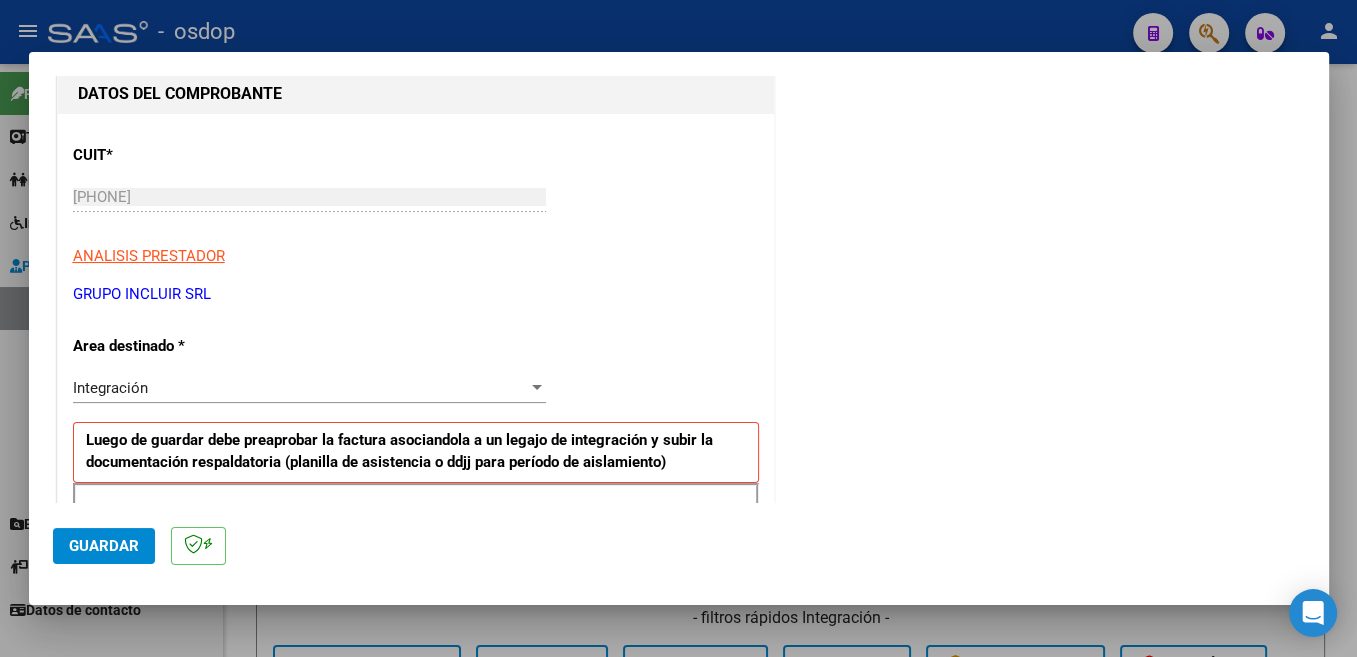 scroll, scrollTop: 424, scrollLeft: 0, axis: vertical 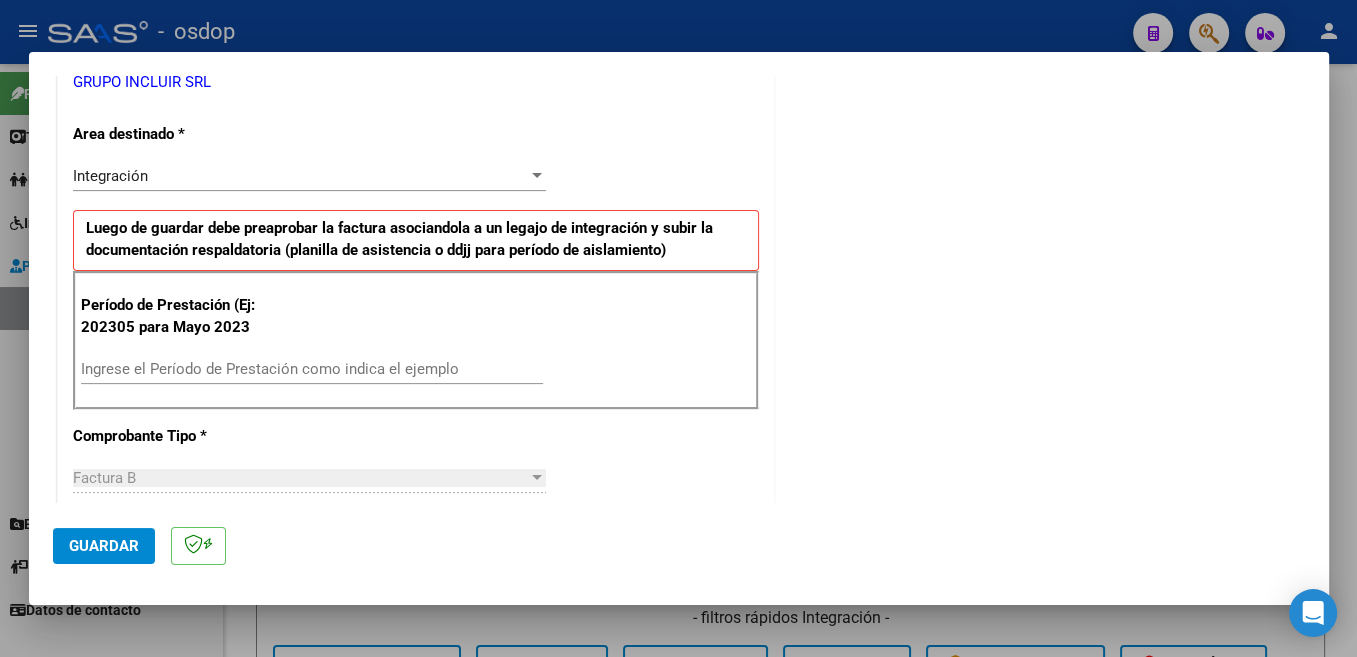 click on "Ingrese el Período de Prestación como indica el ejemplo" at bounding box center [312, 369] 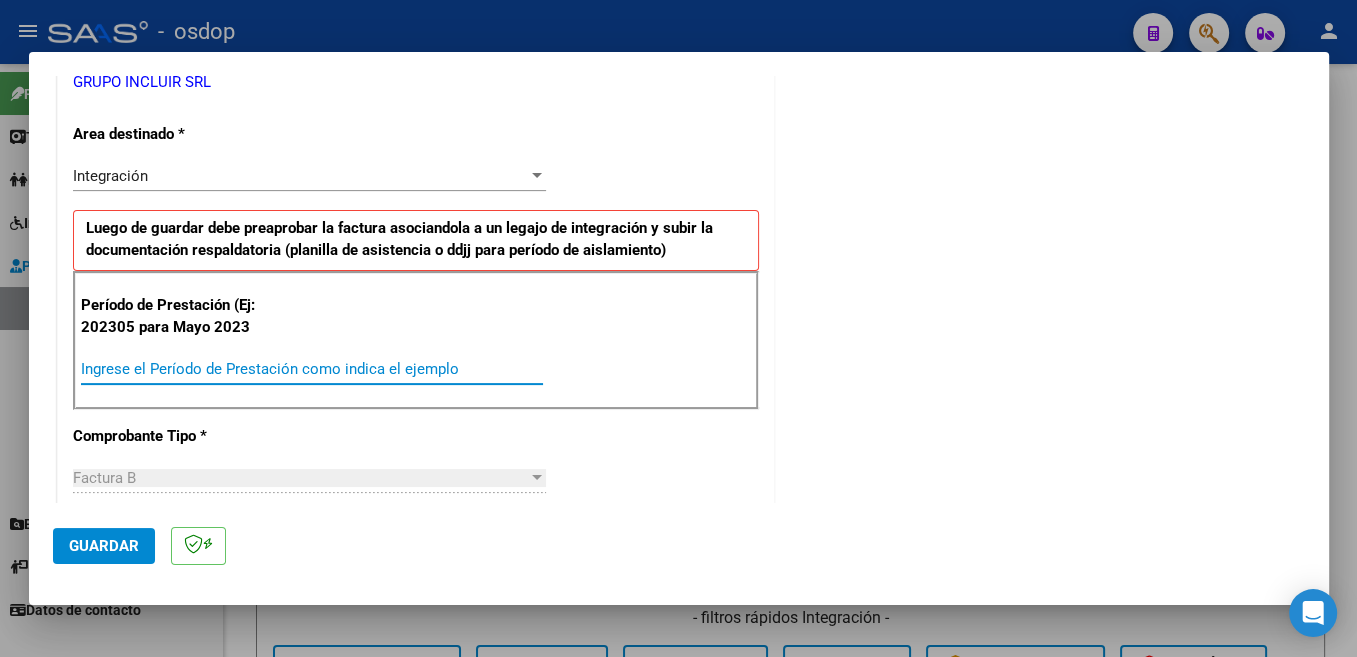click on "Ingrese el Período de Prestación como indica el ejemplo" at bounding box center [312, 369] 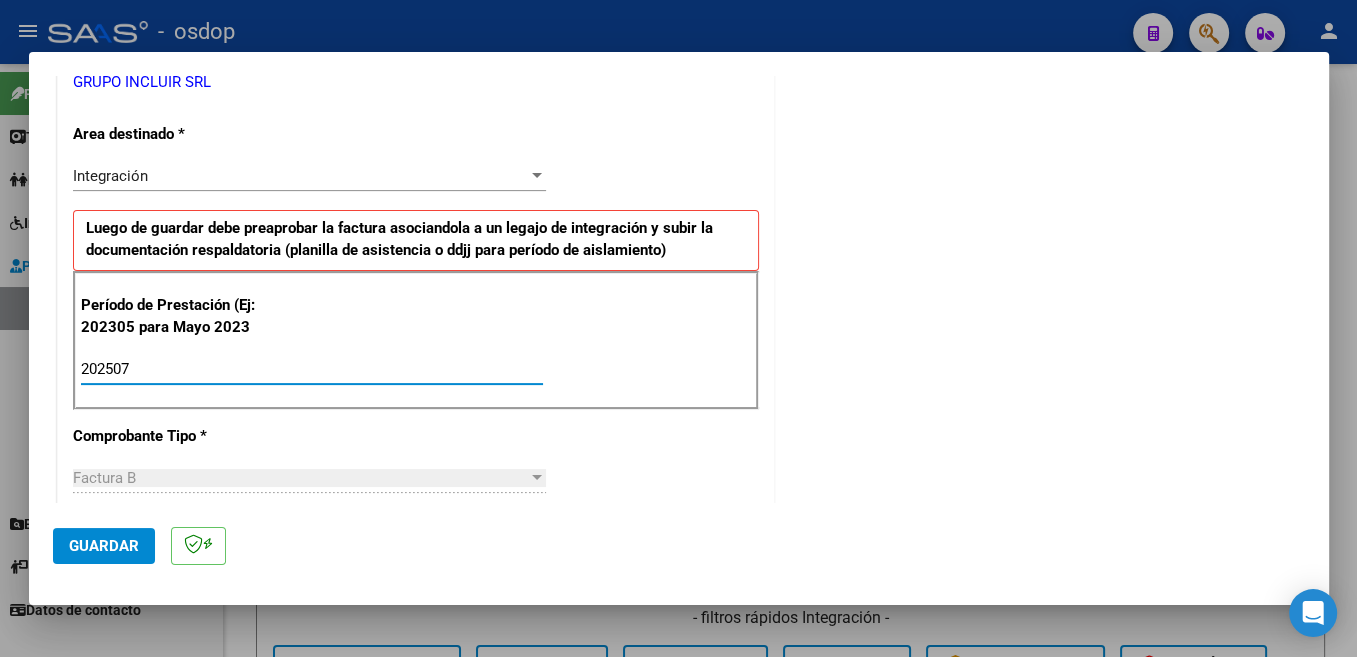 type on "202507" 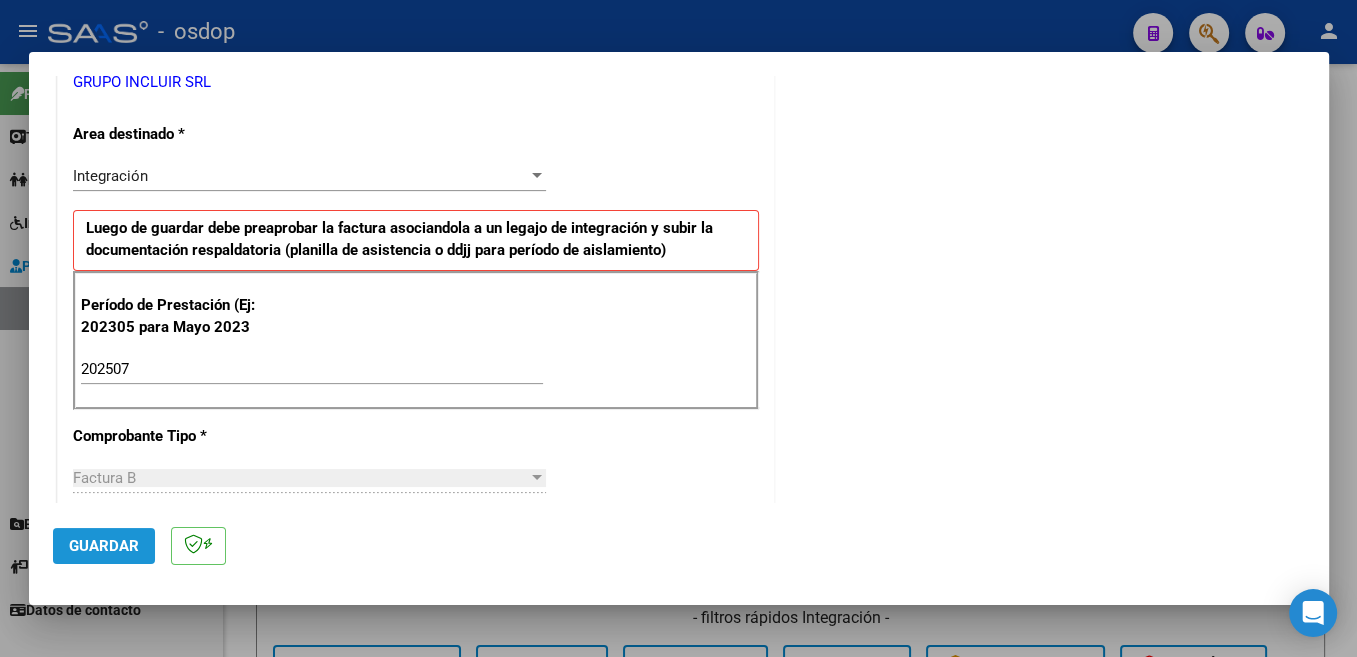 click on "Guardar" 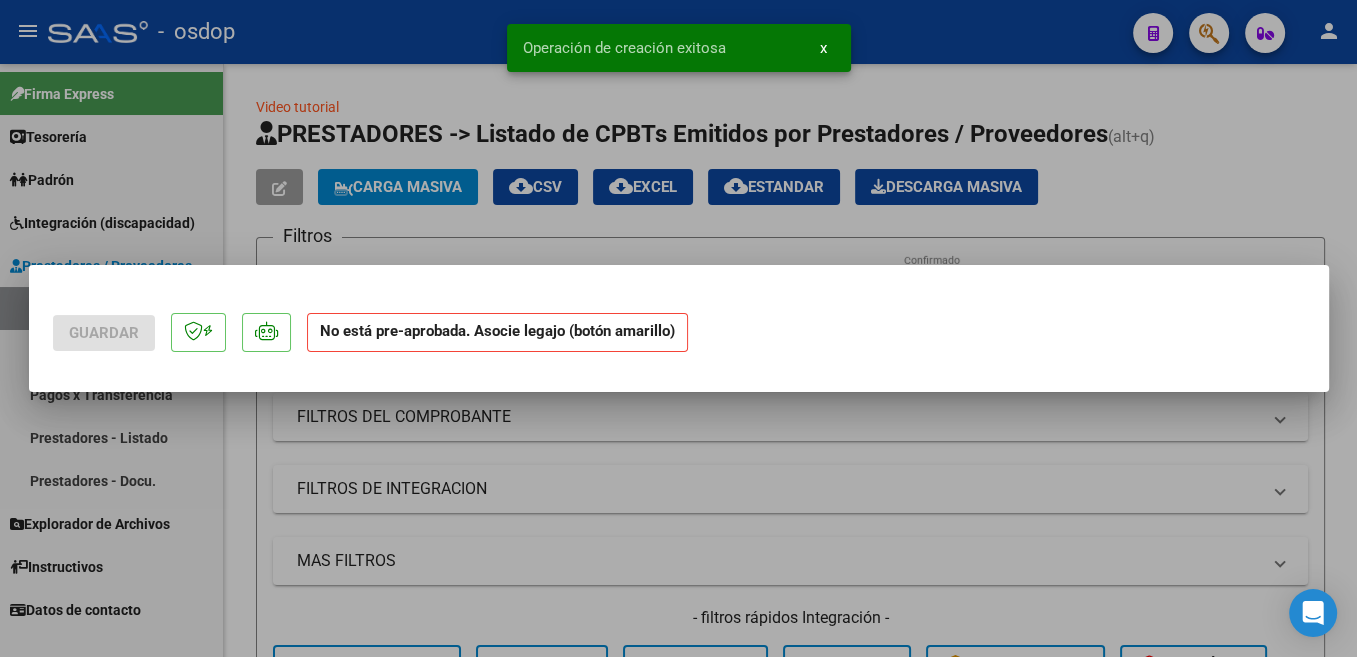 scroll, scrollTop: 0, scrollLeft: 0, axis: both 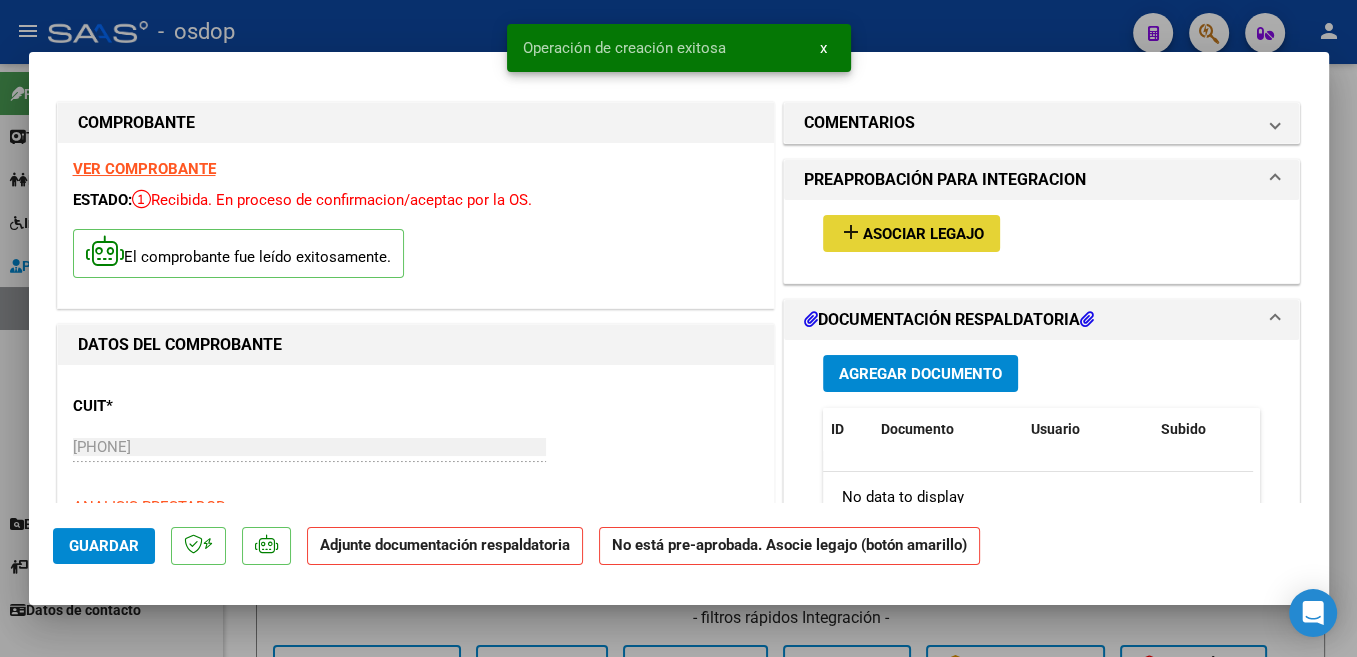click on "Asociar Legajo" at bounding box center [923, 234] 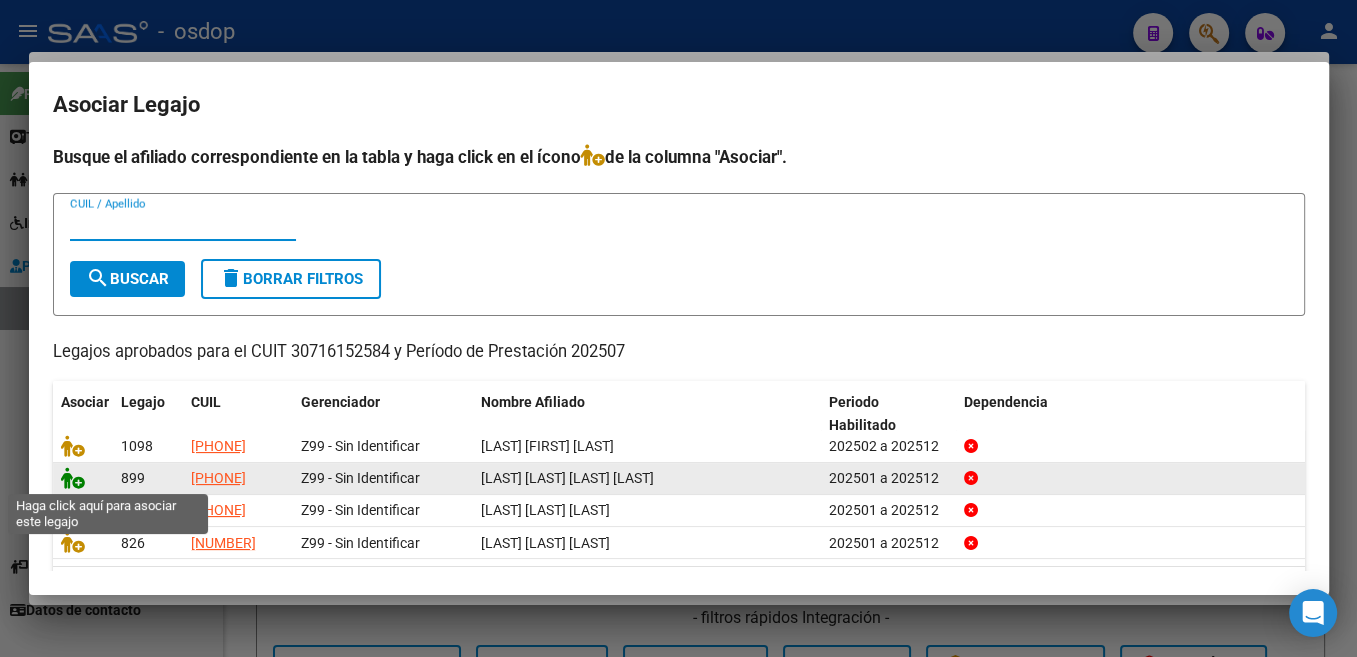 click 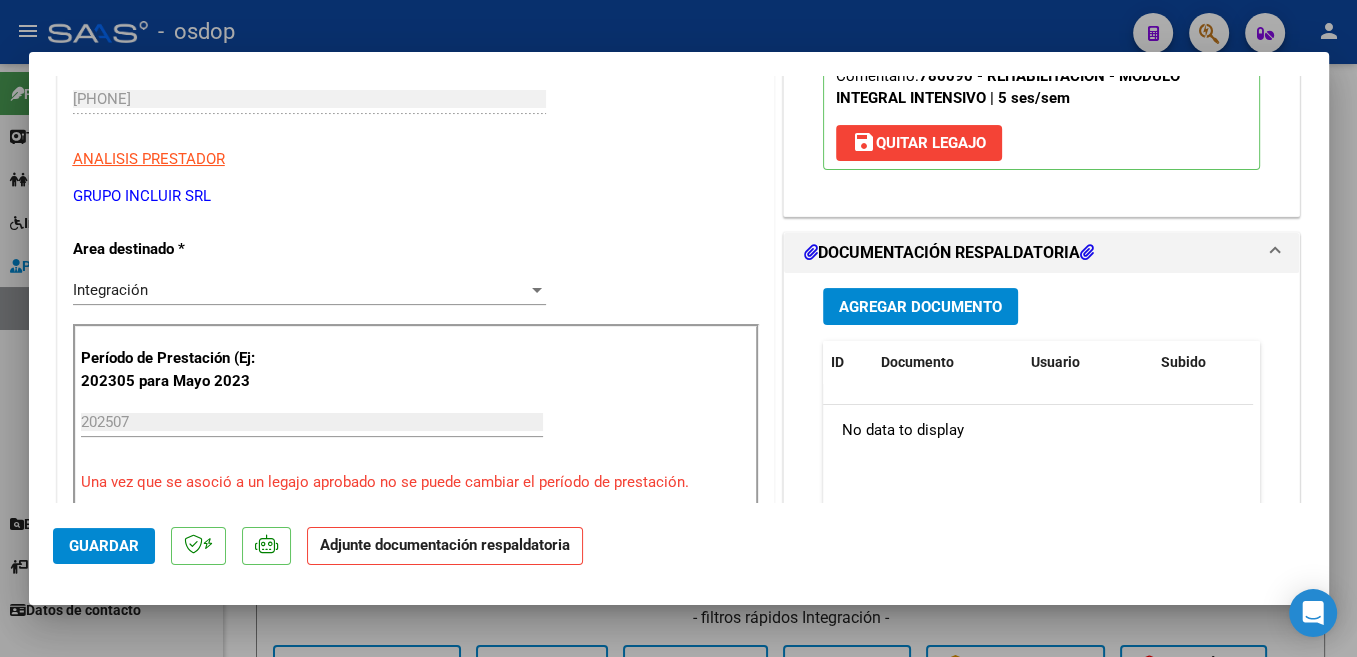 scroll, scrollTop: 424, scrollLeft: 0, axis: vertical 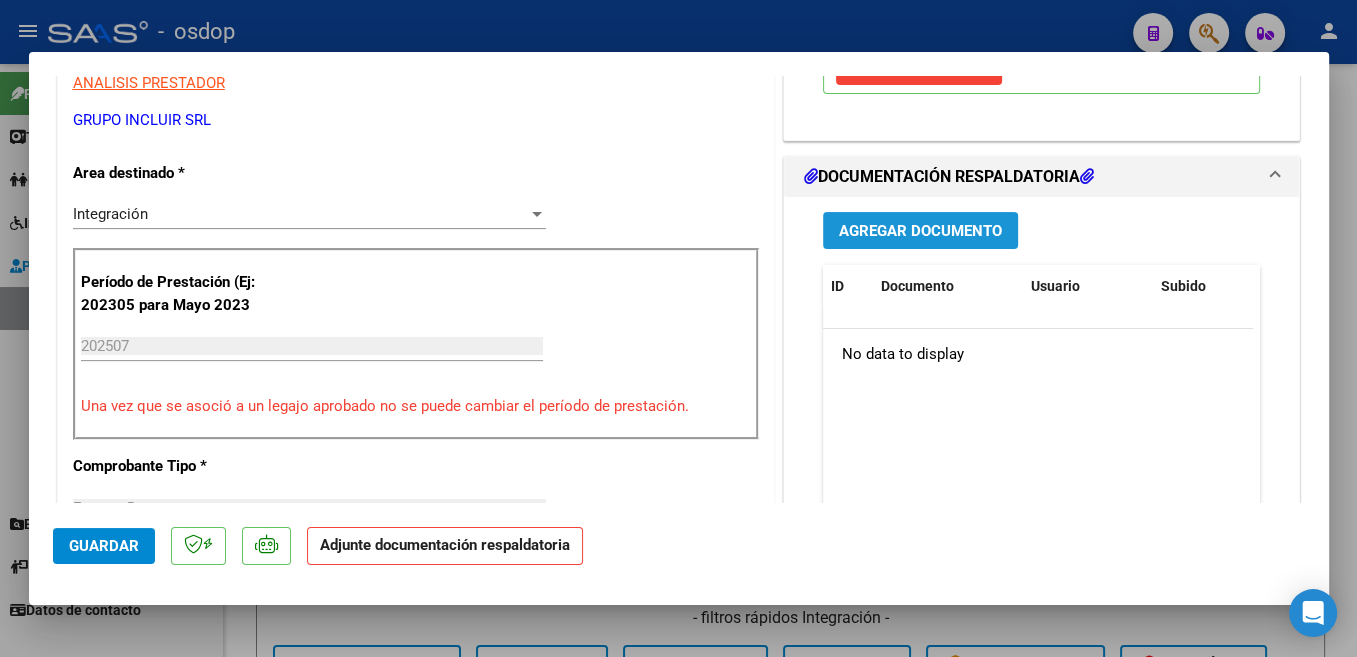 click on "Agregar Documento" at bounding box center (920, 231) 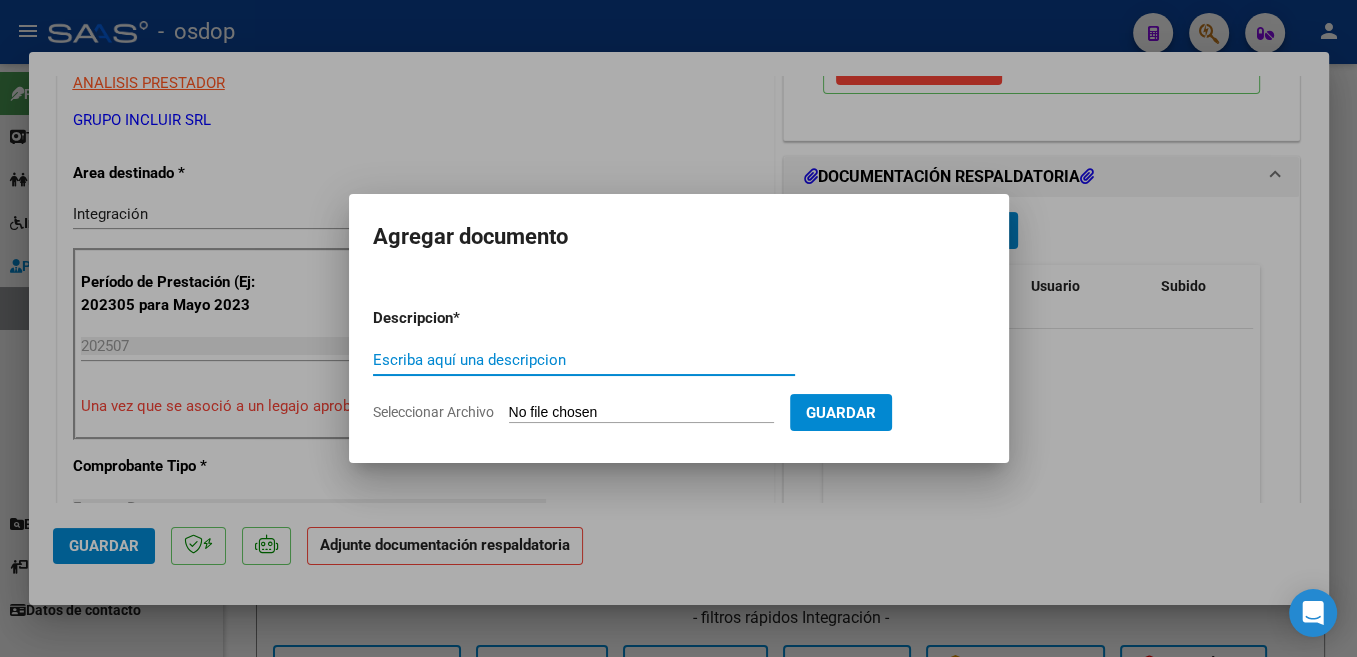 click on "Escriba aquí una descripcion" at bounding box center [584, 360] 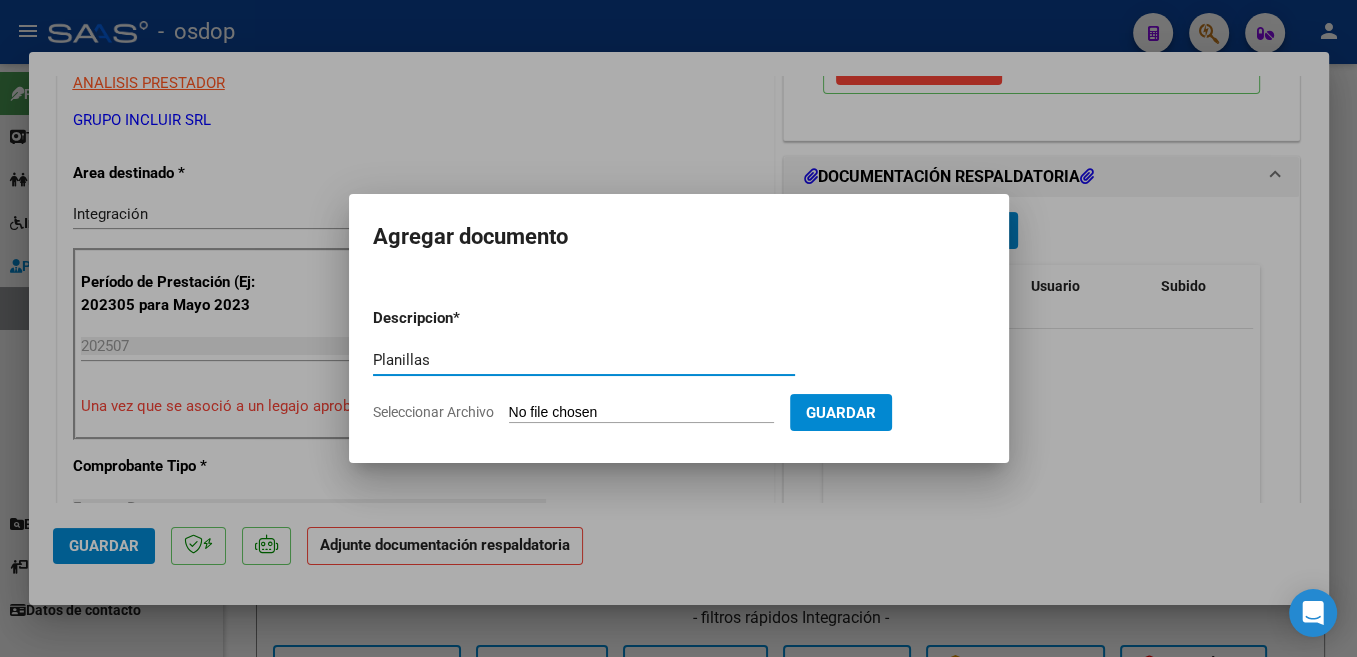 type on "Planillas" 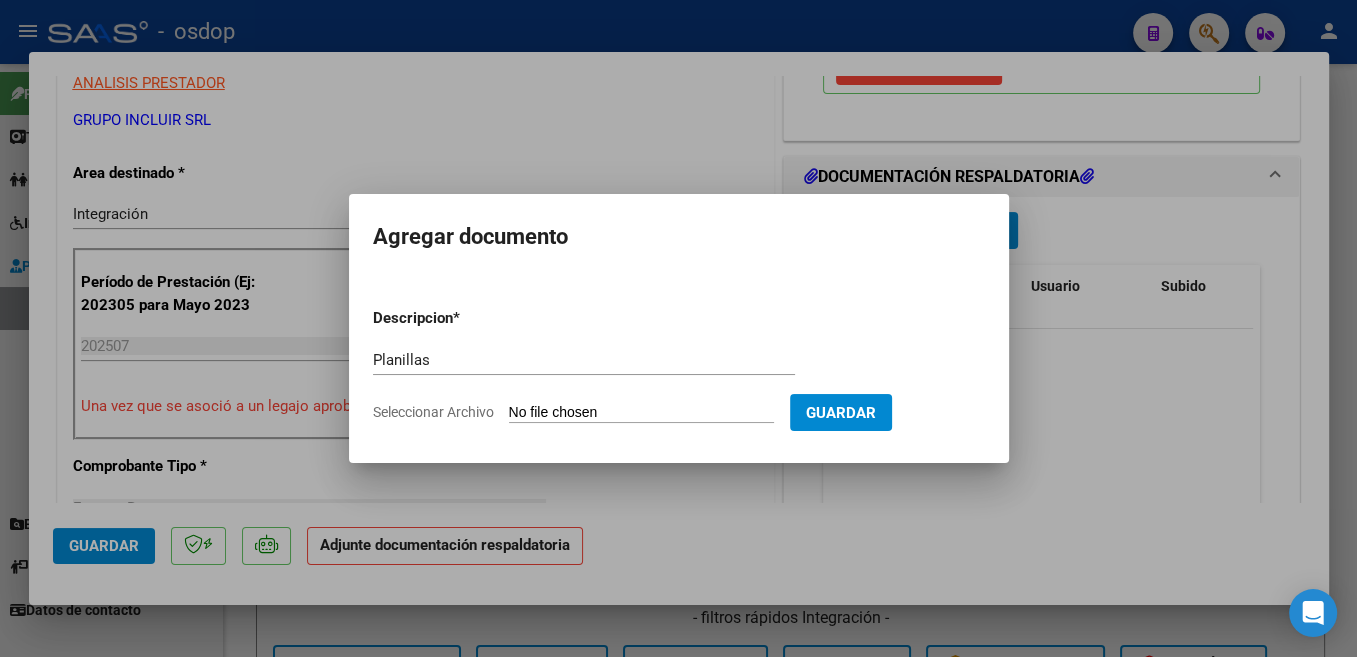 type on "C:\fakepath\07- 25.pdf" 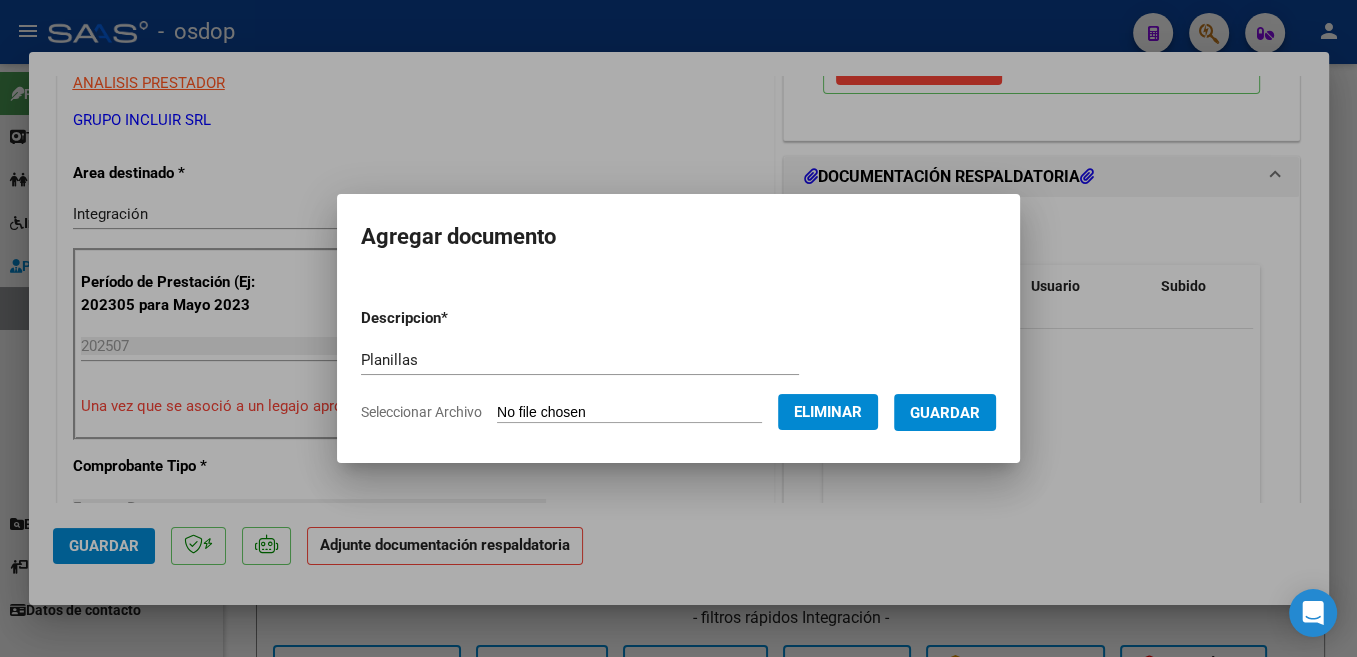 click on "Guardar" at bounding box center [945, 413] 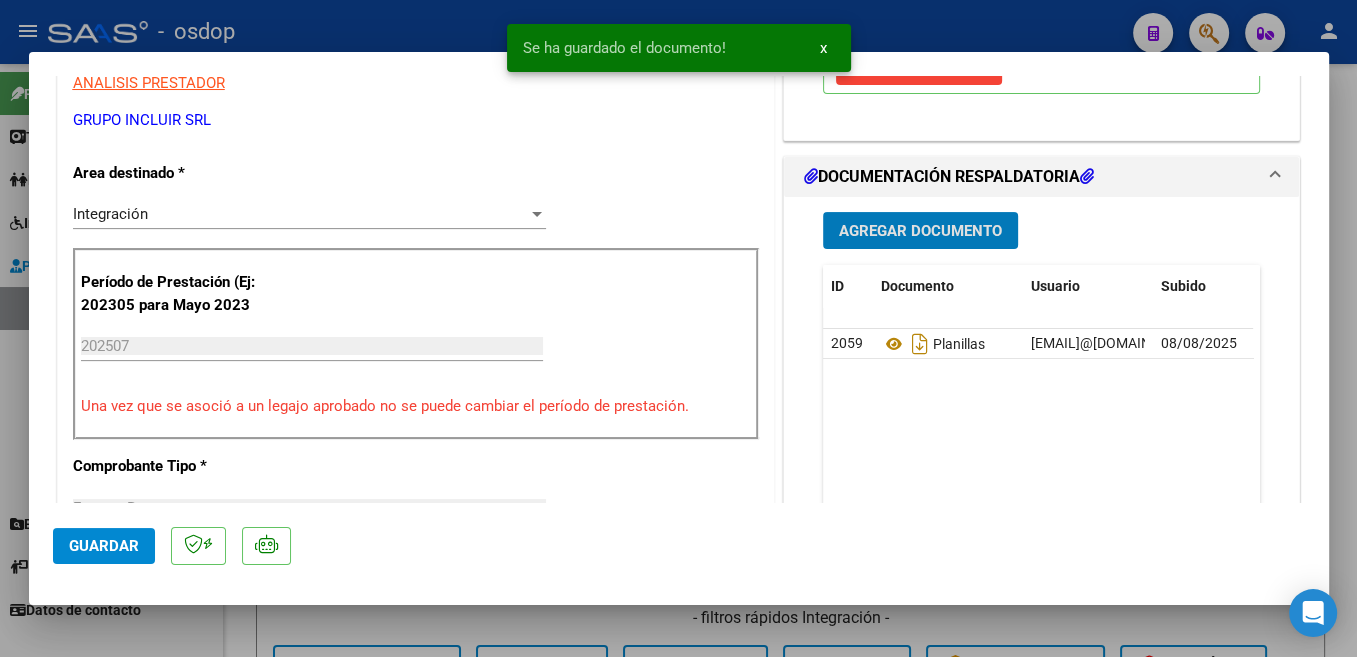 click on "Guardar" 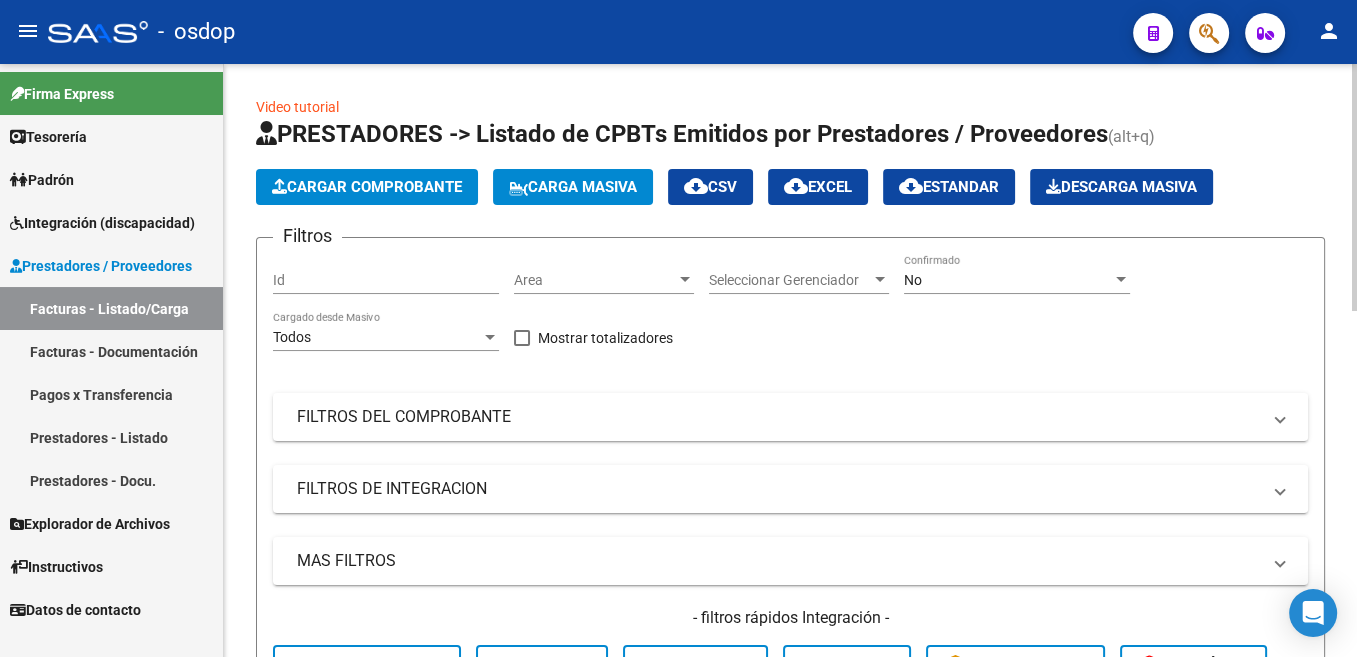 click on "Cargar Comprobante" 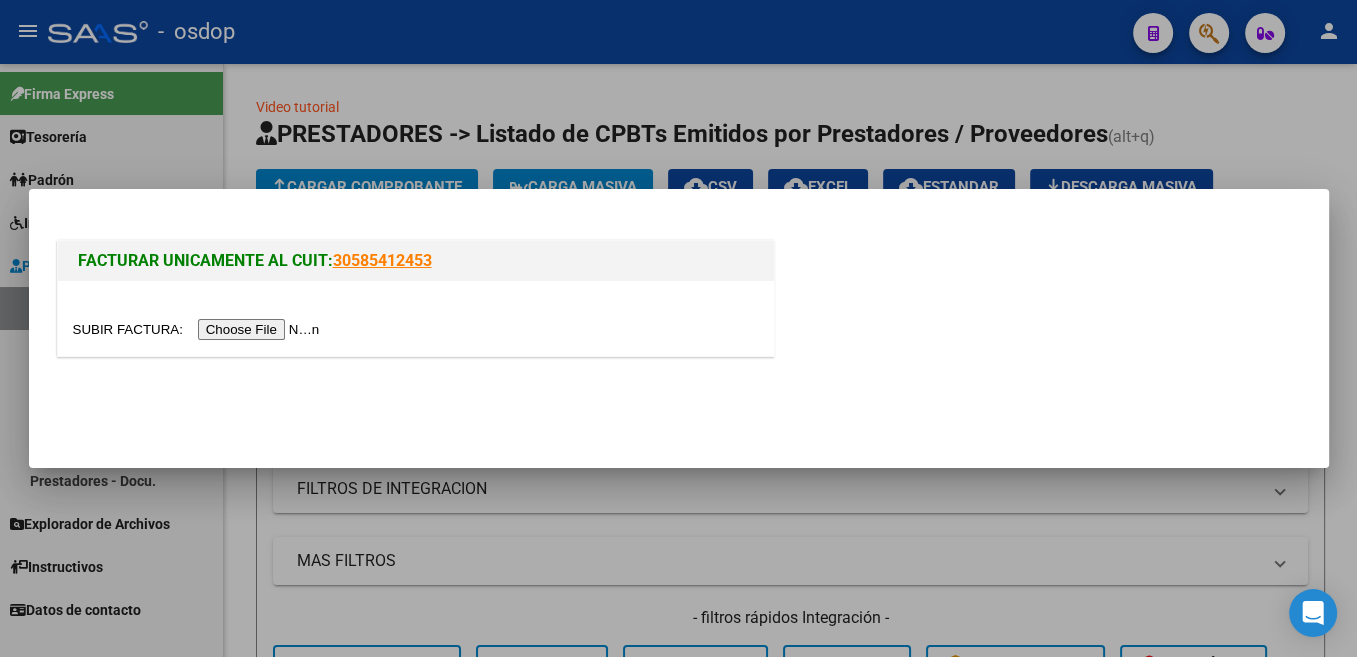 click at bounding box center (199, 329) 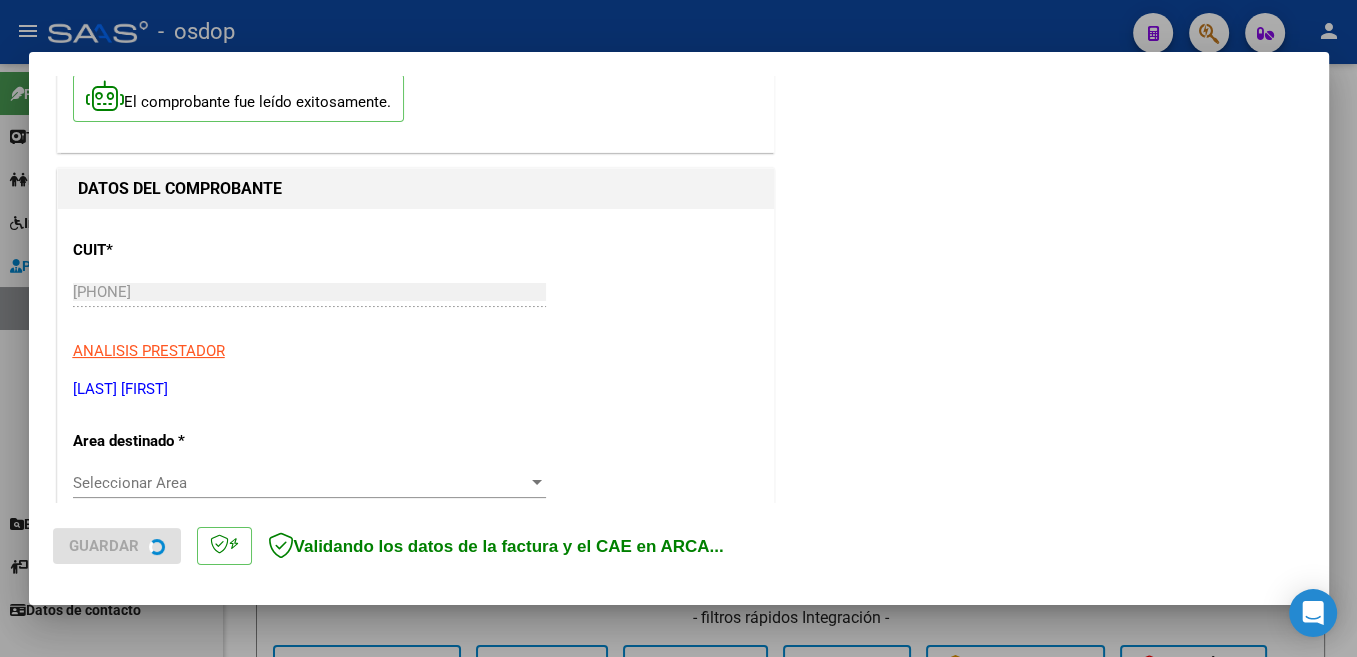 scroll, scrollTop: 212, scrollLeft: 0, axis: vertical 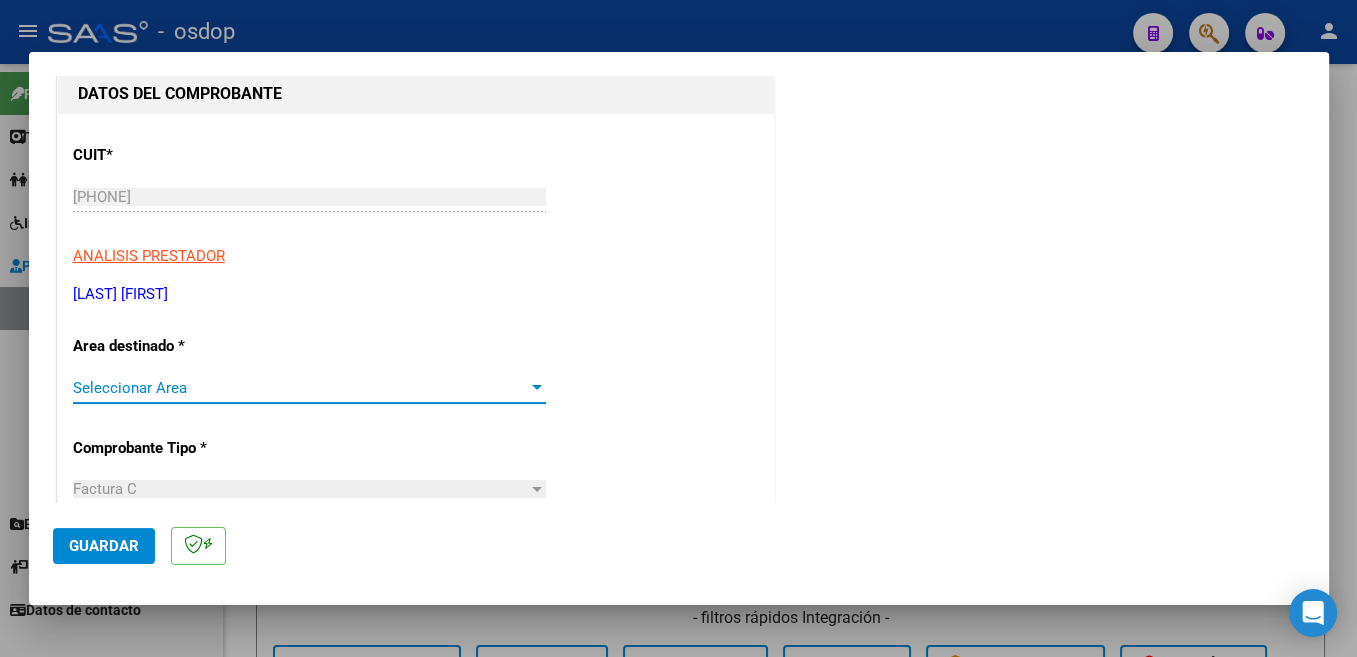 click on "Seleccionar Area" at bounding box center (300, 388) 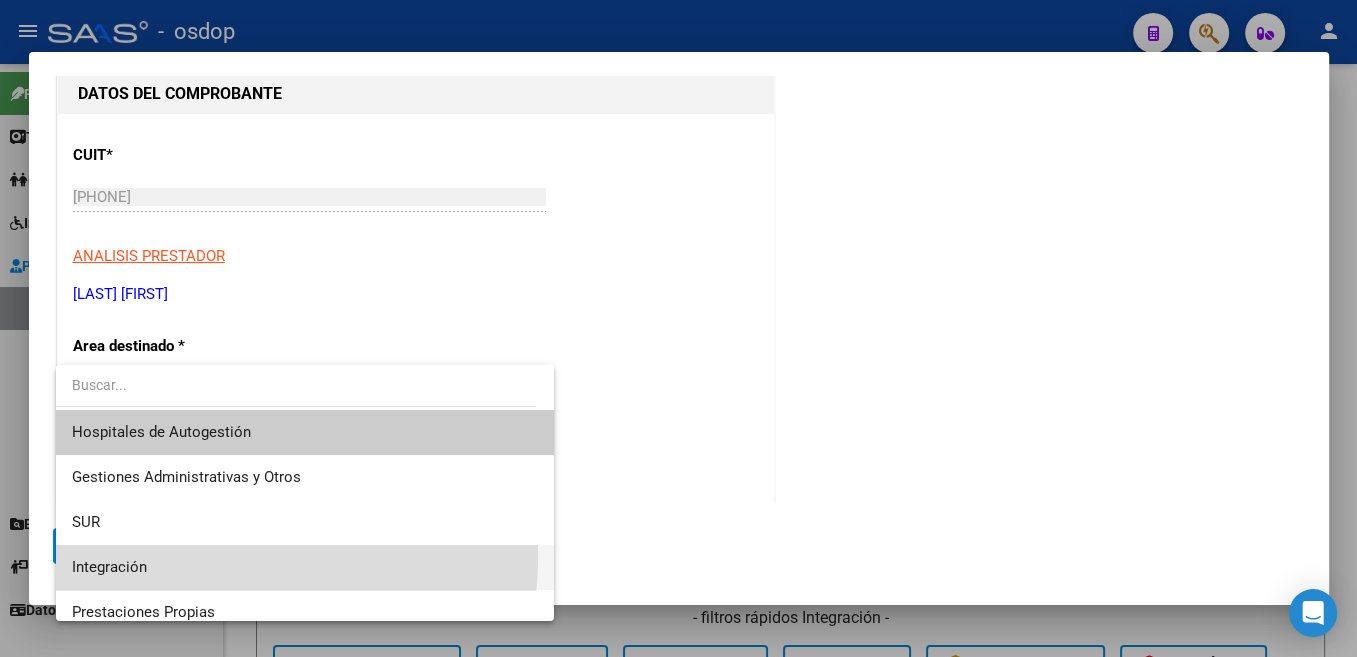 click on "Integración" at bounding box center [305, 567] 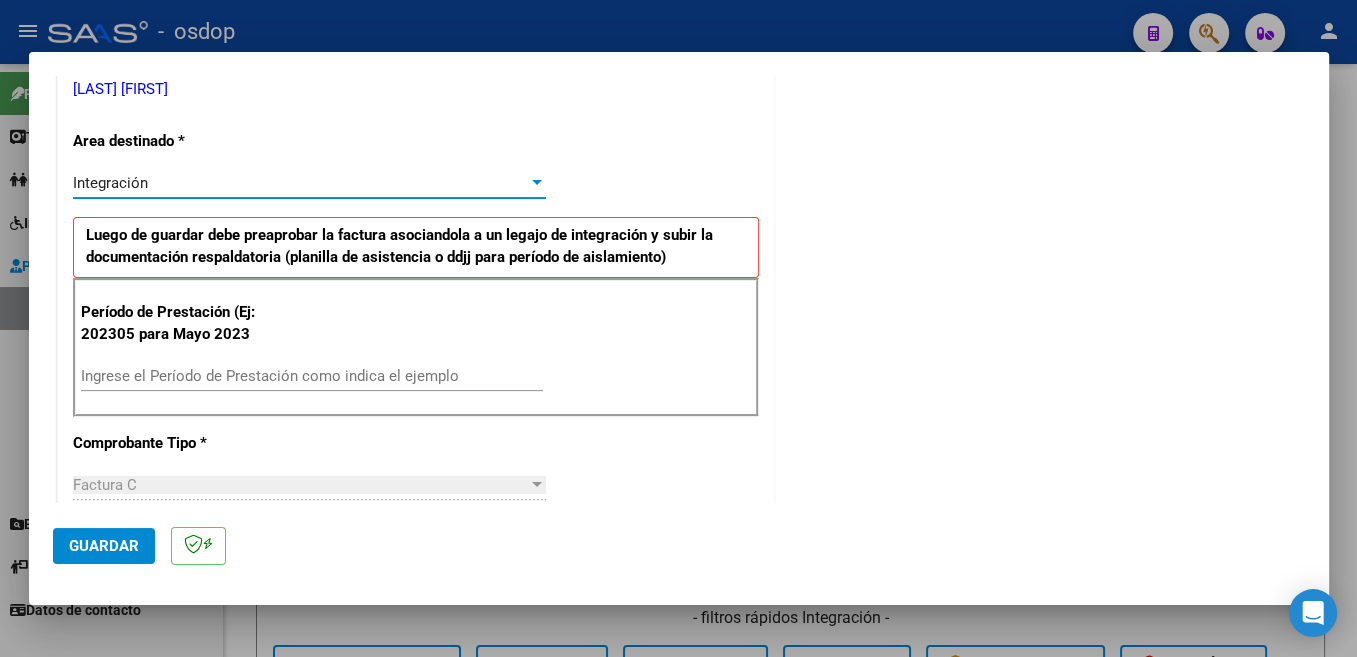 scroll, scrollTop: 424, scrollLeft: 0, axis: vertical 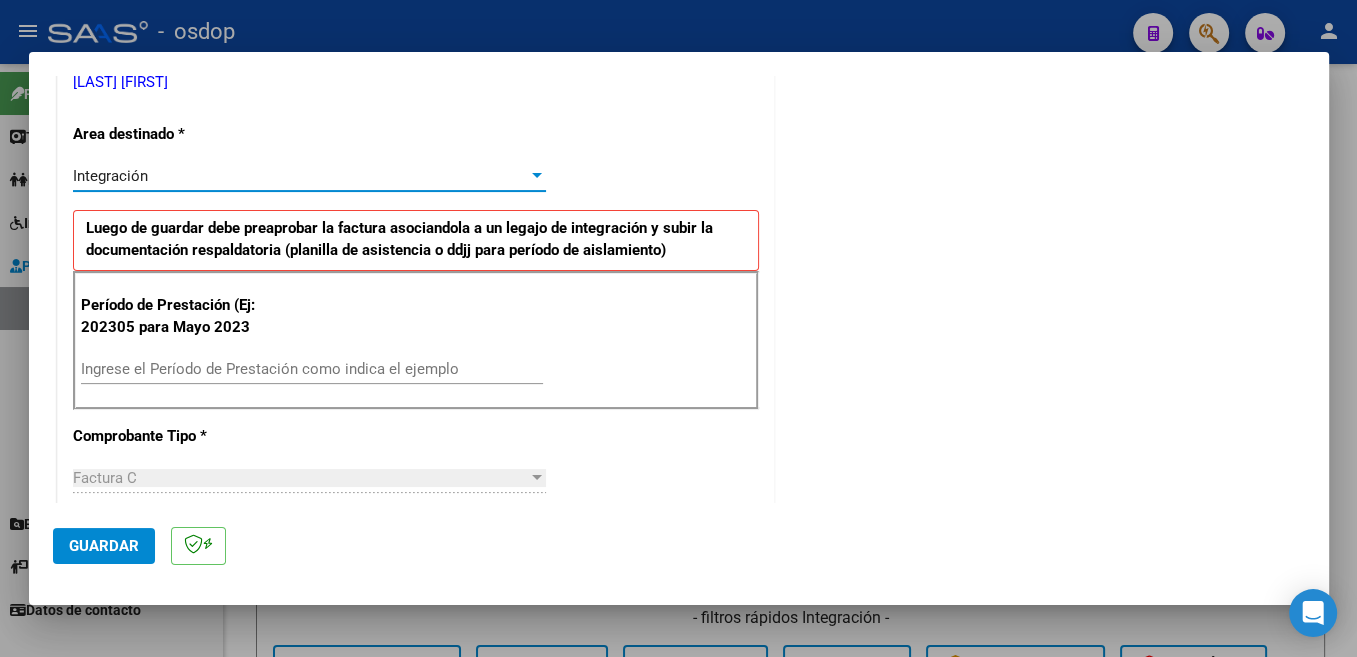 click on "Ingrese el Período de Prestación como indica el ejemplo" at bounding box center (312, 369) 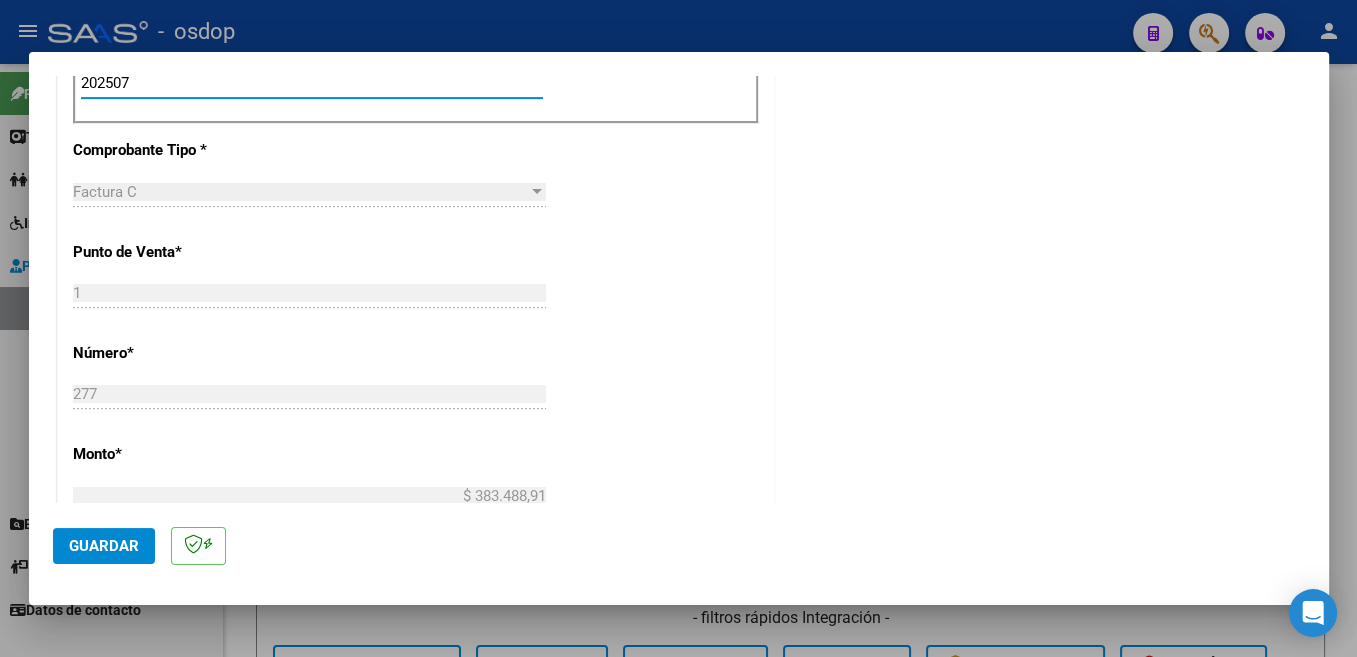 scroll, scrollTop: 954, scrollLeft: 0, axis: vertical 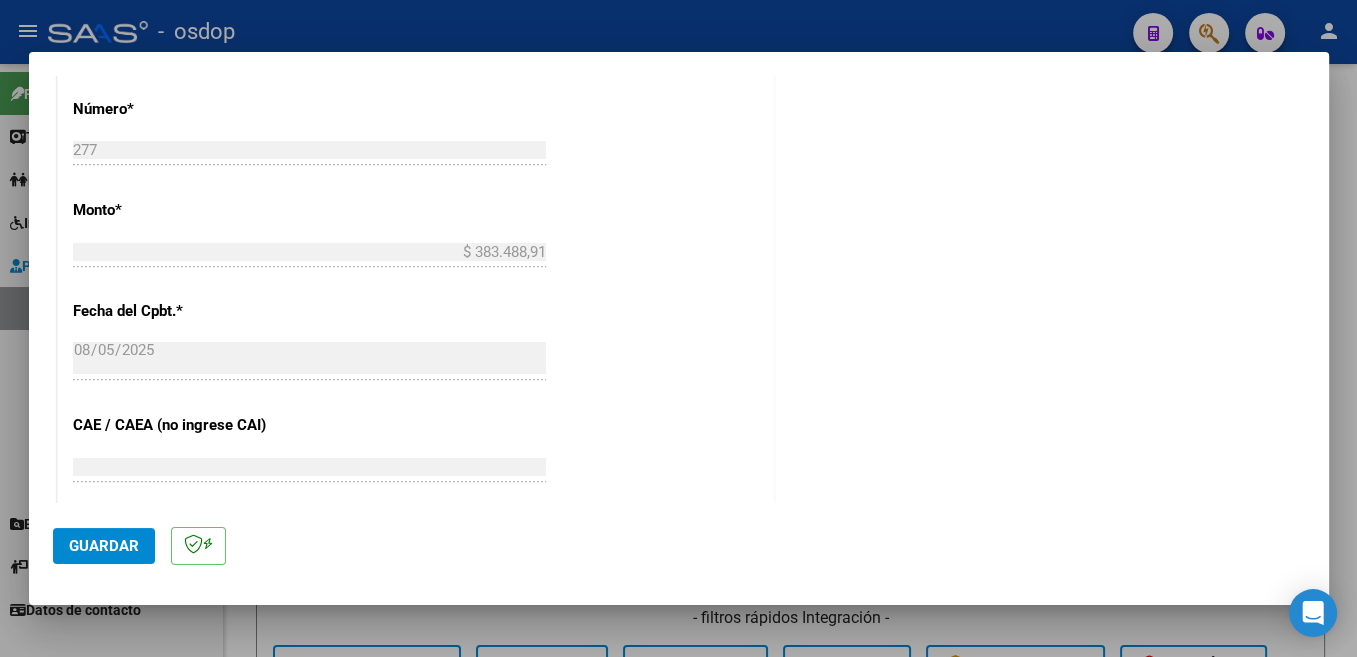 type on "202507" 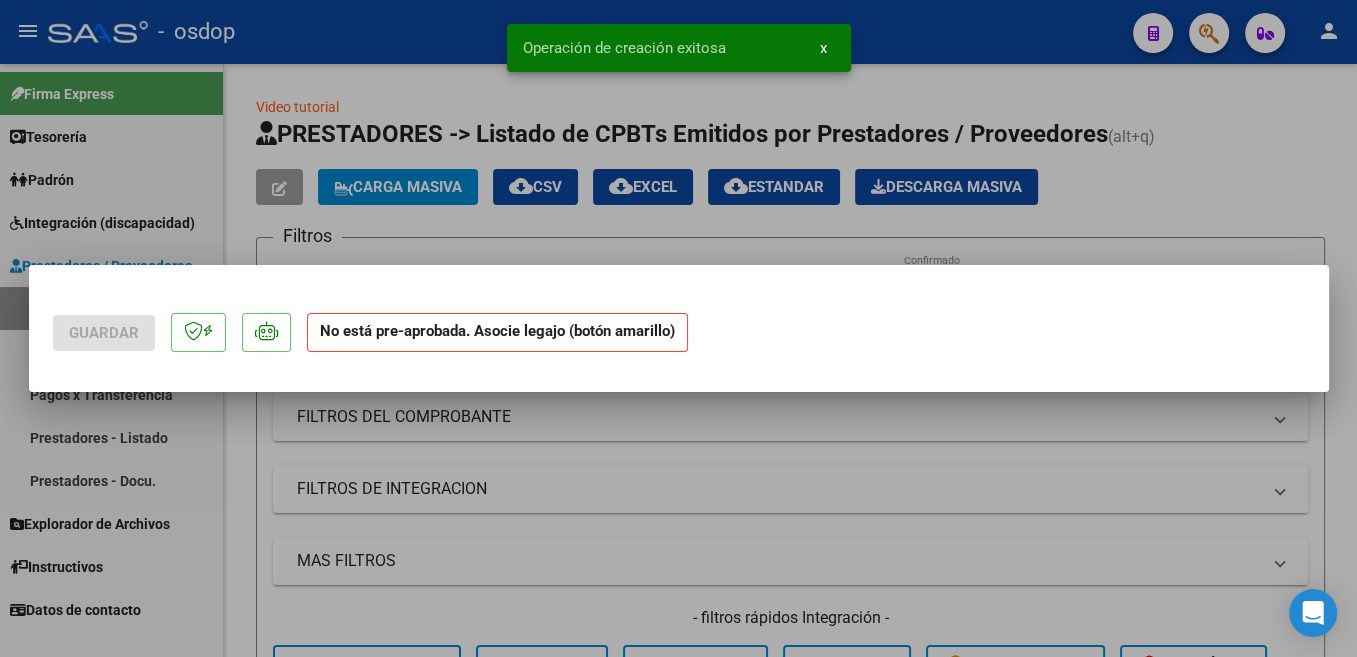 scroll, scrollTop: 0, scrollLeft: 0, axis: both 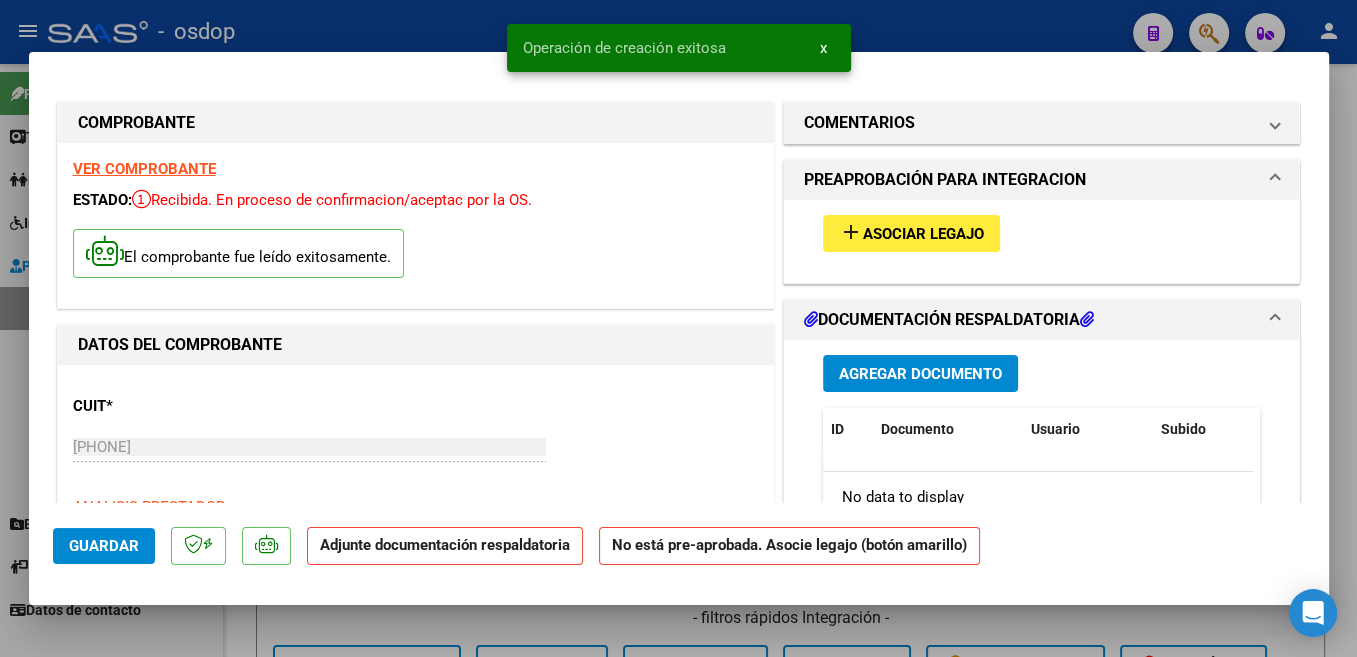 click on "add Asociar Legajo" at bounding box center (911, 233) 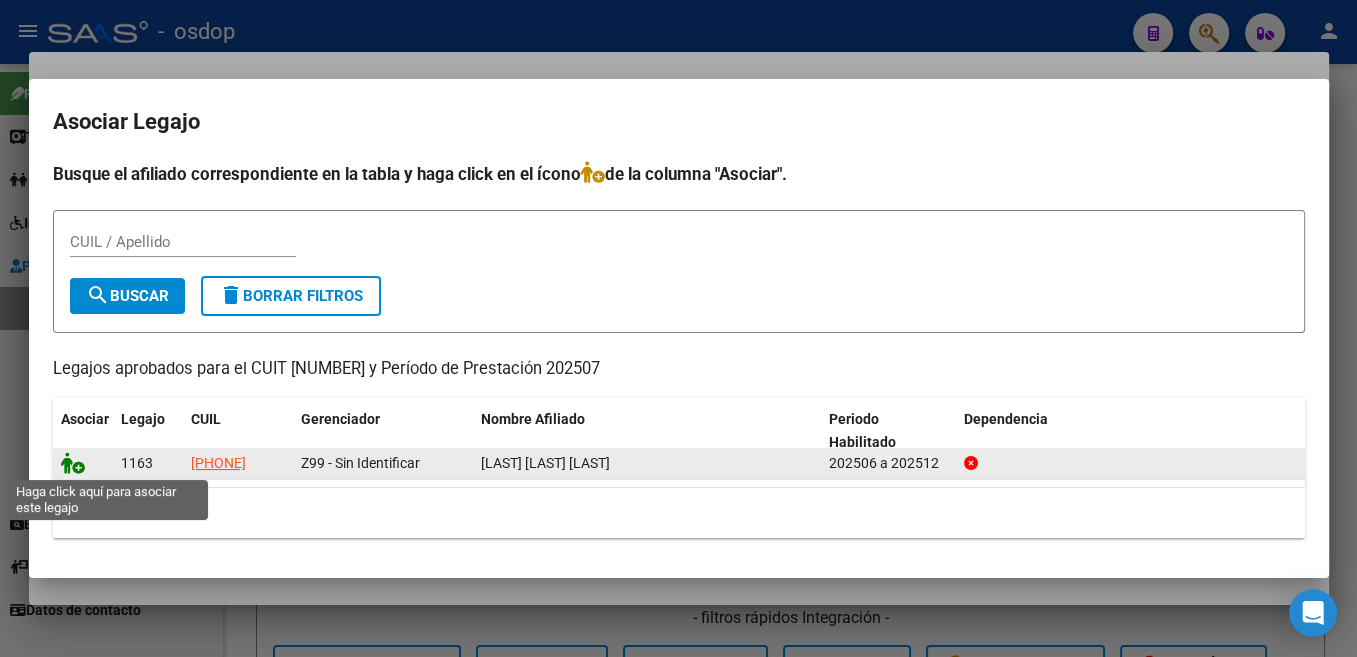 click 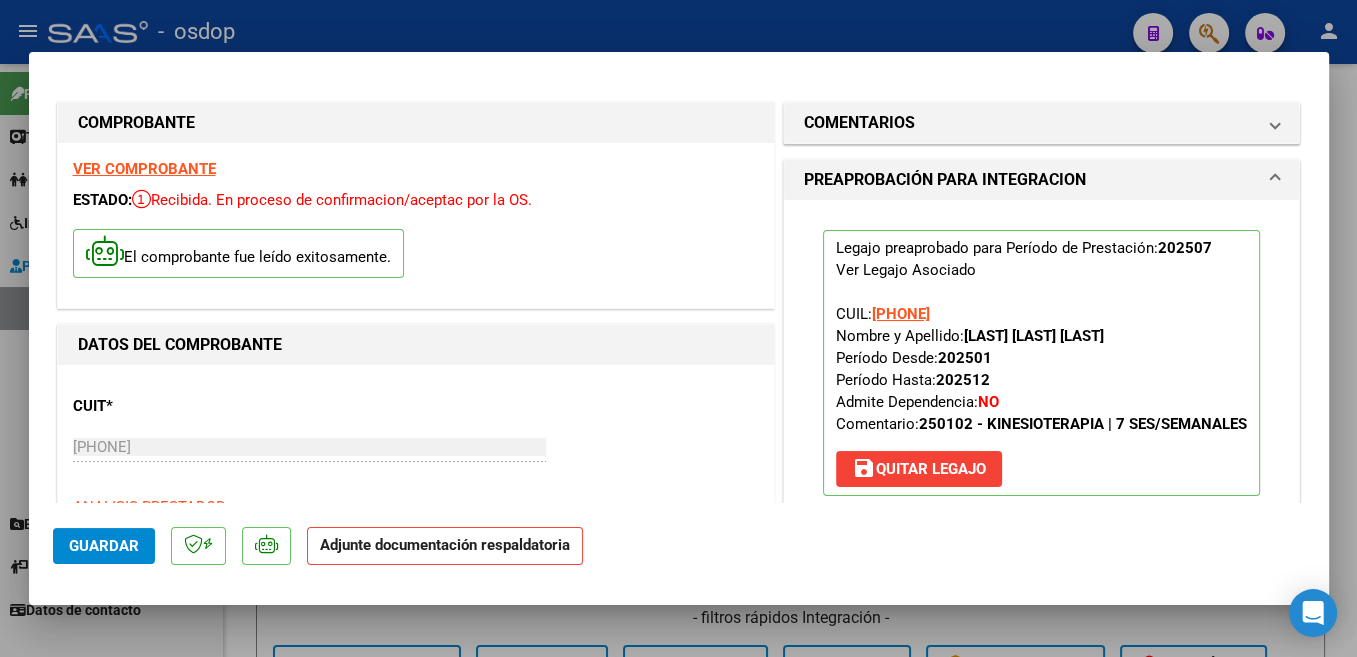 scroll, scrollTop: 212, scrollLeft: 0, axis: vertical 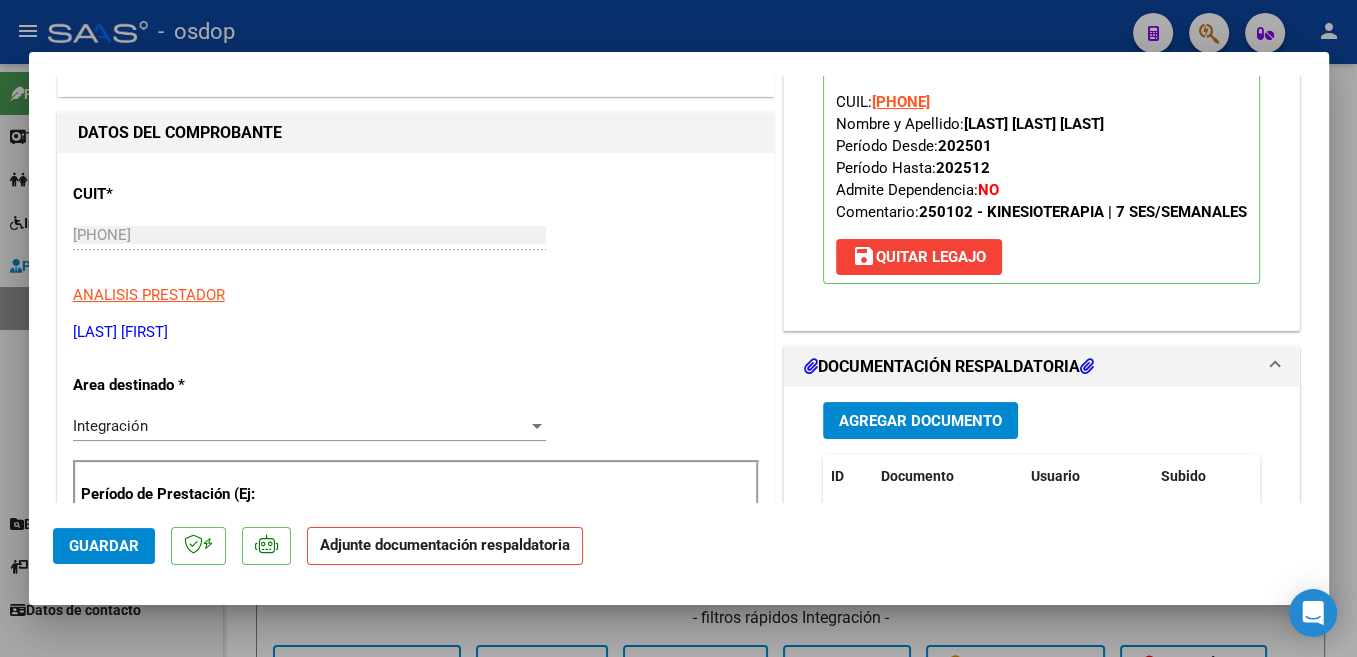 click on "Agregar Documento" at bounding box center (920, 421) 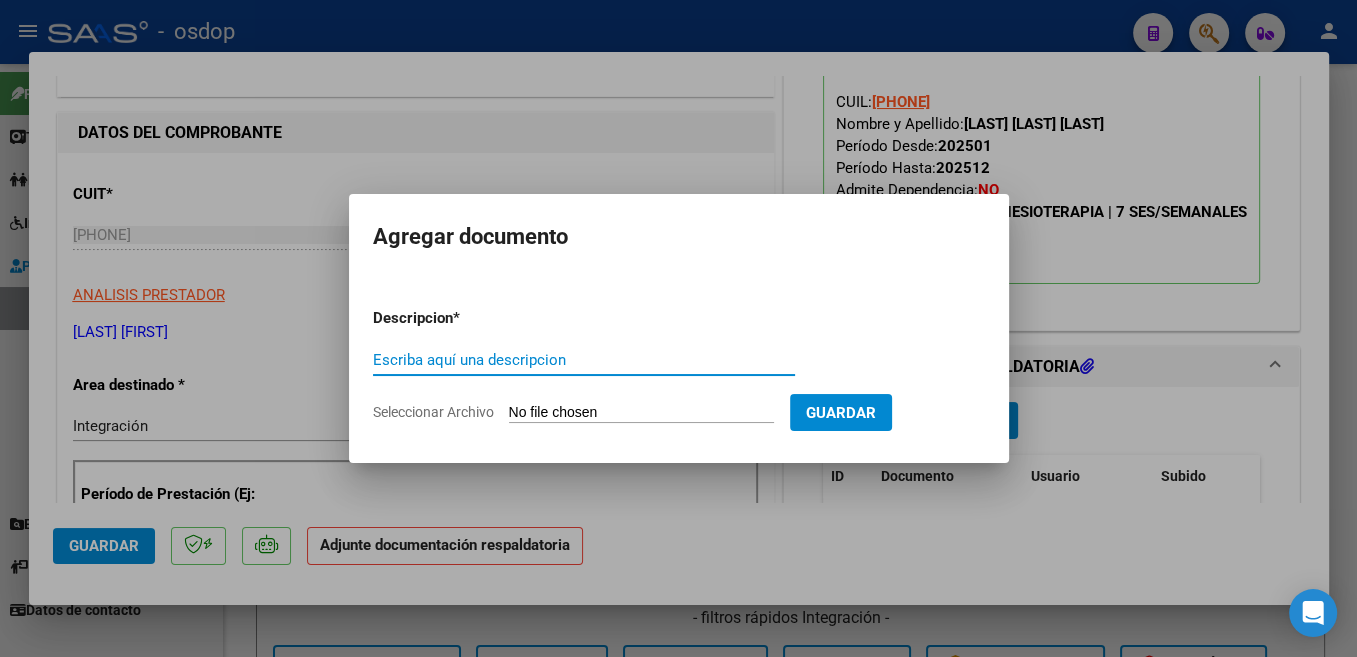 click on "Escriba aquí una descripcion" at bounding box center [584, 360] 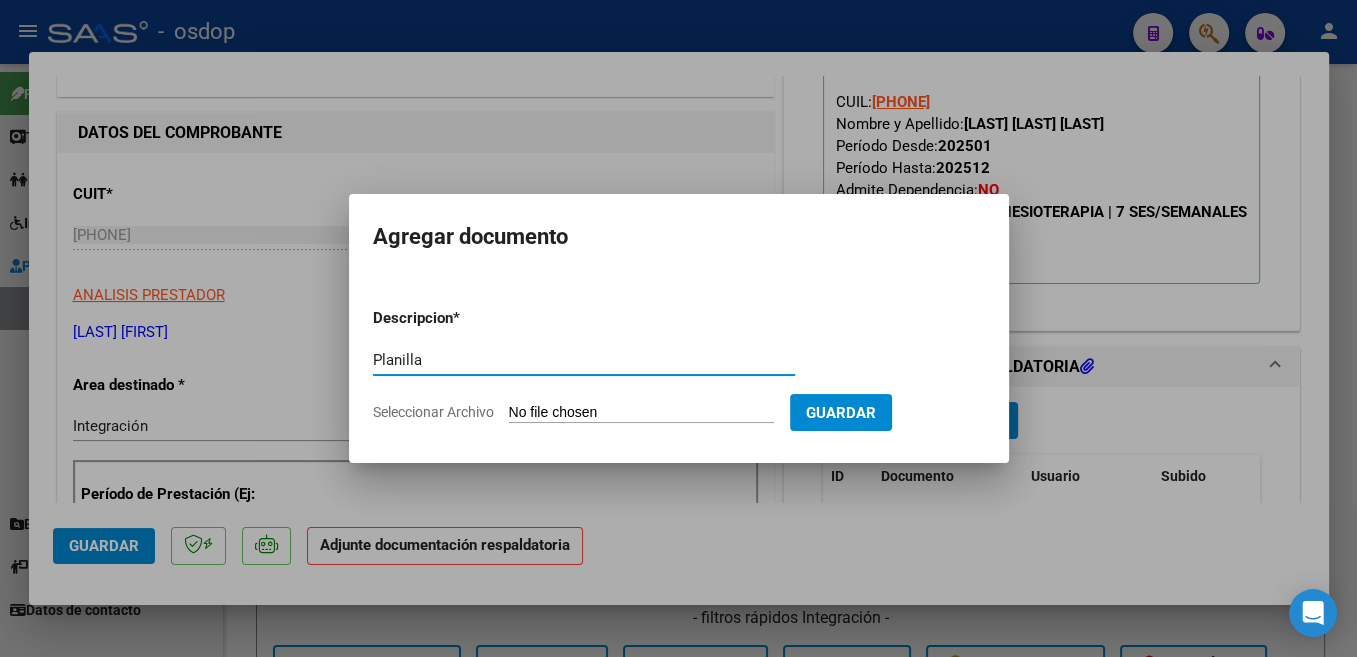 type on "Planilla" 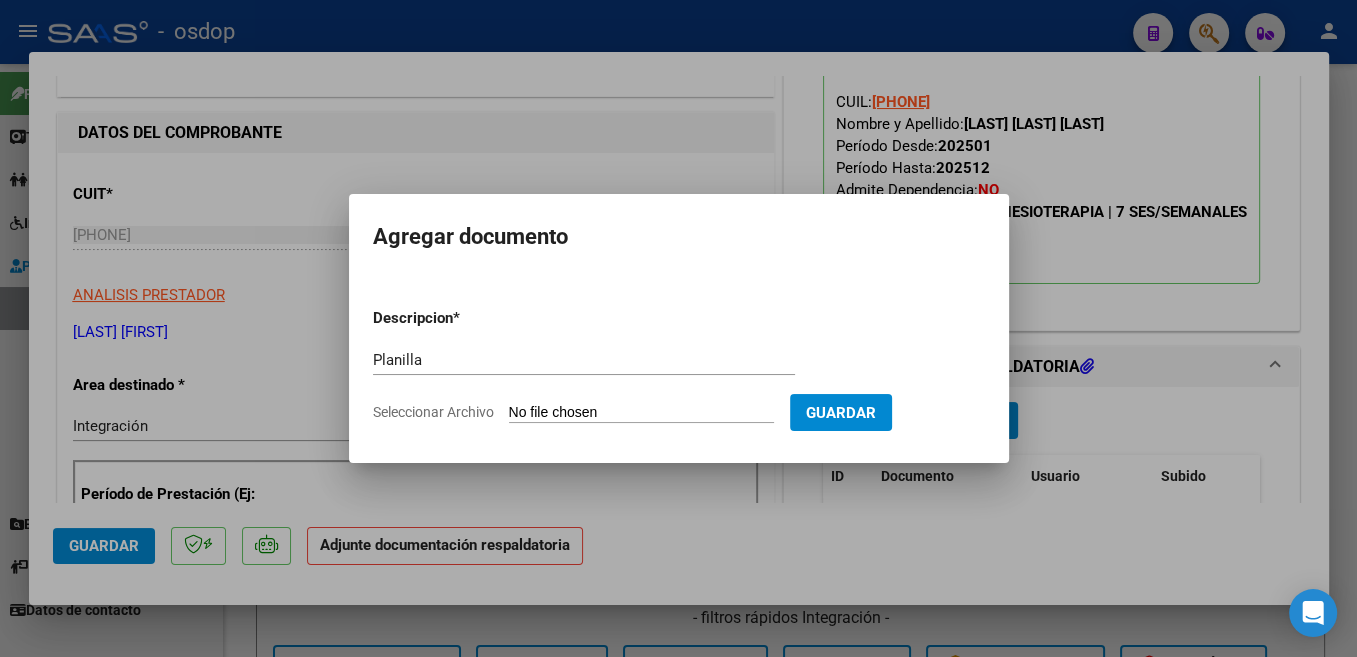 click on "Seleccionar Archivo" at bounding box center [641, 413] 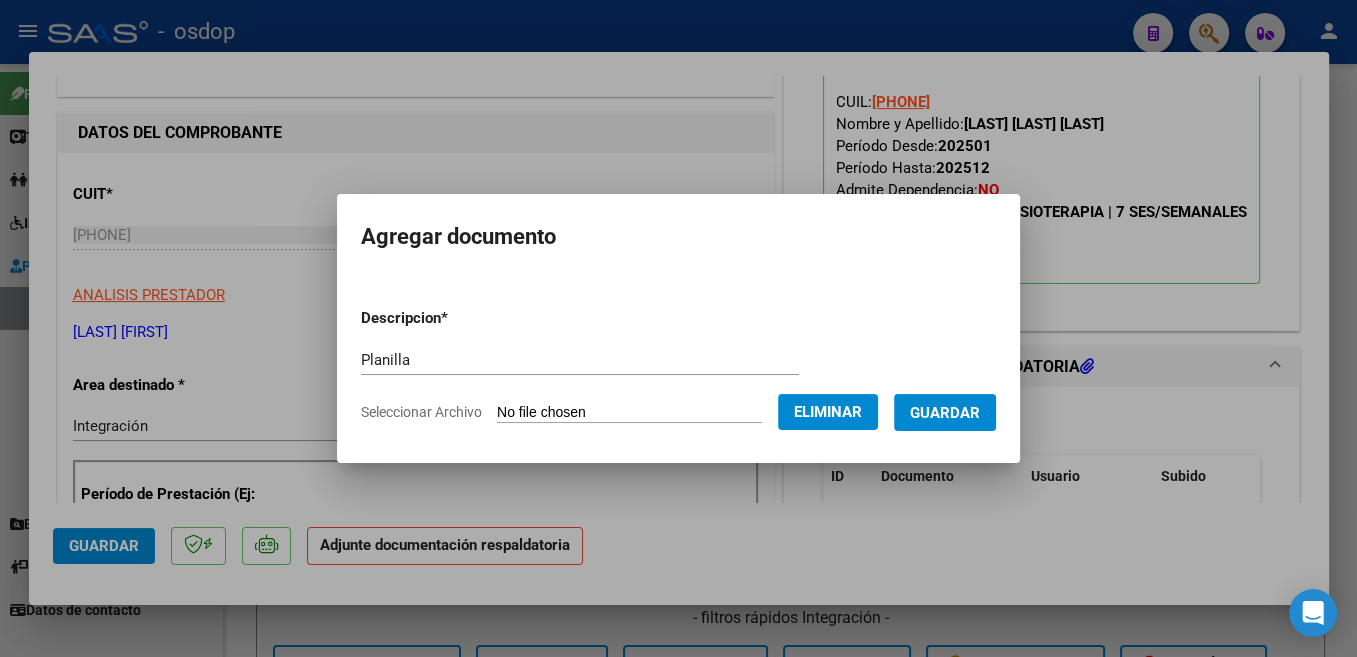 click on "Guardar" at bounding box center [945, 413] 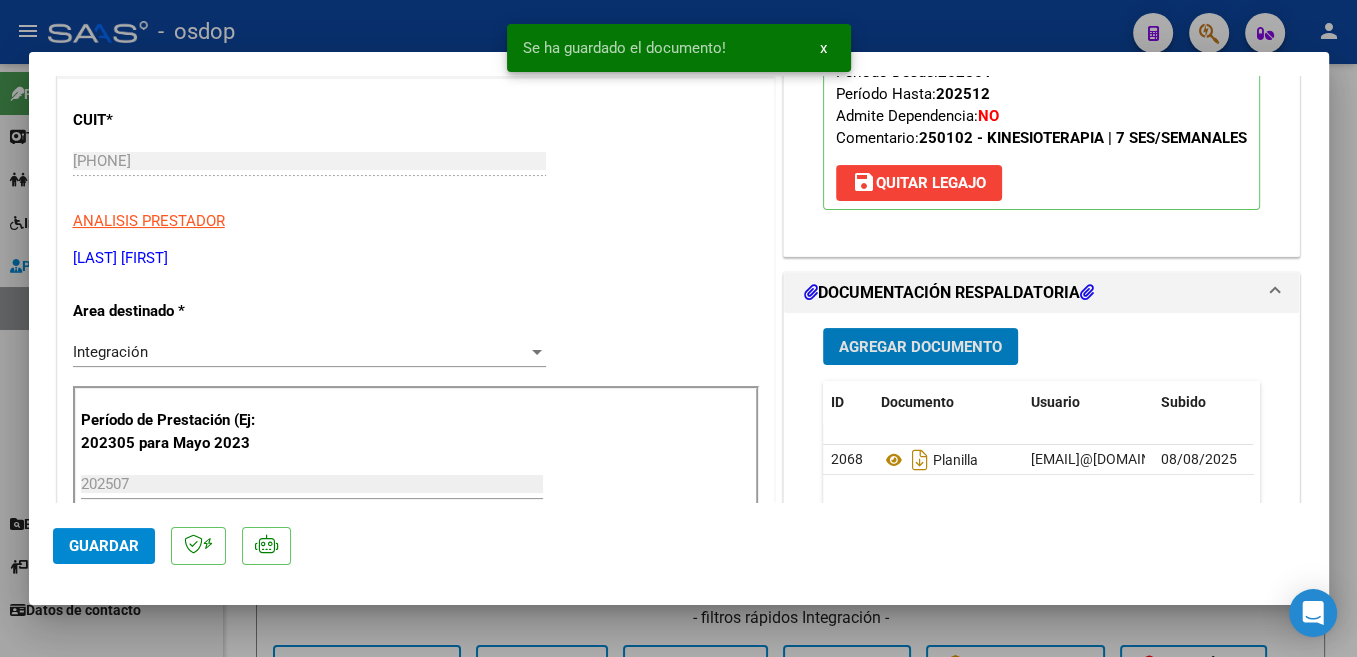 scroll, scrollTop: 318, scrollLeft: 0, axis: vertical 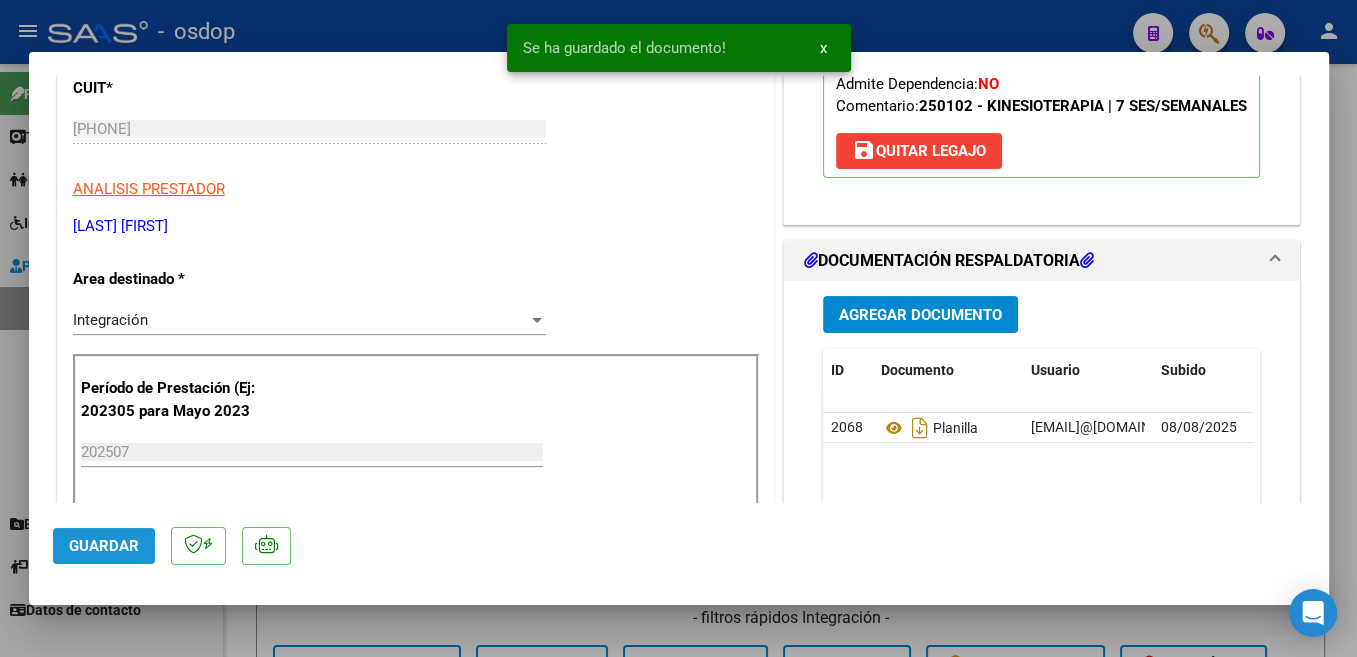 click on "Guardar" 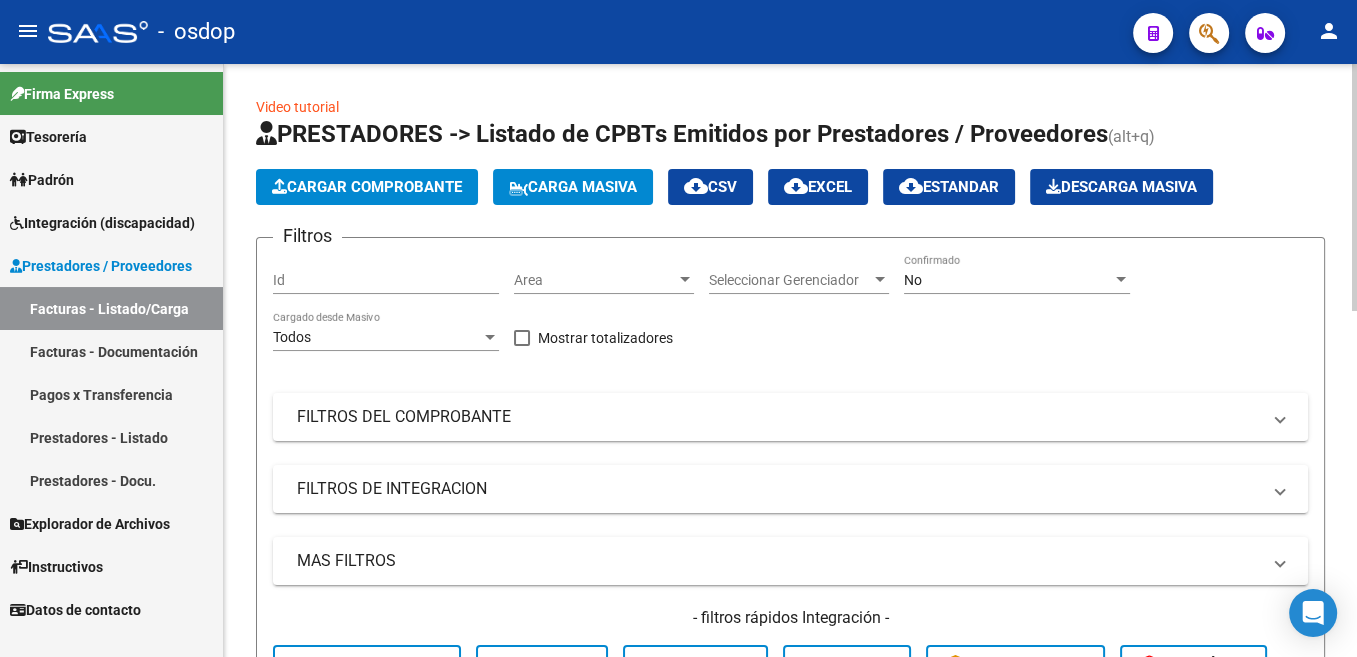 click on "Cargar Comprobante" 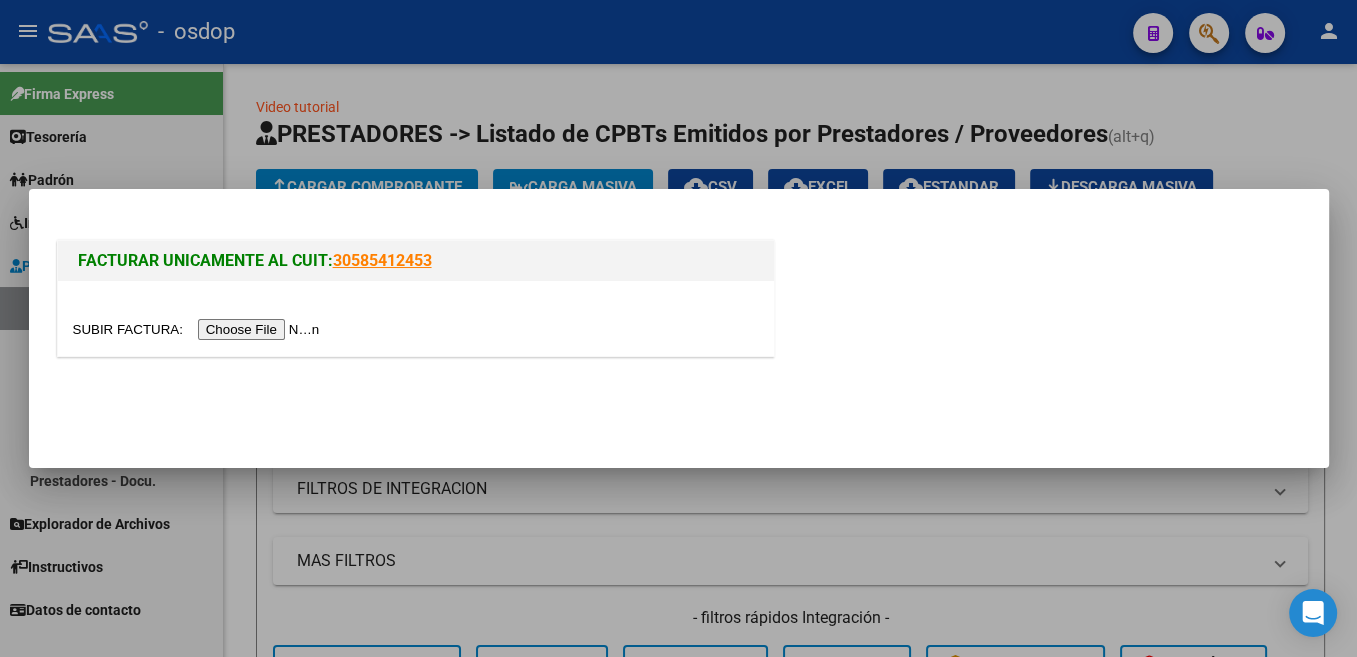 click at bounding box center [199, 329] 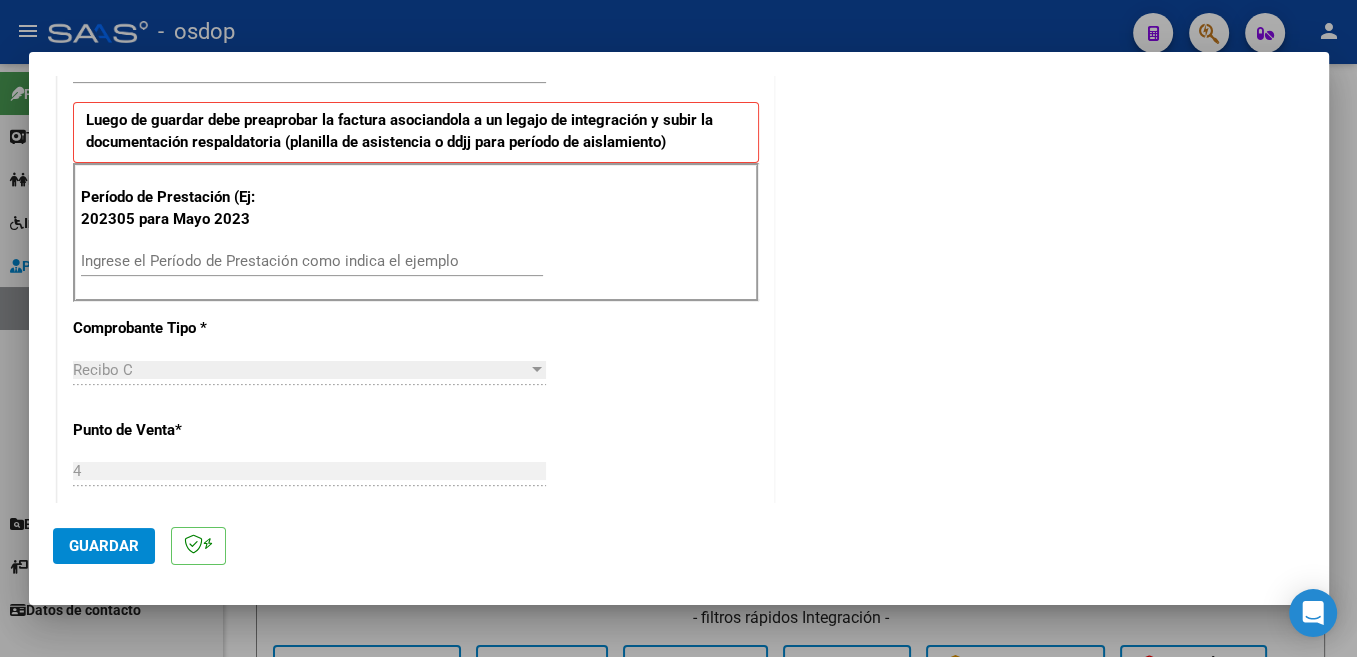 scroll, scrollTop: 461, scrollLeft: 0, axis: vertical 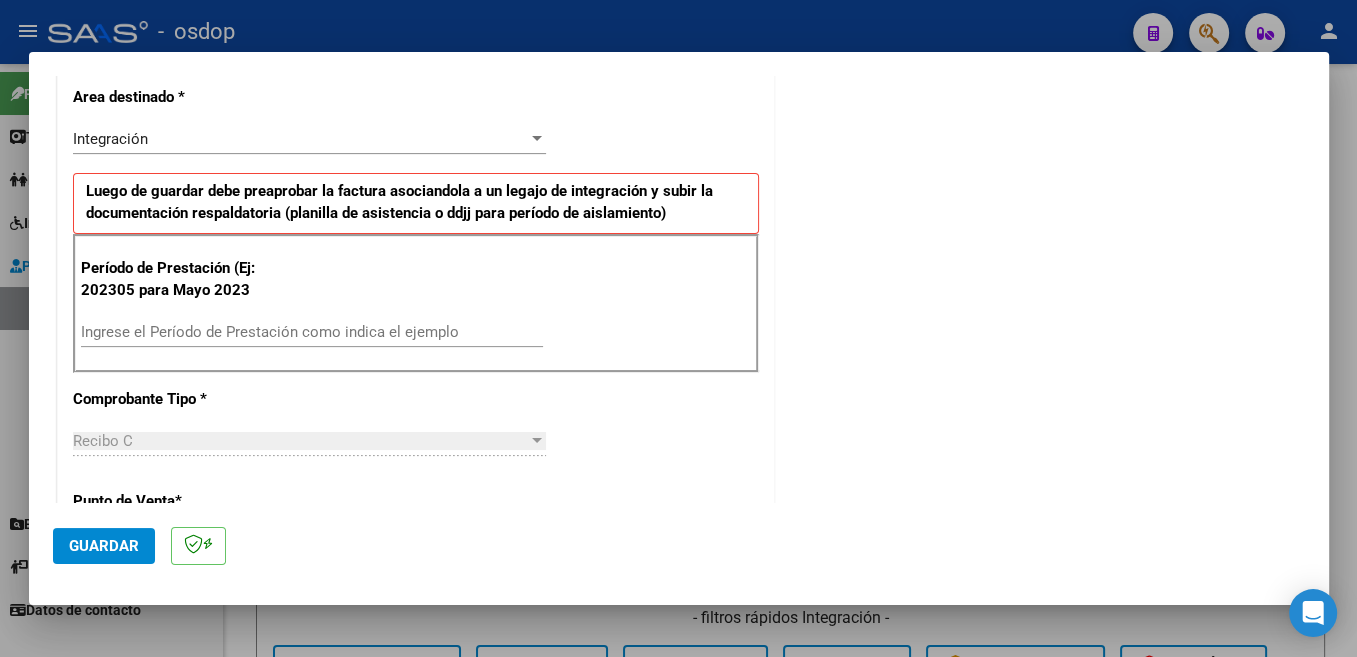 click on "Ingrese el Período de Prestación como indica el ejemplo" at bounding box center [312, 332] 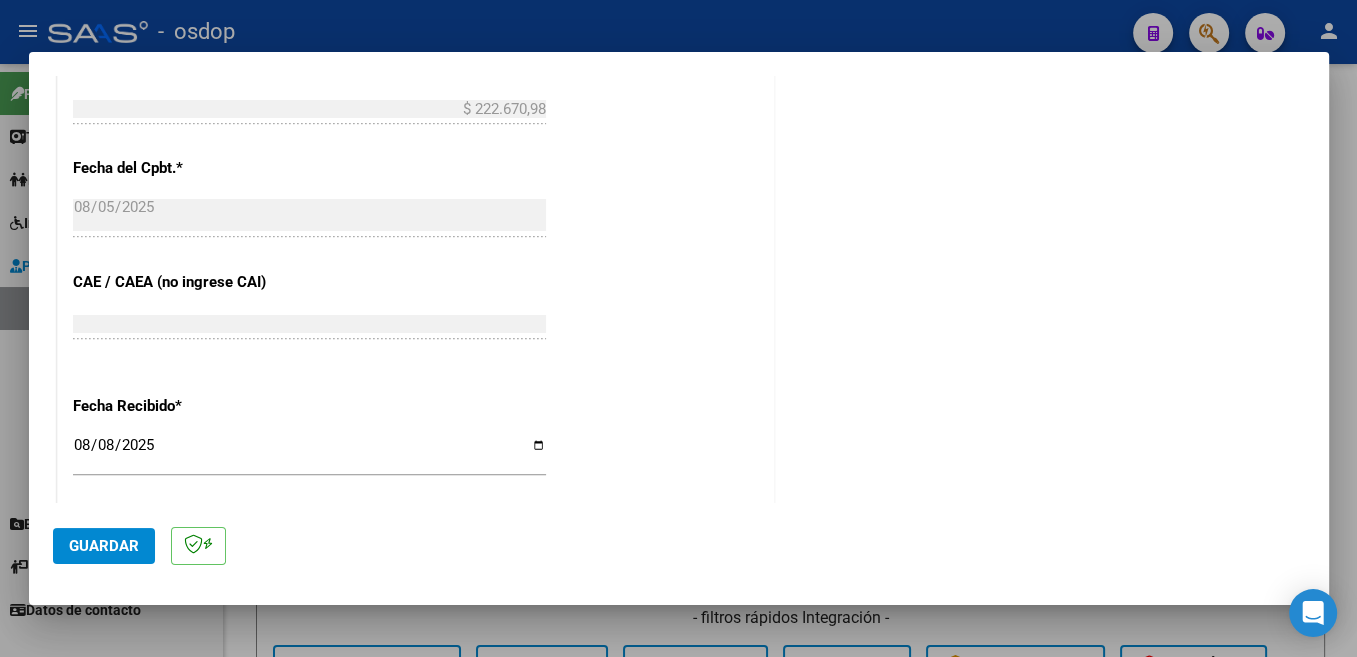 scroll, scrollTop: 1408, scrollLeft: 0, axis: vertical 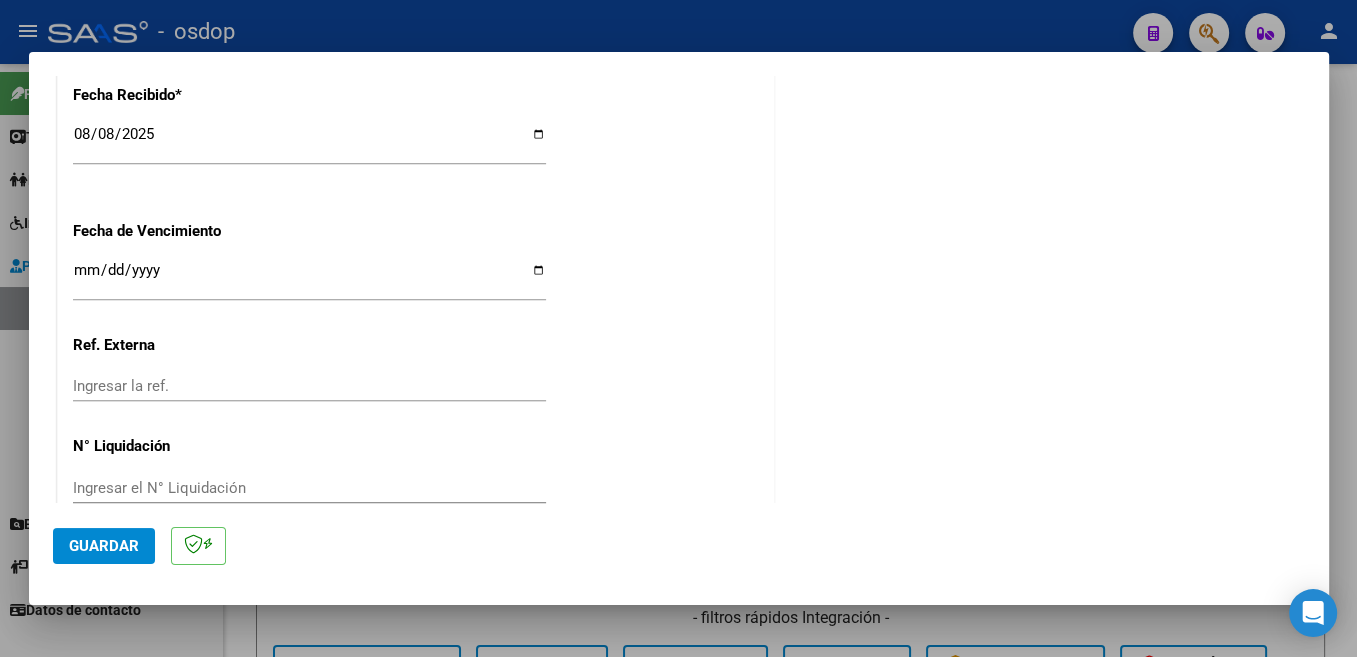 type on "202507" 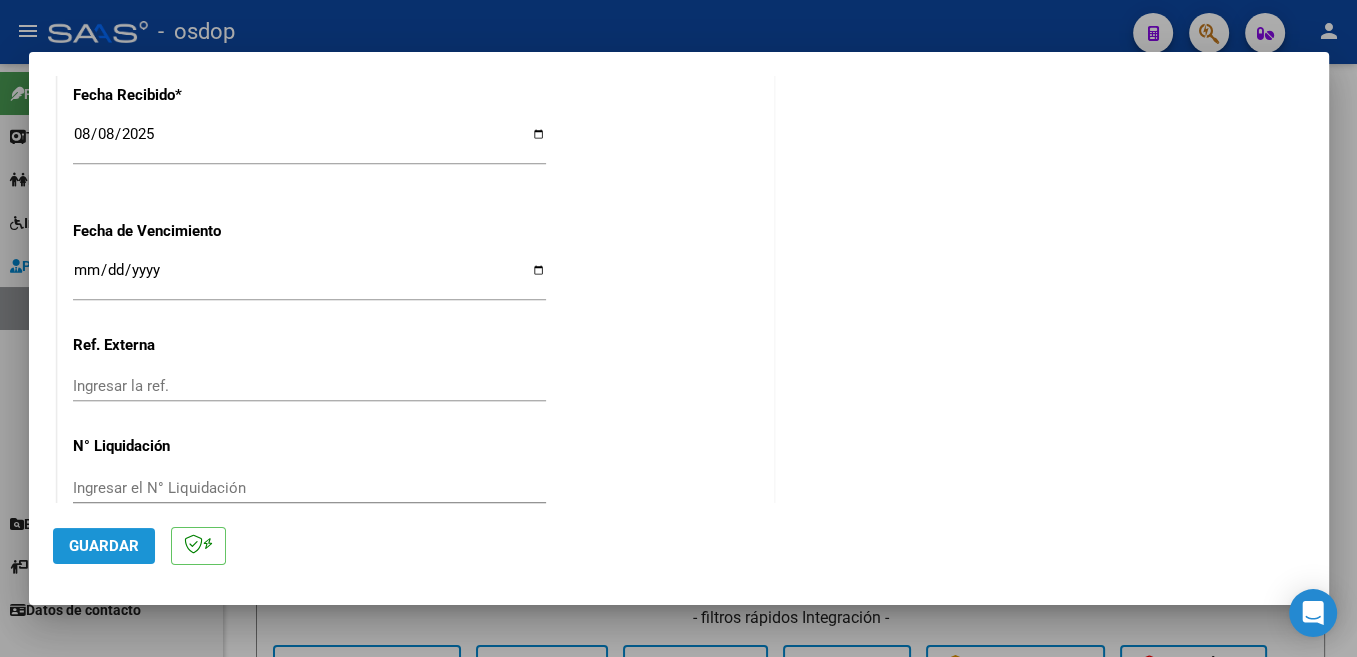 click on "Guardar" 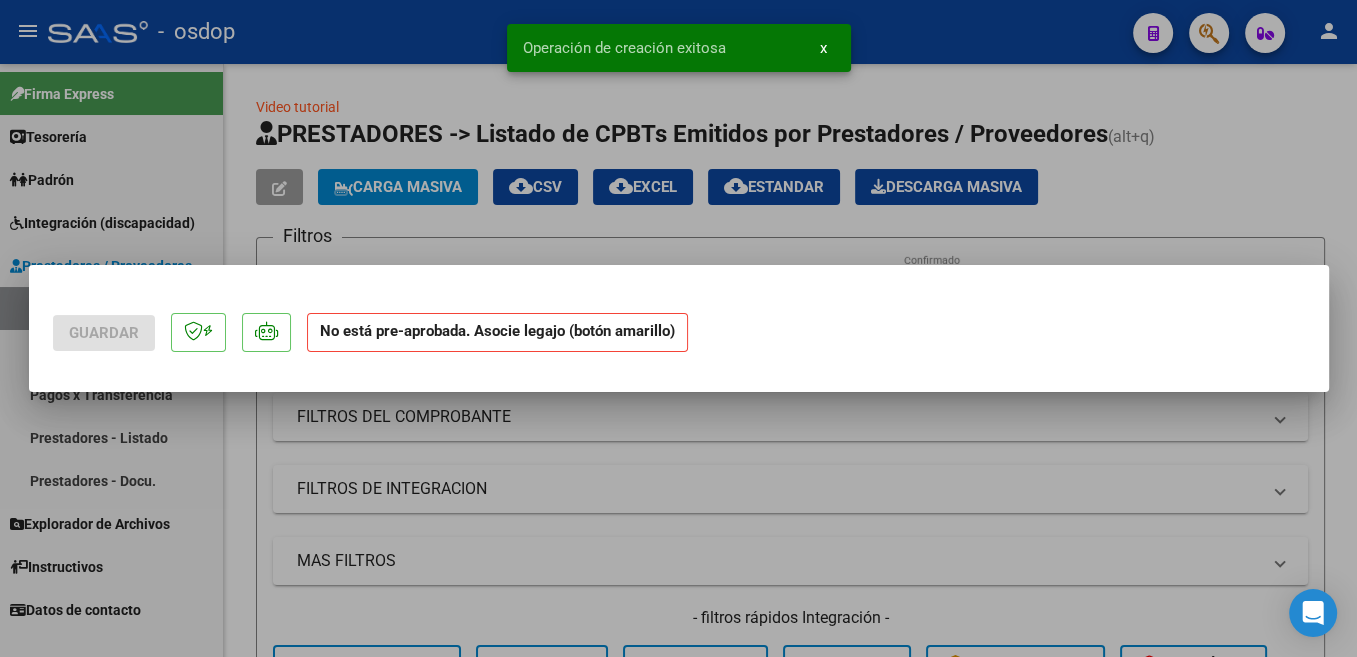scroll, scrollTop: 0, scrollLeft: 0, axis: both 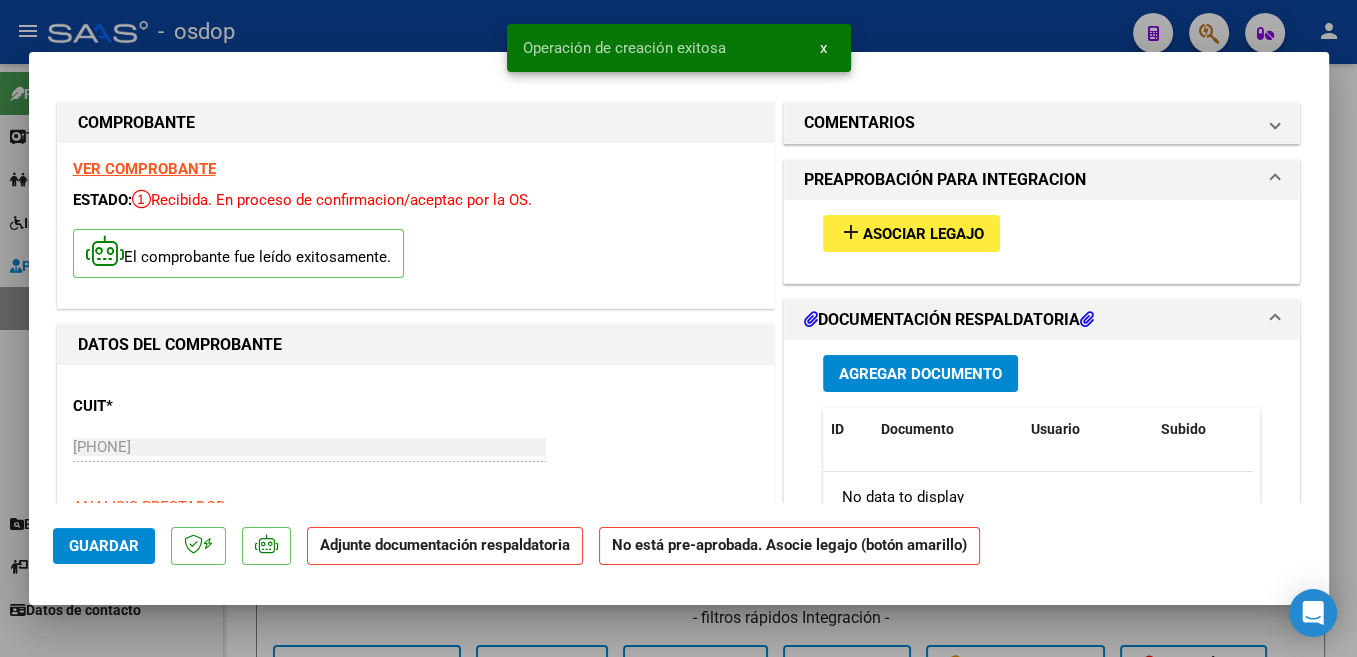 click on "Asociar Legajo" at bounding box center [923, 234] 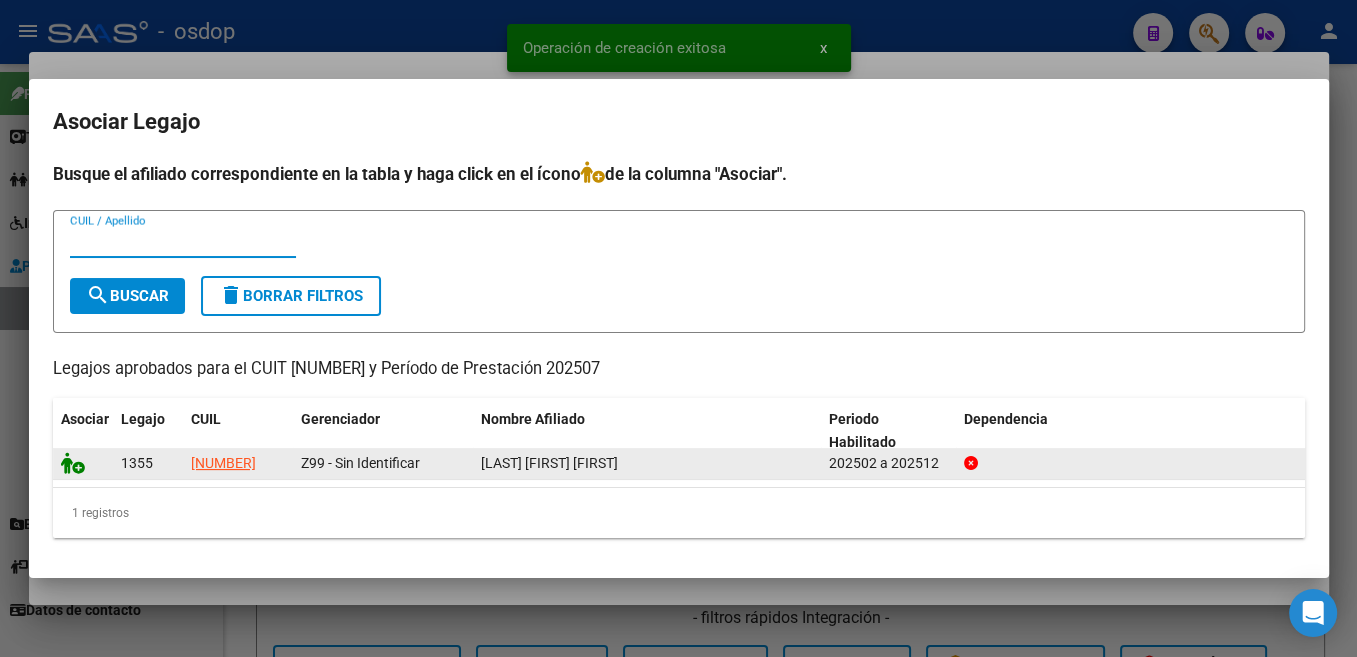 click 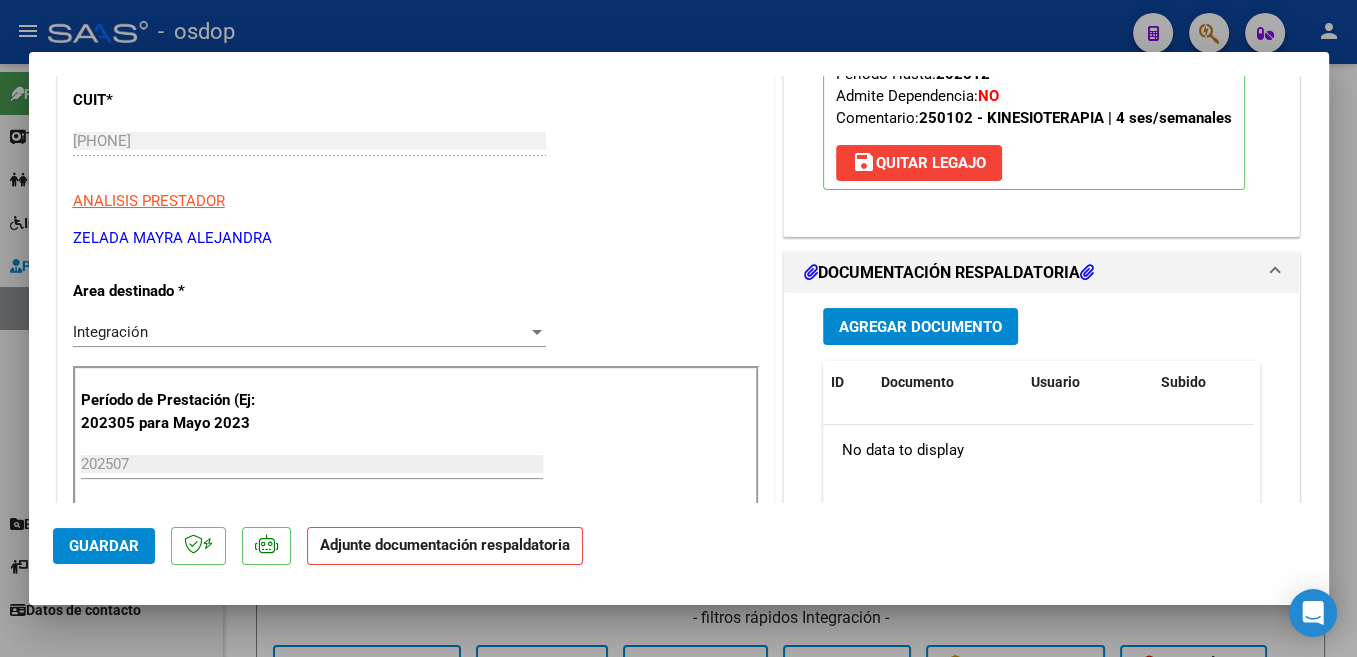 scroll, scrollTop: 318, scrollLeft: 0, axis: vertical 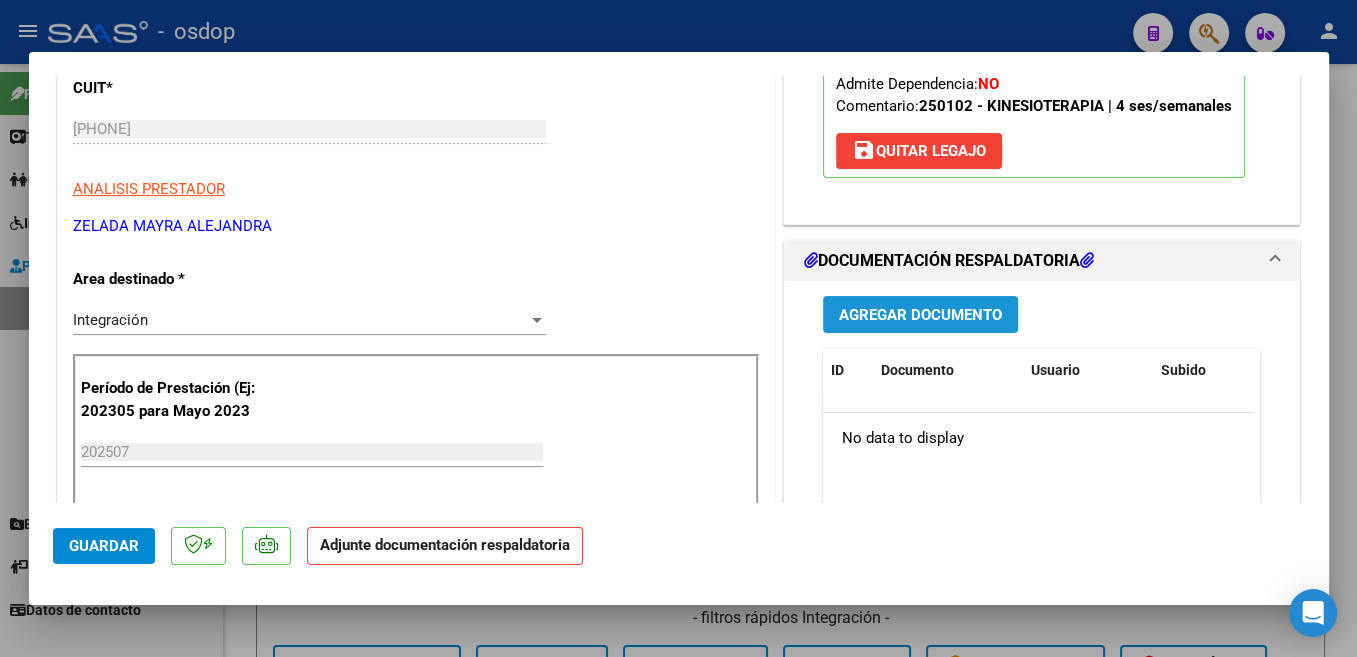 click on "Agregar Documento" at bounding box center [920, 315] 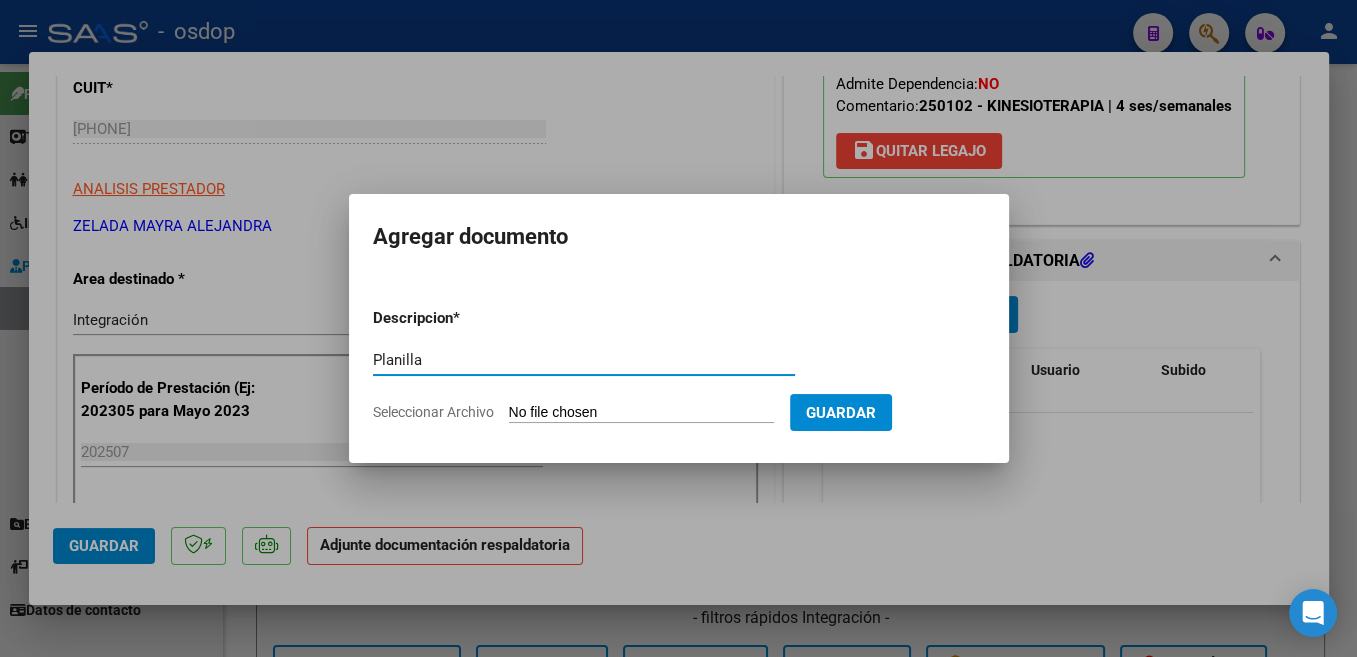 type on "Planilla" 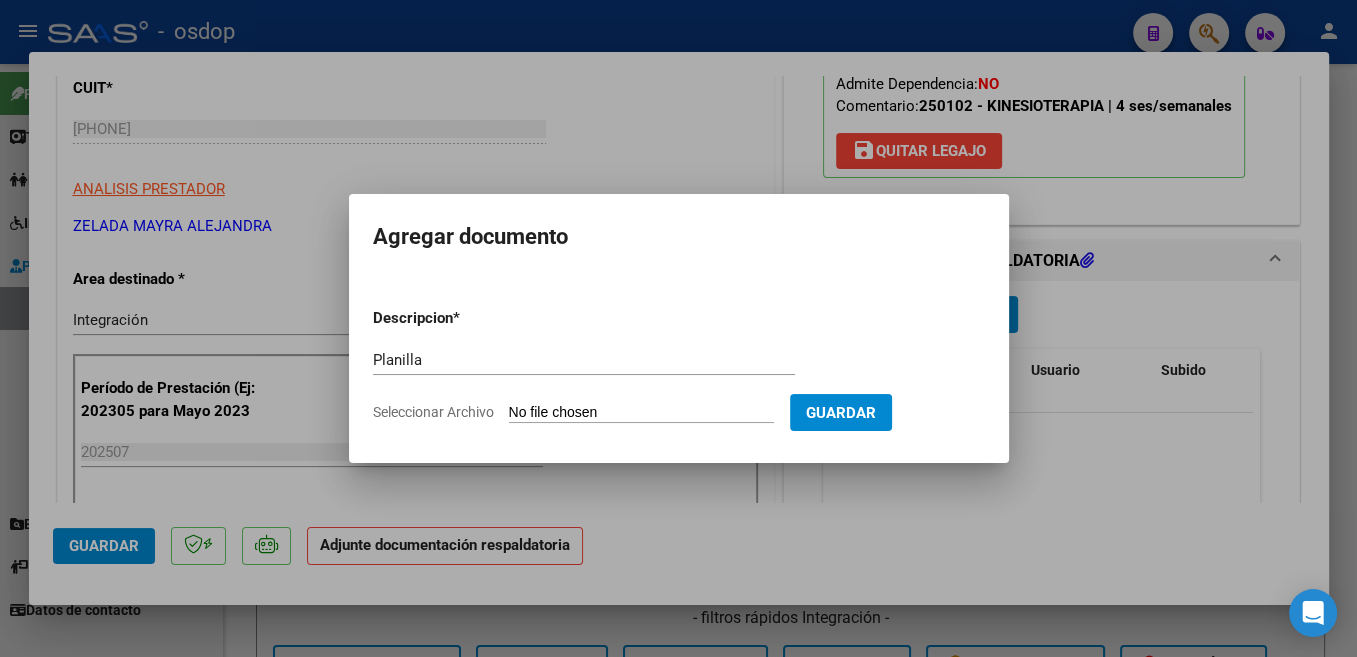 type on "C:\fakepath\Scan 2025-08-05 17.29.24.pdf" 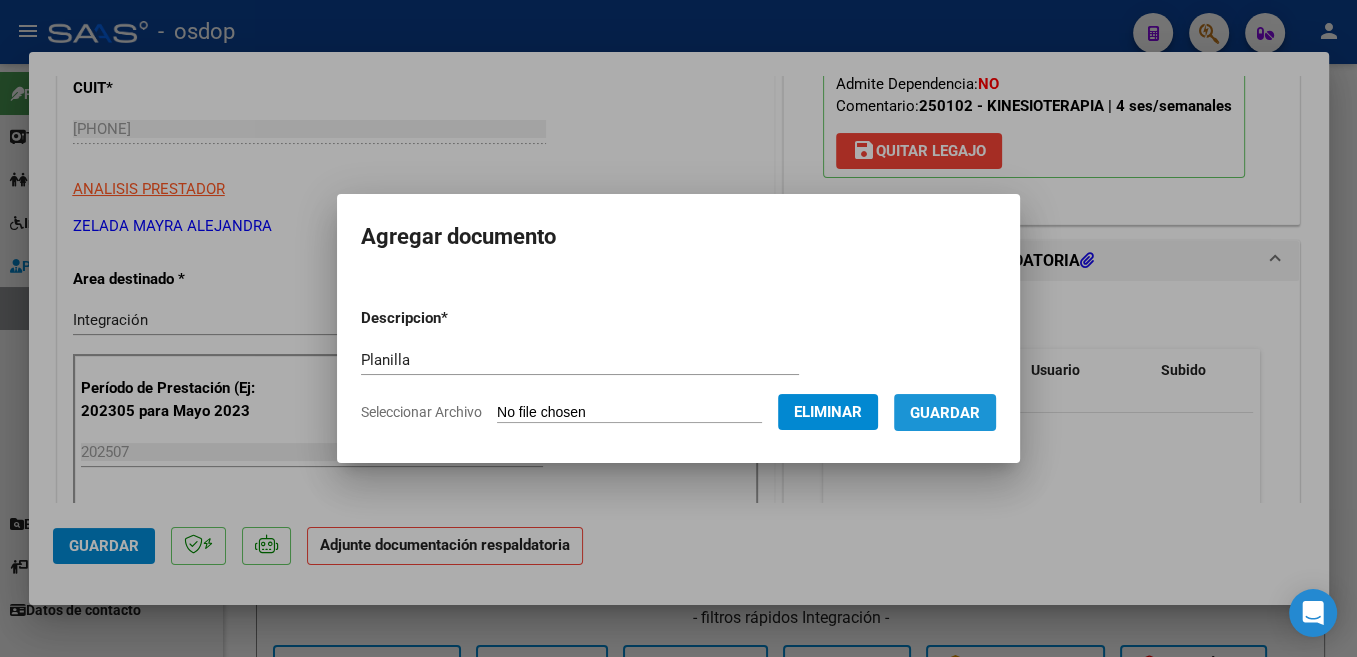 click on "Guardar" at bounding box center (945, 413) 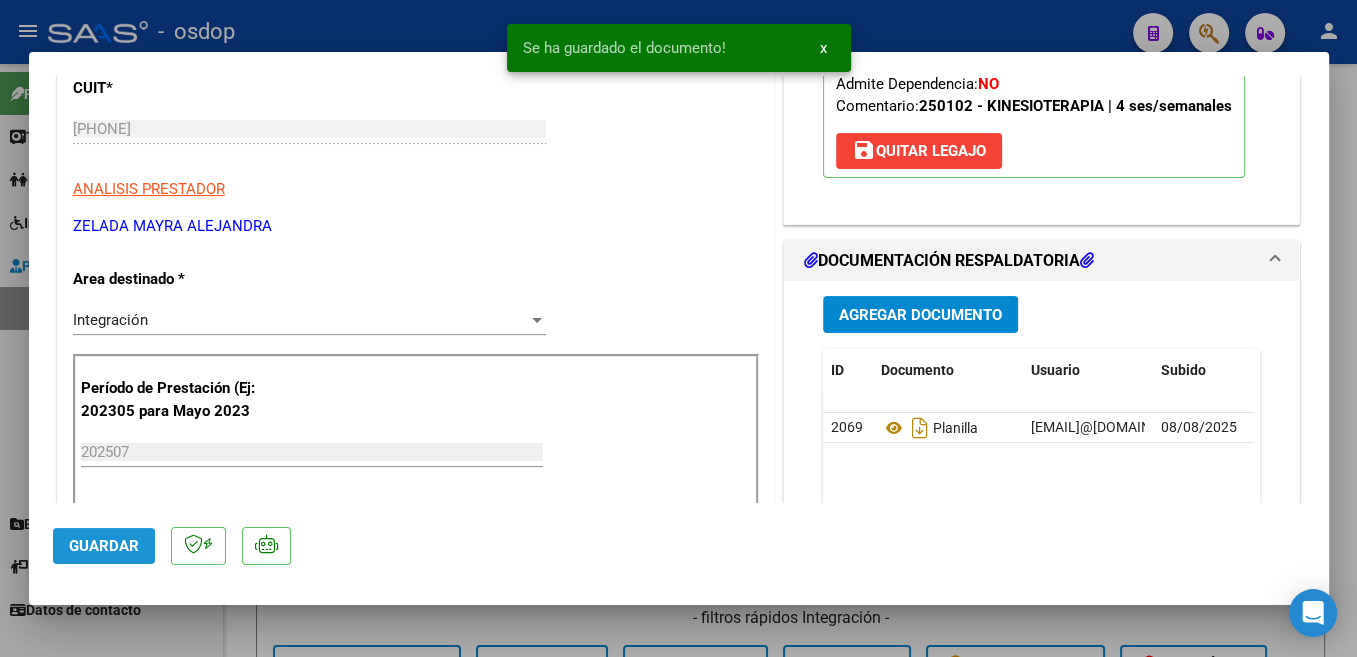 click on "Guardar" 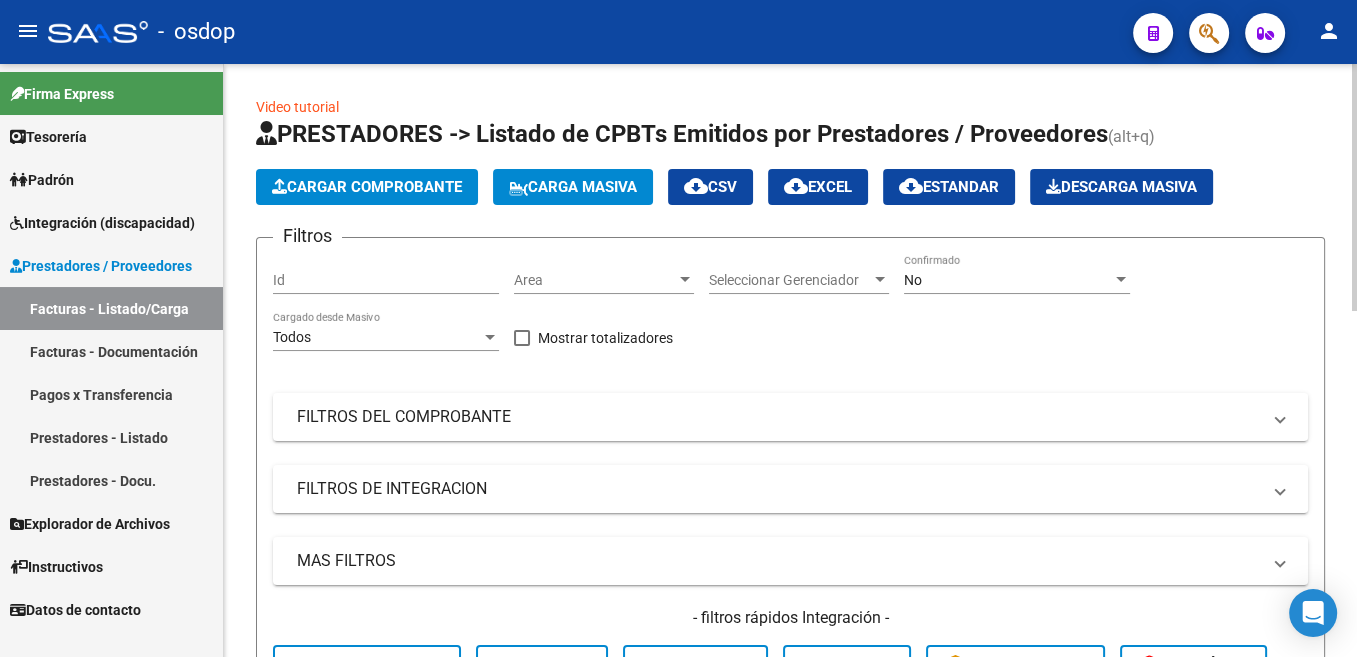 click on "Cargar Comprobante" 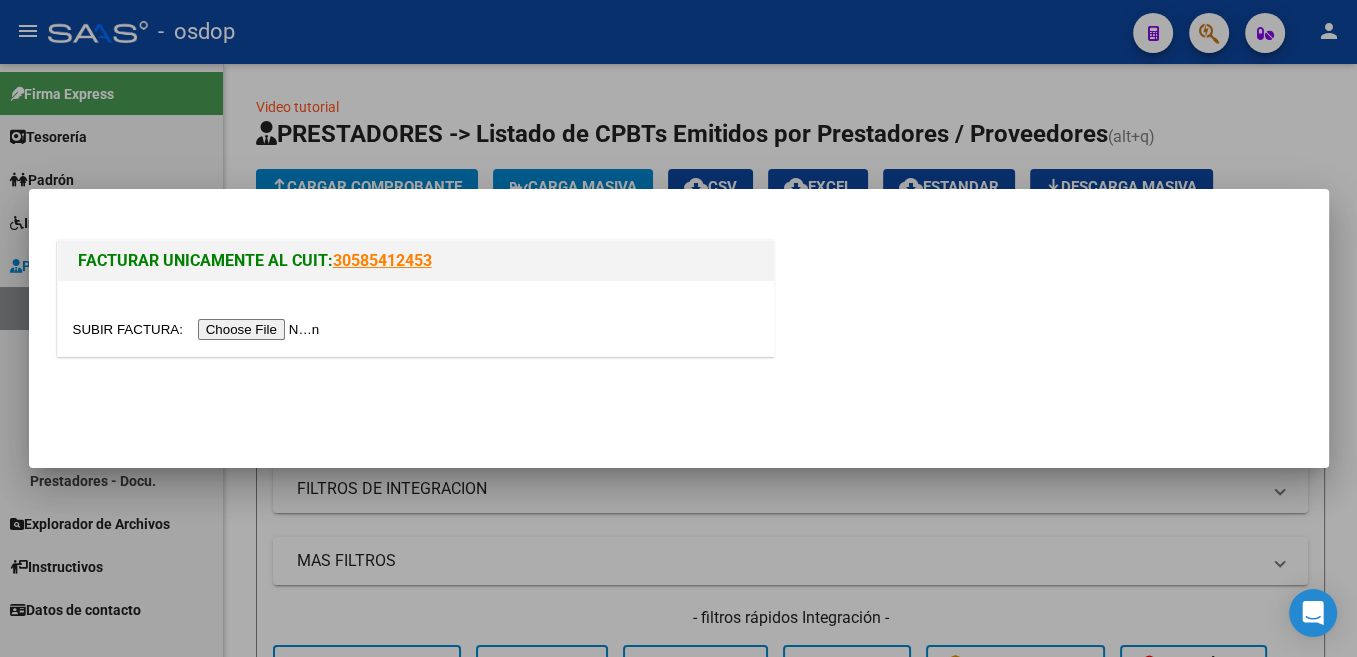 click at bounding box center [199, 329] 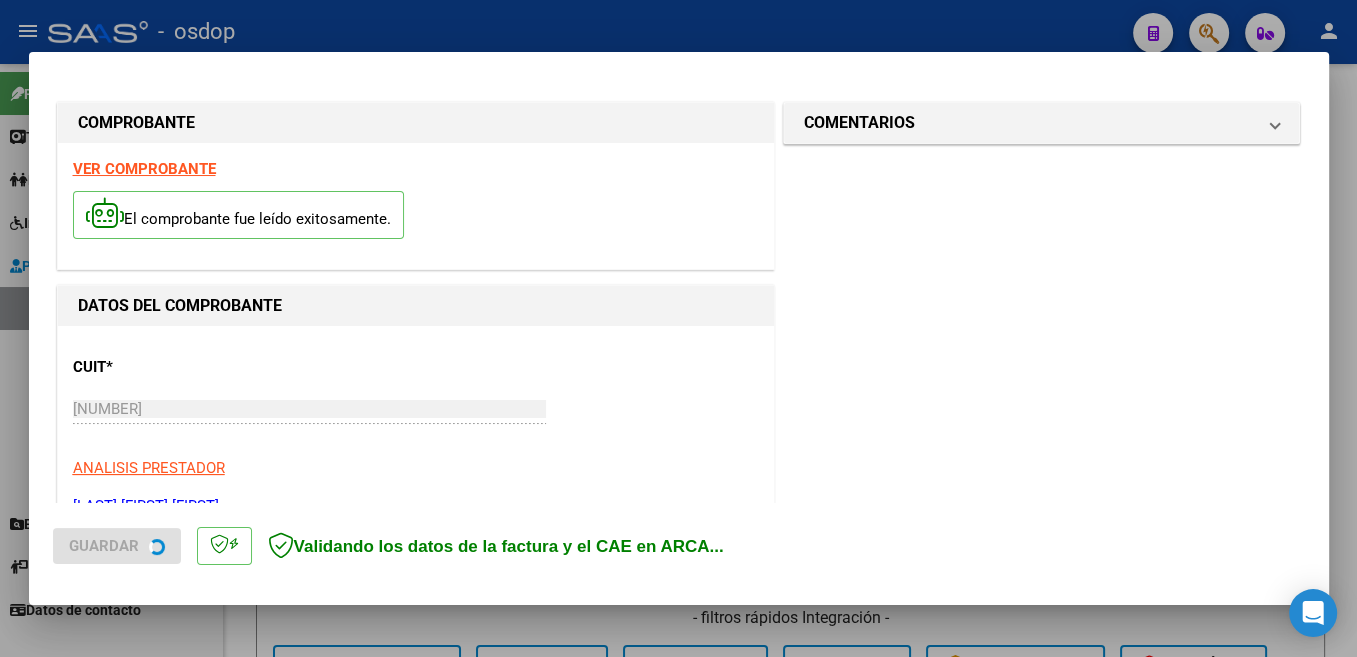 scroll, scrollTop: 212, scrollLeft: 0, axis: vertical 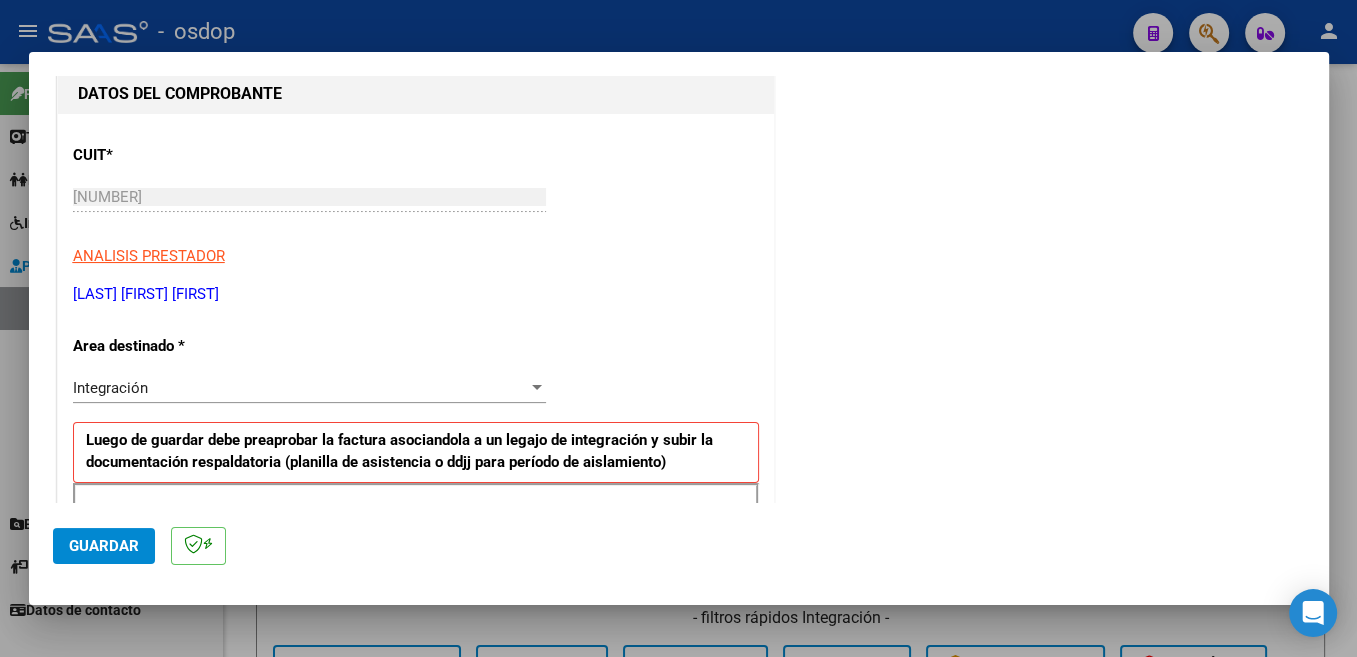 click on "Integración" at bounding box center (300, 388) 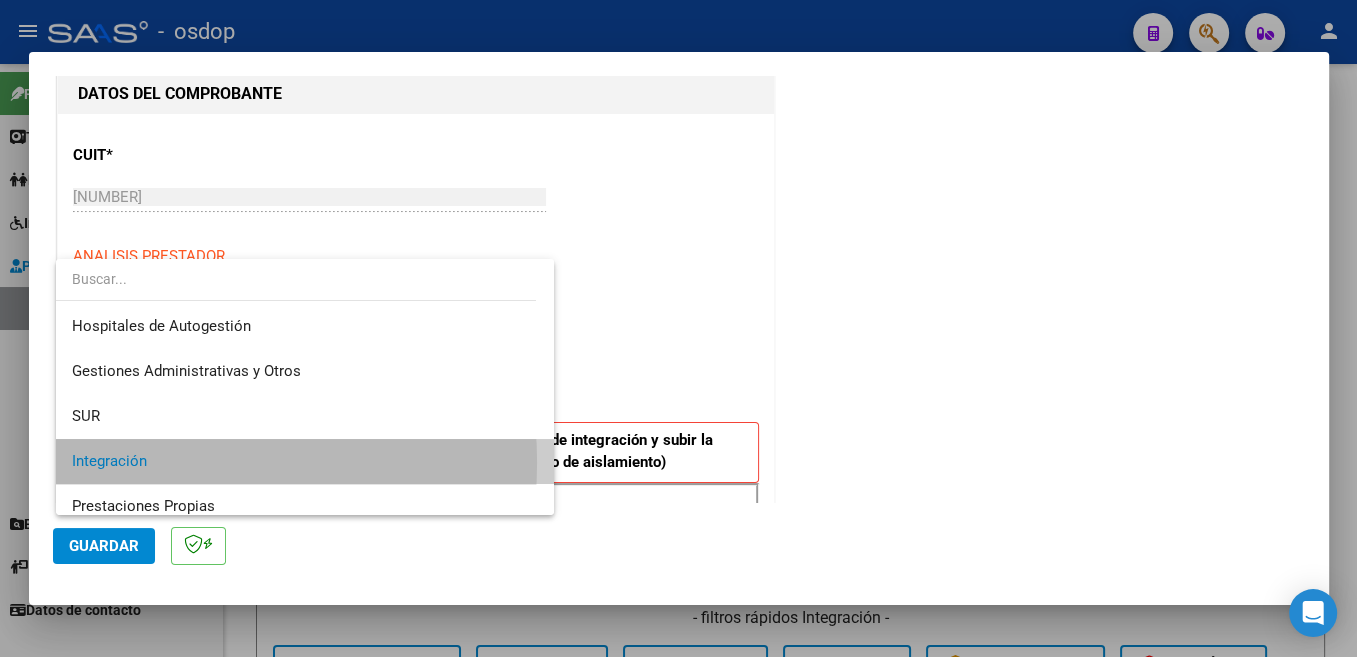 scroll, scrollTop: 74, scrollLeft: 0, axis: vertical 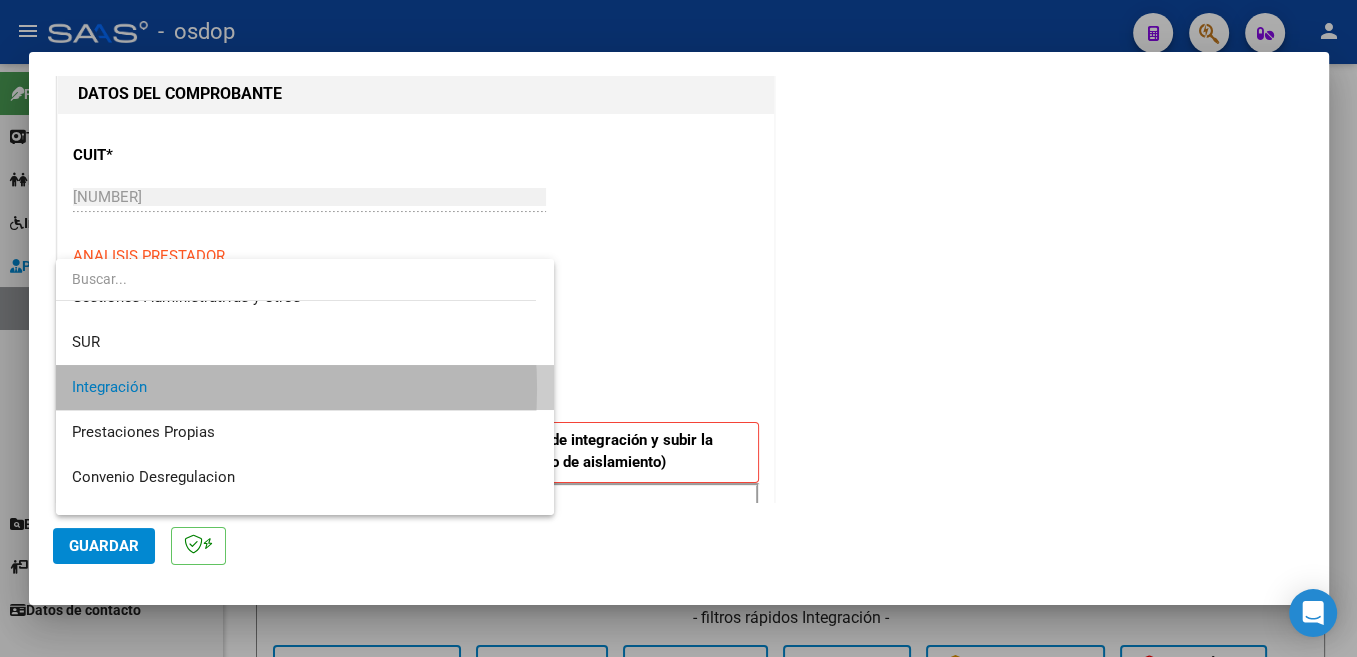 click on "Integración" at bounding box center (305, 387) 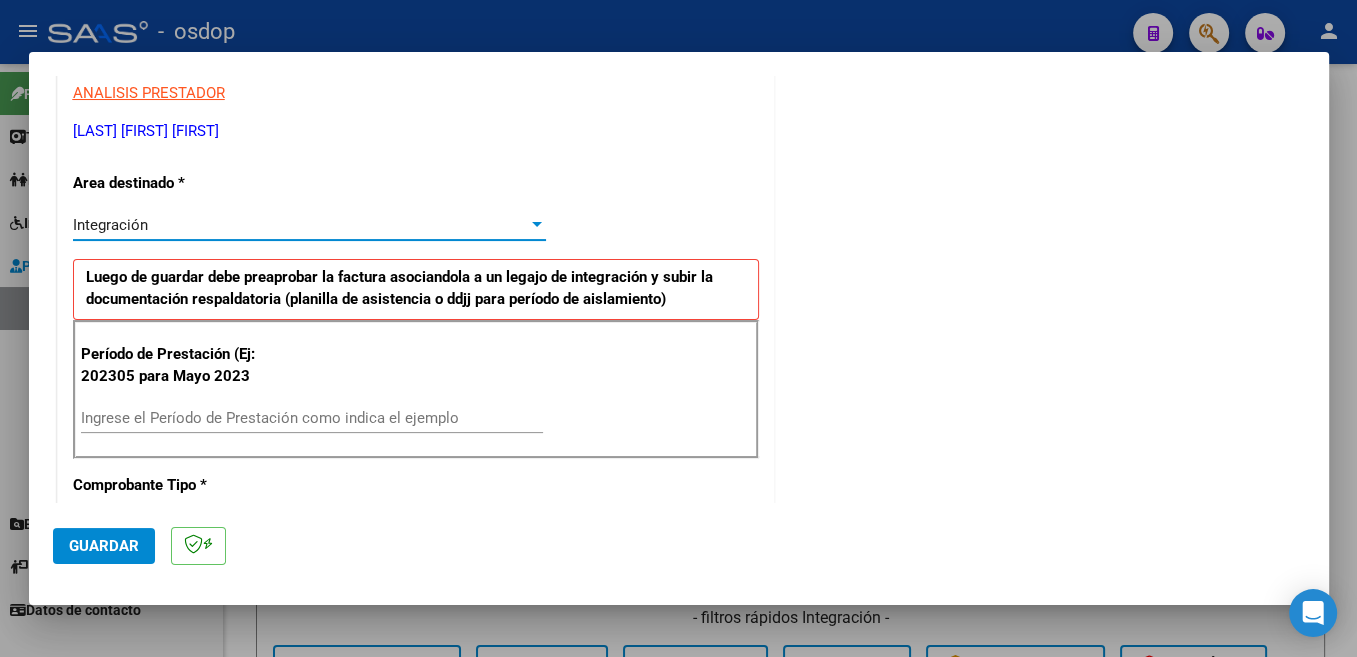 scroll, scrollTop: 424, scrollLeft: 0, axis: vertical 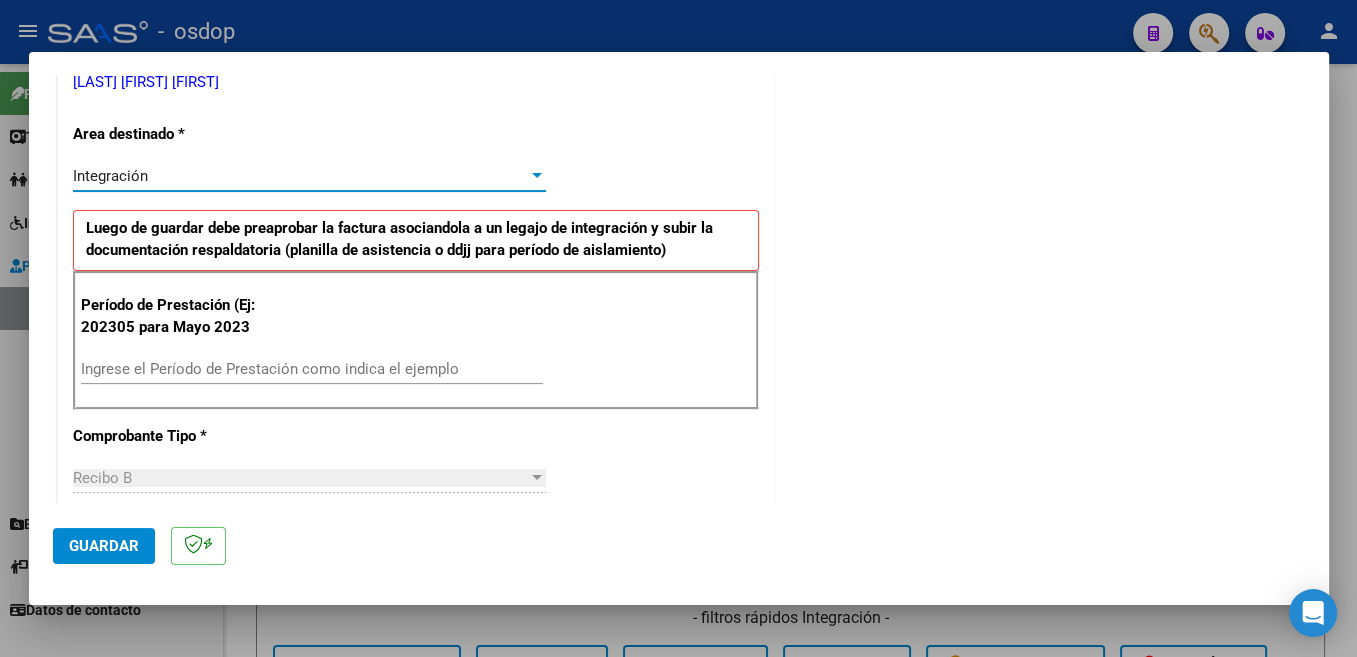 click on "Ingrese el Período de Prestación como indica el ejemplo" at bounding box center (312, 369) 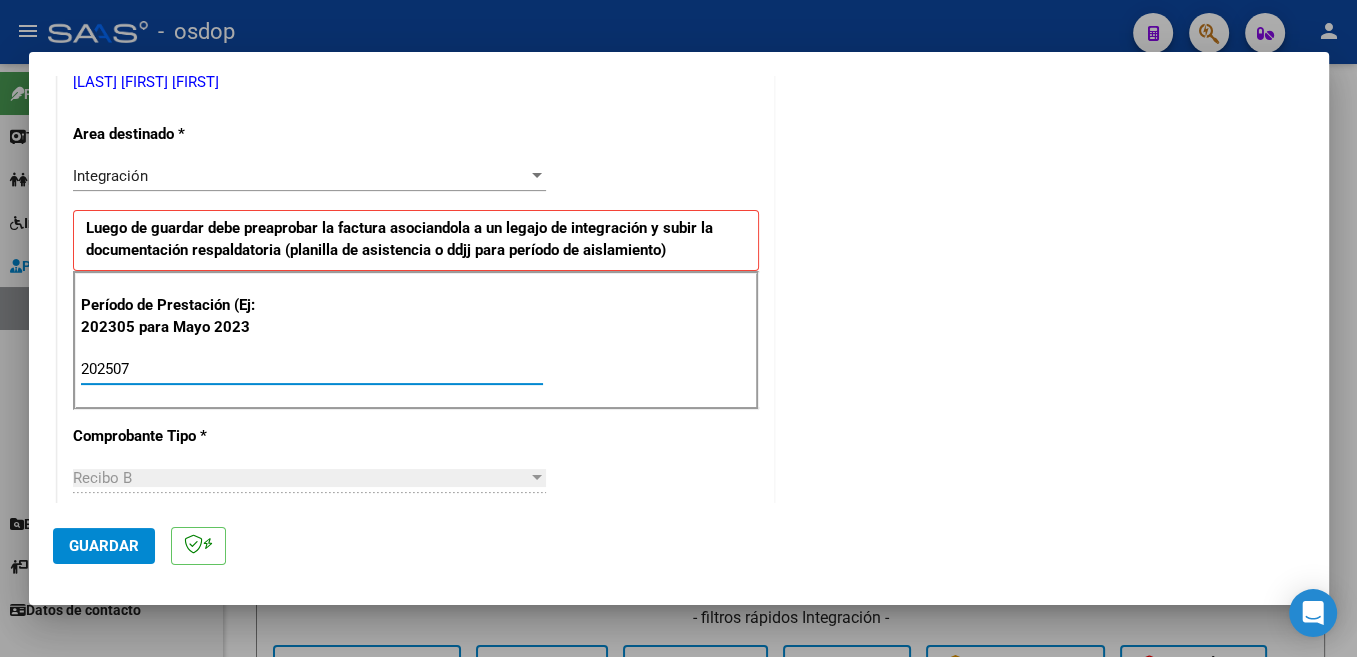 type on "202507" 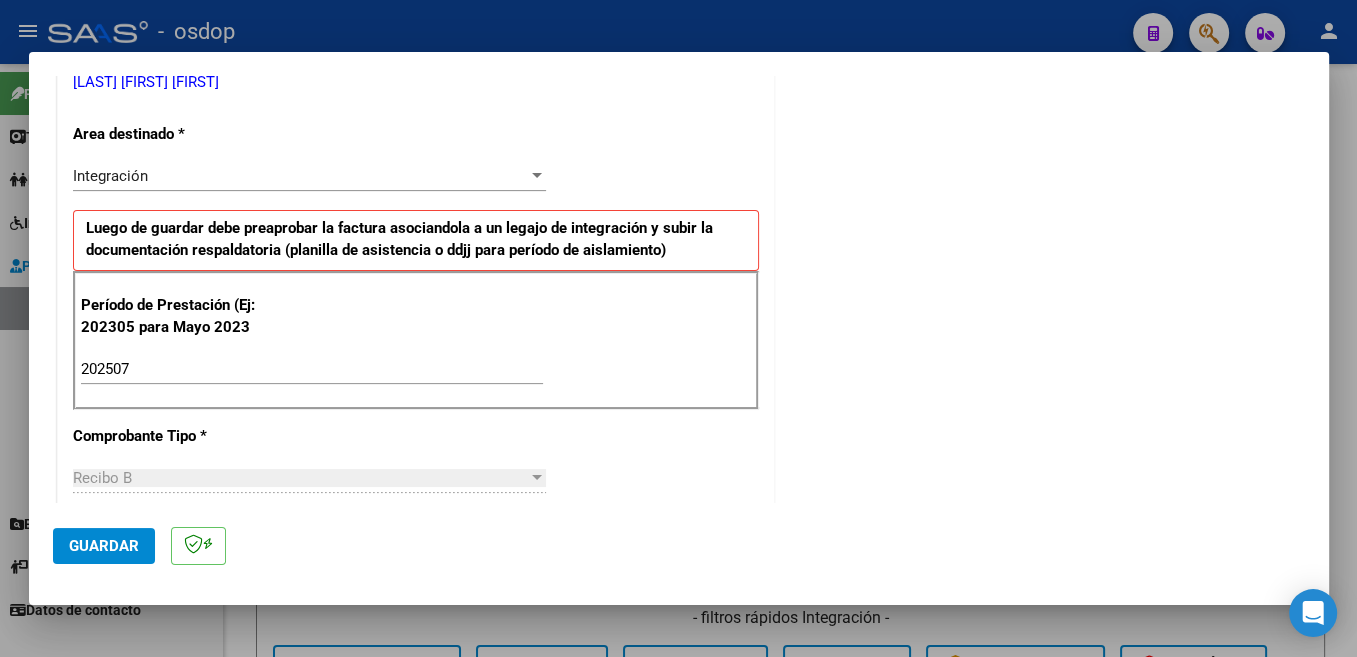 scroll, scrollTop: 742, scrollLeft: 0, axis: vertical 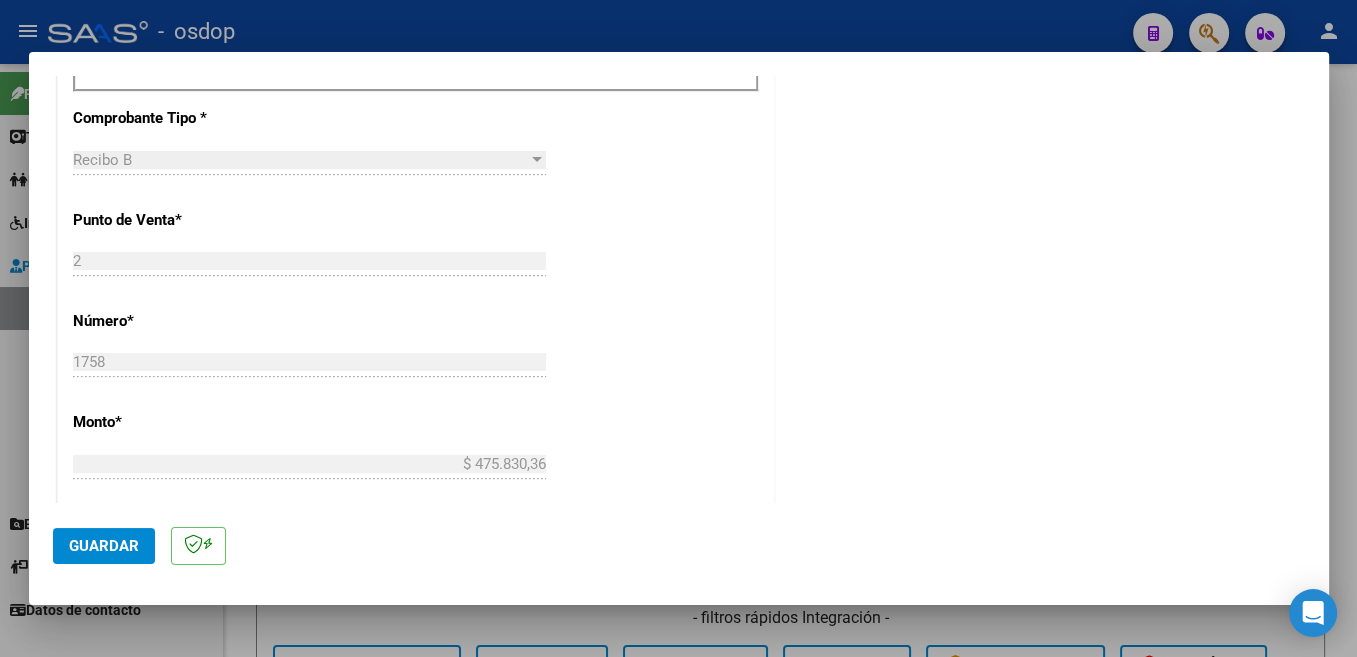 click on "Guardar" 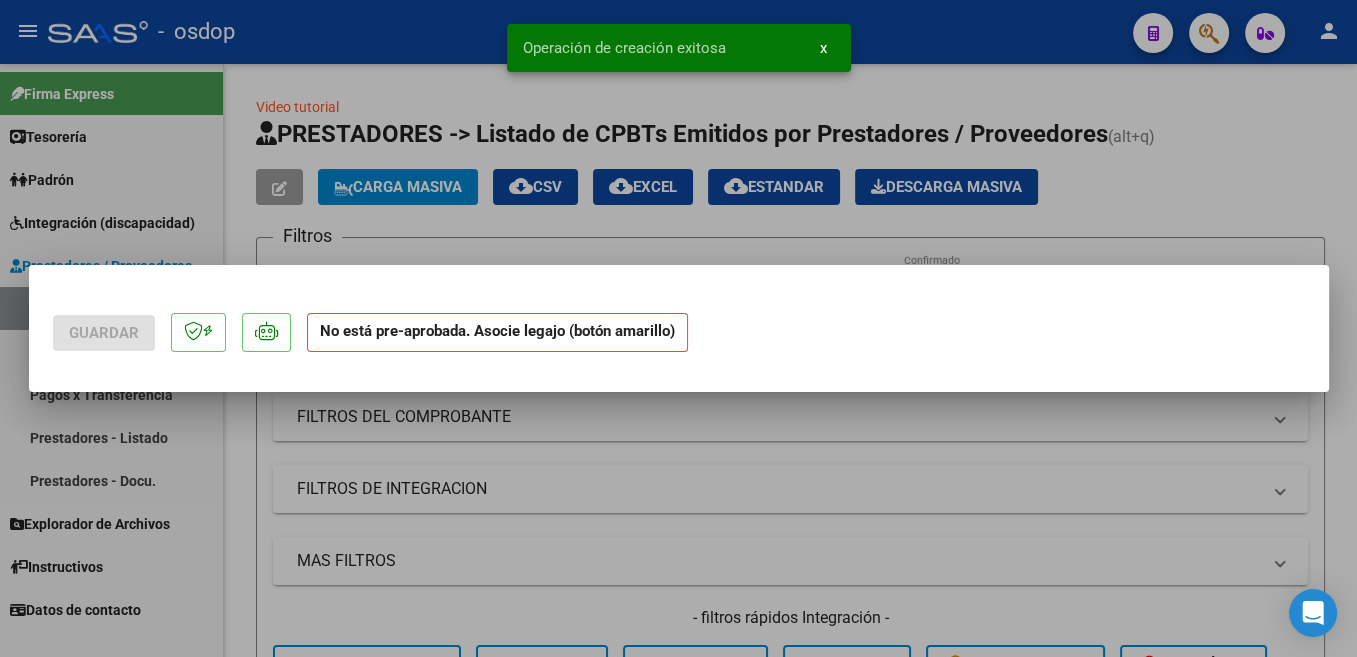 scroll, scrollTop: 0, scrollLeft: 0, axis: both 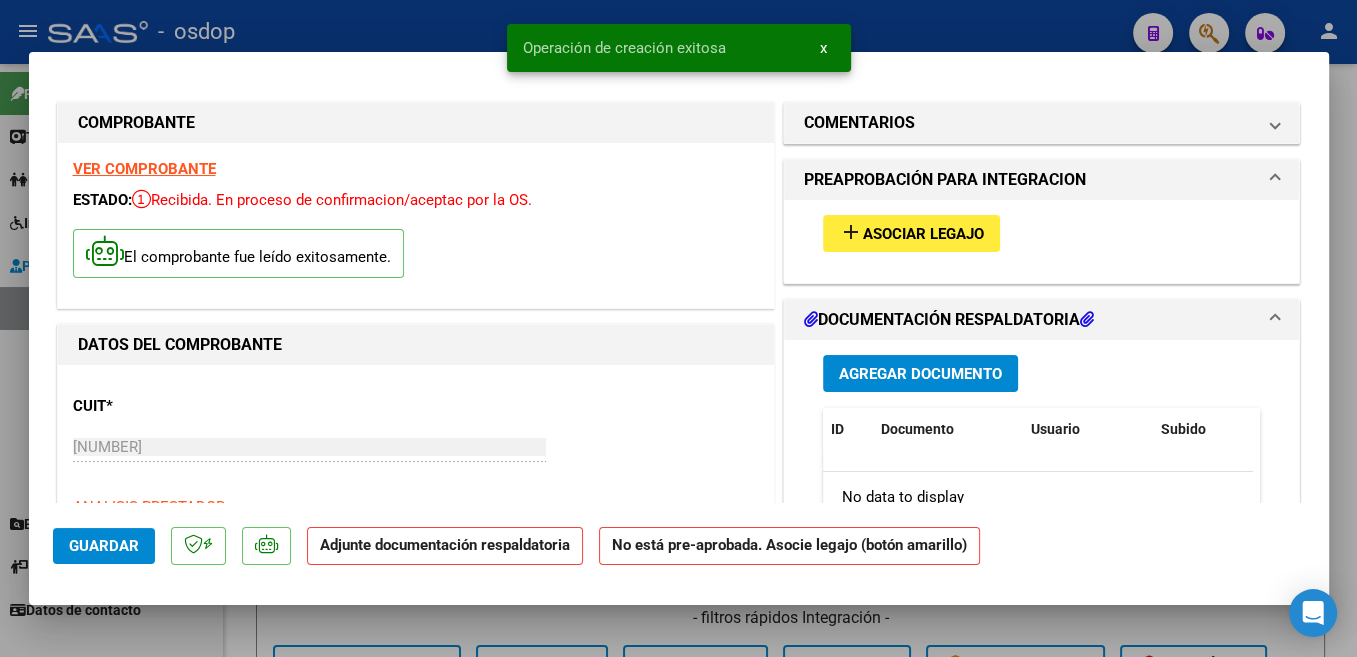 click on "add Asociar Legajo" at bounding box center (911, 233) 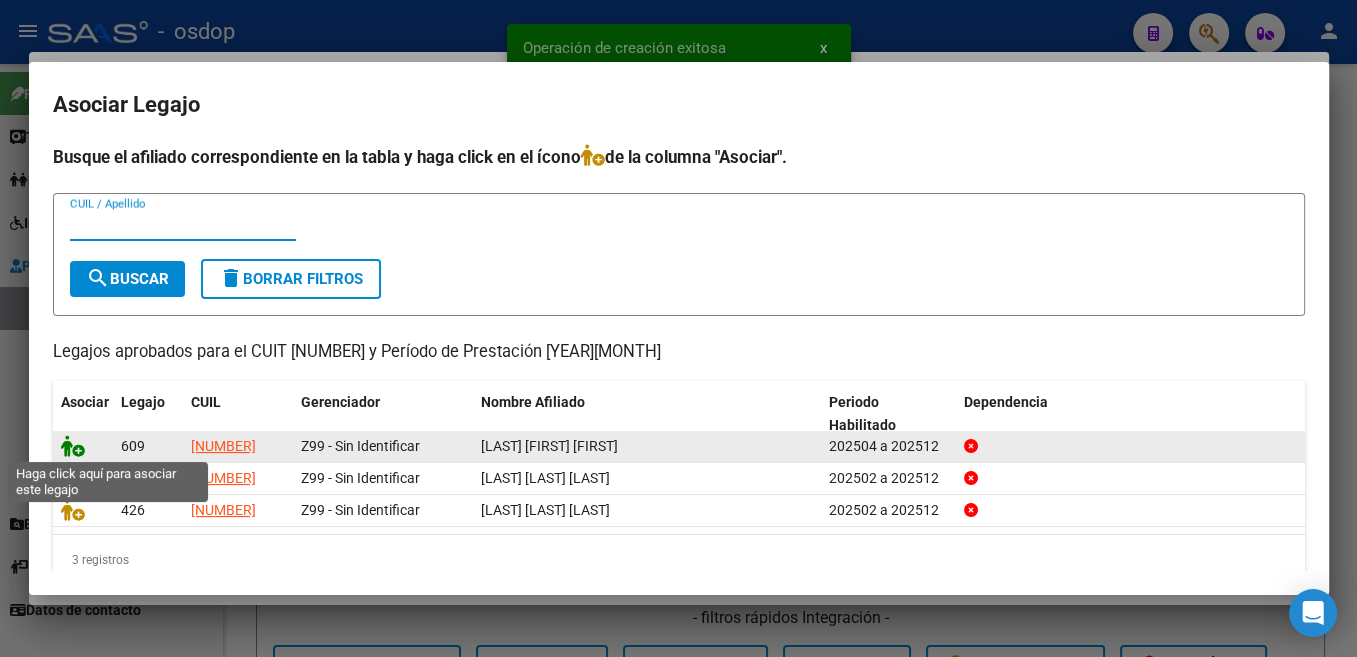 click 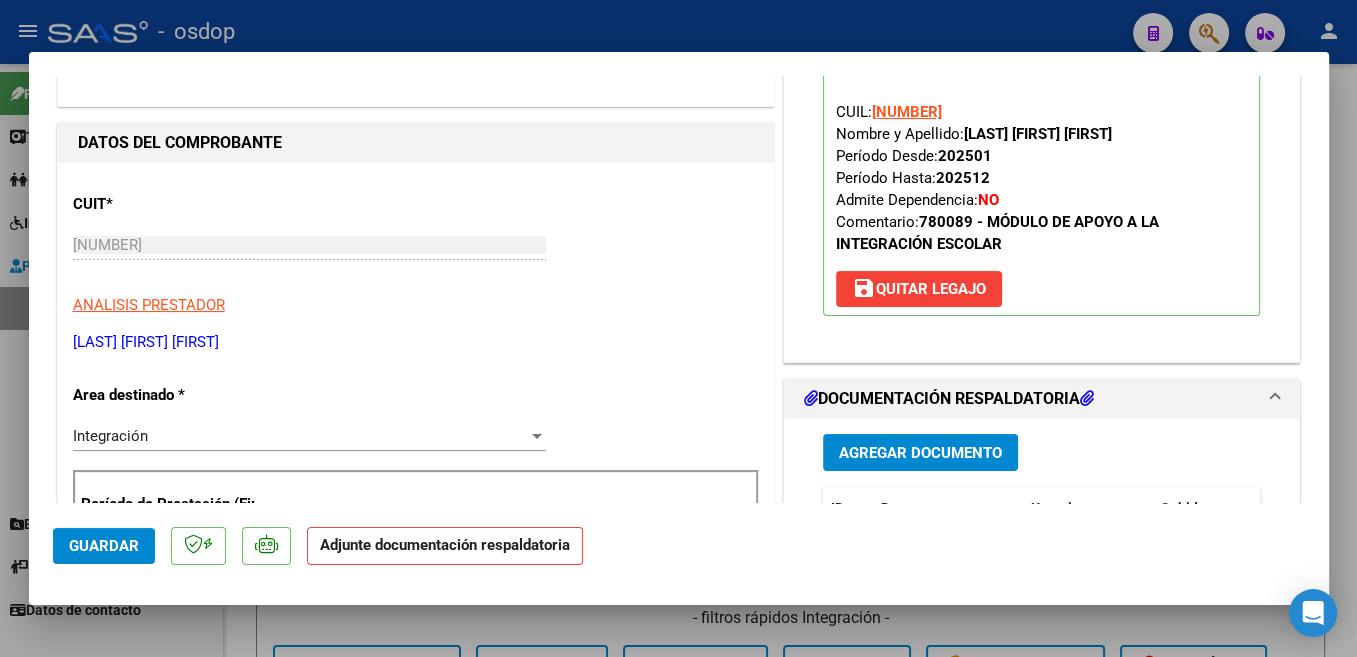 scroll, scrollTop: 424, scrollLeft: 0, axis: vertical 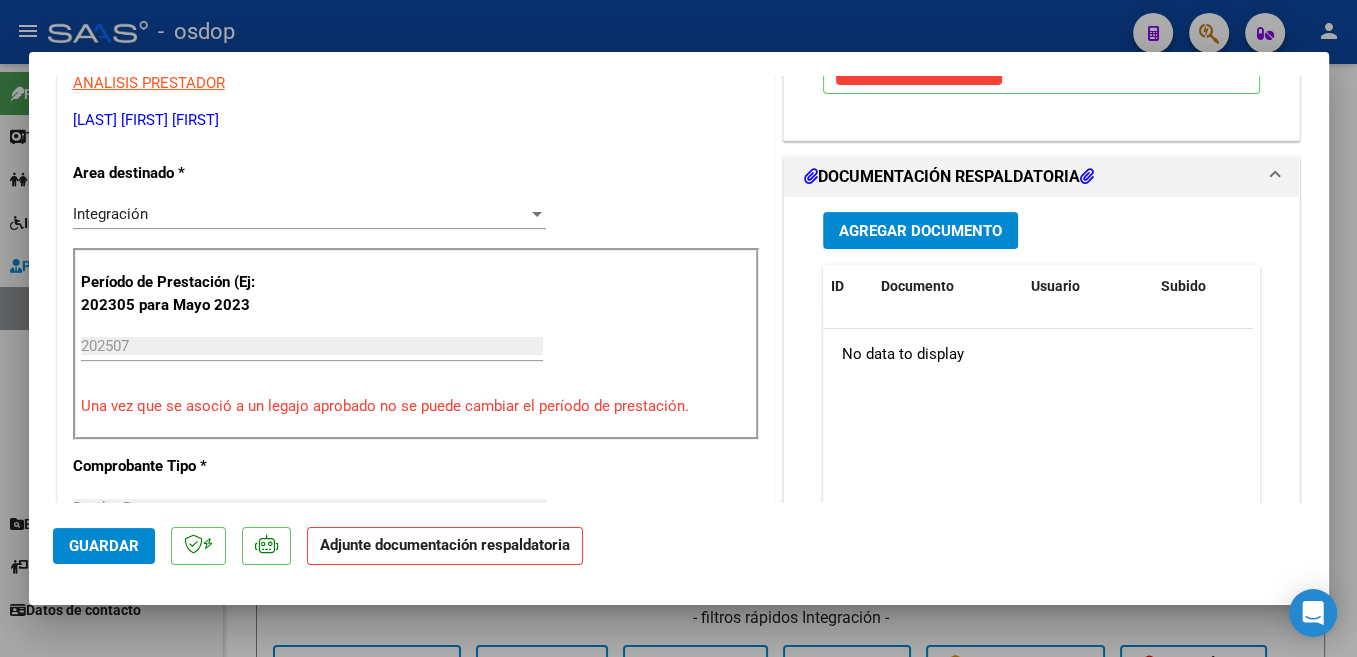 click on "Agregar Documento" at bounding box center [920, 231] 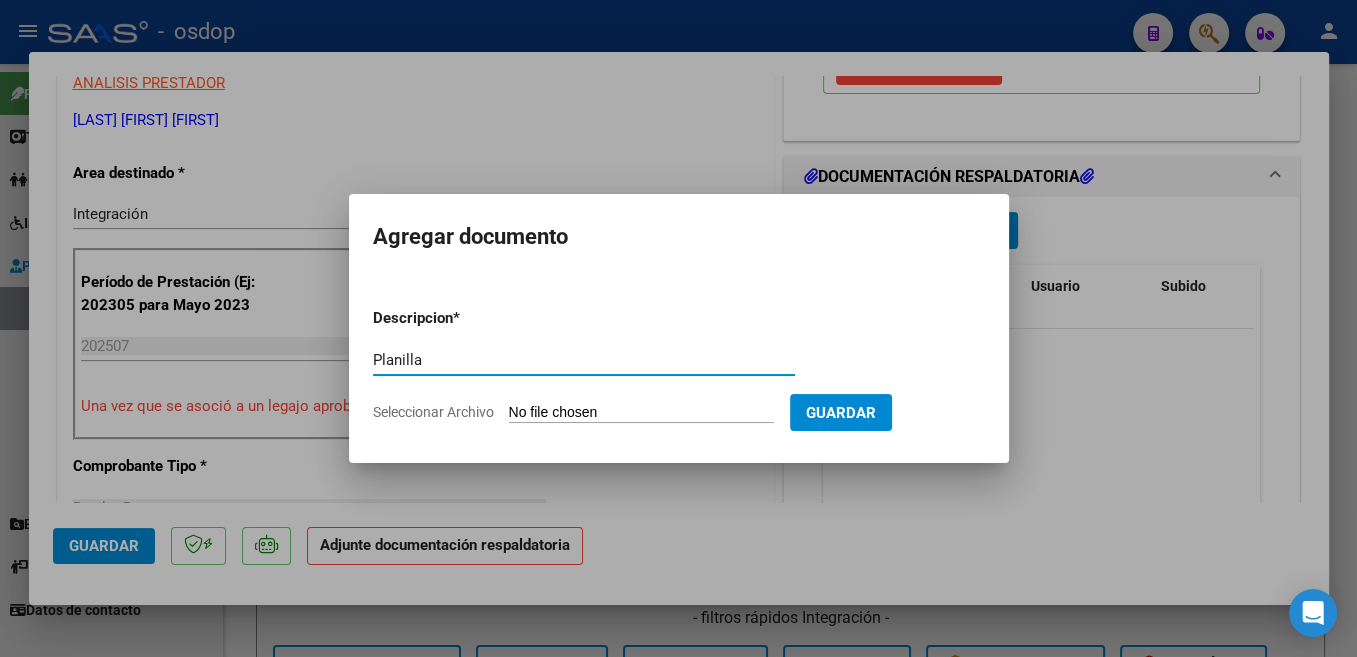 type on "Planilla" 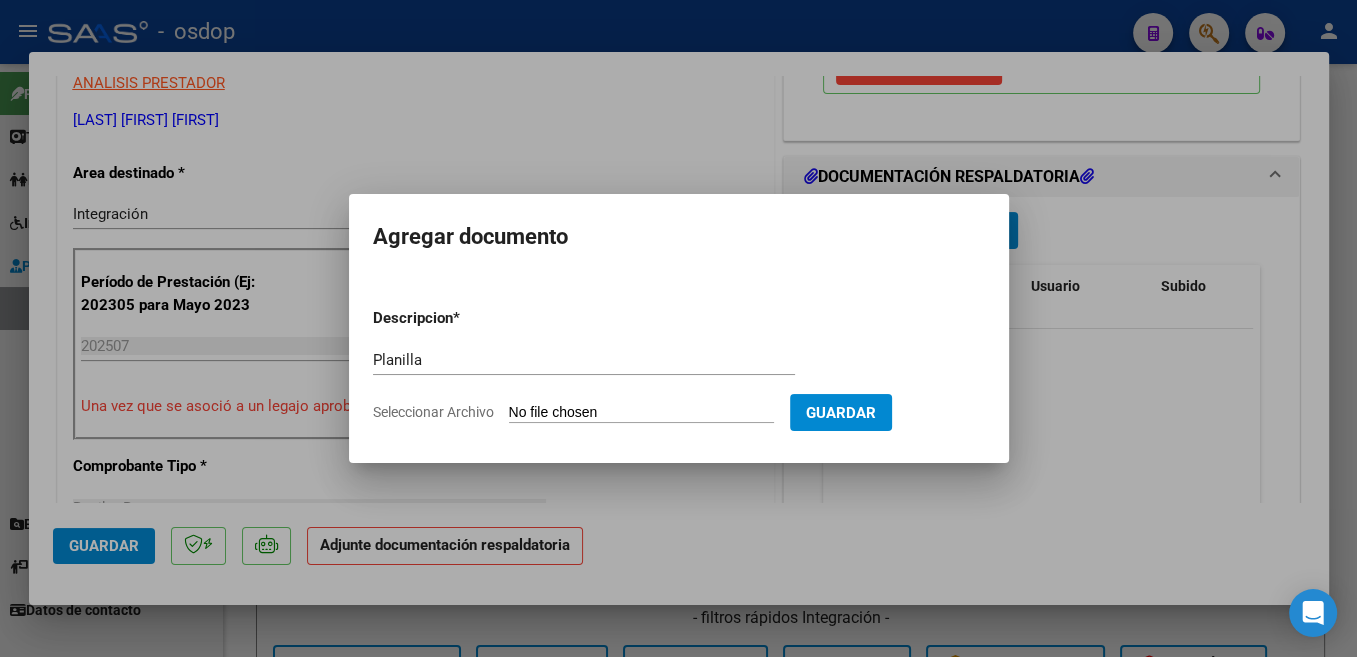 type on "C:\fakepath\[FILENAME] [MONTH].pdf" 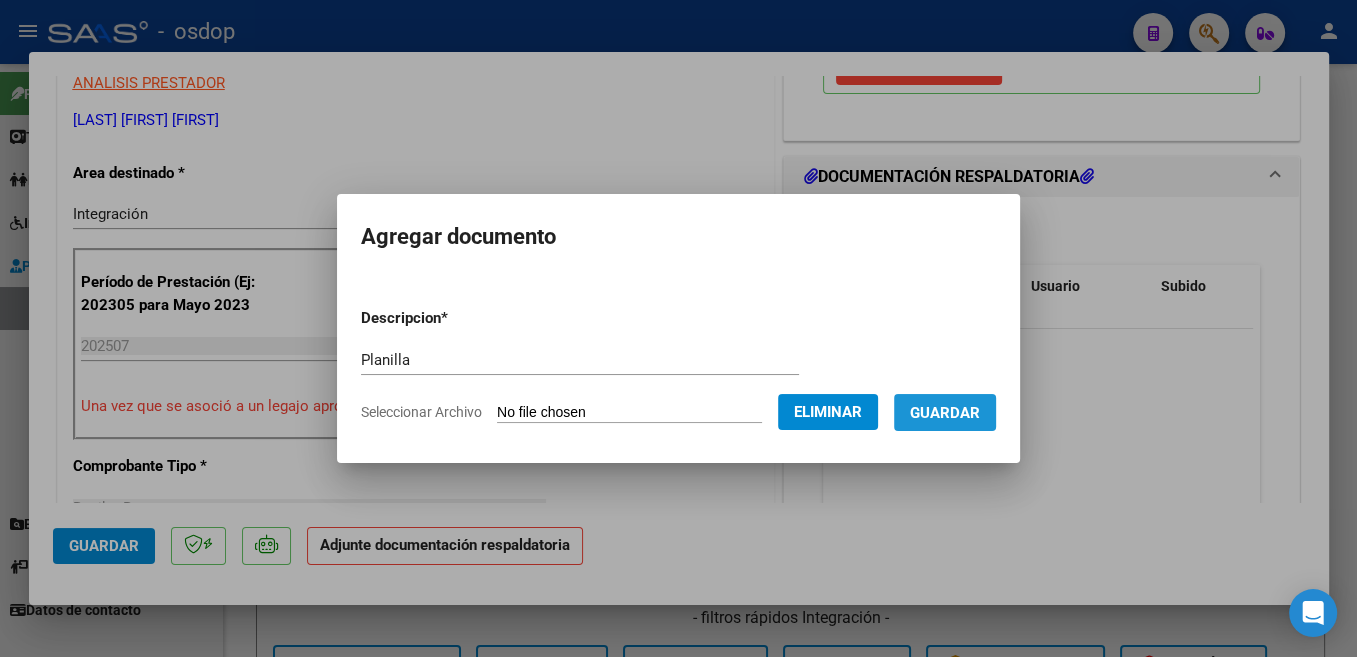 click on "Guardar" at bounding box center (945, 413) 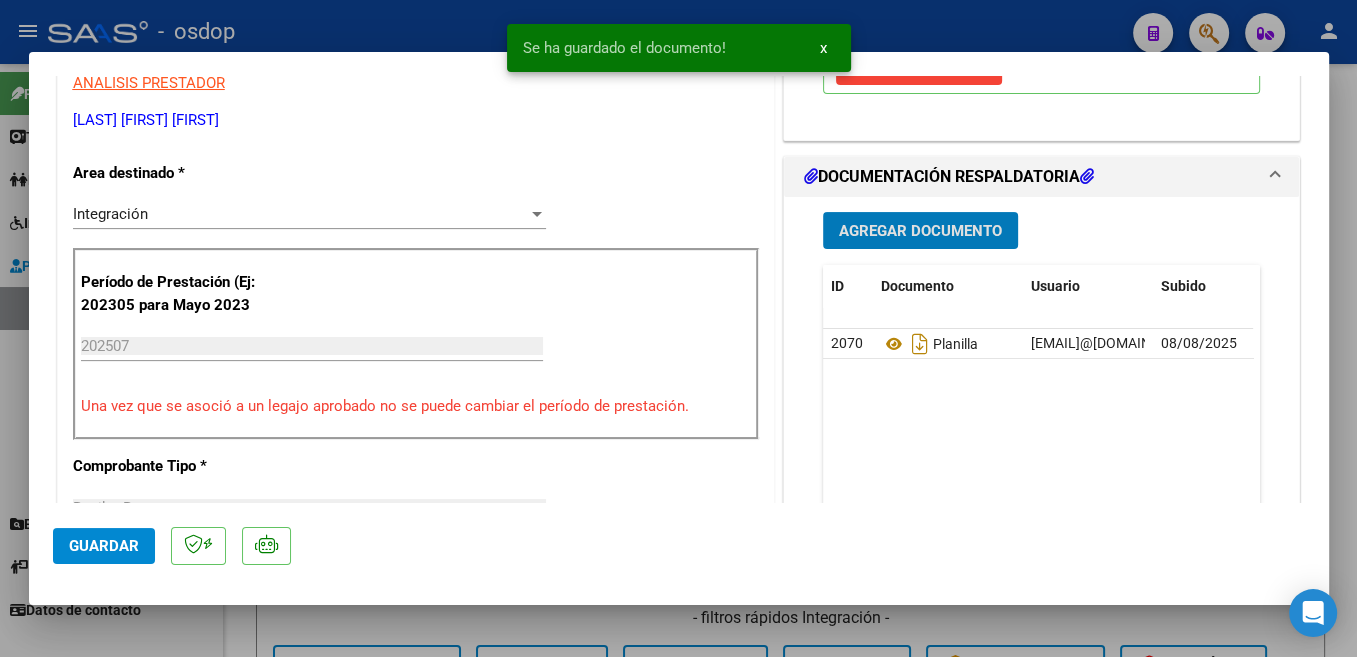 click on "Guardar" 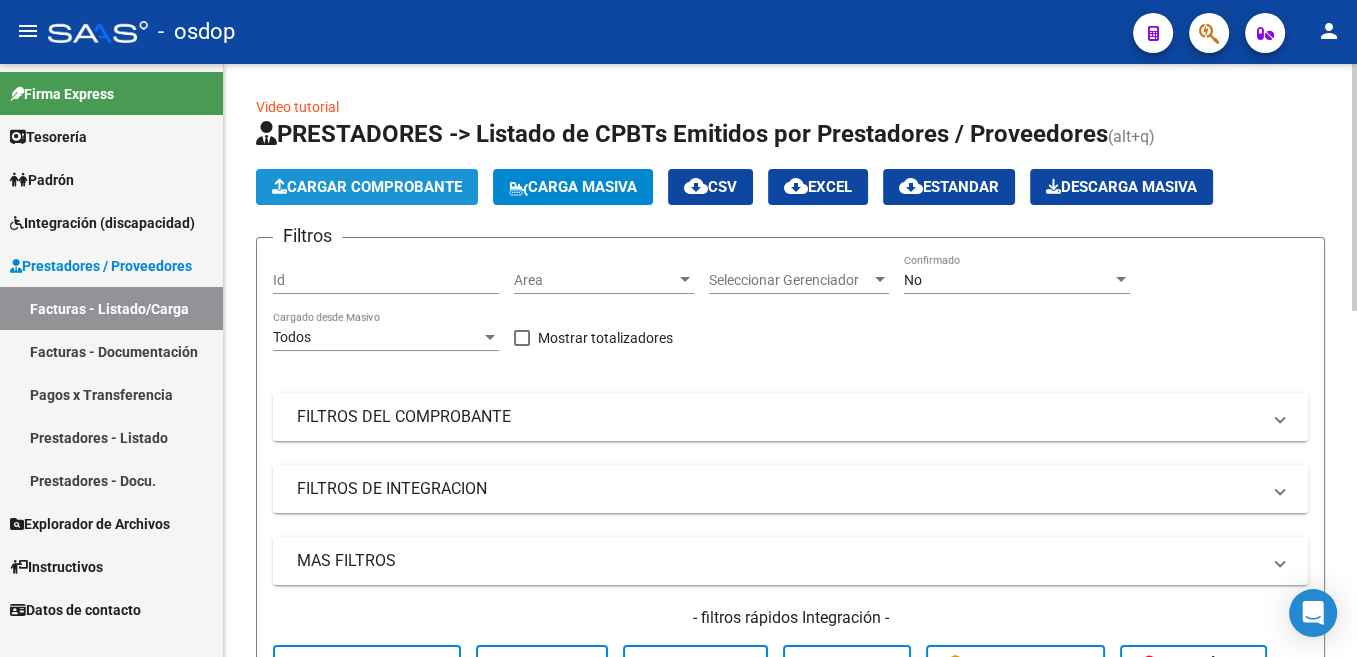 click on "Cargar Comprobante" 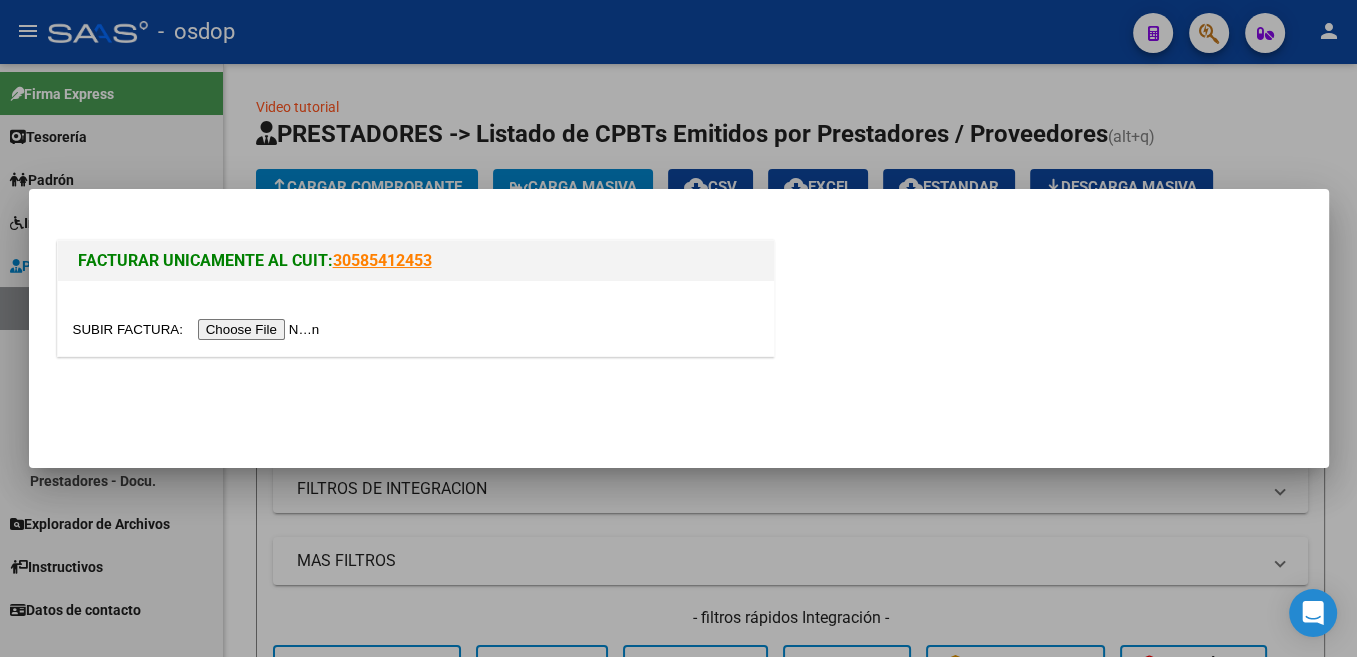 click at bounding box center (199, 329) 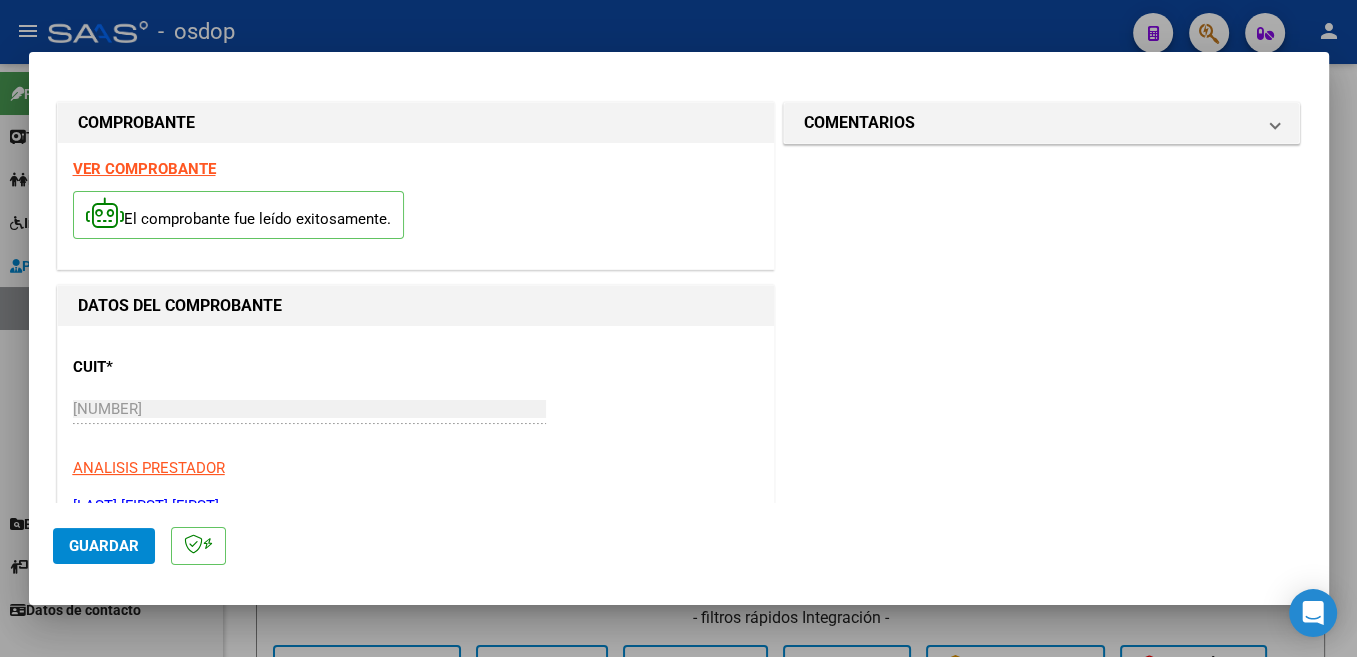 scroll, scrollTop: 424, scrollLeft: 0, axis: vertical 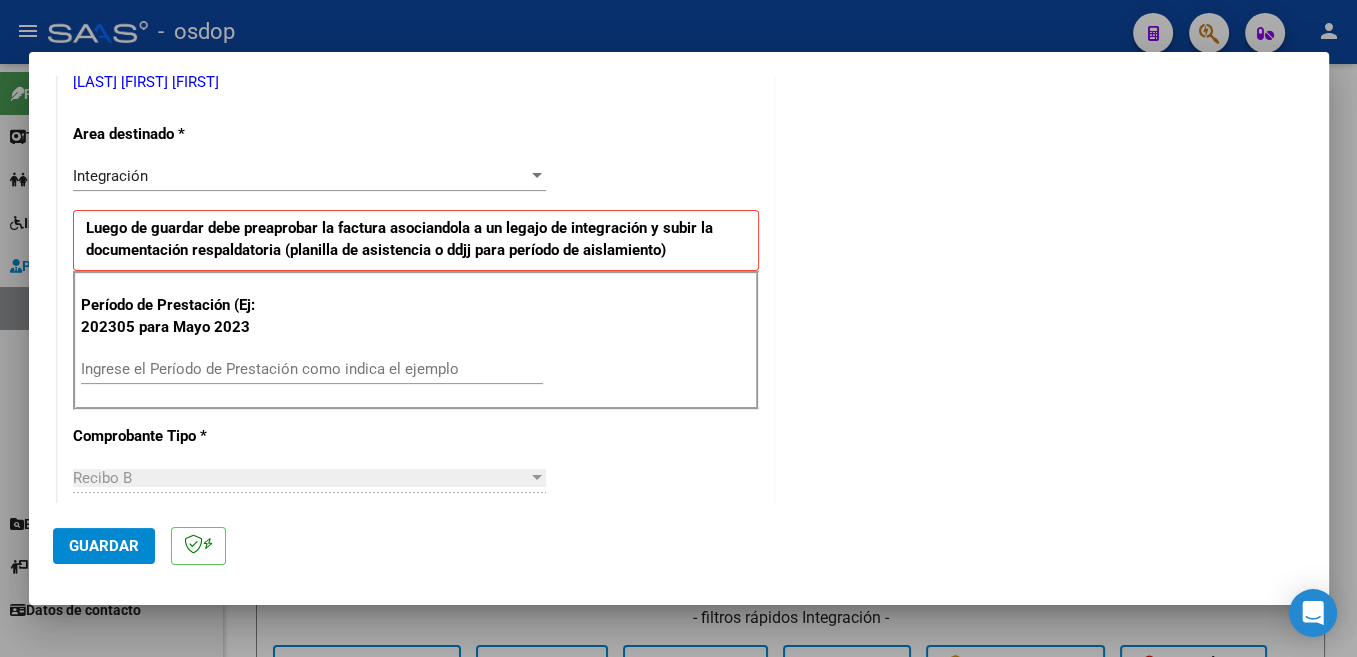 click on "Período de Prestación (Ej: 202305 para Mayo 2023    Ingrese el Período de Prestación como indica el ejemplo" at bounding box center [416, 341] 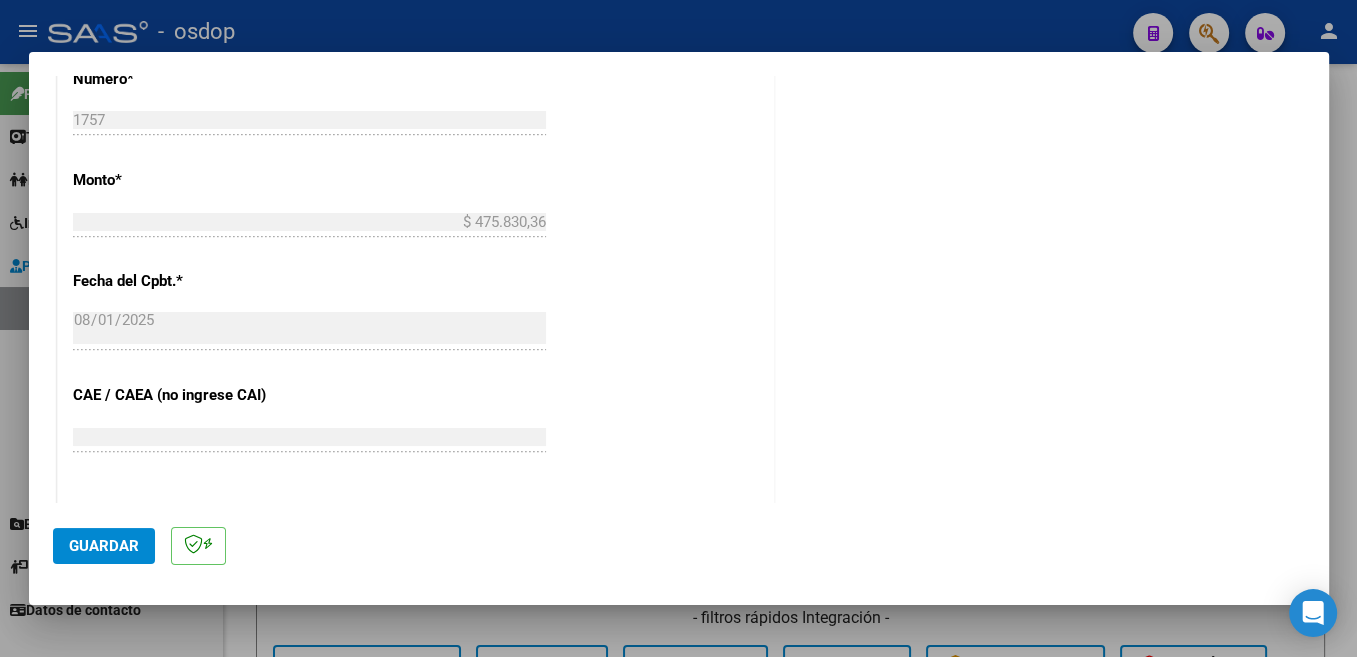 scroll, scrollTop: 1060, scrollLeft: 0, axis: vertical 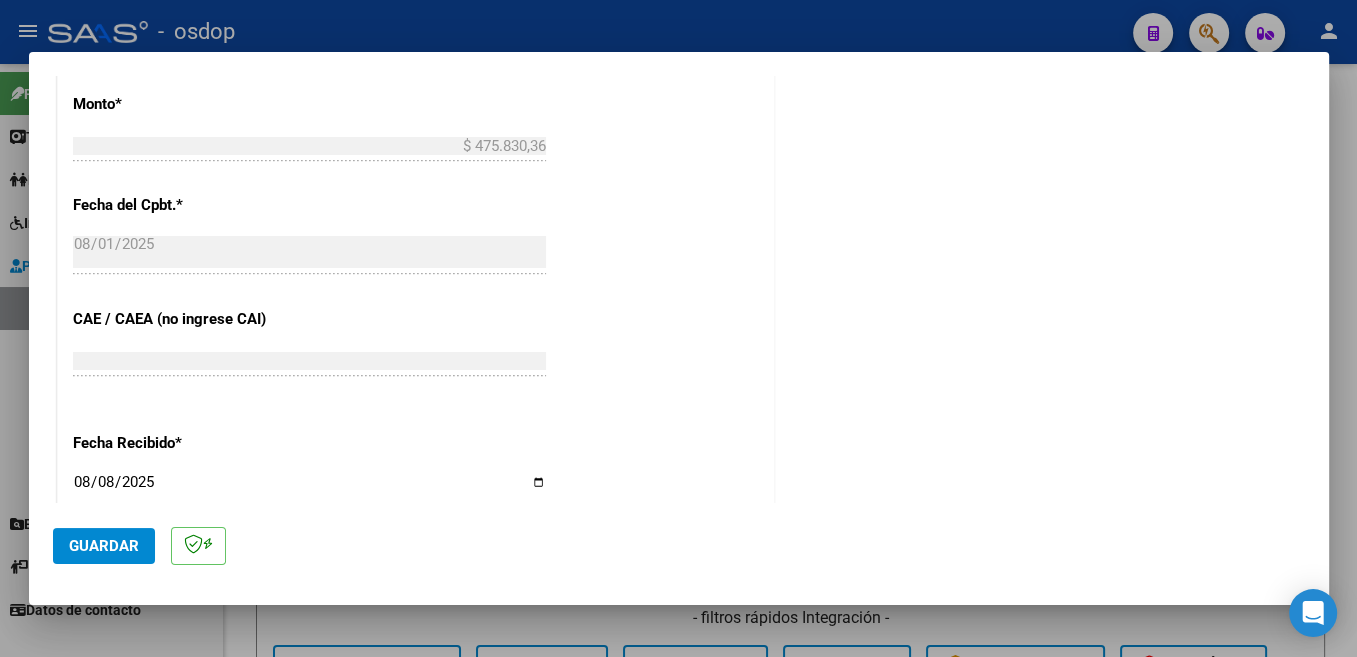 type on "202507" 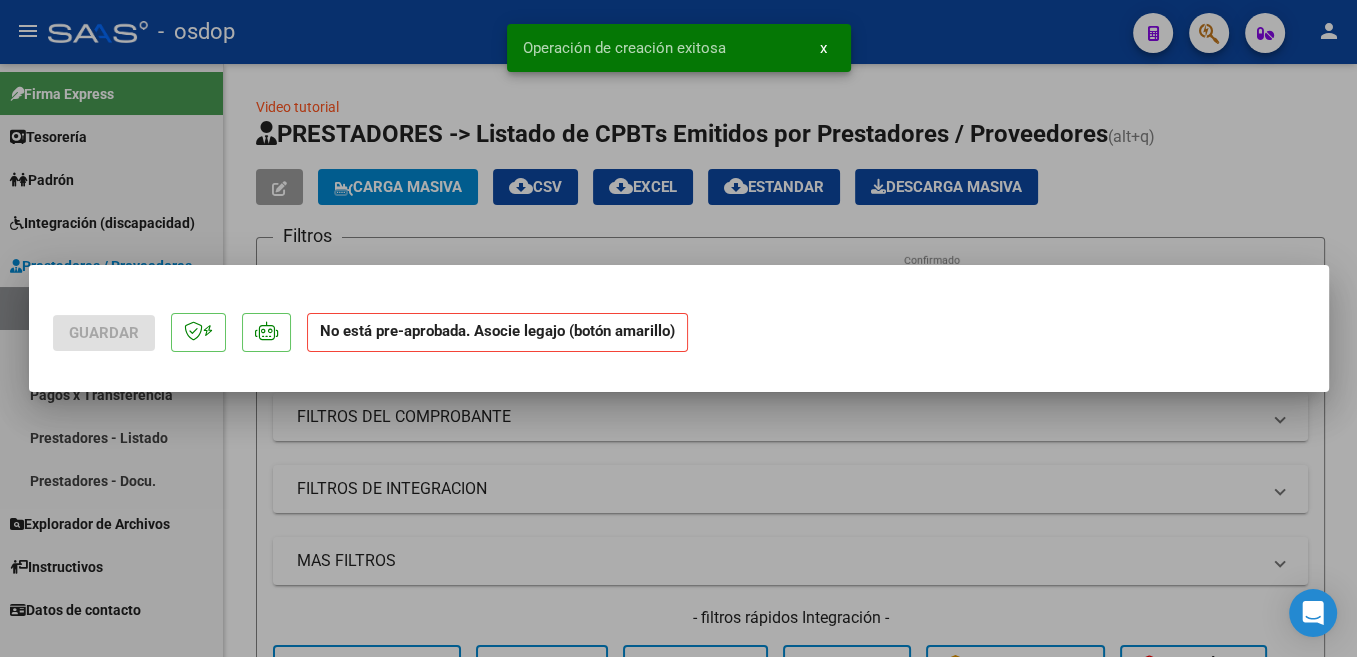 scroll, scrollTop: 0, scrollLeft: 0, axis: both 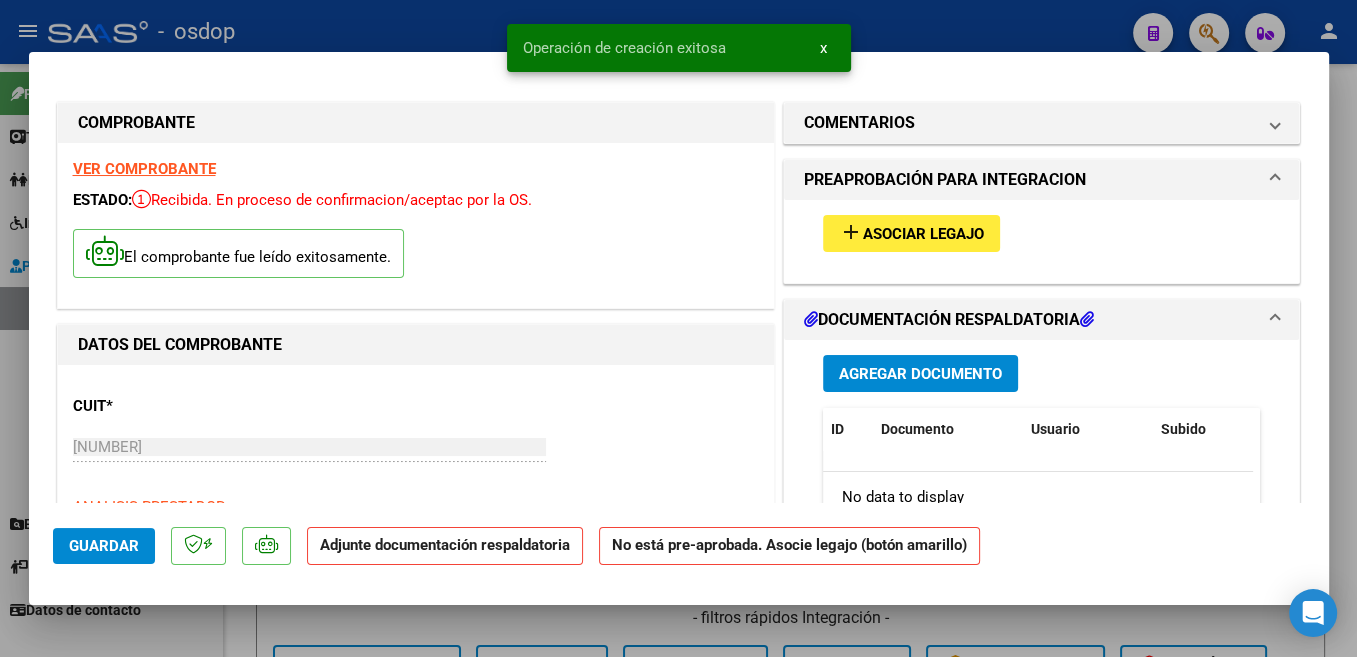 click on "Asociar Legajo" at bounding box center (923, 234) 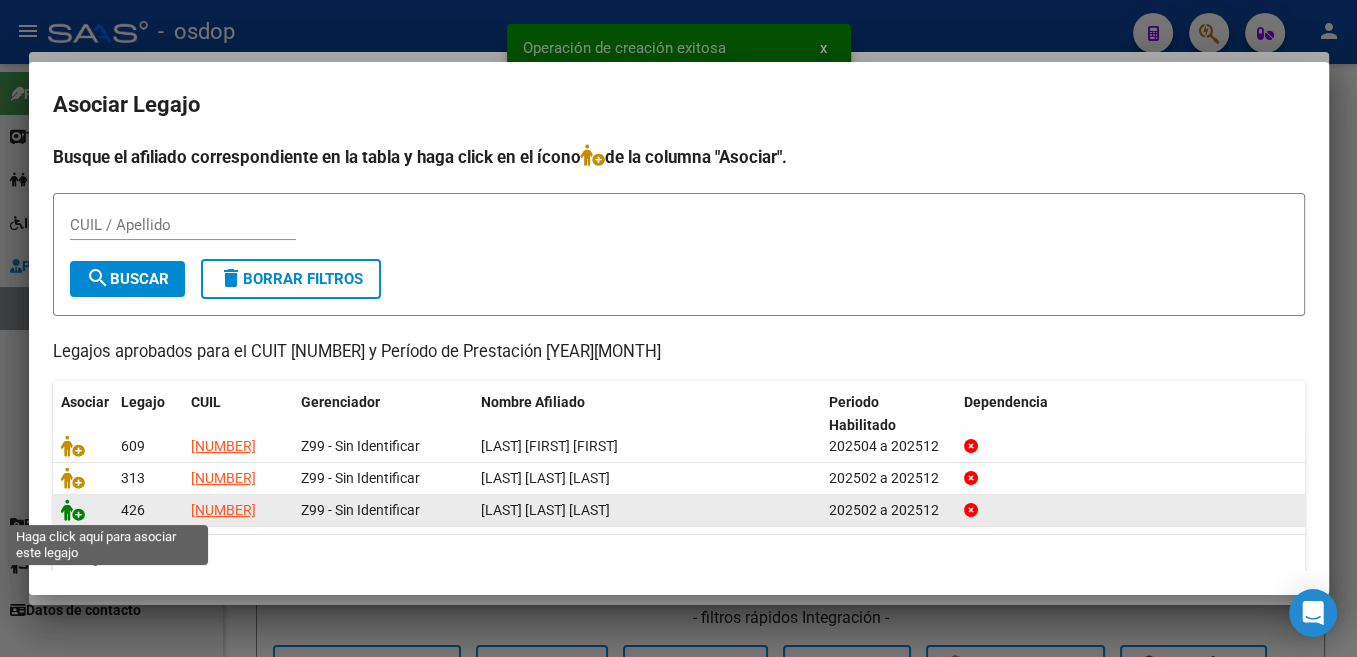 click 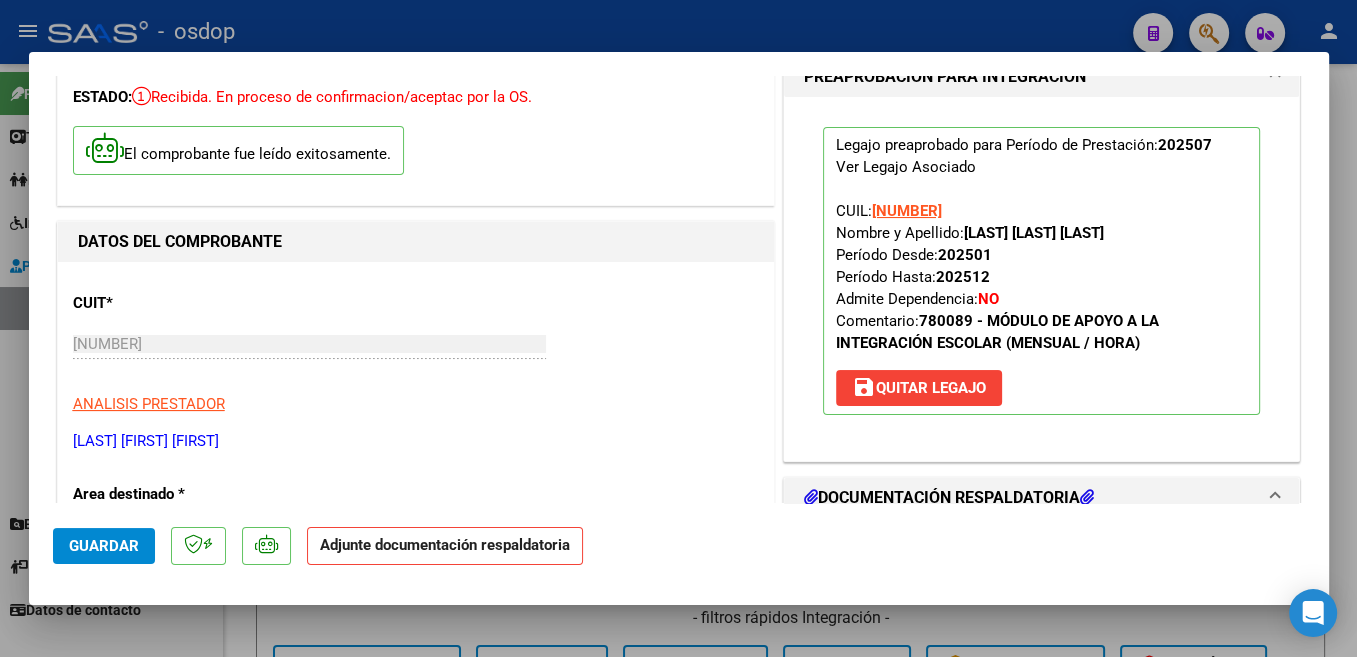 scroll, scrollTop: 318, scrollLeft: 0, axis: vertical 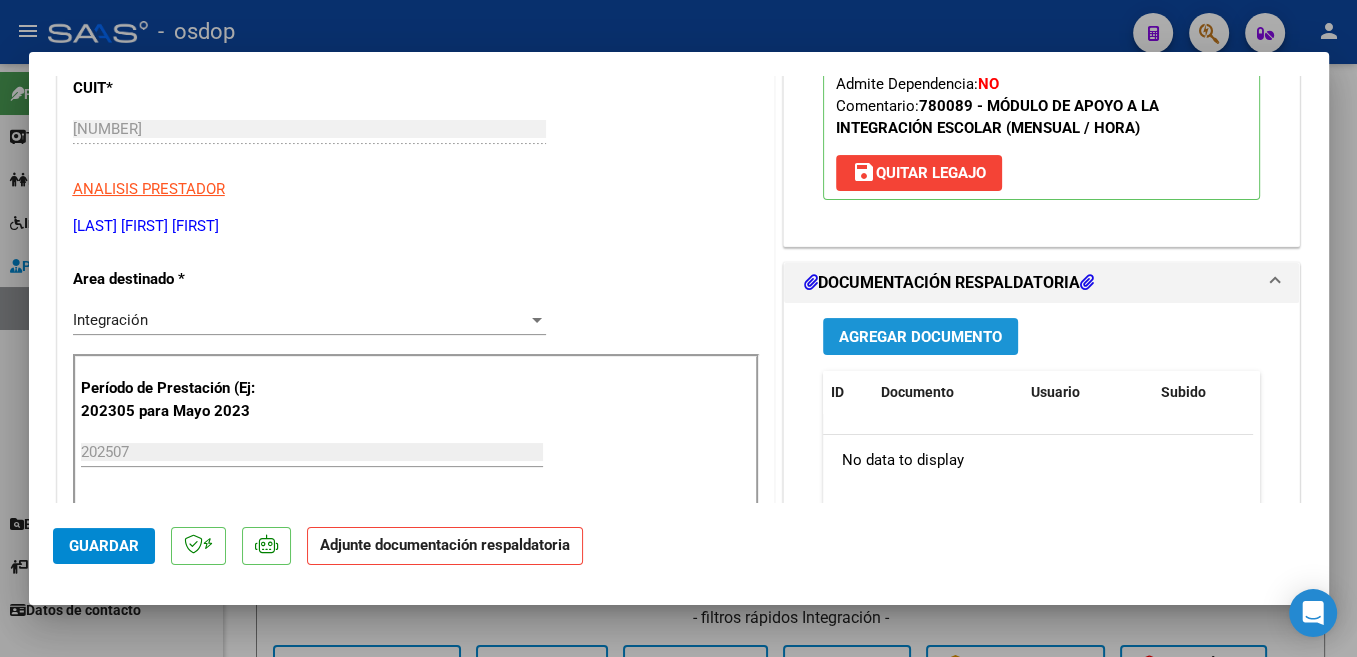 click on "Agregar Documento" at bounding box center (920, 337) 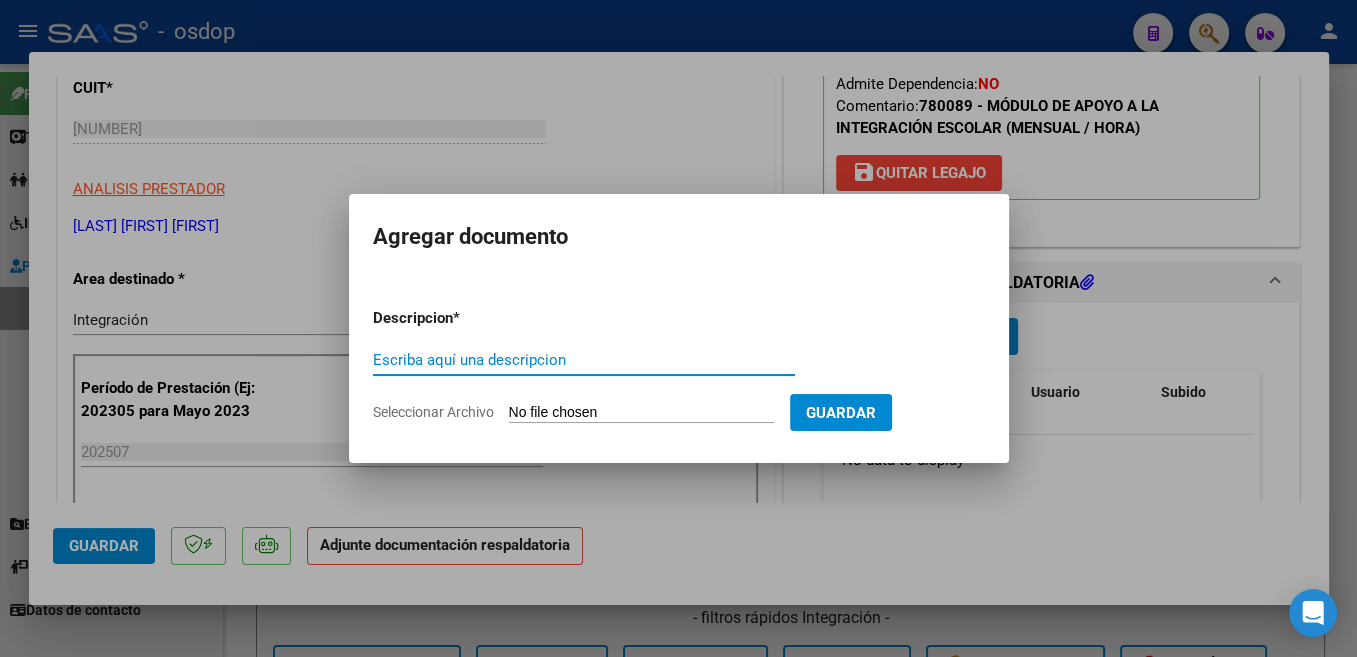click on "Escriba aquí una descripcion" at bounding box center (584, 360) 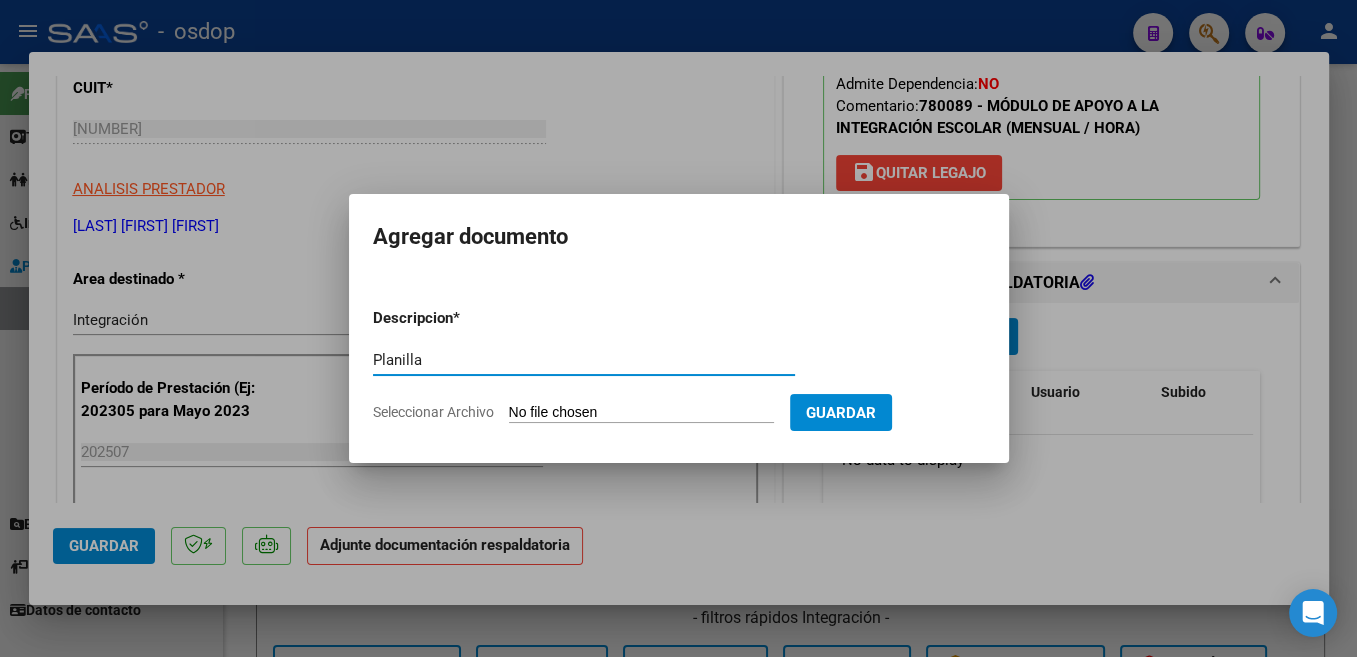 type on "Planilla" 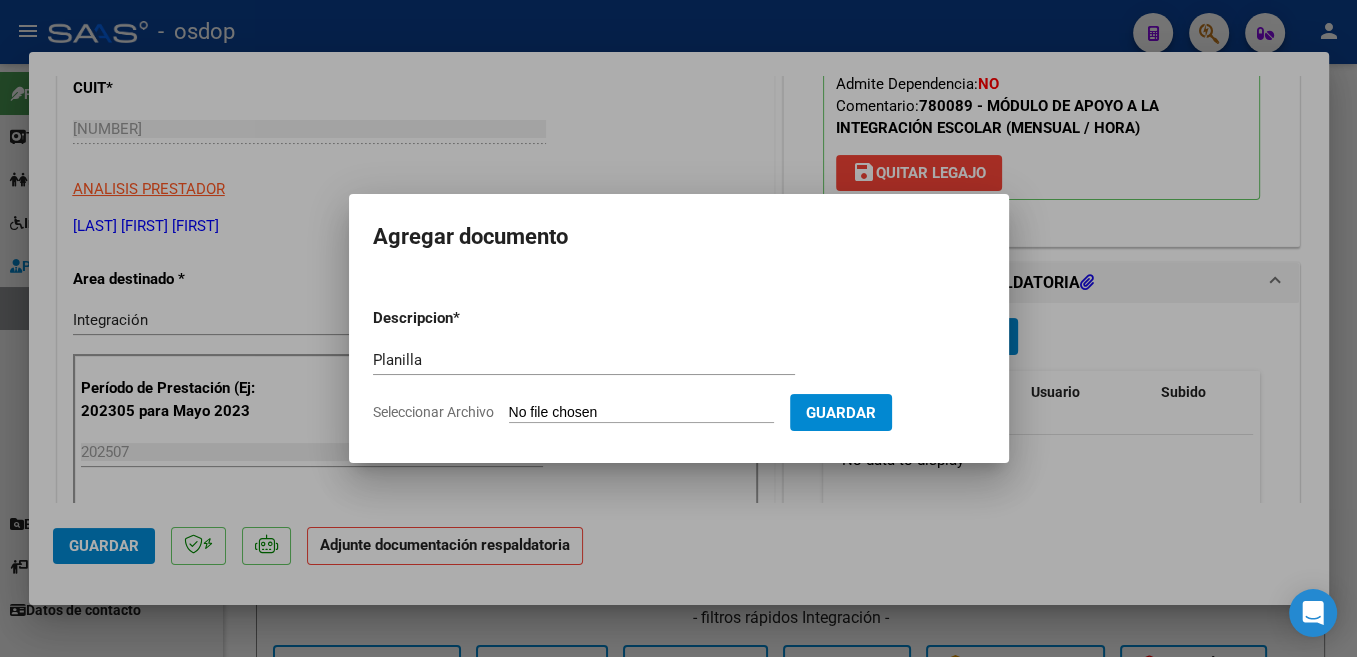 click on "Seleccionar Archivo" at bounding box center (641, 413) 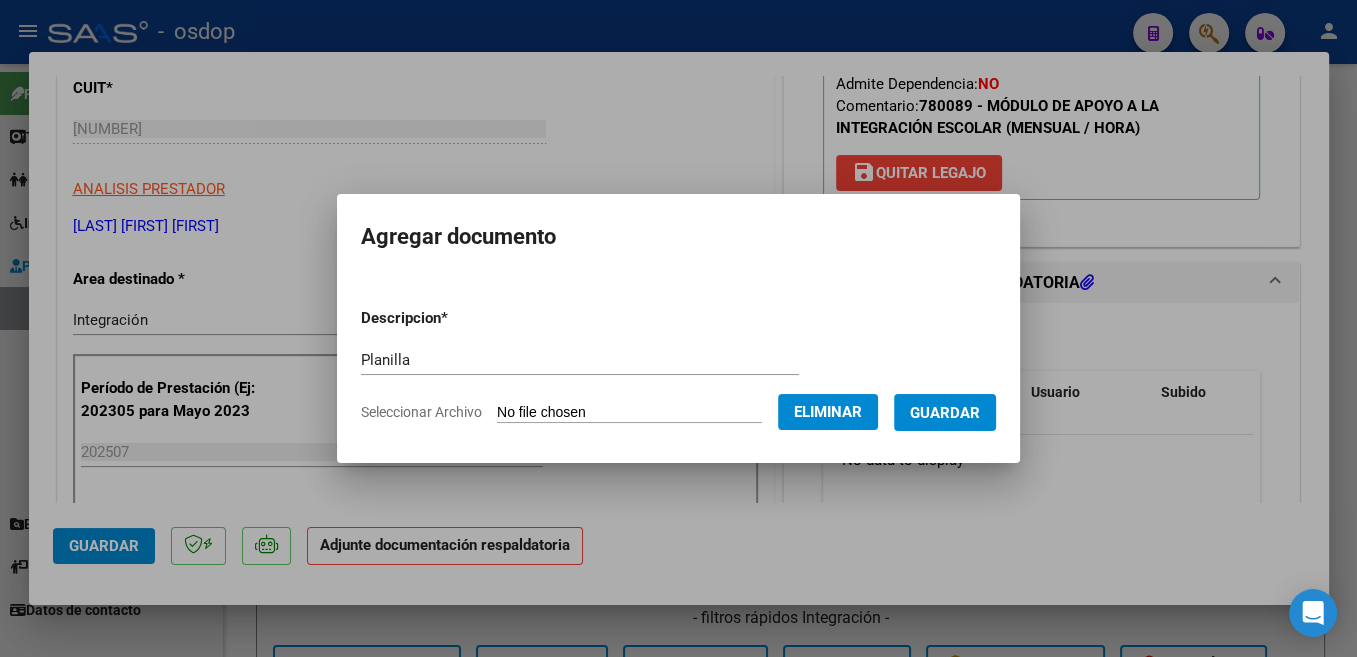 click on "Guardar" at bounding box center [945, 412] 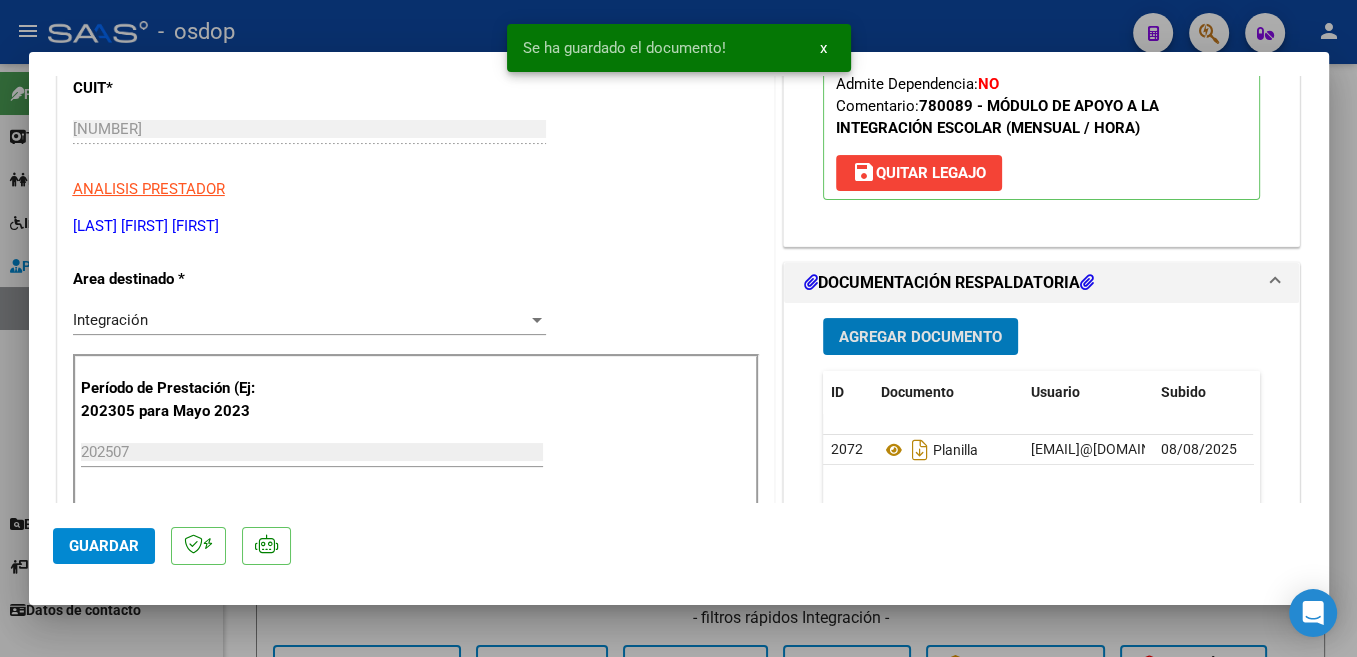 click on "Guardar" 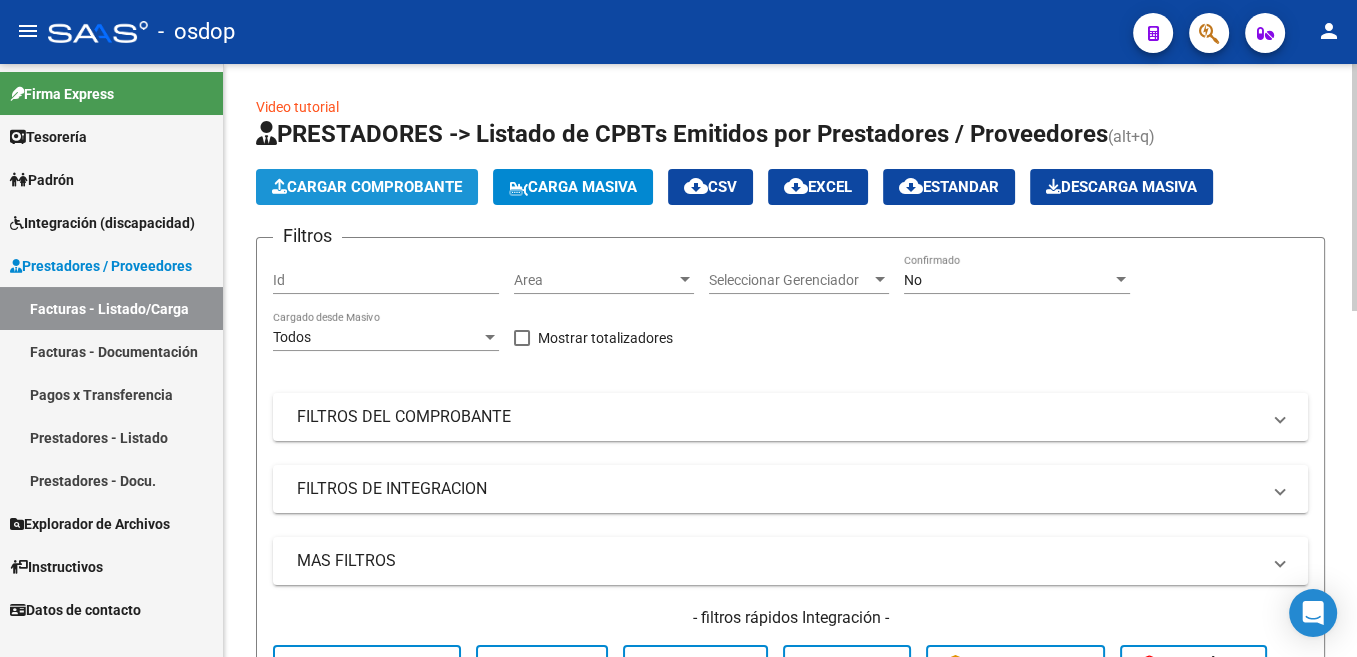 click on "Cargar Comprobante" 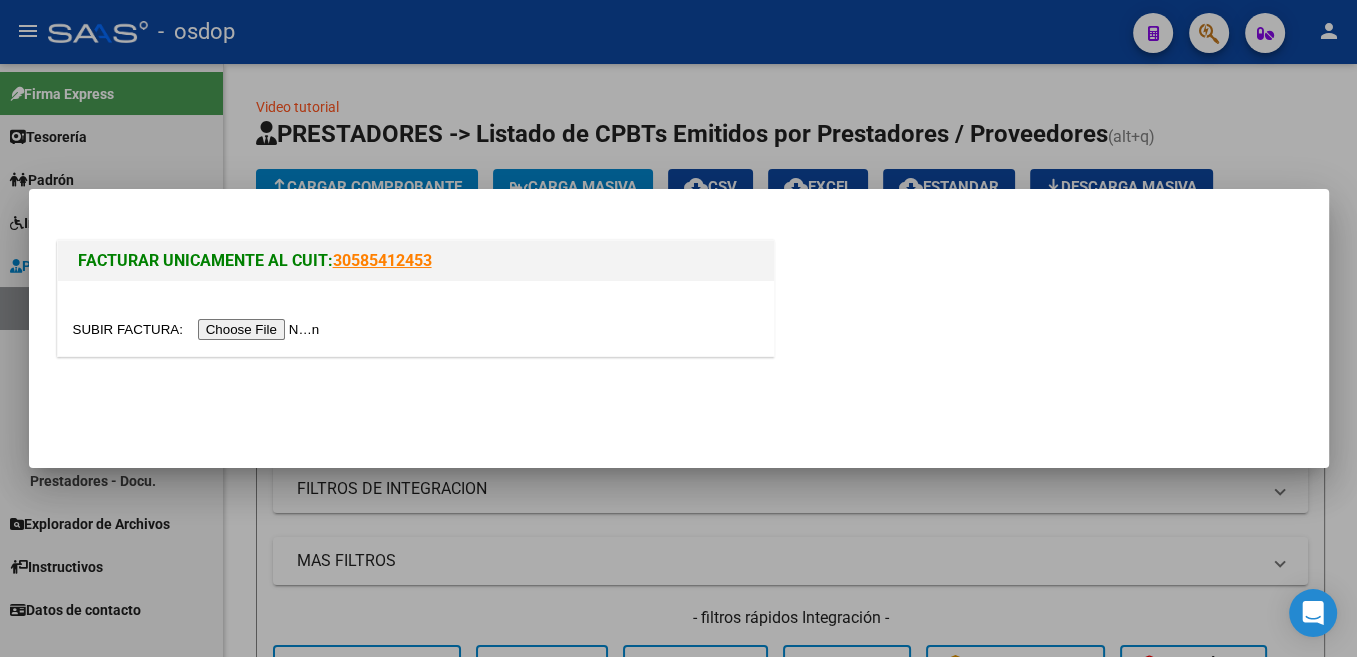 click at bounding box center [199, 329] 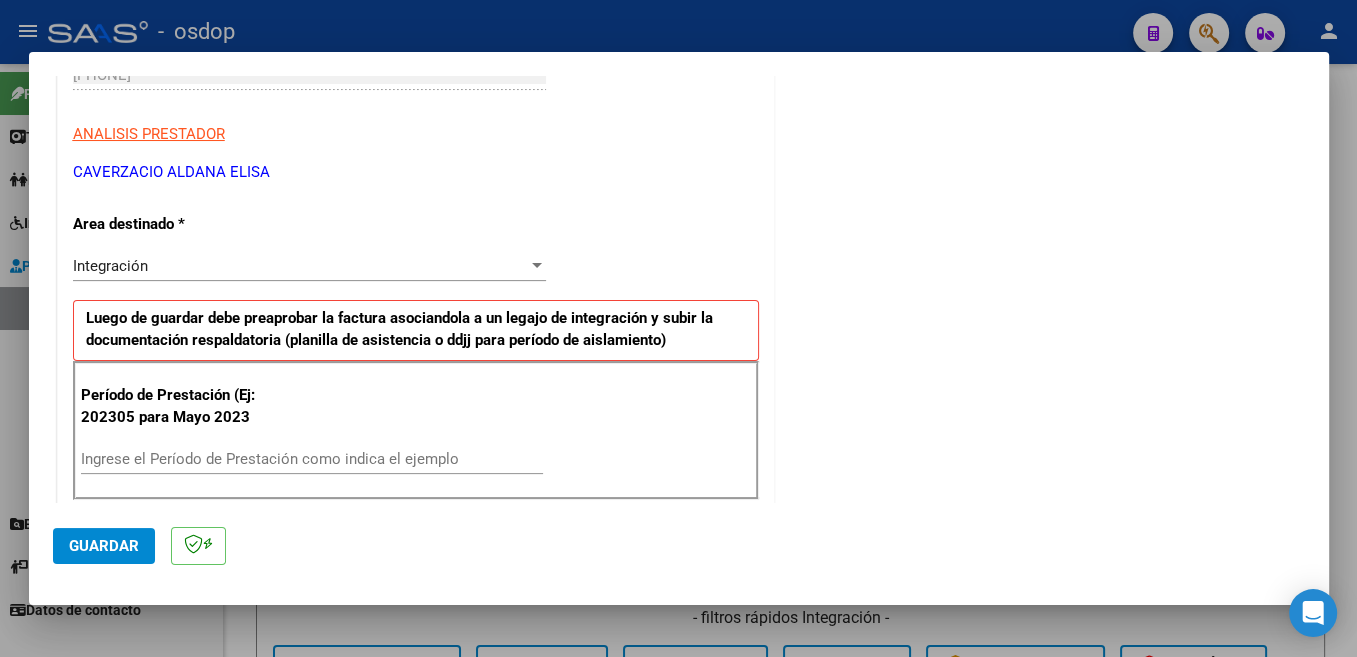 scroll, scrollTop: 530, scrollLeft: 0, axis: vertical 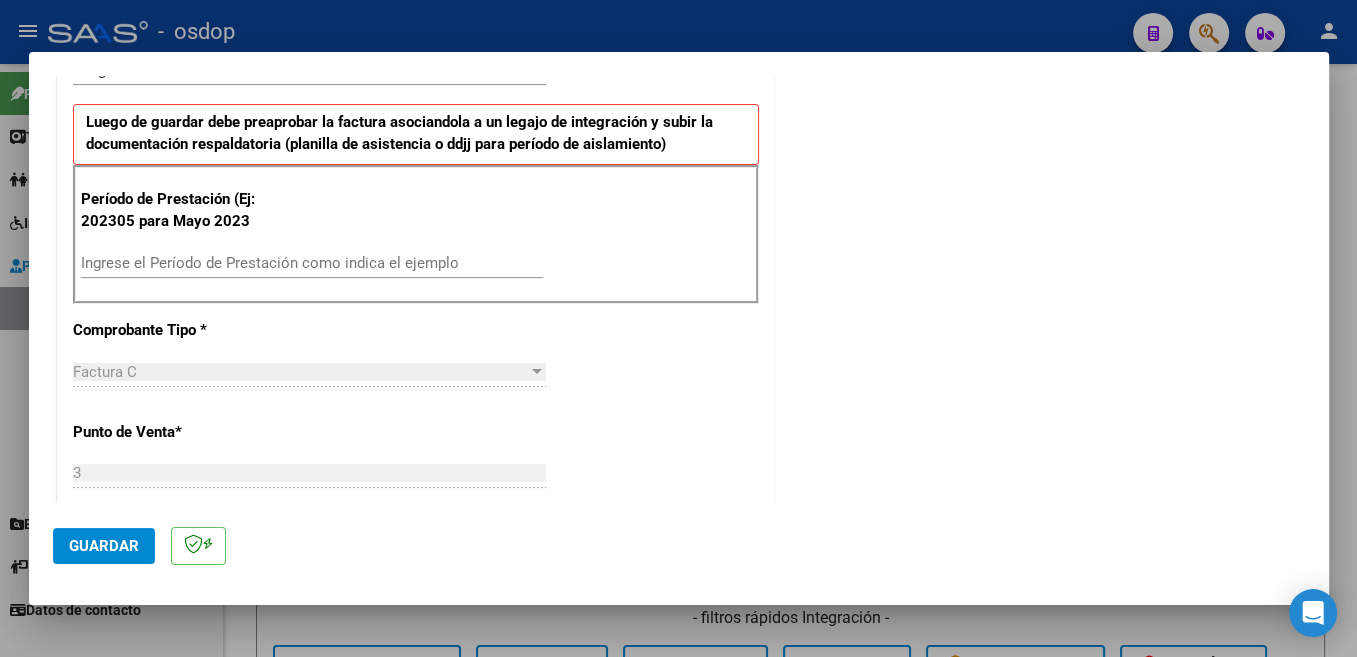 click on "Ingrese el Período de Prestación como indica el ejemplo" at bounding box center [312, 263] 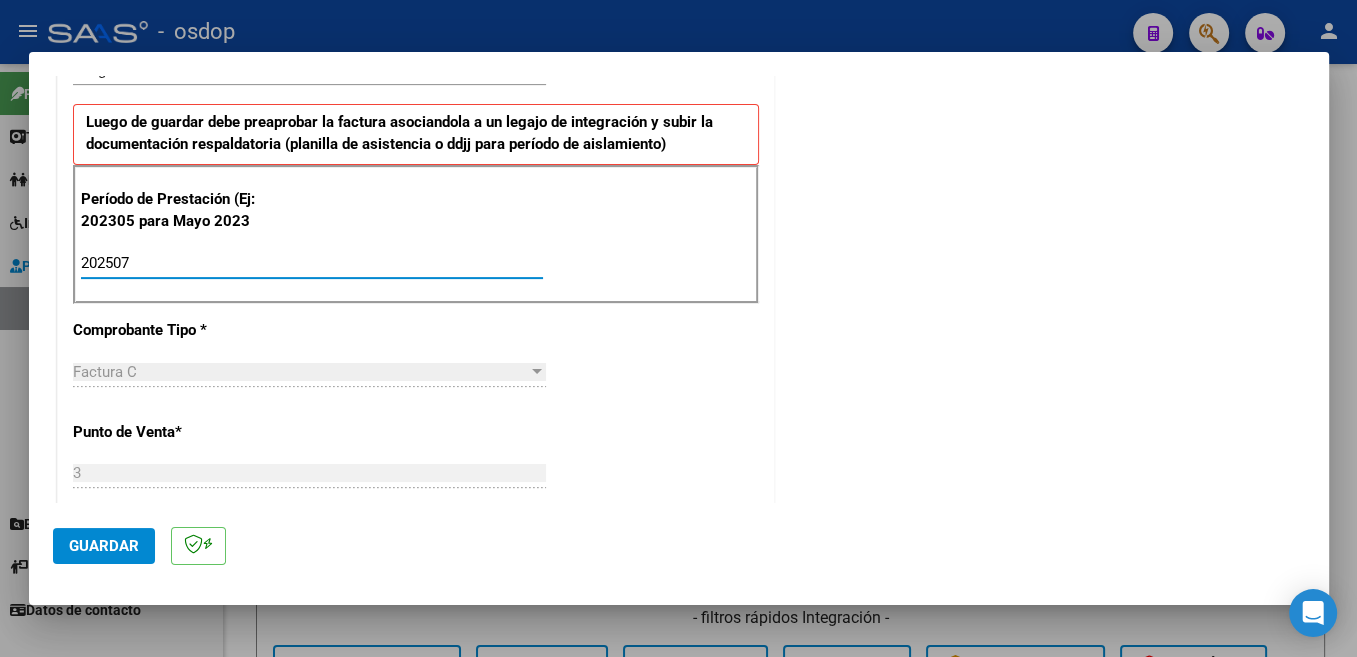 type on "202507" 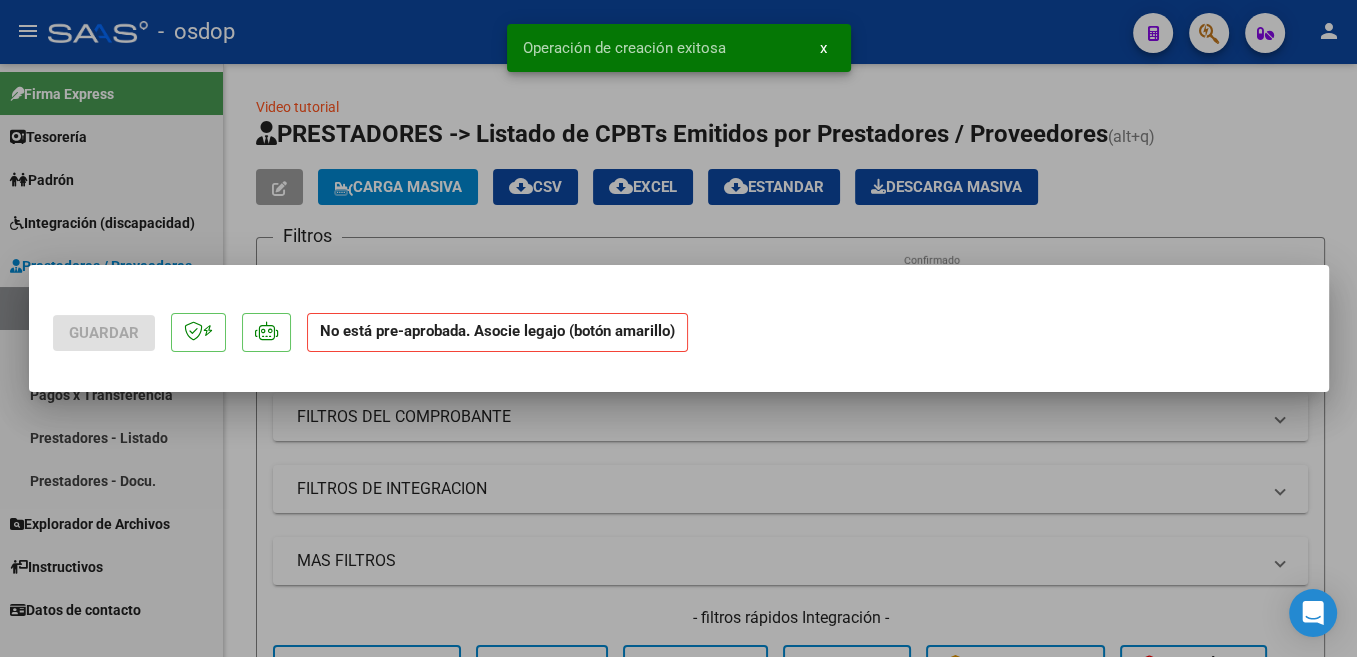 scroll, scrollTop: 0, scrollLeft: 0, axis: both 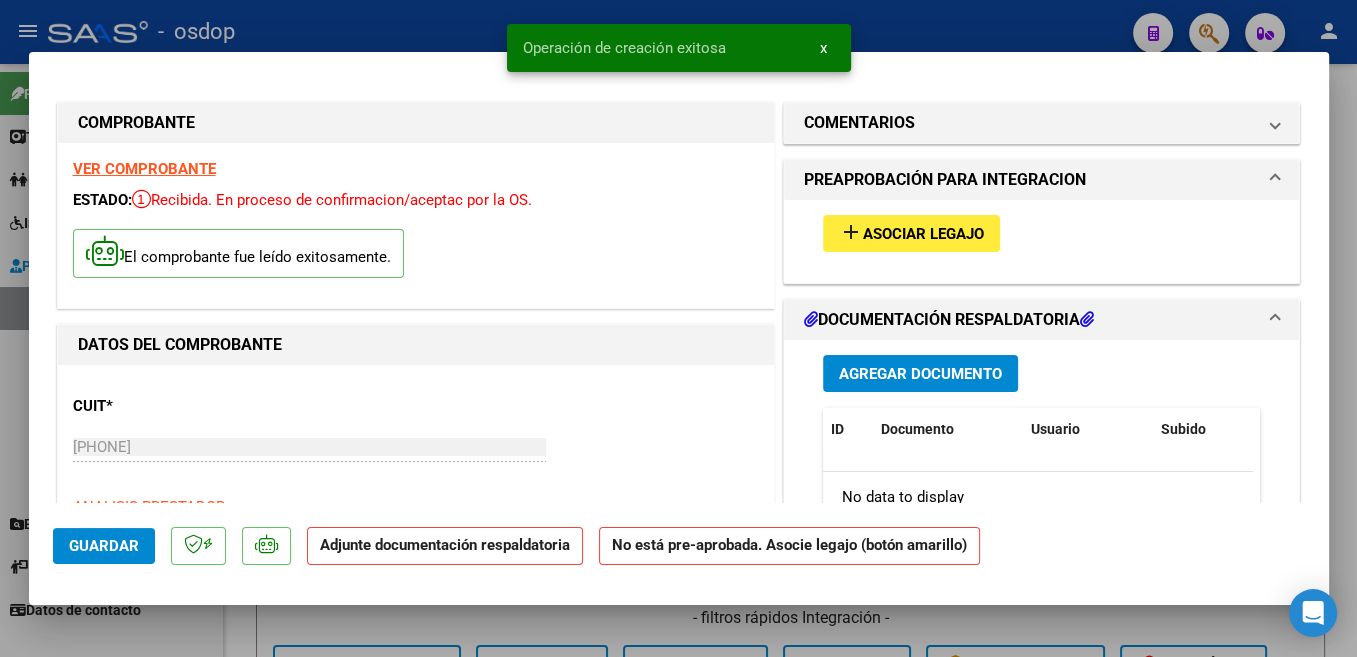 click on "Asociar Legajo" at bounding box center [923, 234] 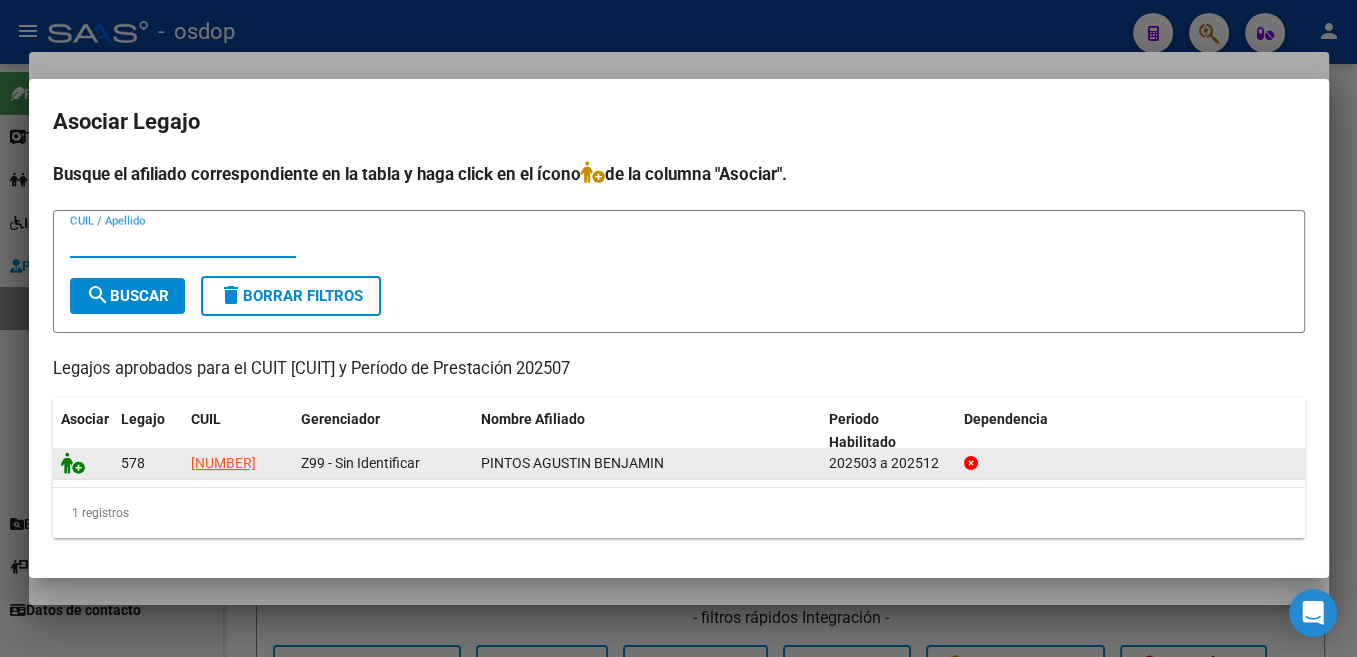 click 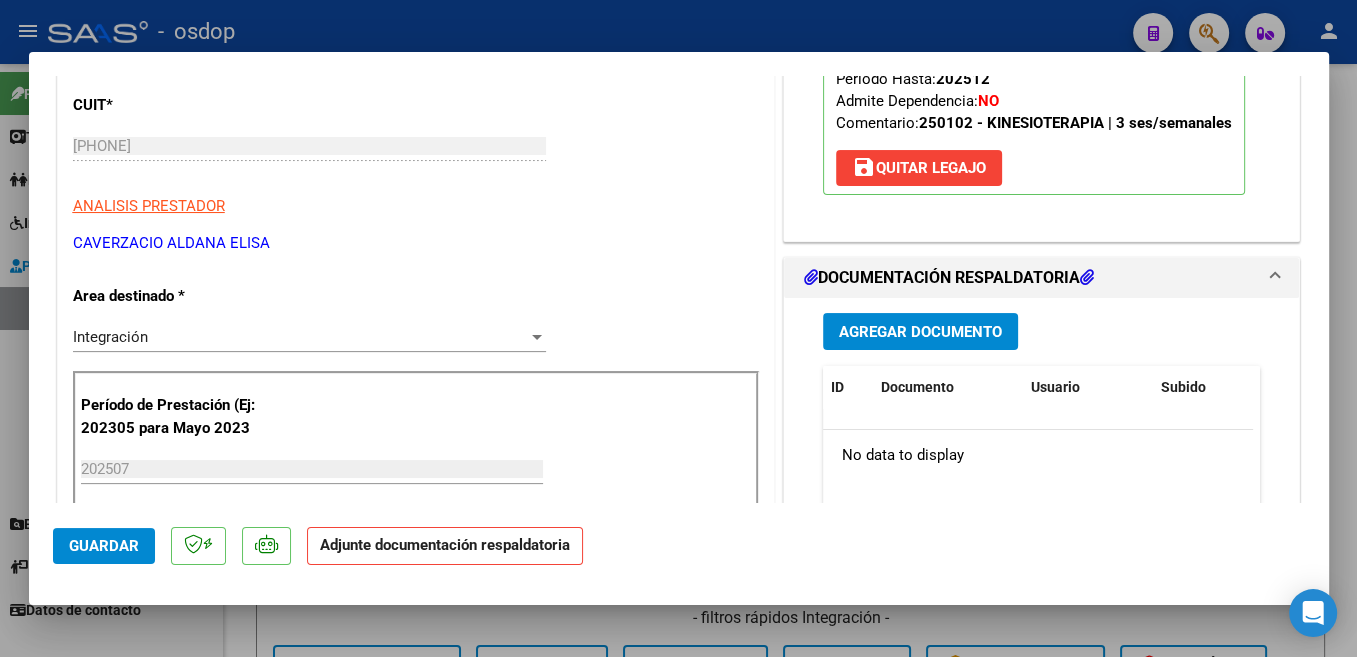 scroll, scrollTop: 318, scrollLeft: 0, axis: vertical 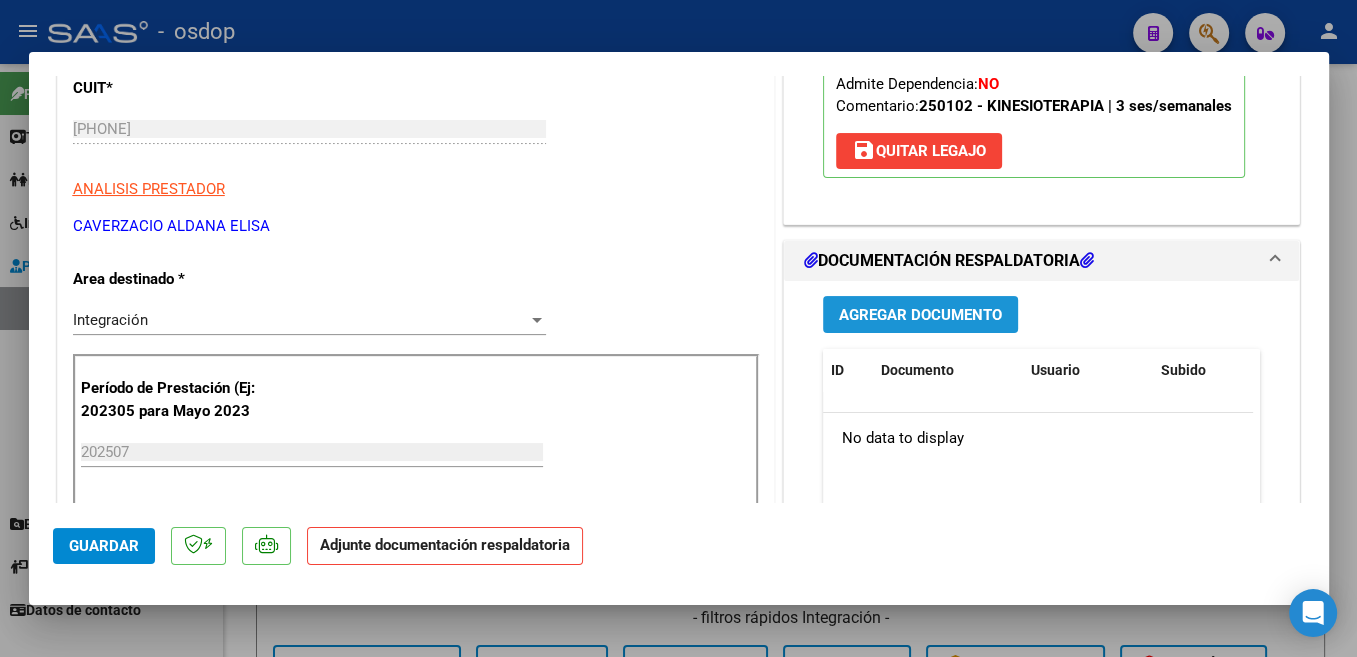 click on "Agregar Documento" at bounding box center [920, 314] 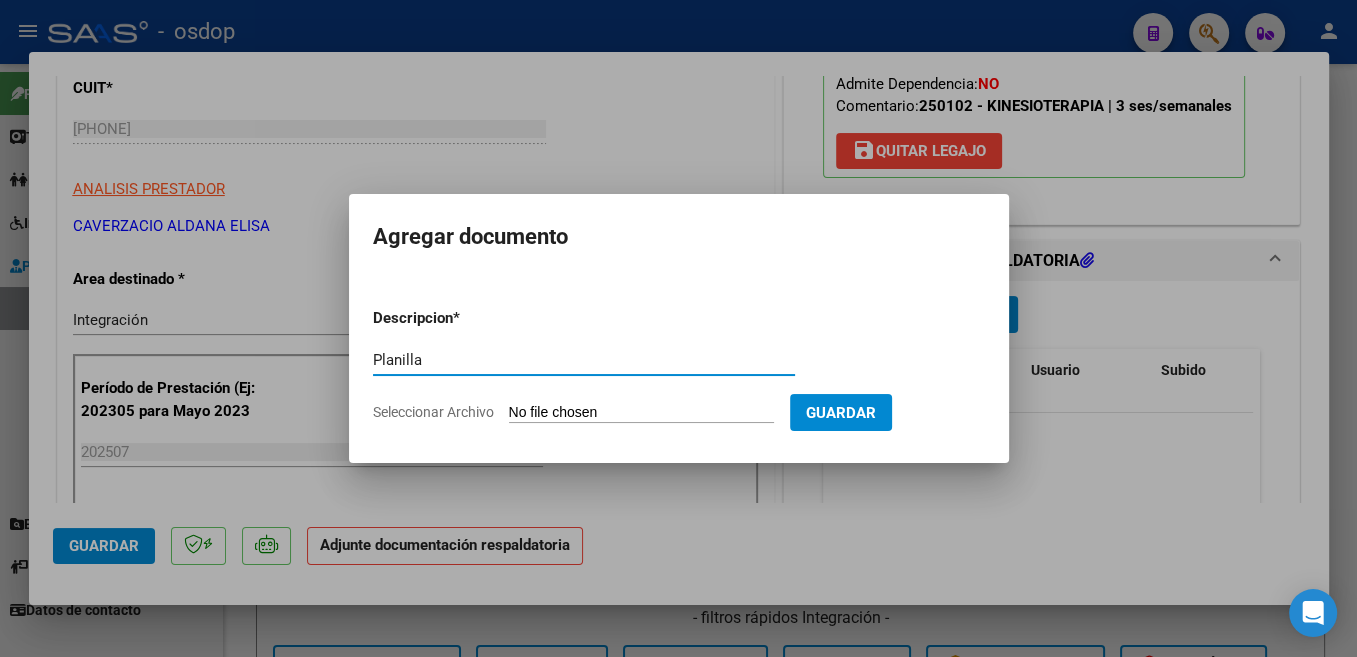 type on "Planilla" 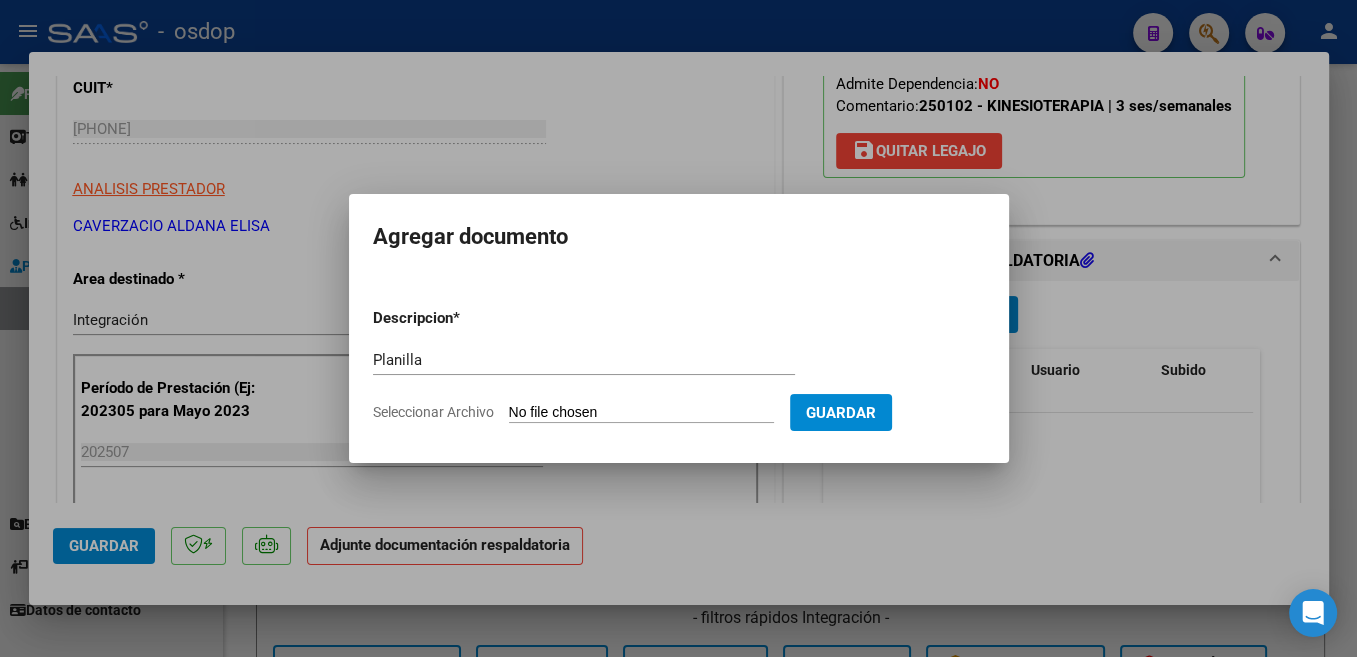 click on "Seleccionar Archivo" at bounding box center (641, 413) 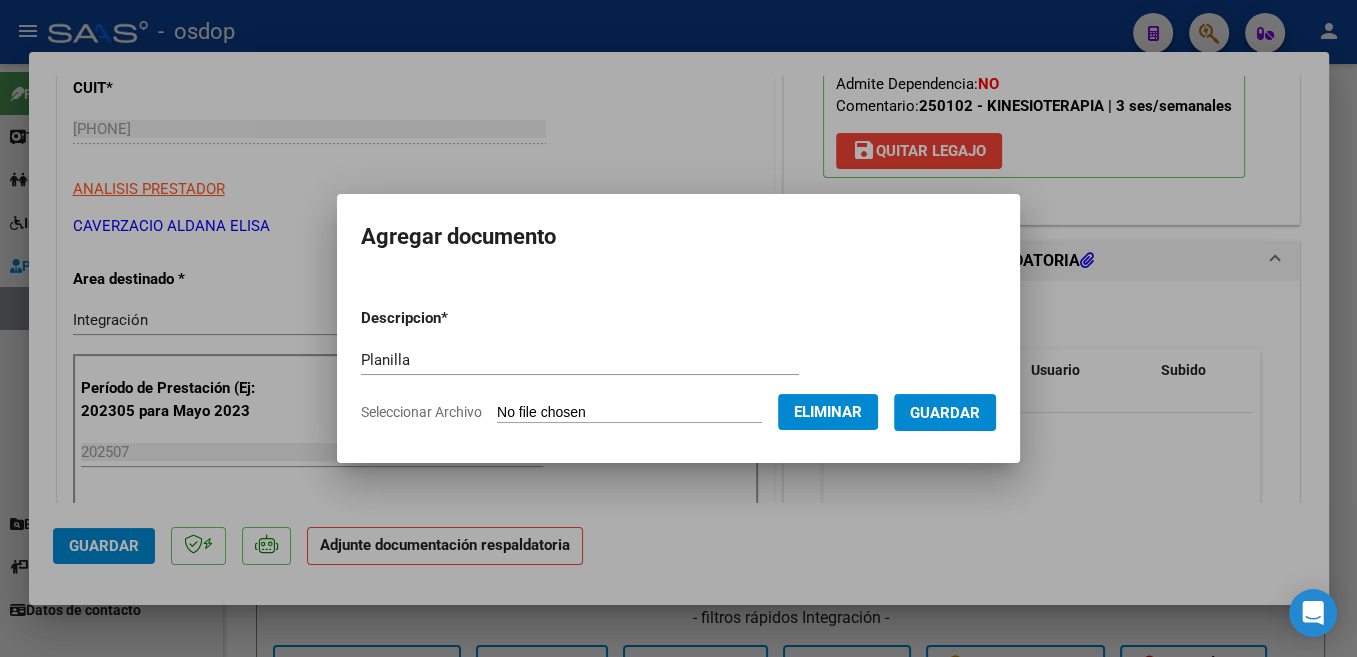 click on "Guardar" at bounding box center [945, 413] 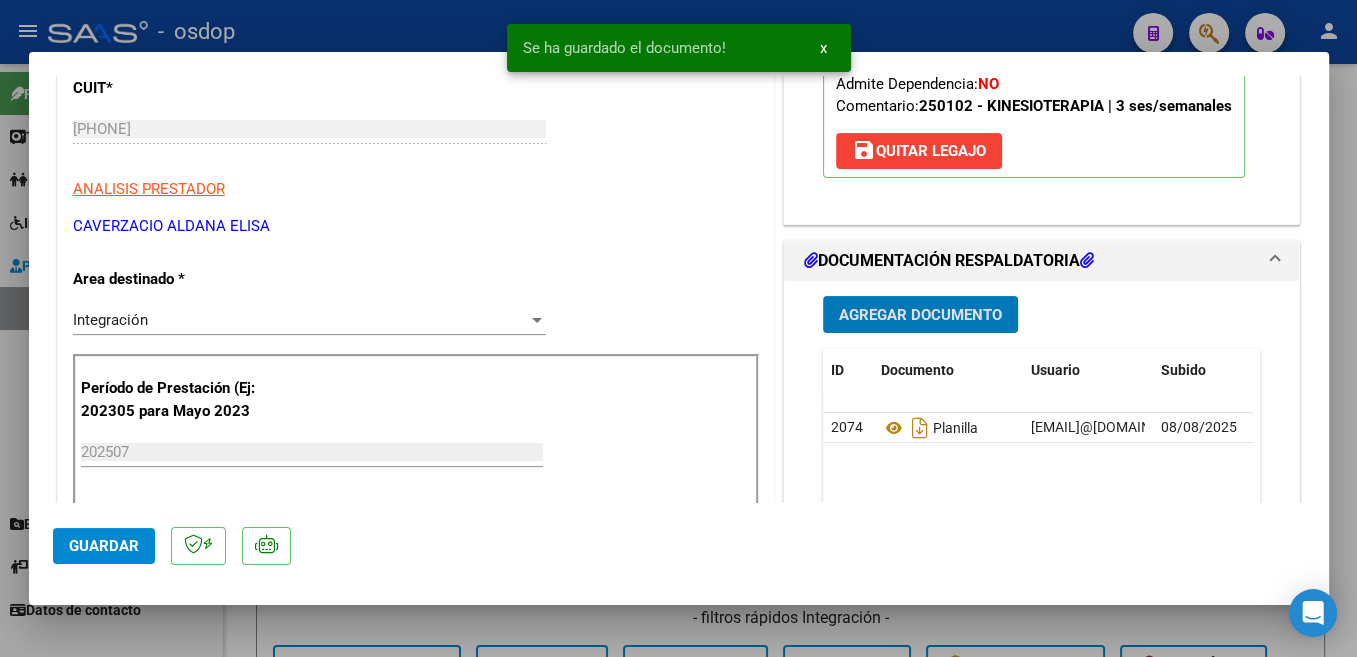 click on "Guardar" 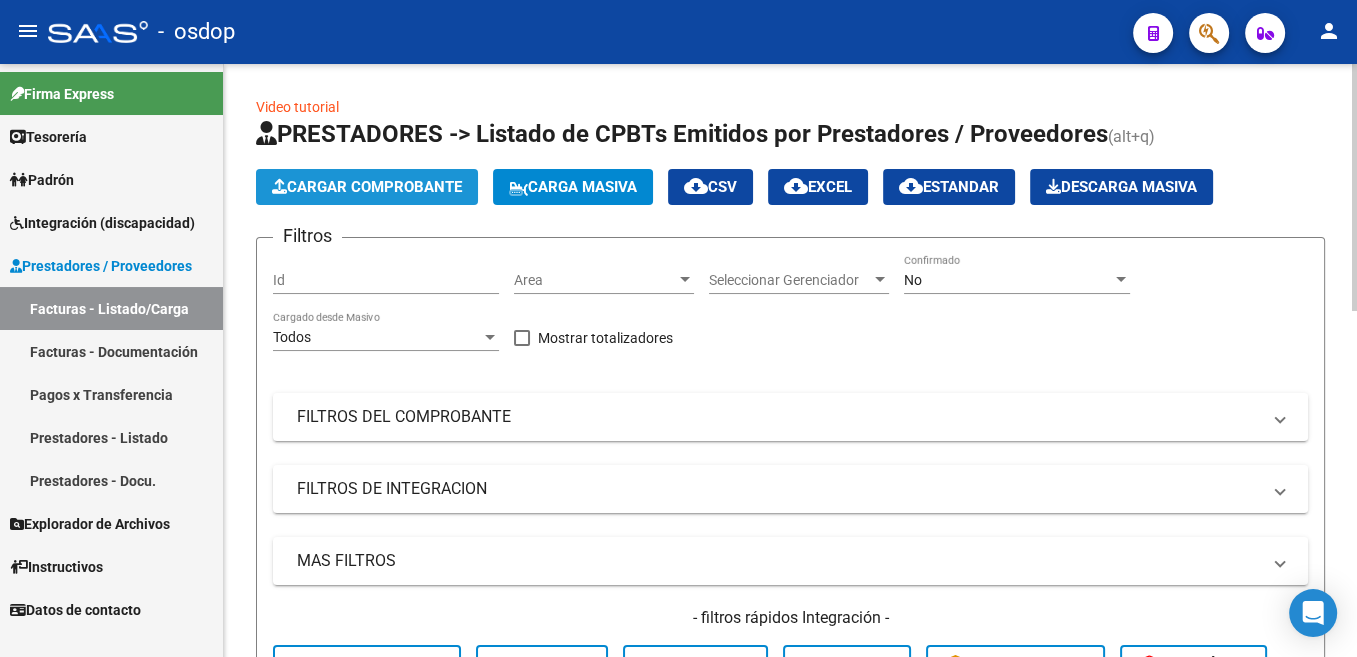 click on "Cargar Comprobante" 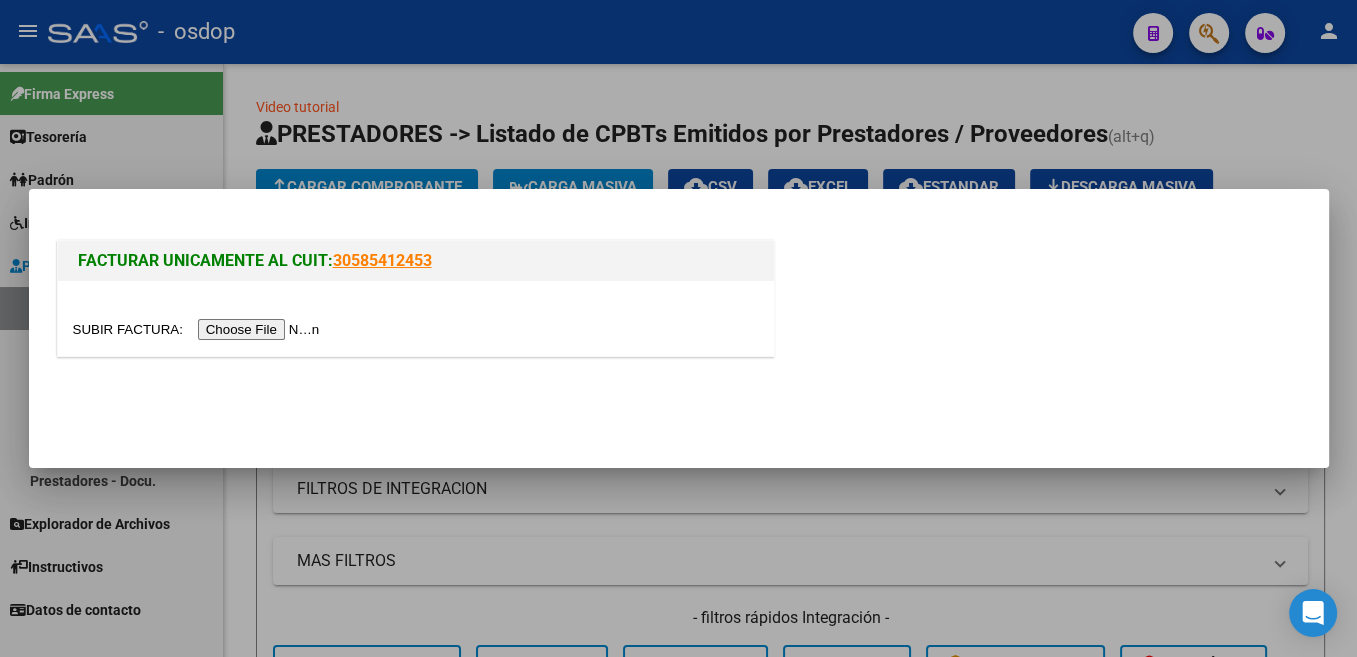 click at bounding box center [199, 329] 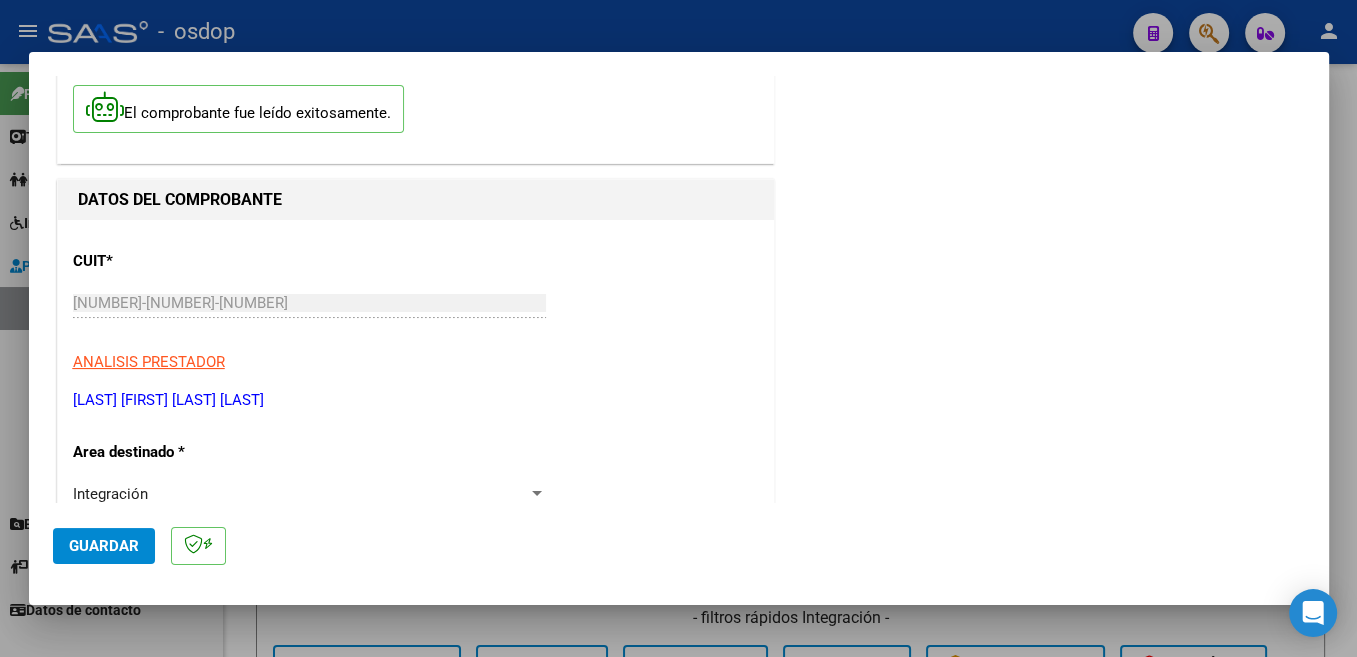 scroll, scrollTop: 318, scrollLeft: 0, axis: vertical 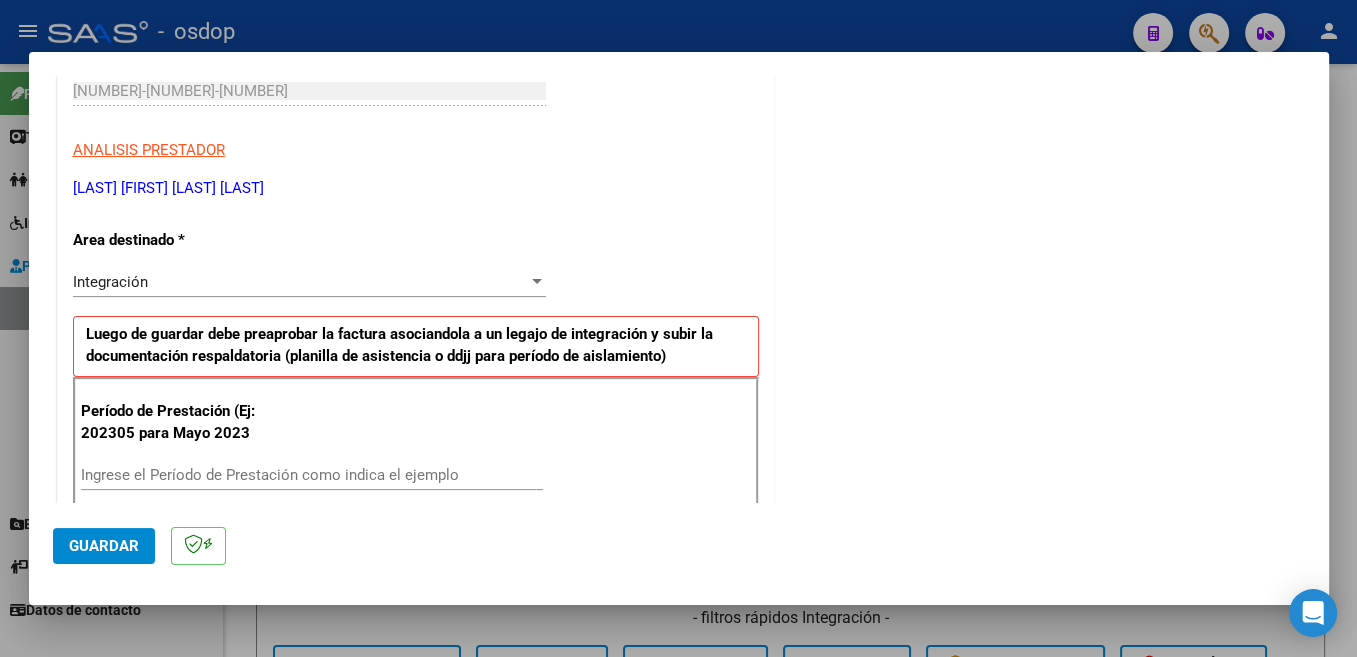 click on "Ingrese el Período de Prestación como indica el ejemplo" at bounding box center (312, 475) 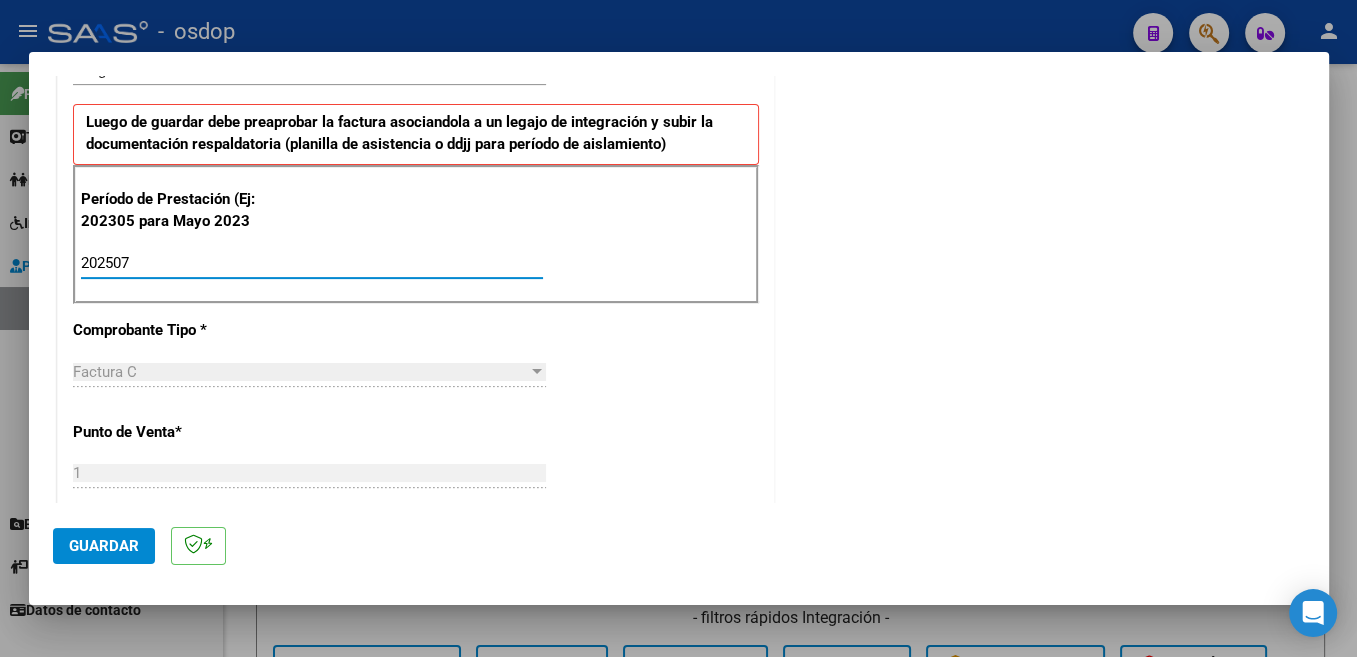 scroll, scrollTop: 954, scrollLeft: 0, axis: vertical 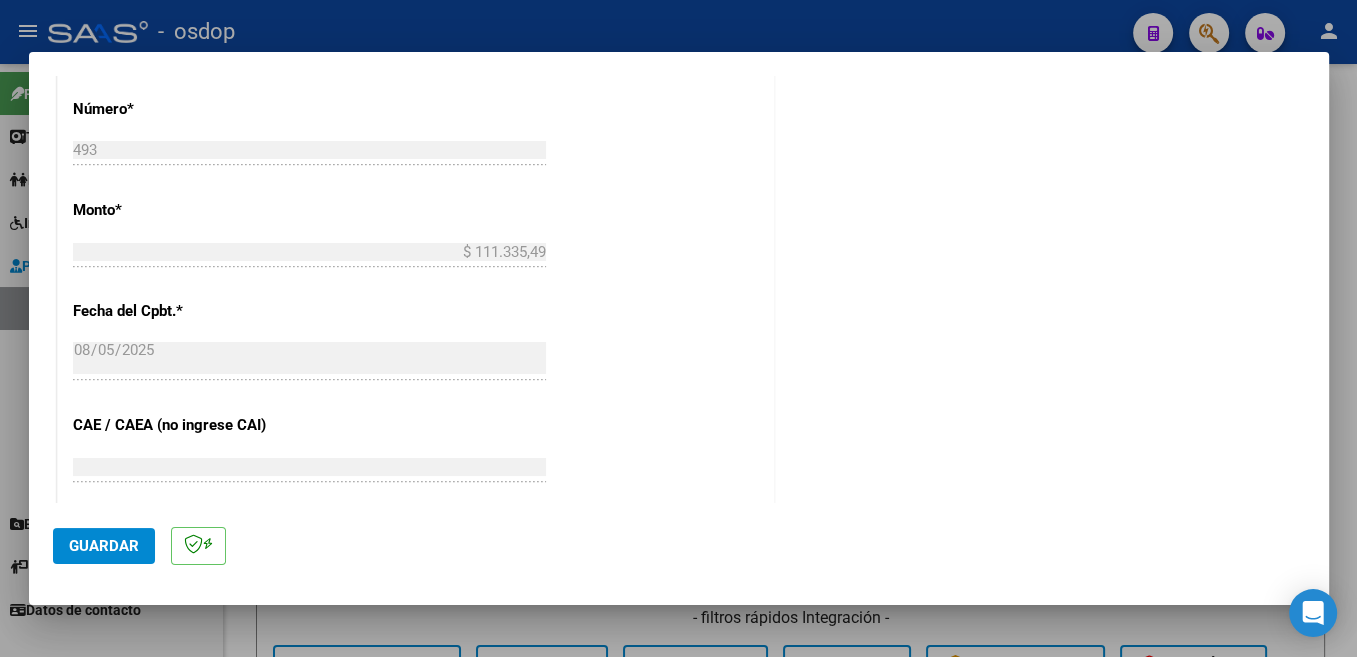 type on "202507" 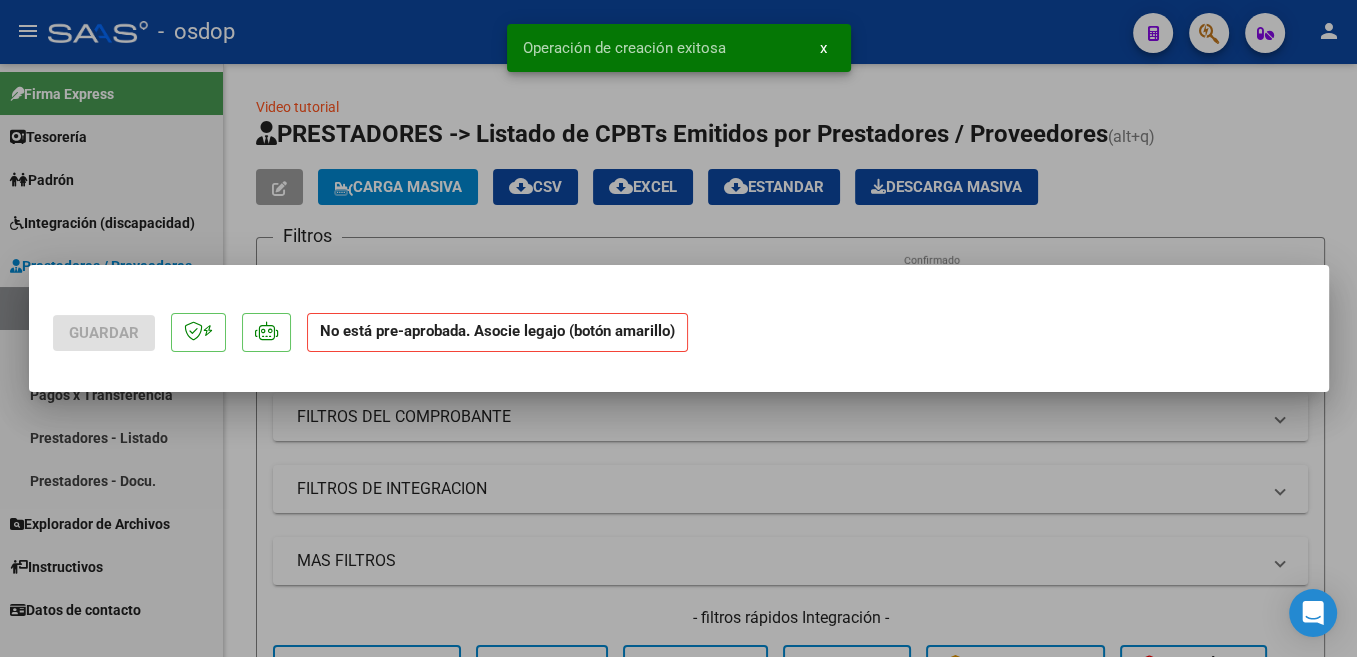 scroll, scrollTop: 0, scrollLeft: 0, axis: both 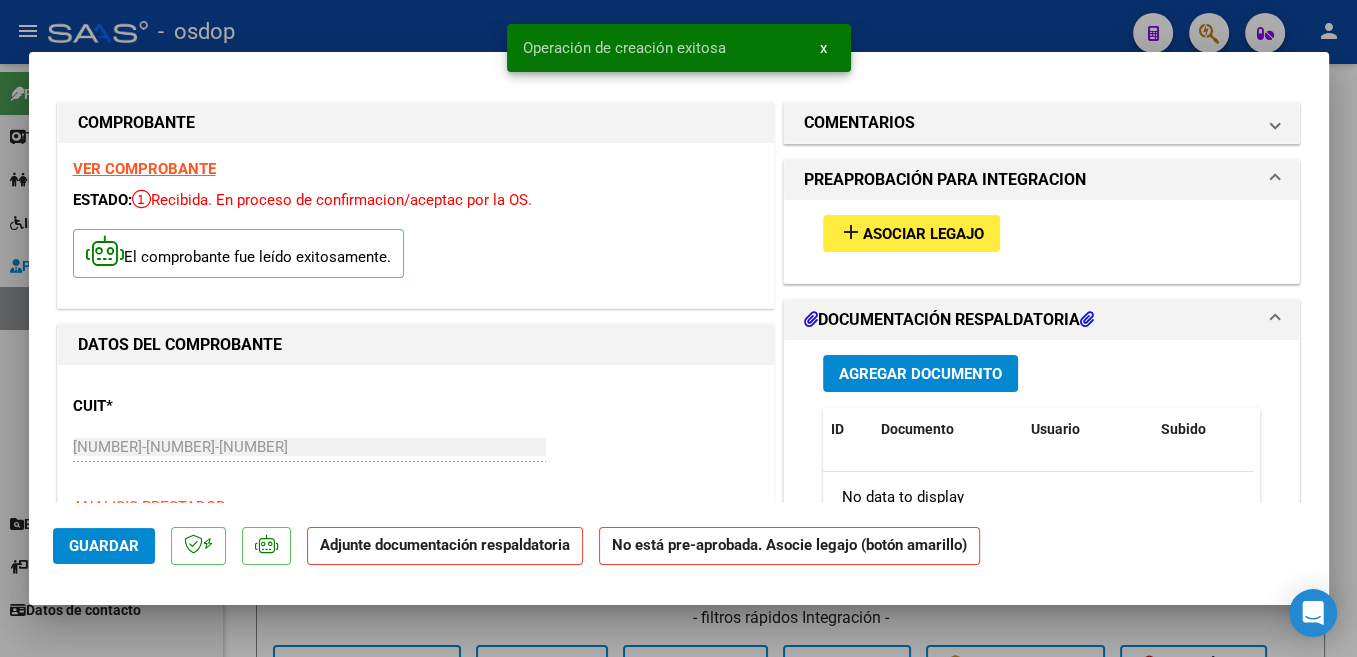 click on "Asociar Legajo" at bounding box center (923, 234) 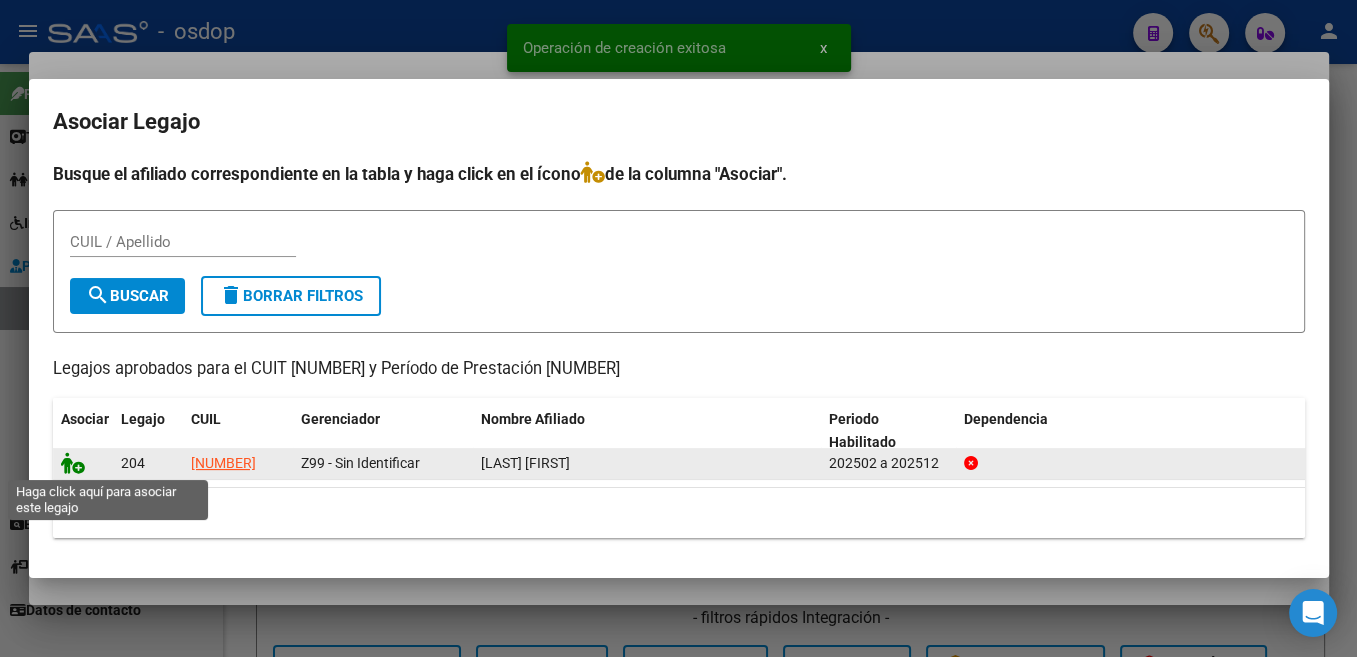 click 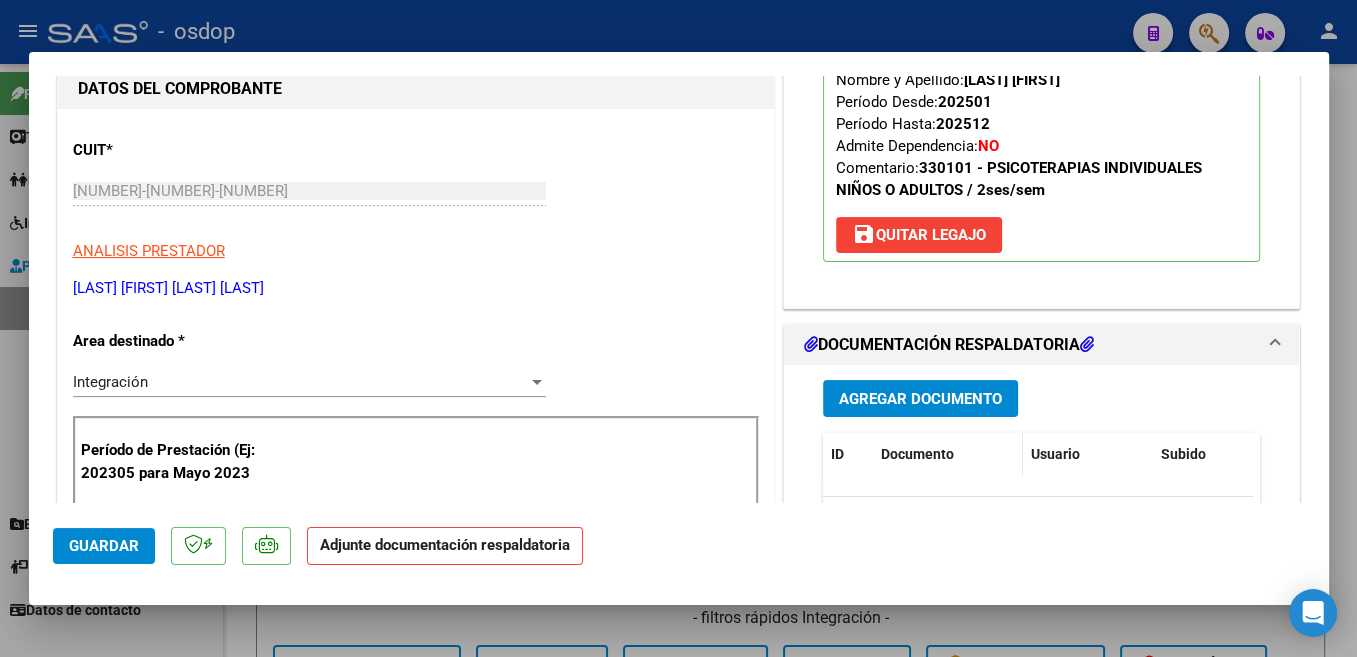 scroll, scrollTop: 318, scrollLeft: 0, axis: vertical 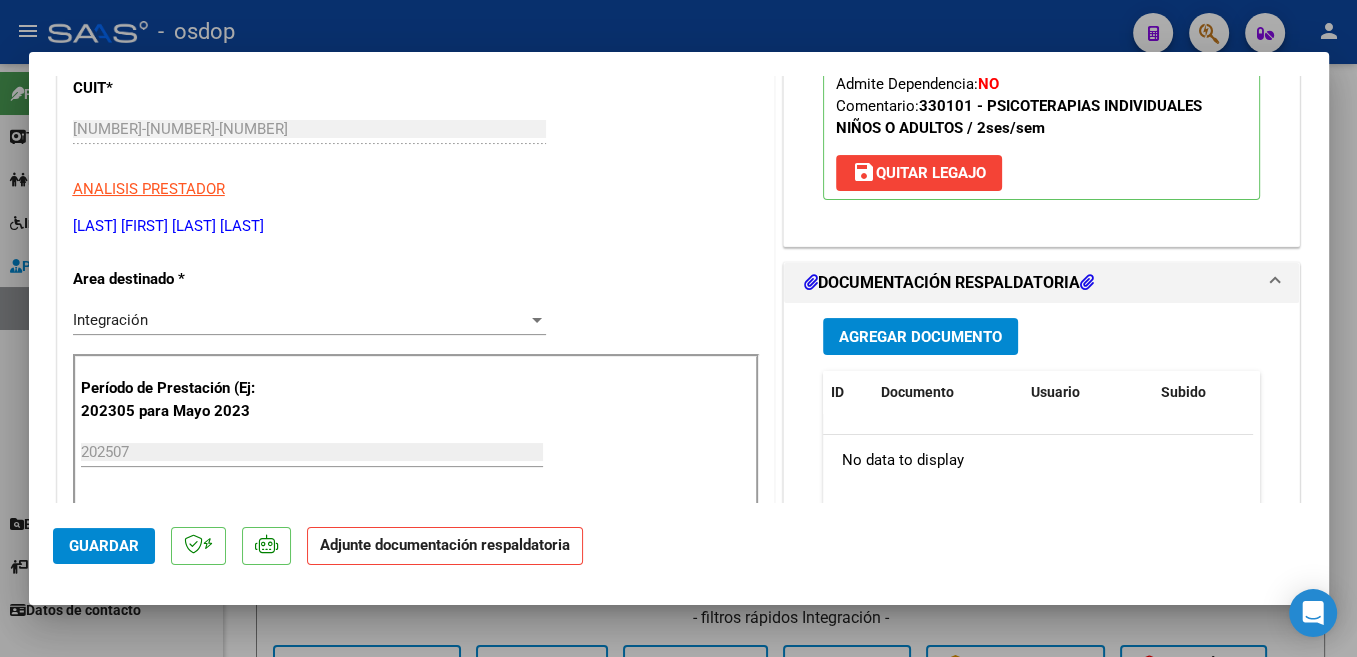 click on "Agregar Documento" at bounding box center [920, 337] 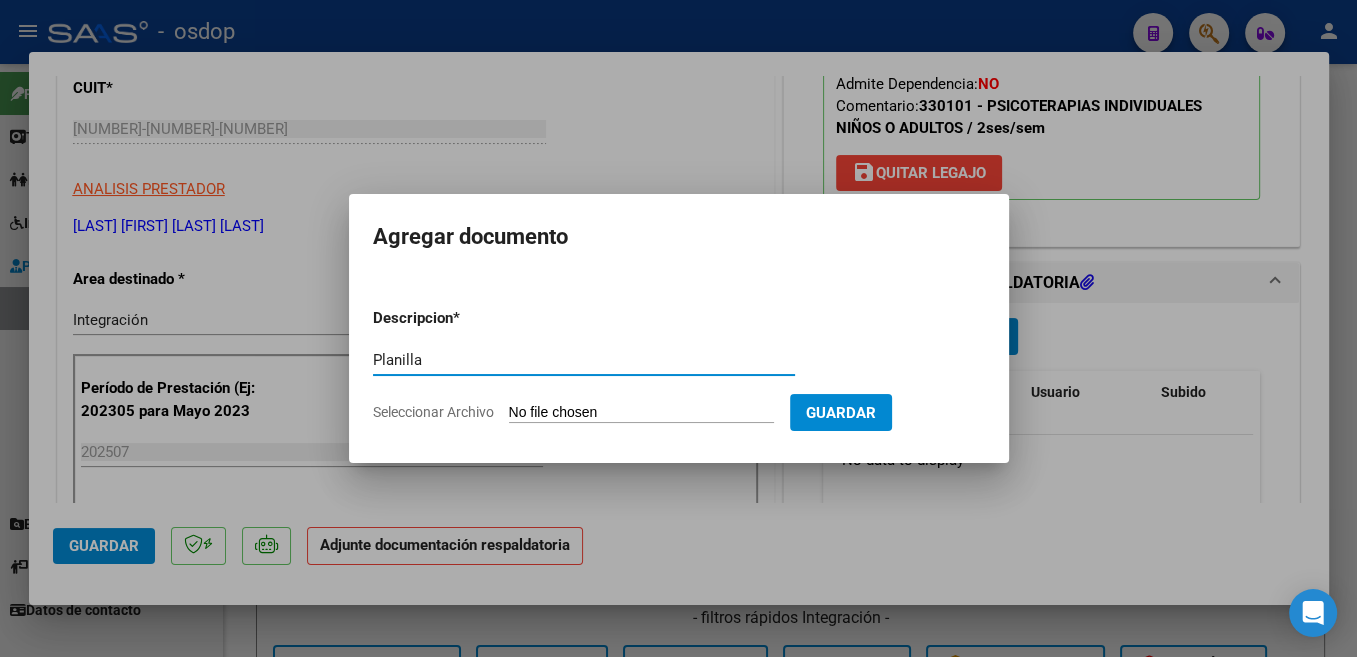 type on "Planilla" 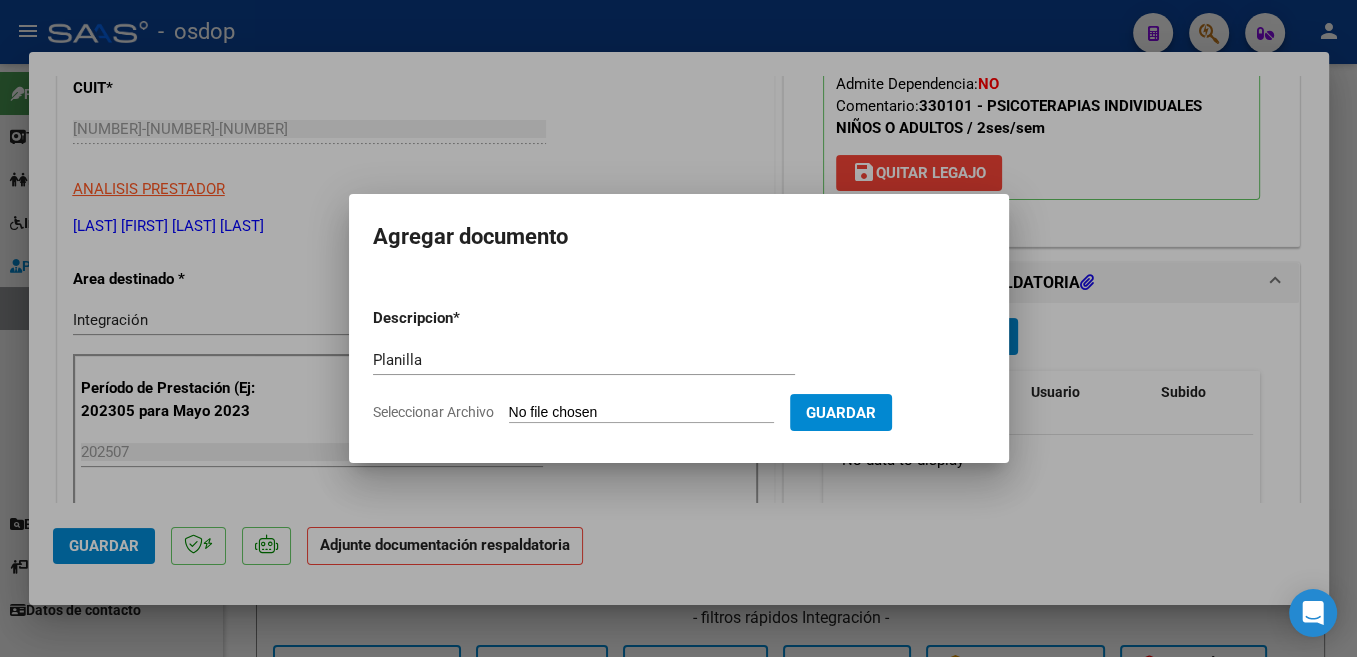 type on "C:\fakepath\[FILENAME] [DATE][LAST].pdf" 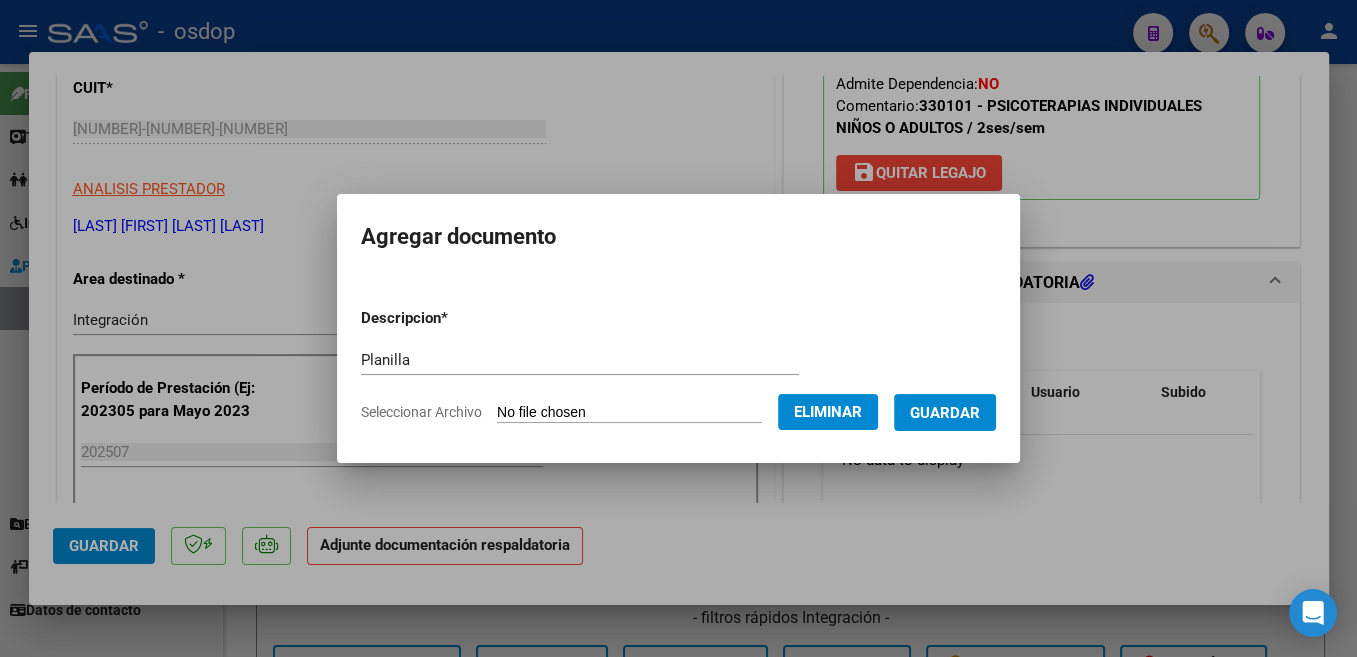 click on "Guardar" at bounding box center [945, 413] 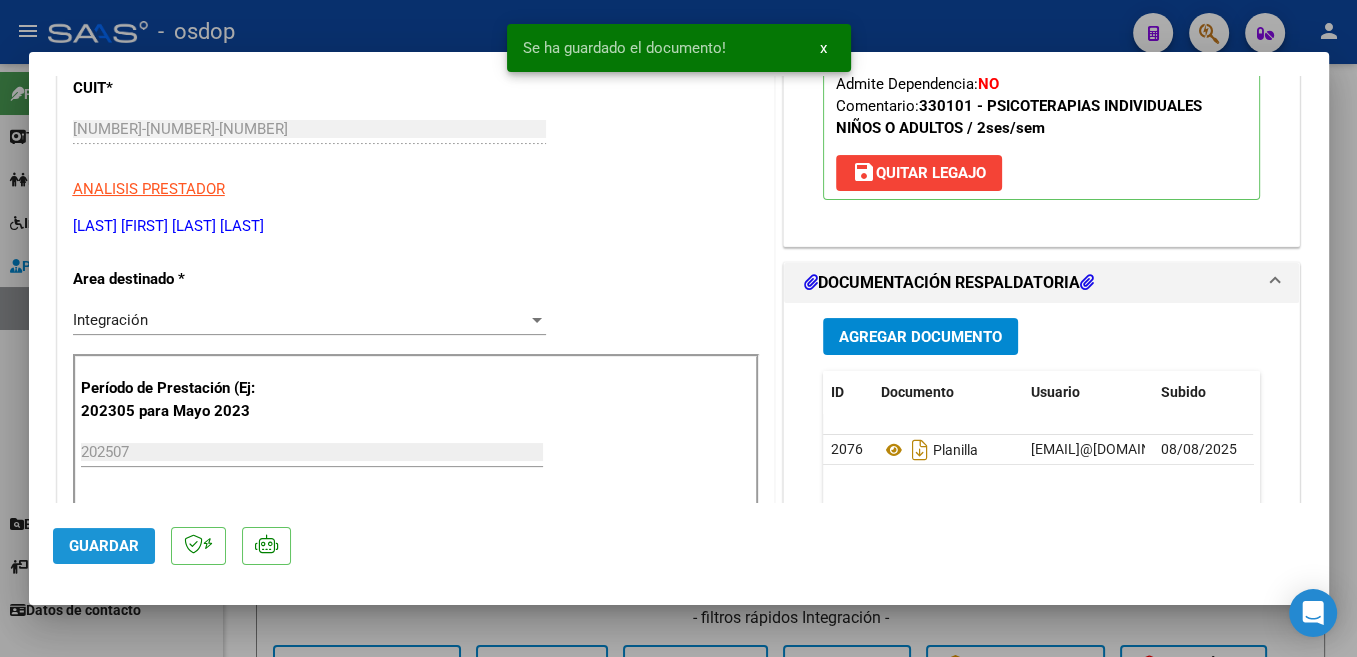 click on "Guardar" 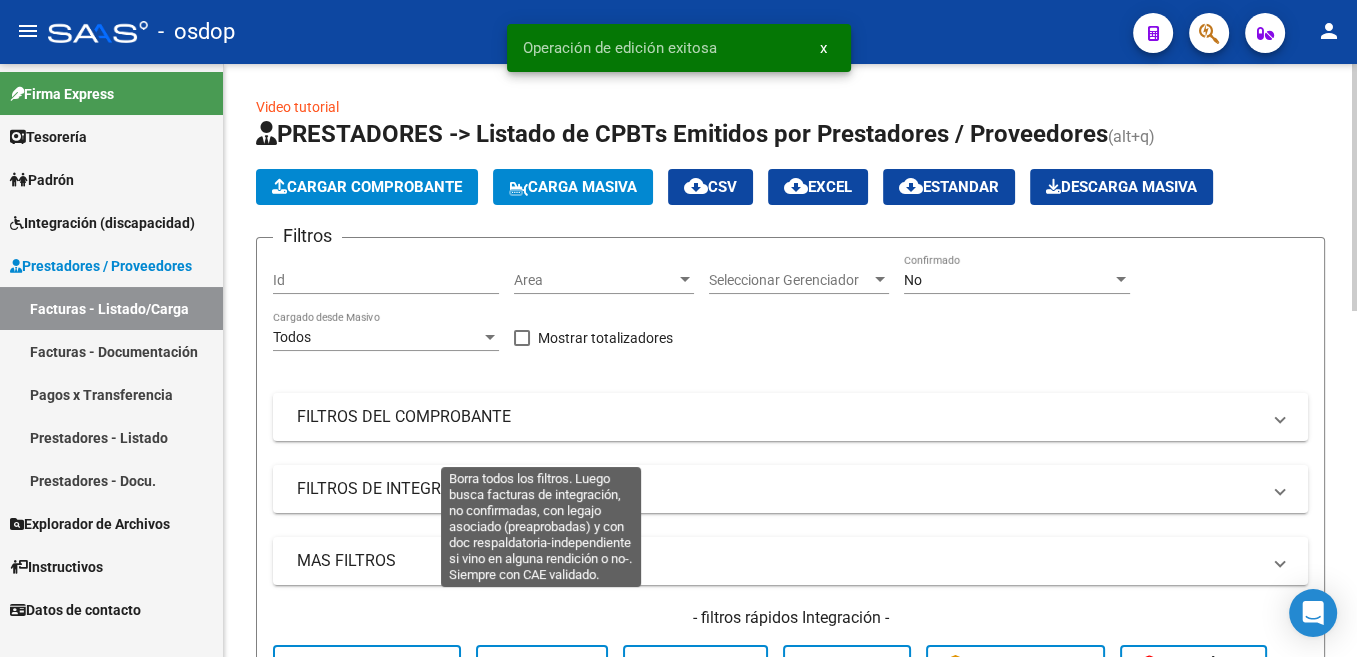 scroll, scrollTop: 302, scrollLeft: 0, axis: vertical 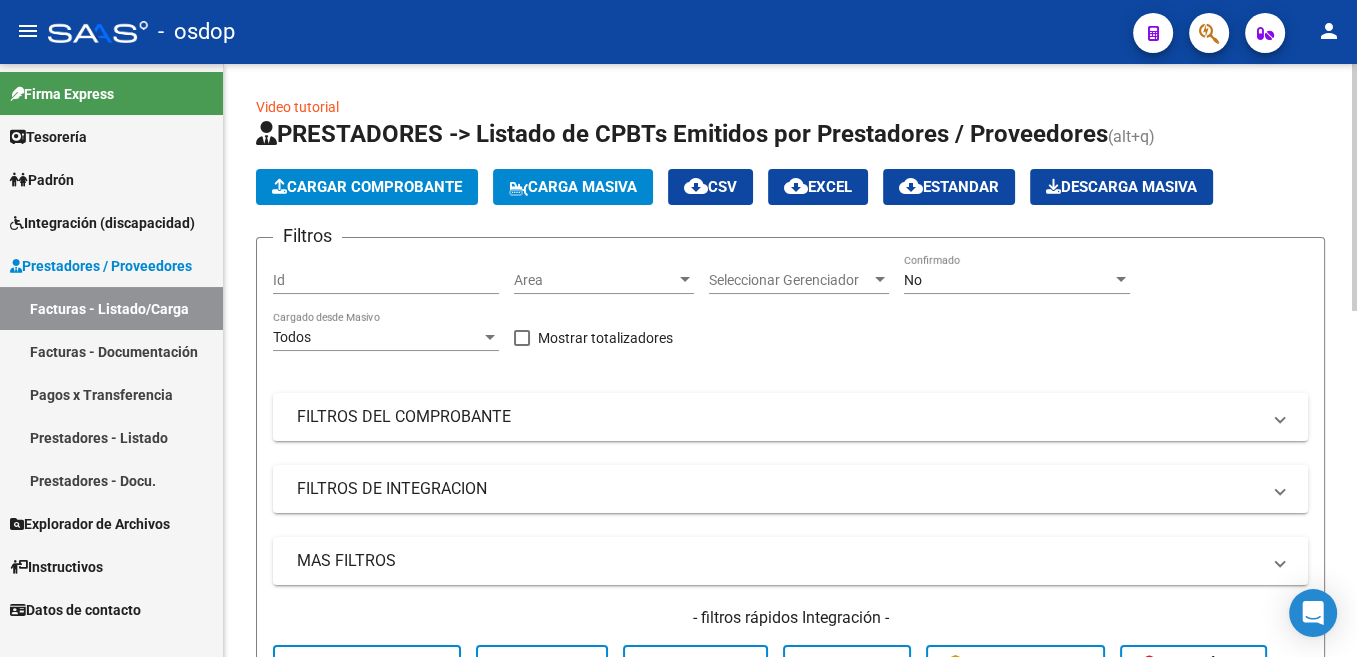 click on "Cargar Comprobante" 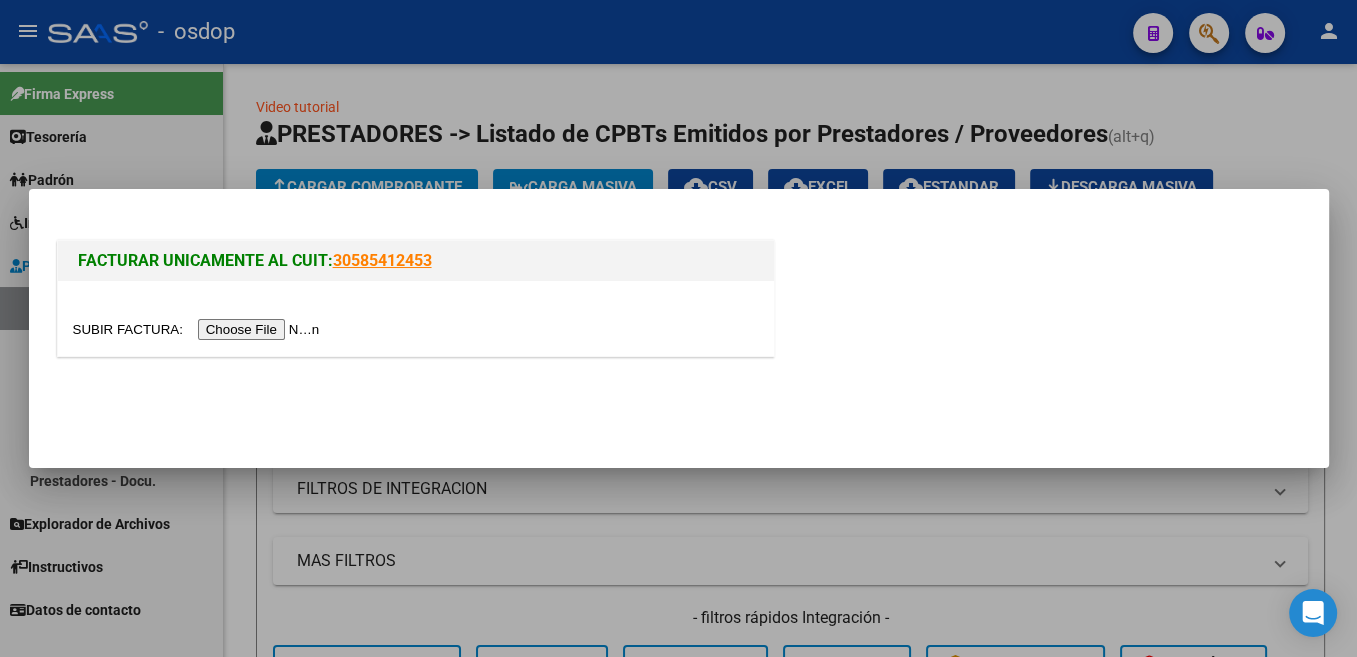 click at bounding box center [199, 329] 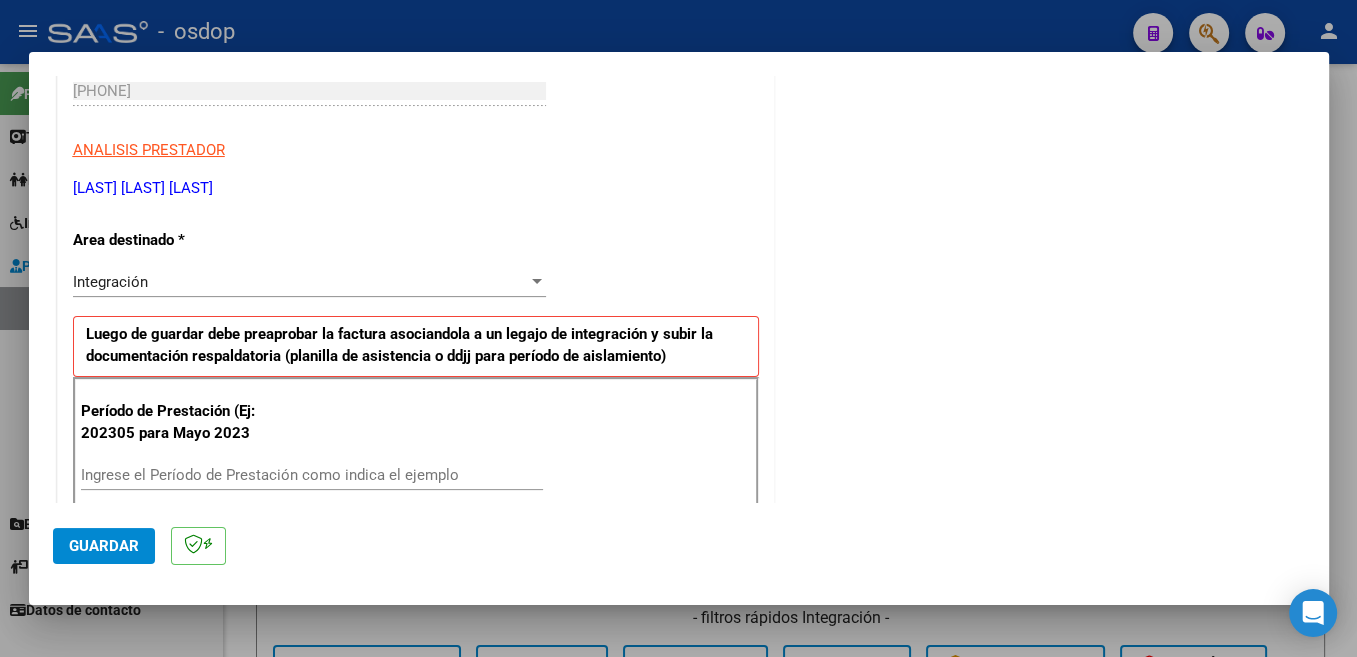 scroll, scrollTop: 424, scrollLeft: 0, axis: vertical 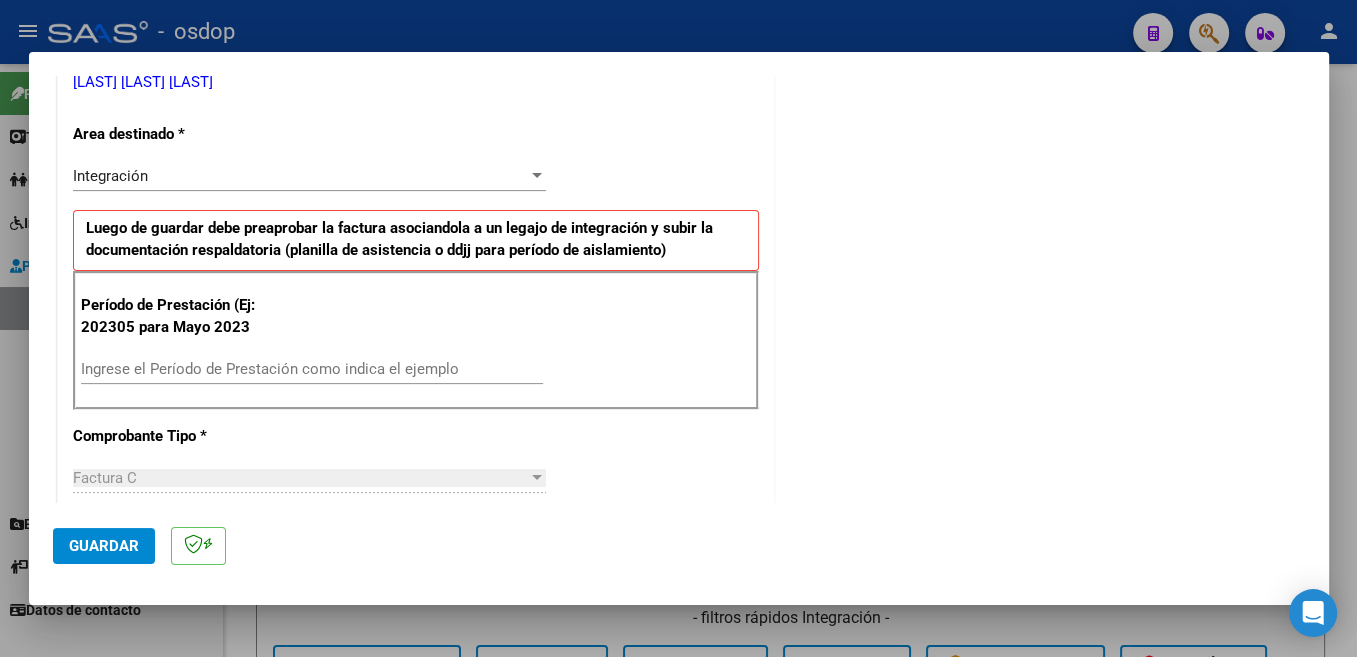 click on "Ingrese el Período de Prestación como indica el ejemplo" at bounding box center (312, 369) 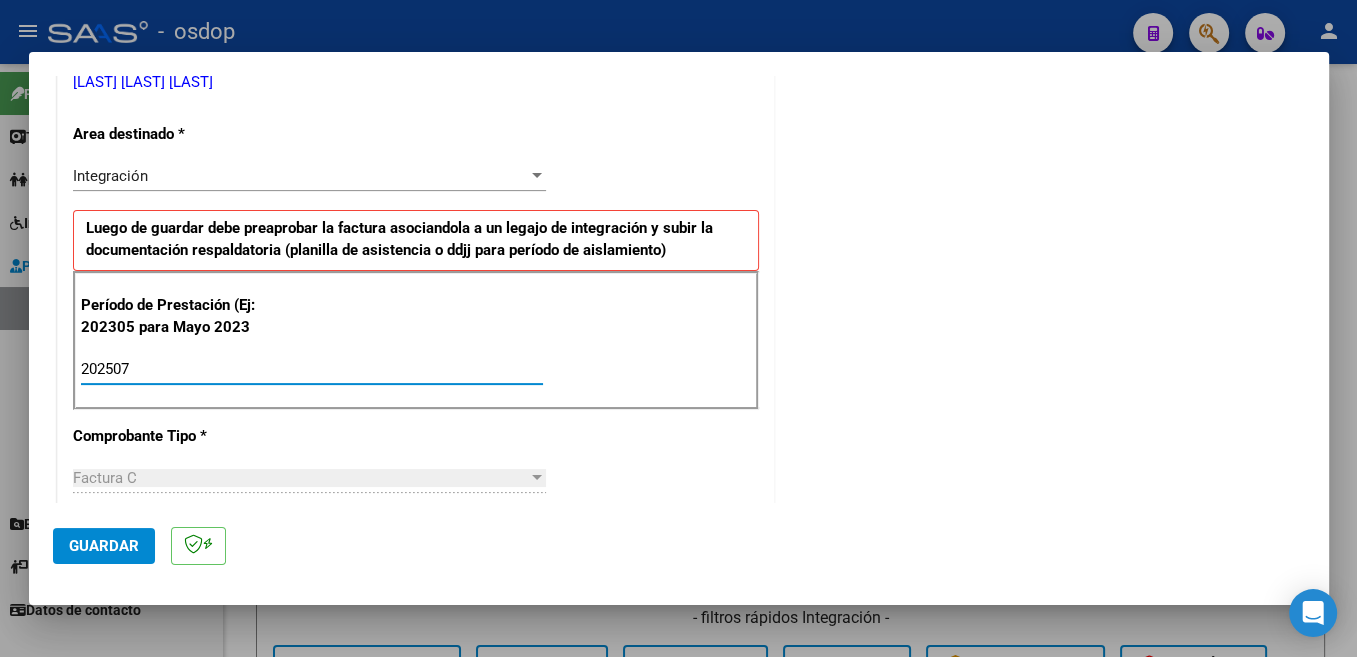 type on "202507" 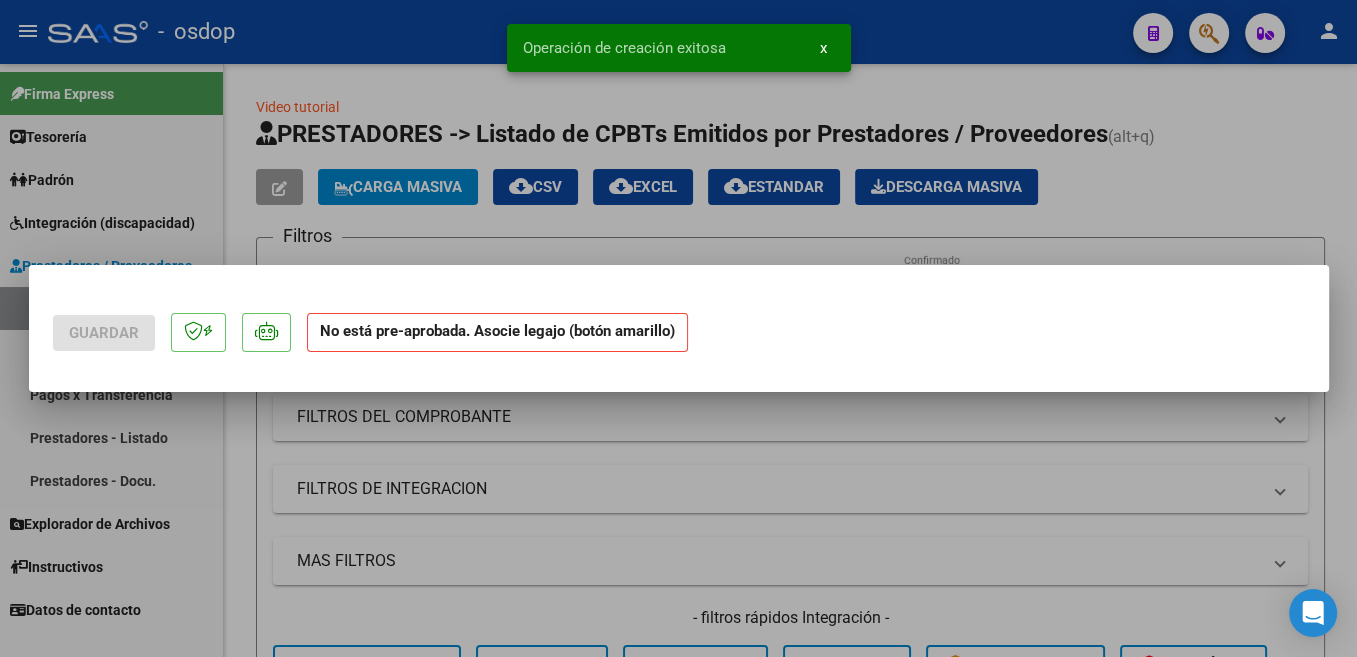 scroll, scrollTop: 0, scrollLeft: 0, axis: both 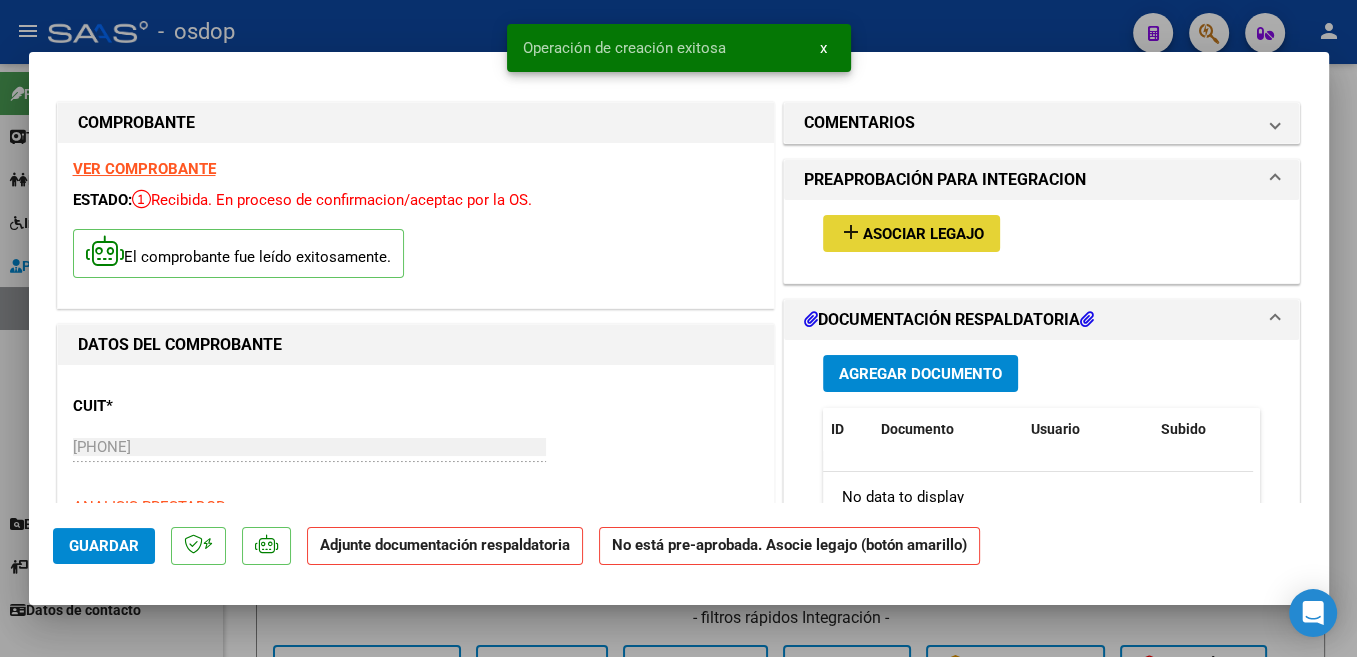 click on "Asociar Legajo" at bounding box center [923, 234] 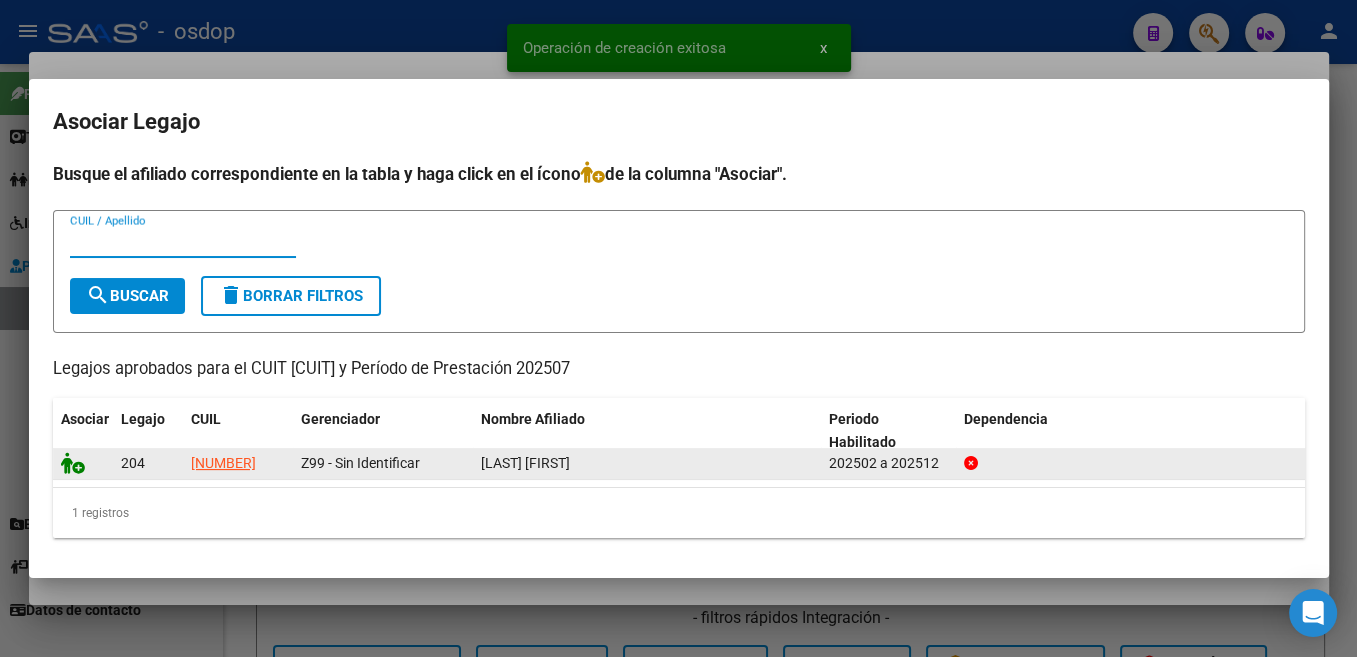 click 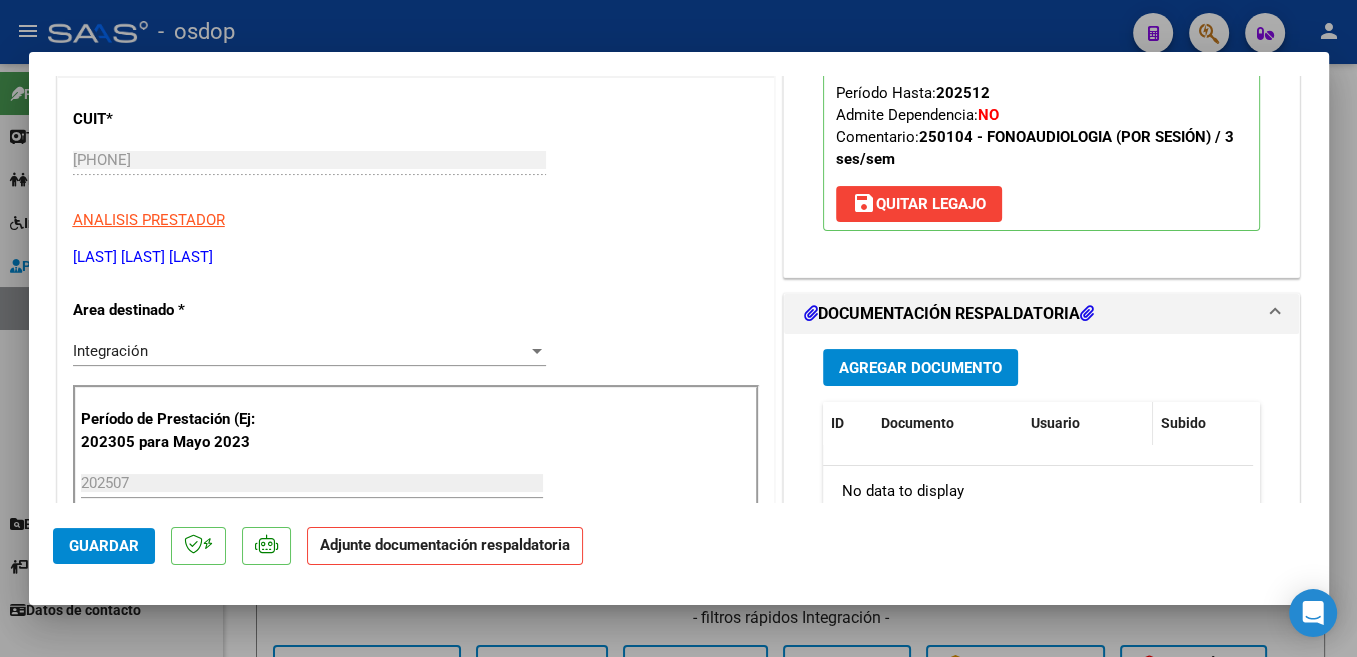 scroll, scrollTop: 318, scrollLeft: 0, axis: vertical 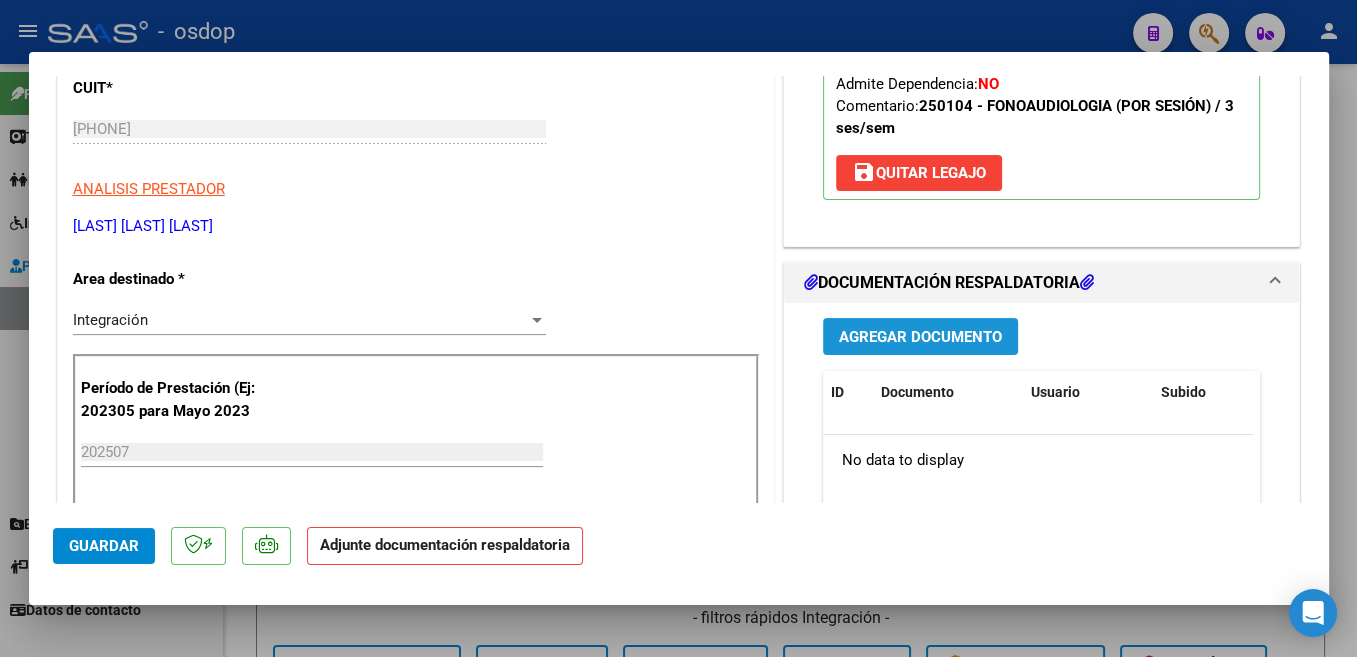 click on "Agregar Documento" at bounding box center [920, 337] 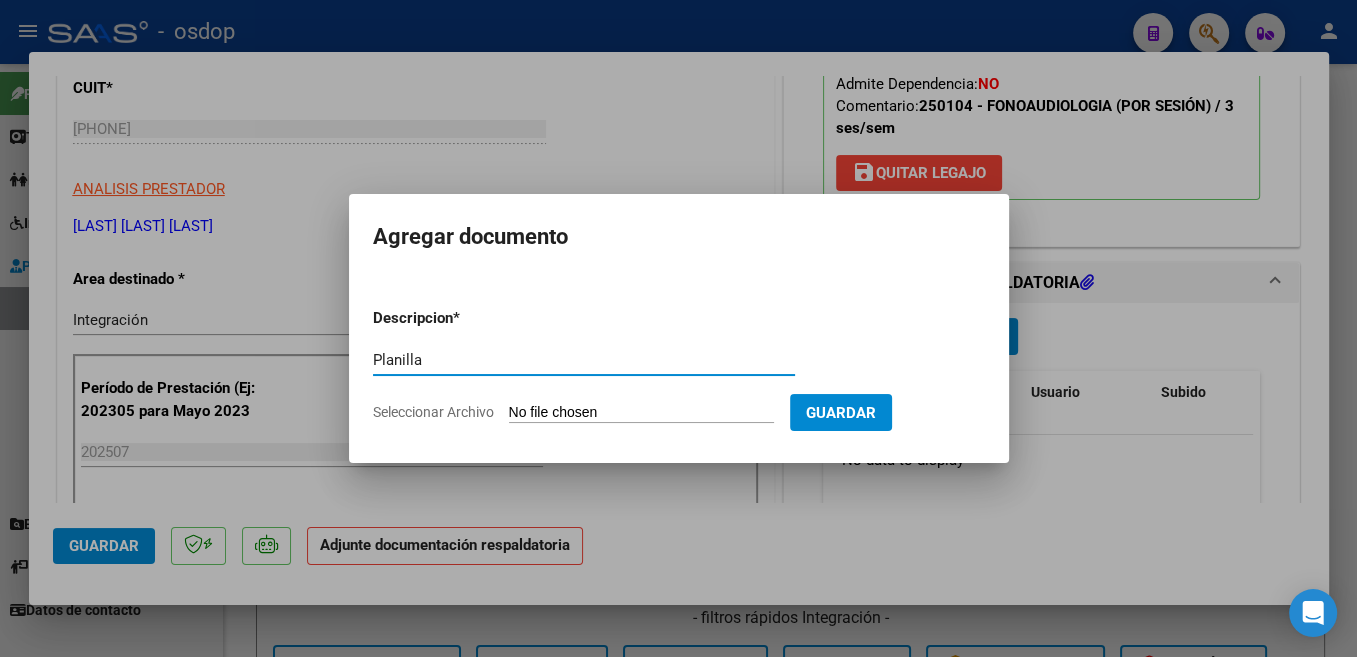 type on "Planilla" 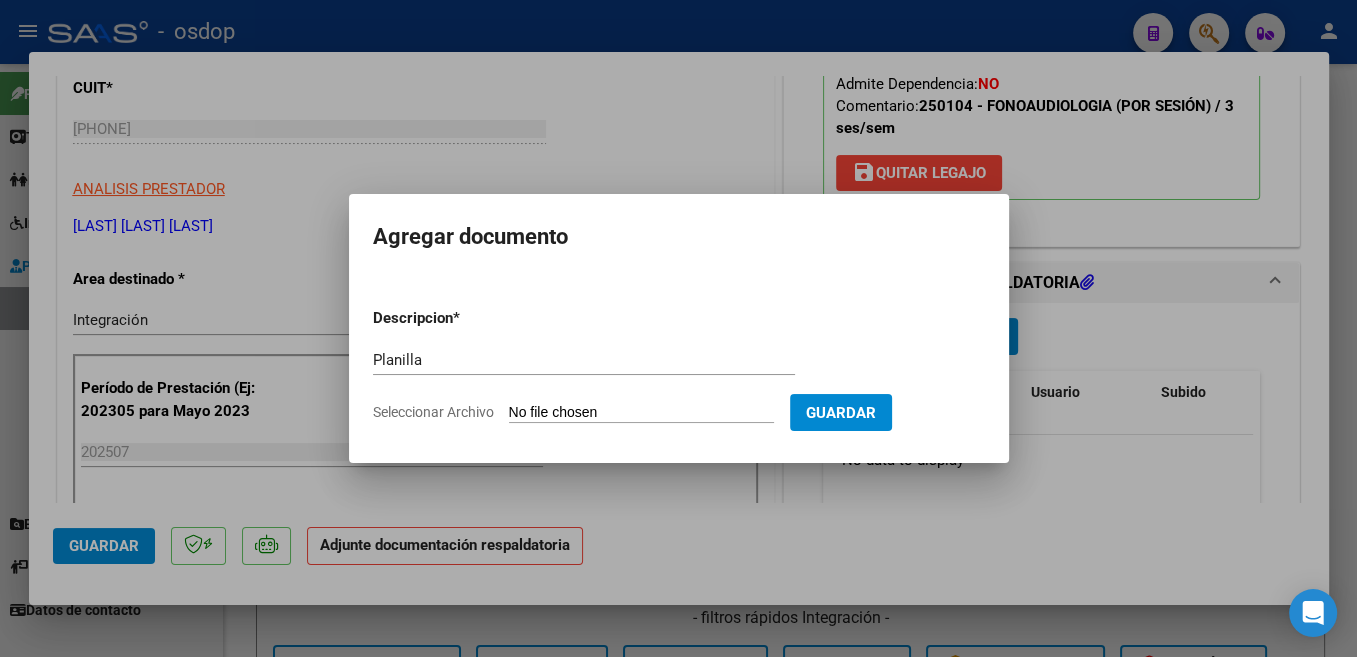 type on "C:\fakepath\[FILENAME][YEAR].pdf" 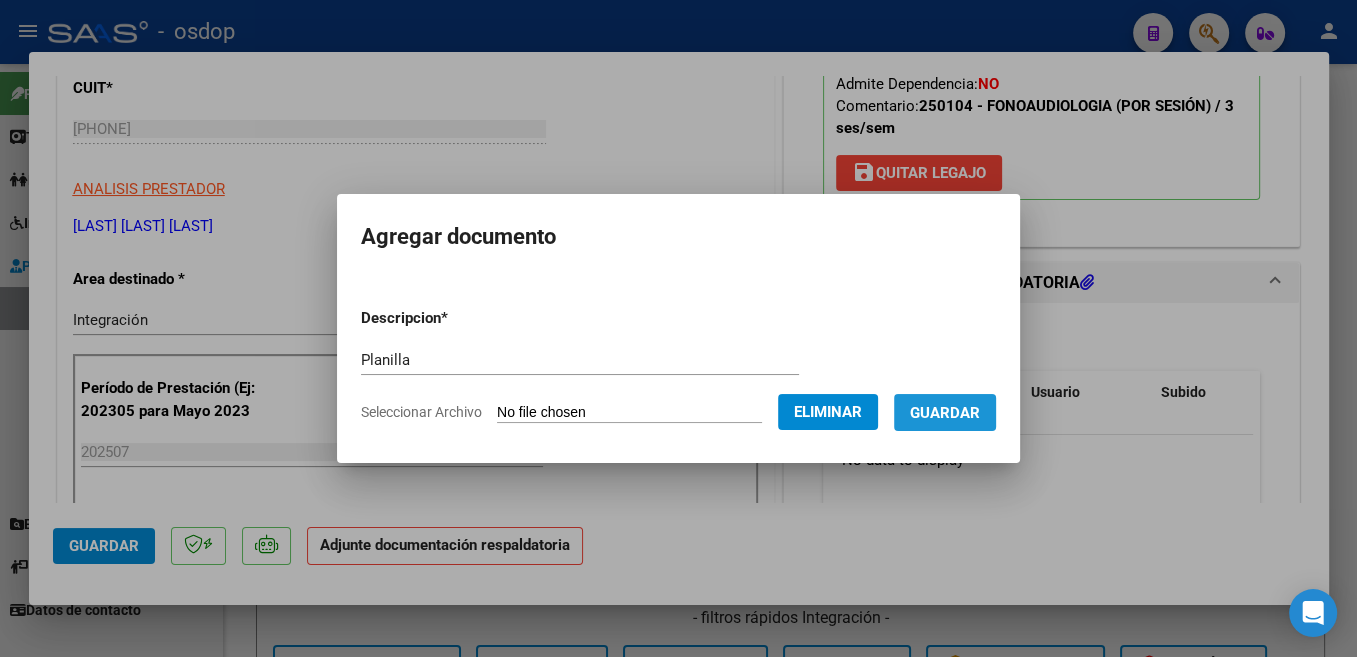 click on "Guardar" at bounding box center (945, 413) 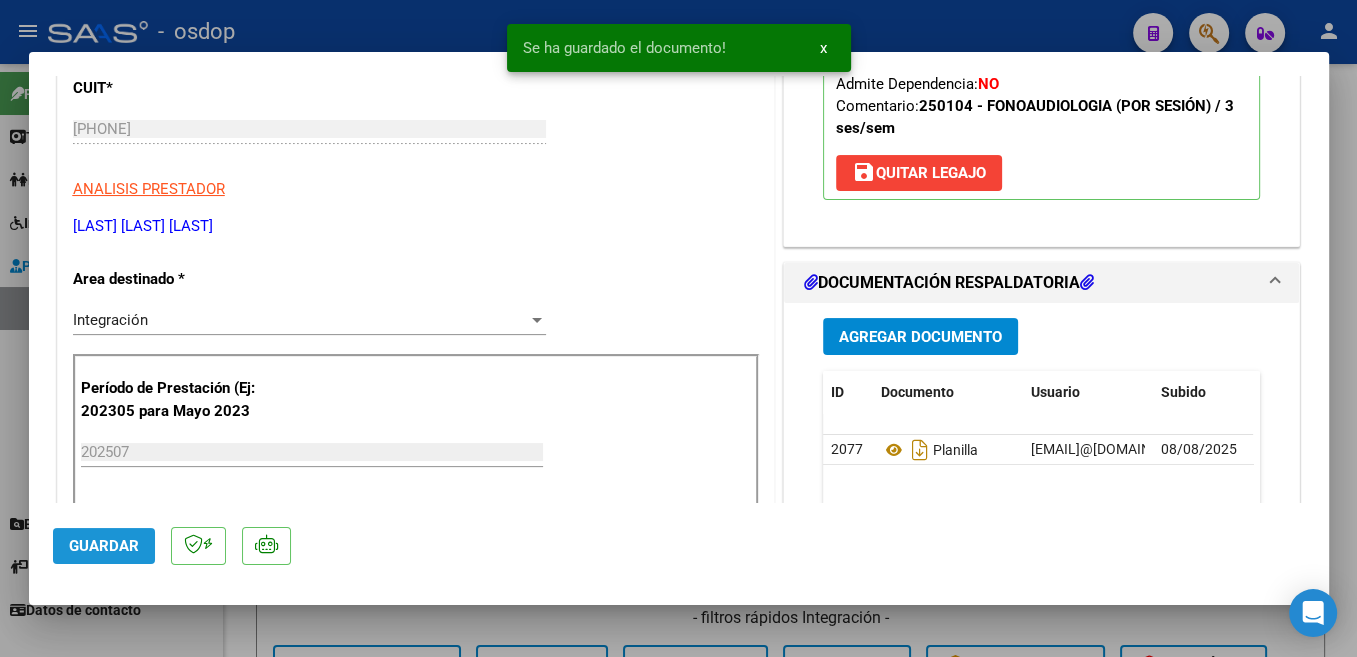 click on "Guardar" 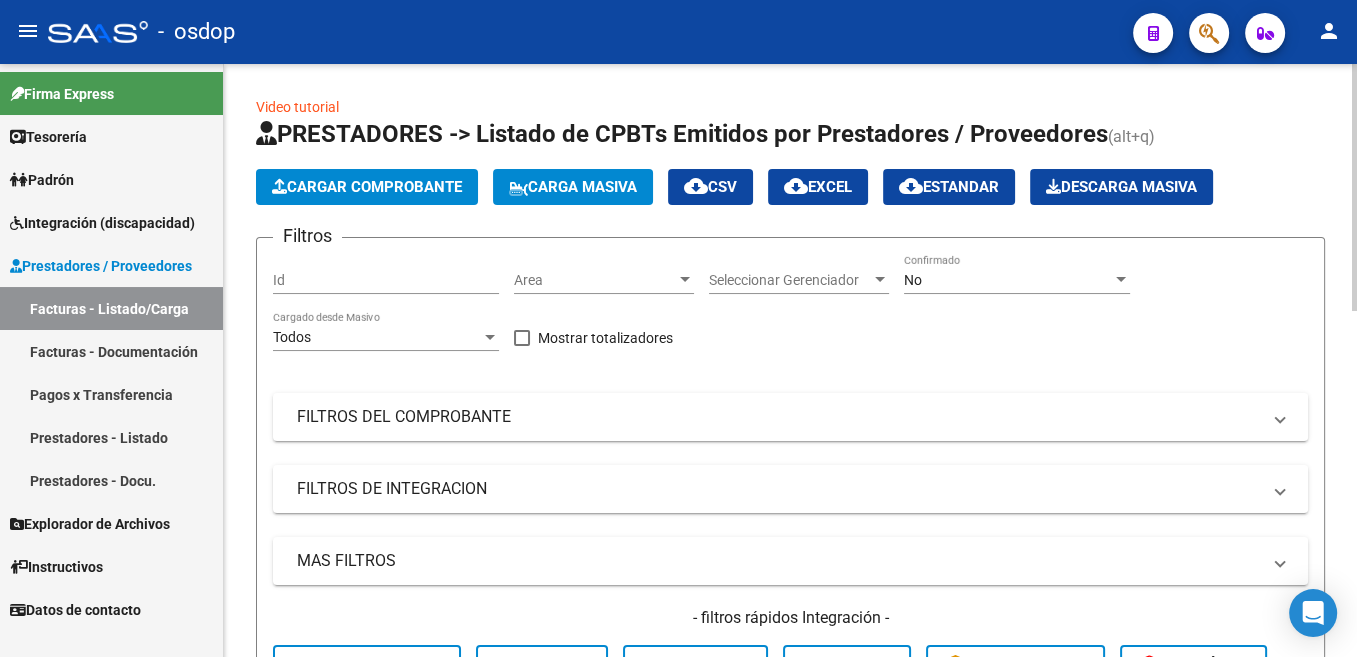 click on "Cargar Comprobante" 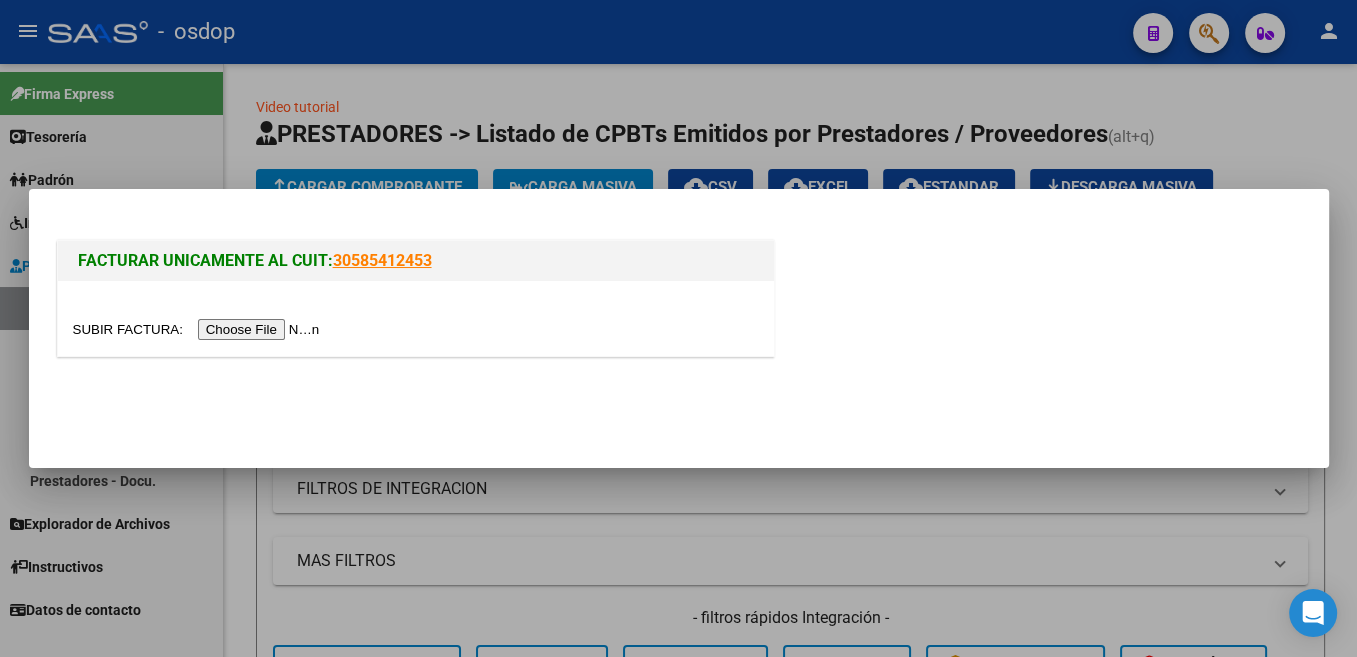 click at bounding box center (199, 329) 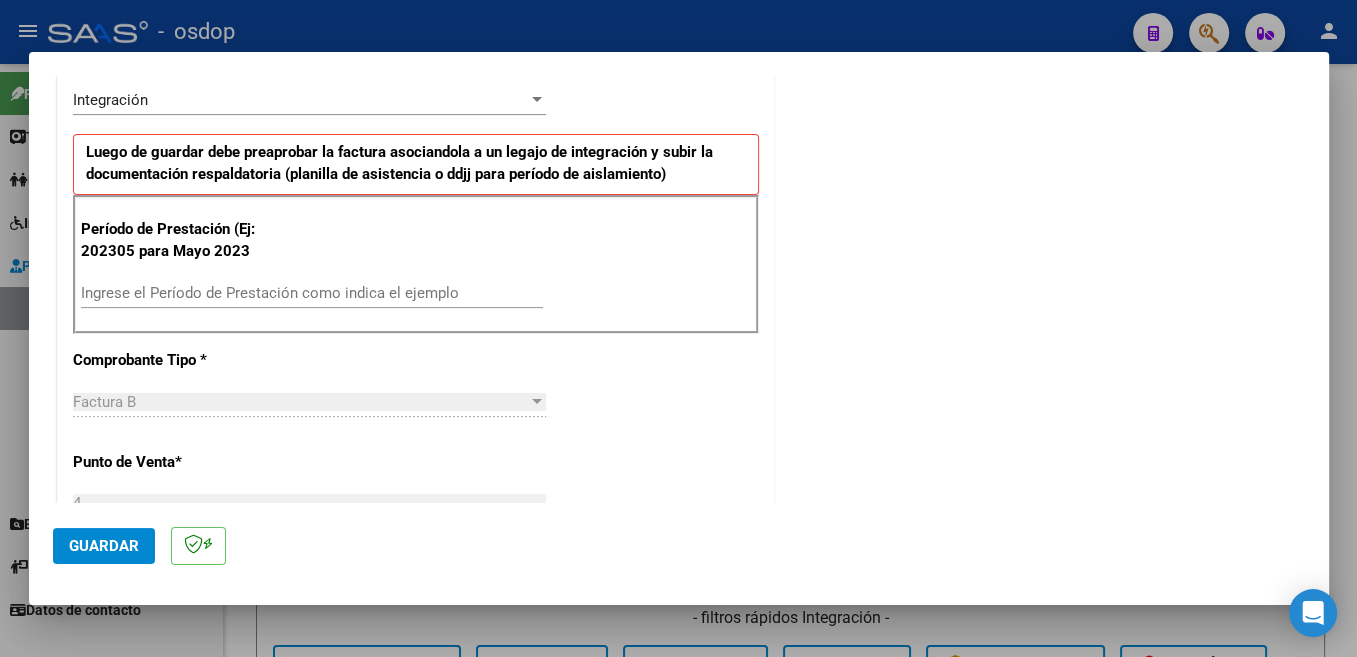 scroll, scrollTop: 530, scrollLeft: 0, axis: vertical 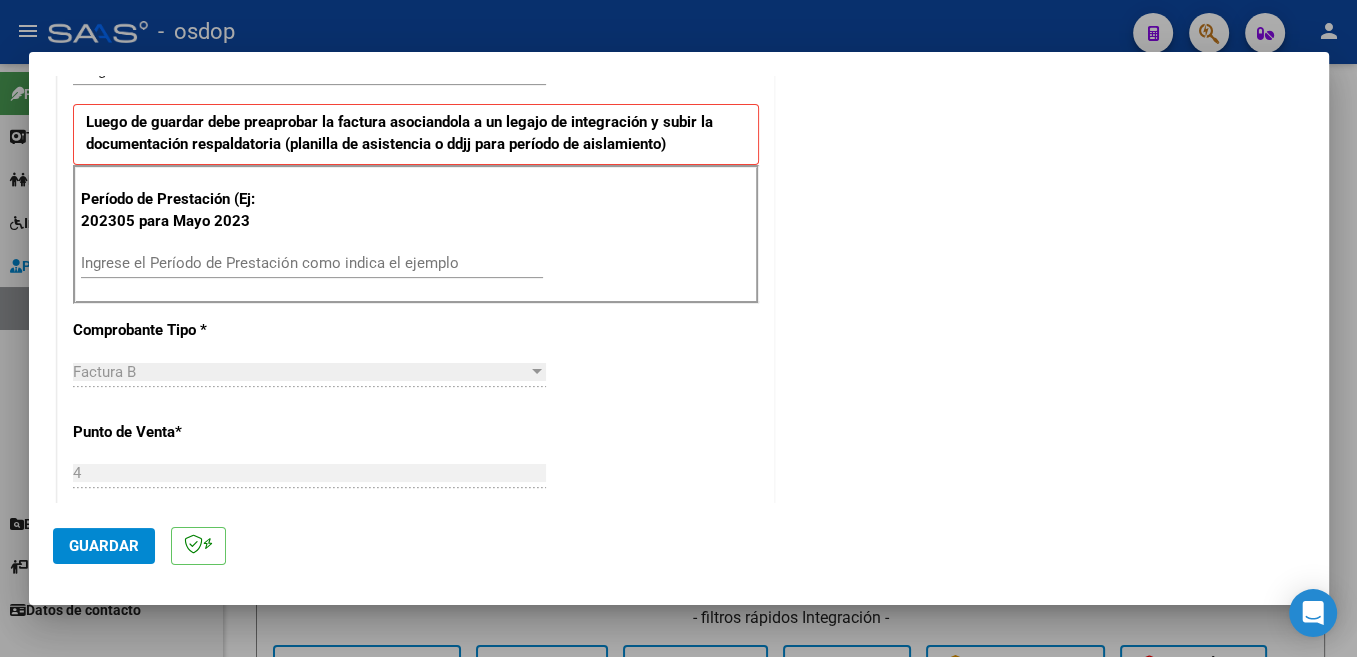 click on "Ingrese el Período de Prestación como indica el ejemplo" at bounding box center [312, 263] 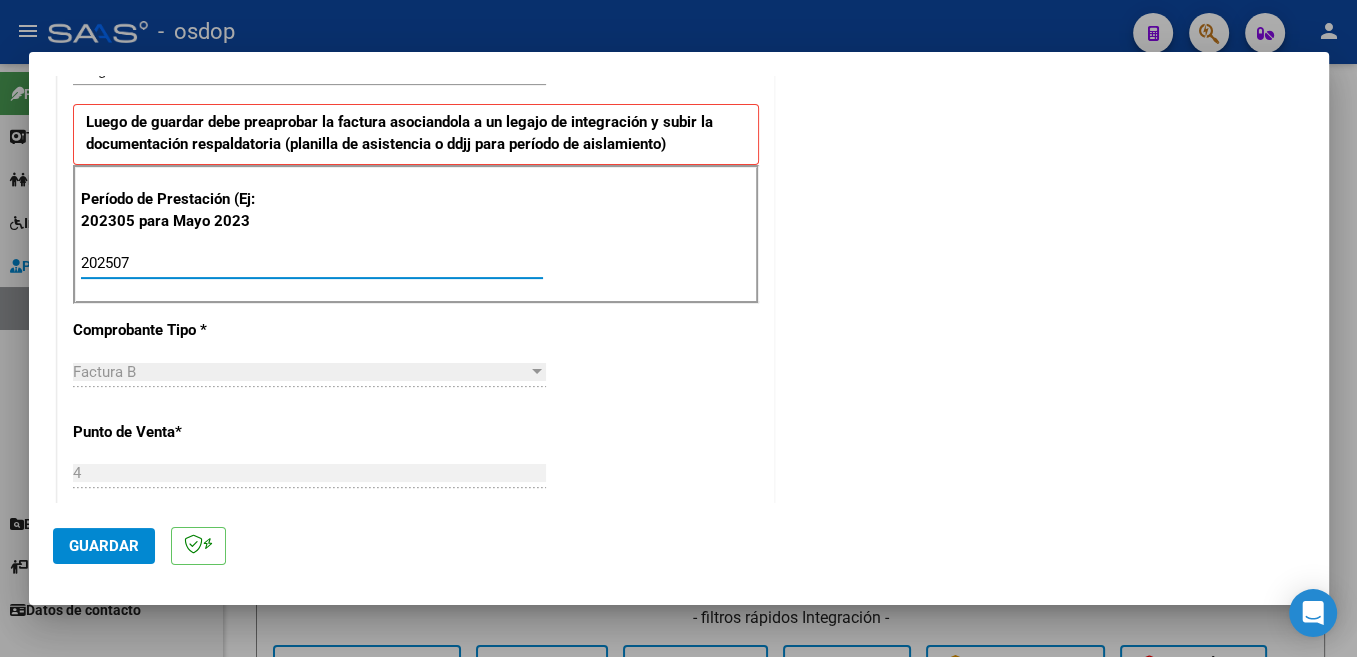 type on "202507" 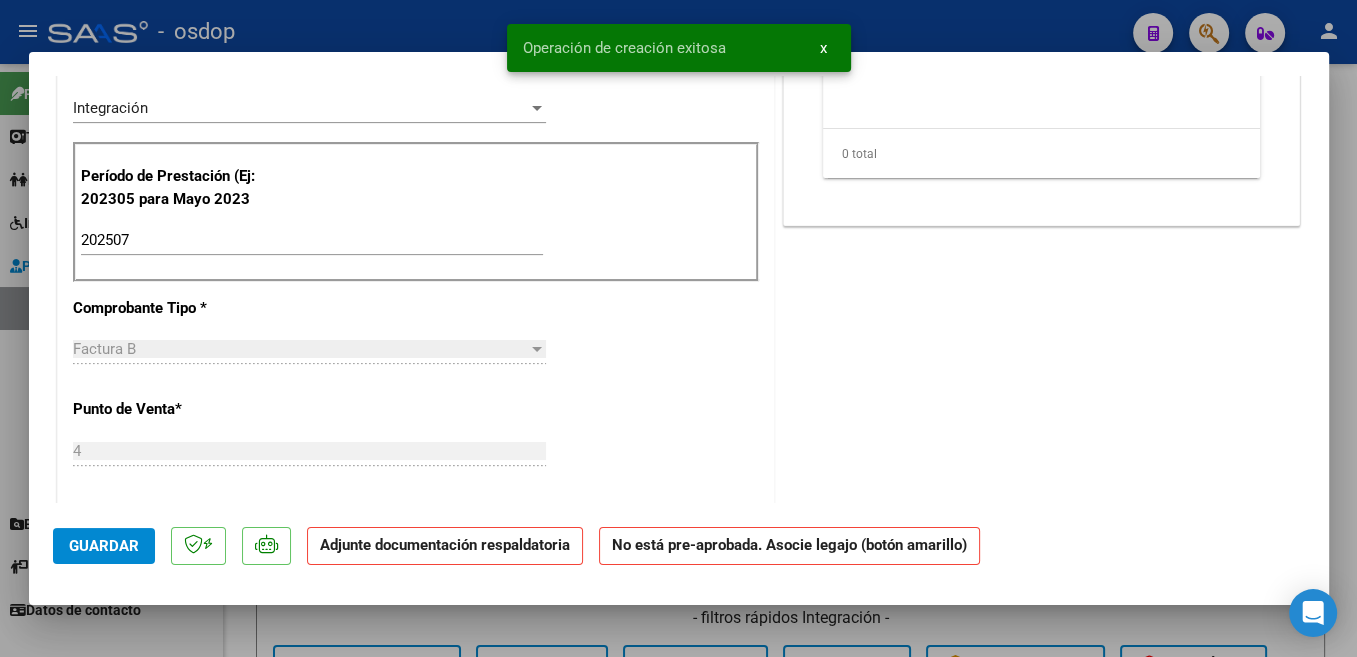 scroll, scrollTop: 0, scrollLeft: 0, axis: both 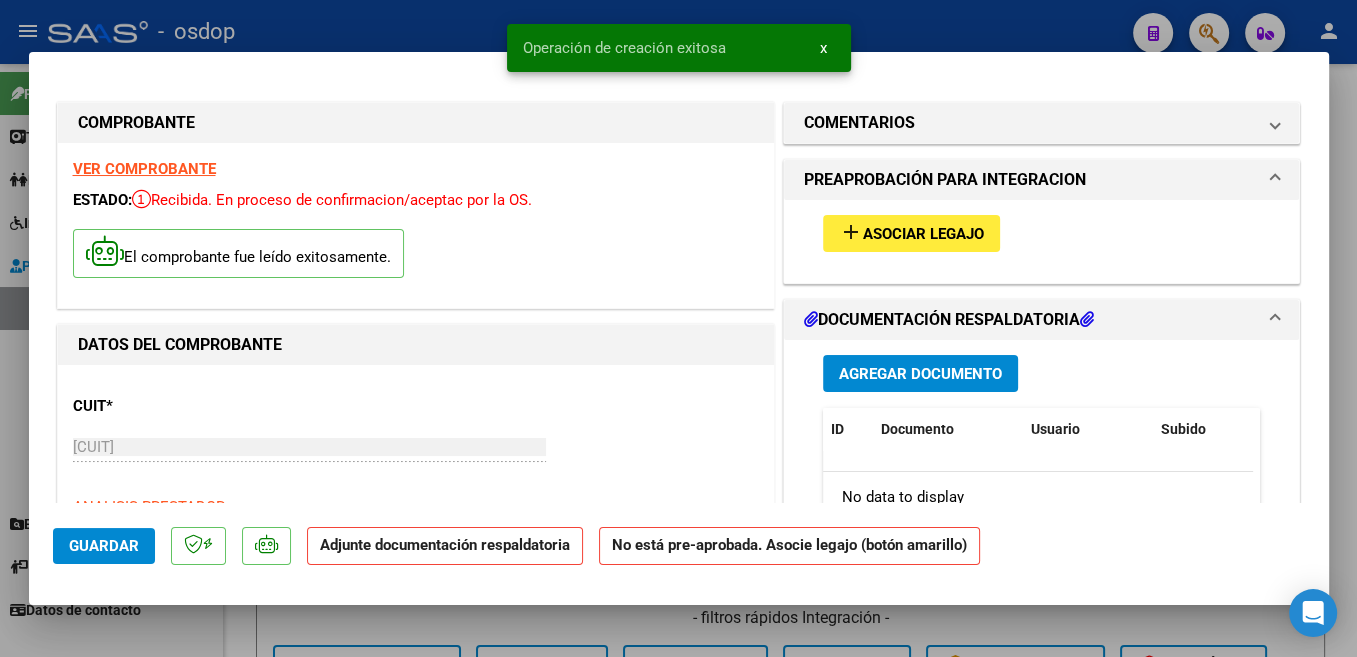 click on "Asociar Legajo" at bounding box center (923, 234) 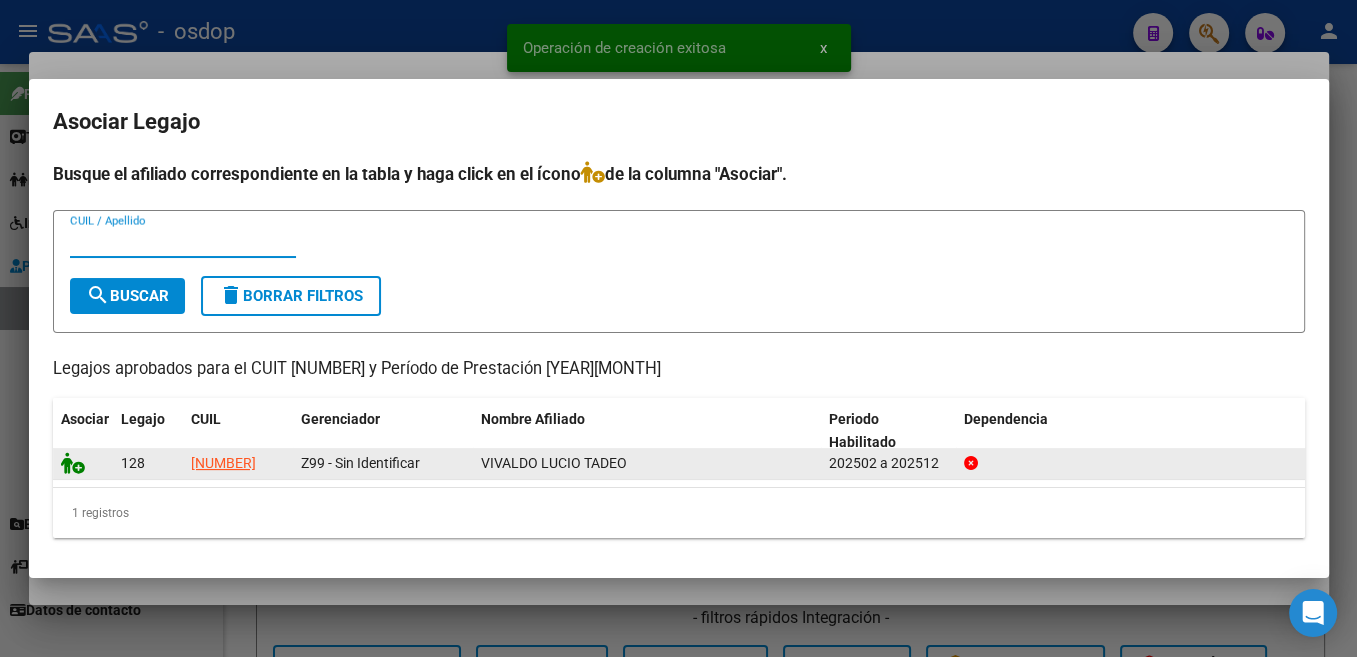 click 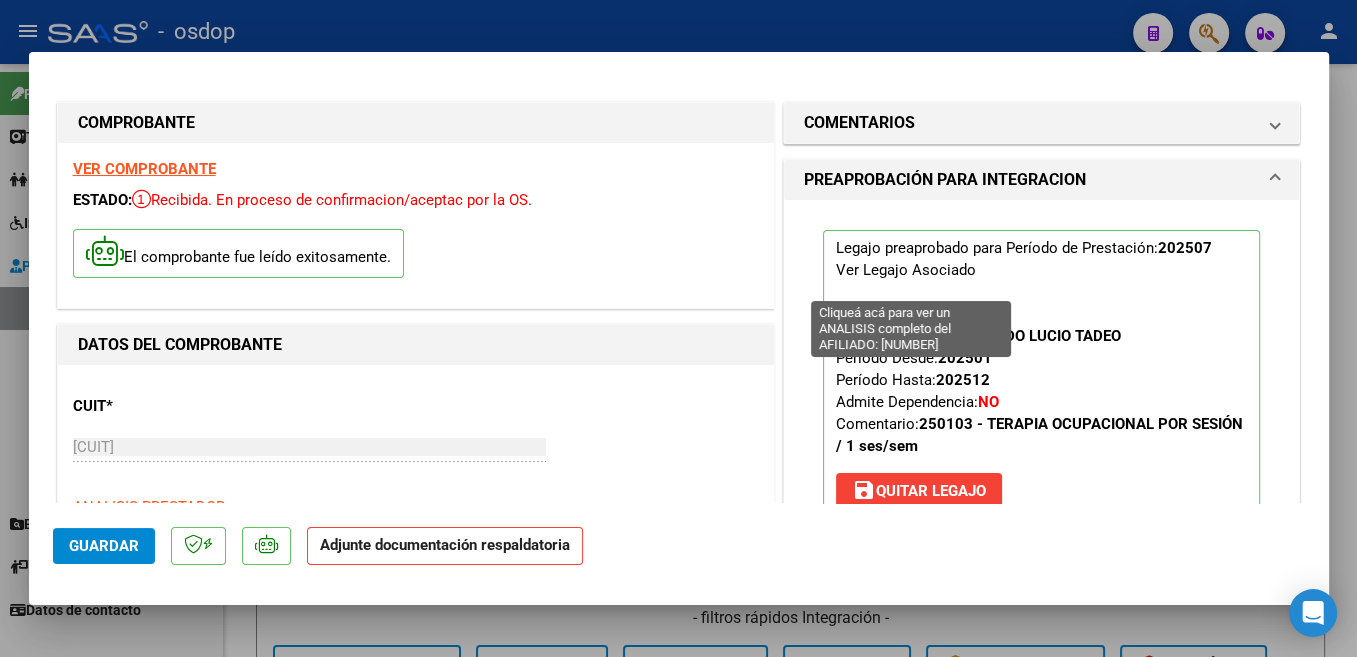 scroll, scrollTop: 318, scrollLeft: 0, axis: vertical 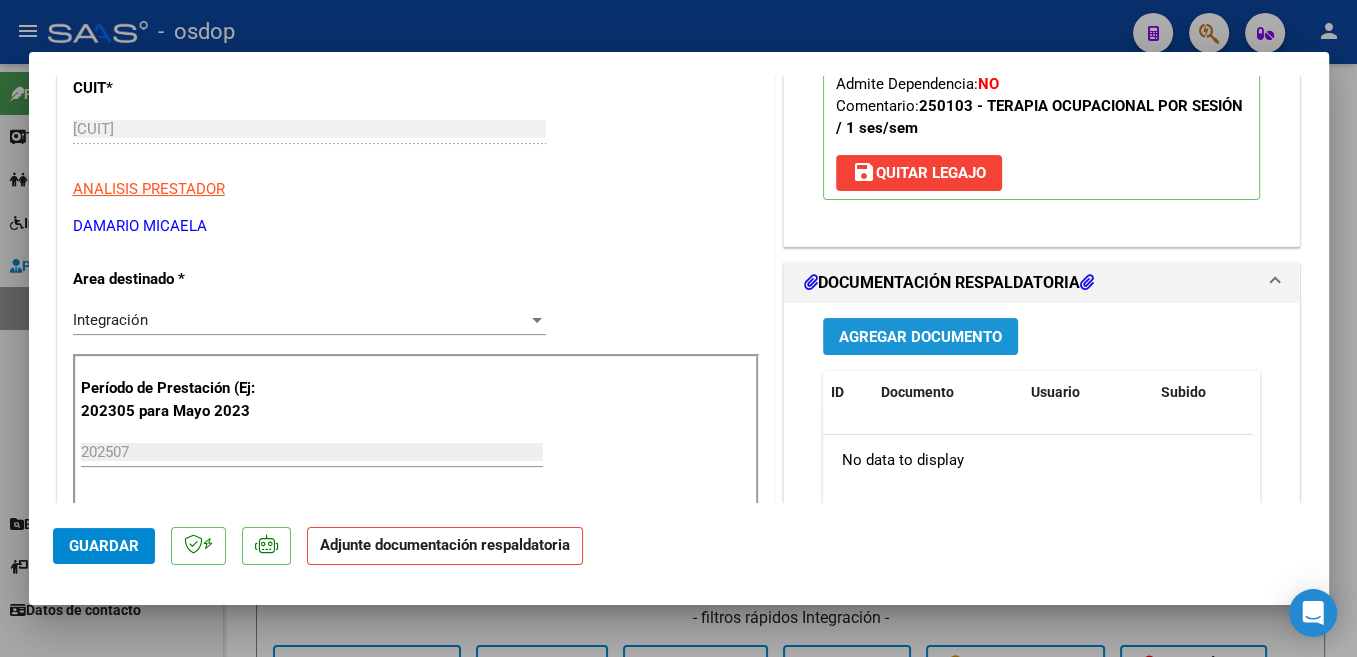 click on "Agregar Documento" at bounding box center [920, 337] 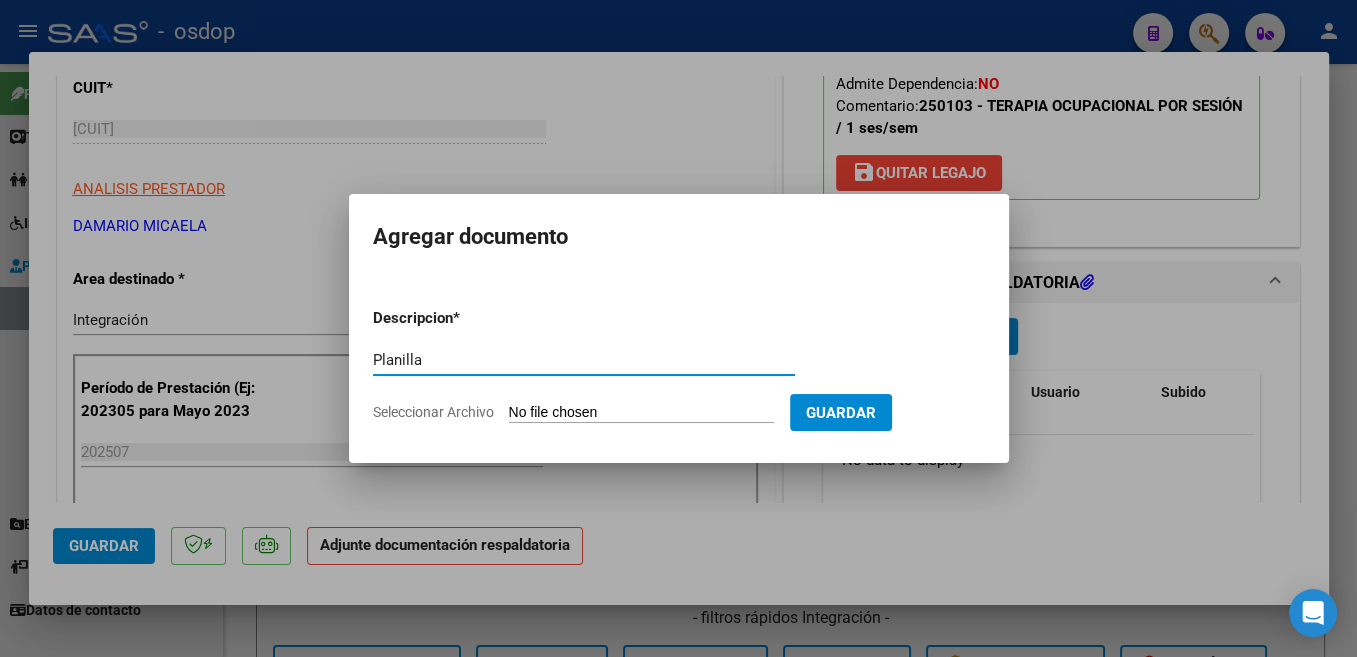 type on "Planilla" 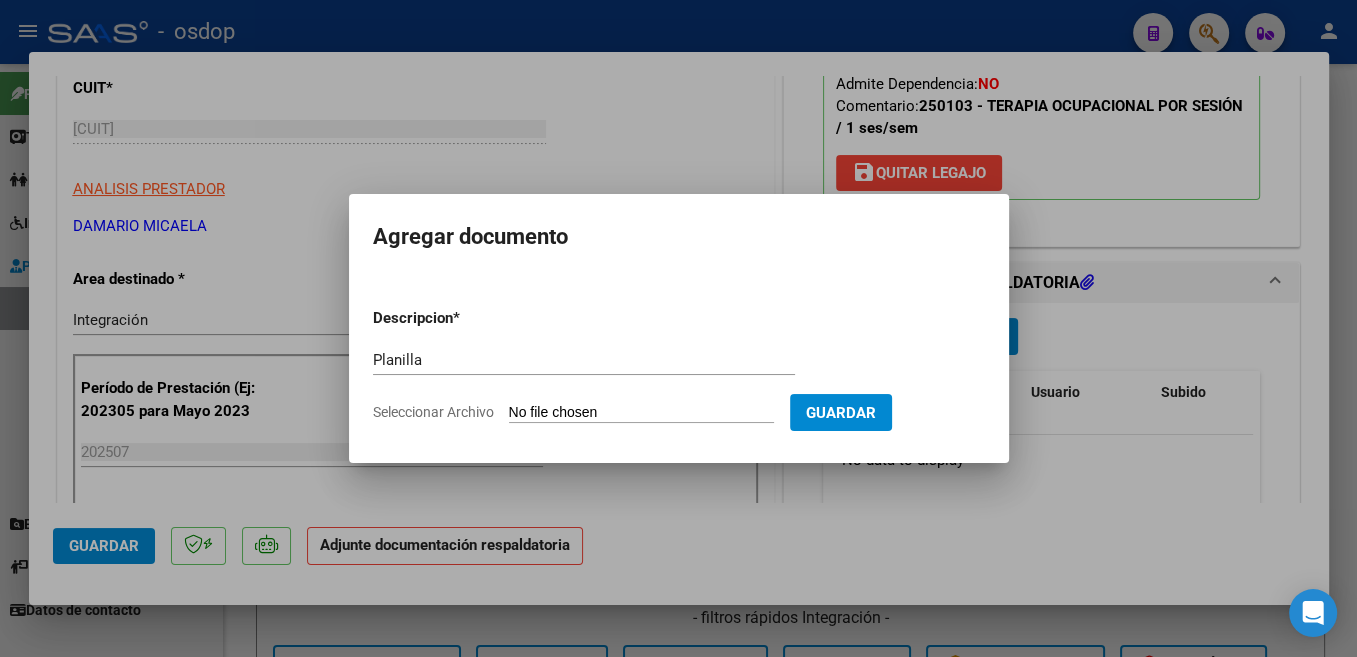 type on "C:\fakepath\PLANILLA DE ASISTENCIA.pdf" 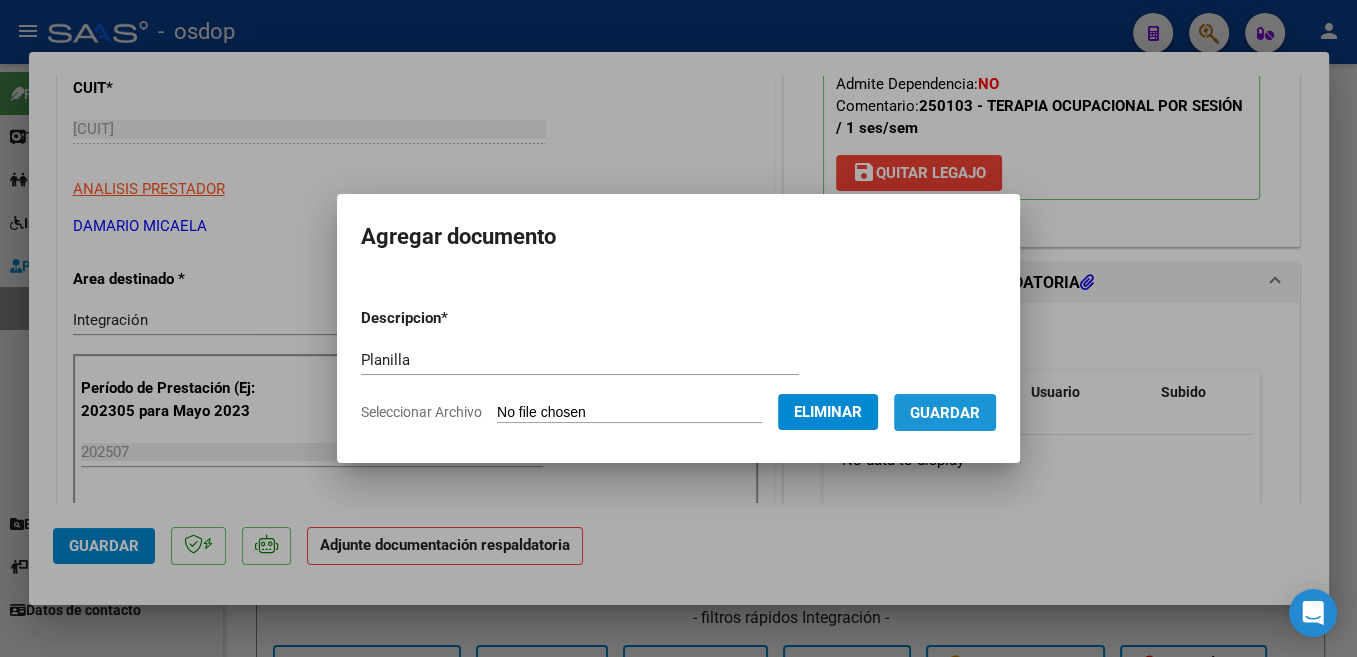 click on "Guardar" at bounding box center (945, 413) 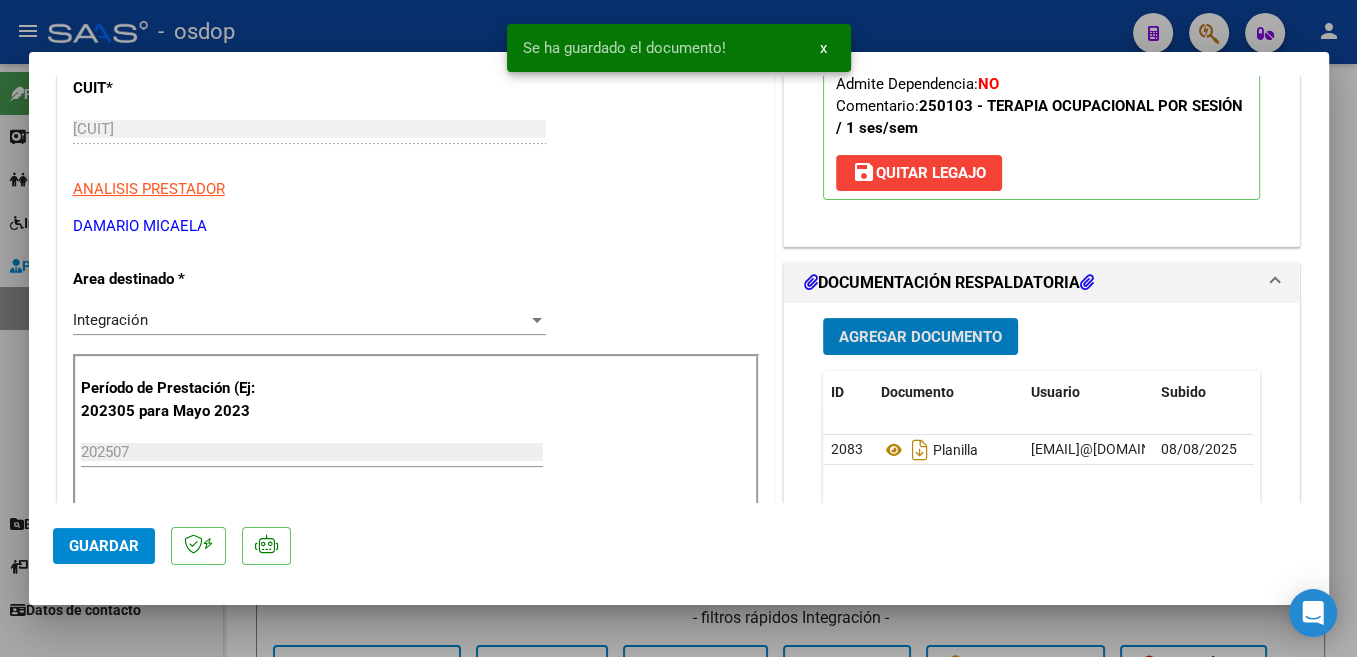 click on "Guardar" 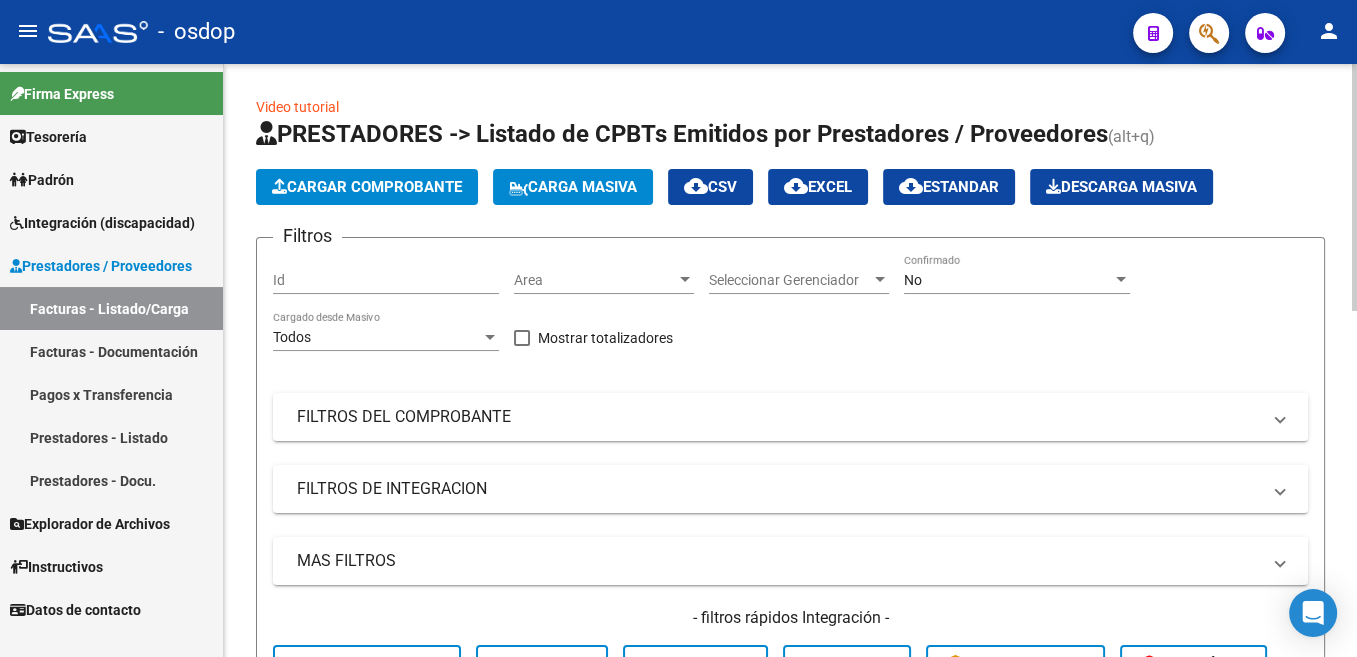 click on "Cargar Comprobante" 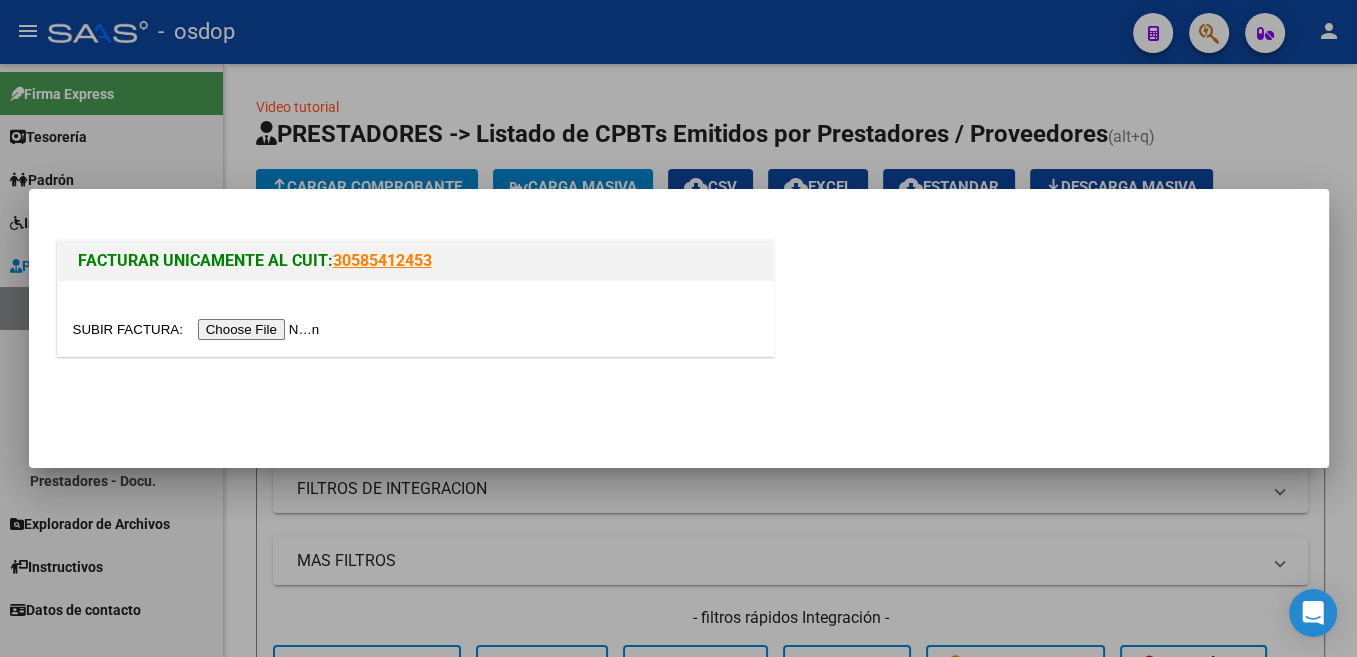 click at bounding box center [199, 329] 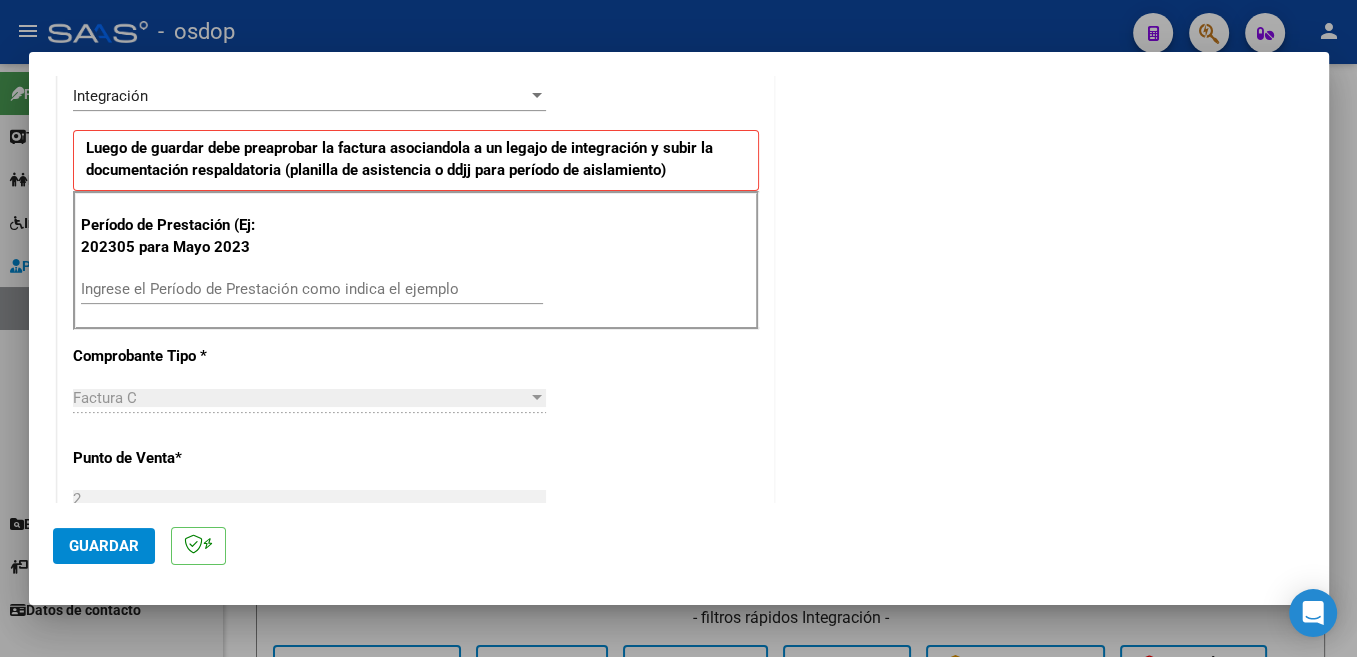 scroll, scrollTop: 530, scrollLeft: 0, axis: vertical 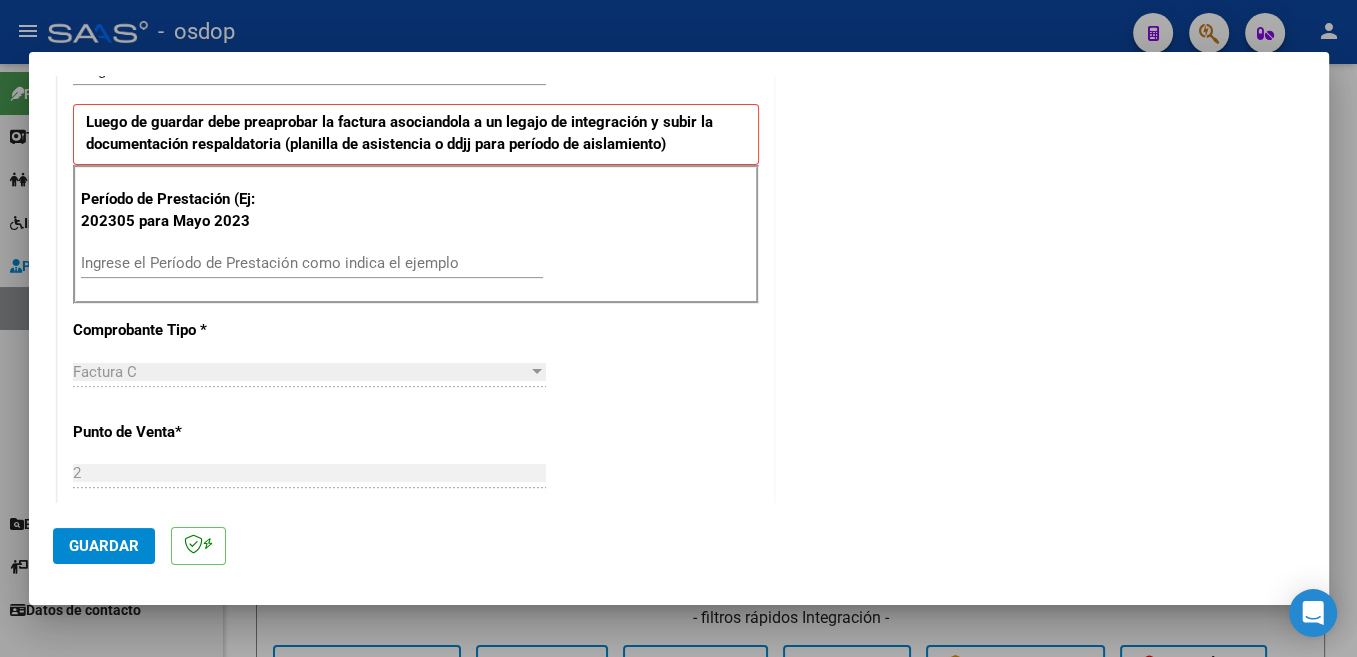 drag, startPoint x: 287, startPoint y: 260, endPoint x: 316, endPoint y: 269, distance: 30.364452 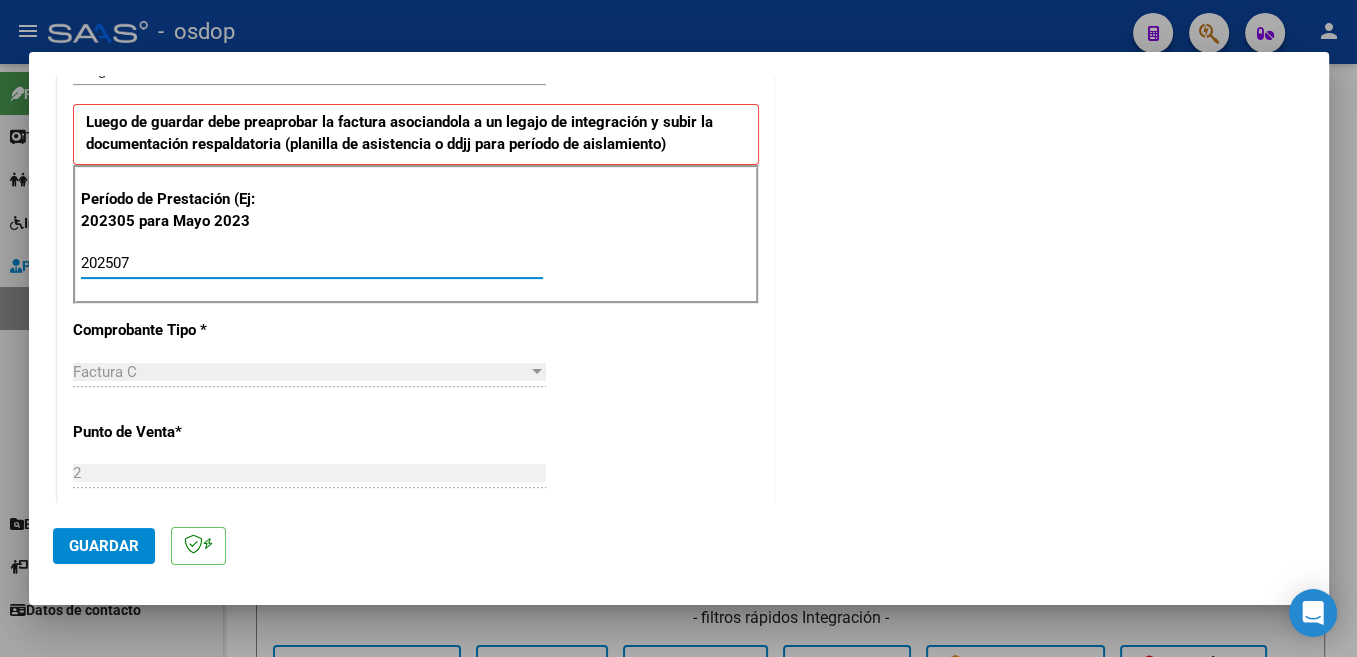 type on "202507" 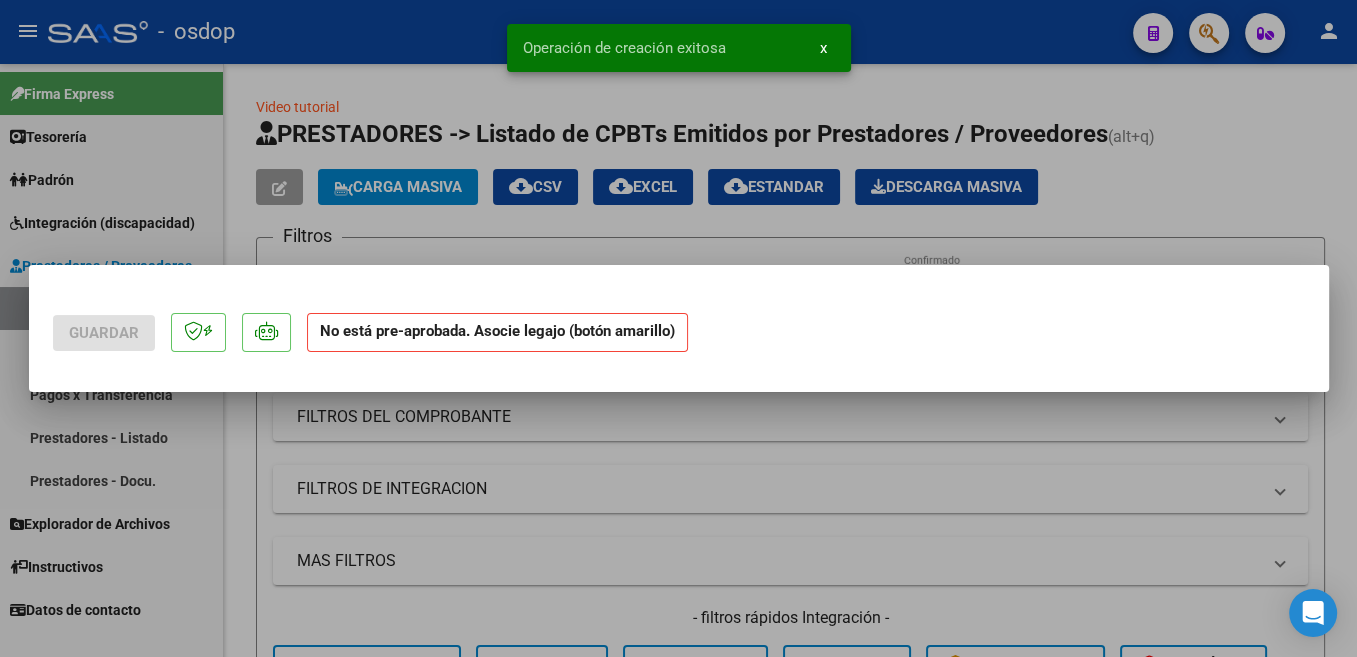 scroll, scrollTop: 0, scrollLeft: 0, axis: both 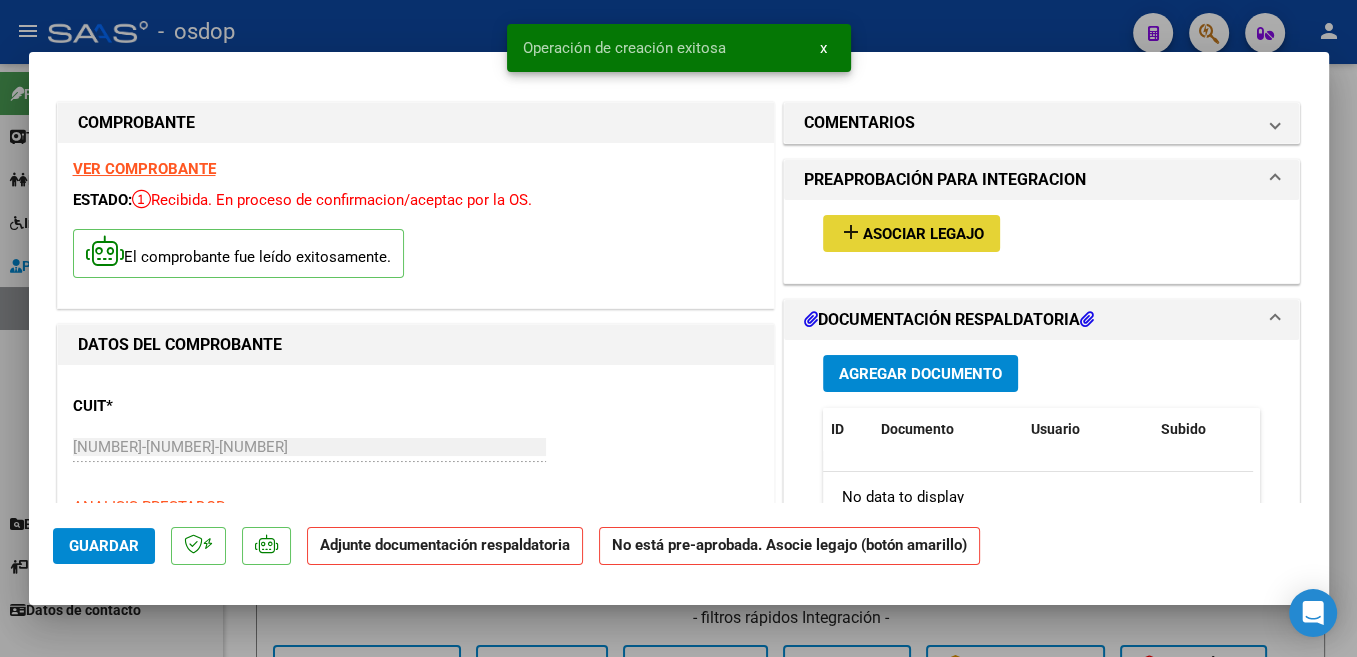 click on "add Asociar Legajo" at bounding box center [911, 233] 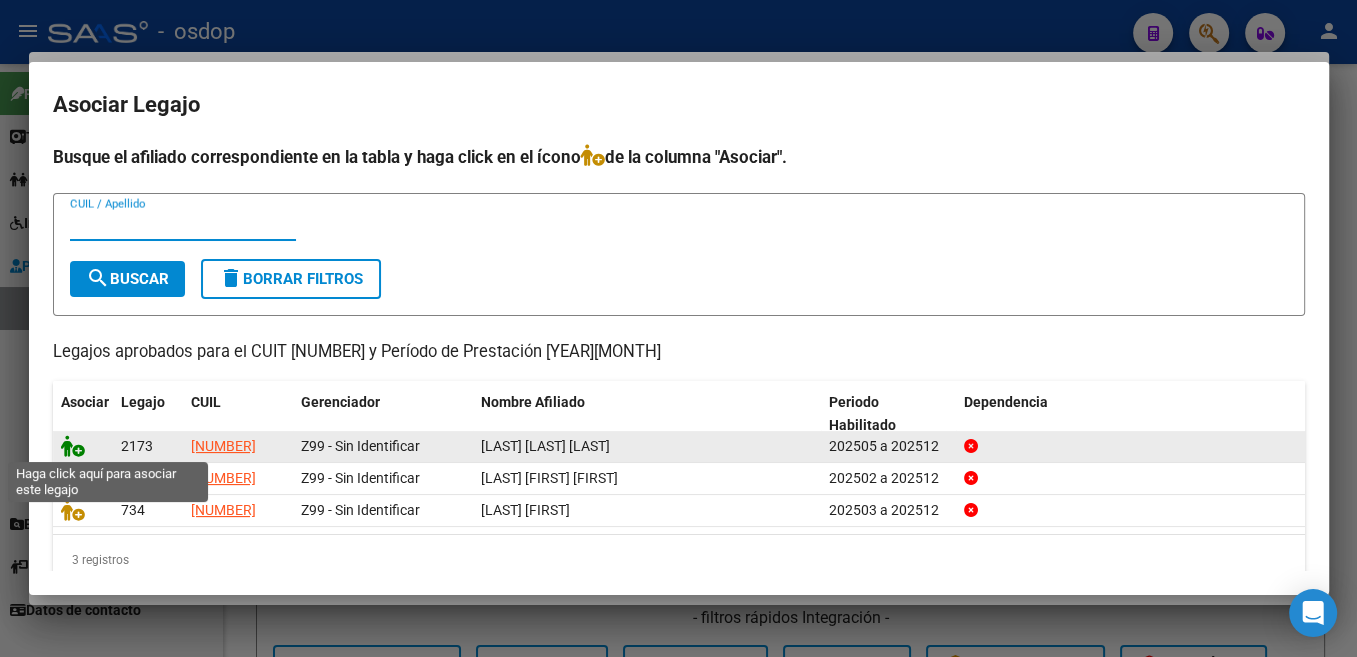 click 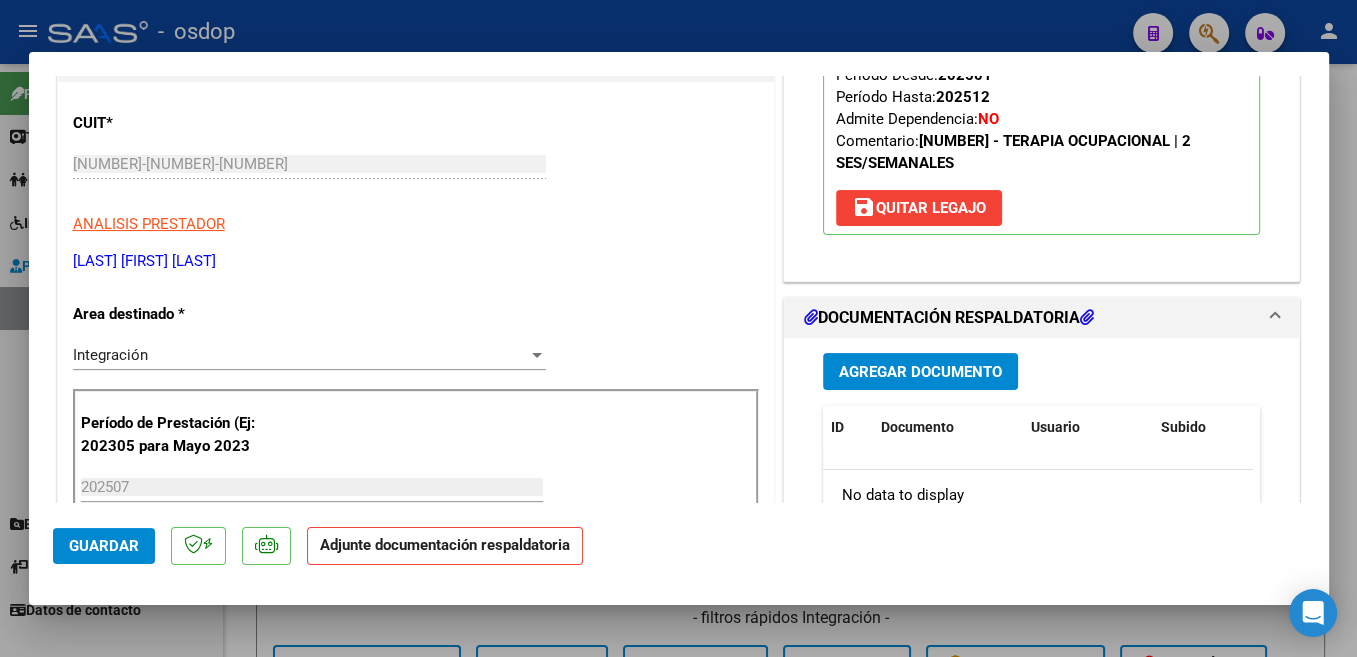 scroll, scrollTop: 318, scrollLeft: 0, axis: vertical 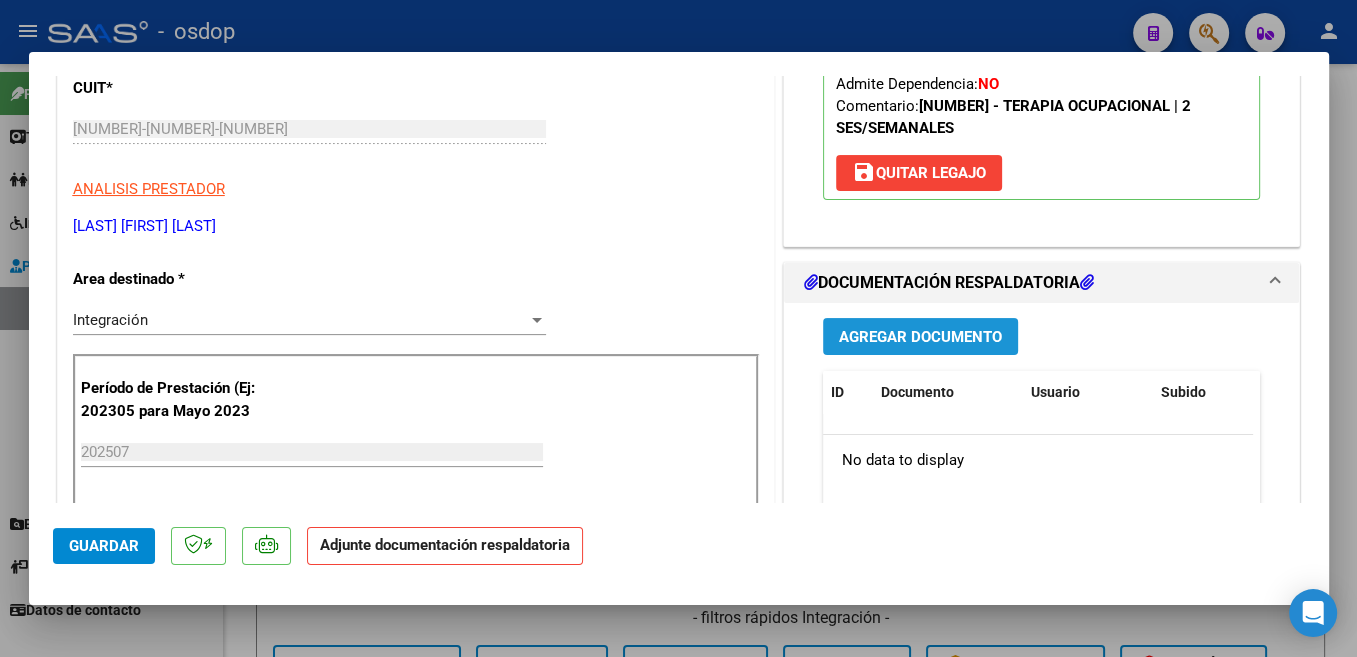 click on "Agregar Documento" at bounding box center (920, 337) 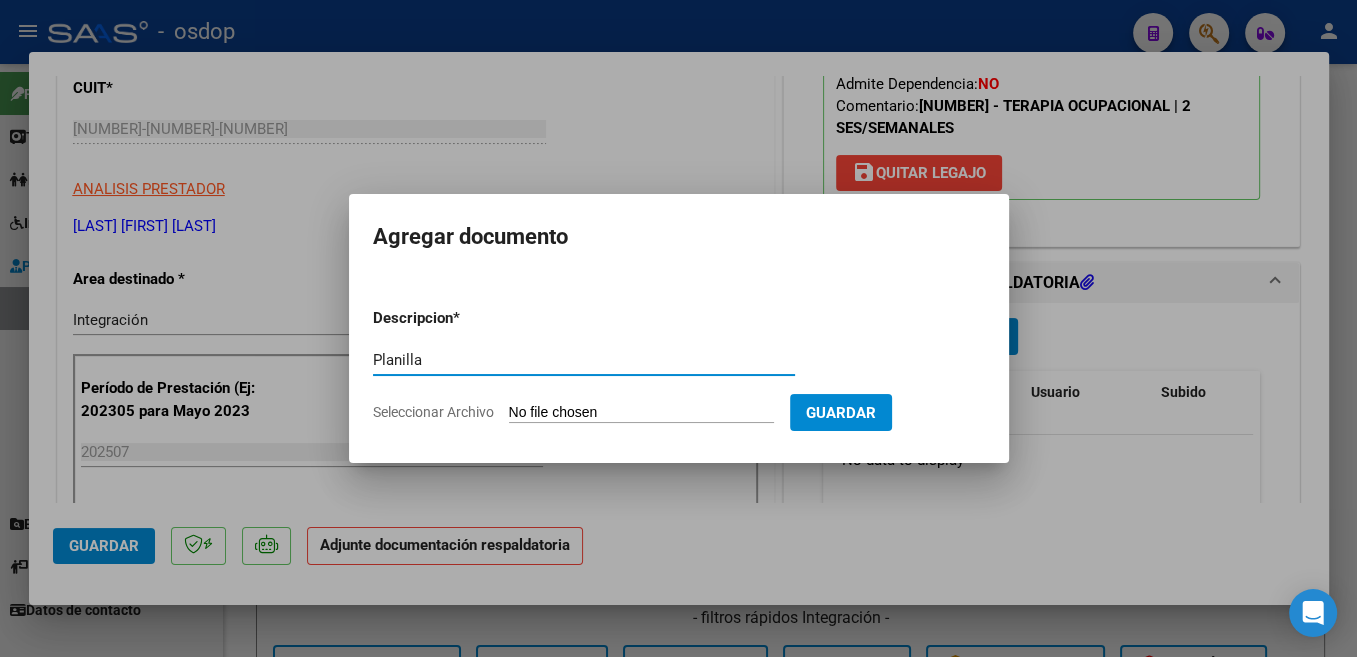 type on "Planilla" 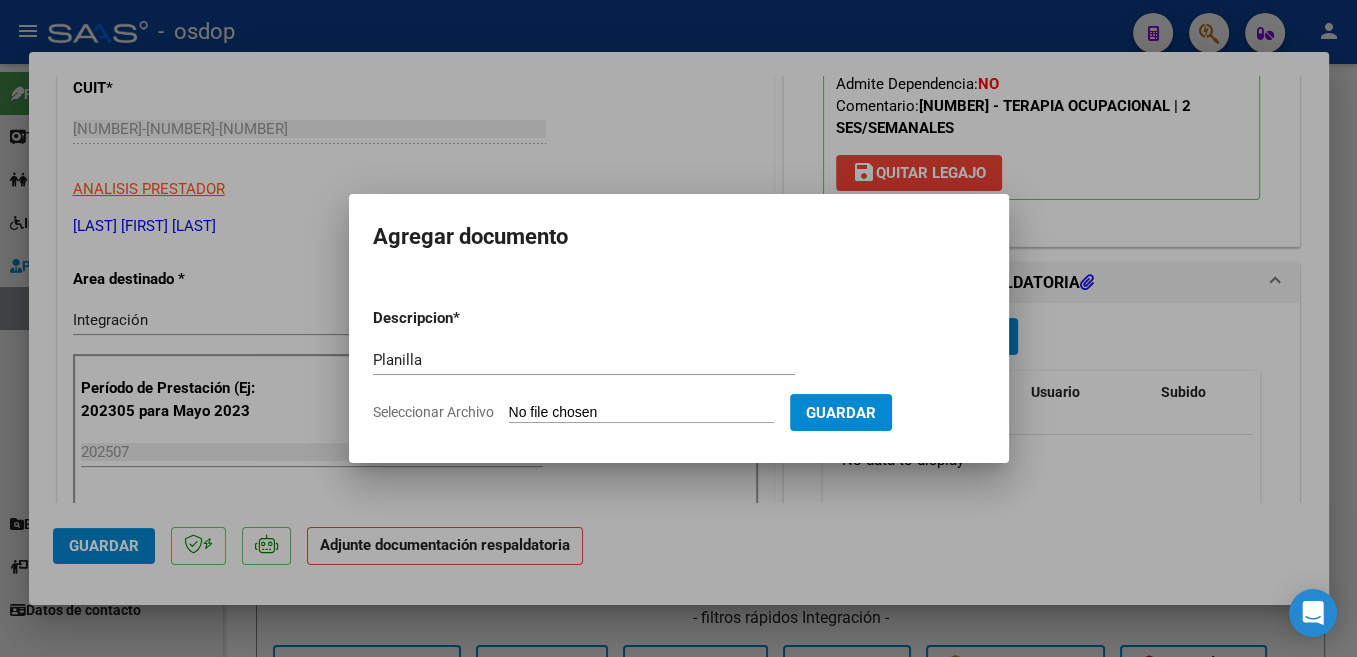 type on "C:\fakepath\[FILENAME] [MONTH] [YEAR].pdf" 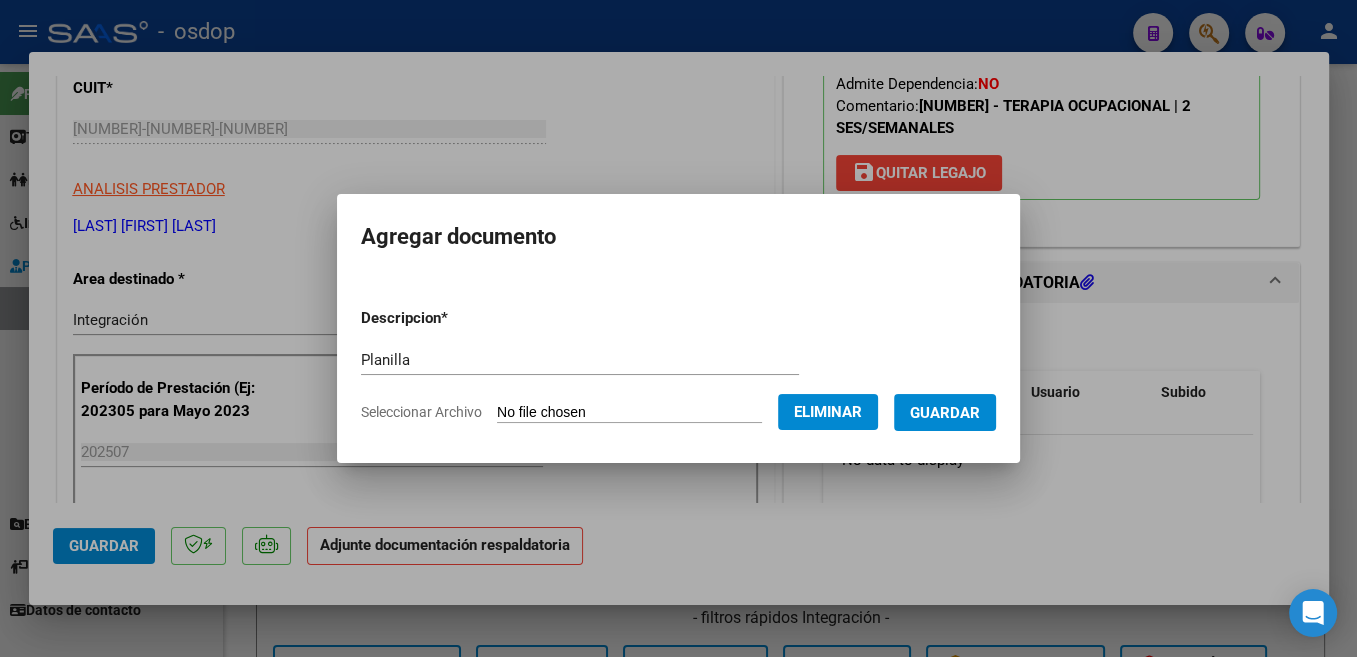 click on "Guardar" at bounding box center (945, 413) 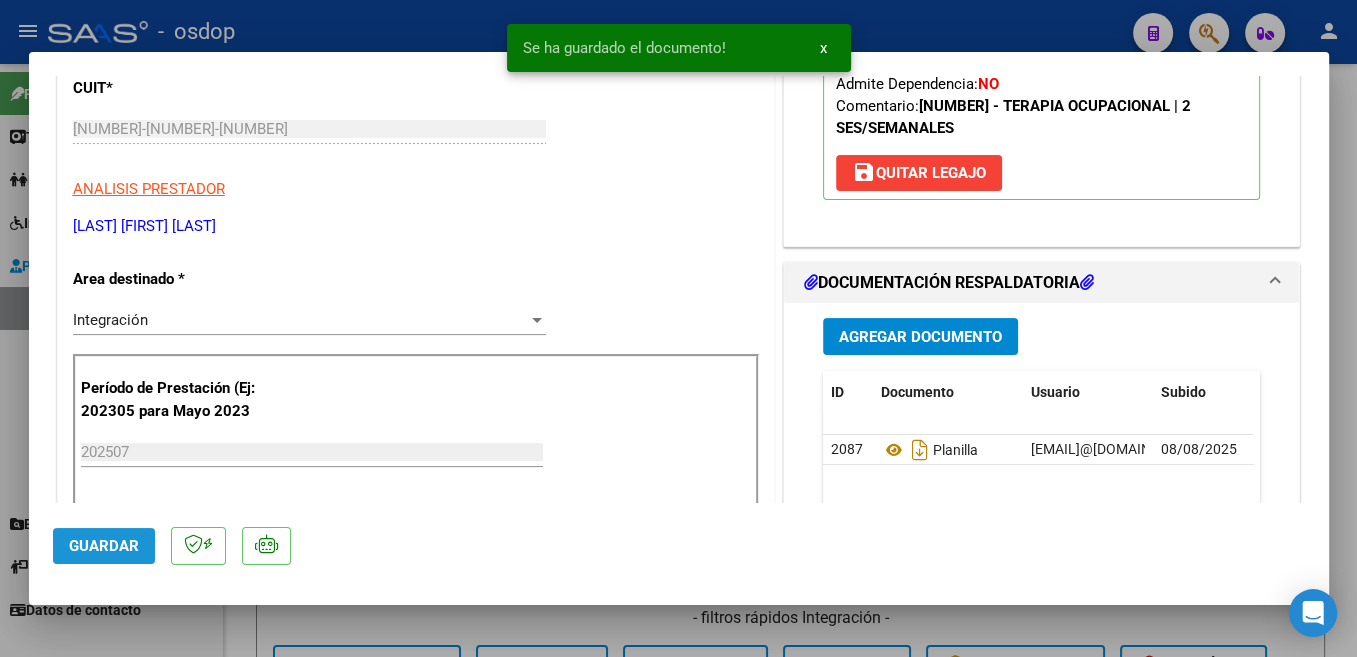 click on "Guardar" 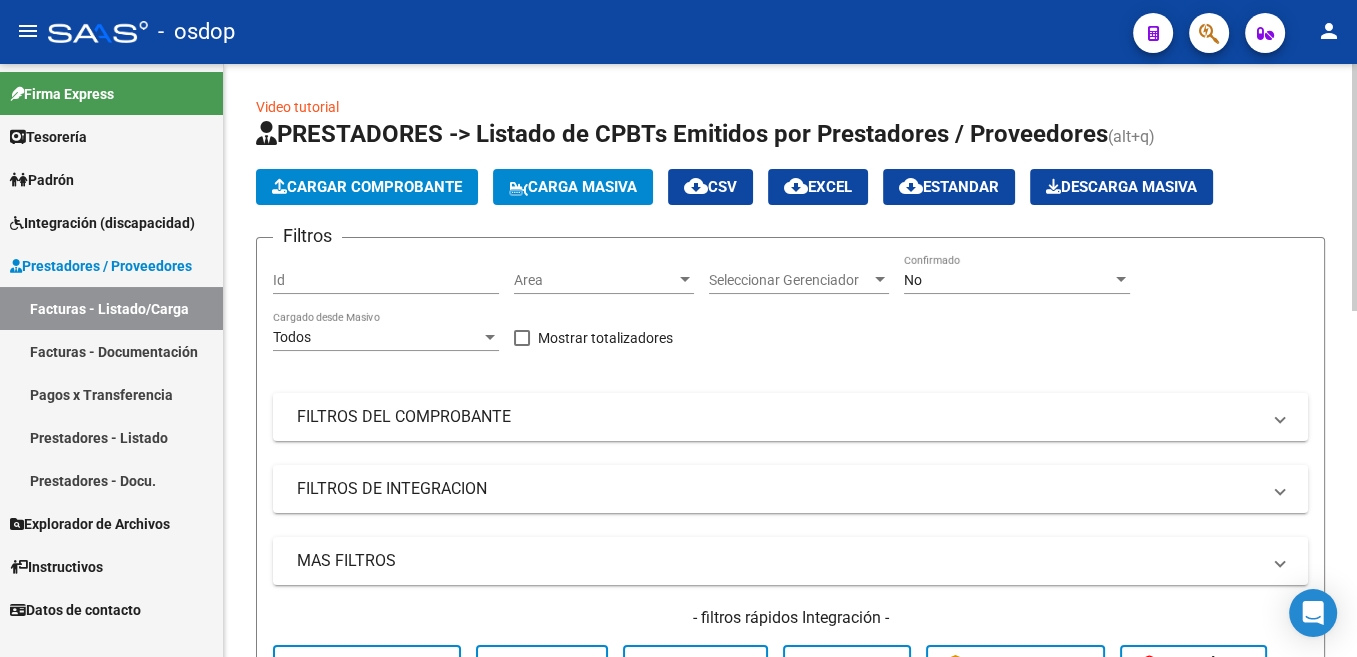 click on "Cargar Comprobante" 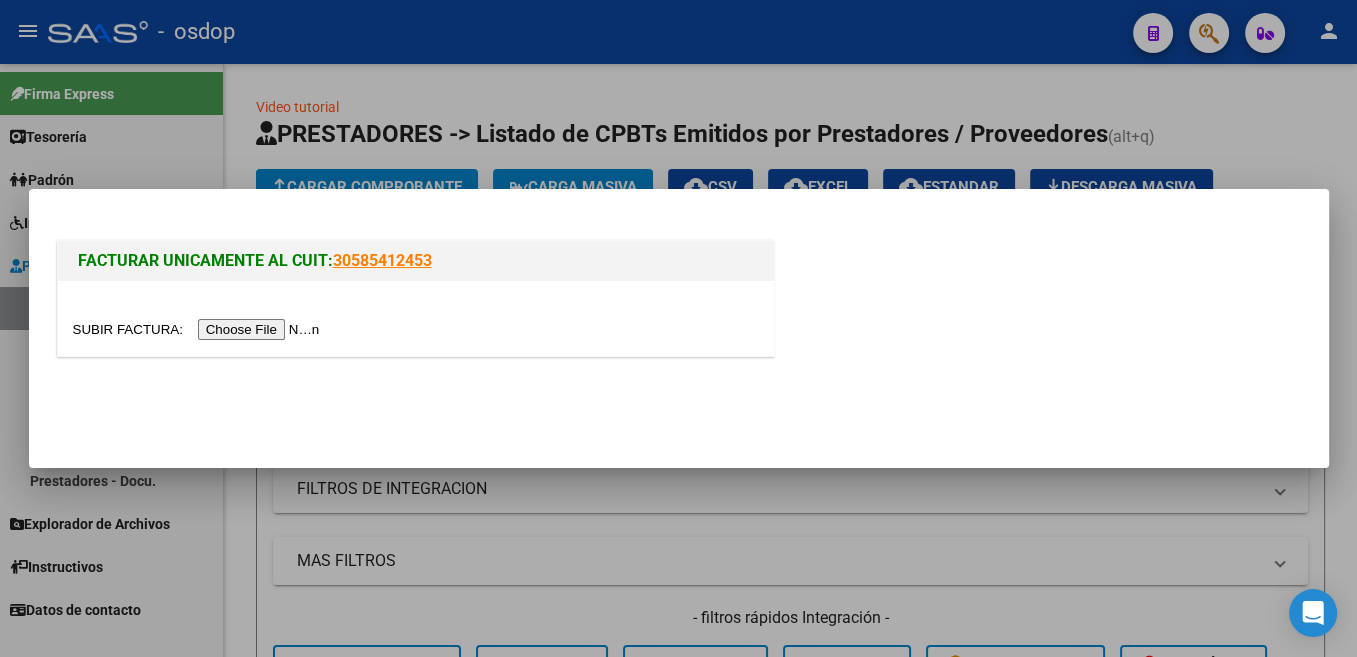 click at bounding box center [199, 329] 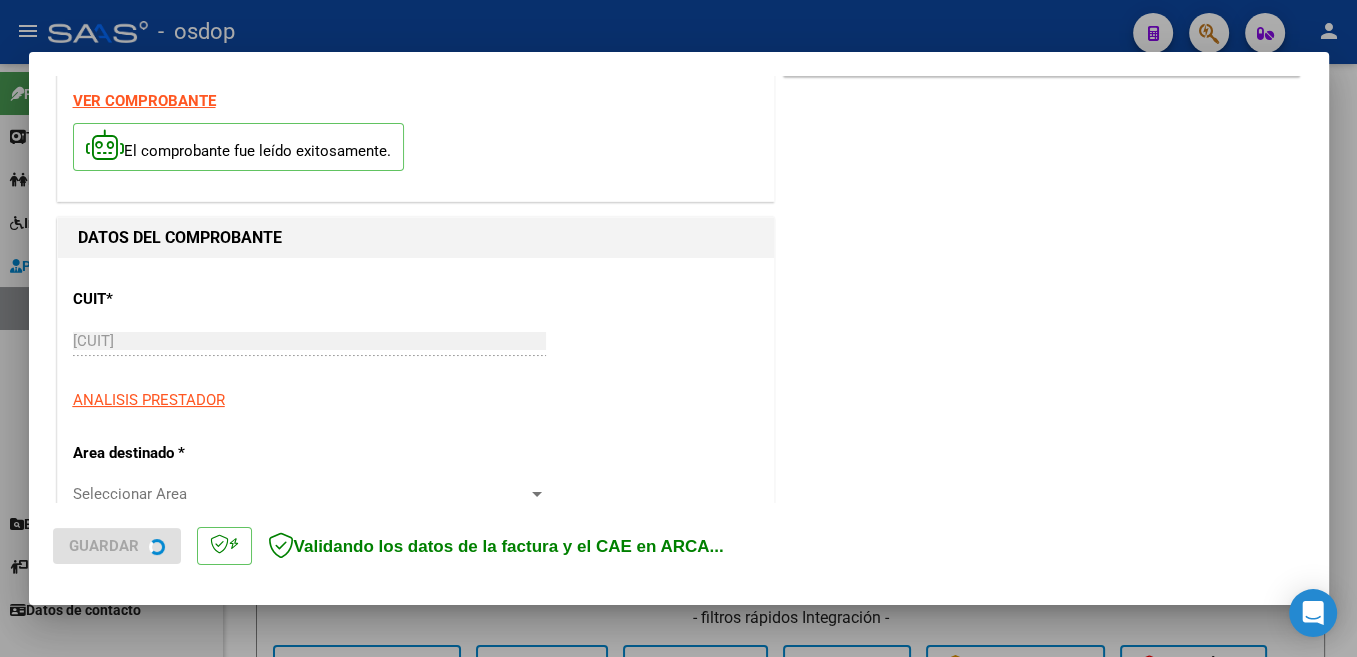scroll, scrollTop: 212, scrollLeft: 0, axis: vertical 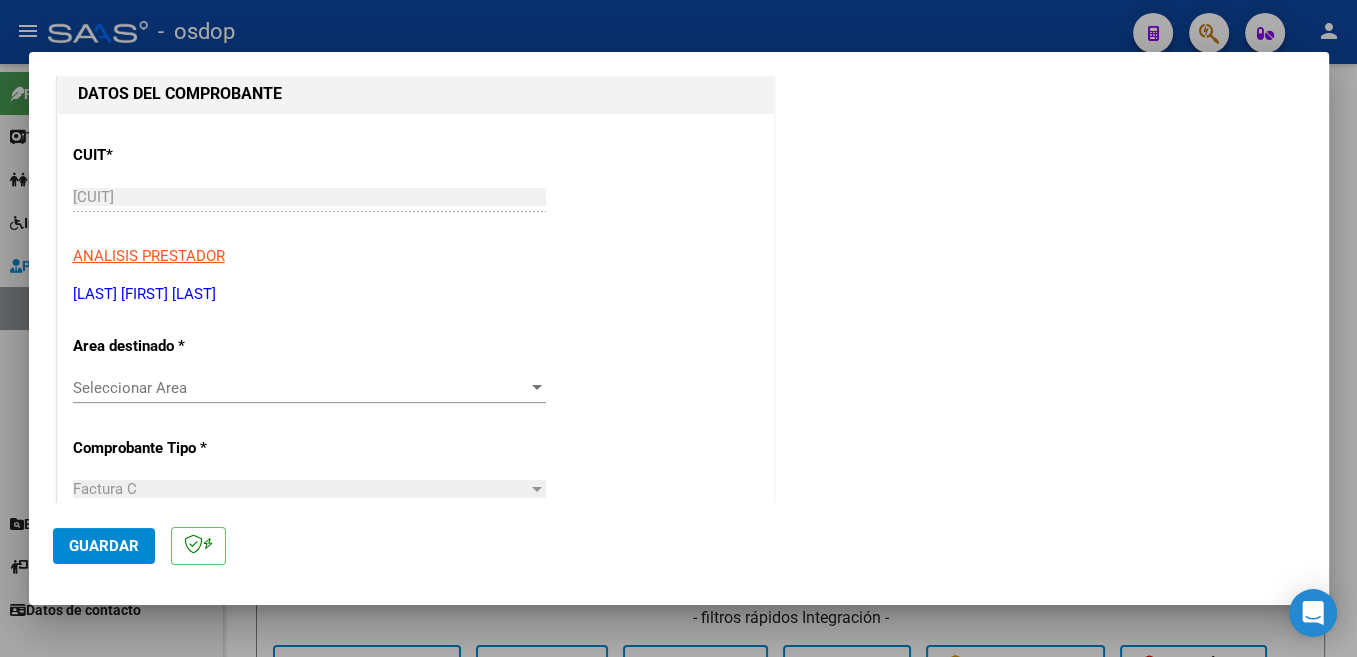 click on "CUIT  *   [NUMBER] Ingresar CUIT  ANALISIS PRESTADOR  [LAST] [LAST] [LAST]  ARCA Padrón  Area destinado * Seleccionar Area Seleccionar Area  Comprobante Tipo * Factura C Seleccionar Tipo Punto de Venta  *   5 Ingresar el Nro.  Número  *   214 Ingresar el Nro.  Monto  *   $ 98.964,88 Ingresar el monto  Fecha del Cpbt.  *   2025-08-05 Ingresar la fecha  CAE / CAEA (no ingrese CAI)    75311105812609 Ingresar el CAE o CAEA (no ingrese CAI)  Fecha Recibido  *   2025-08-08 Ingresar la fecha  Fecha de Vencimiento    Ingresar la fecha  Ref. Externa    Ingresar la ref.  N° Liquidación    Ingresar el N° Liquidación" at bounding box center (416, 823) 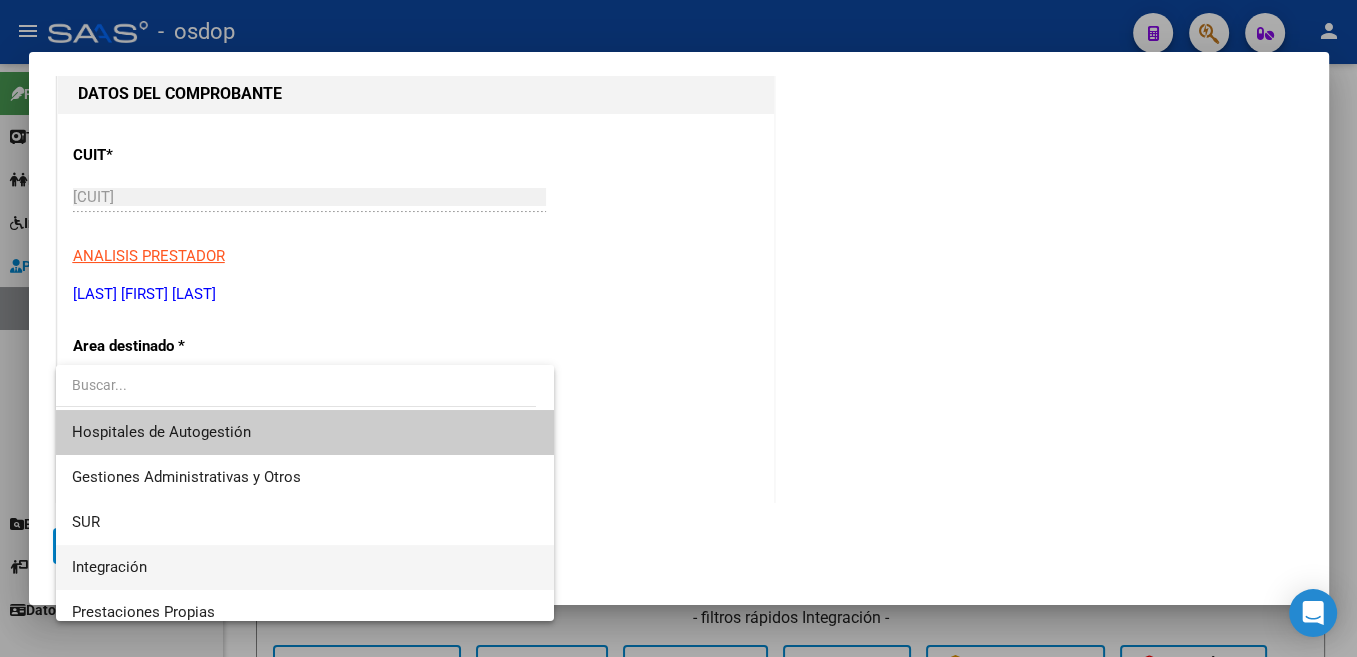 click on "Integración" at bounding box center [305, 567] 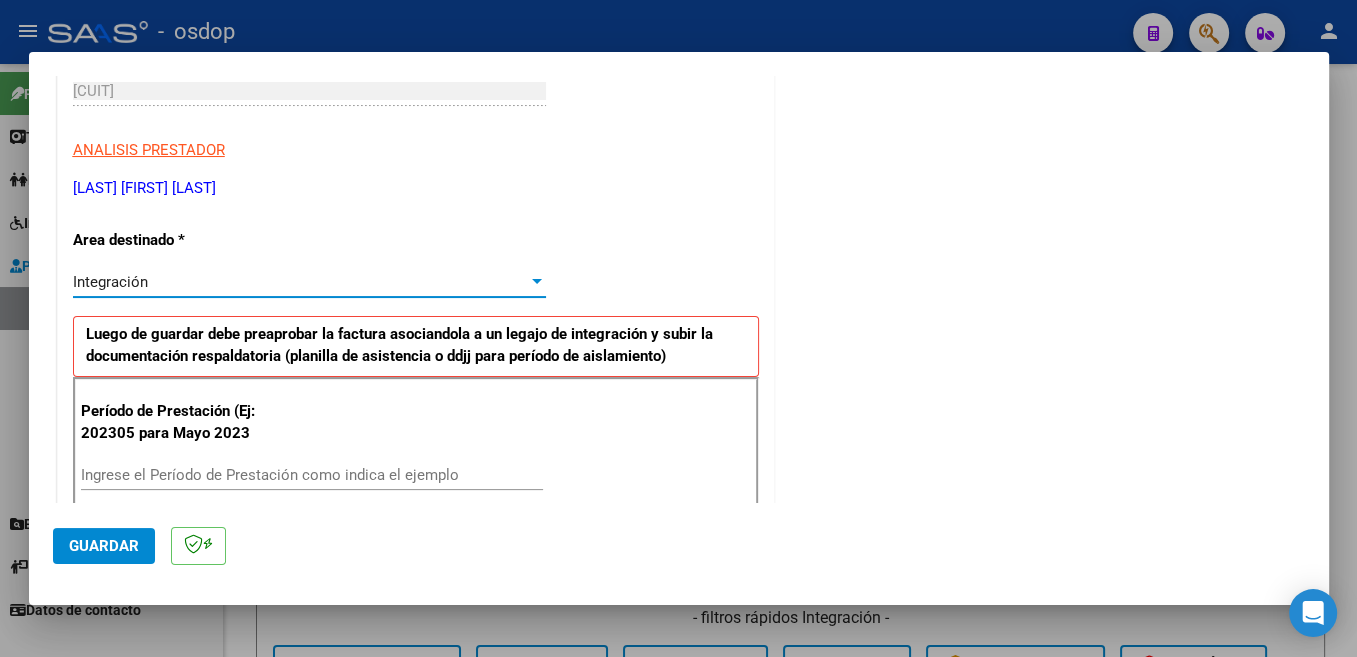 scroll, scrollTop: 424, scrollLeft: 0, axis: vertical 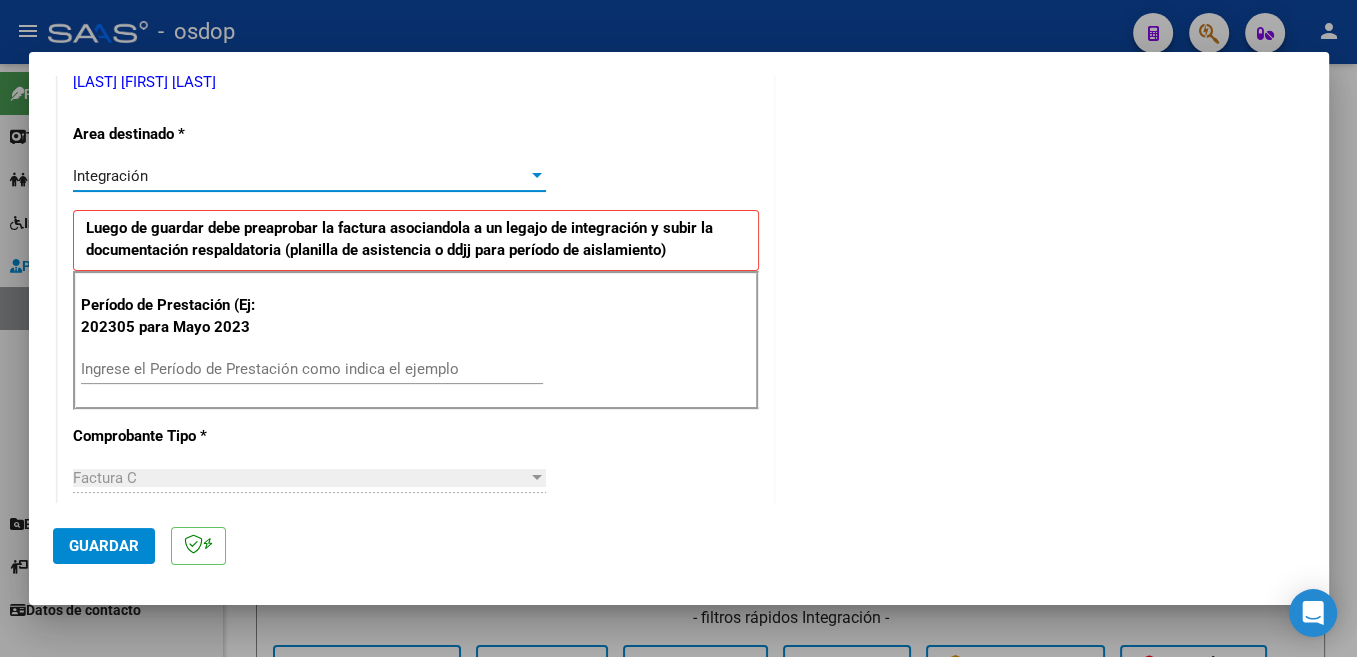 click on "Ingrese el Período de Prestación como indica el ejemplo" at bounding box center [312, 369] 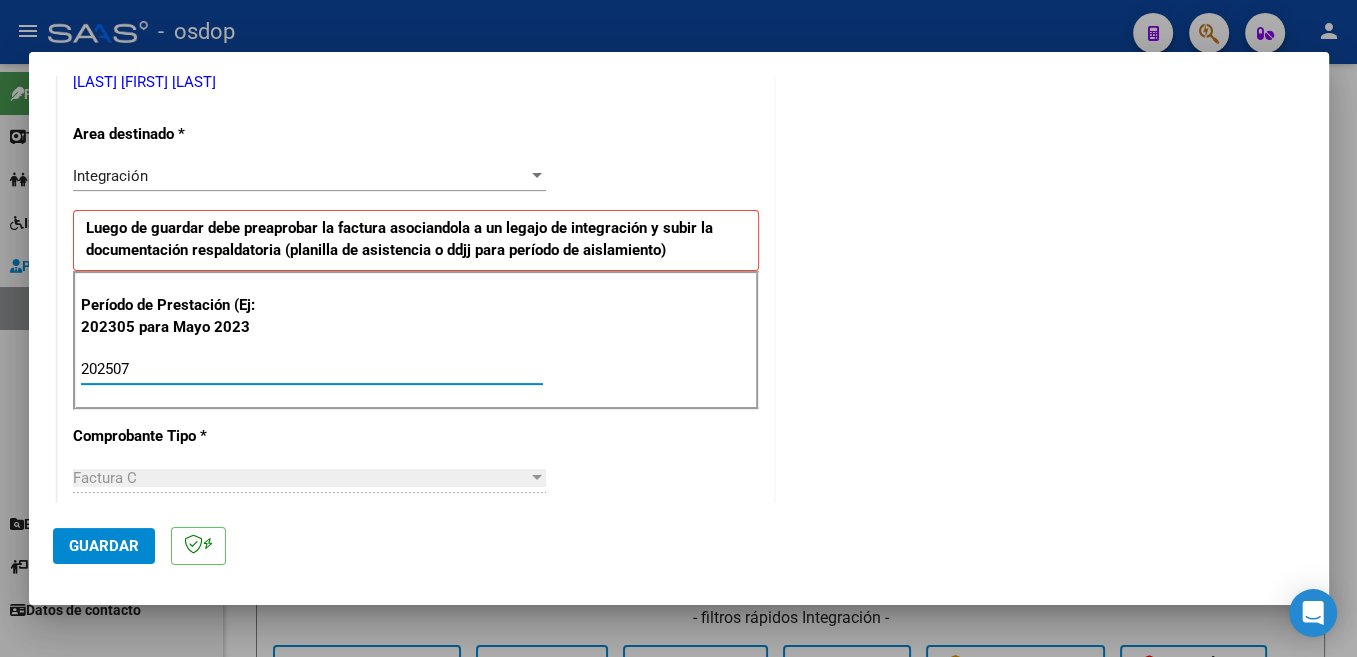 type on "202507" 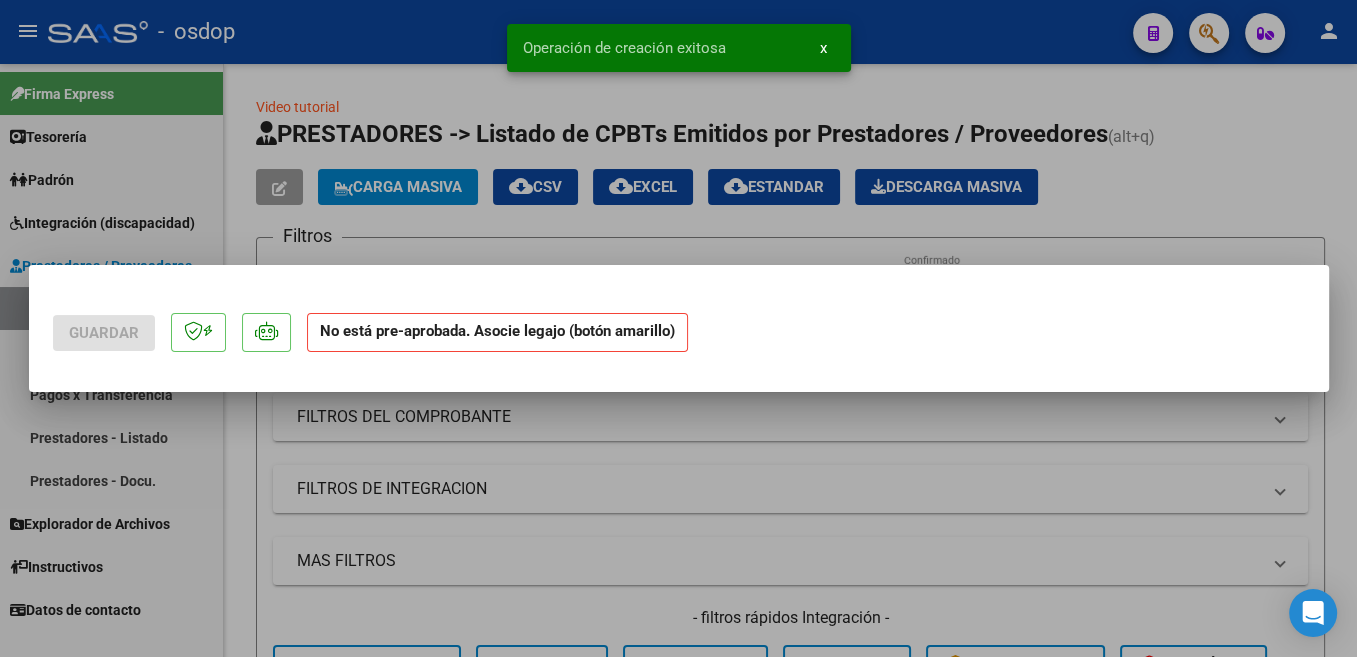 scroll, scrollTop: 0, scrollLeft: 0, axis: both 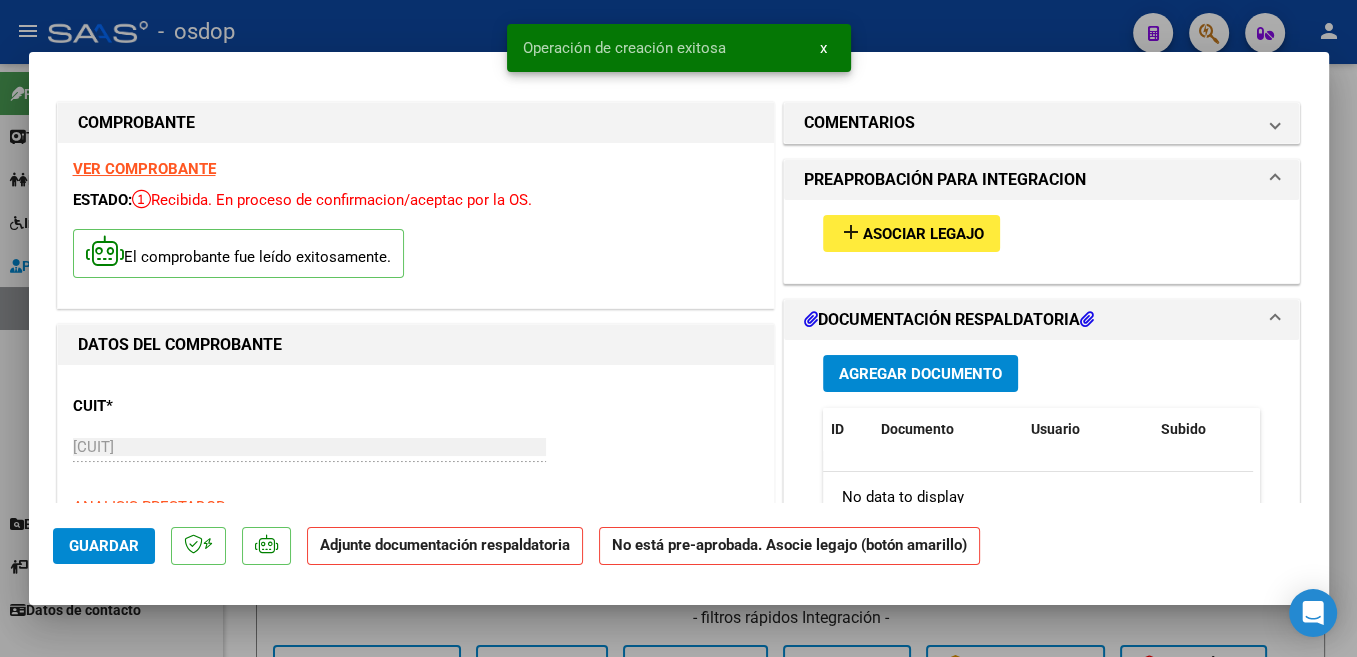 click on "Asociar Legajo" at bounding box center (923, 234) 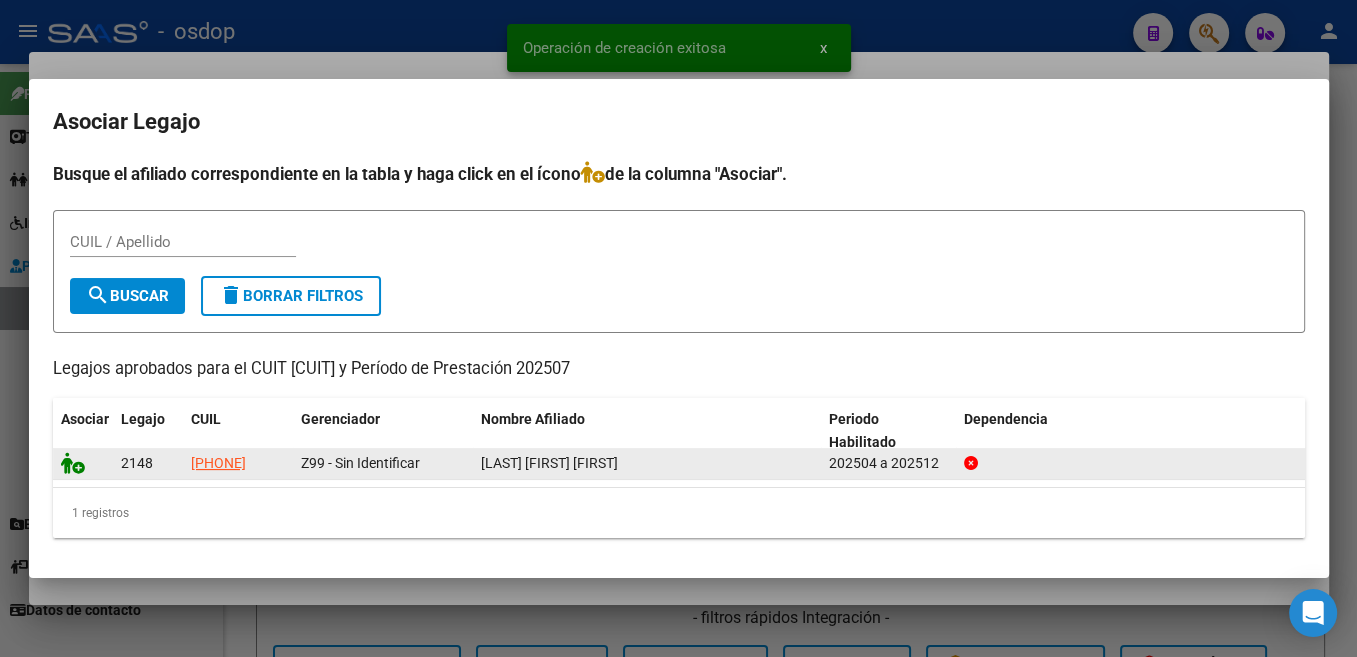 click 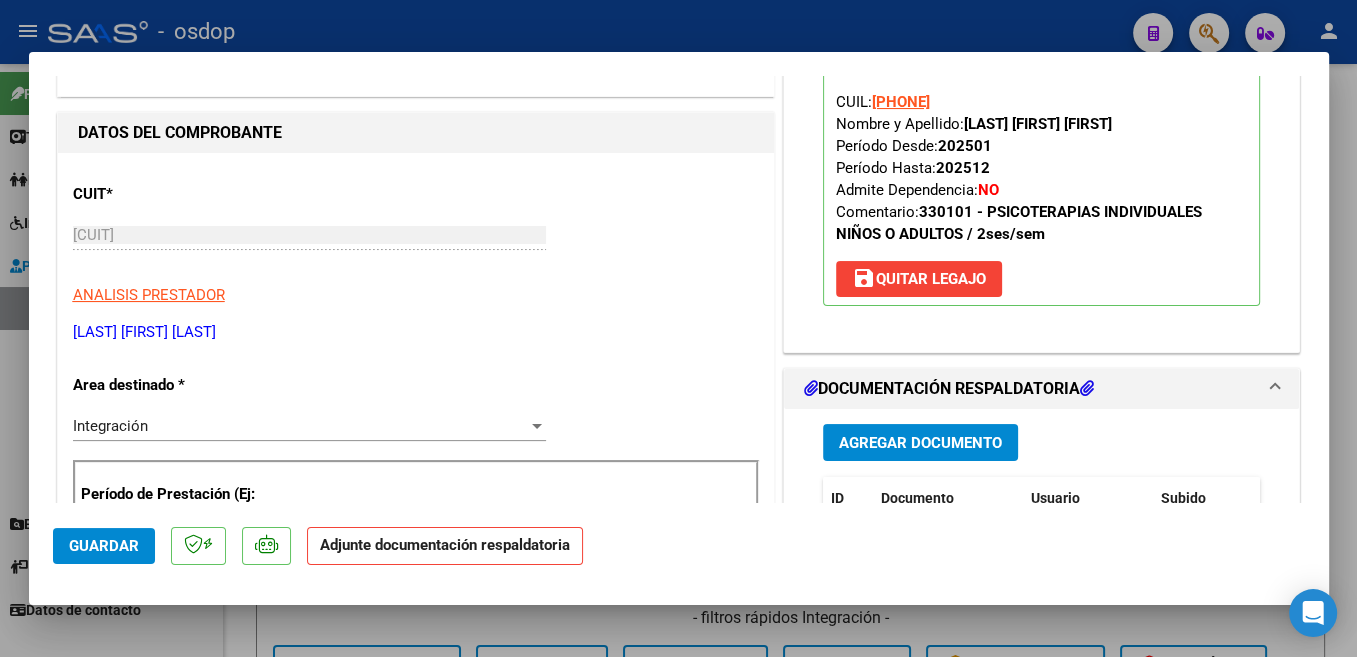 scroll, scrollTop: 318, scrollLeft: 0, axis: vertical 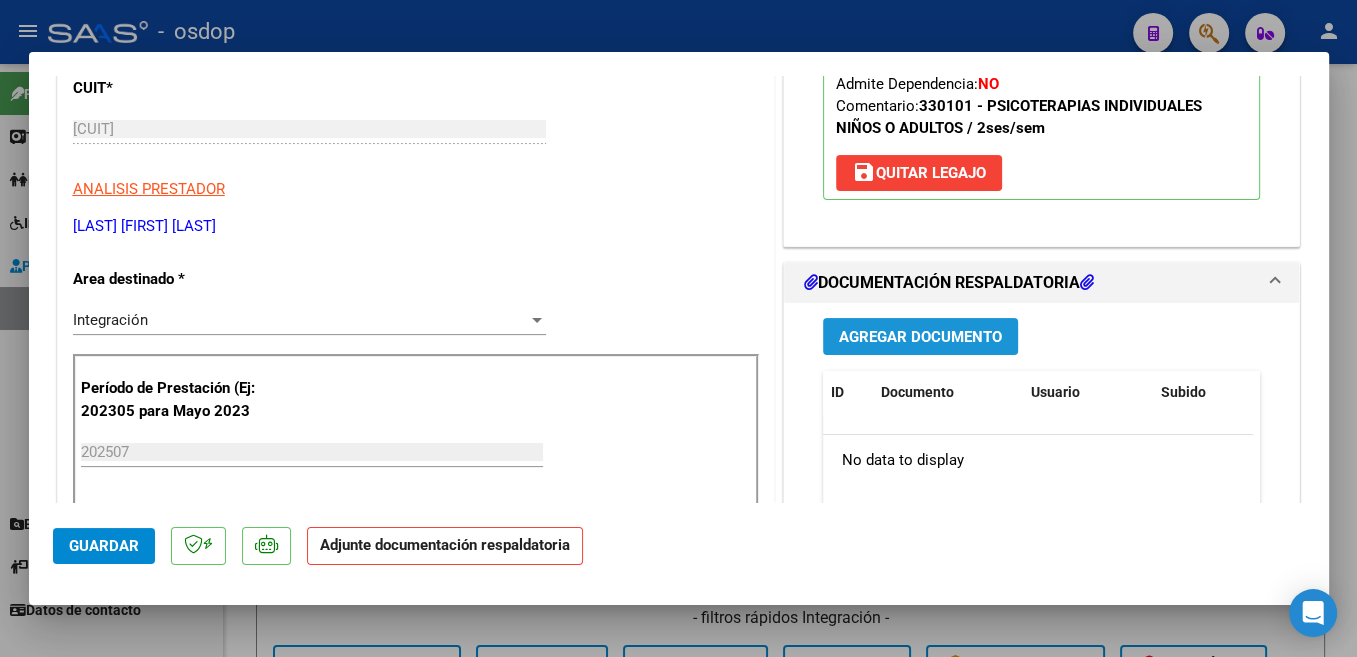 click on "Agregar Documento" at bounding box center [920, 337] 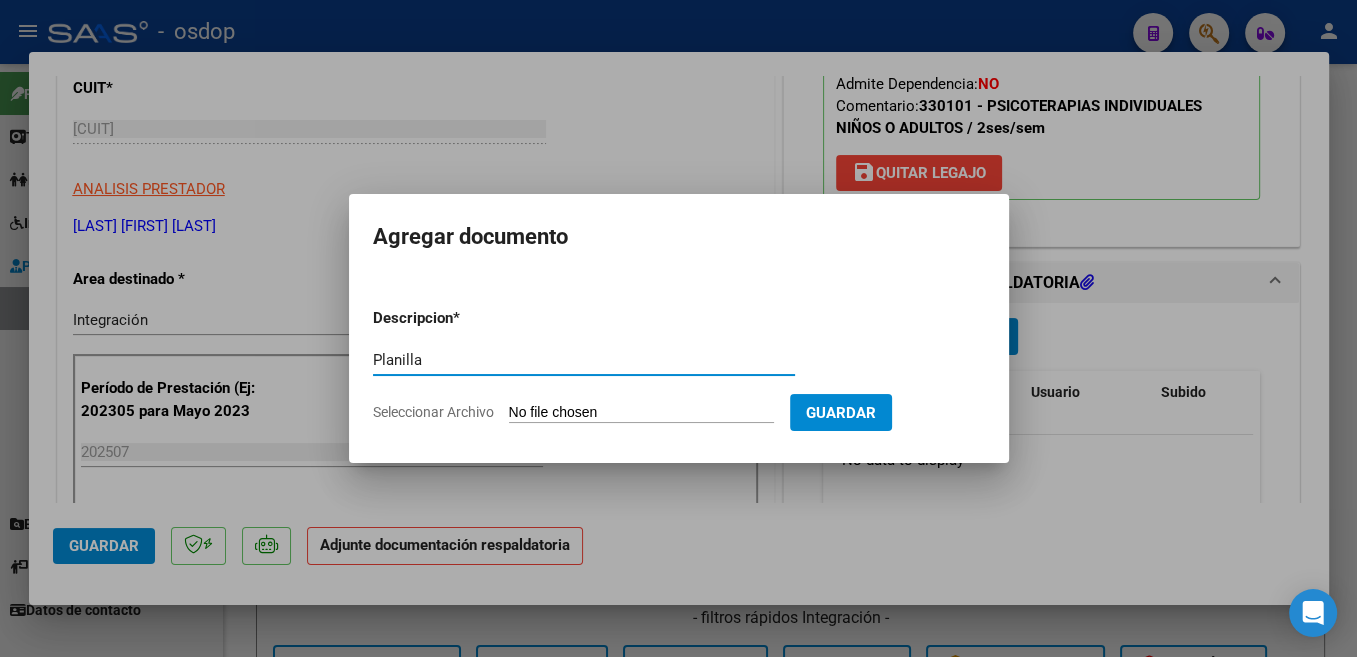 type on "Planilla" 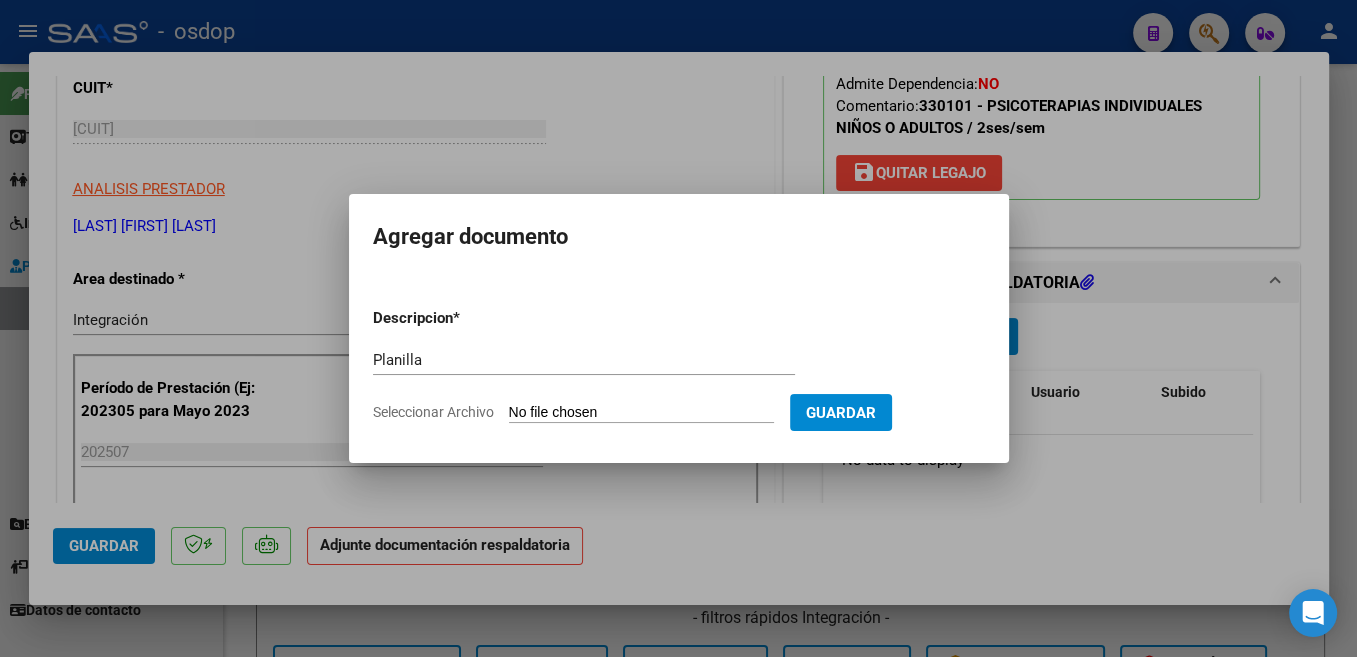 click on "Planilla Escriba aquí una descripcion" at bounding box center (584, 369) 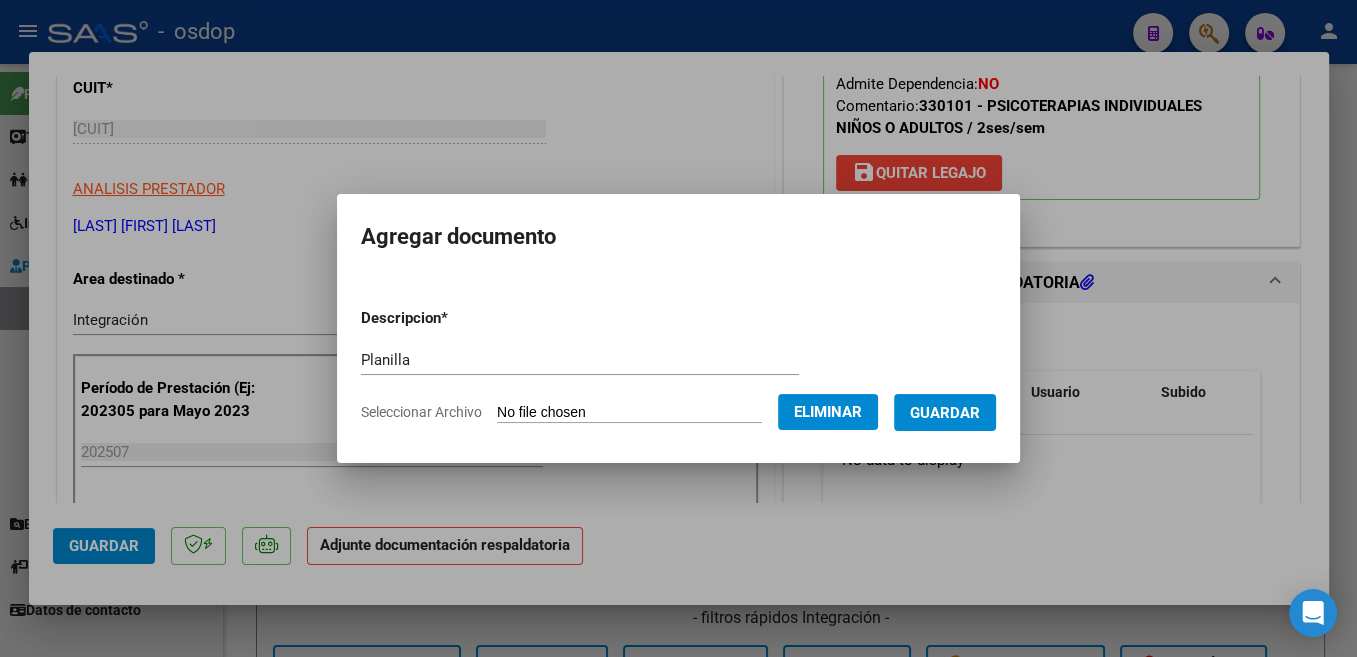 click on "Guardar" at bounding box center (945, 412) 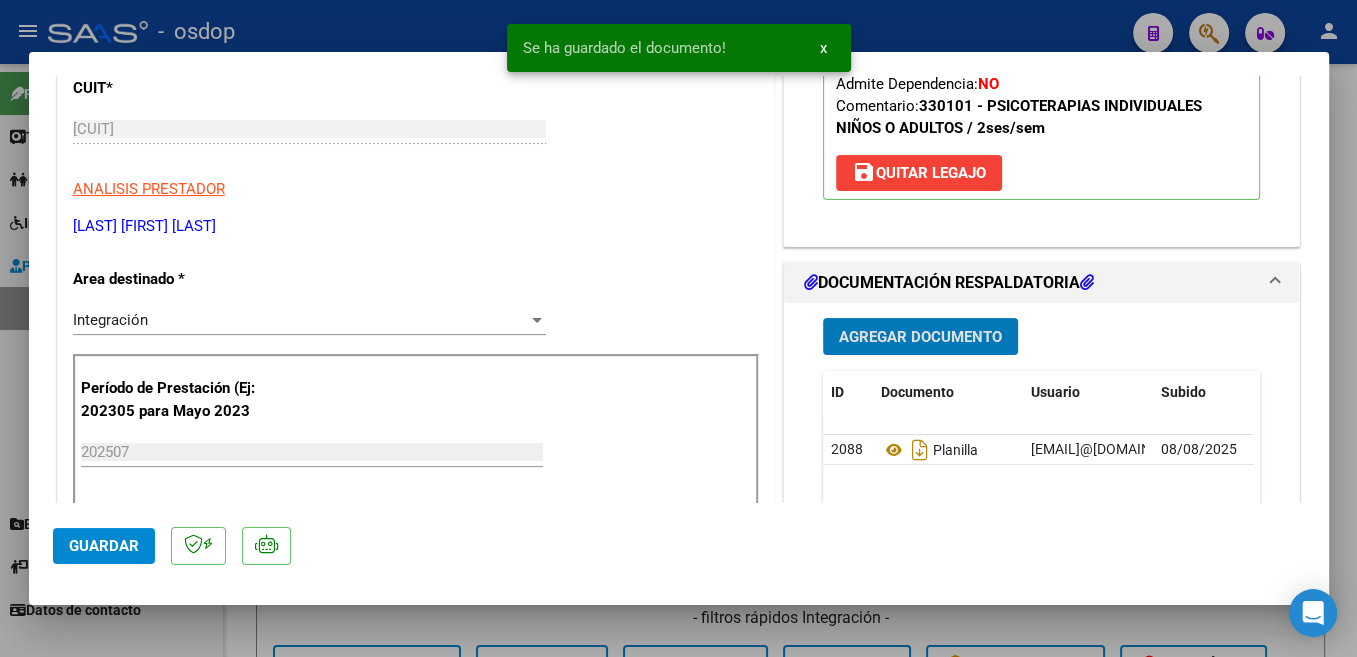 click on "Guardar" 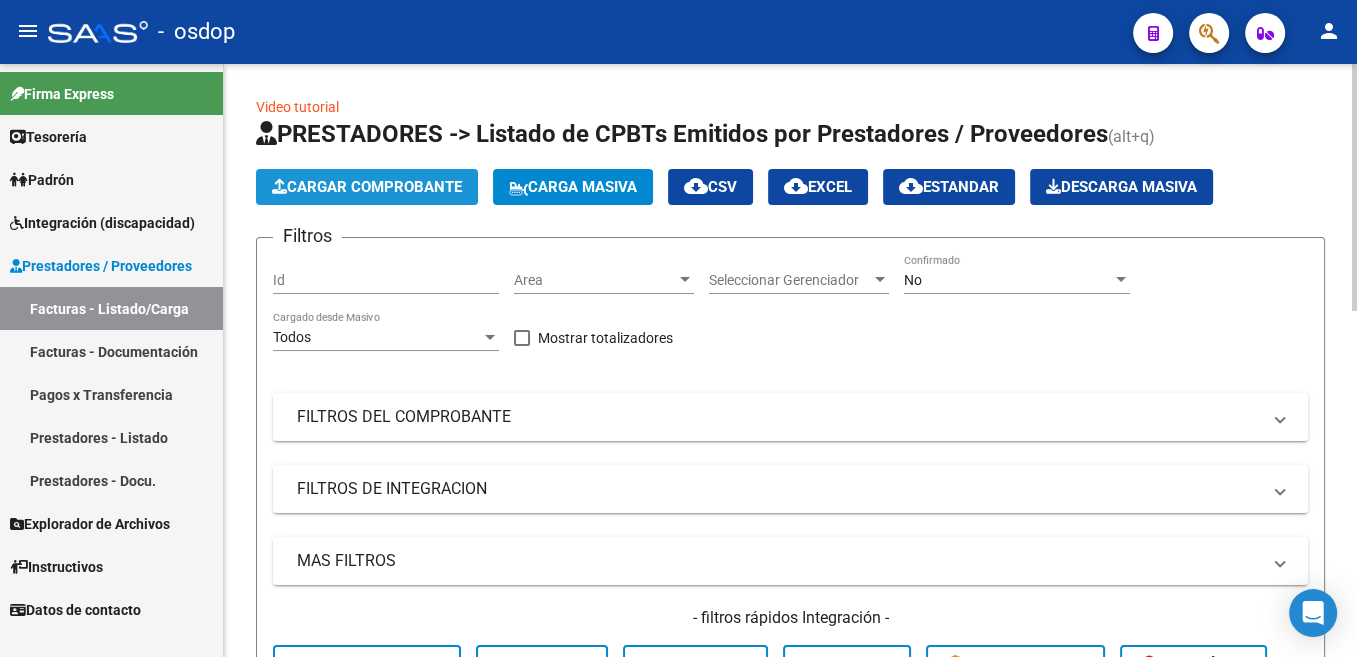 click on "Cargar Comprobante" 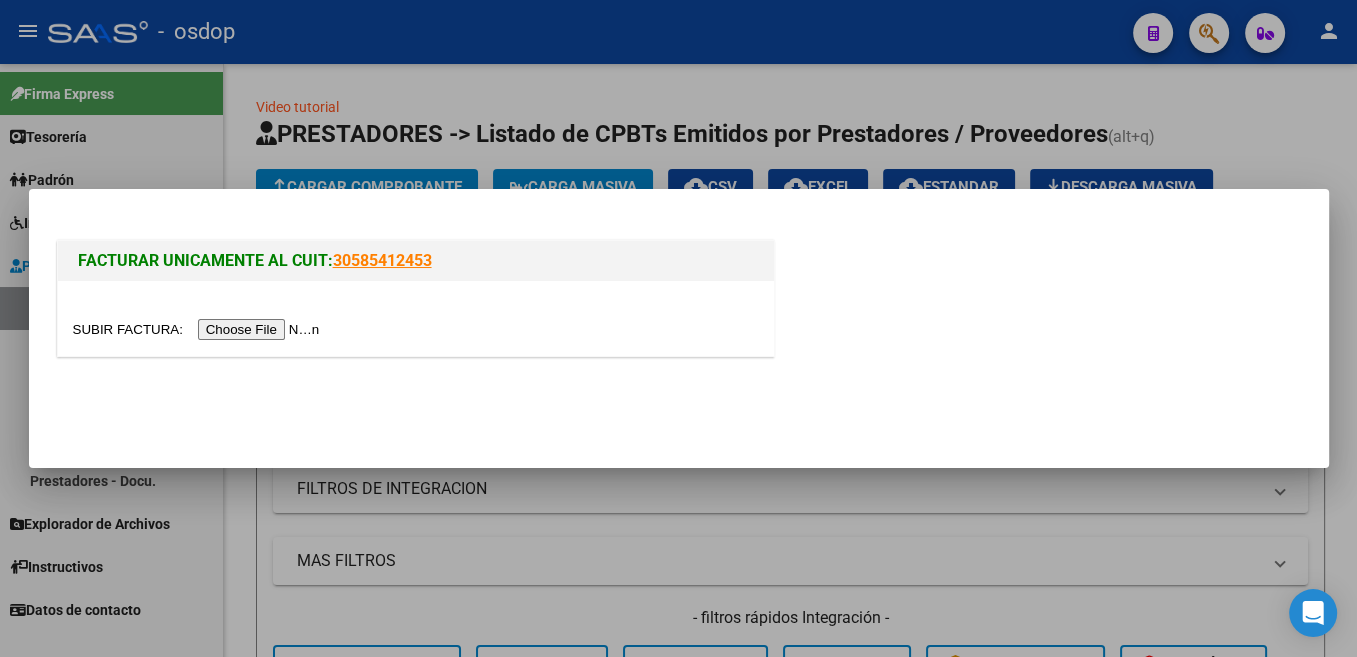click at bounding box center (199, 329) 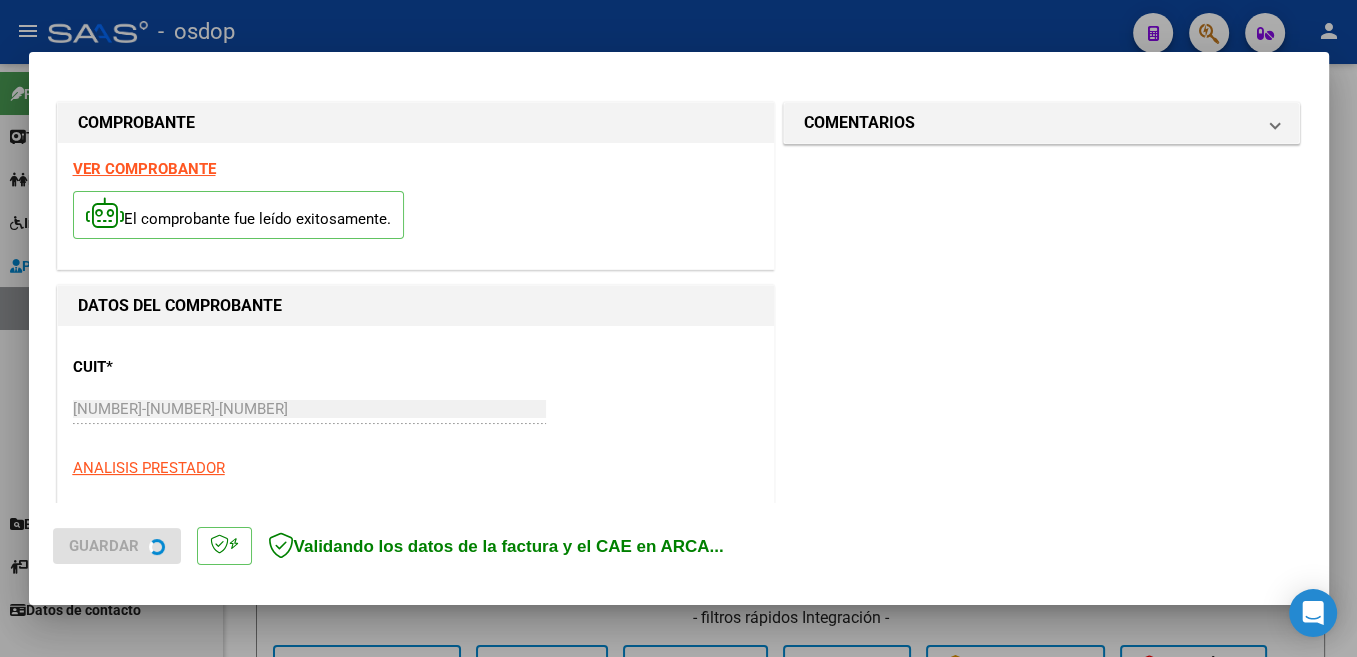scroll, scrollTop: 318, scrollLeft: 0, axis: vertical 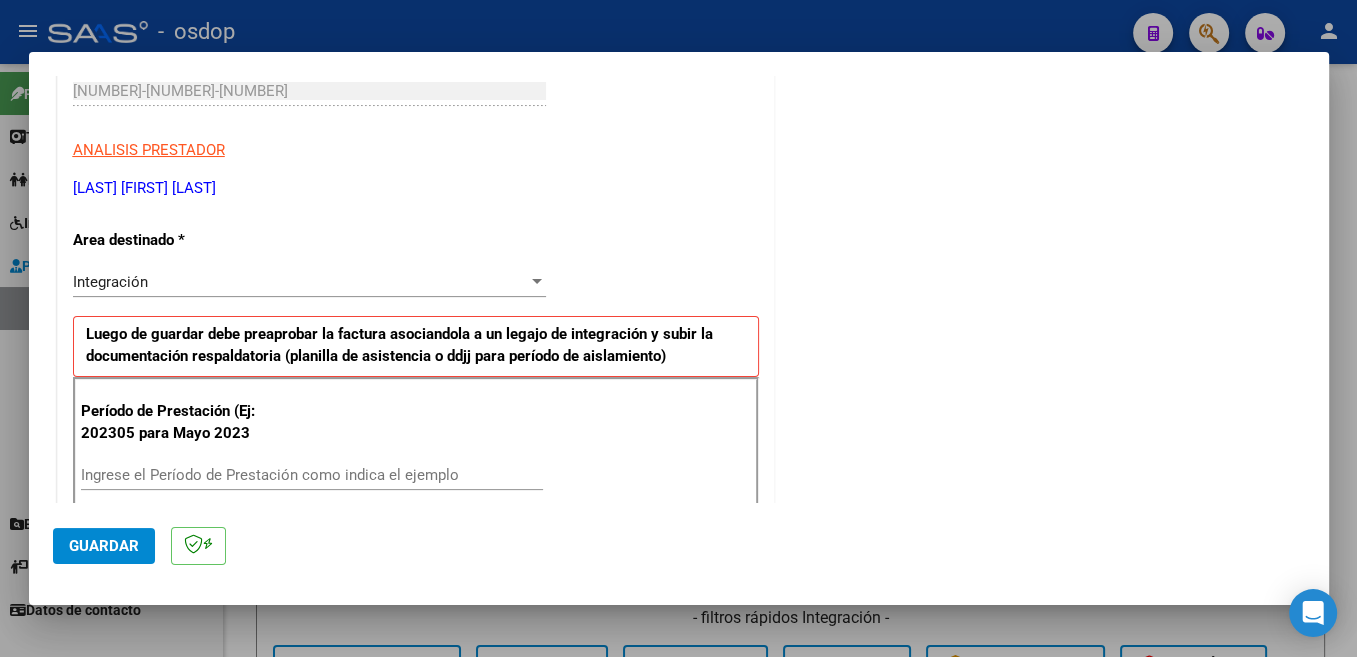 click on "Período de Prestación (Ej: 202305 para Mayo 2023    Ingrese el Período de Prestación como indica el ejemplo" at bounding box center [416, 447] 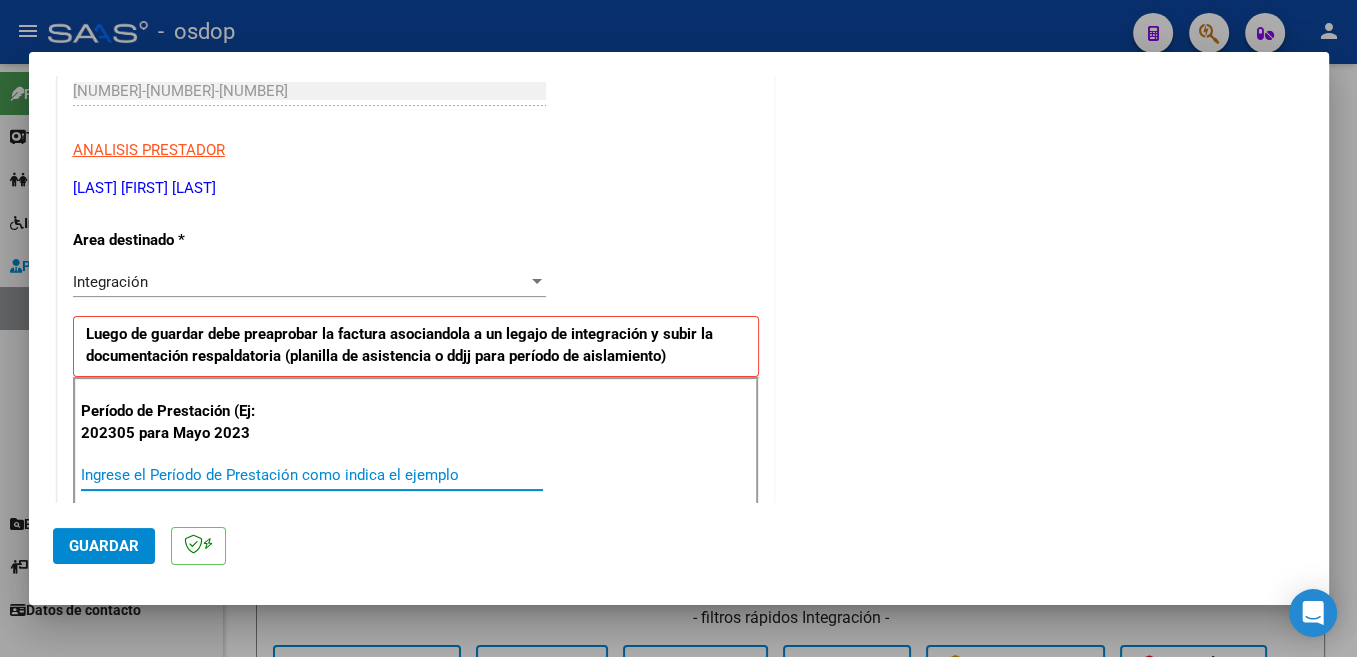 click on "Ingrese el Período de Prestación como indica el ejemplo" at bounding box center [312, 475] 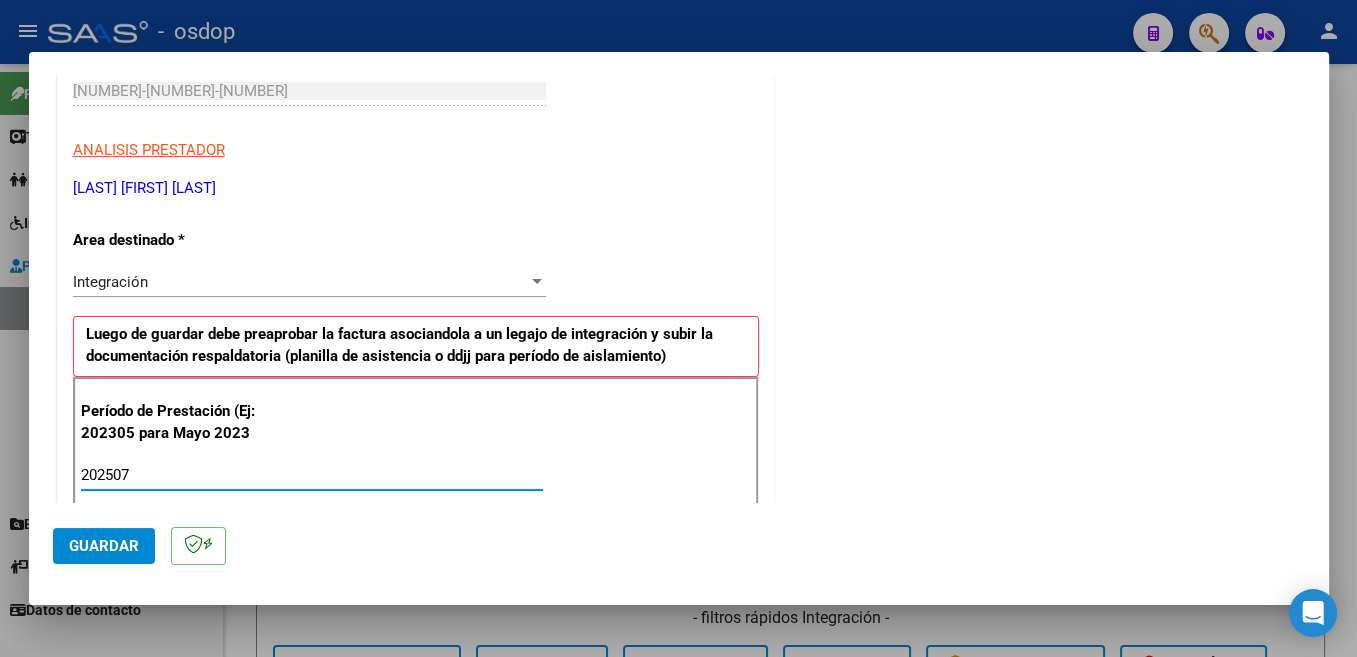 type on "202507" 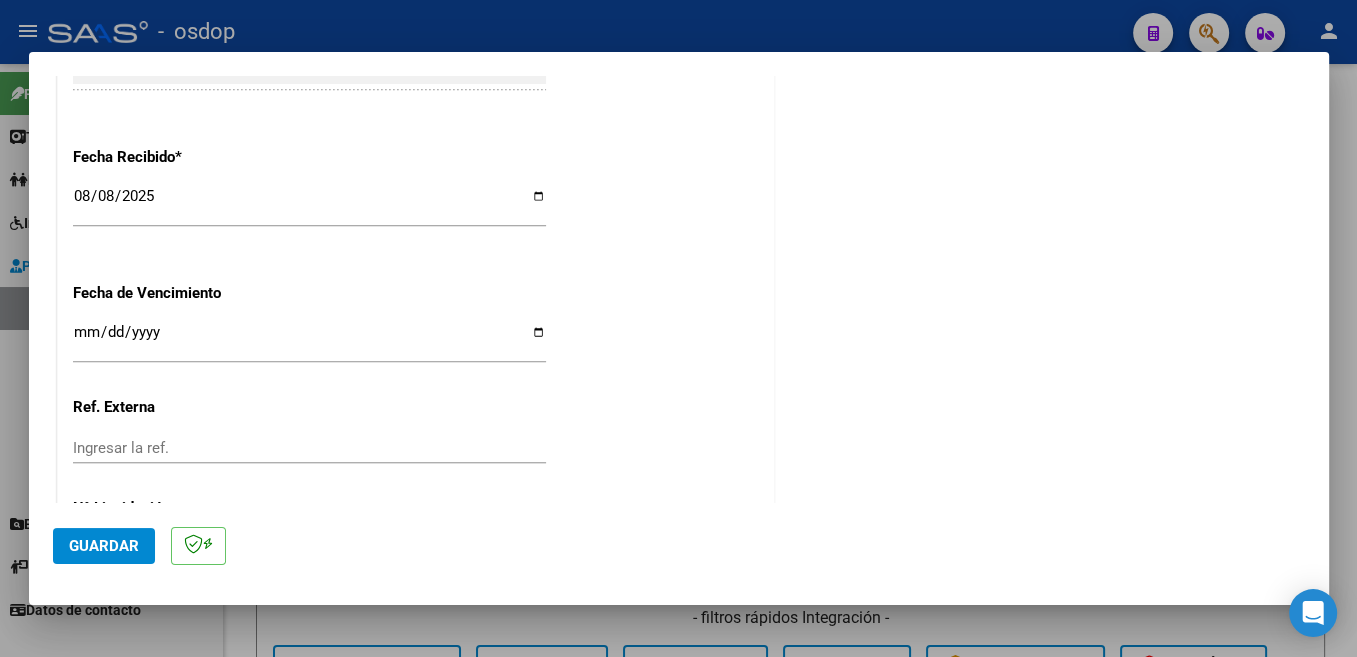 scroll, scrollTop: 1378, scrollLeft: 0, axis: vertical 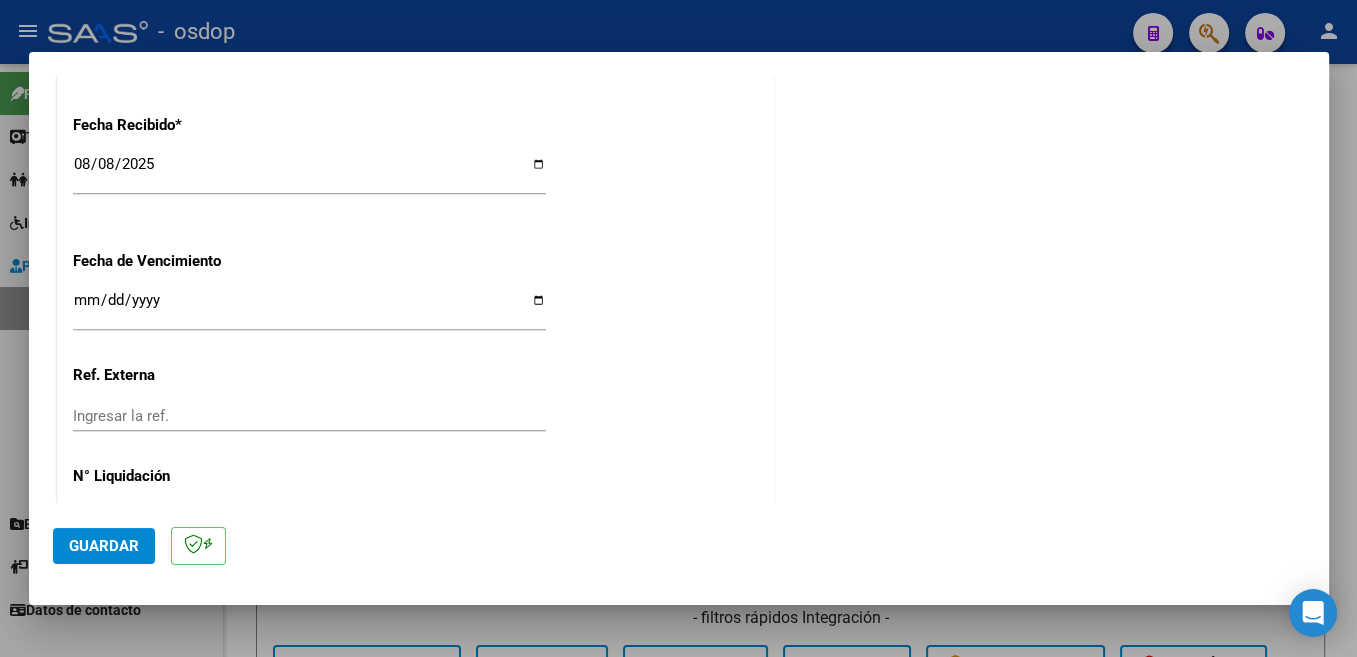 click on "Guardar" 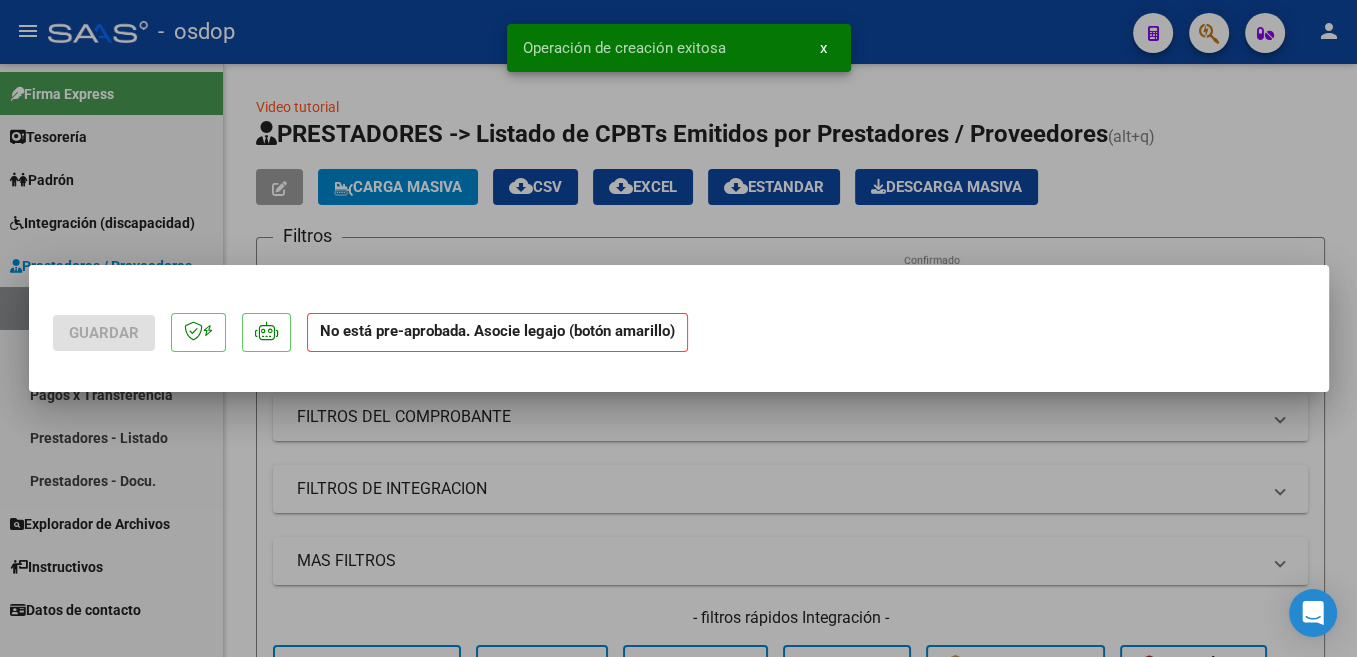 scroll, scrollTop: 0, scrollLeft: 0, axis: both 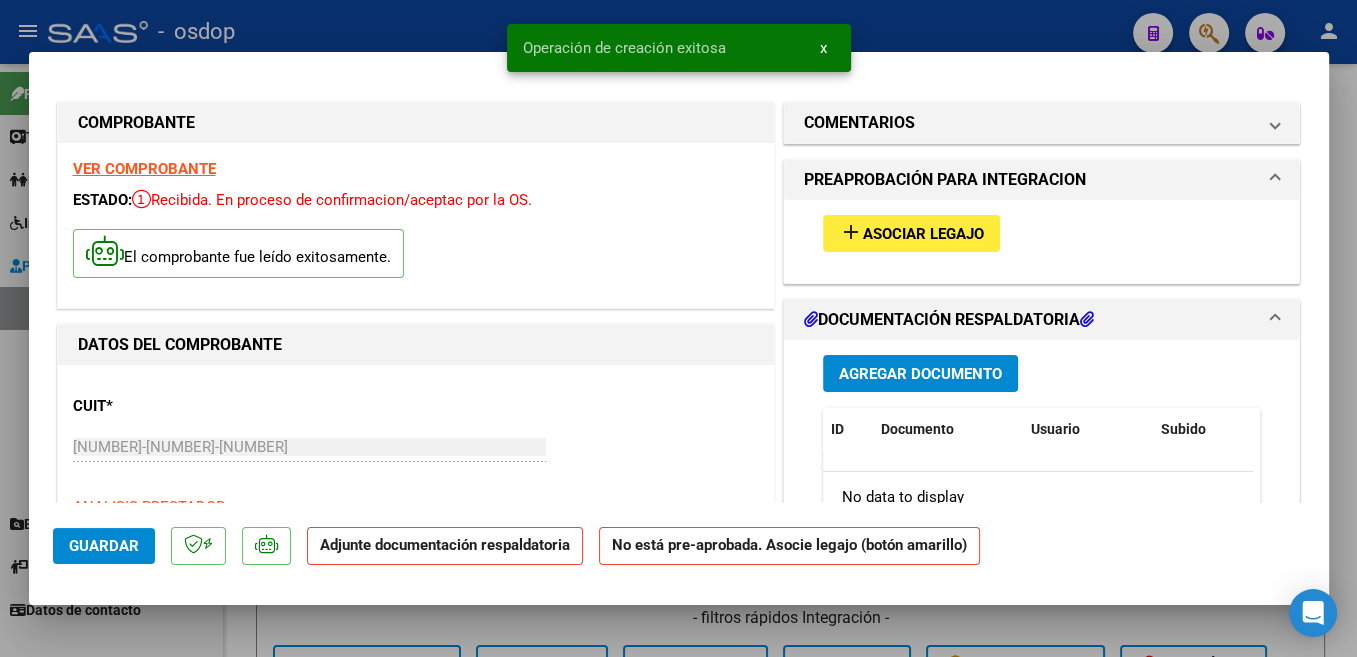 click on "Asociar Legajo" at bounding box center (923, 234) 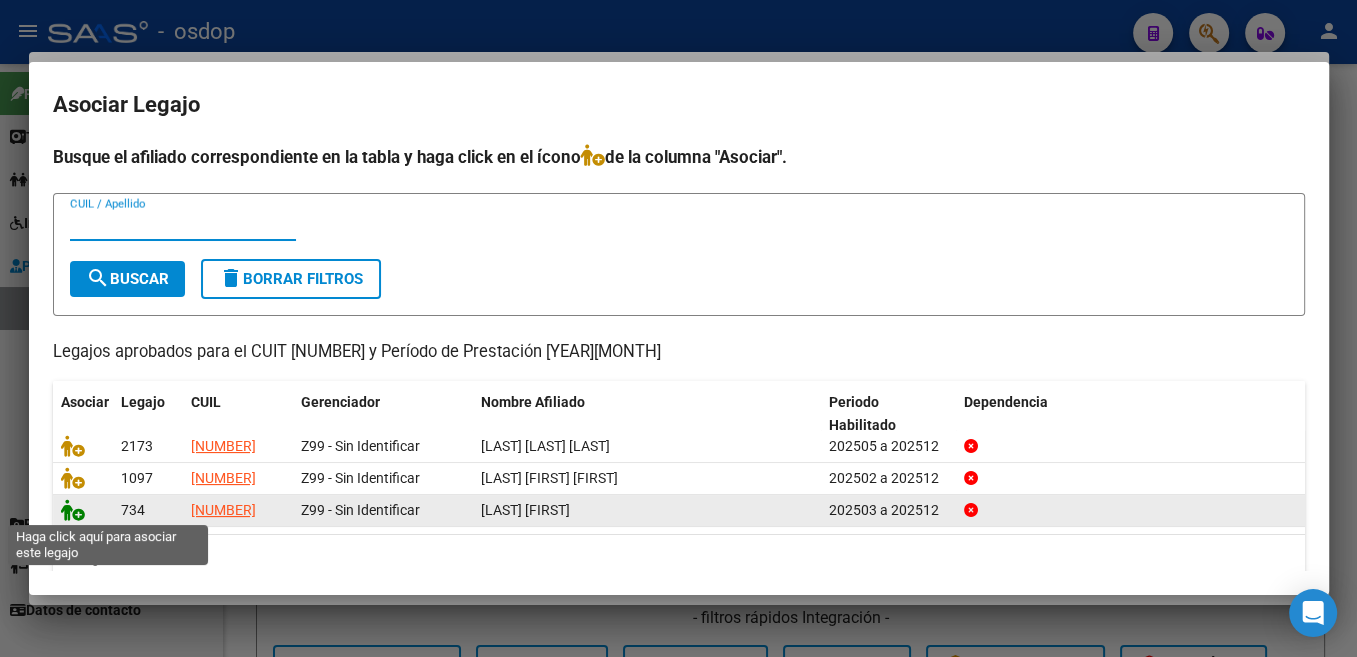 click 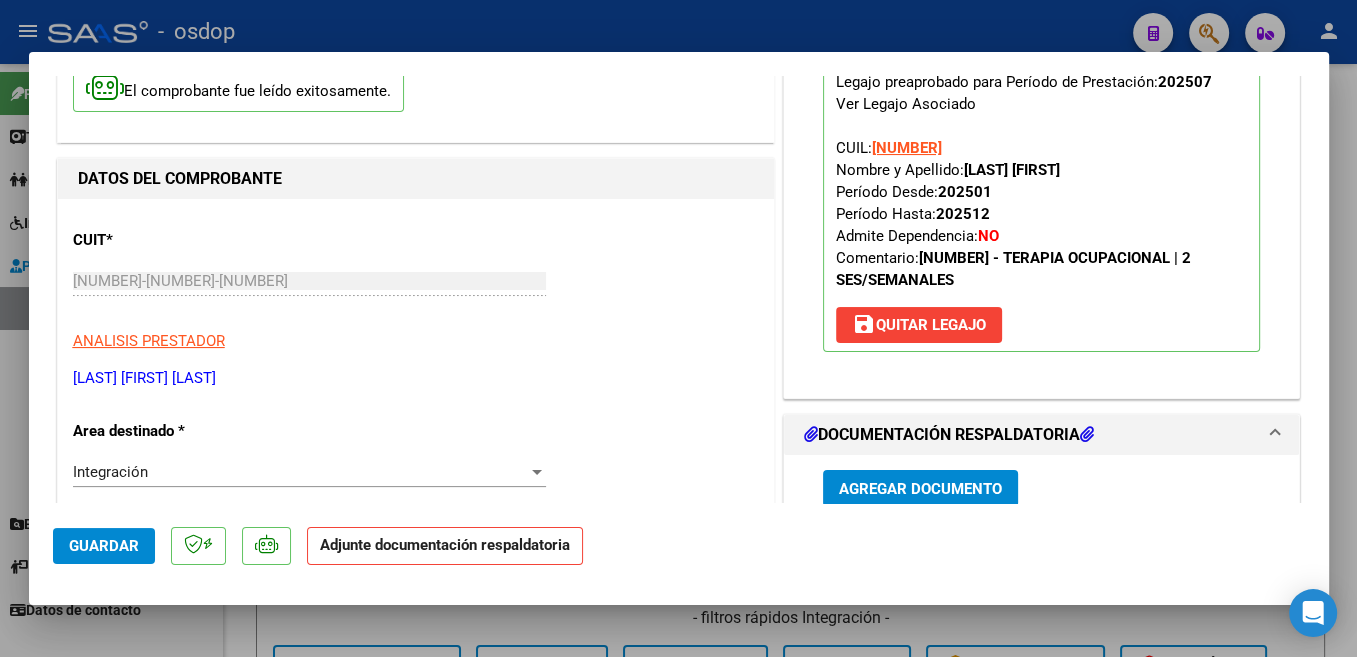scroll, scrollTop: 318, scrollLeft: 0, axis: vertical 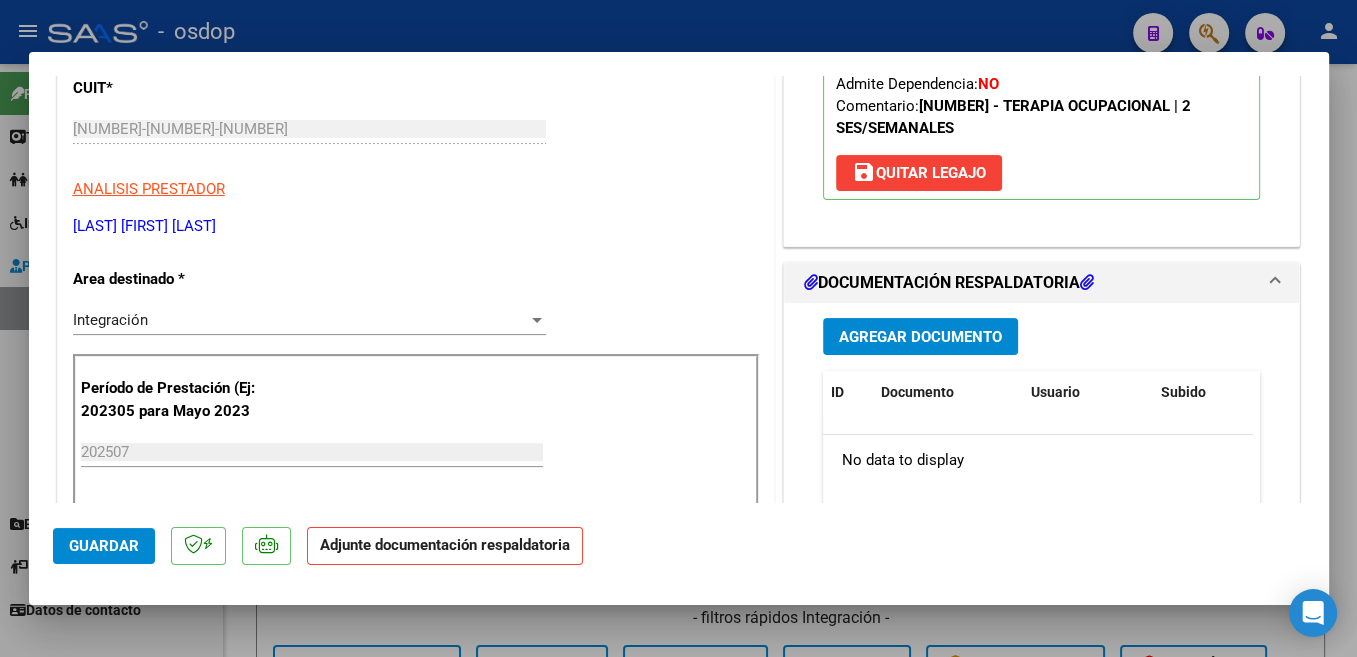 click on "Agregar Documento" at bounding box center (920, 337) 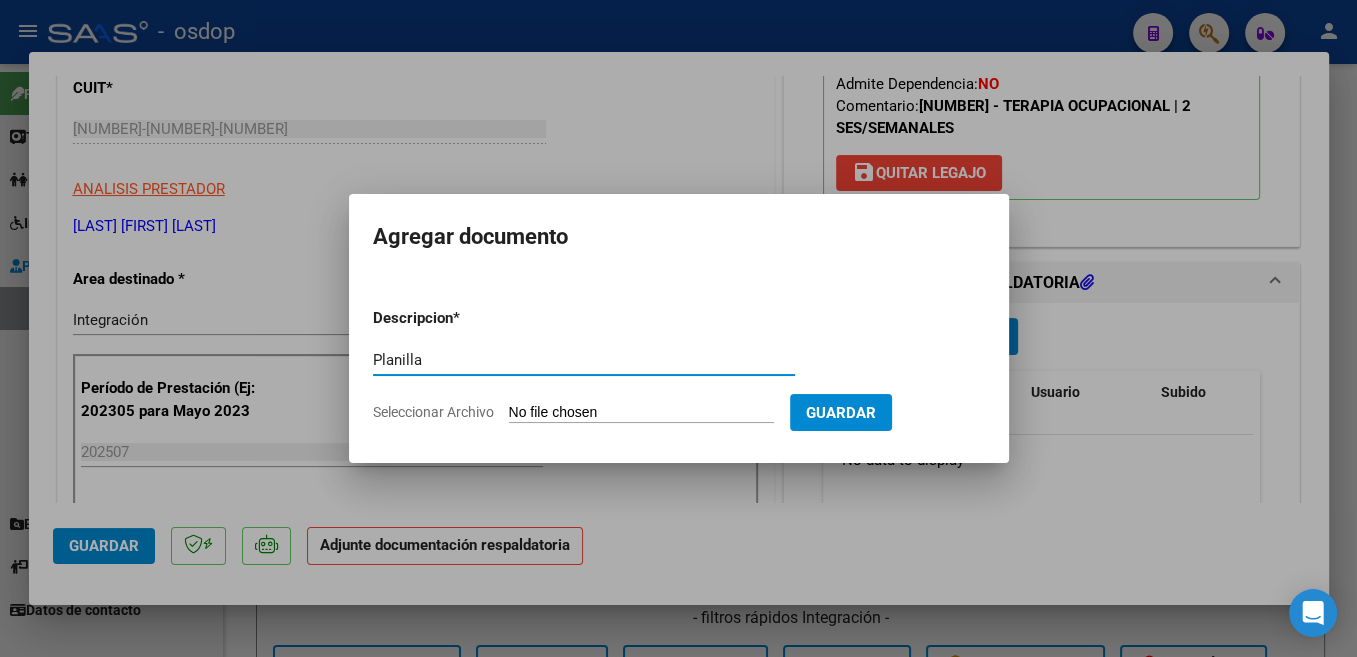 type on "Planilla" 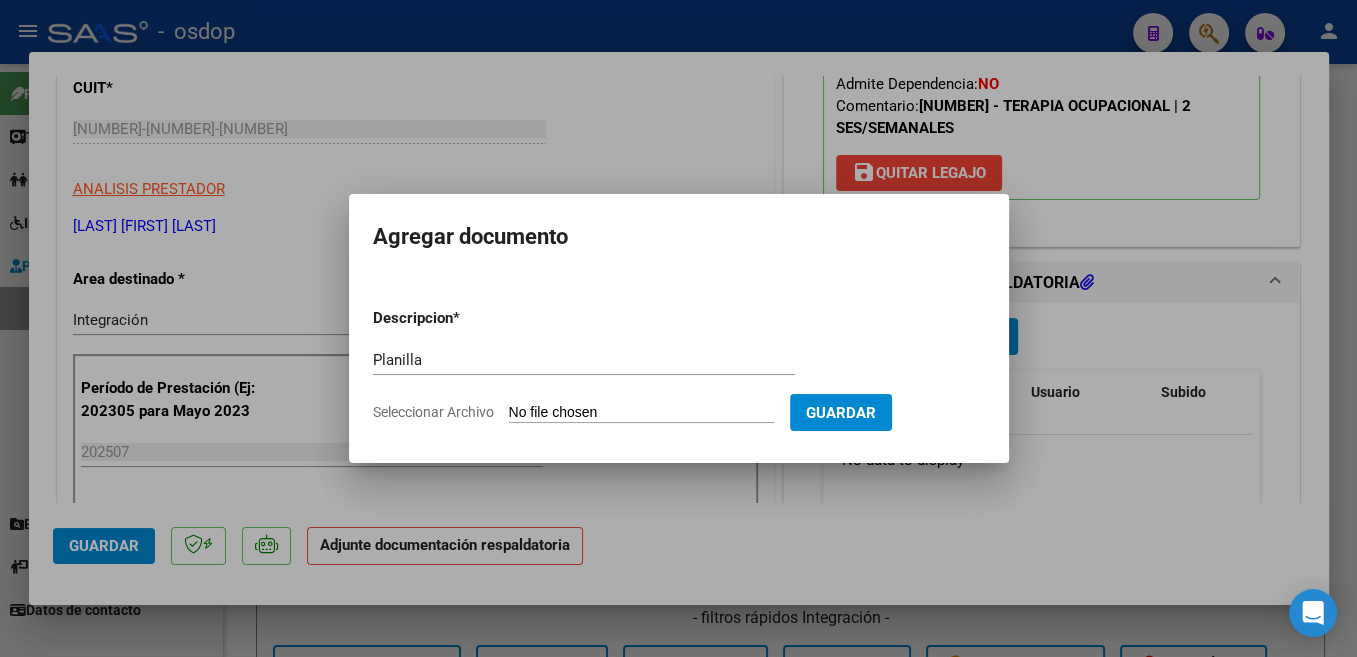 click on "Seleccionar Archivo" at bounding box center (641, 413) 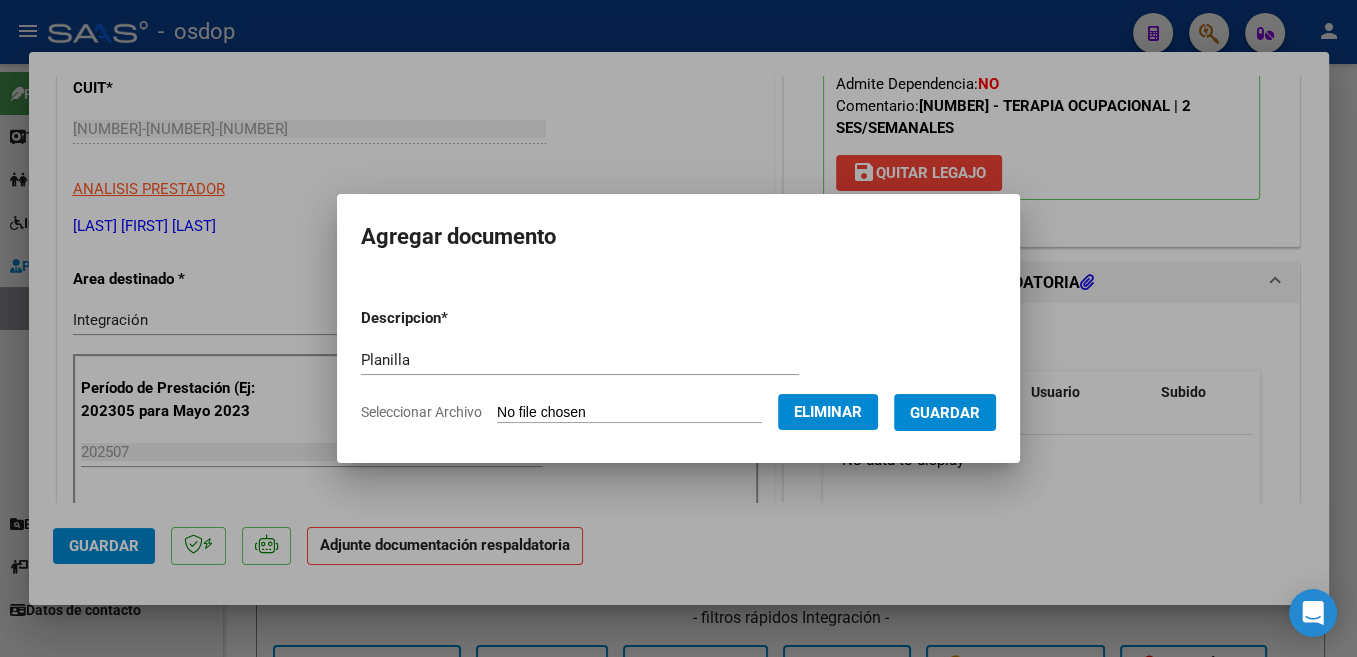 click on "Guardar" at bounding box center (945, 413) 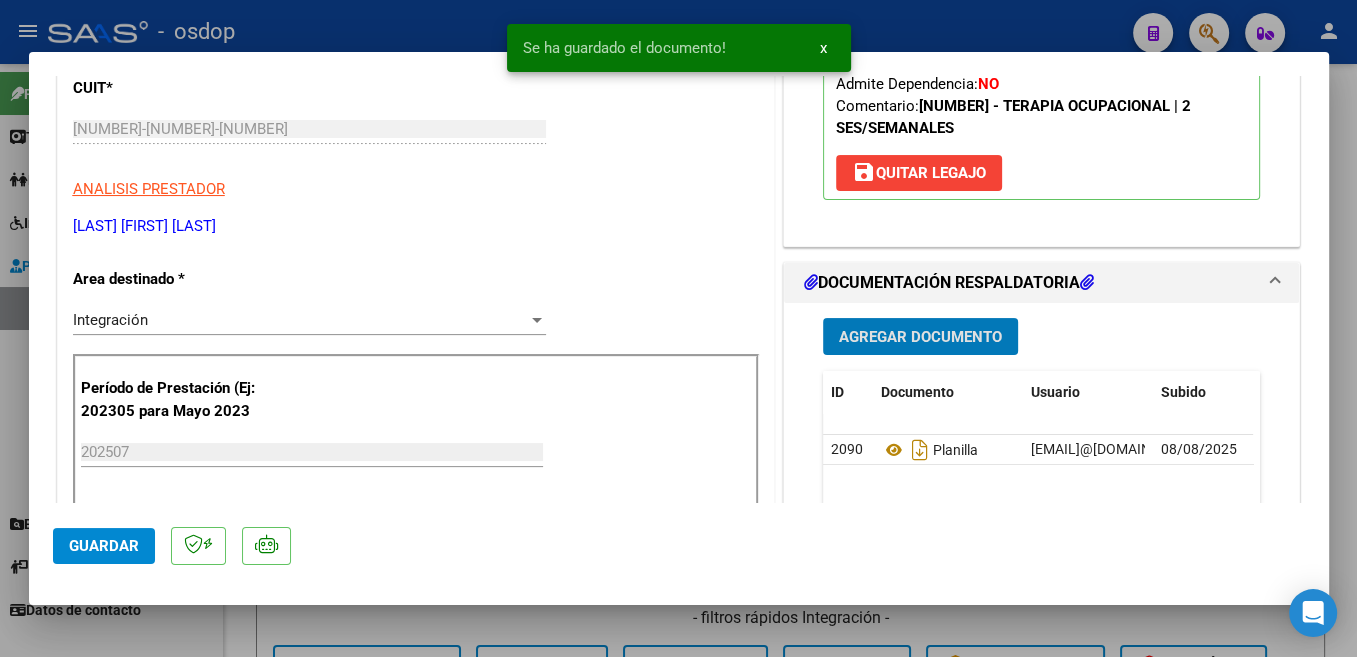 click on "Guardar" 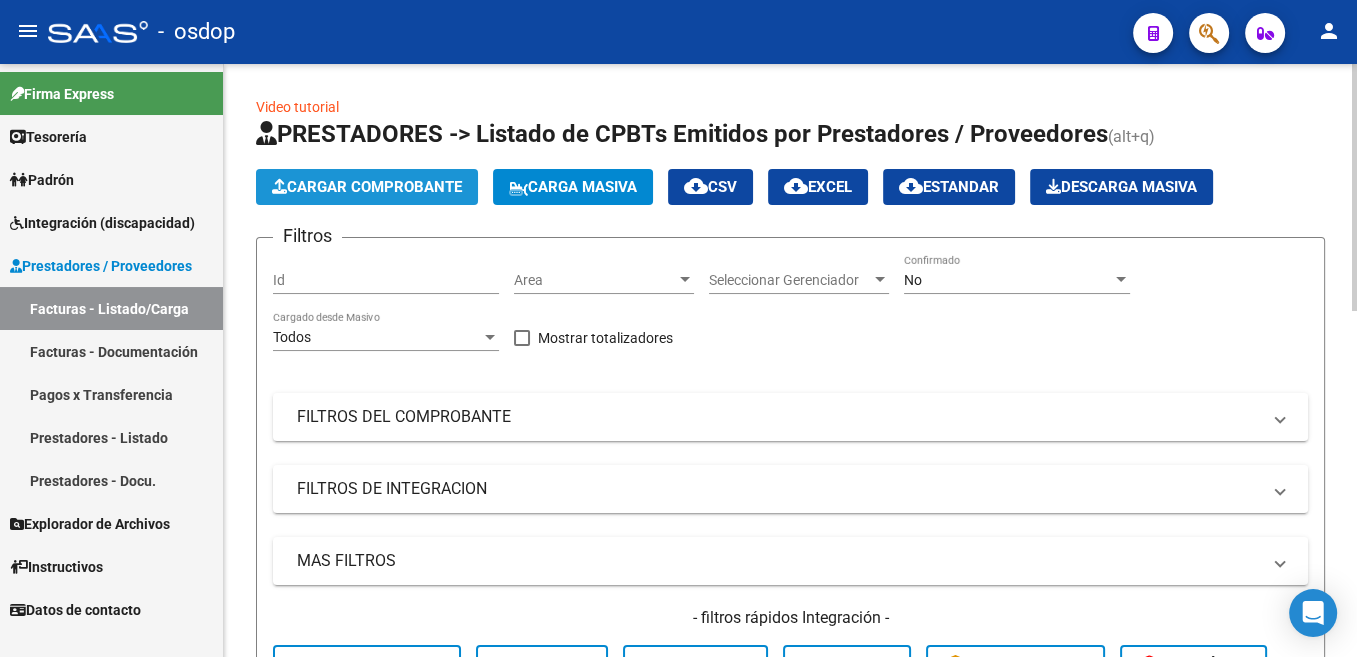 click on "Cargar Comprobante" 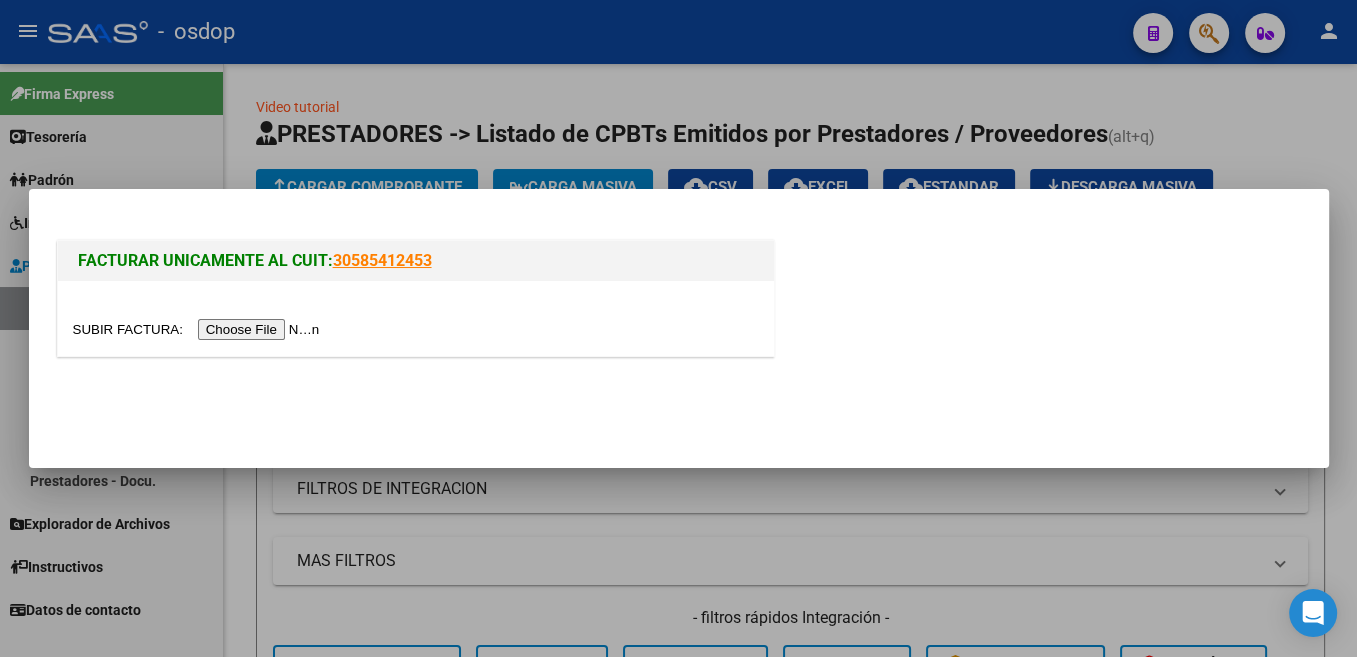 click at bounding box center [199, 329] 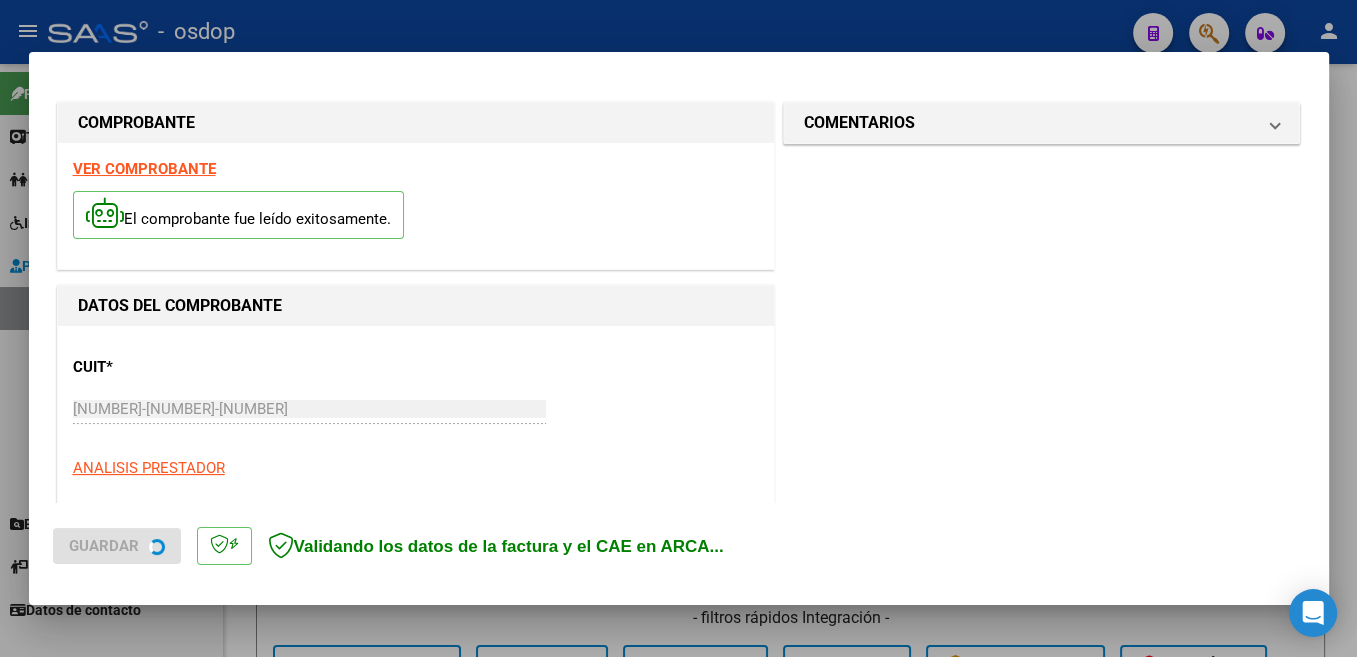 scroll, scrollTop: 212, scrollLeft: 0, axis: vertical 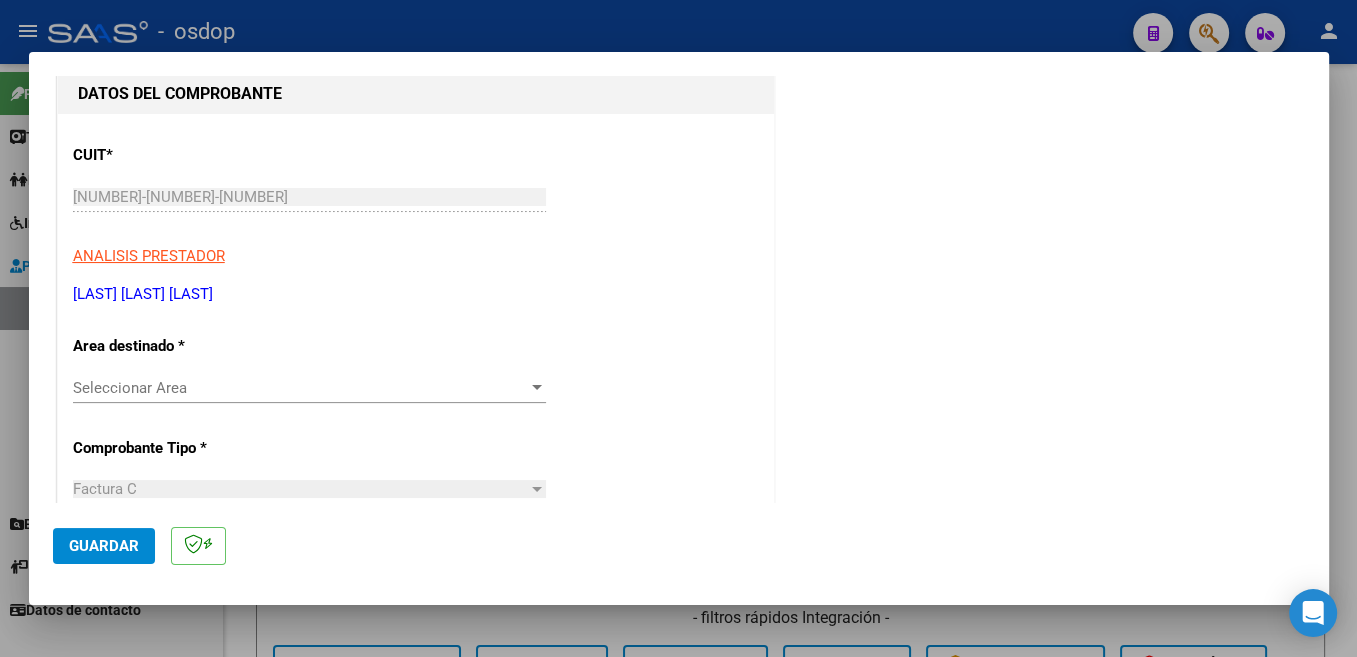 click on "Seleccionar Area" at bounding box center (300, 388) 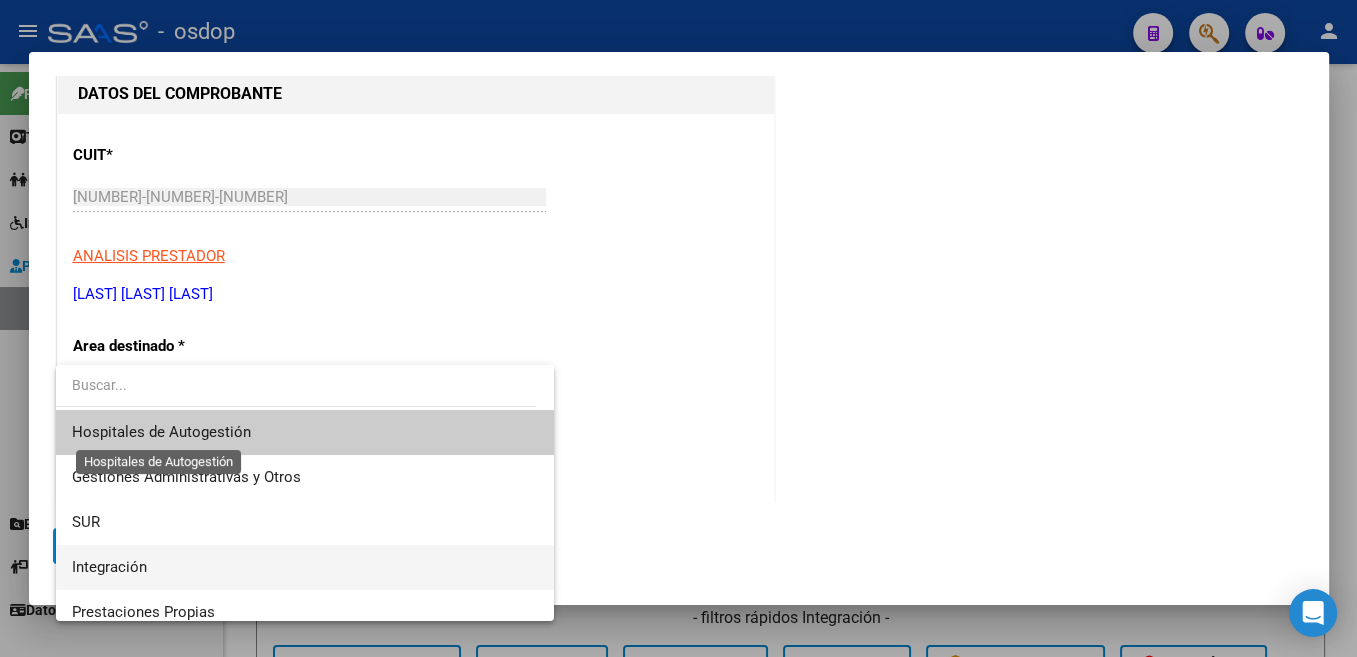 click on "Integración" at bounding box center [305, 567] 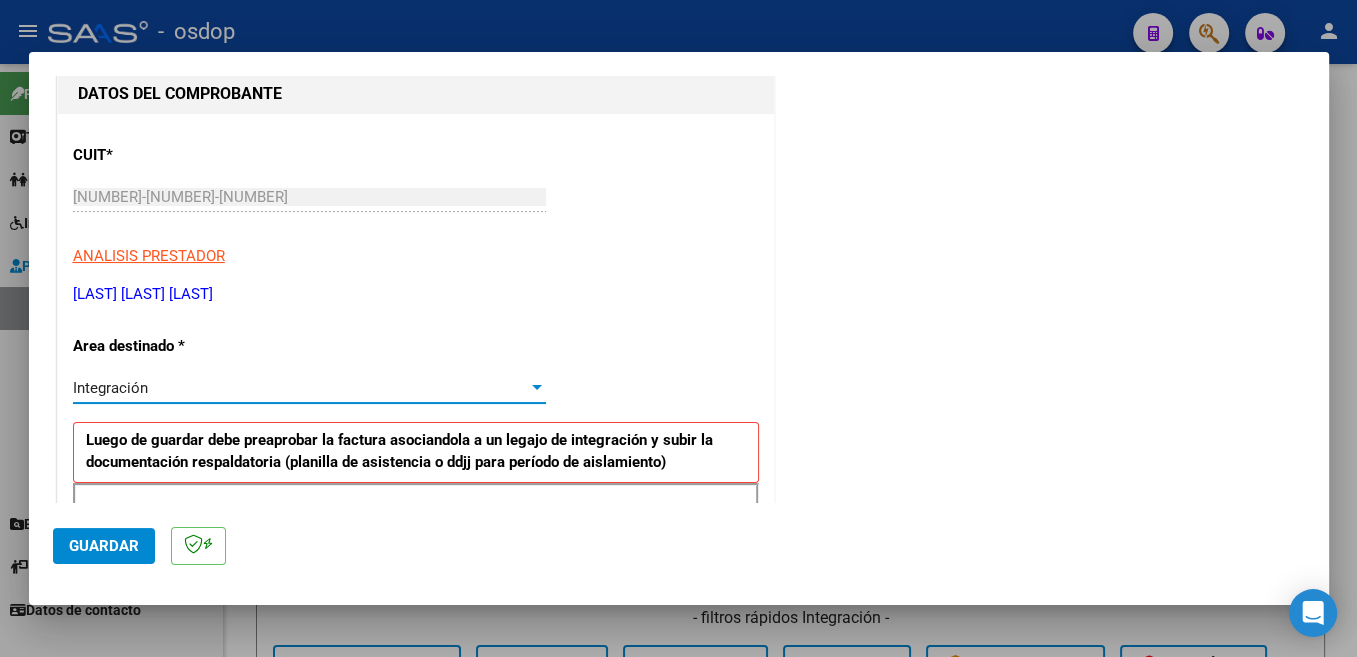 scroll, scrollTop: 318, scrollLeft: 0, axis: vertical 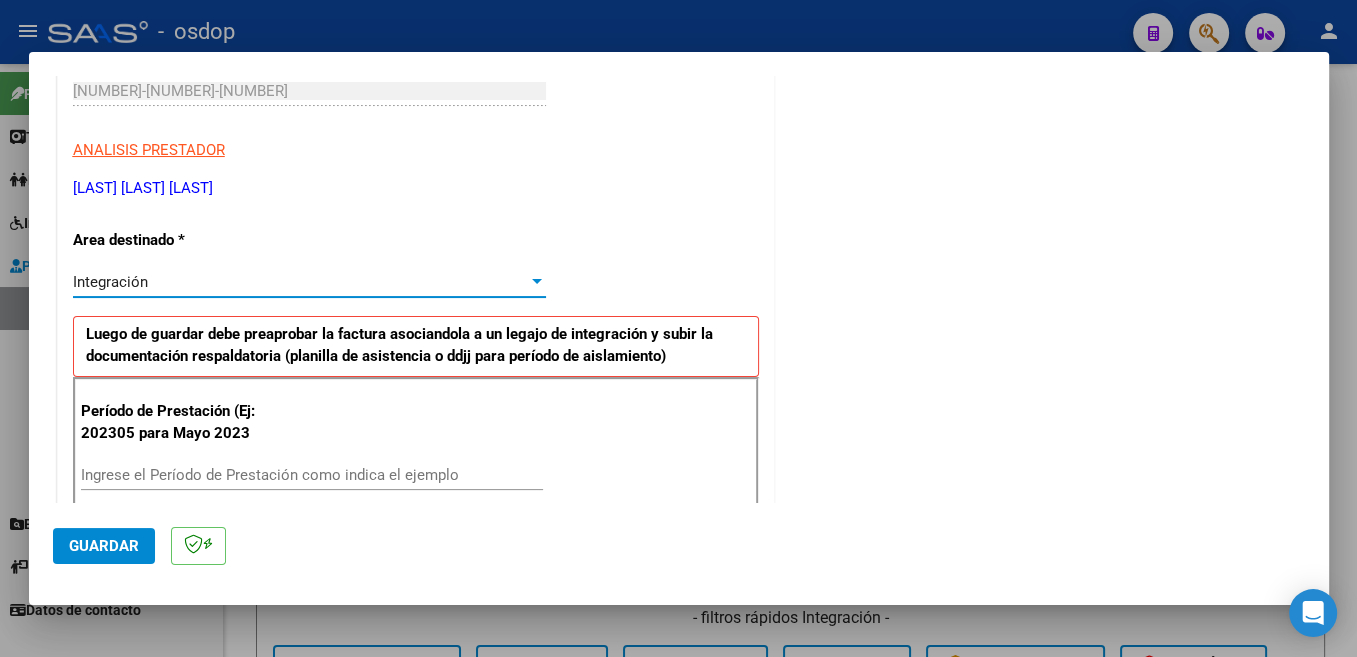 click on "Ingrese el Período de Prestación como indica el ejemplo" at bounding box center [312, 475] 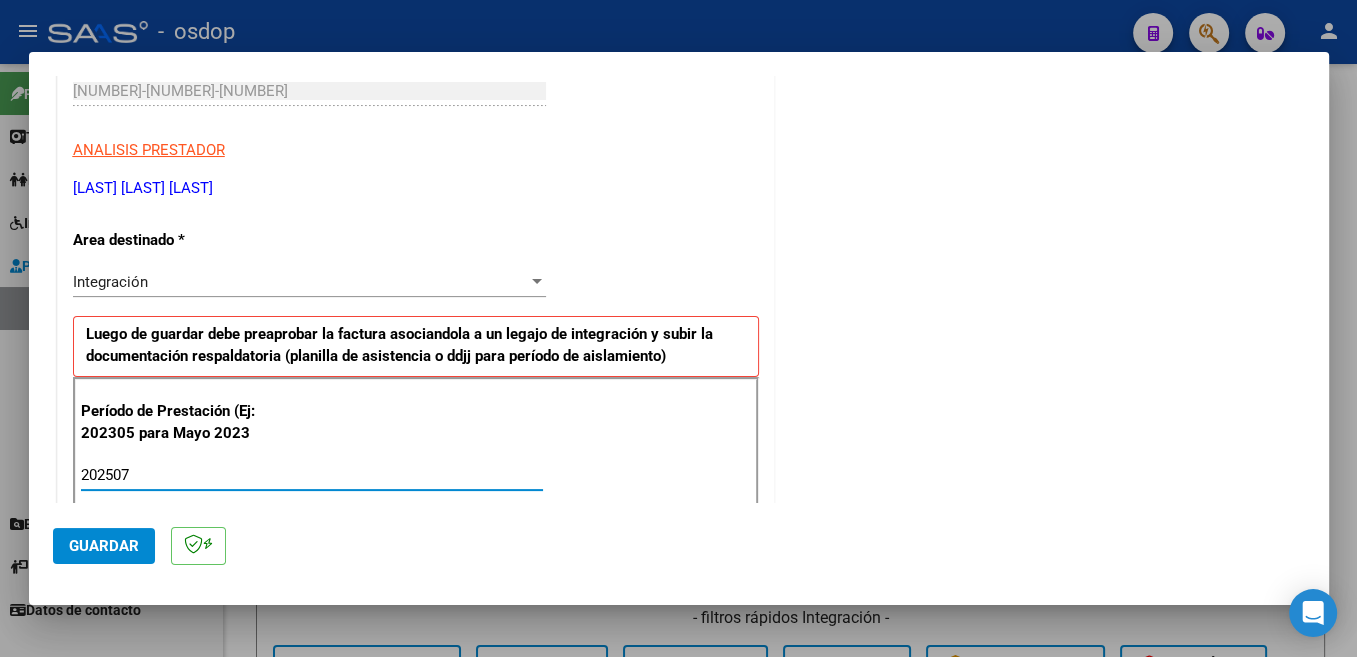 type on "202507" 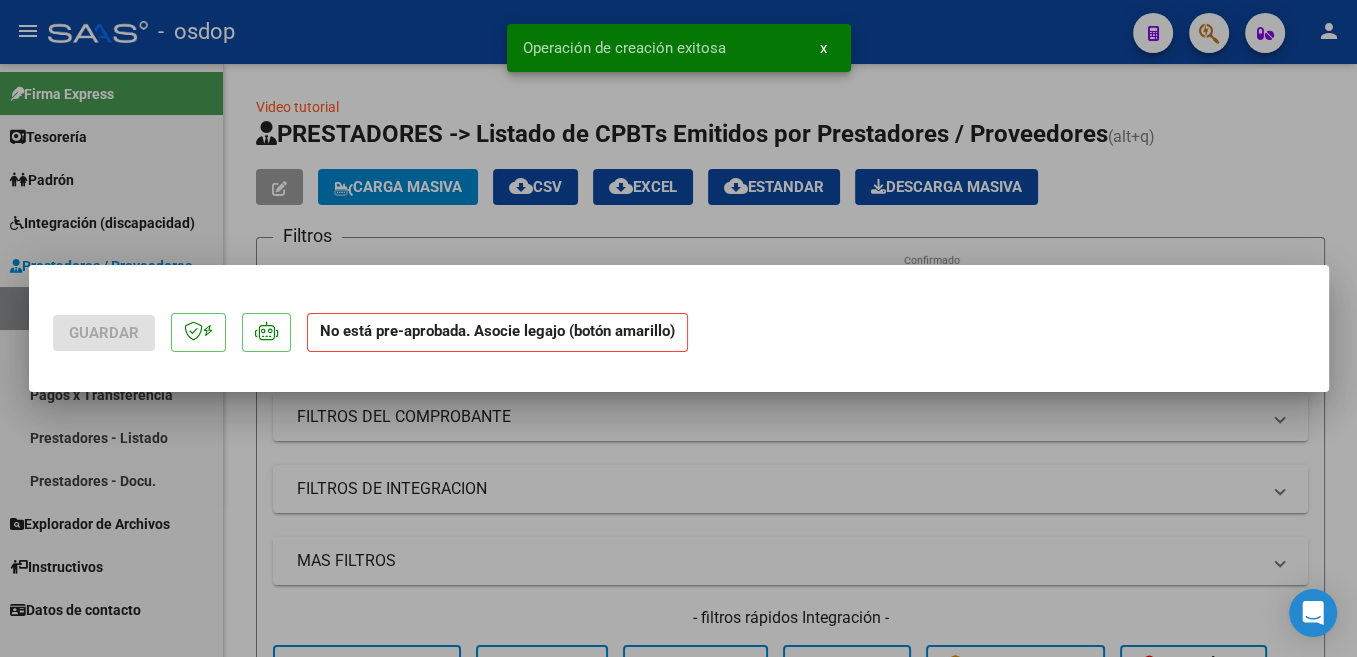 scroll, scrollTop: 0, scrollLeft: 0, axis: both 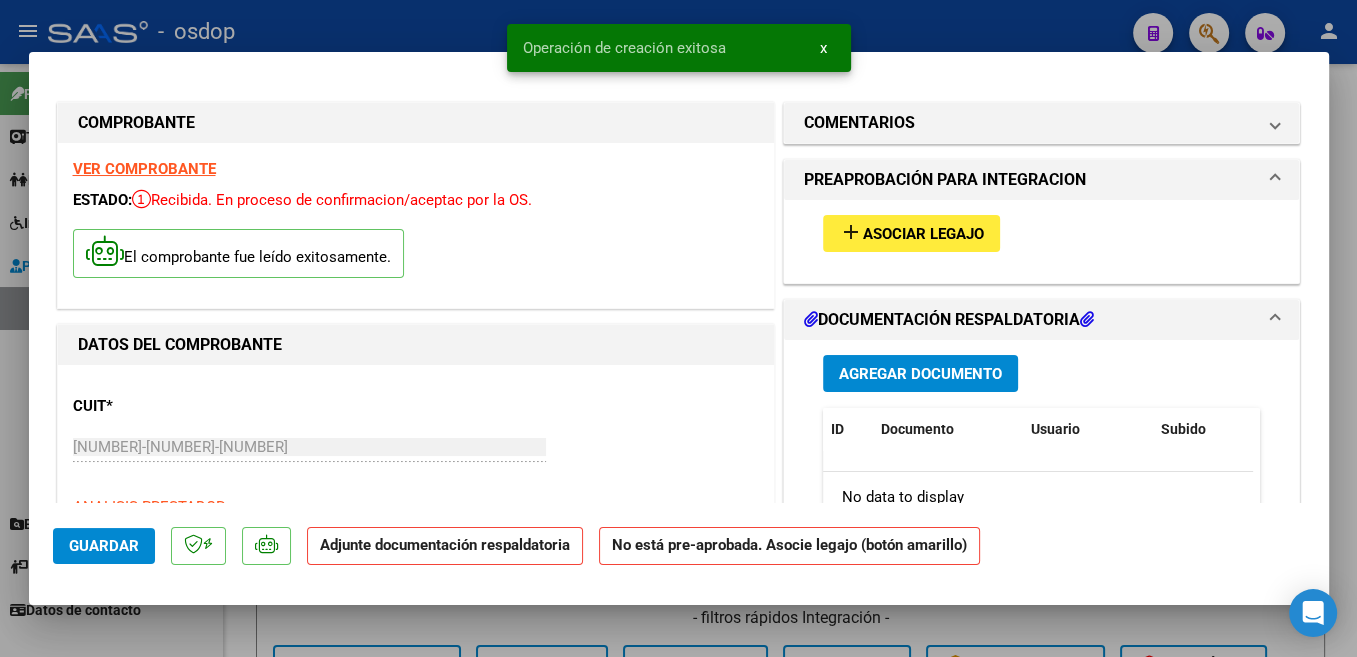 click on "Asociar Legajo" at bounding box center (923, 234) 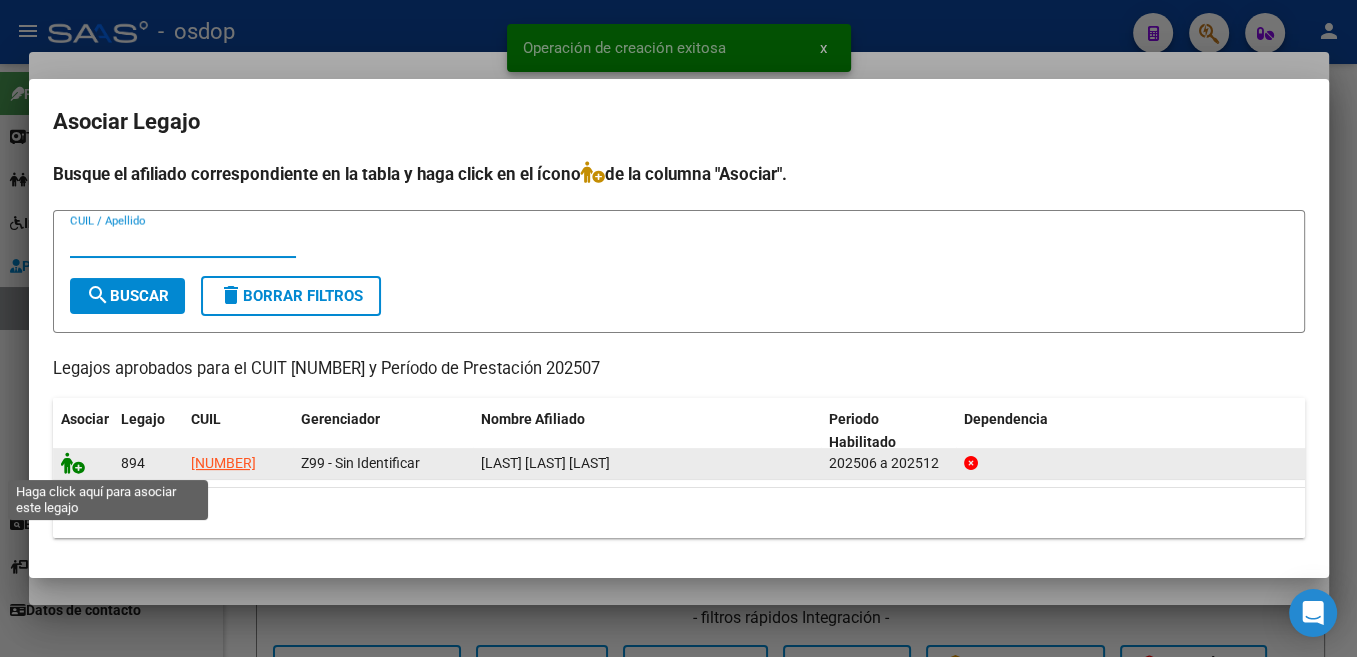 click 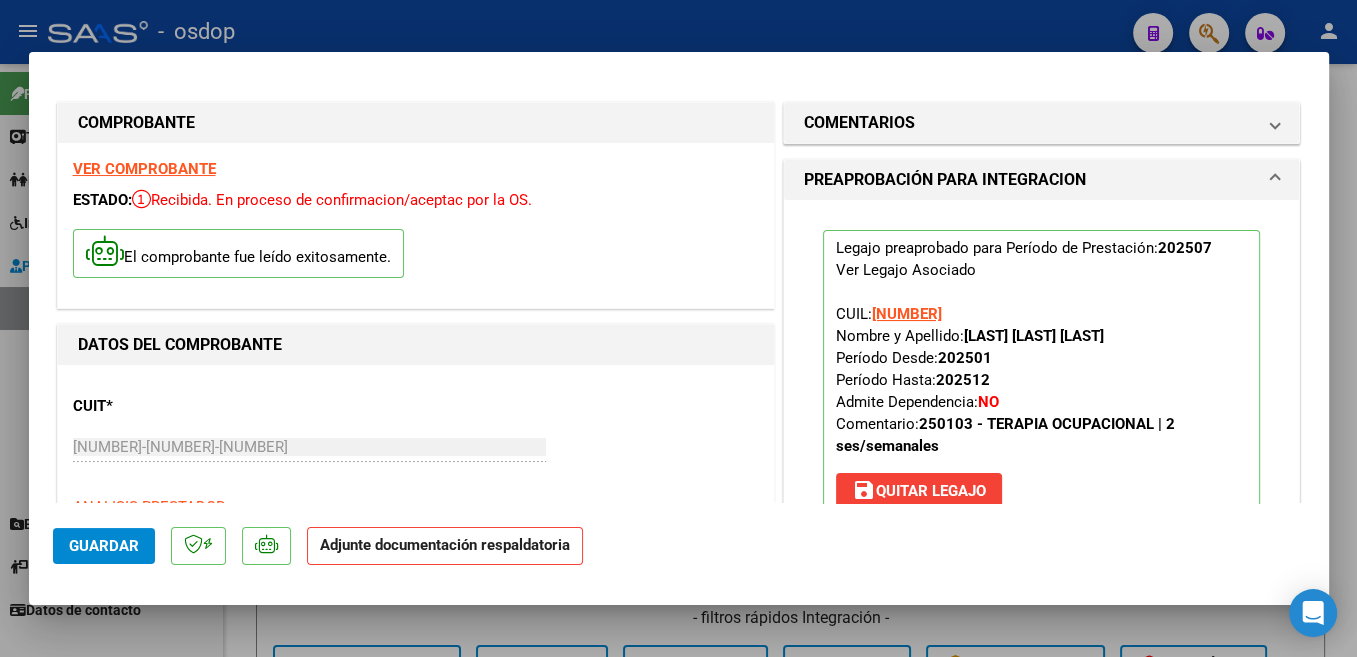 scroll, scrollTop: 318, scrollLeft: 0, axis: vertical 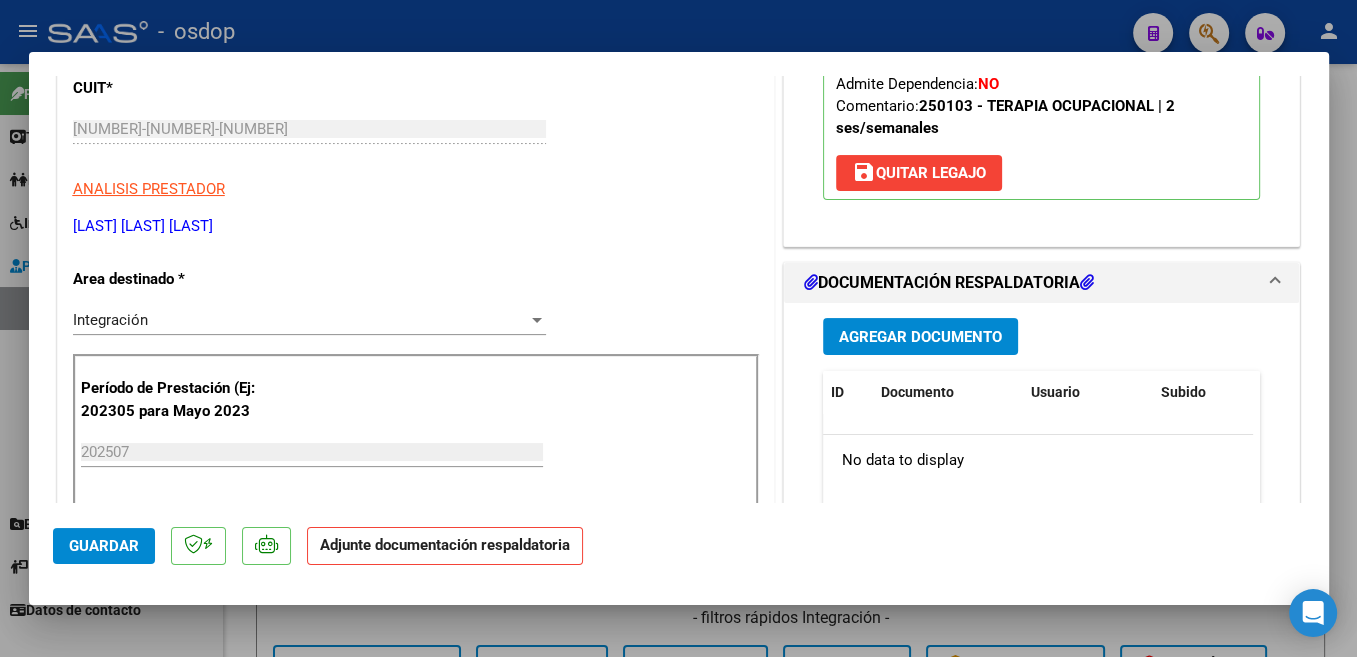 click on "Agregar Documento" at bounding box center (920, 337) 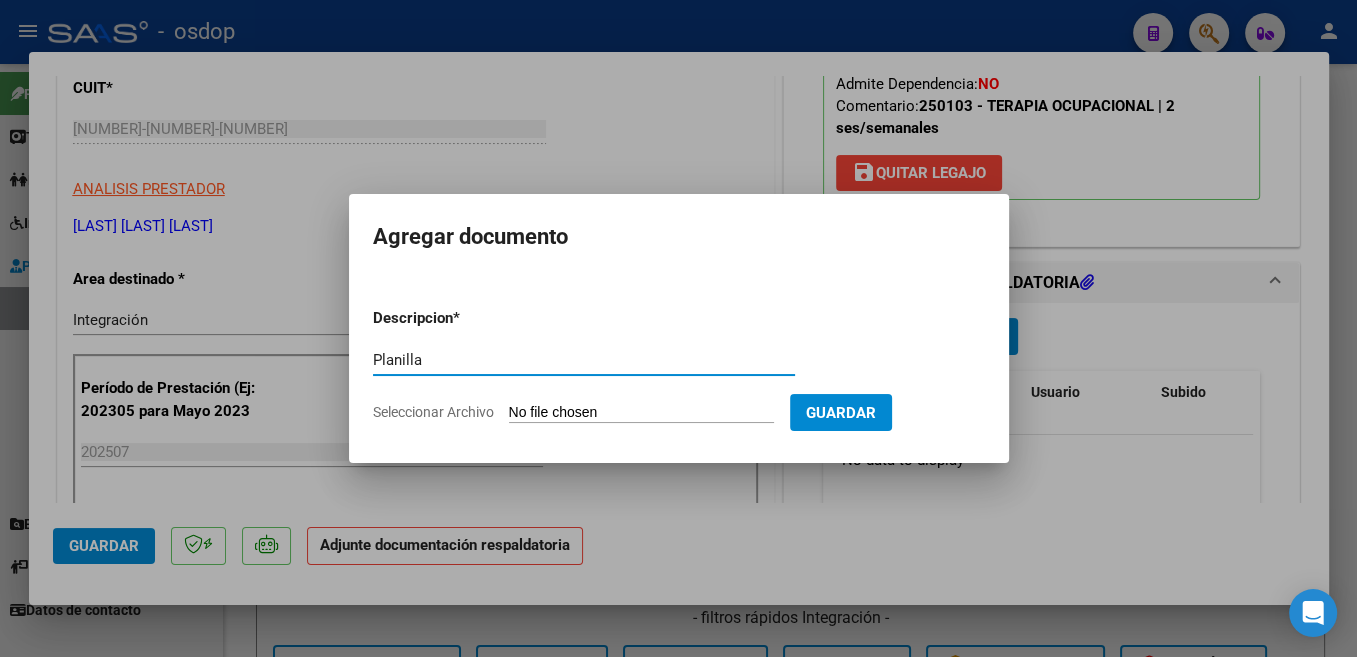 type on "Planilla" 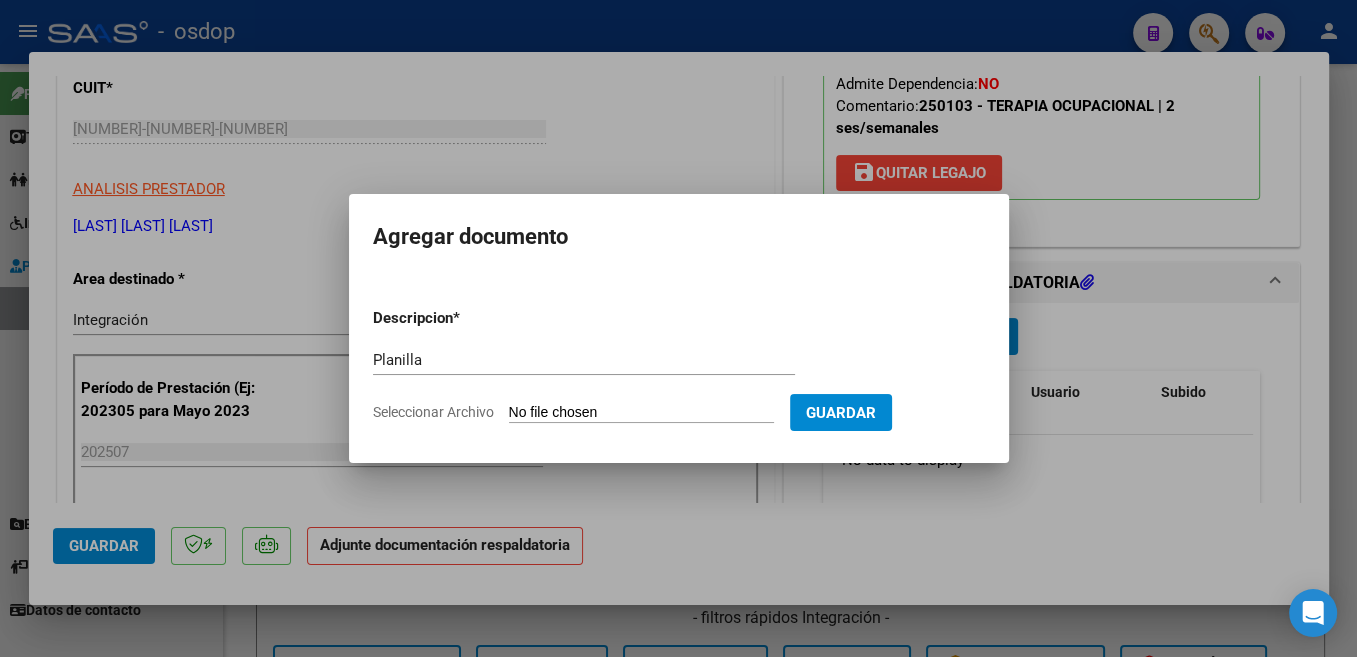 type on "C:\fakepath\Planilla de asistencia Juan Ignacio Pinilla julio 2025 TO.pdf" 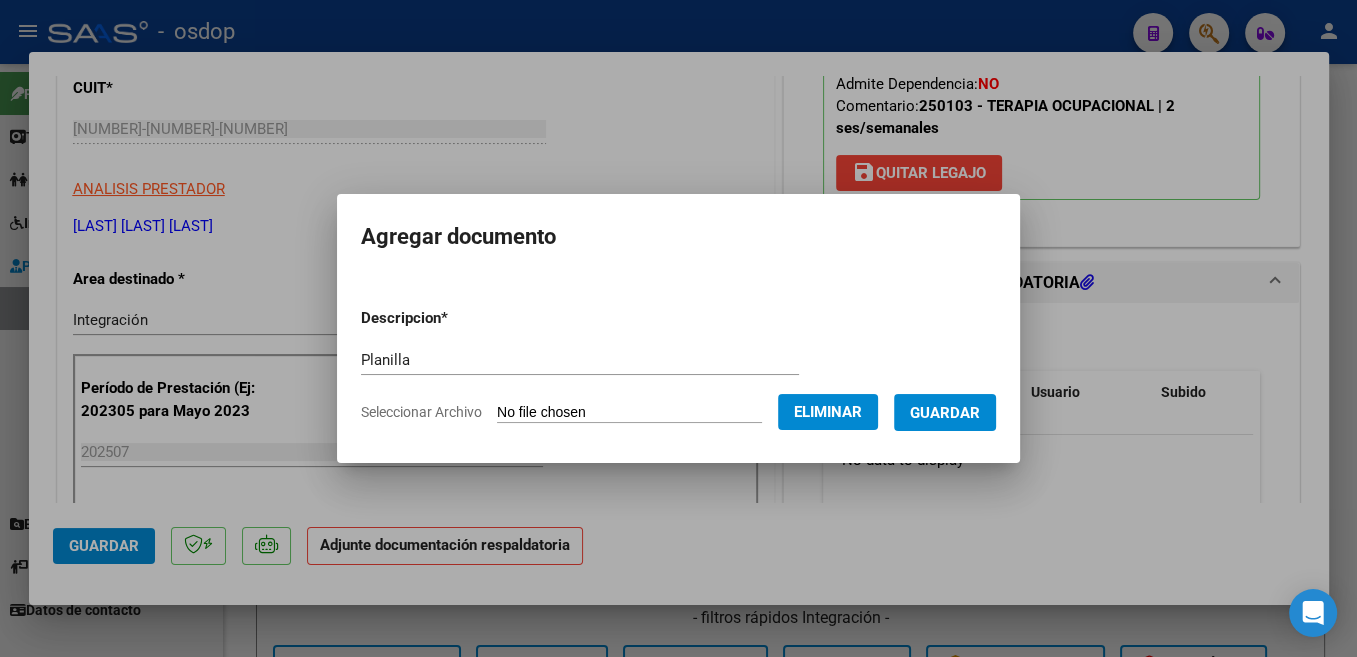 click on "Guardar" at bounding box center (945, 412) 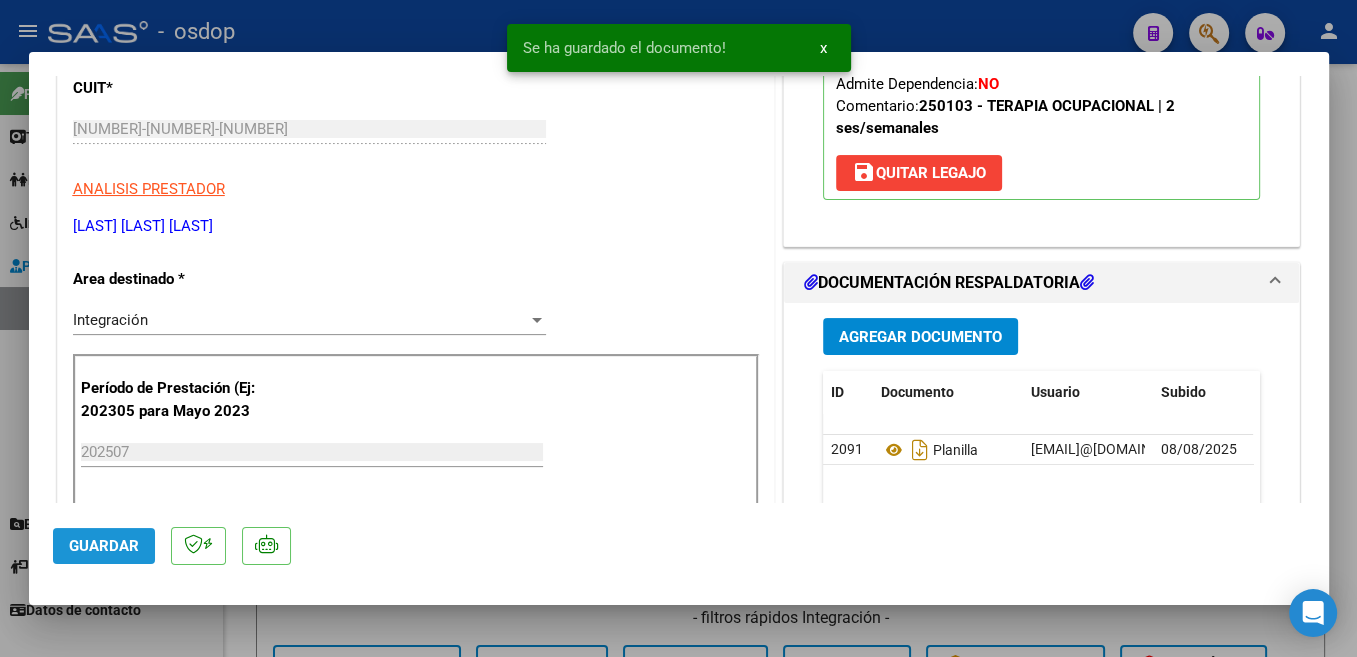 click on "Guardar" 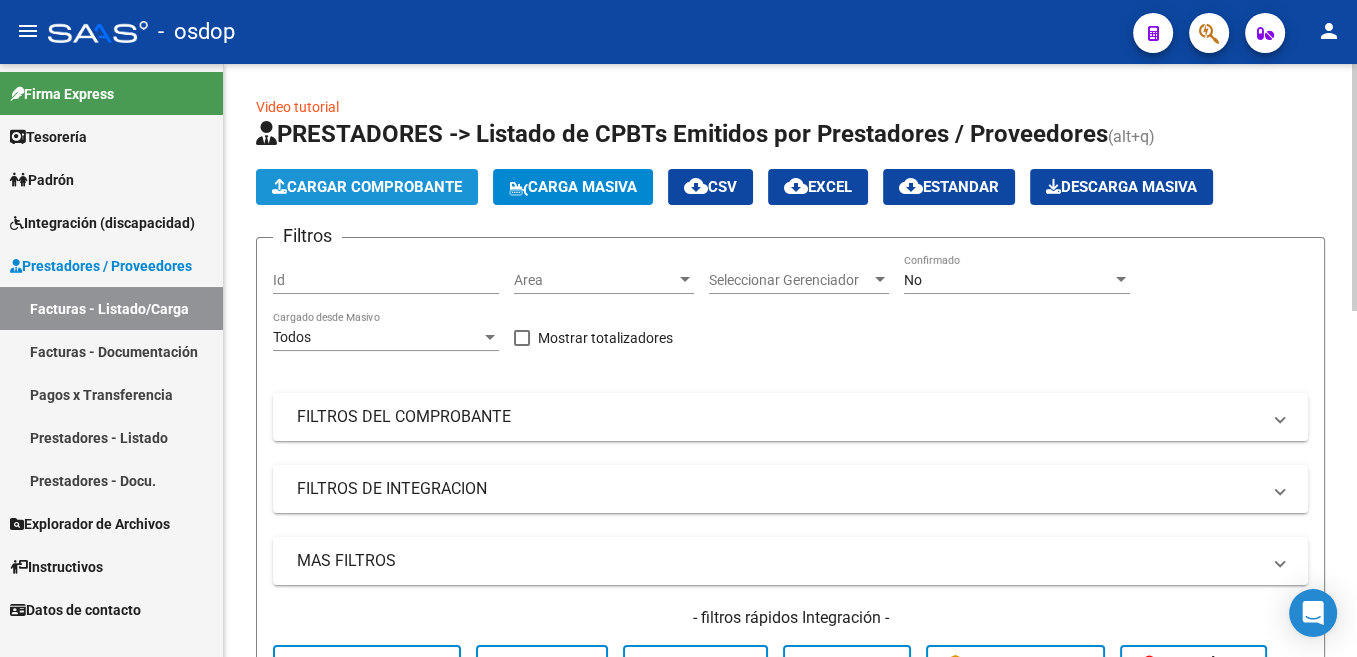 click on "Cargar Comprobante" 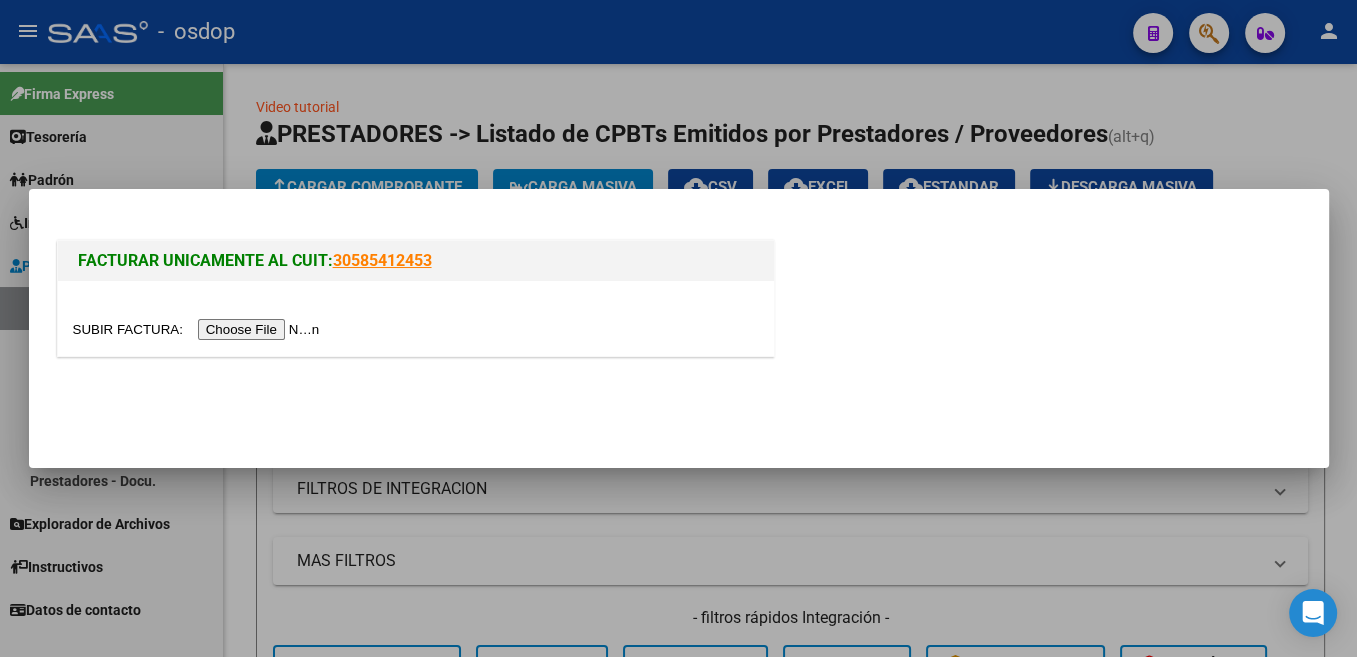 click at bounding box center [199, 329] 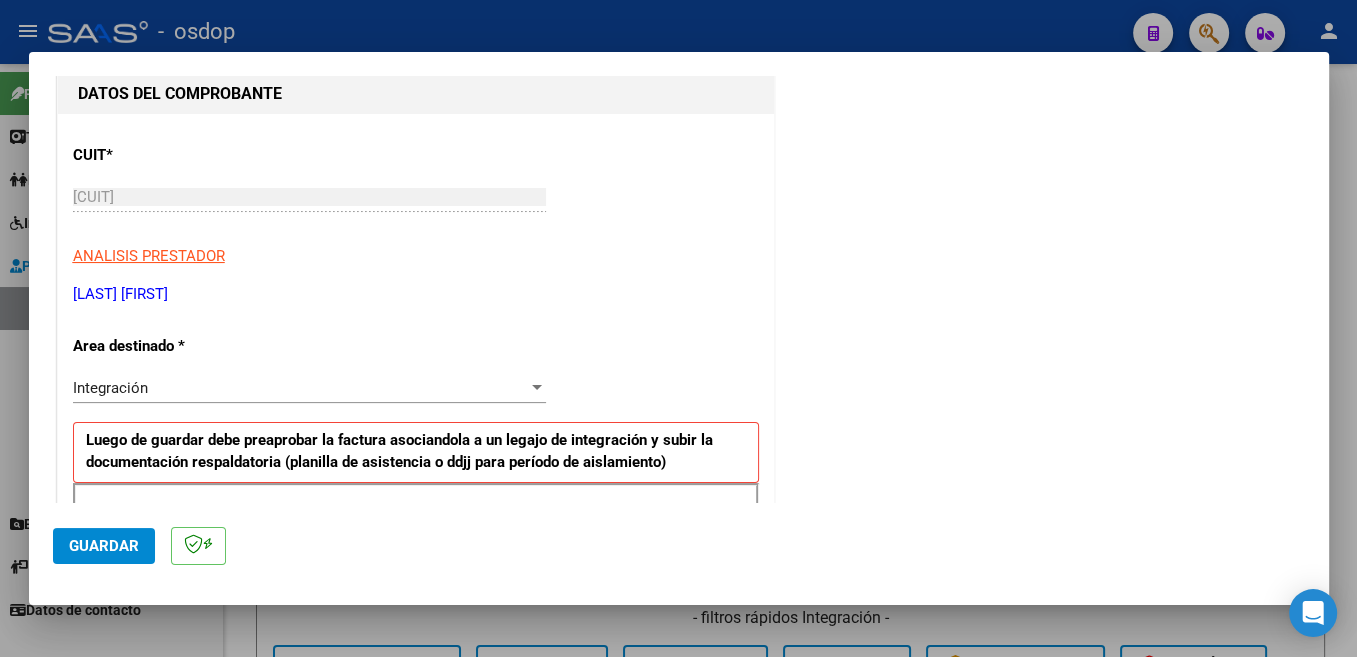 scroll, scrollTop: 318, scrollLeft: 0, axis: vertical 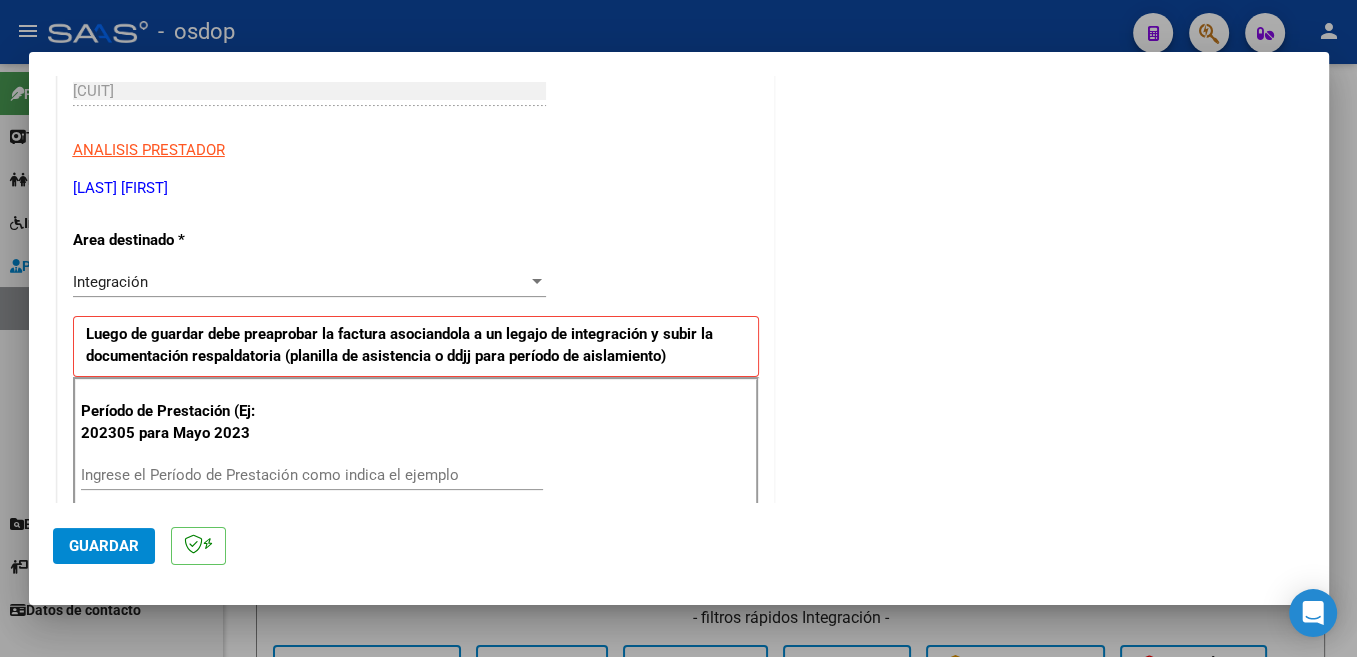 click on "Ingrese el Período de Prestación como indica el ejemplo" at bounding box center [312, 475] 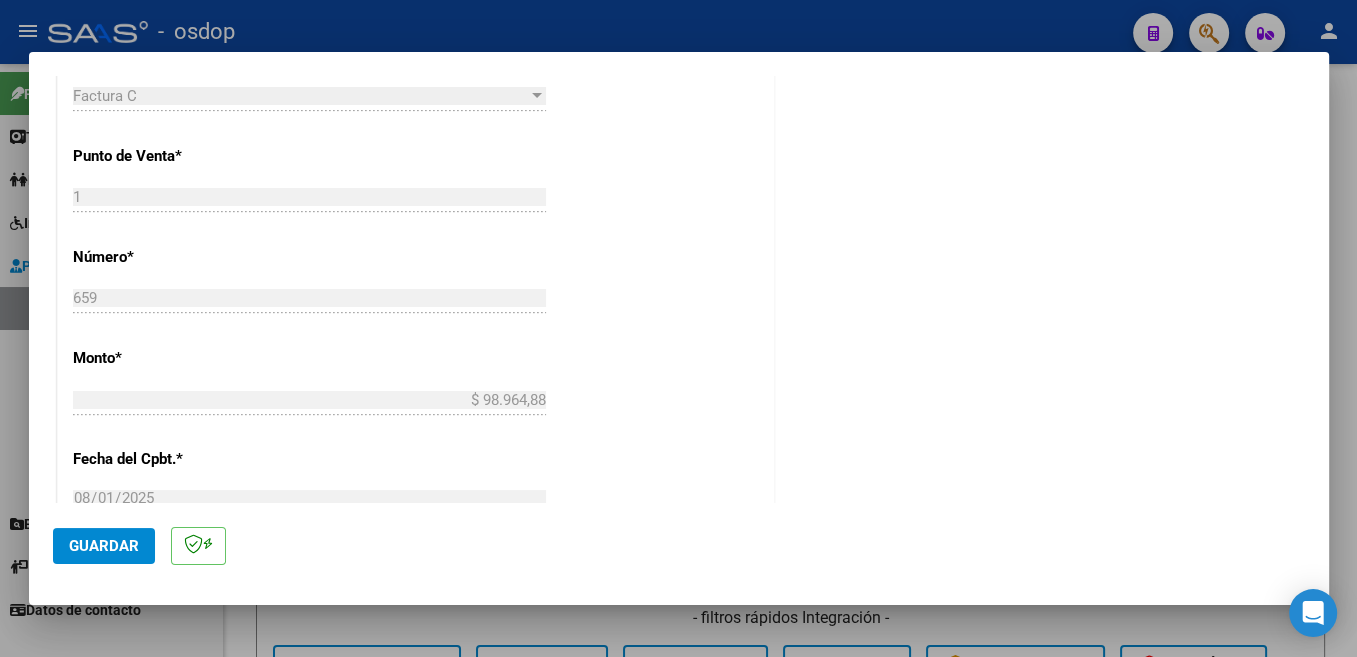 scroll, scrollTop: 848, scrollLeft: 0, axis: vertical 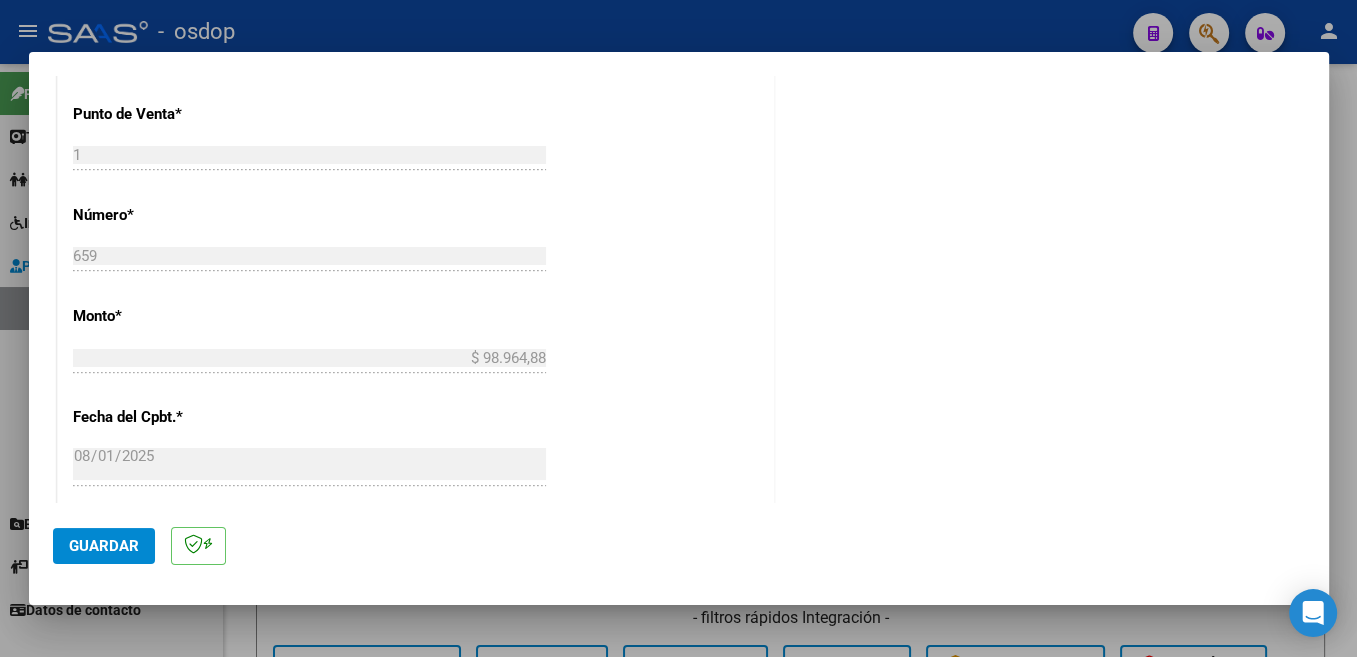type on "202507" 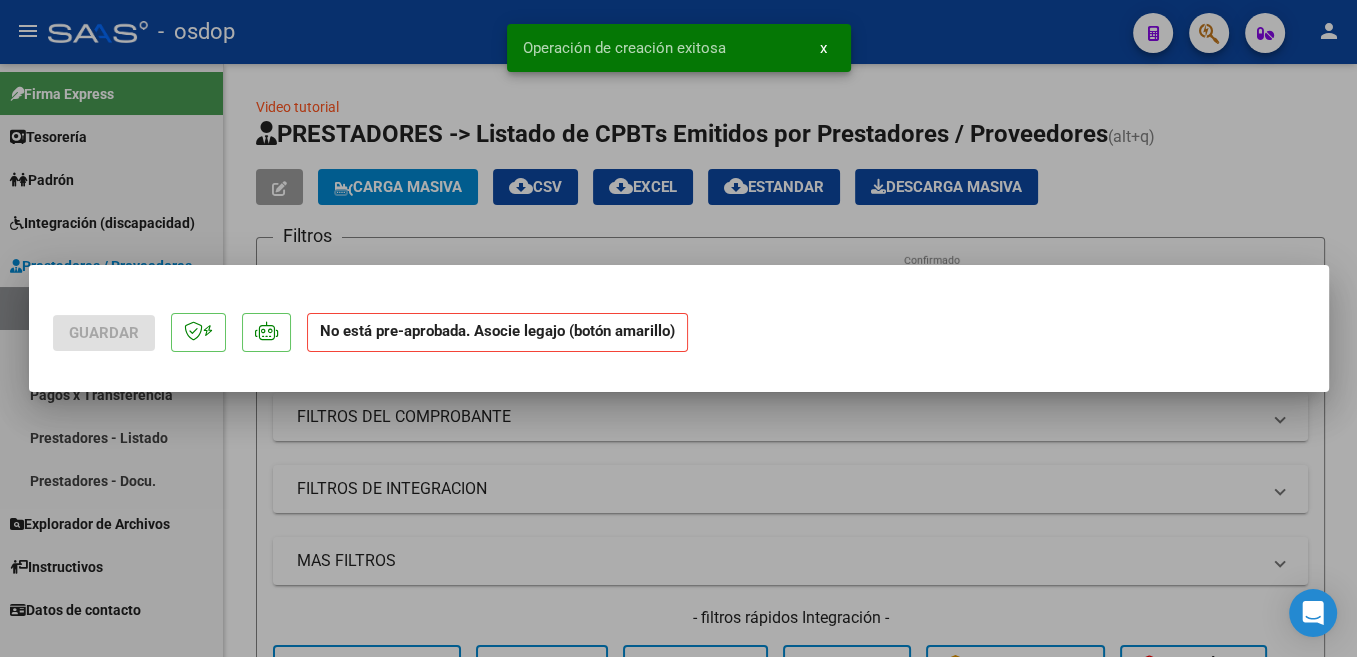 scroll, scrollTop: 0, scrollLeft: 0, axis: both 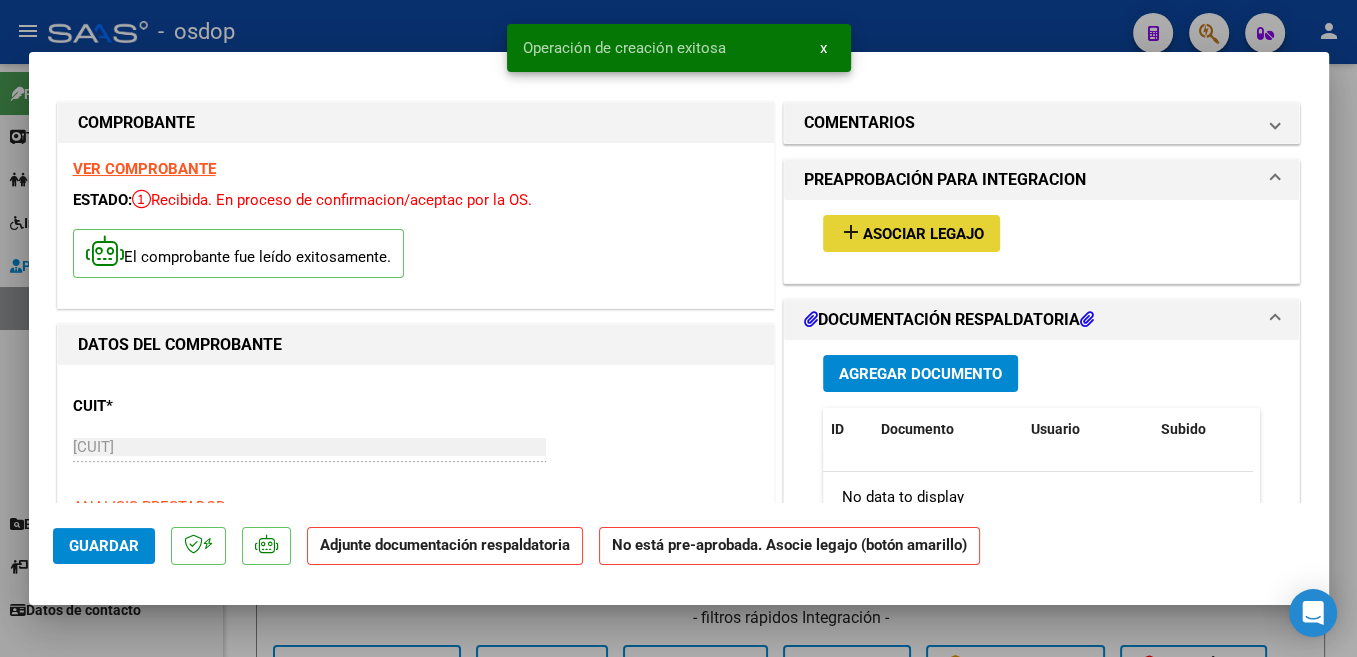 click on "Asociar Legajo" at bounding box center (923, 234) 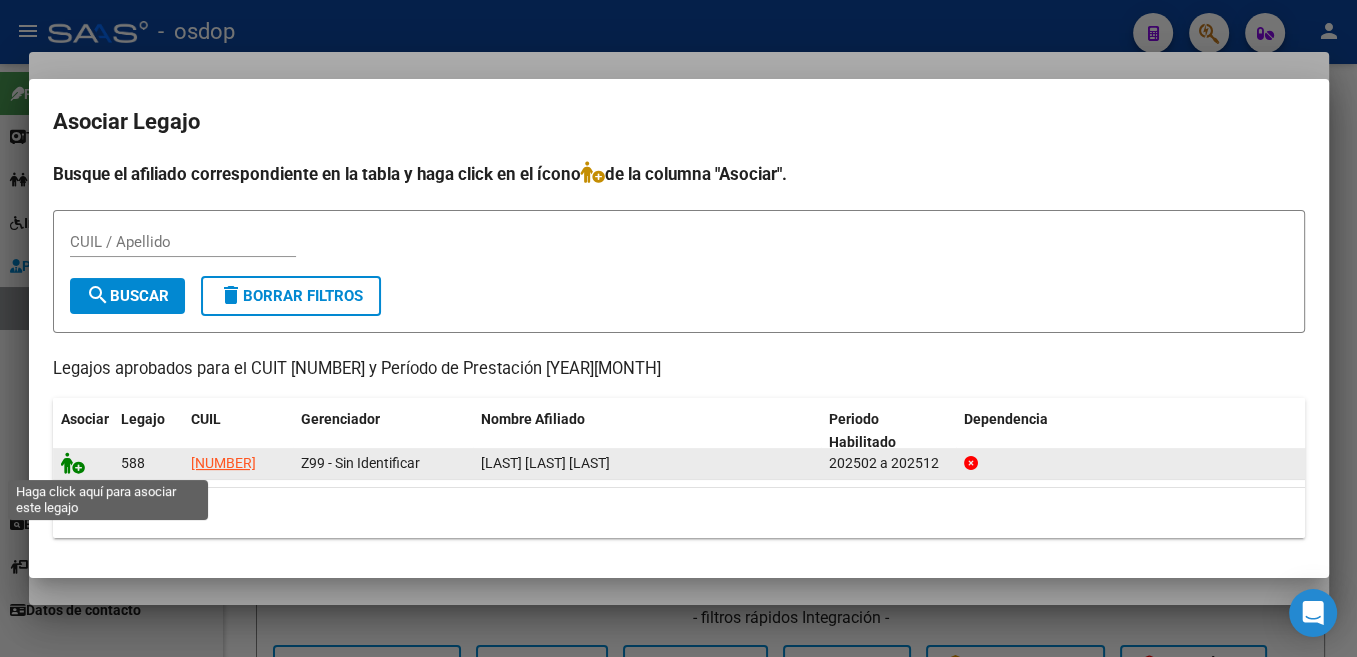 click 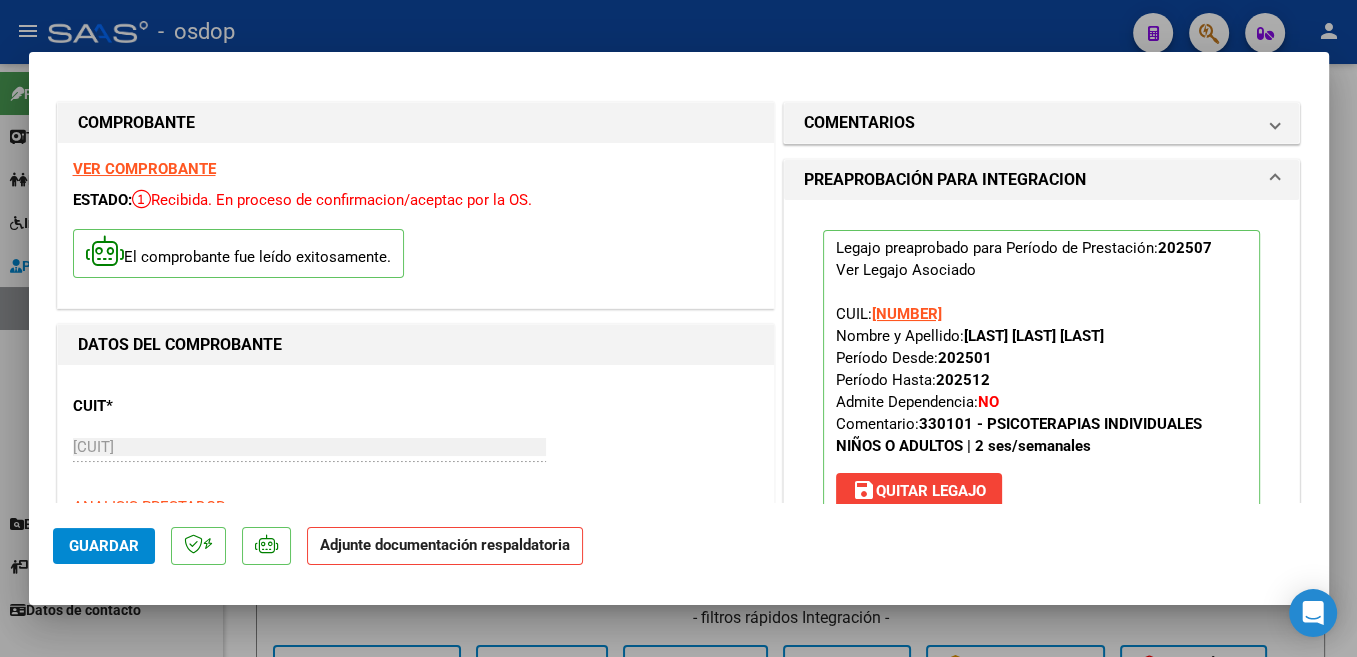 scroll, scrollTop: 318, scrollLeft: 0, axis: vertical 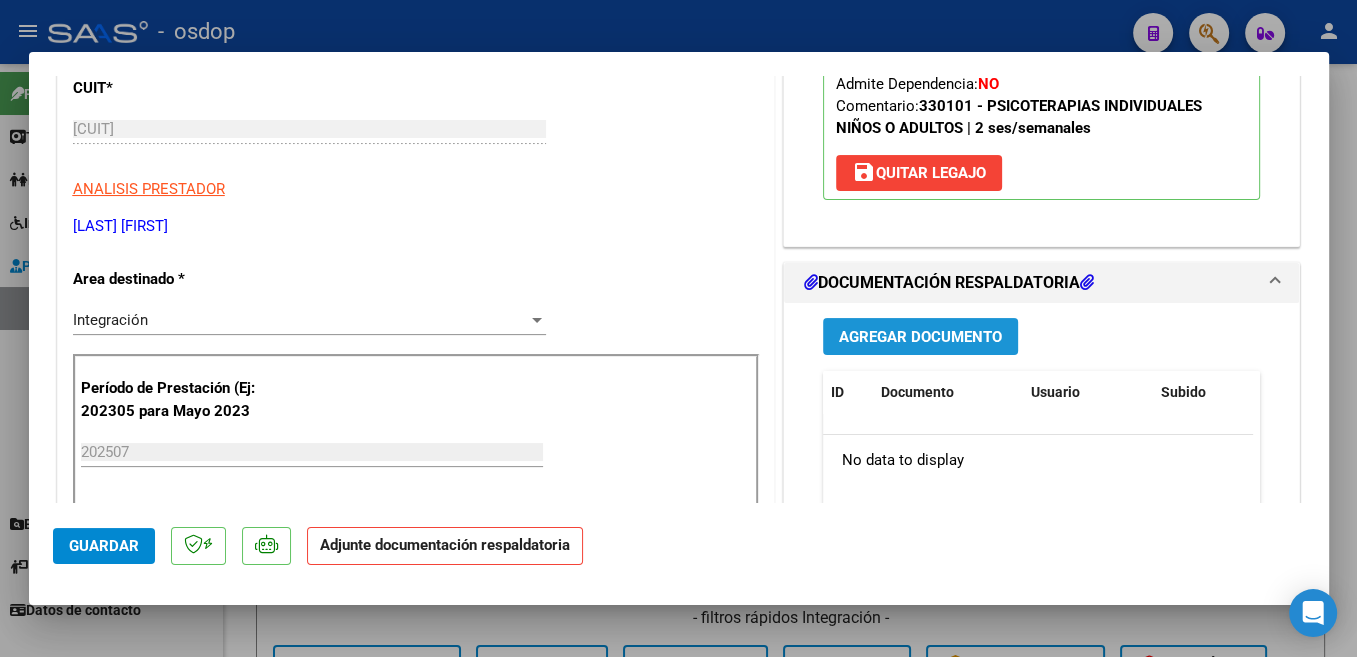 click on "Agregar Documento" at bounding box center (920, 336) 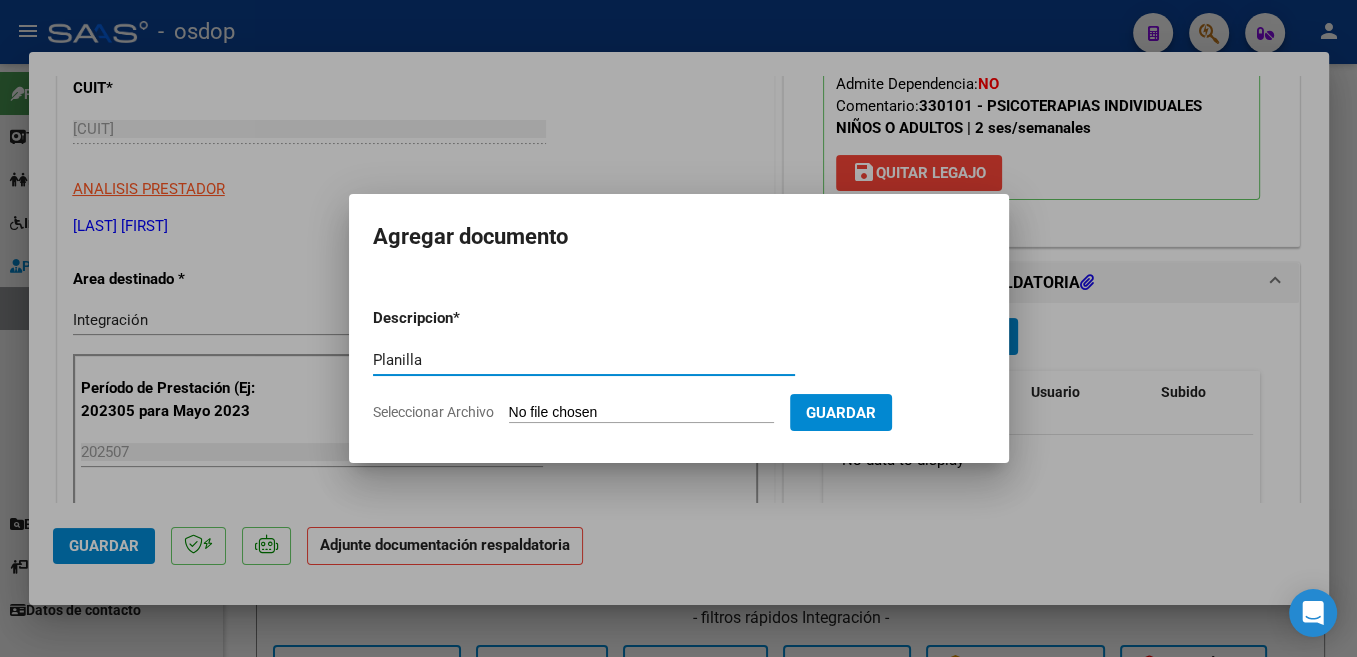 type on "Planilla" 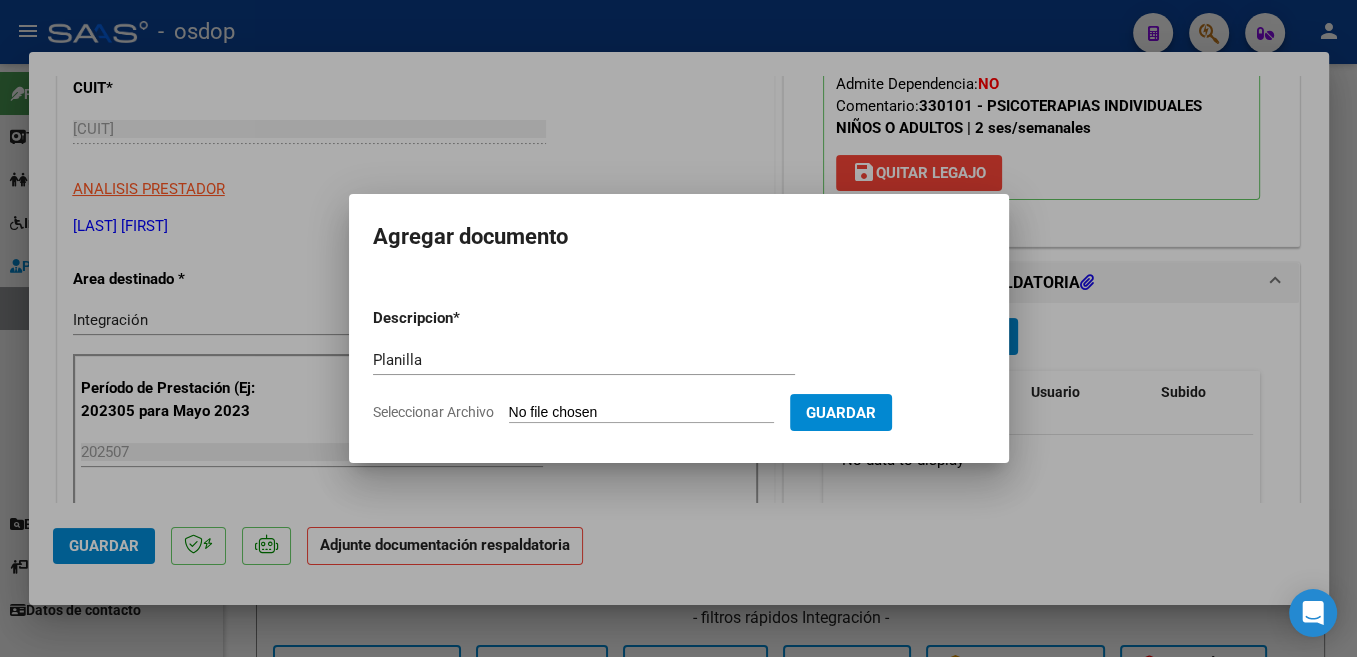 type on "C:\fakepath\[PHONE]_011_00001_00000659.pdf" 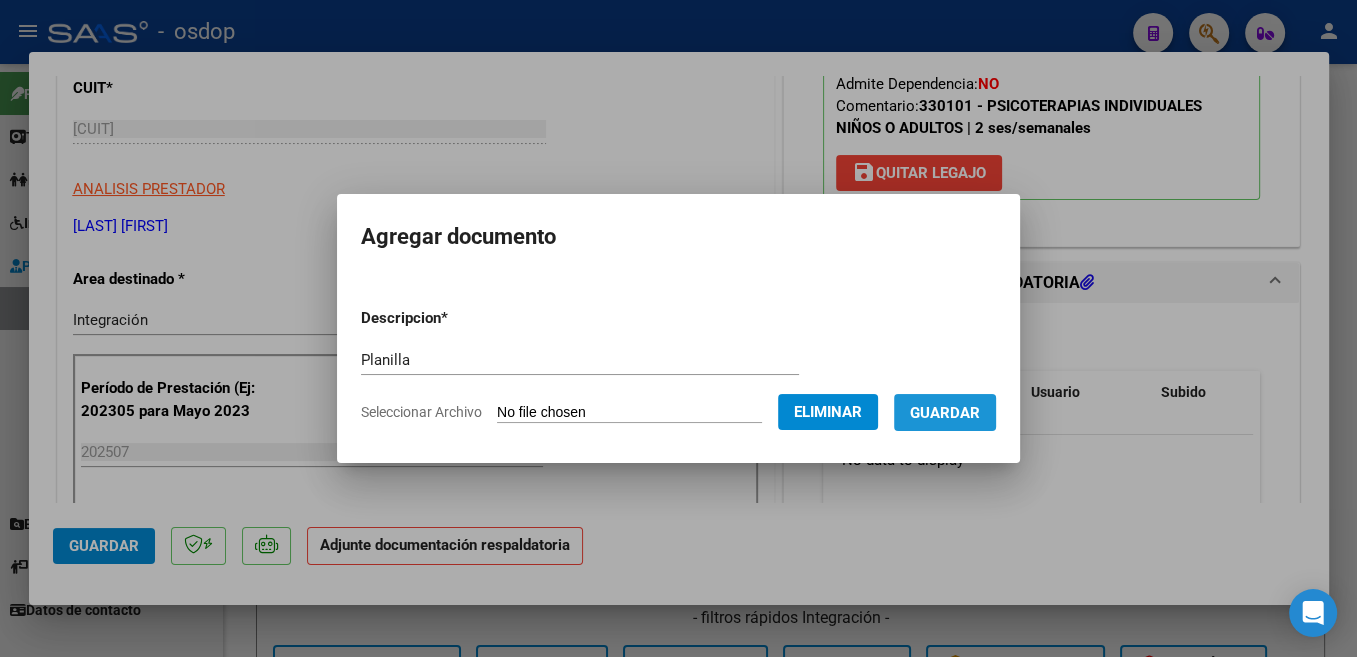 click on "Guardar" at bounding box center [945, 413] 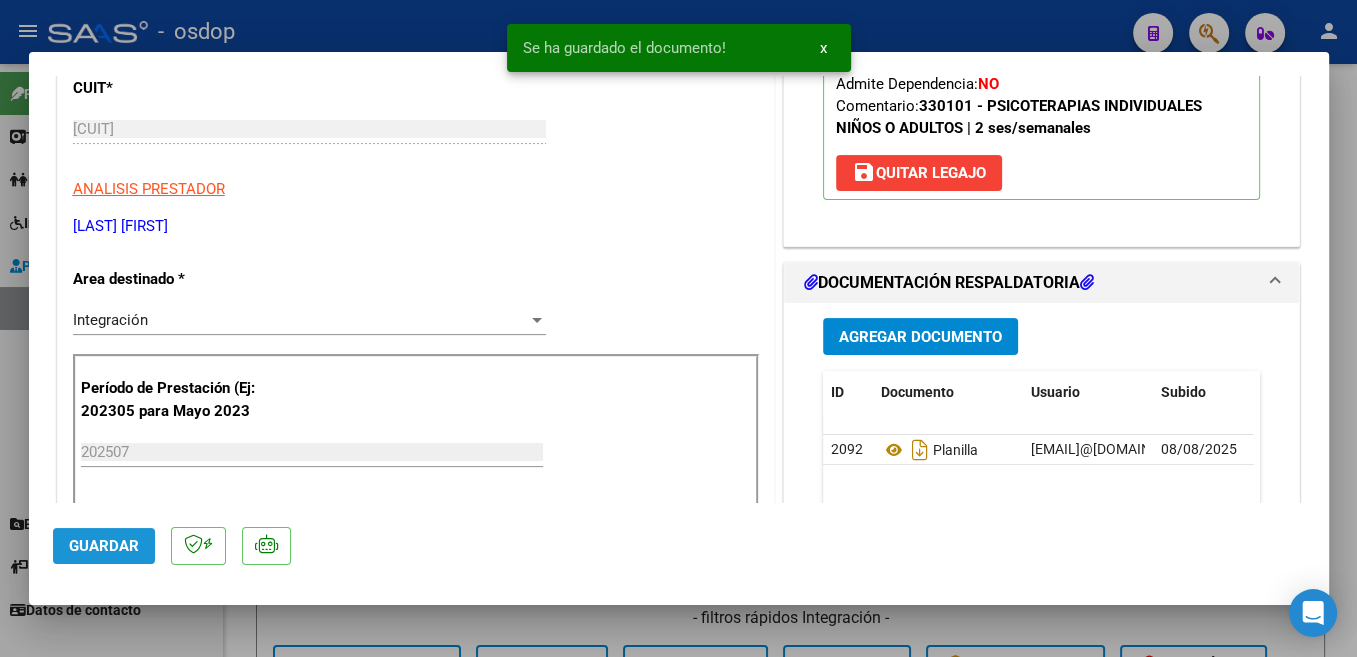 click on "Guardar" 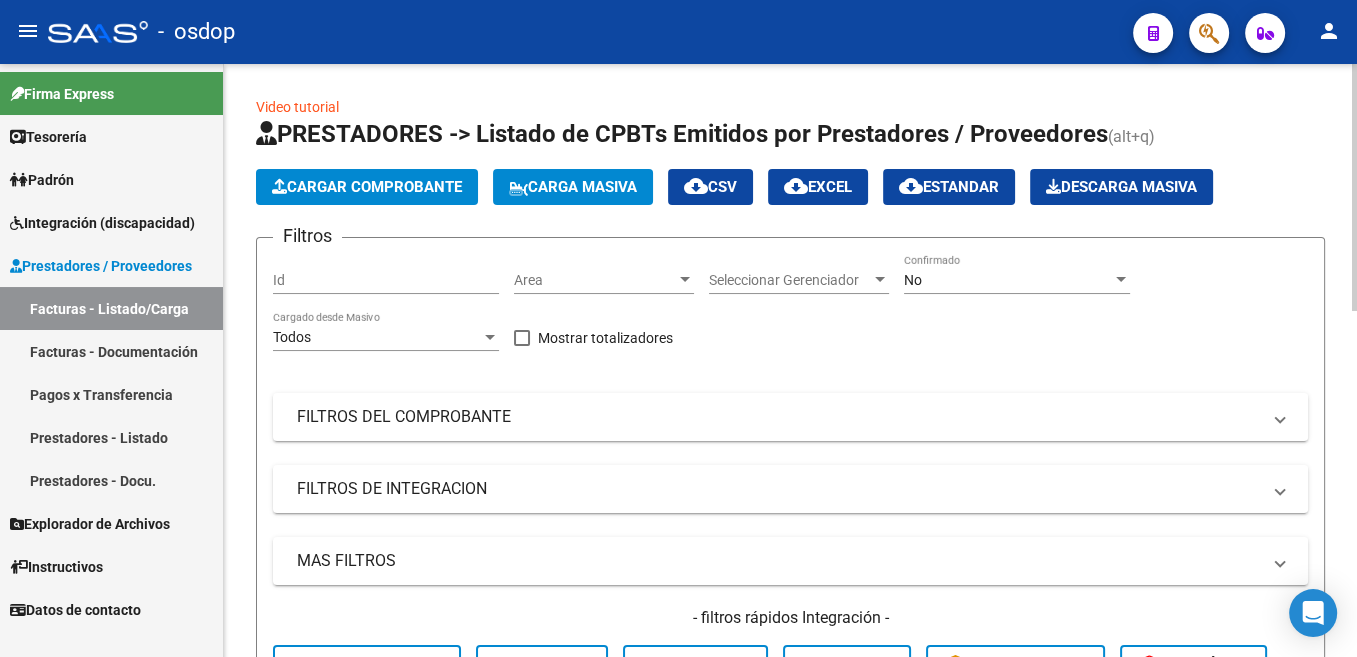 click on "Cargar Comprobante" 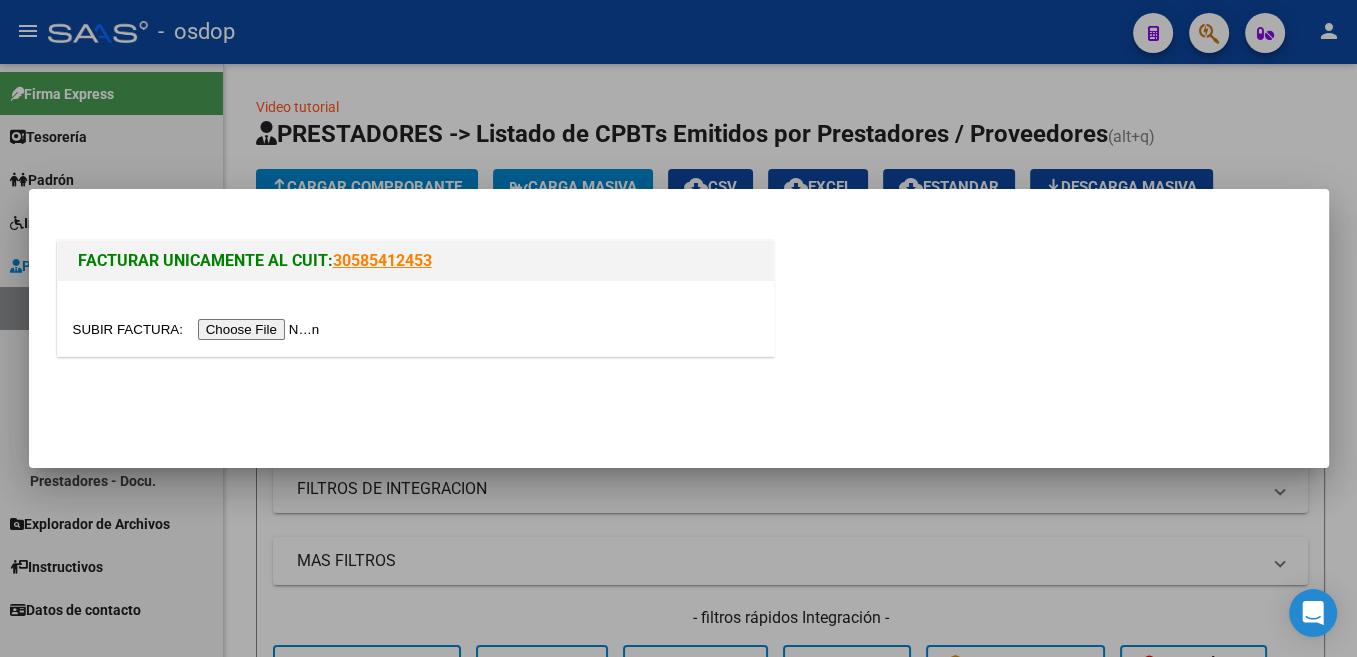 click at bounding box center [199, 329] 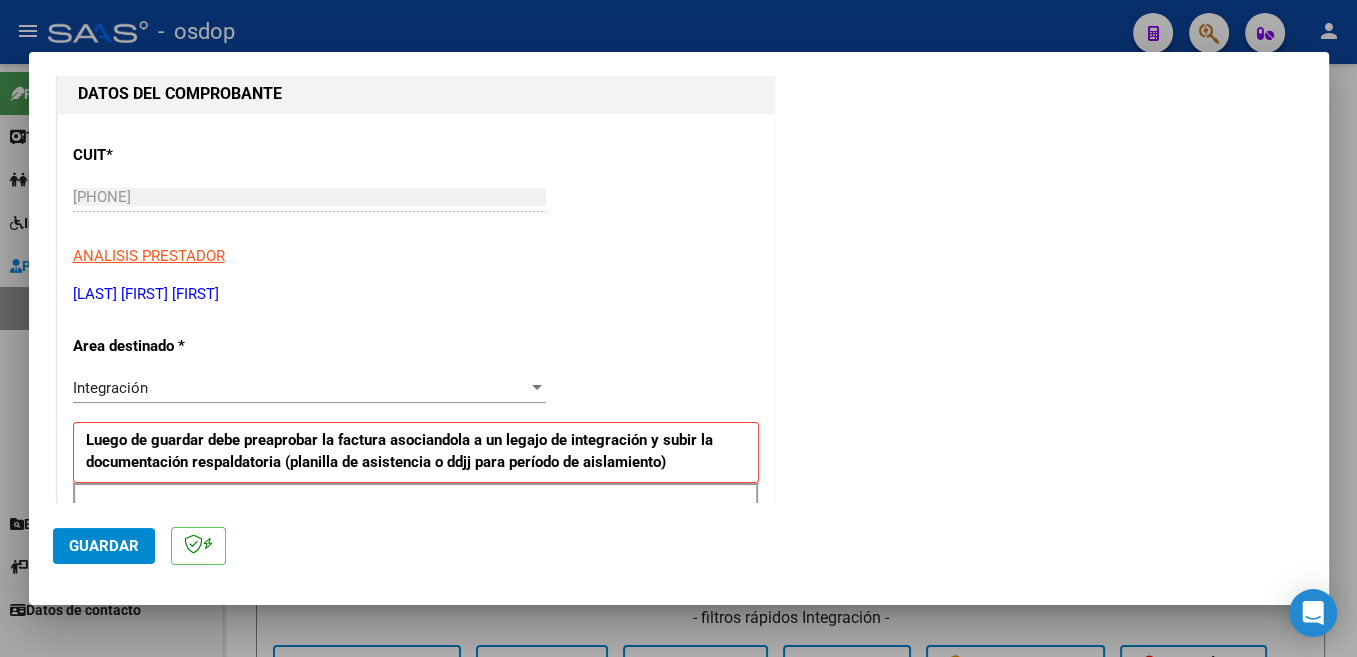 scroll, scrollTop: 424, scrollLeft: 0, axis: vertical 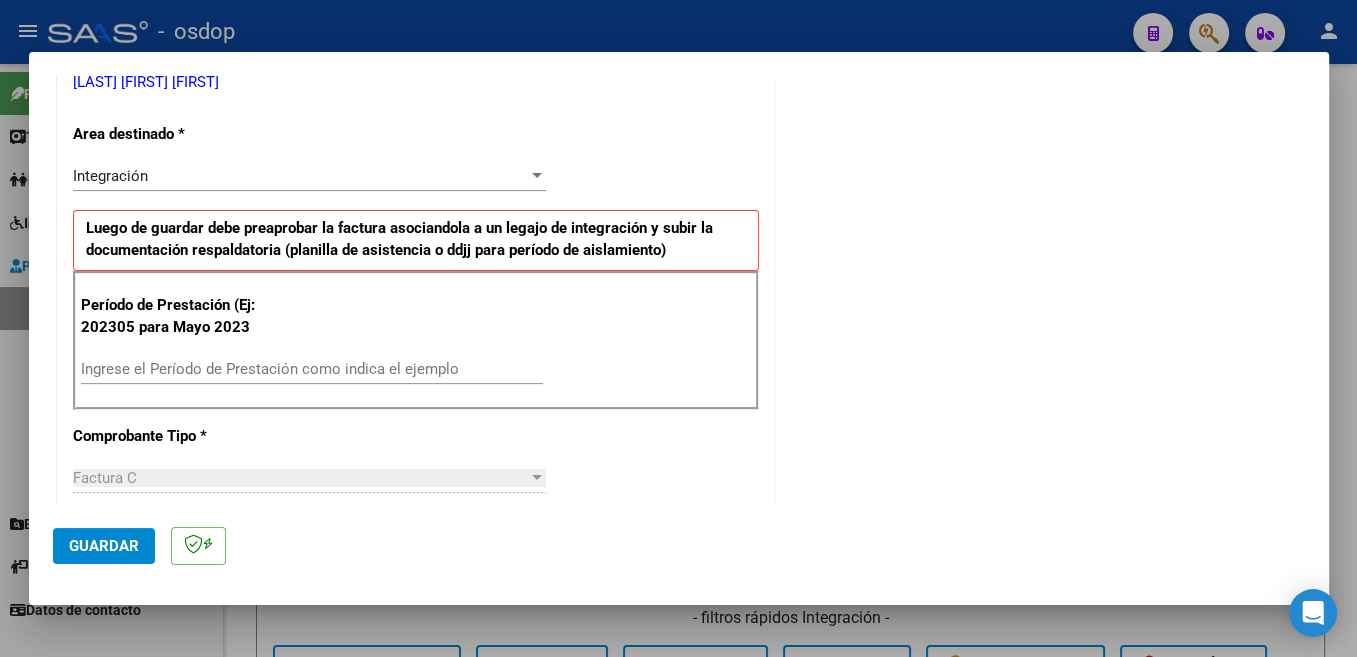 click on "Período de Prestación (Ej: 202305 para Mayo 2023    Ingrese el Período de Prestación como indica el ejemplo" at bounding box center (416, 341) 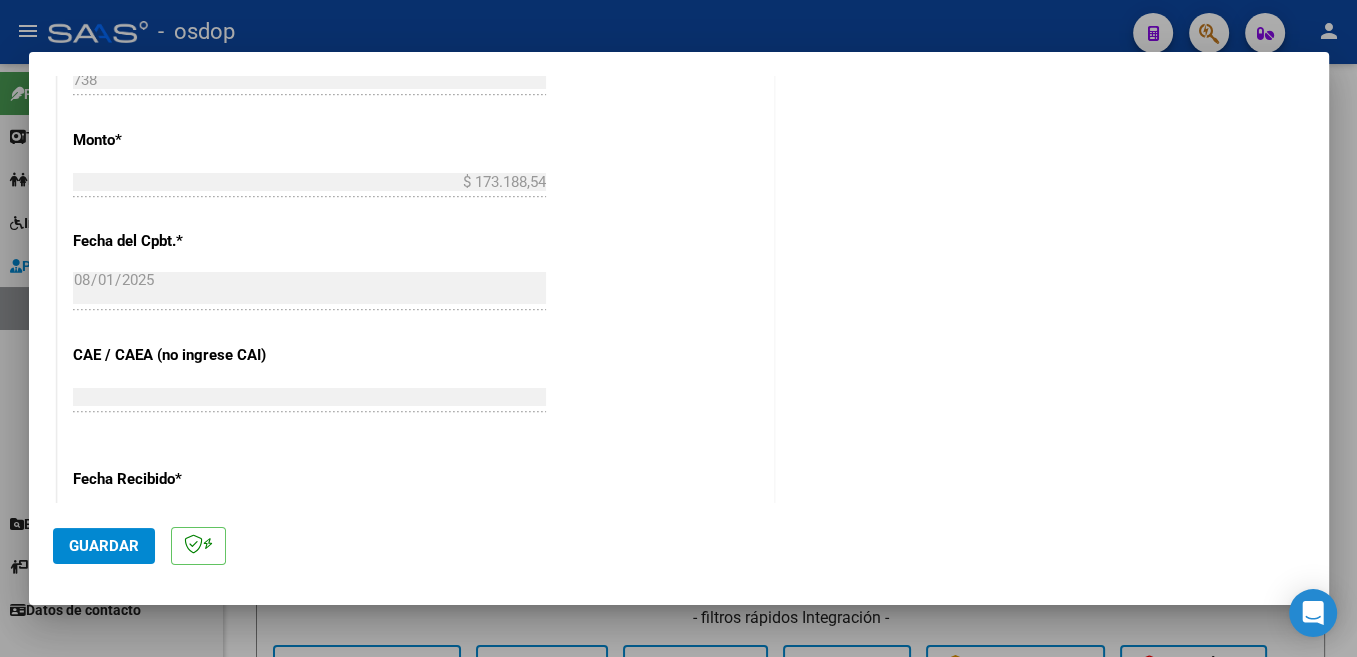 scroll, scrollTop: 1060, scrollLeft: 0, axis: vertical 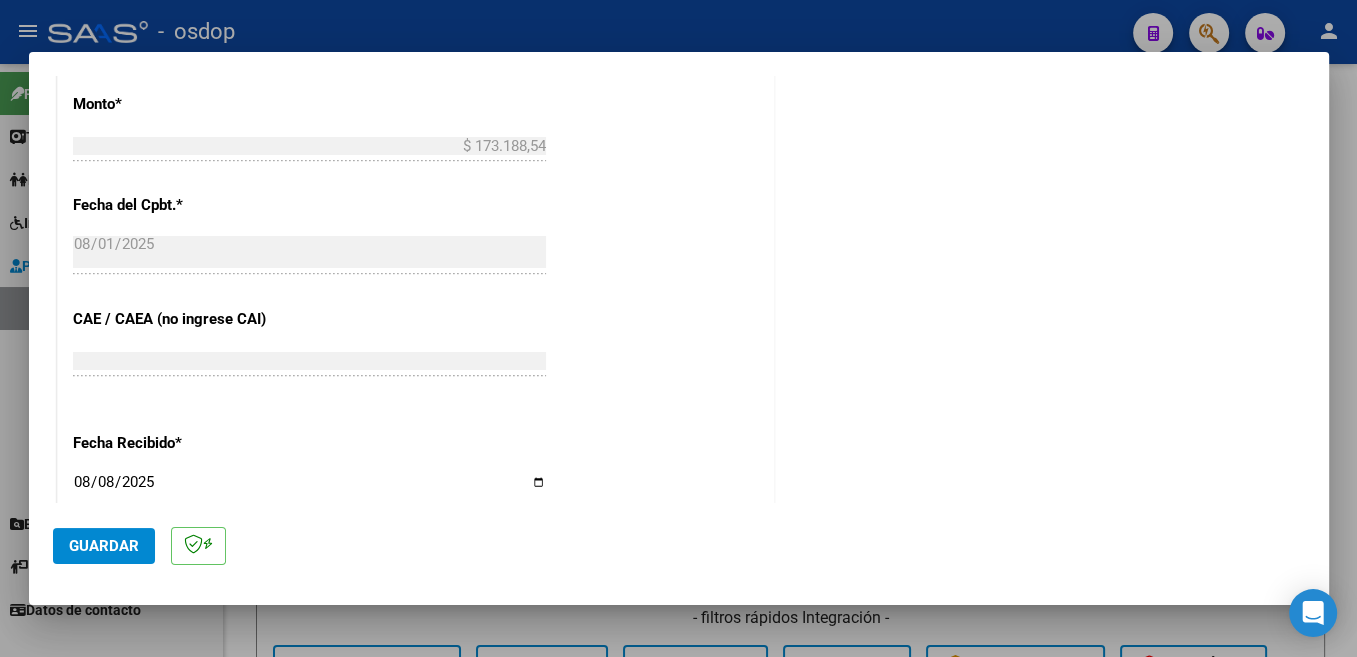 type on "202507" 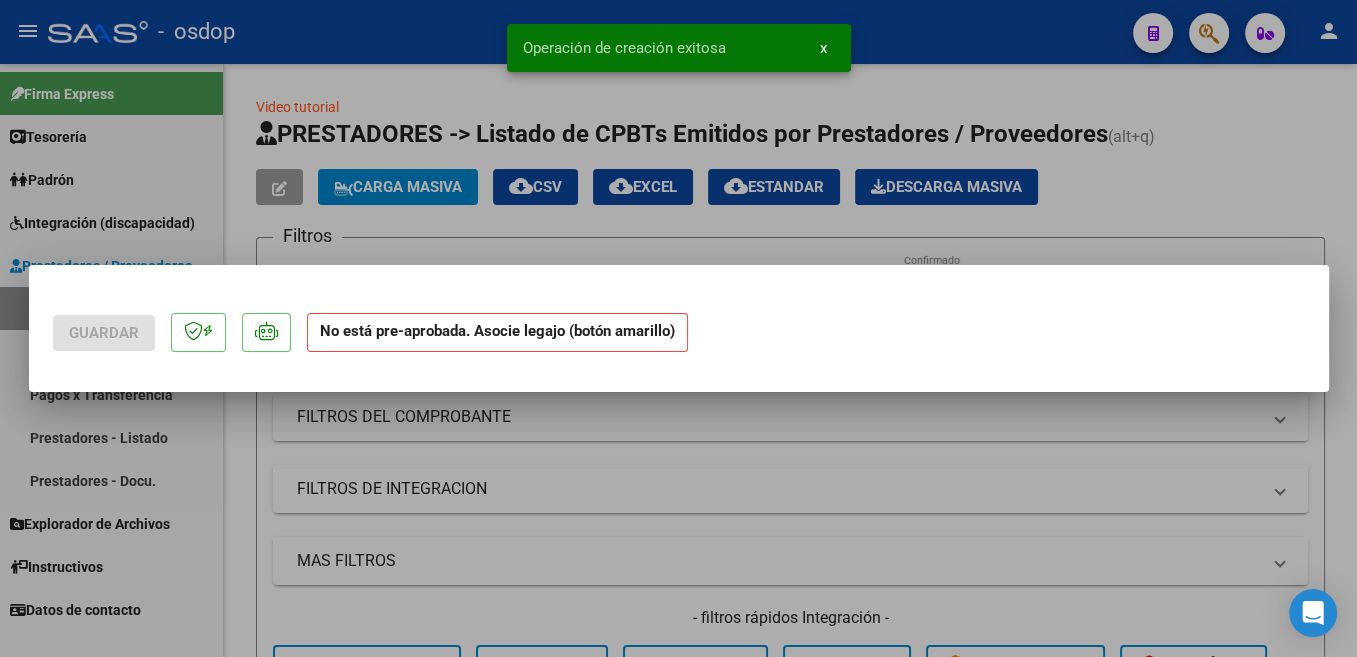 scroll, scrollTop: 0, scrollLeft: 0, axis: both 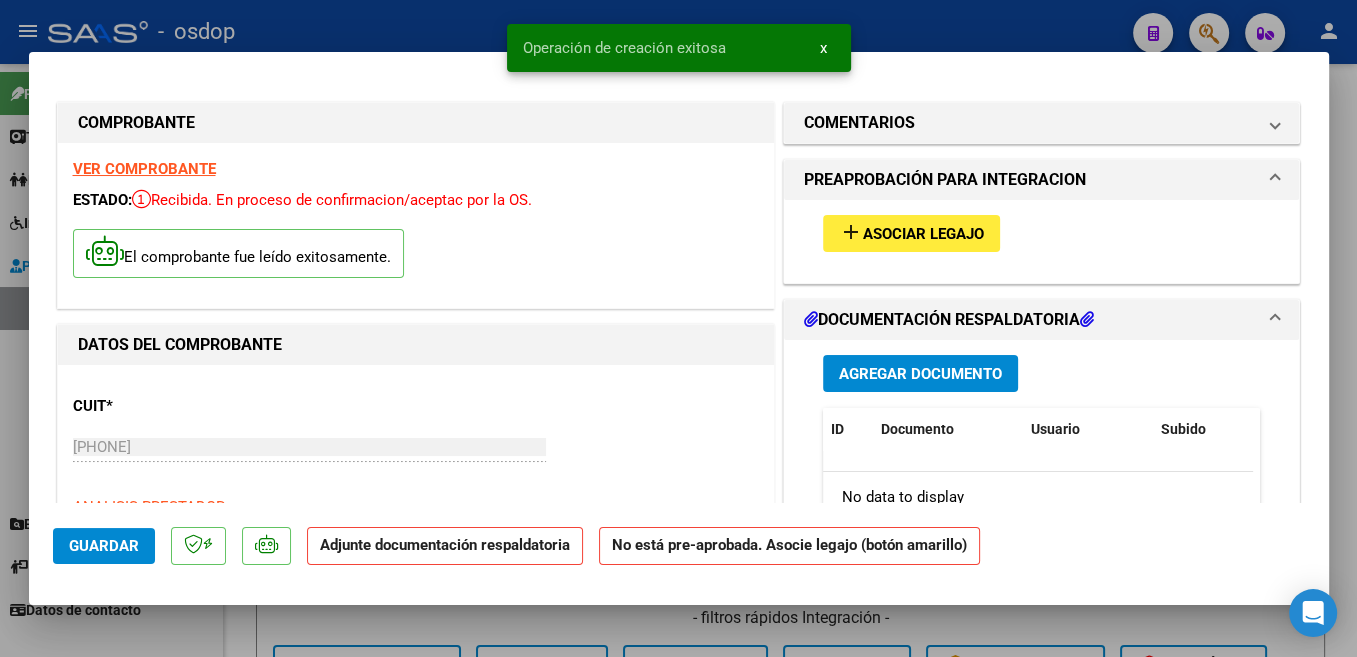click on "Asociar Legajo" at bounding box center (923, 234) 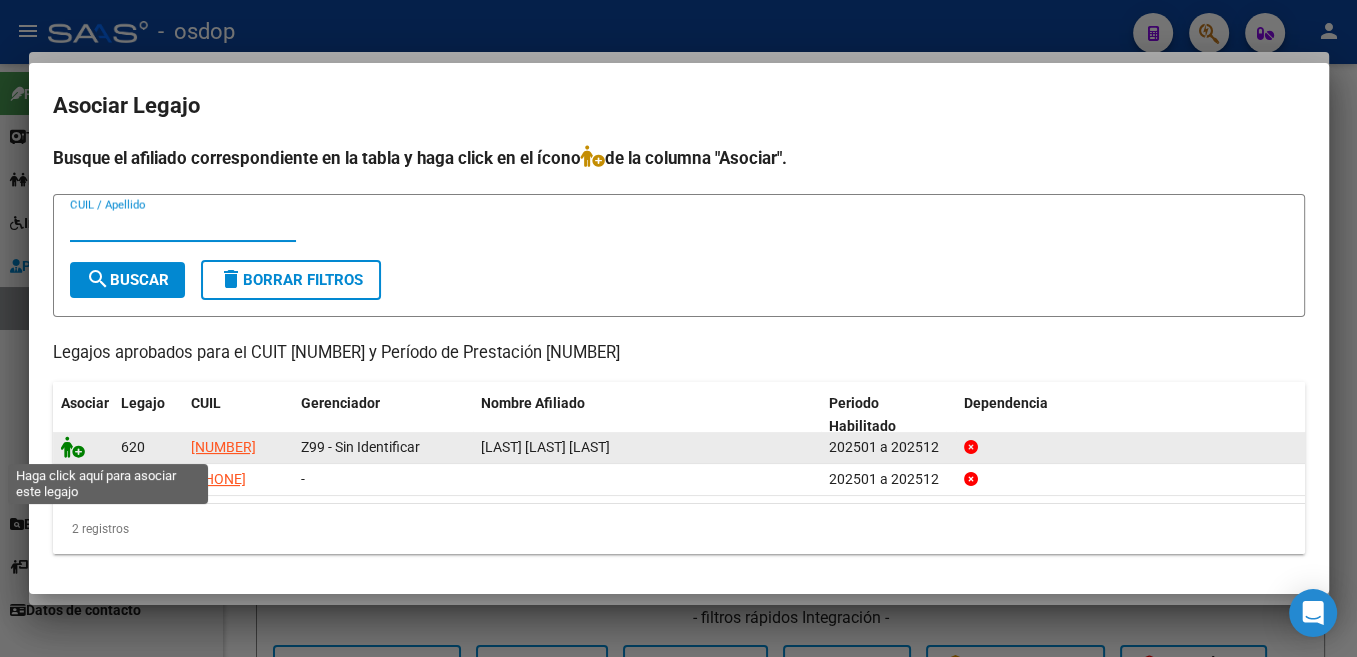 click 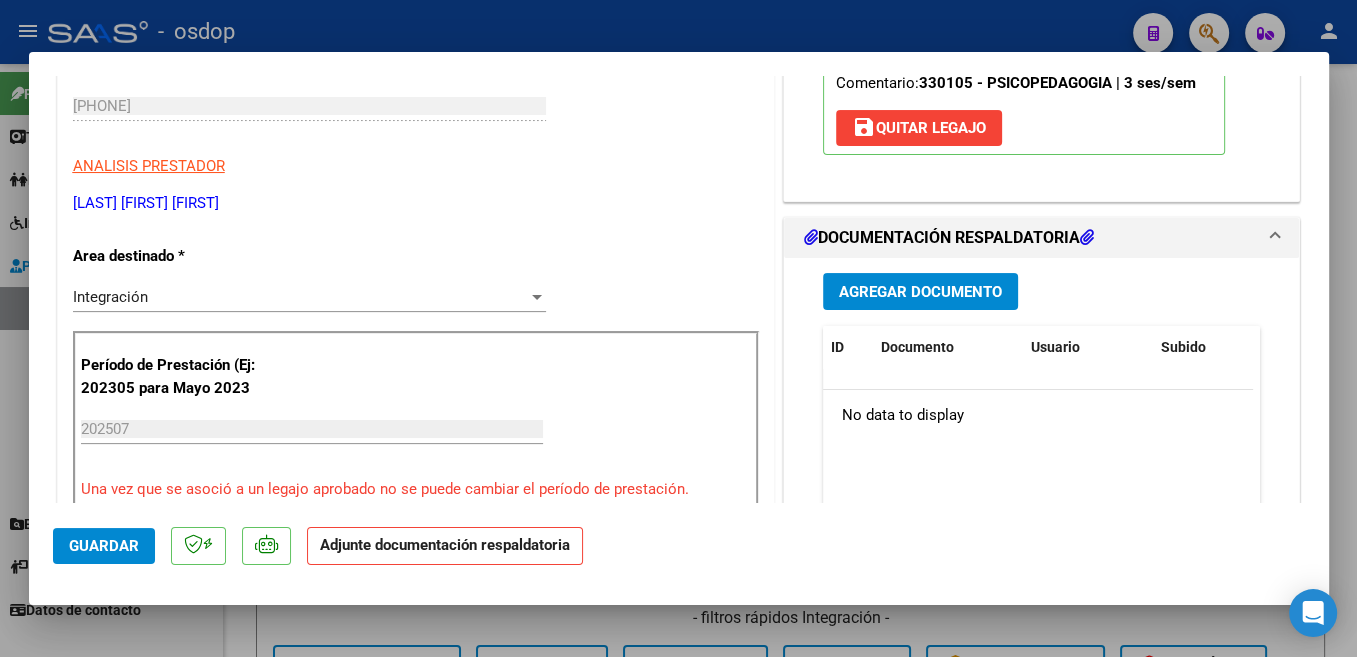 scroll, scrollTop: 424, scrollLeft: 0, axis: vertical 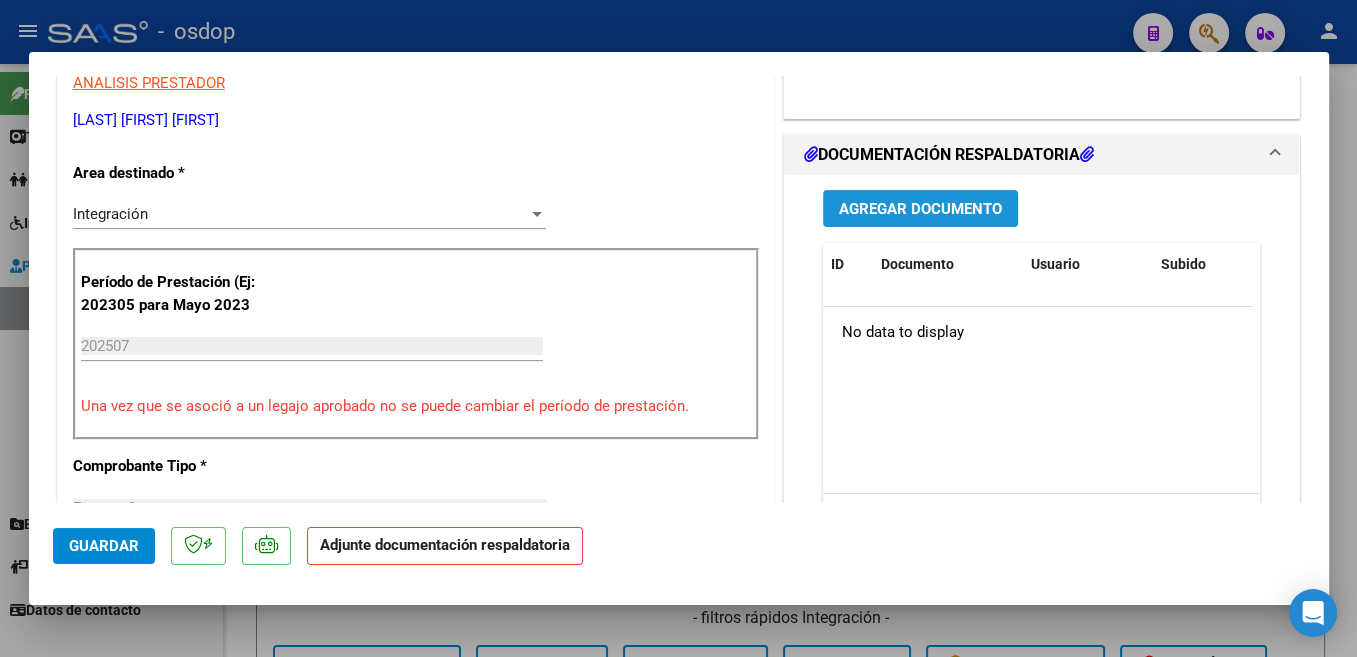 click on "Agregar Documento" at bounding box center (920, 208) 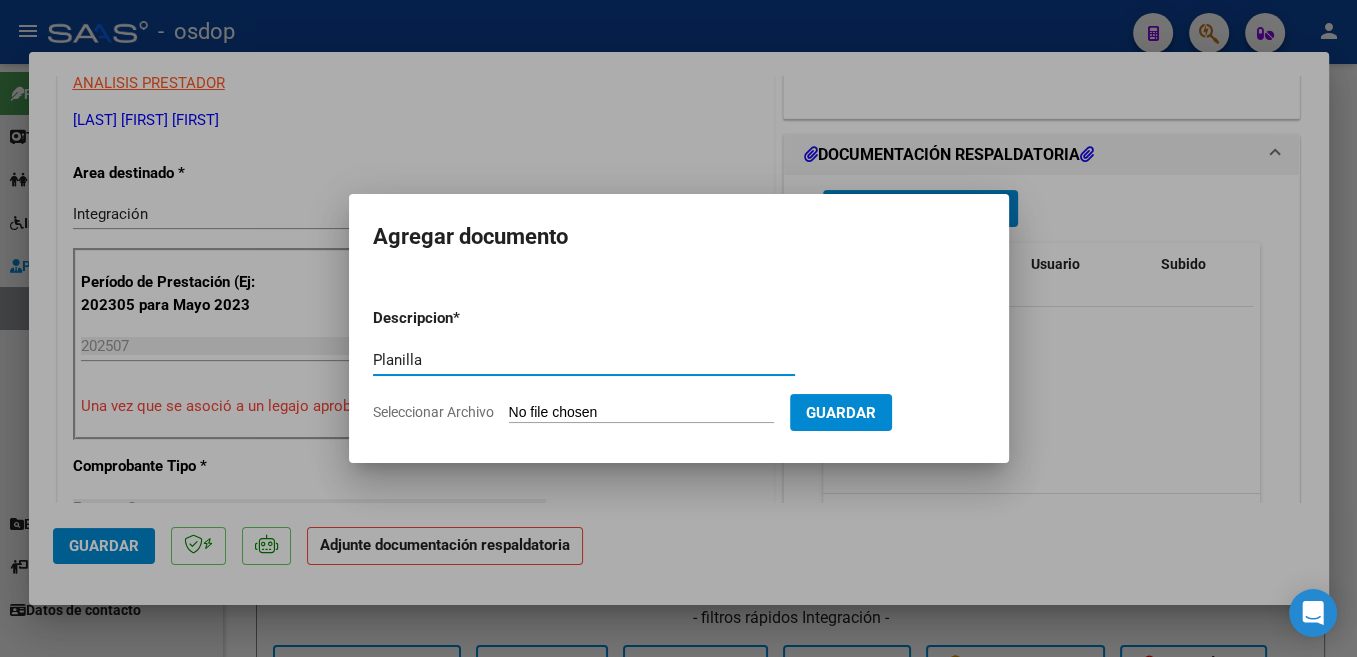 type on "Planilla" 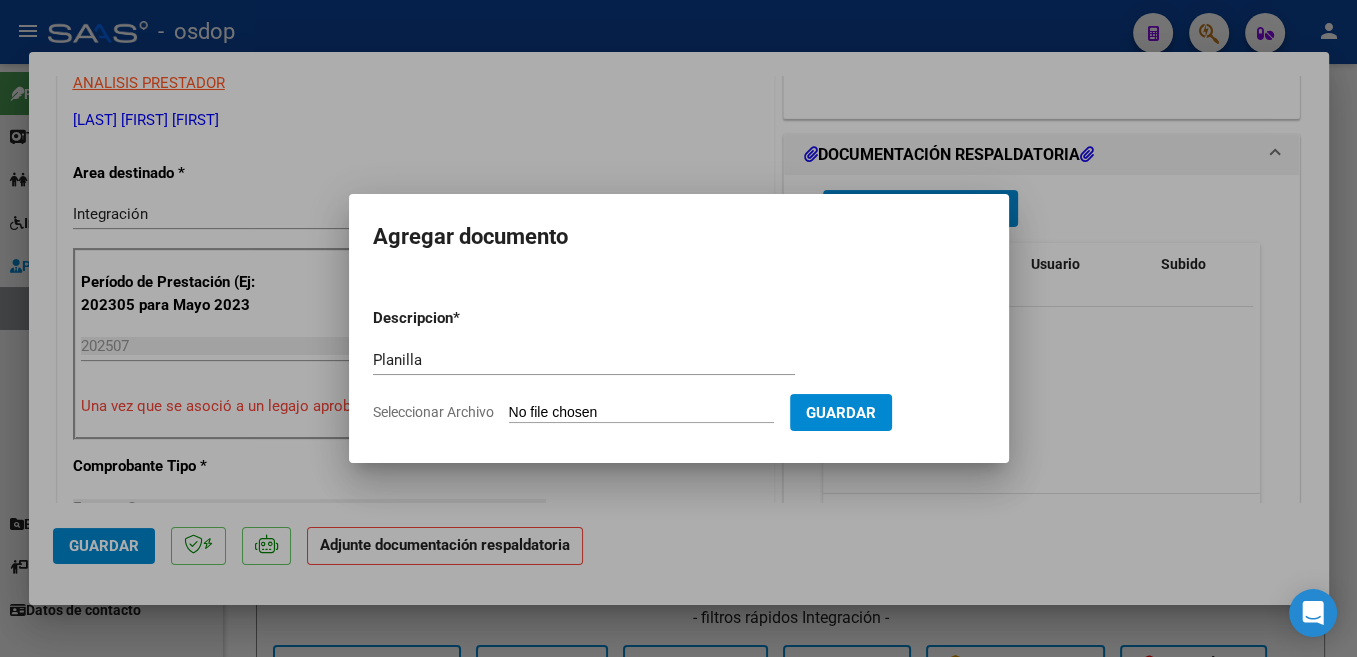 click on "Seleccionar Archivo" at bounding box center [641, 413] 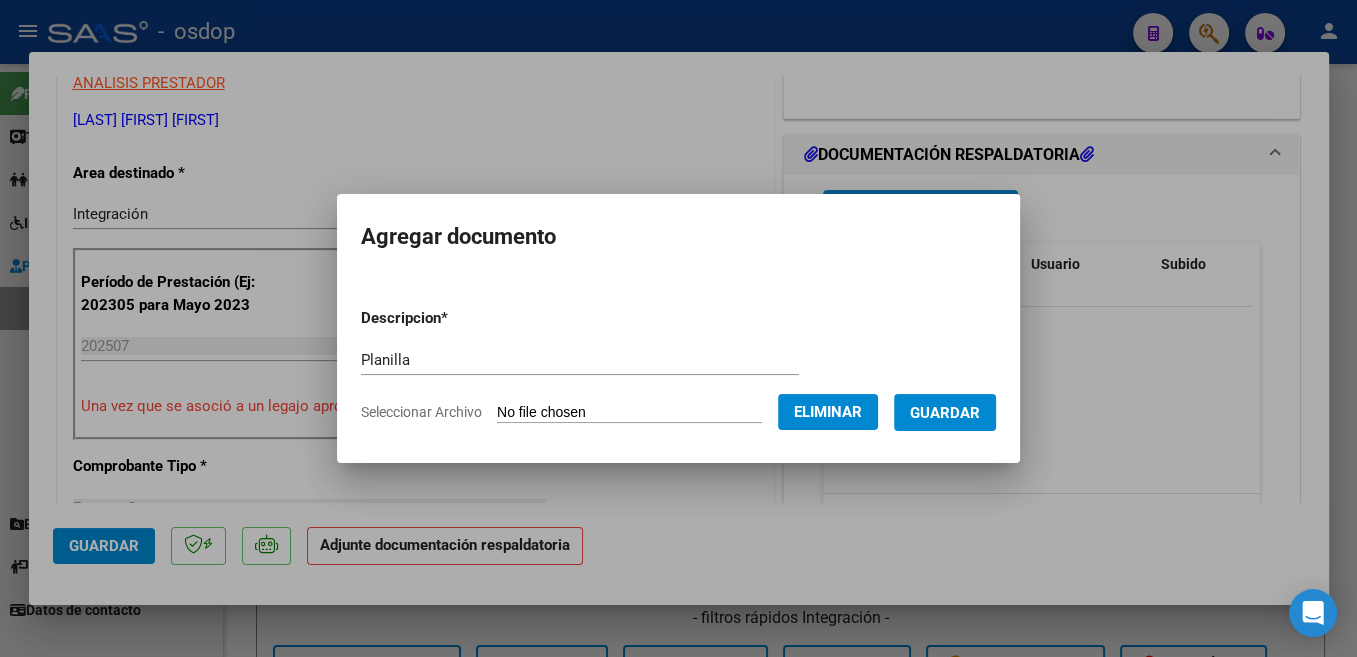 click on "Guardar" at bounding box center [945, 413] 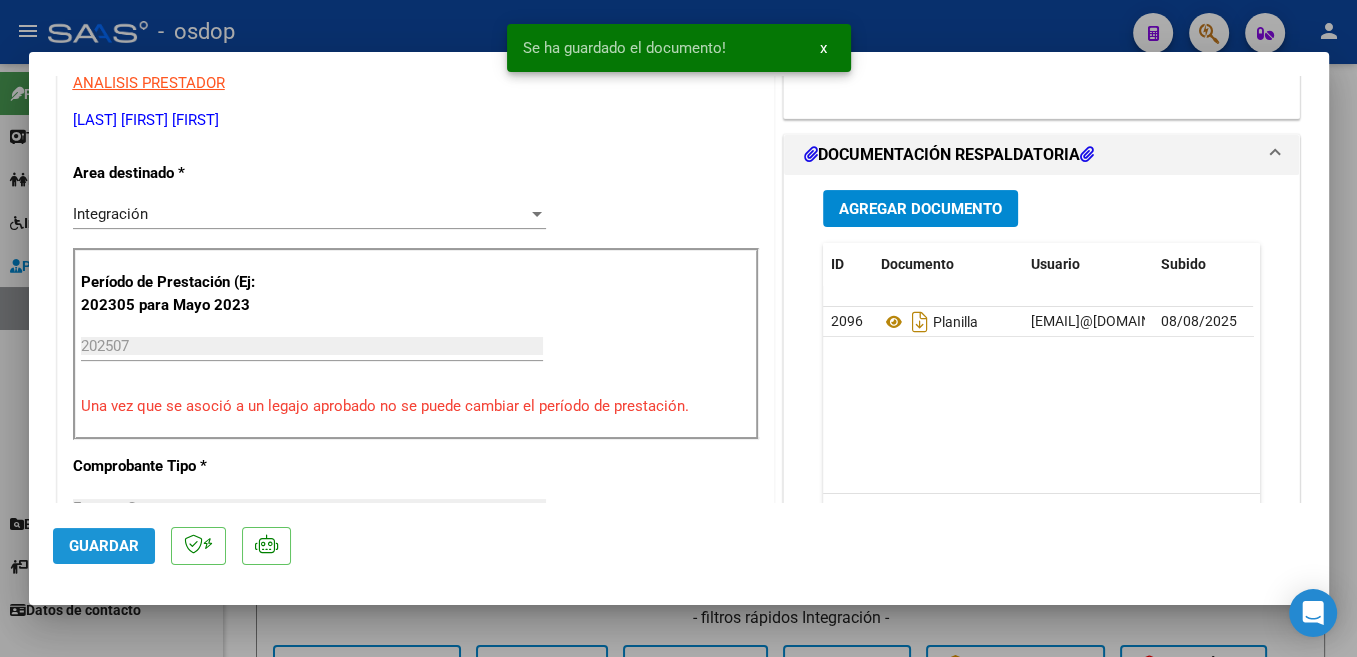 click on "Guardar" 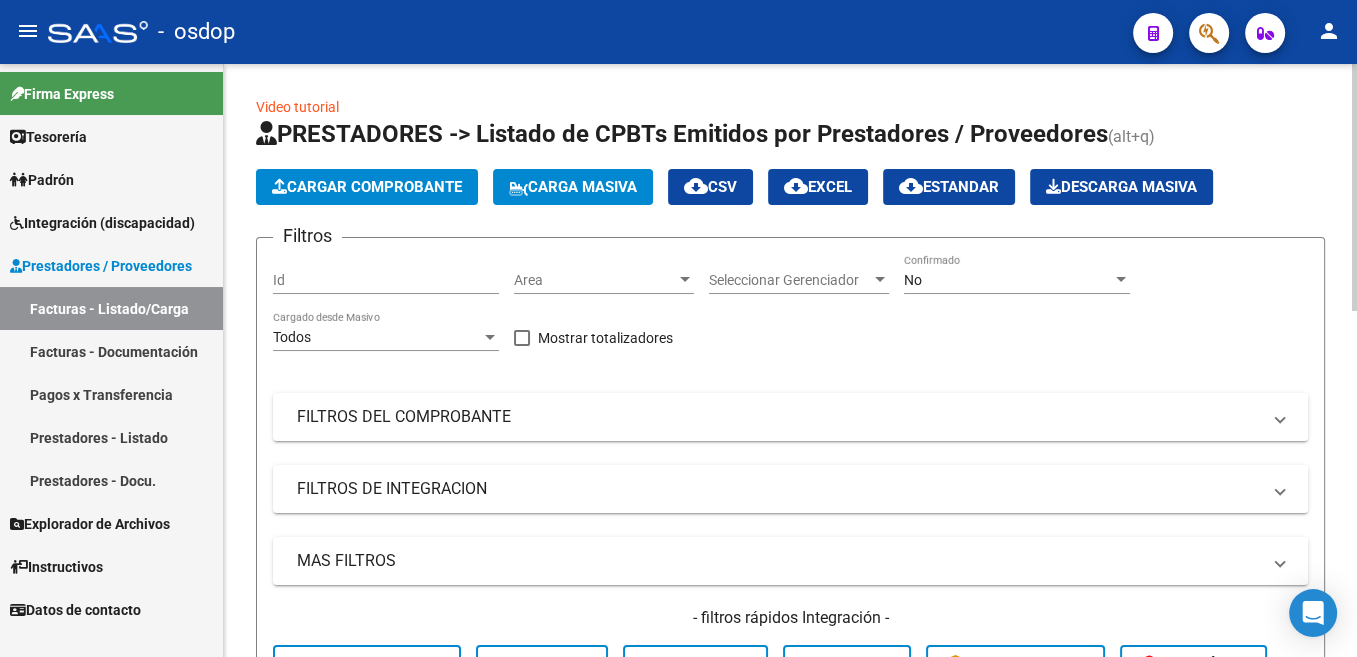 click on "Cargar Comprobante" 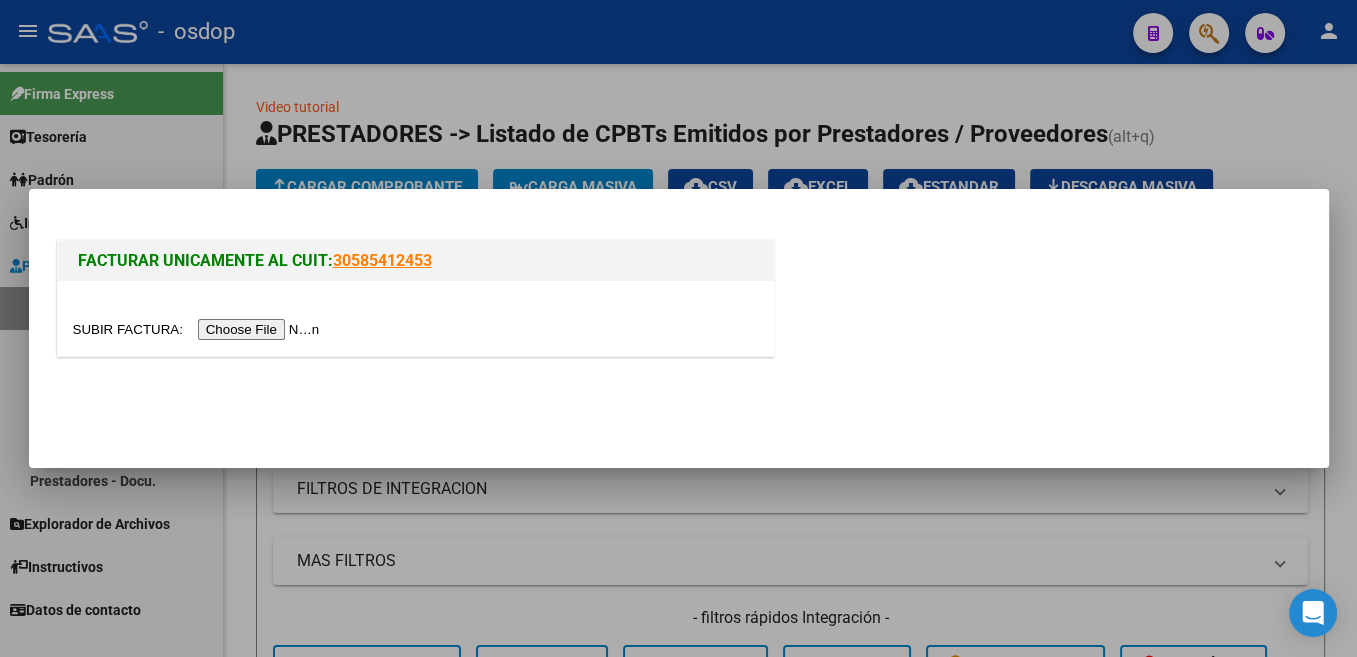 click at bounding box center [199, 329] 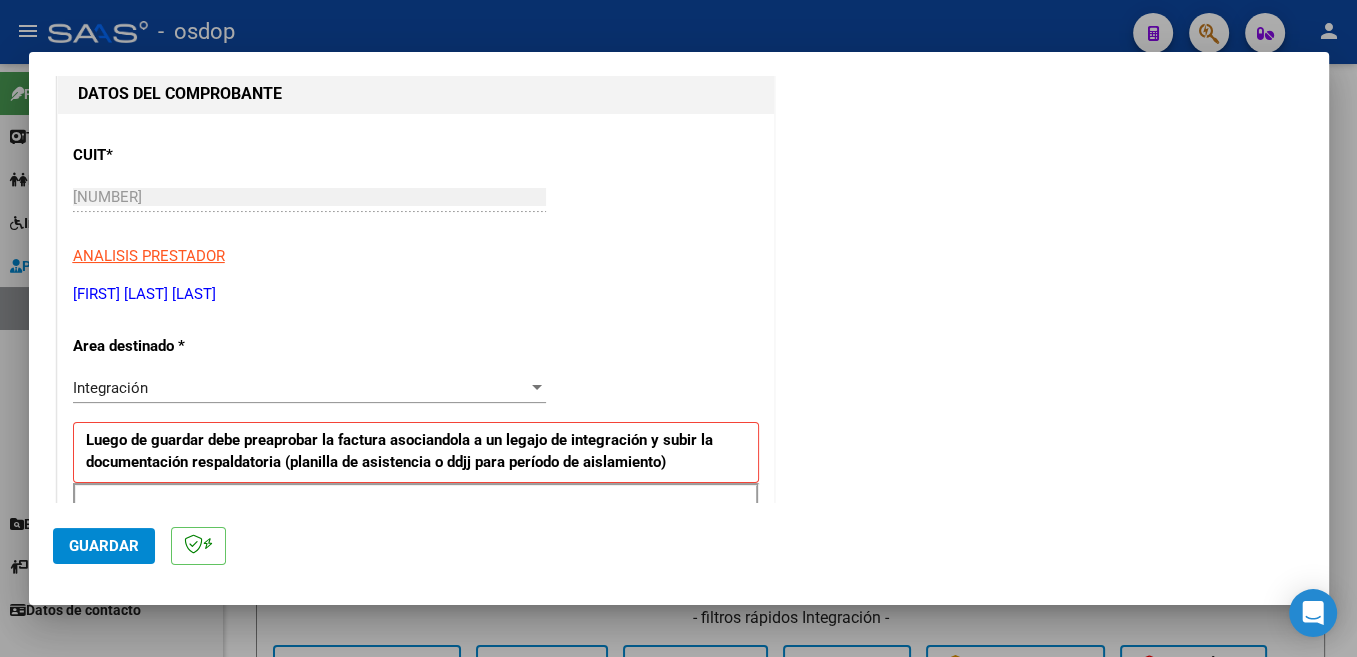 scroll, scrollTop: 318, scrollLeft: 0, axis: vertical 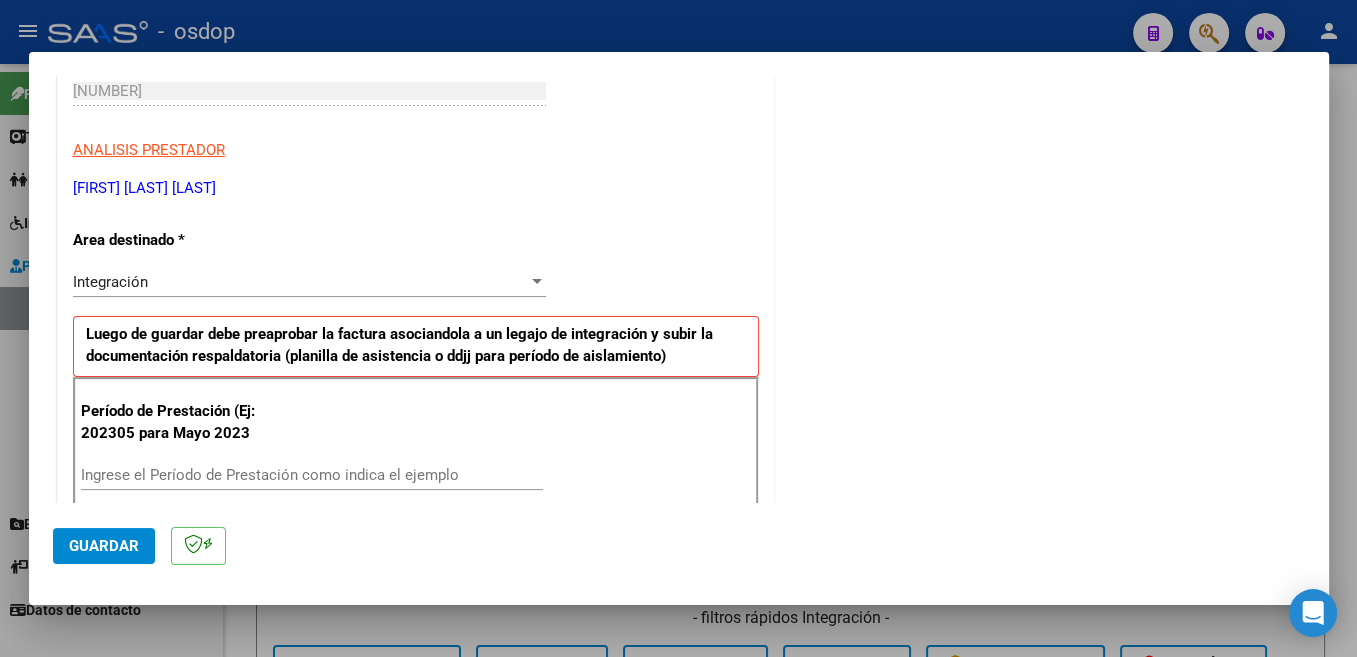 click on "Ingrese el Período de Prestación como indica el ejemplo" at bounding box center (312, 475) 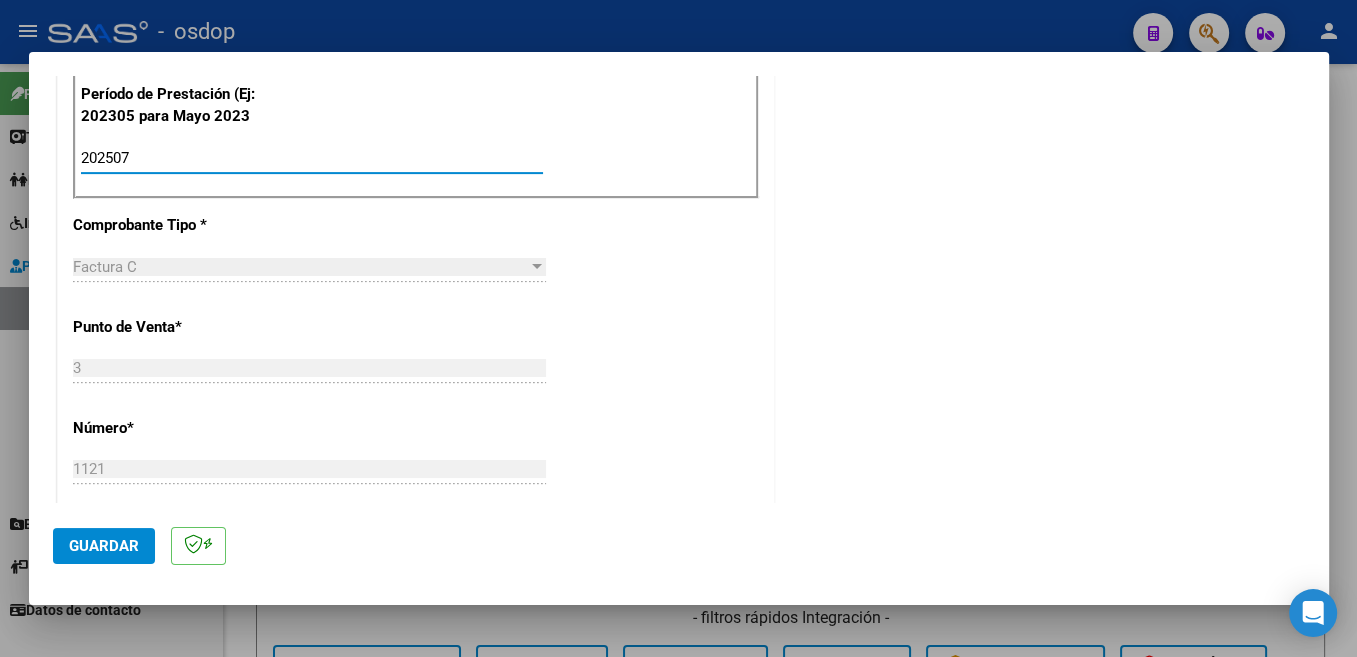 scroll, scrollTop: 742, scrollLeft: 0, axis: vertical 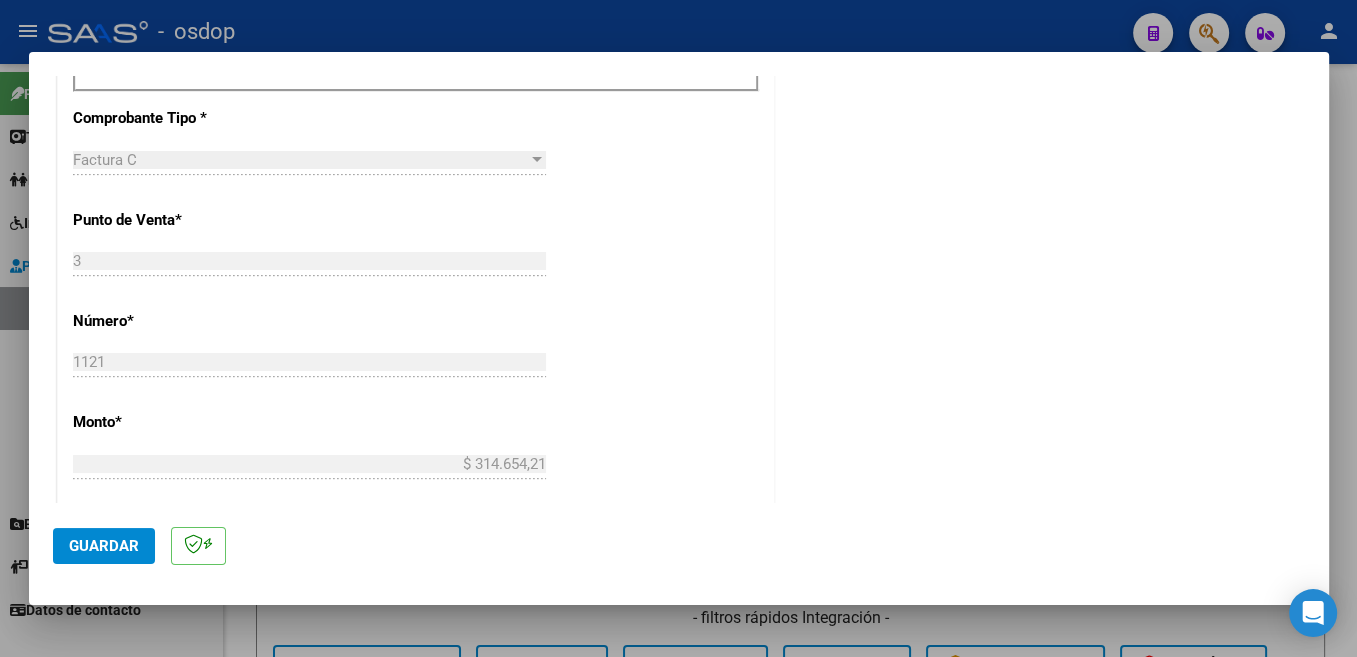 type on "202507" 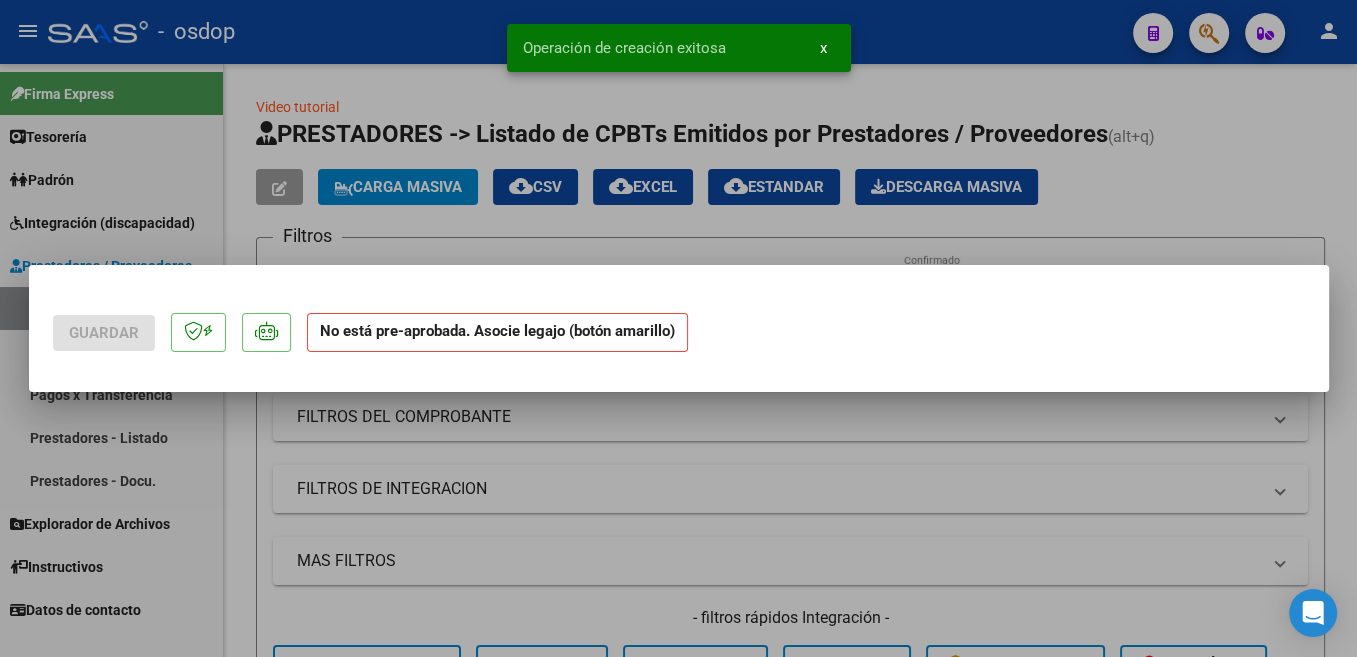 scroll, scrollTop: 0, scrollLeft: 0, axis: both 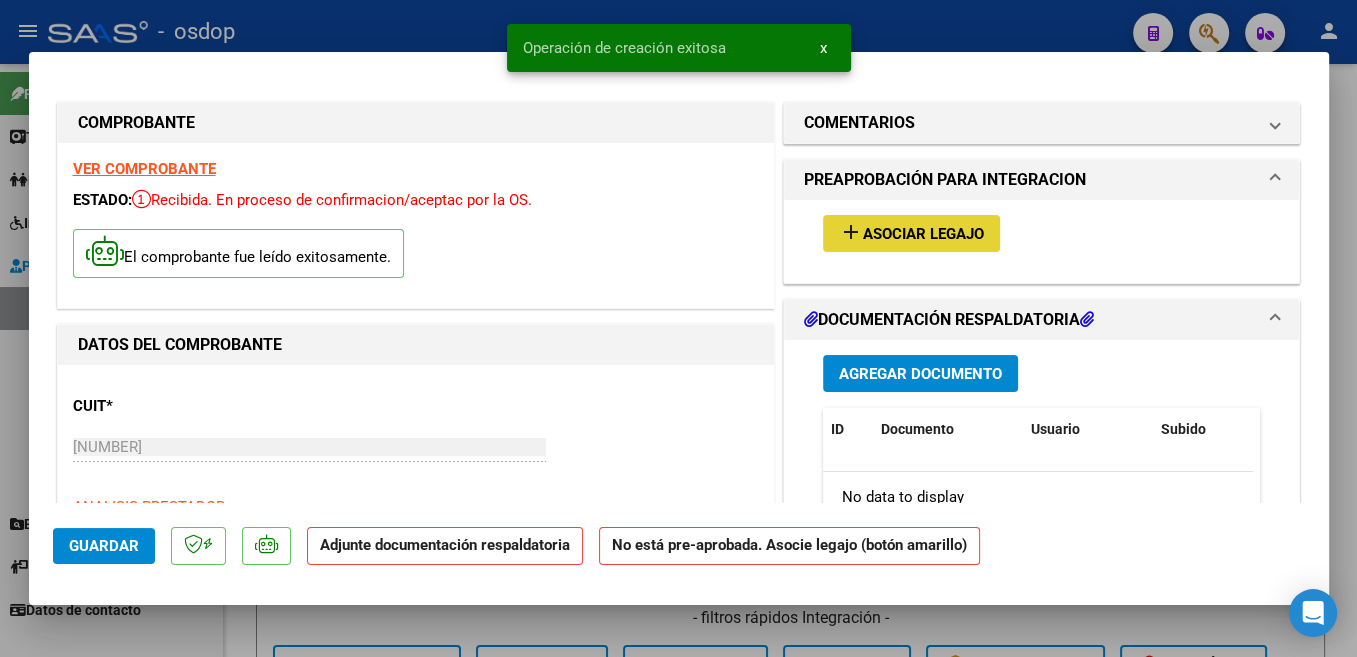 click on "add Asociar Legajo" at bounding box center [911, 233] 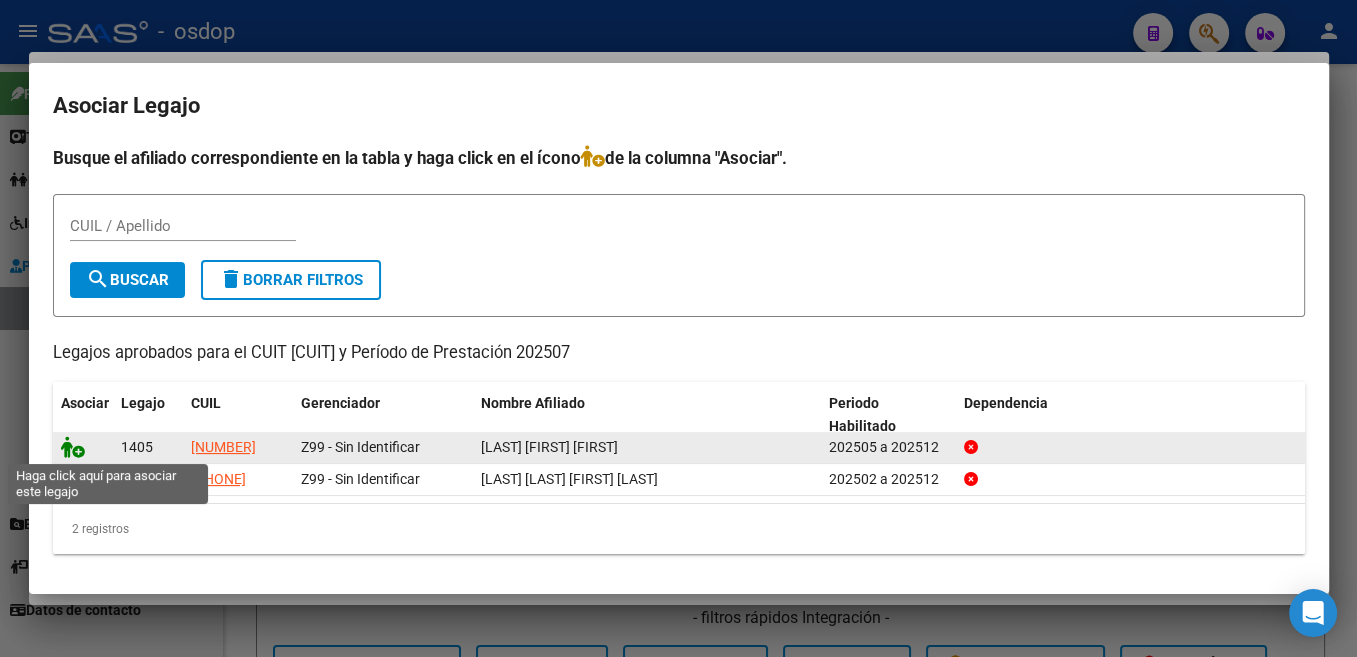 click 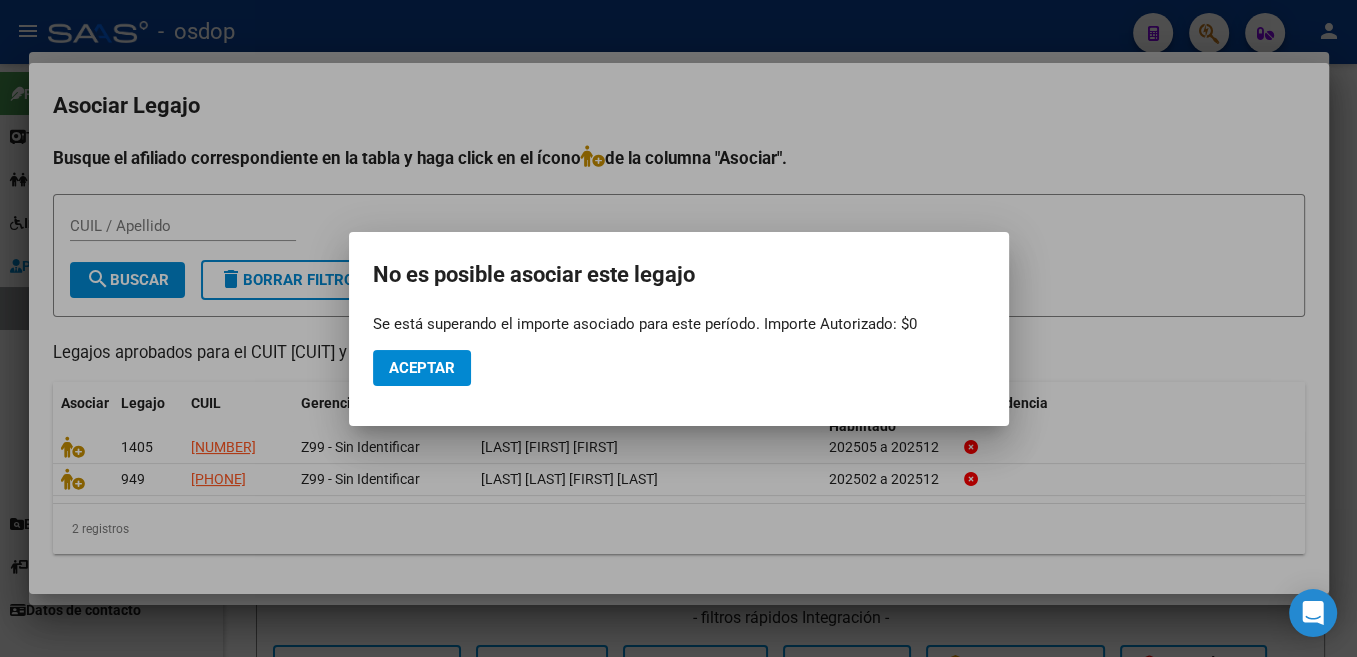 click at bounding box center [678, 328] 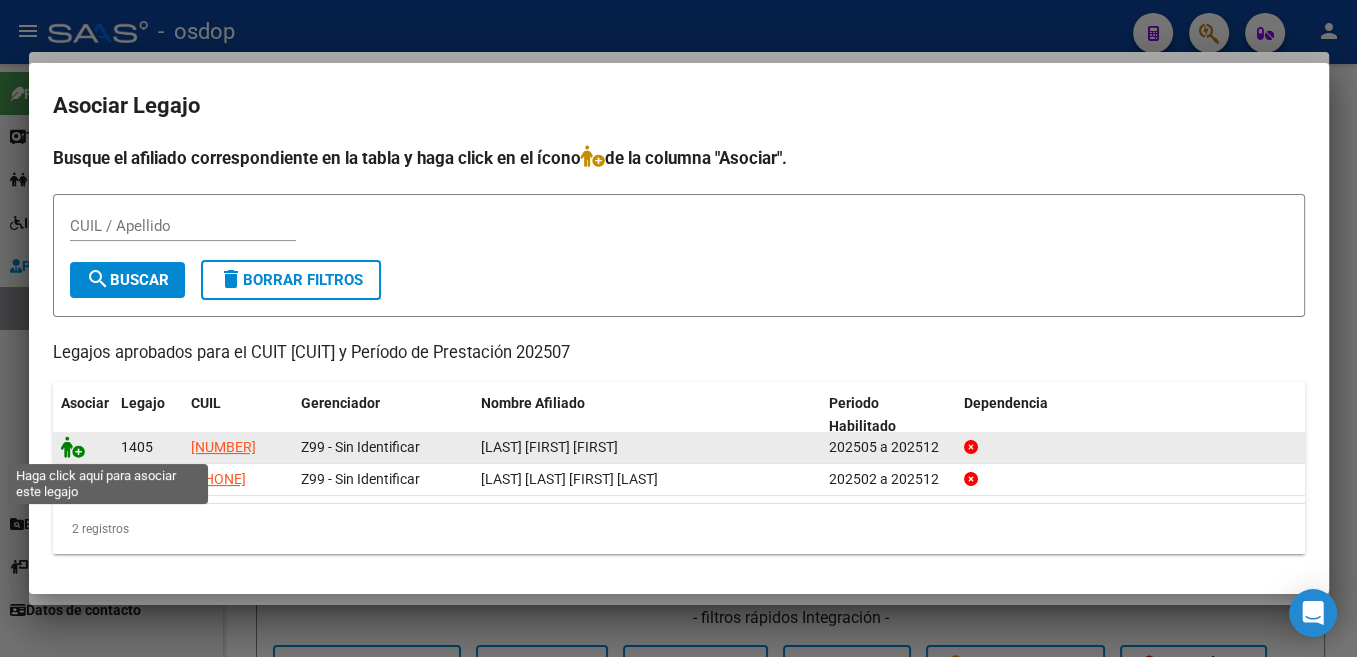 click 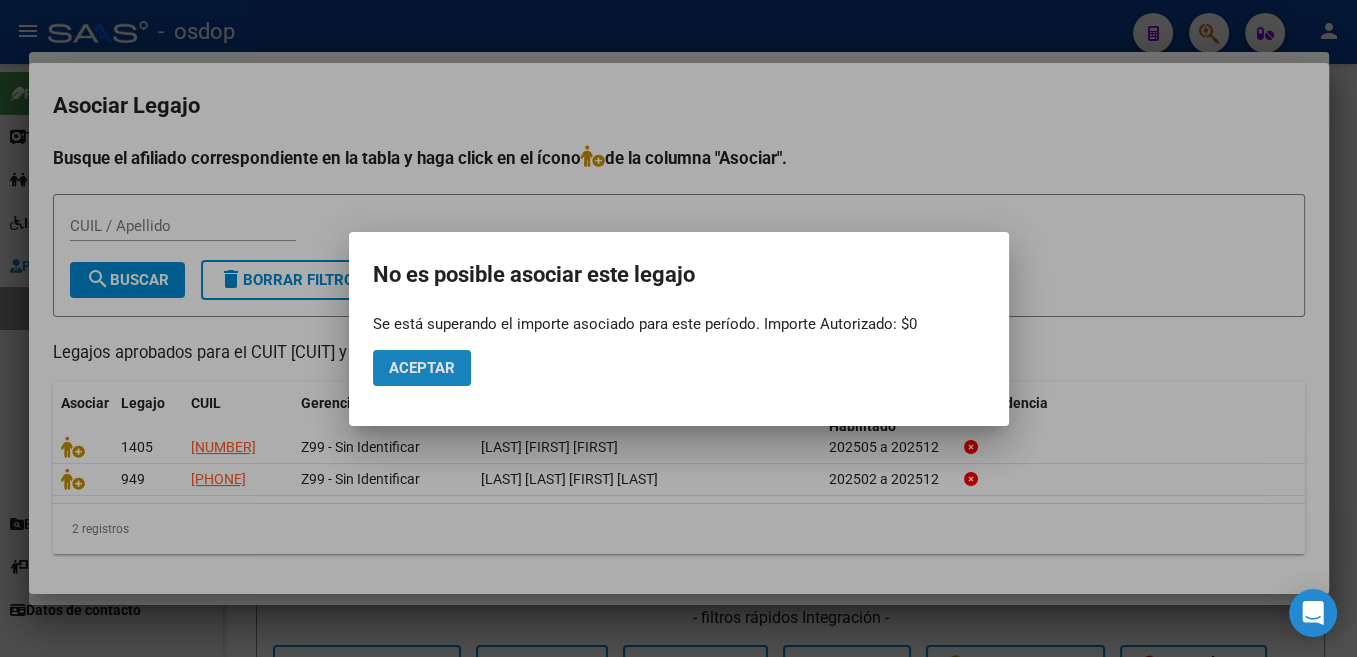 click on "Aceptar" 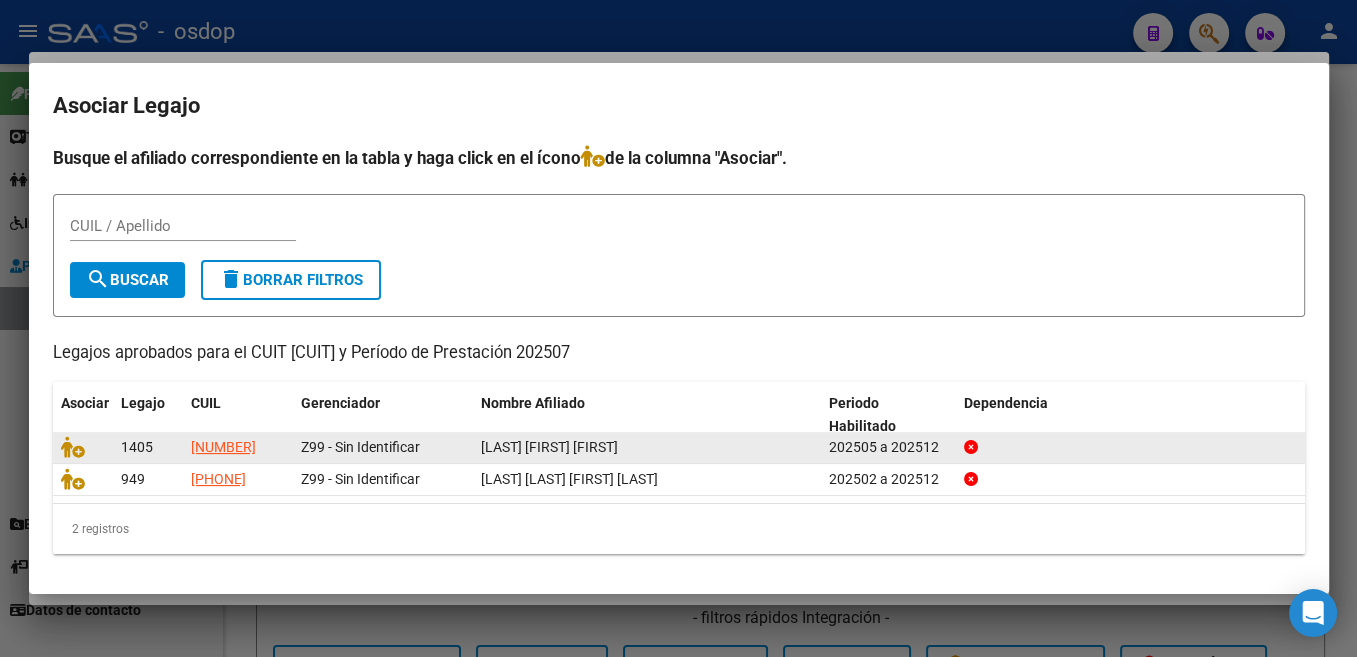 drag, startPoint x: 117, startPoint y: 445, endPoint x: 659, endPoint y: 446, distance: 542.0009 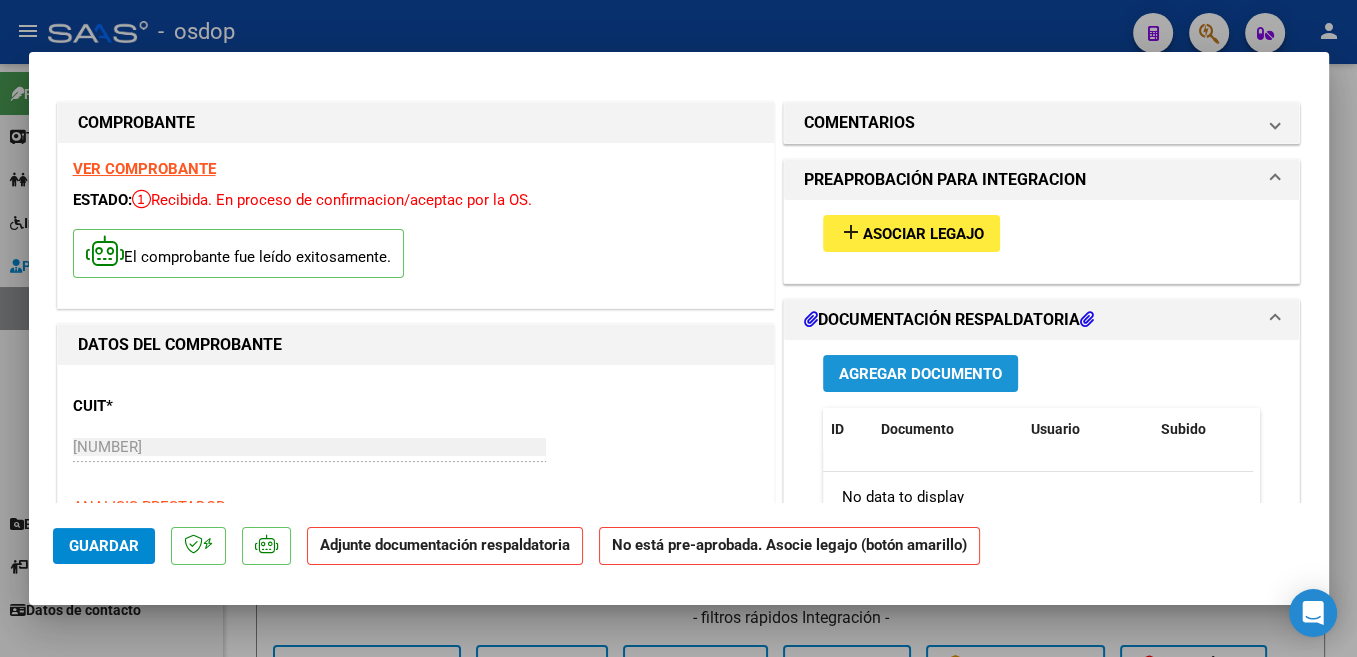 click on "Agregar Documento" at bounding box center (920, 374) 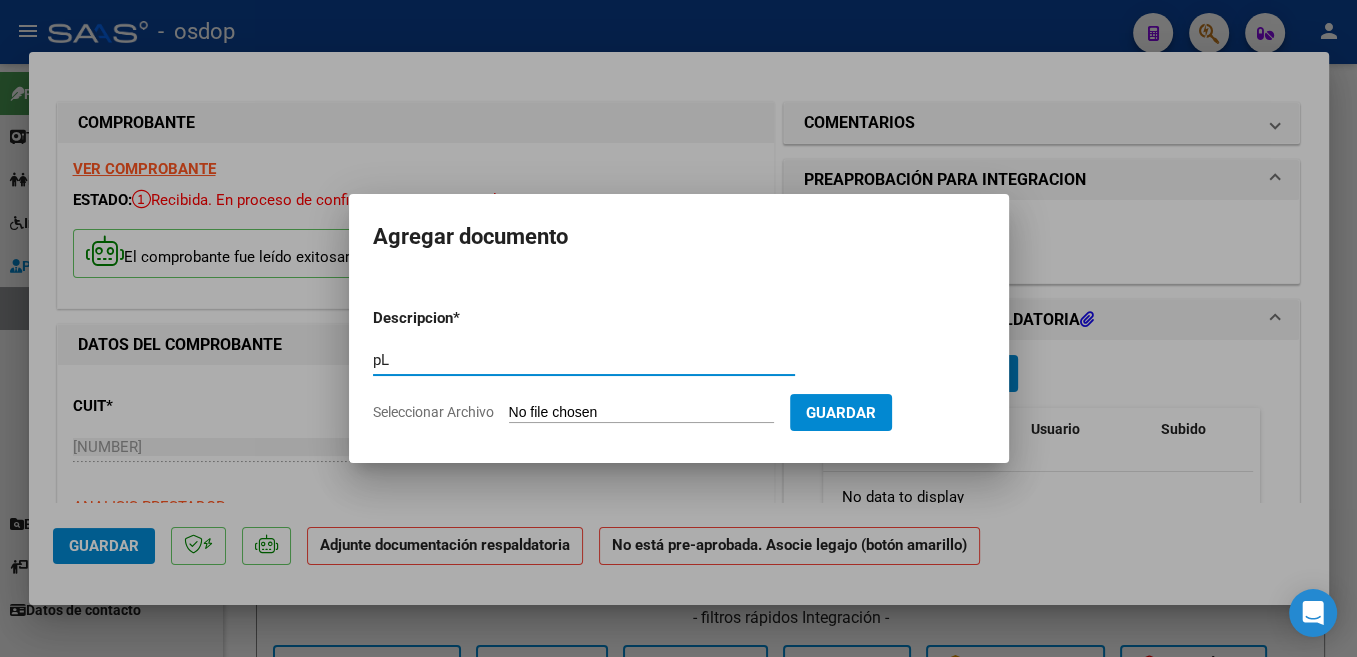 type on "p" 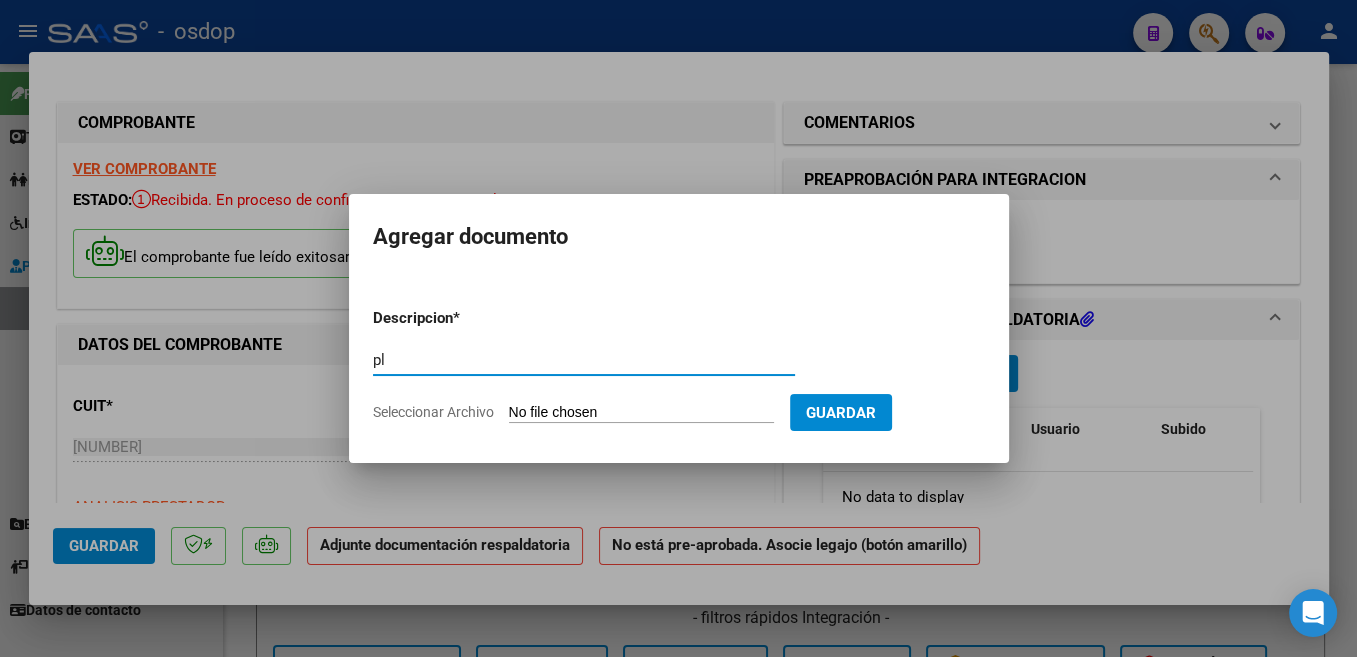 type on "p" 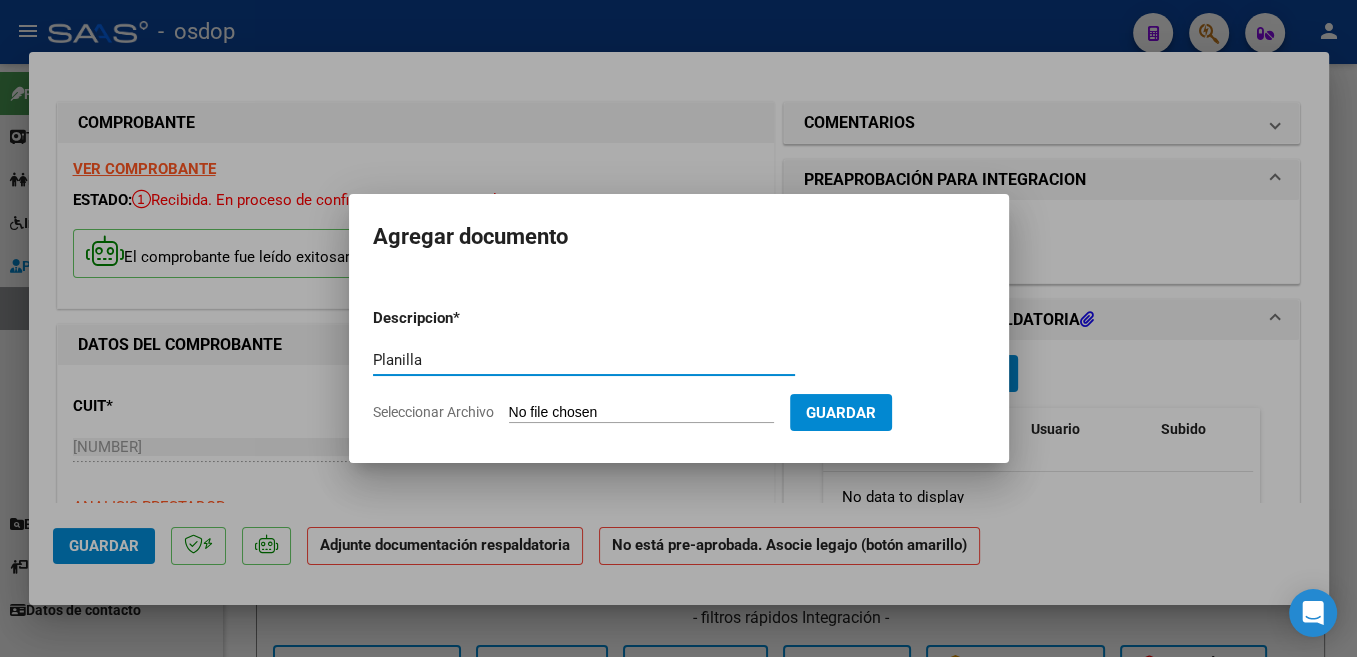 type on "Planilla" 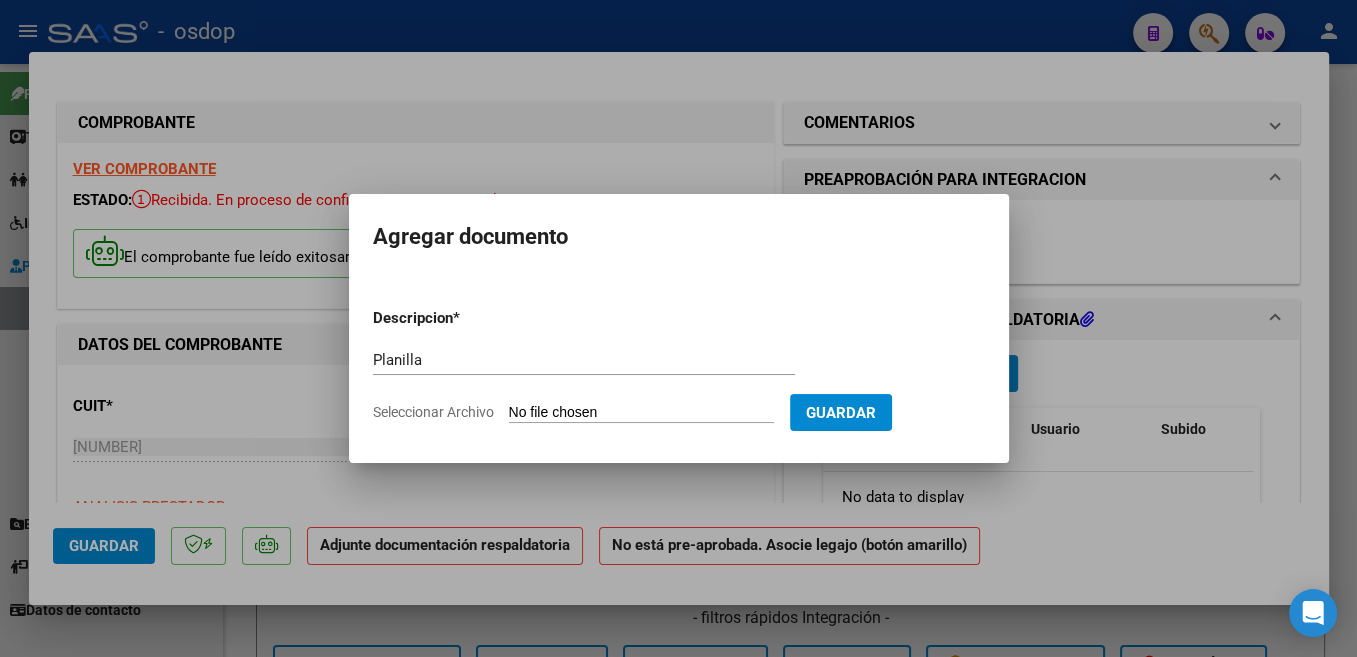click on "Seleccionar Archivo" at bounding box center [641, 413] 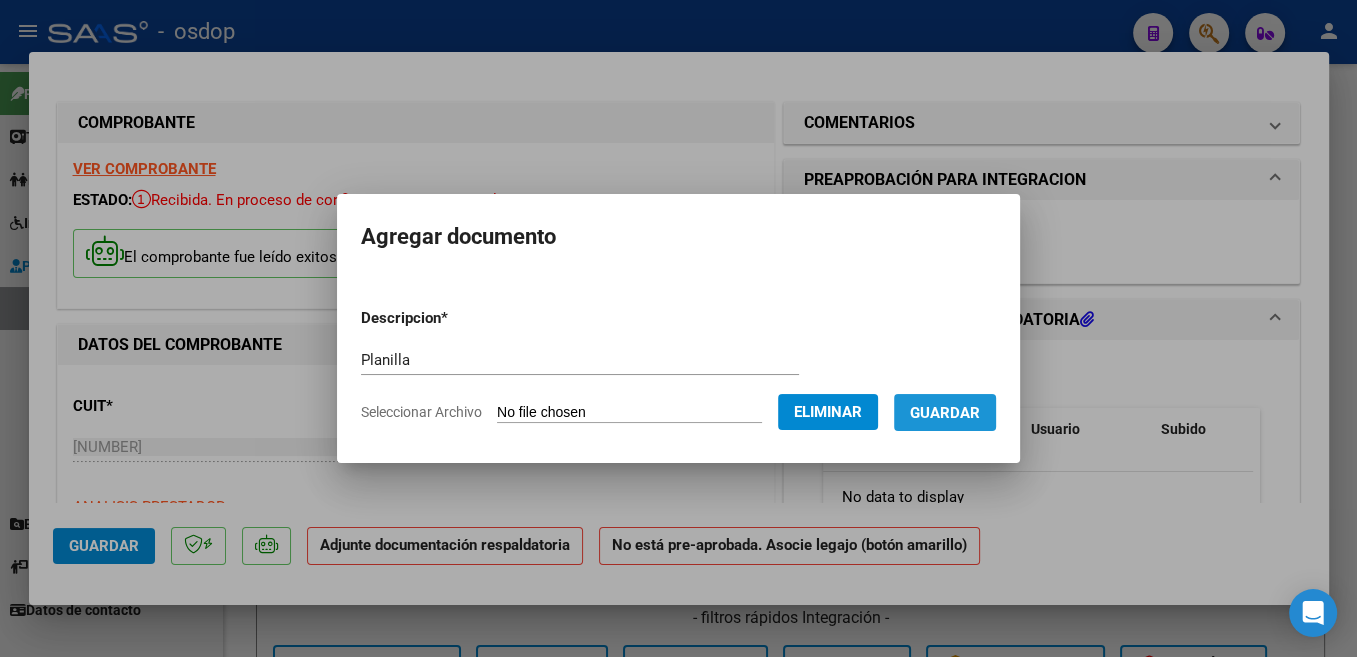 click on "Guardar" at bounding box center (945, 412) 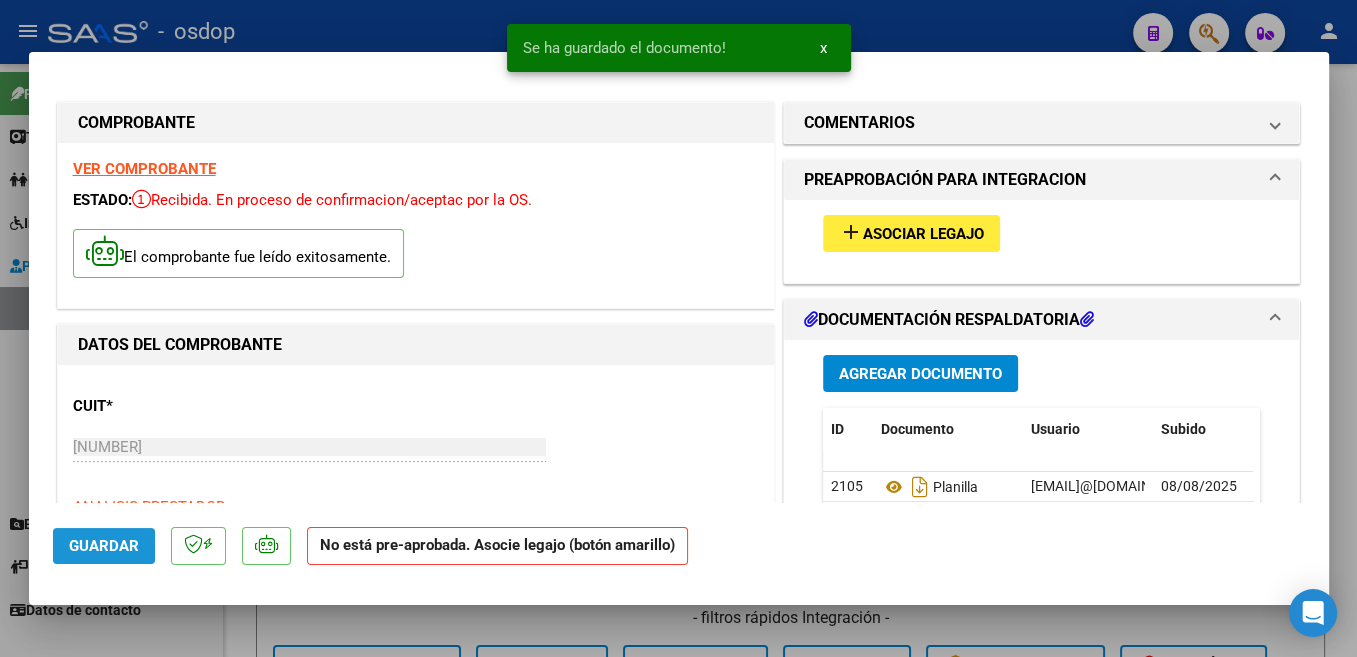 click on "Guardar" 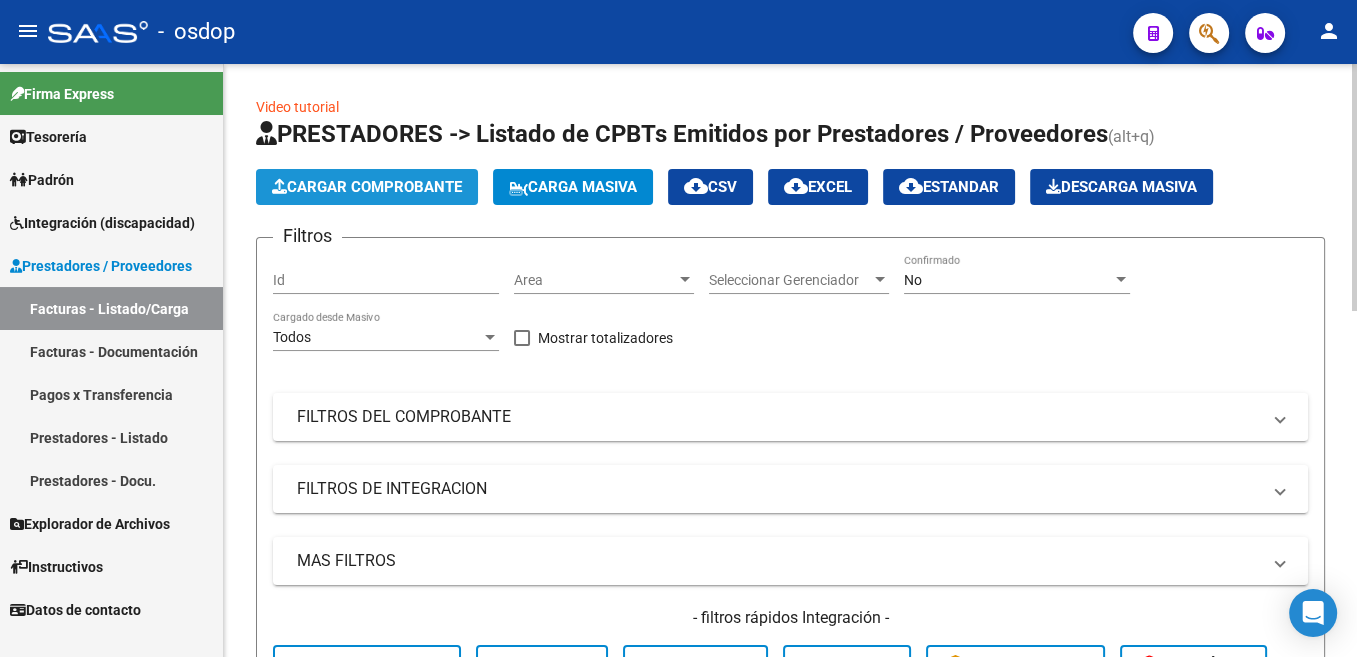 click on "Cargar Comprobante" 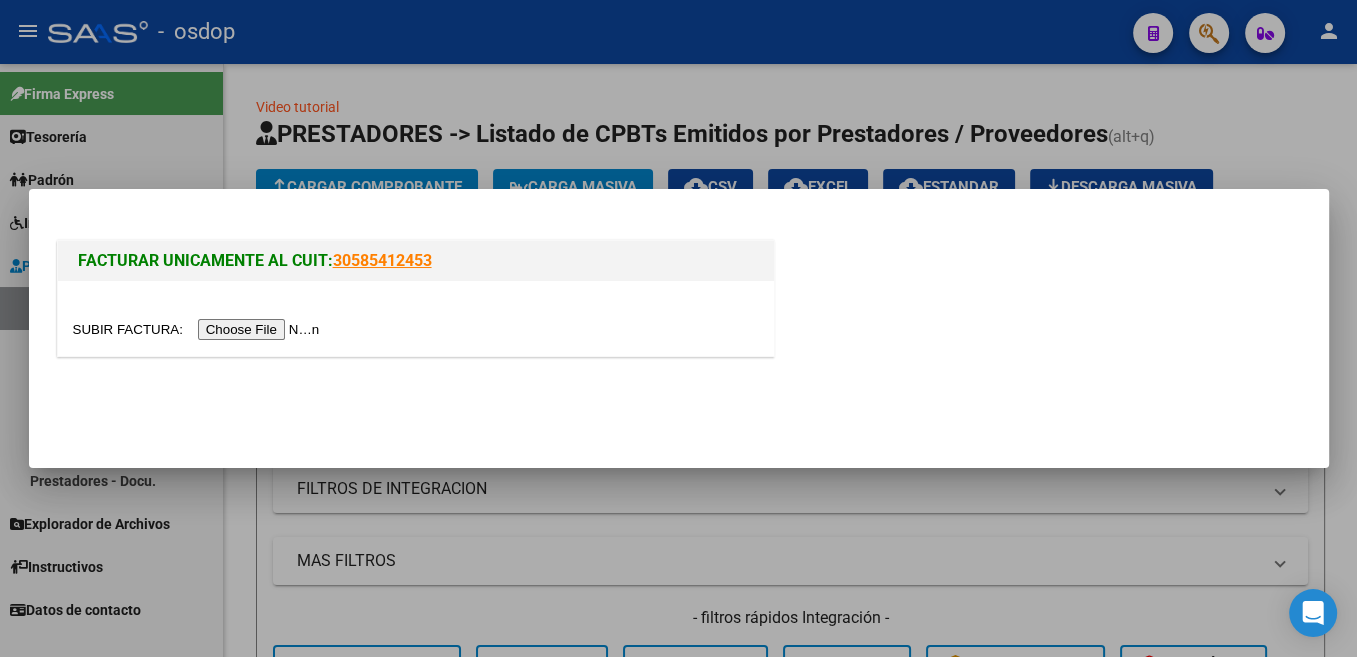 click at bounding box center (199, 329) 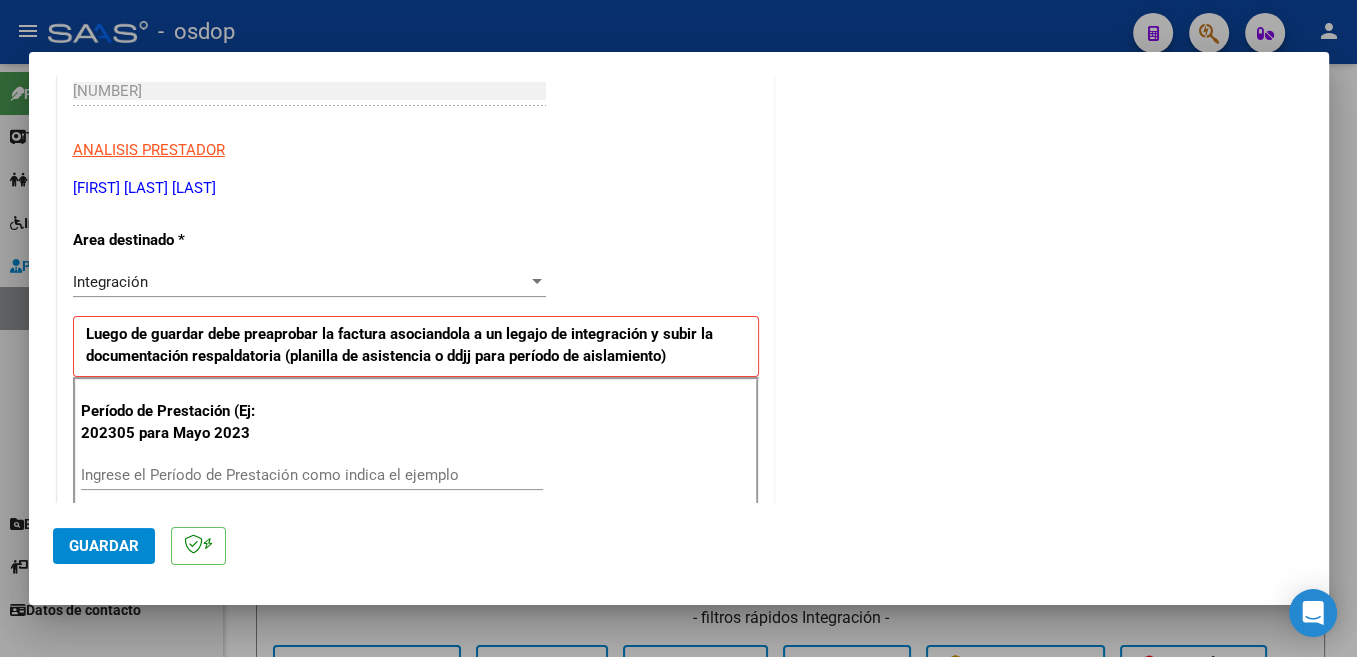 scroll, scrollTop: 530, scrollLeft: 0, axis: vertical 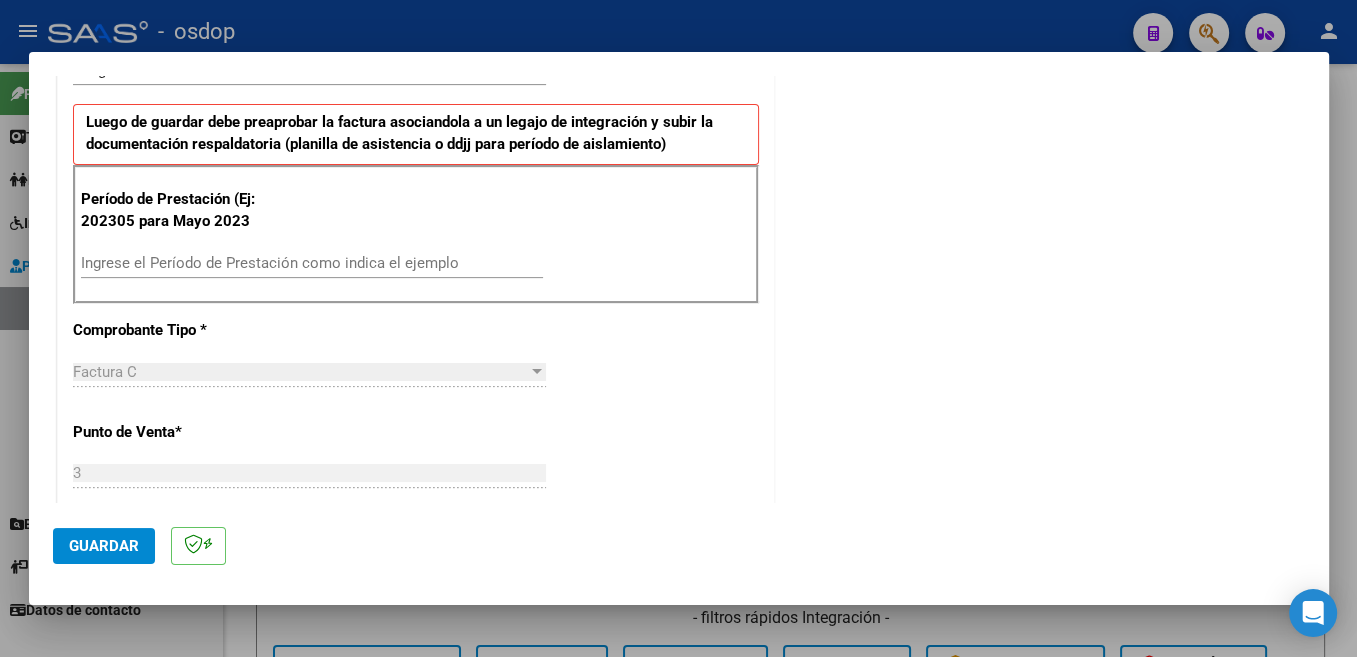 click on "Ingrese el Período de Prestación como indica el ejemplo" at bounding box center (312, 263) 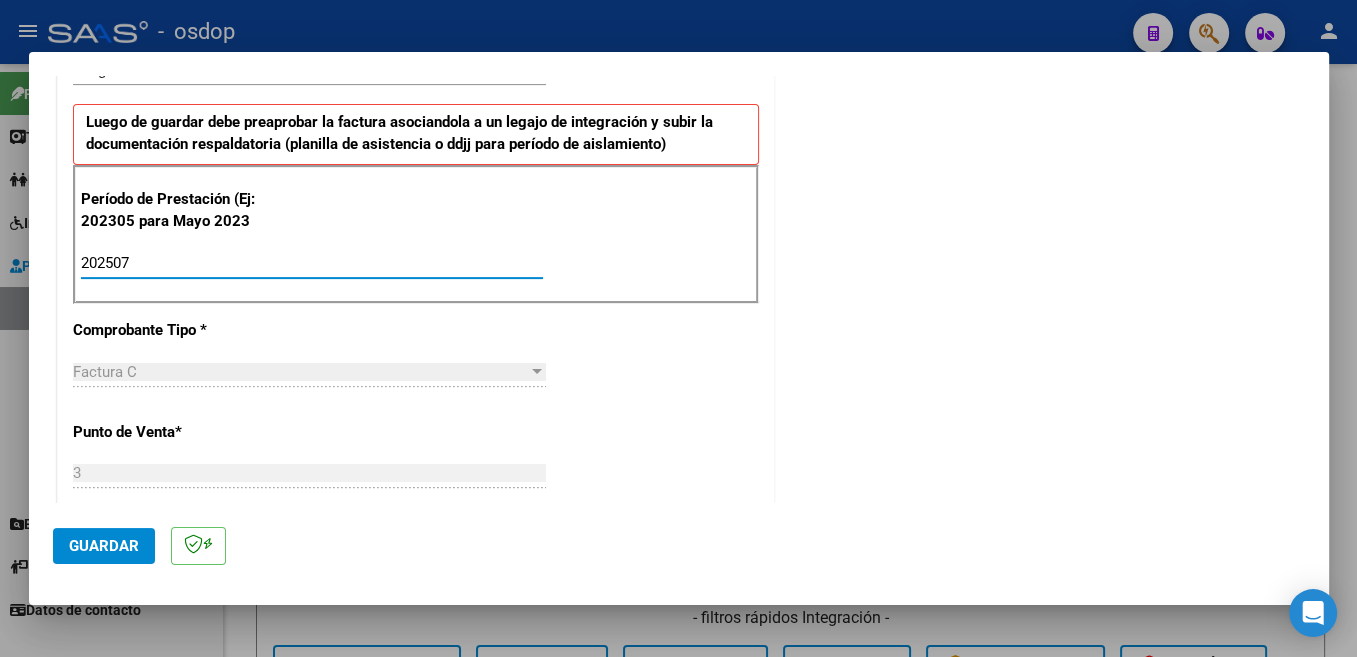 type on "202507" 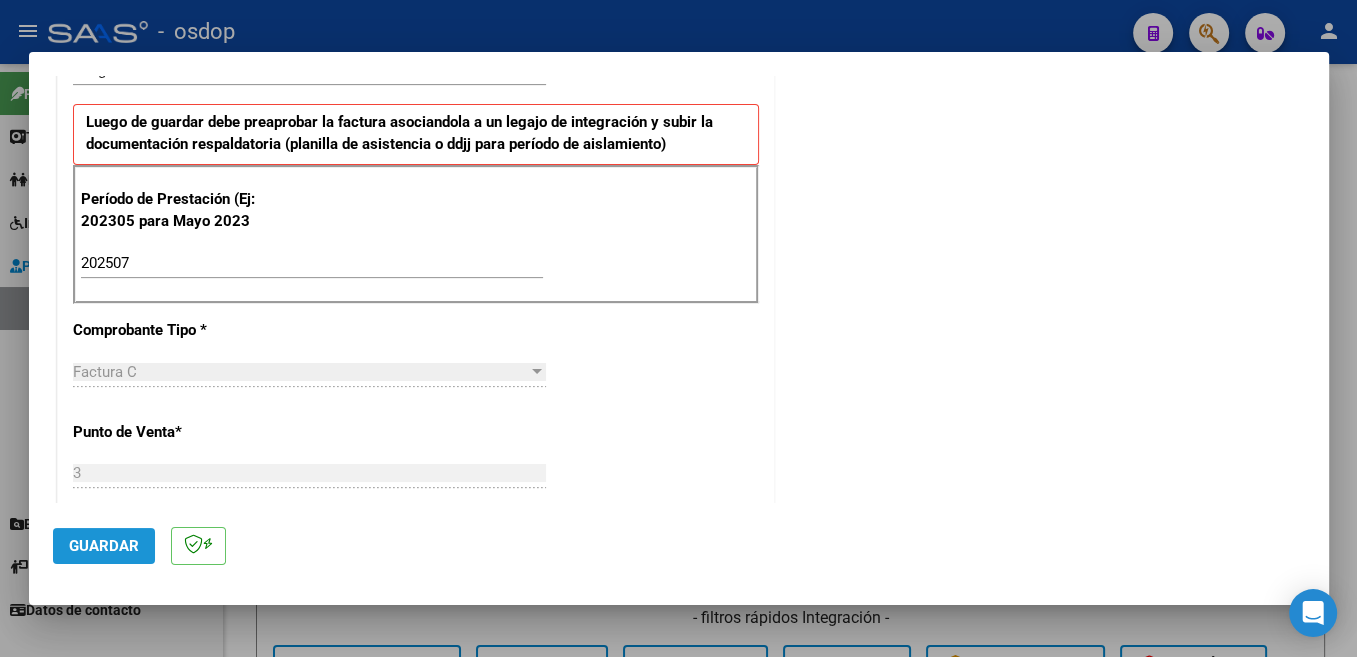 click on "Guardar" 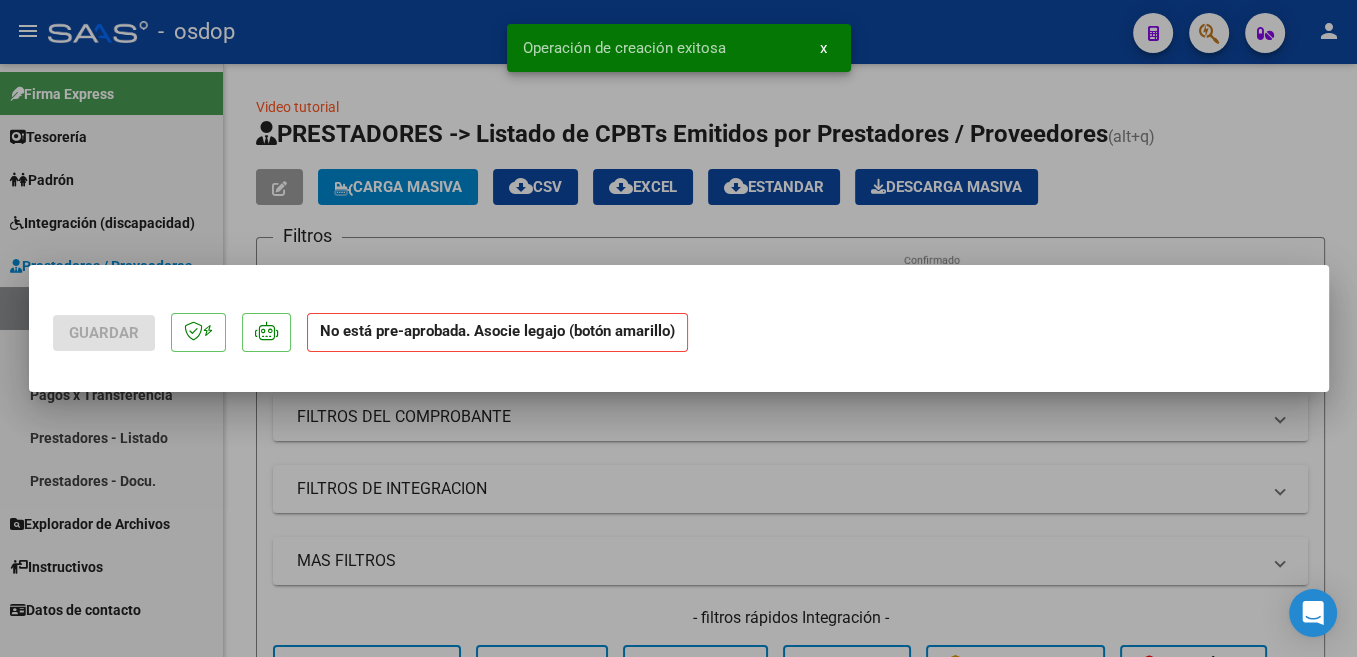 scroll, scrollTop: 0, scrollLeft: 0, axis: both 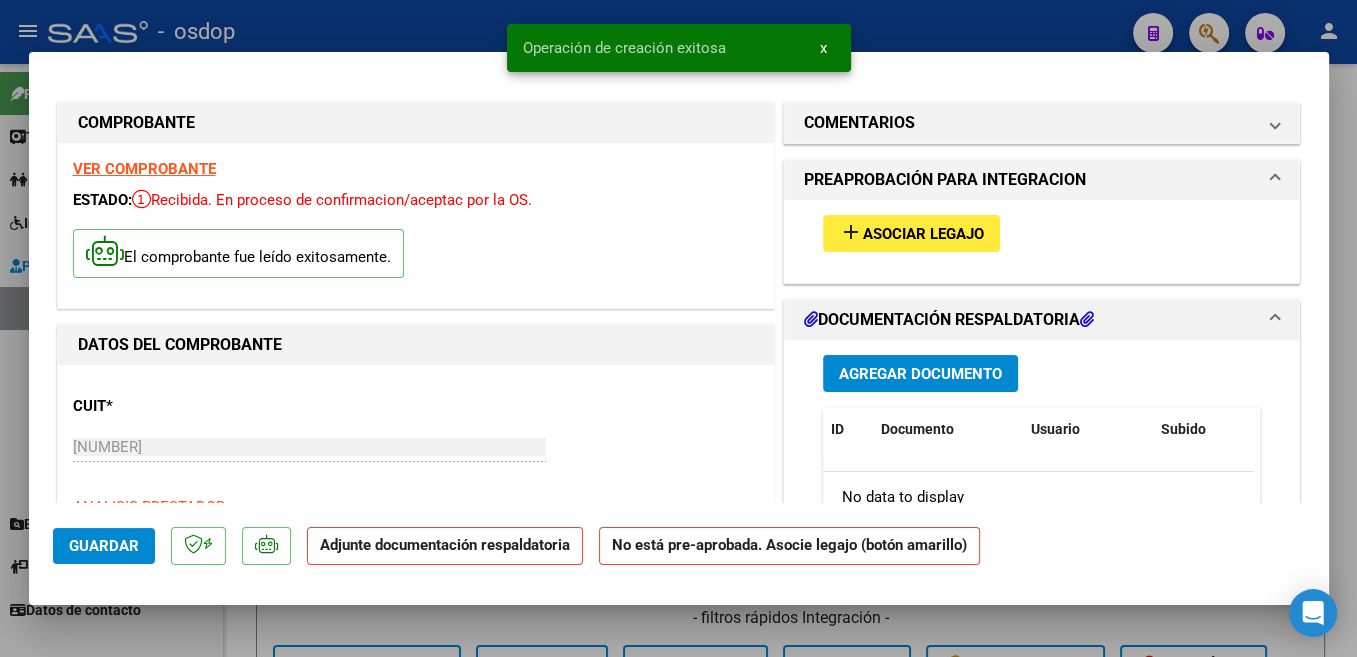 click on "Asociar Legajo" at bounding box center [923, 234] 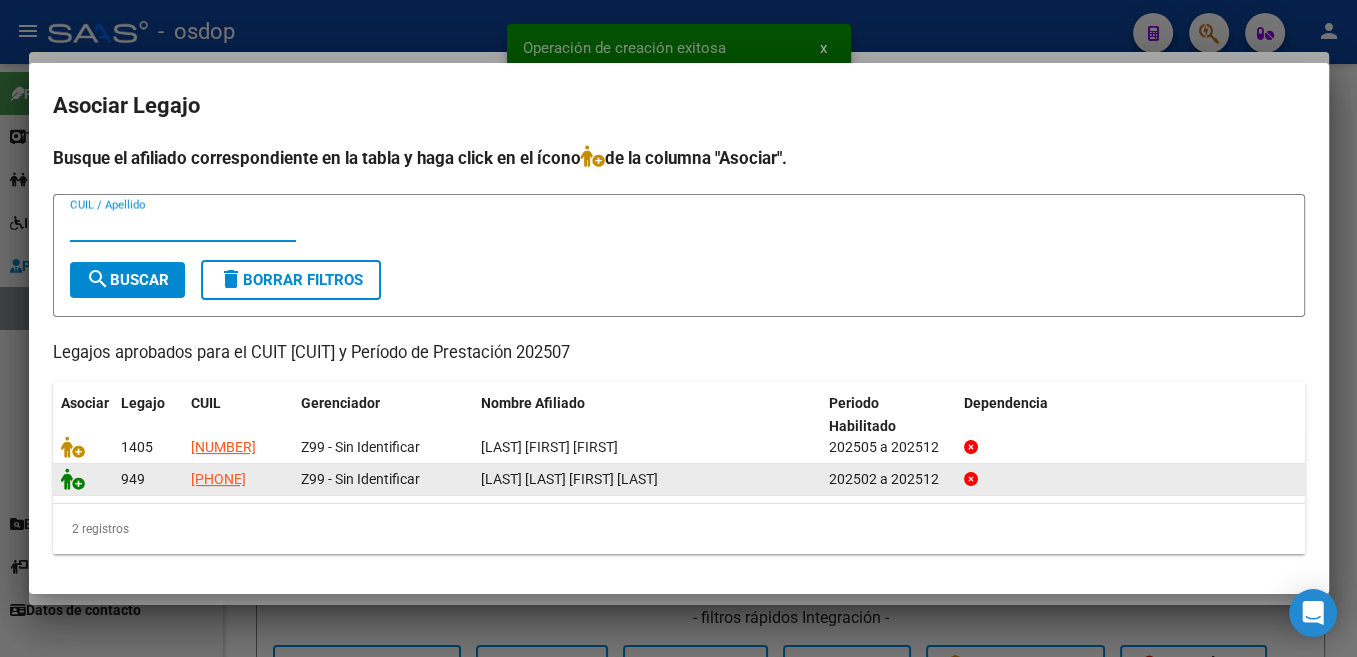 click 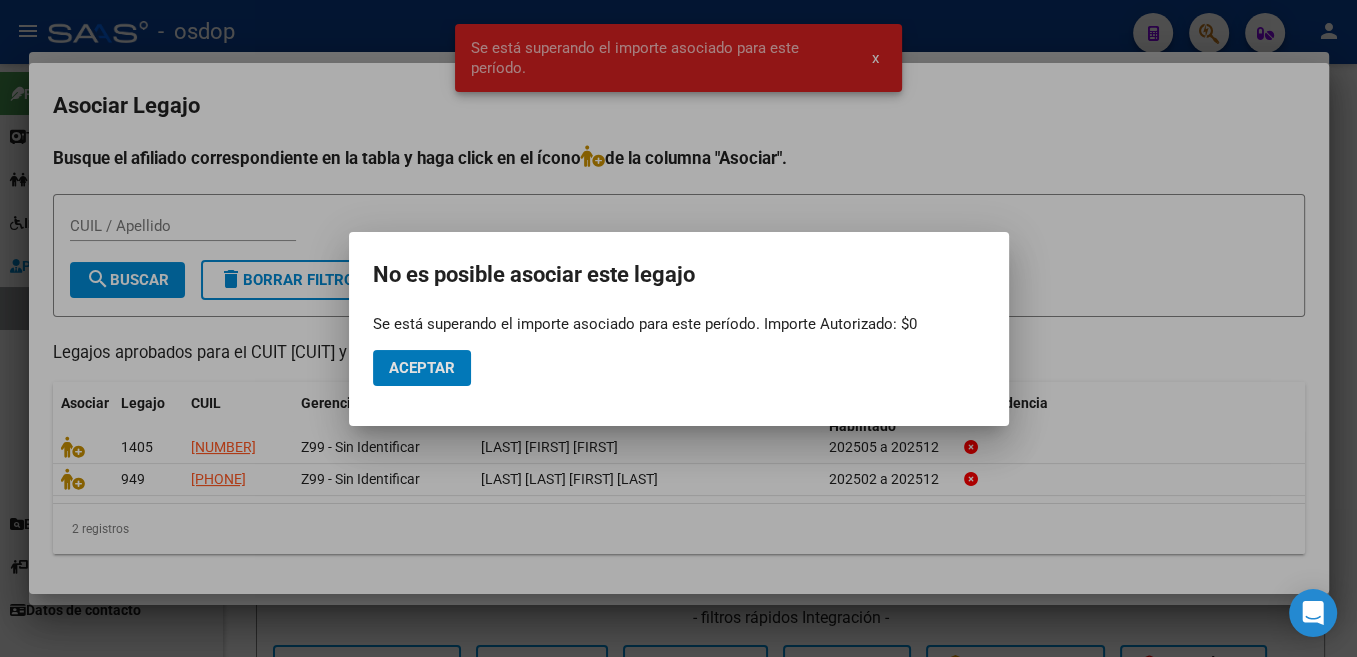 click on "Aceptar" 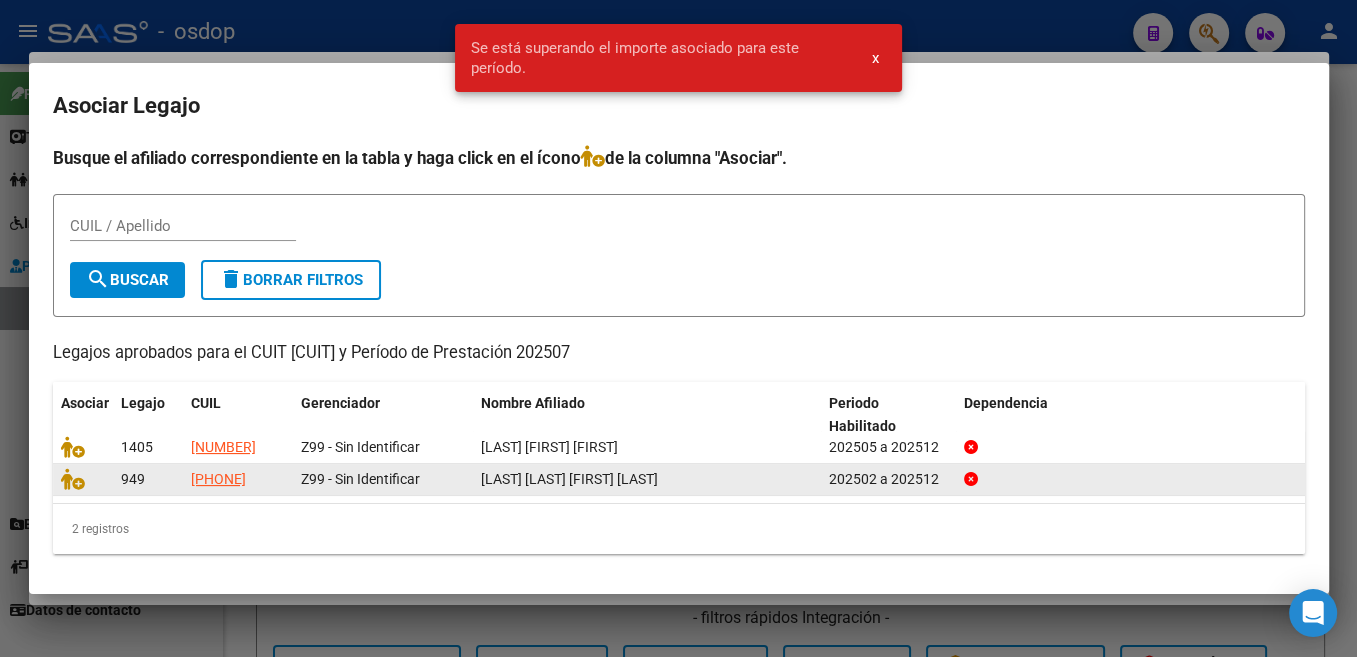 drag, startPoint x: 716, startPoint y: 481, endPoint x: 123, endPoint y: 477, distance: 593.0135 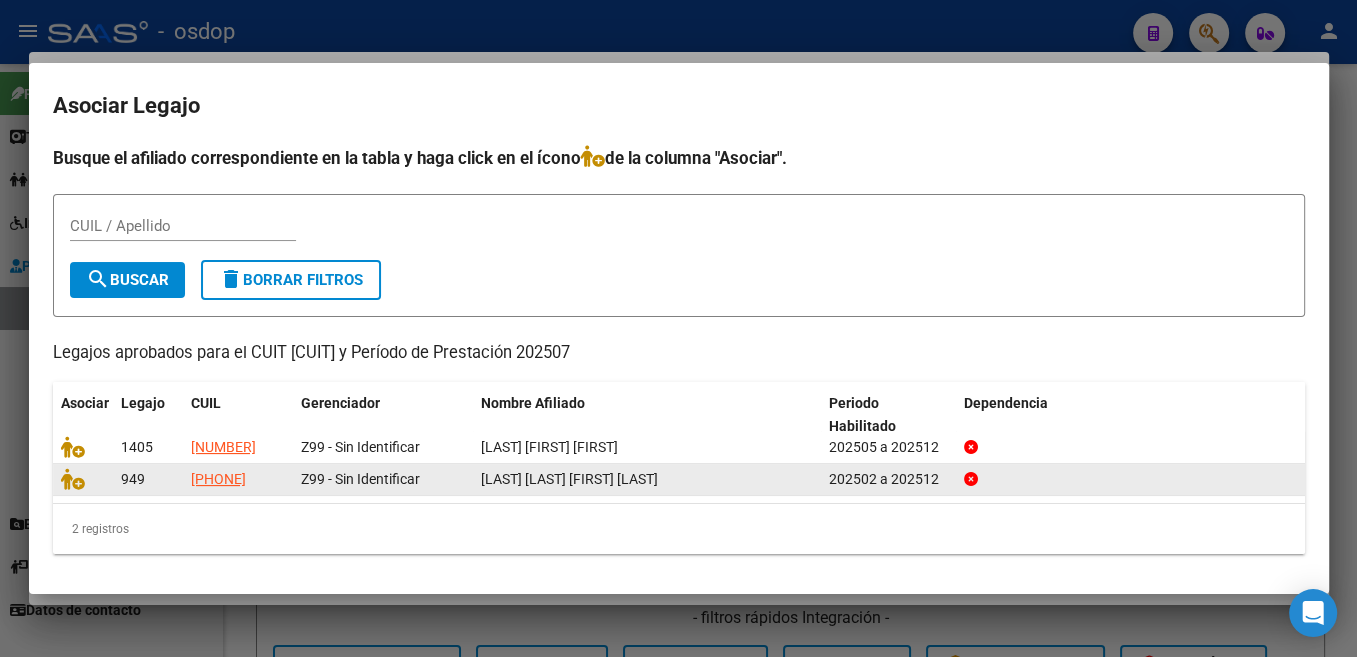 copy on "949 [PHONE] Z99 - Sin Identificar [LAST] [LAST] [LAST]" 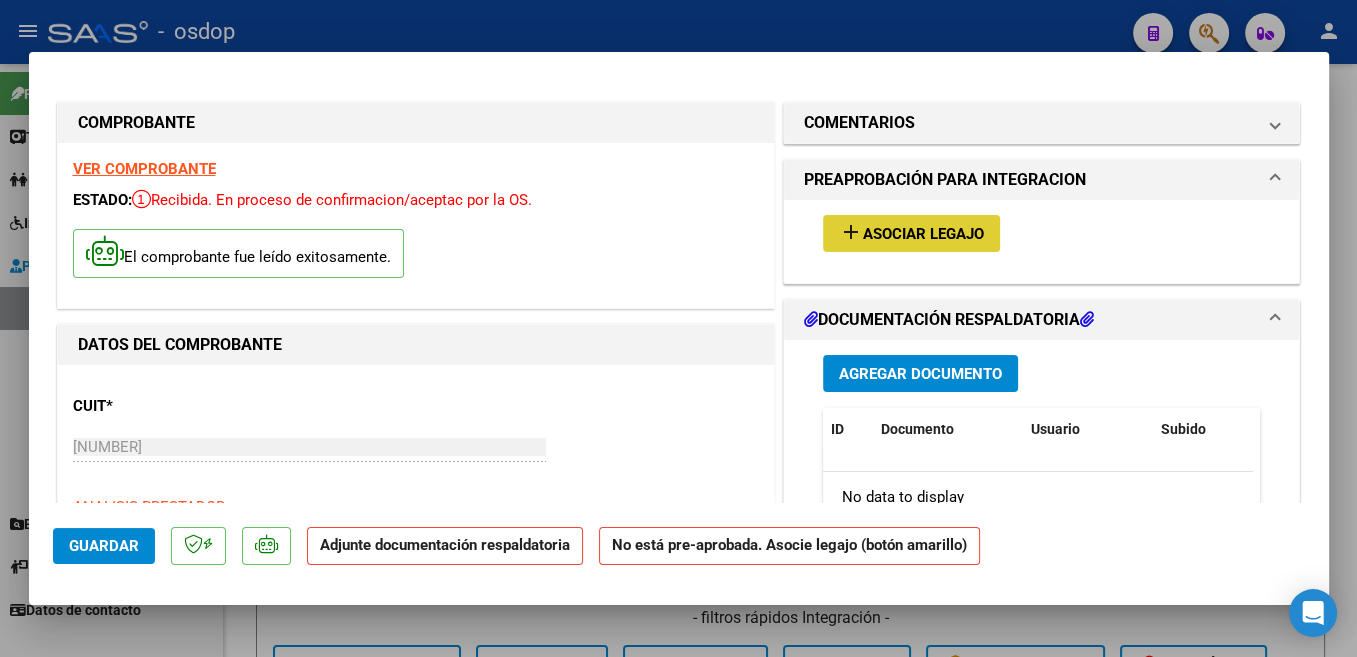 click on "Agregar Documento" at bounding box center [920, 374] 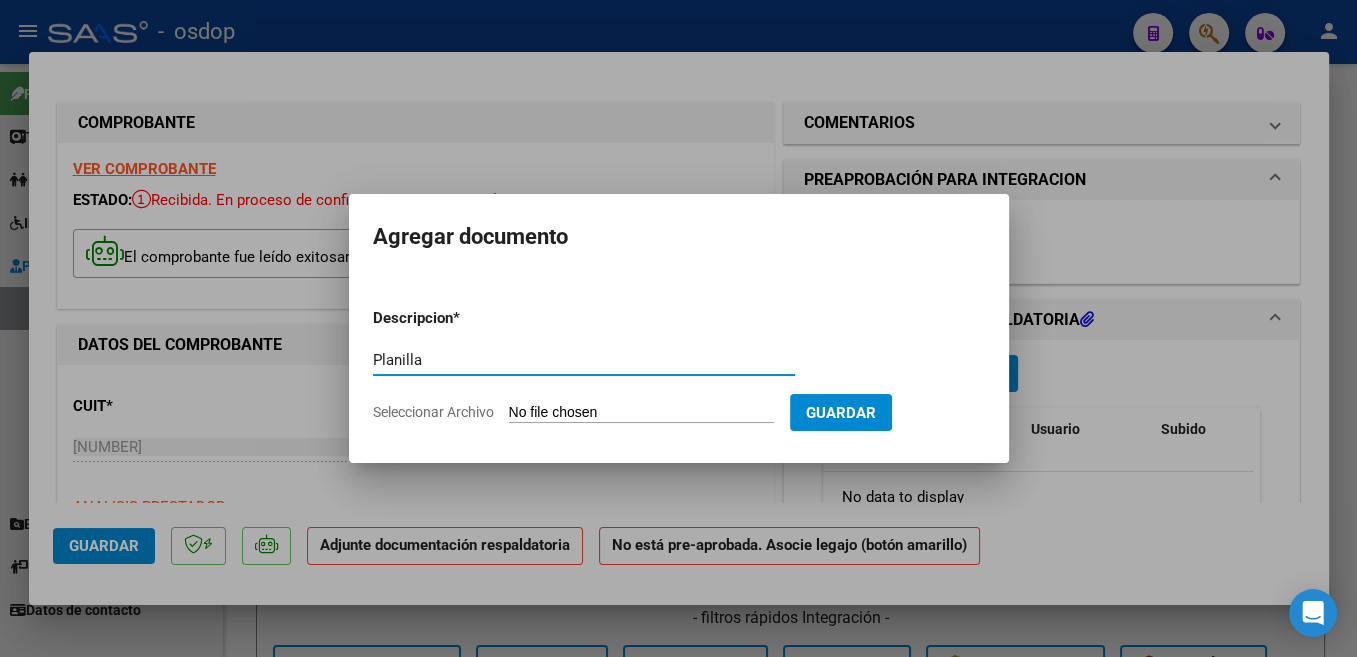 type on "Planilla" 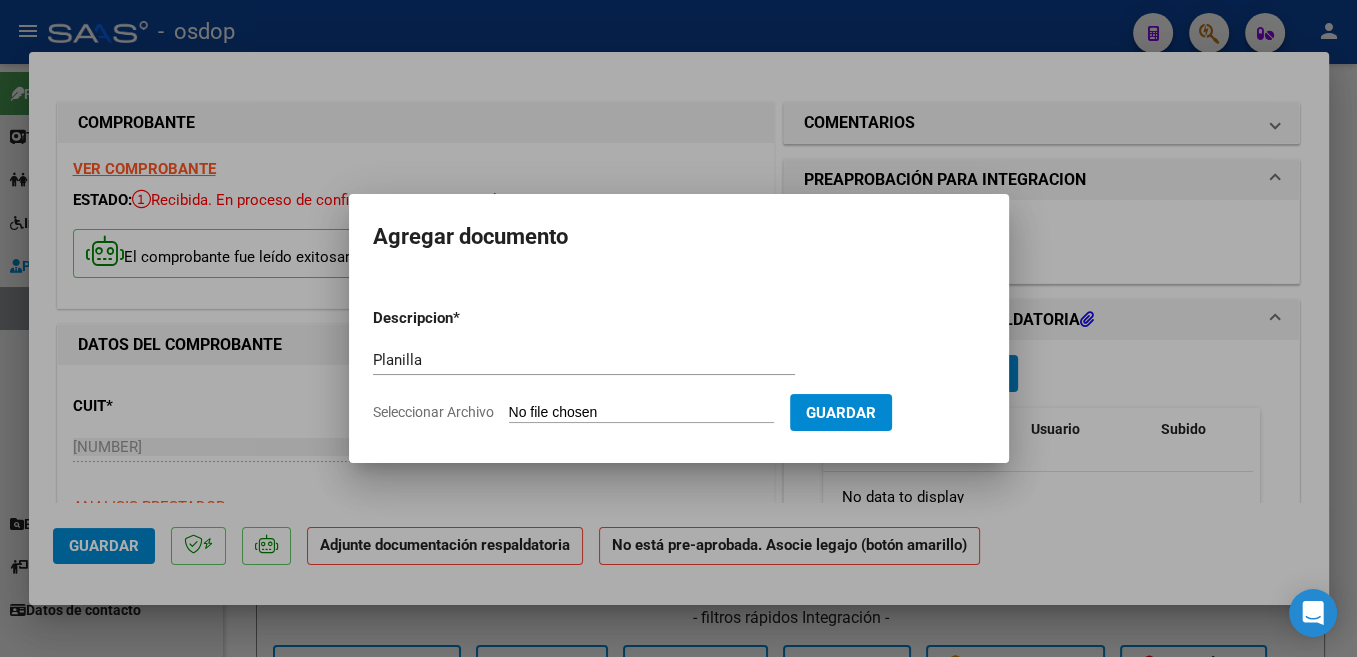 click on "Seleccionar Archivo" at bounding box center (641, 413) 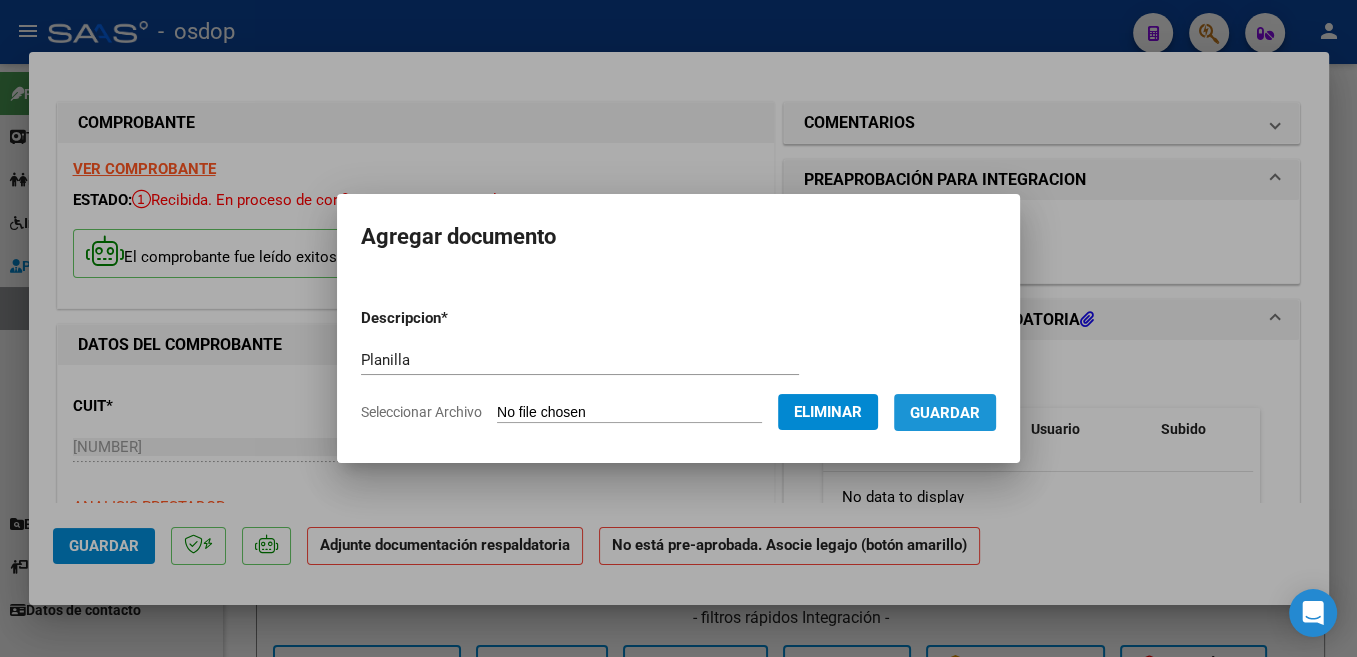 click on "Guardar" at bounding box center [945, 413] 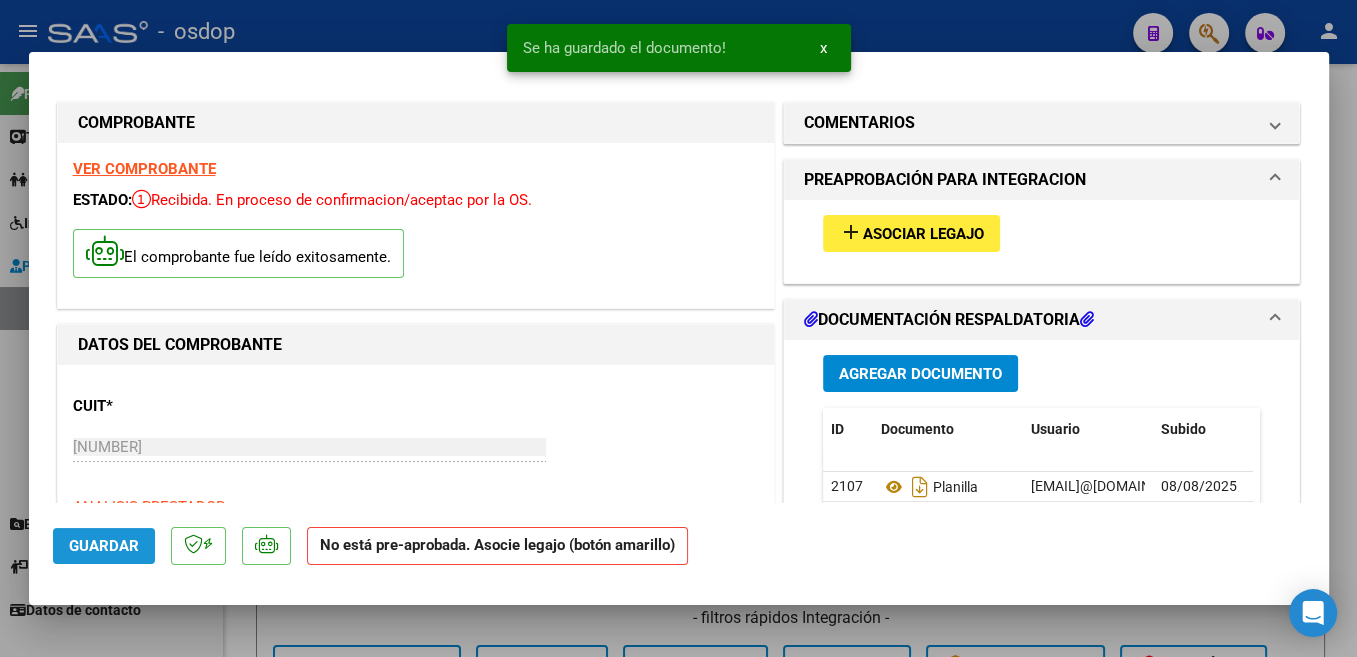 click on "Guardar" 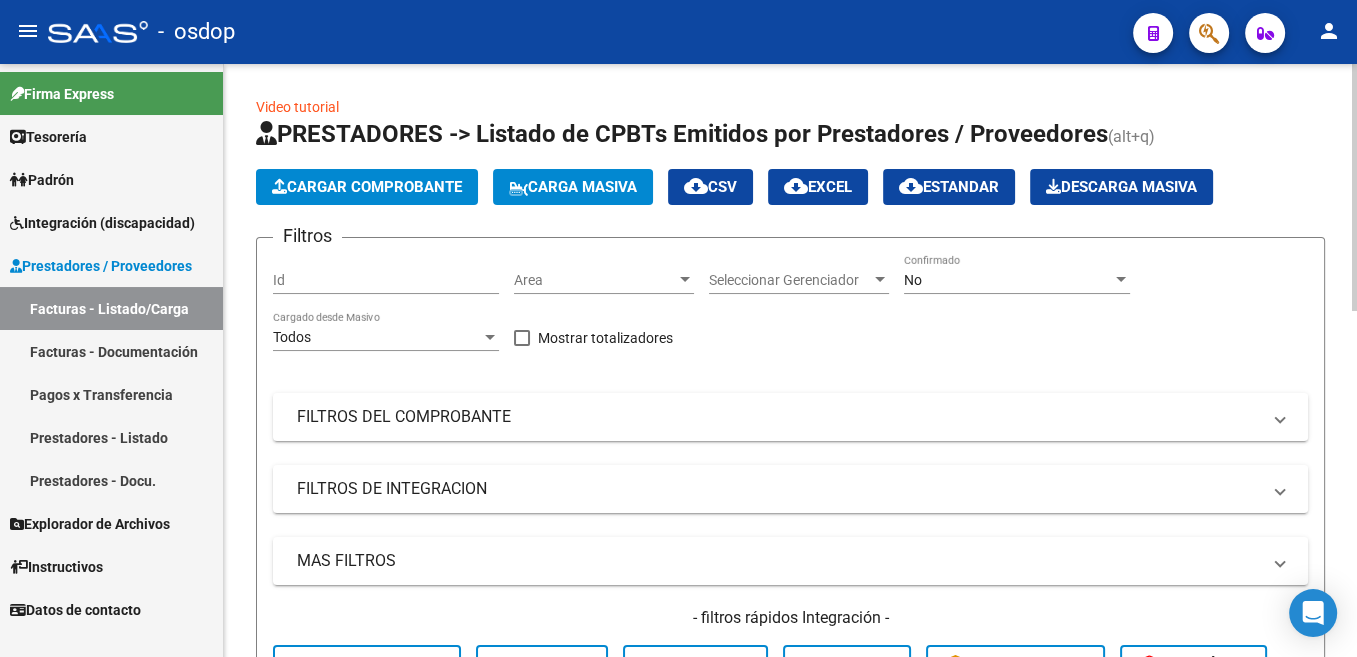 click on "Cargar Comprobante" 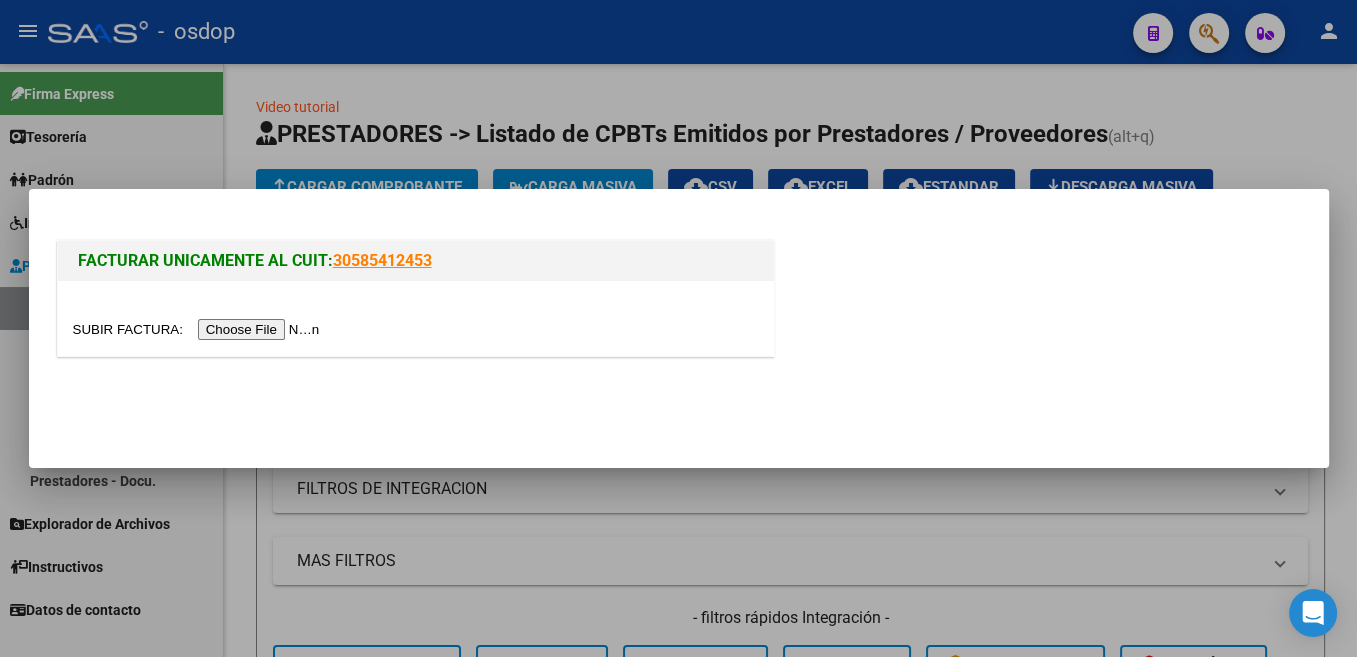 click at bounding box center (199, 329) 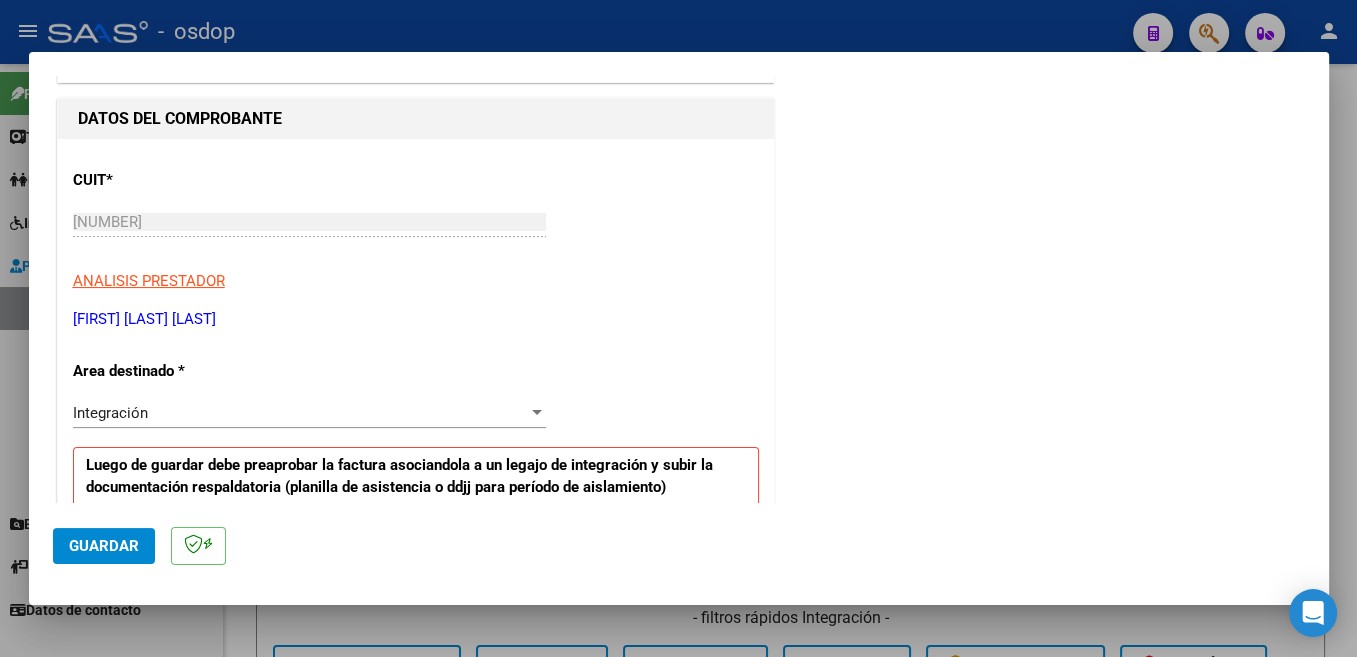 scroll, scrollTop: 318, scrollLeft: 0, axis: vertical 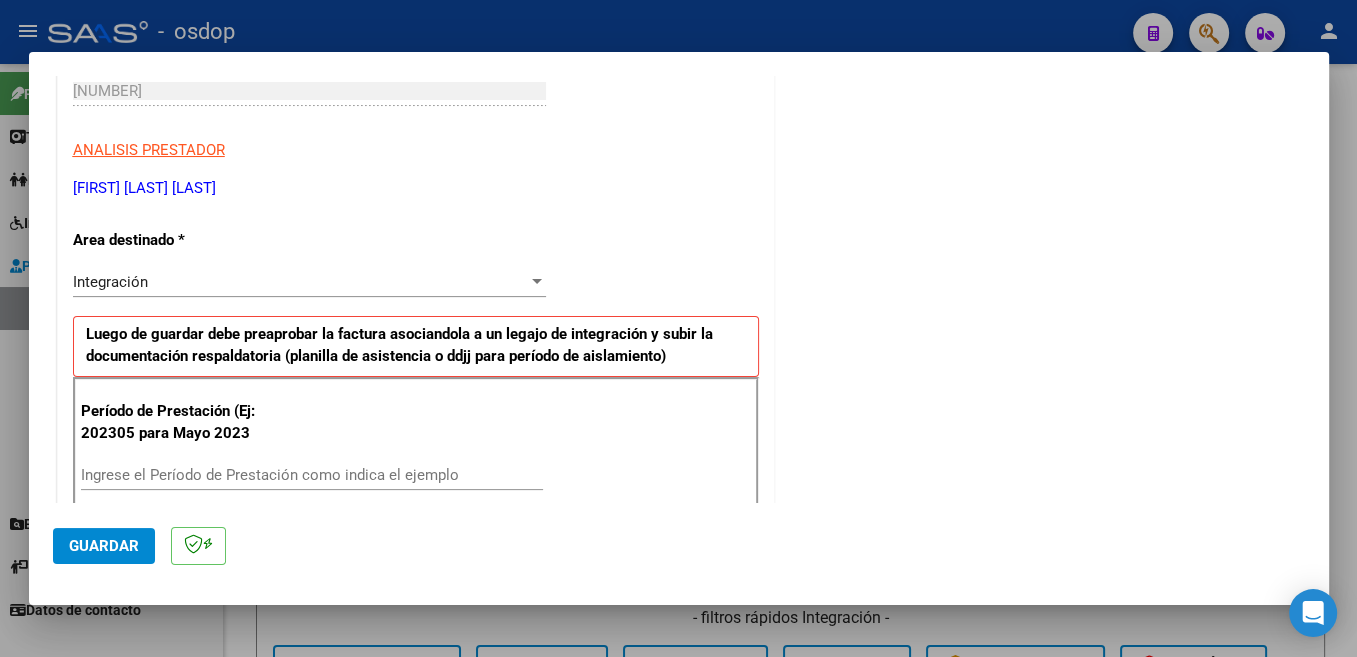 click on "Ingrese el Período de Prestación como indica el ejemplo" at bounding box center (312, 475) 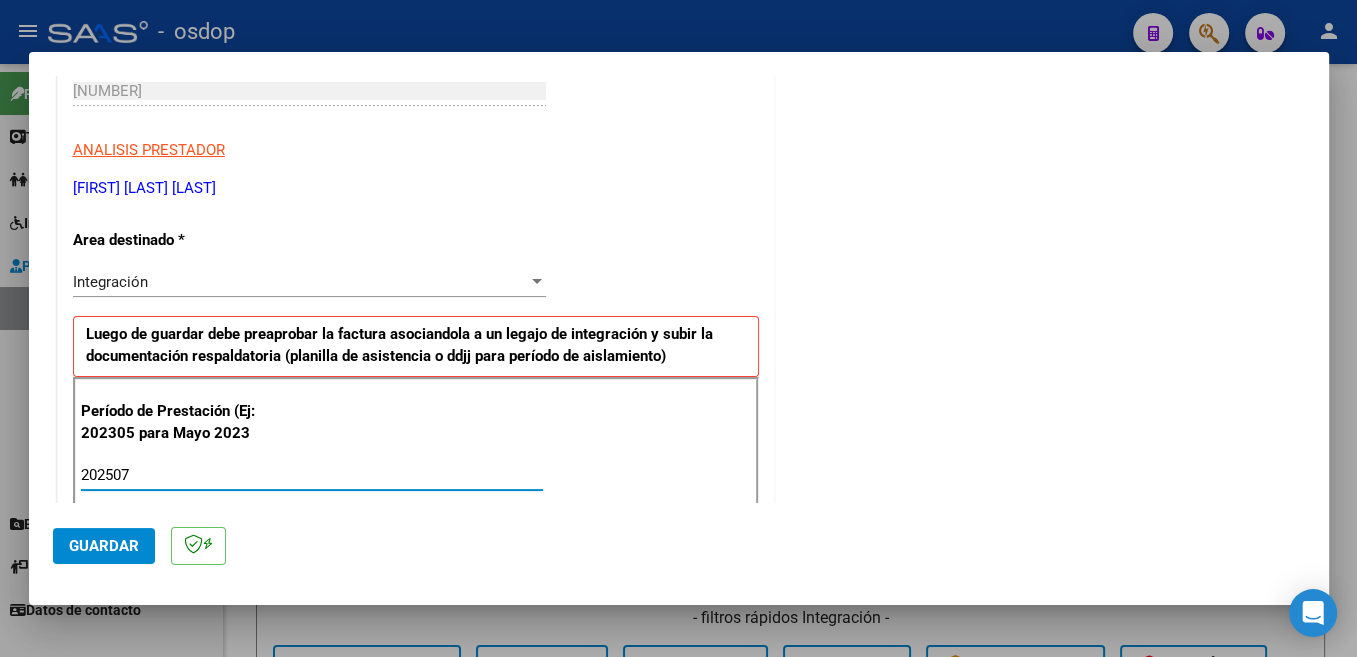 type on "202507" 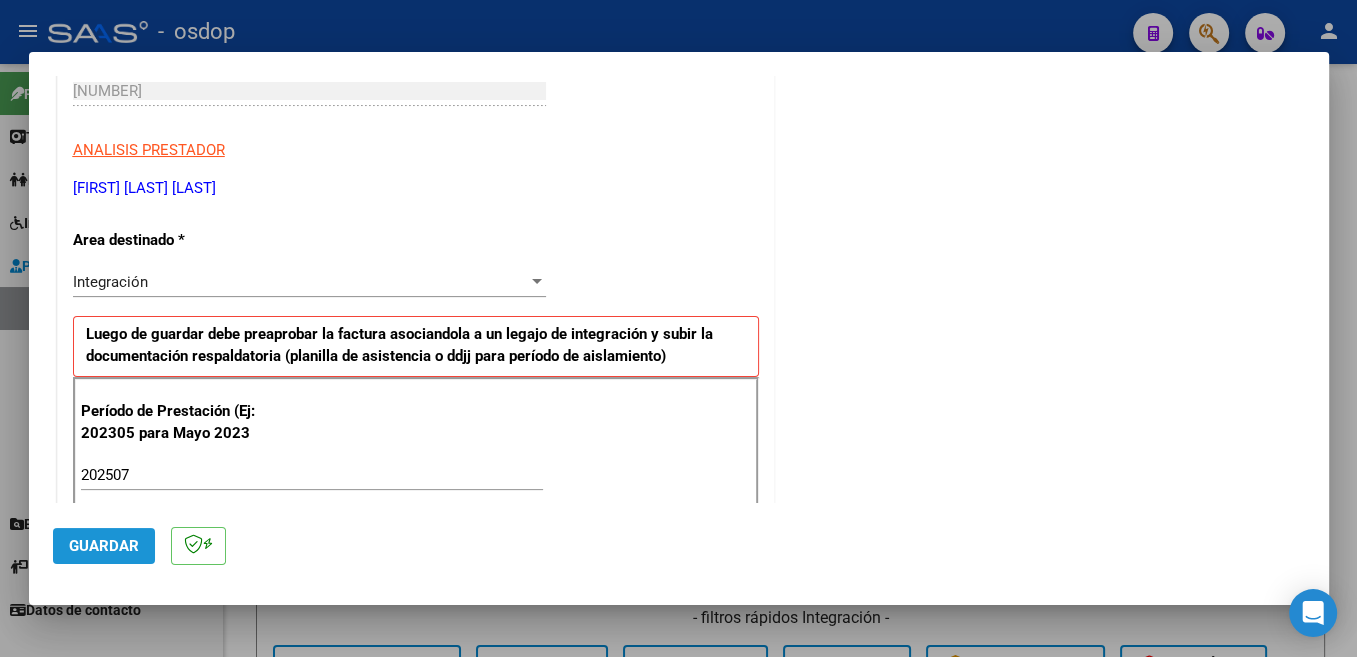 click on "Guardar" 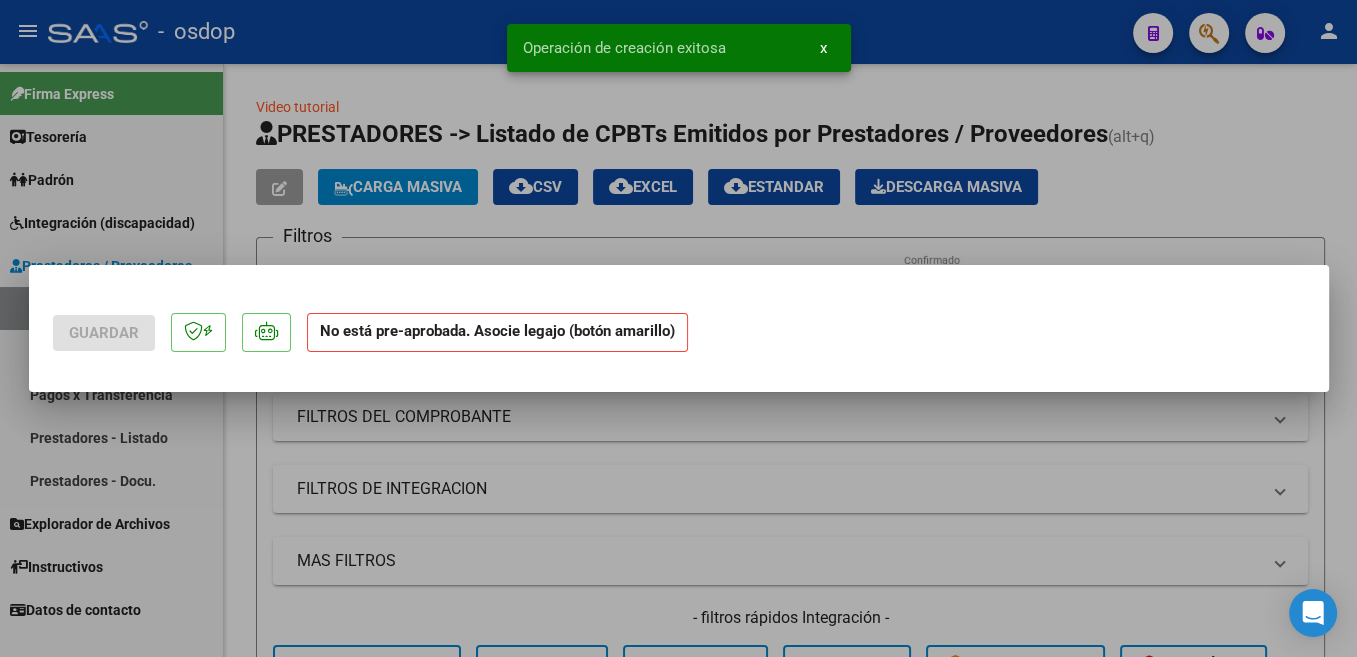 scroll, scrollTop: 0, scrollLeft: 0, axis: both 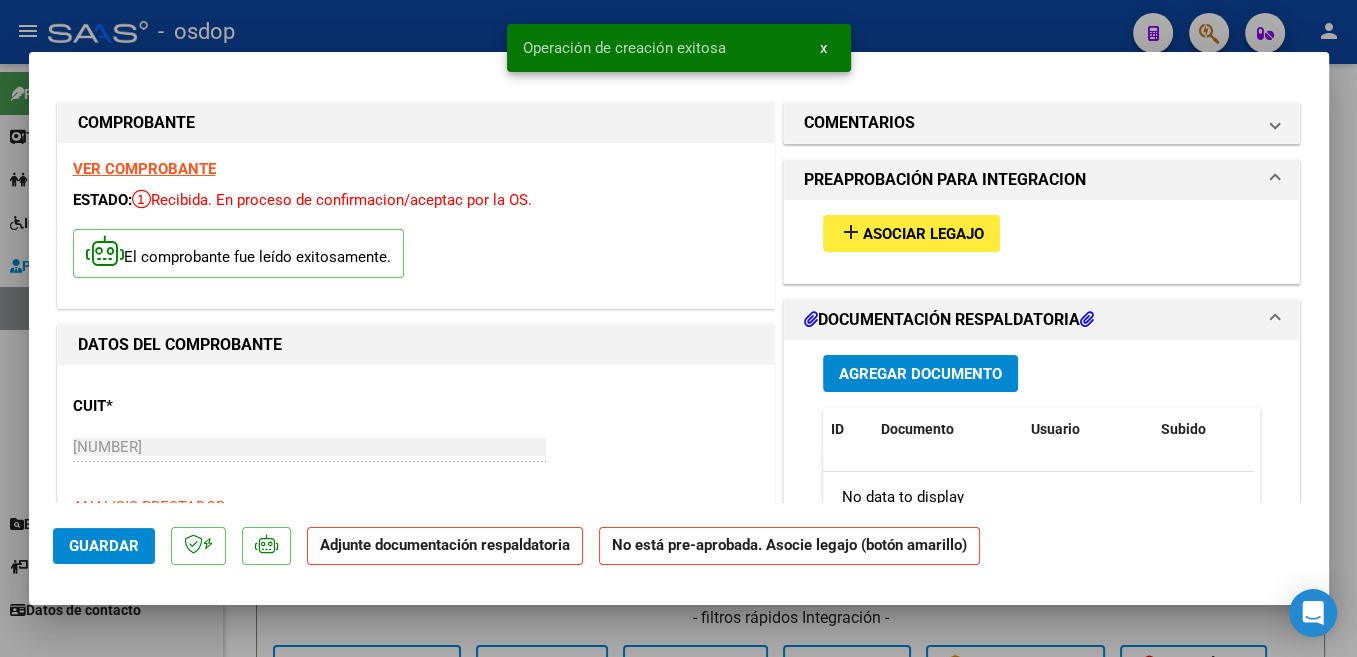 click on "Asociar Legajo" at bounding box center (923, 234) 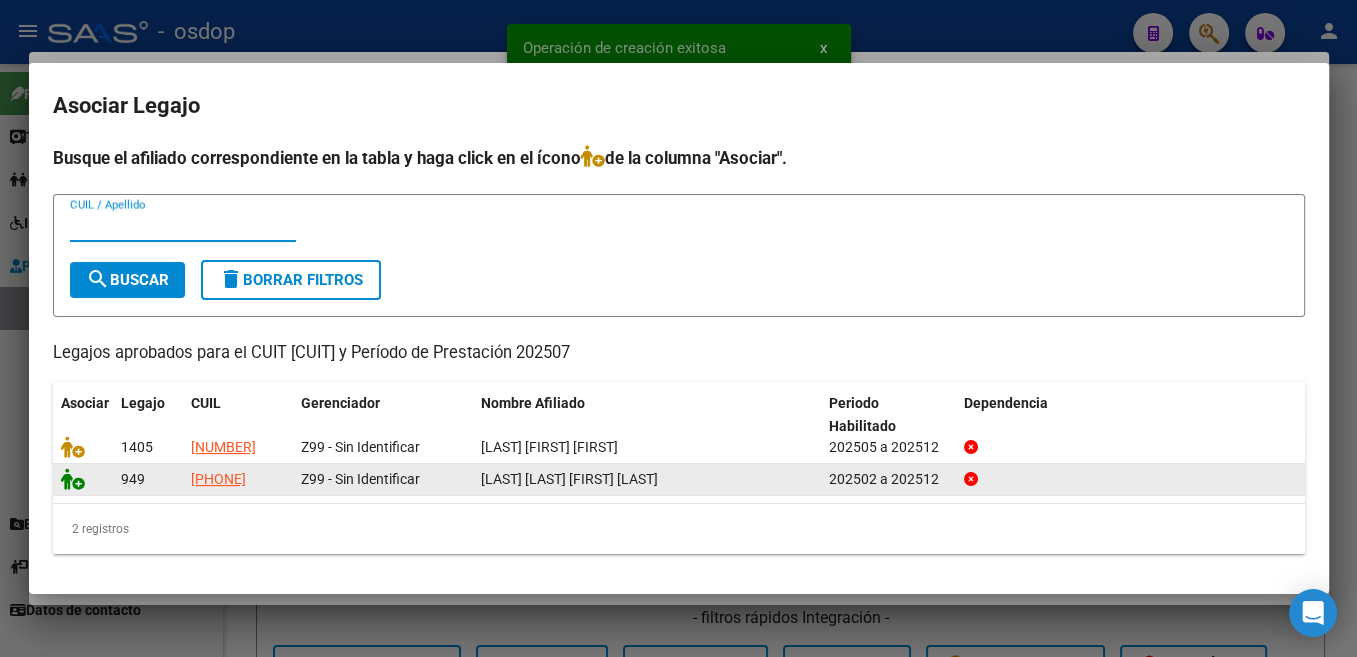 click 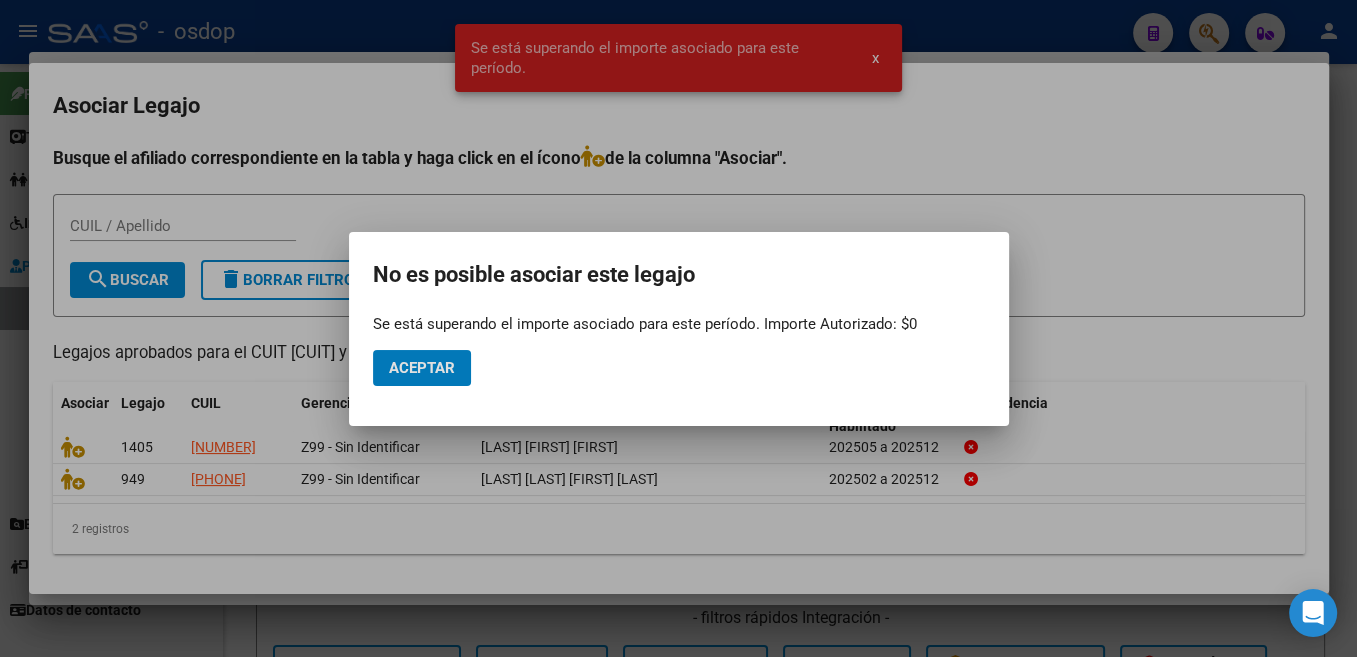 type 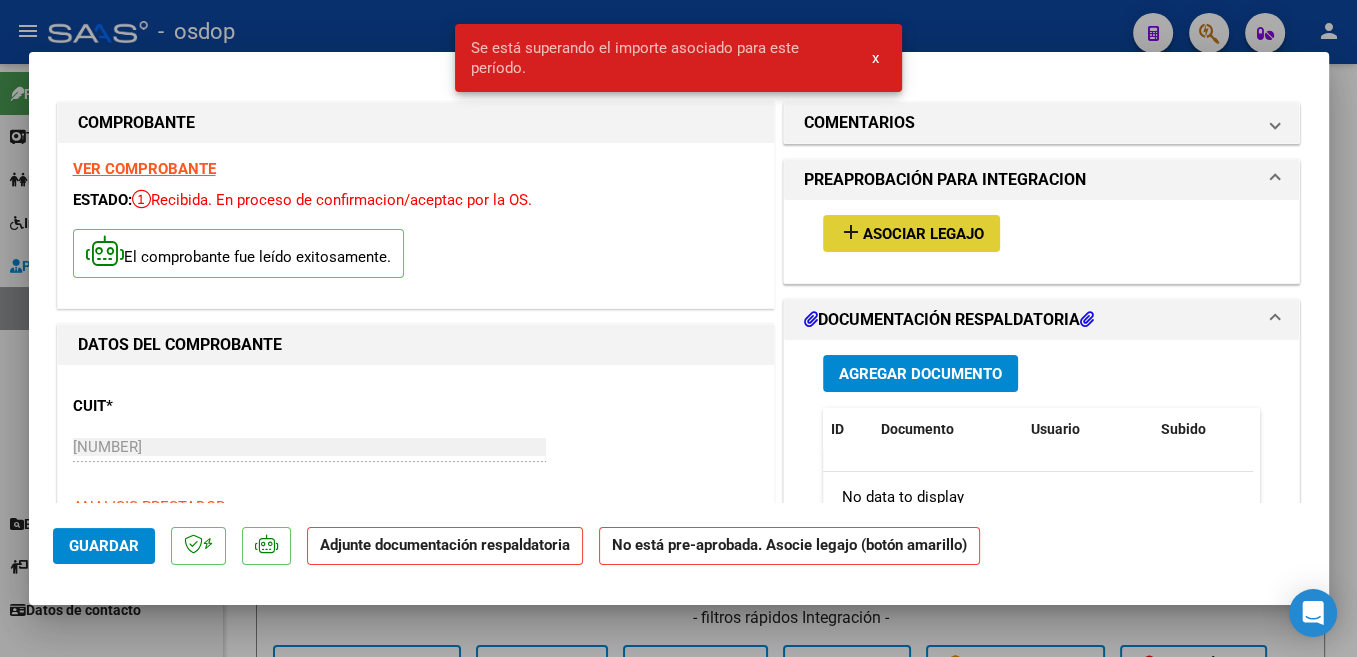 click on "Agregar Documento" at bounding box center (920, 374) 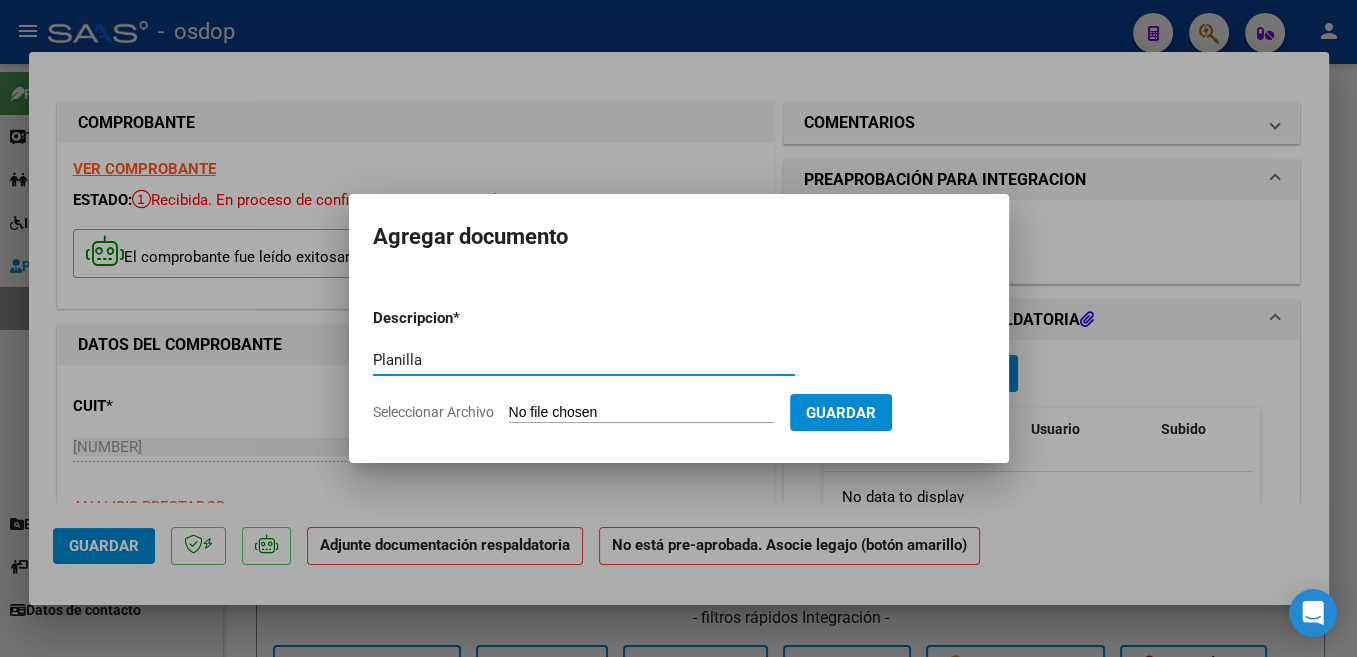 type on "Planilla" 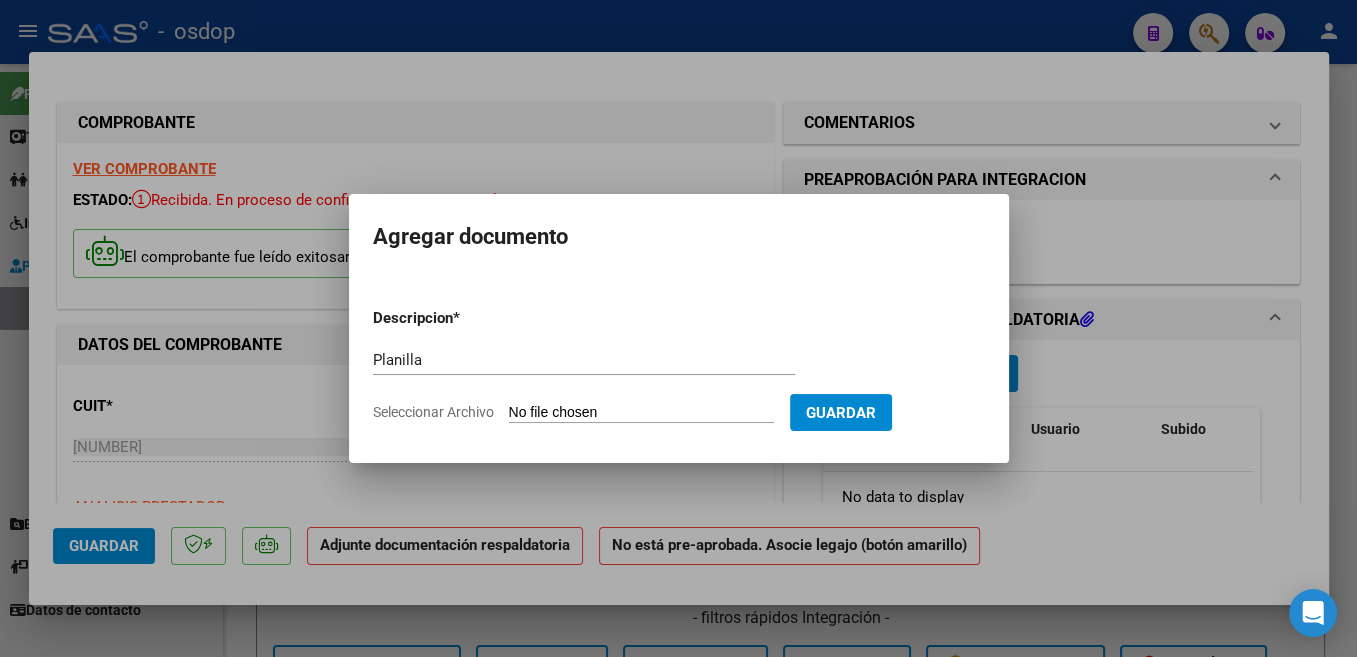 click on "Seleccionar Archivo" at bounding box center [641, 413] 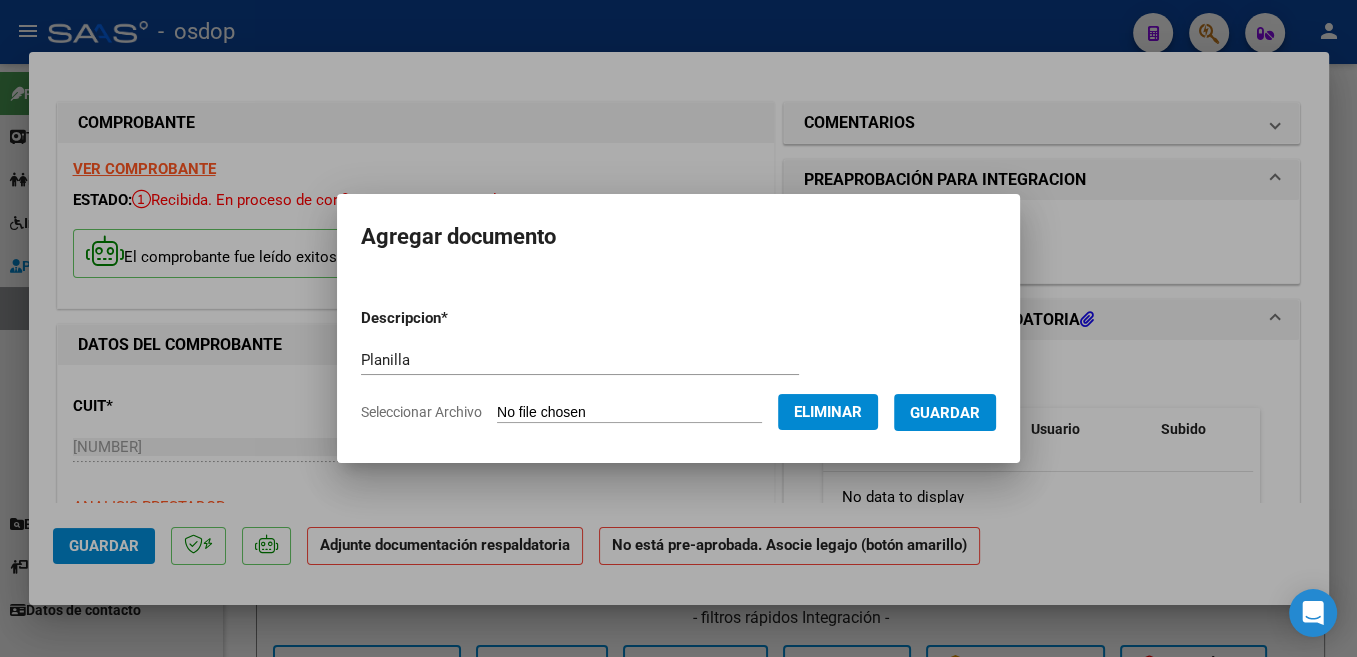 click on "Guardar" at bounding box center [945, 413] 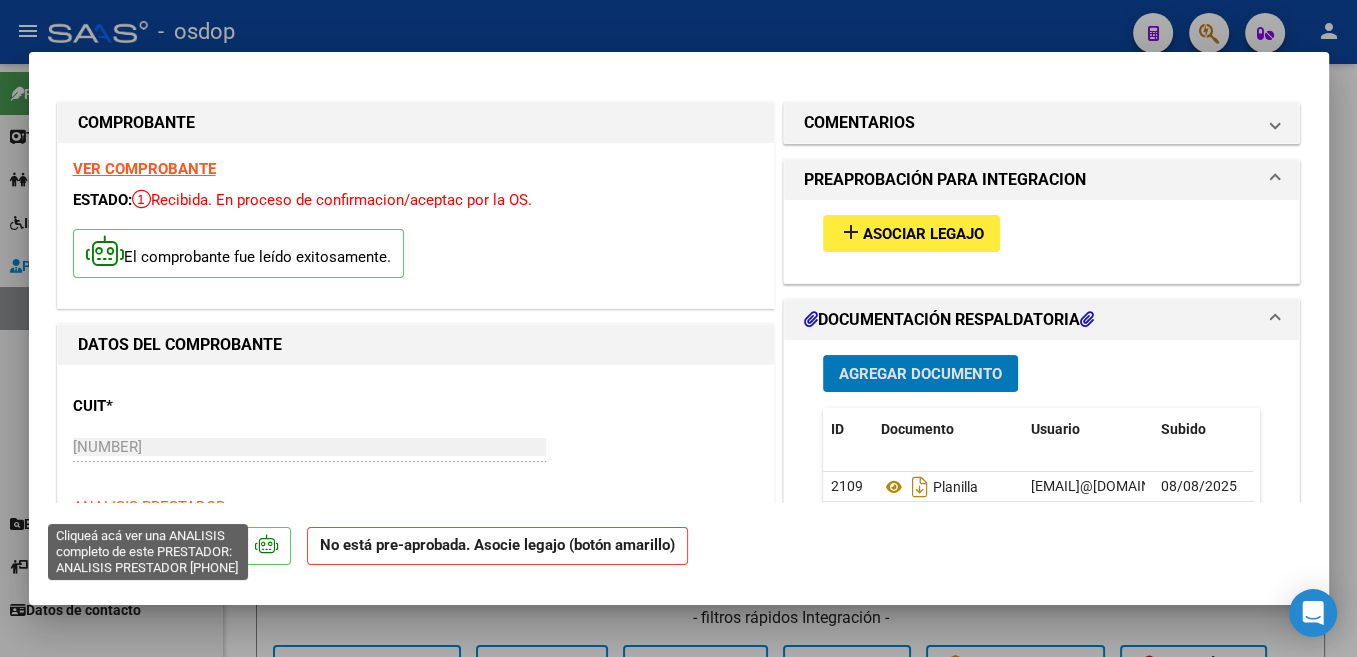 click on "Guardar" 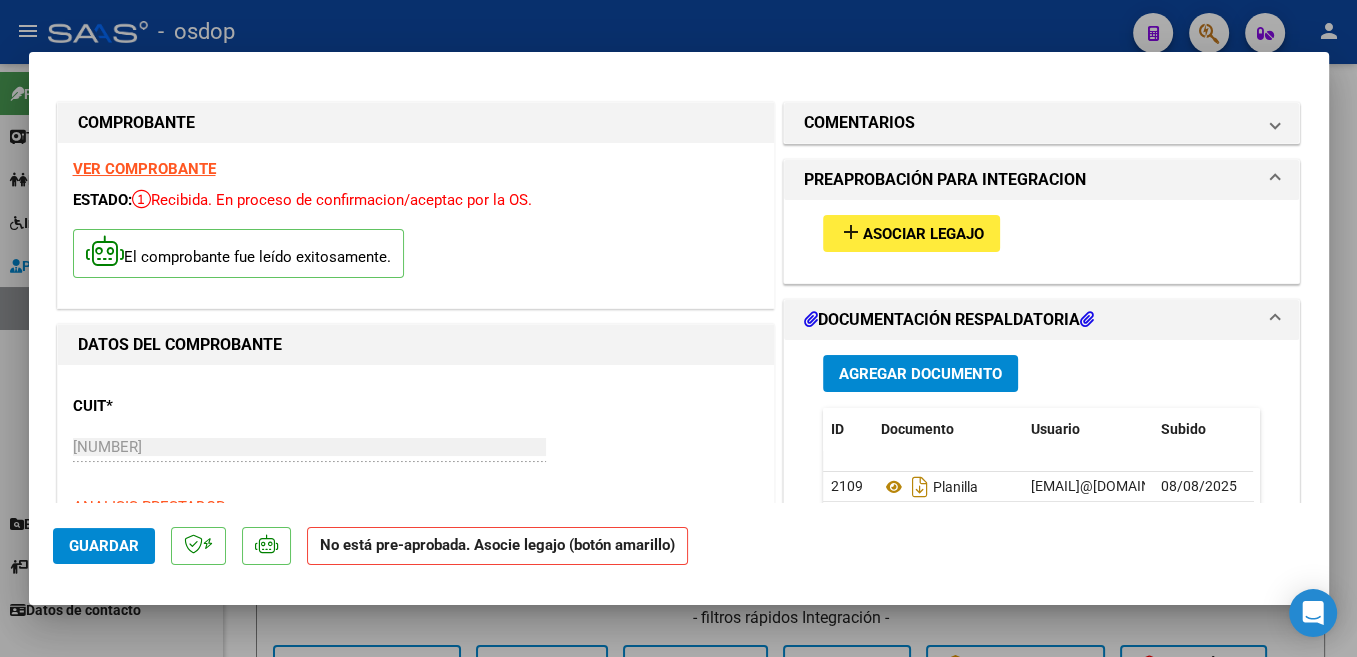 click on "Guardar" 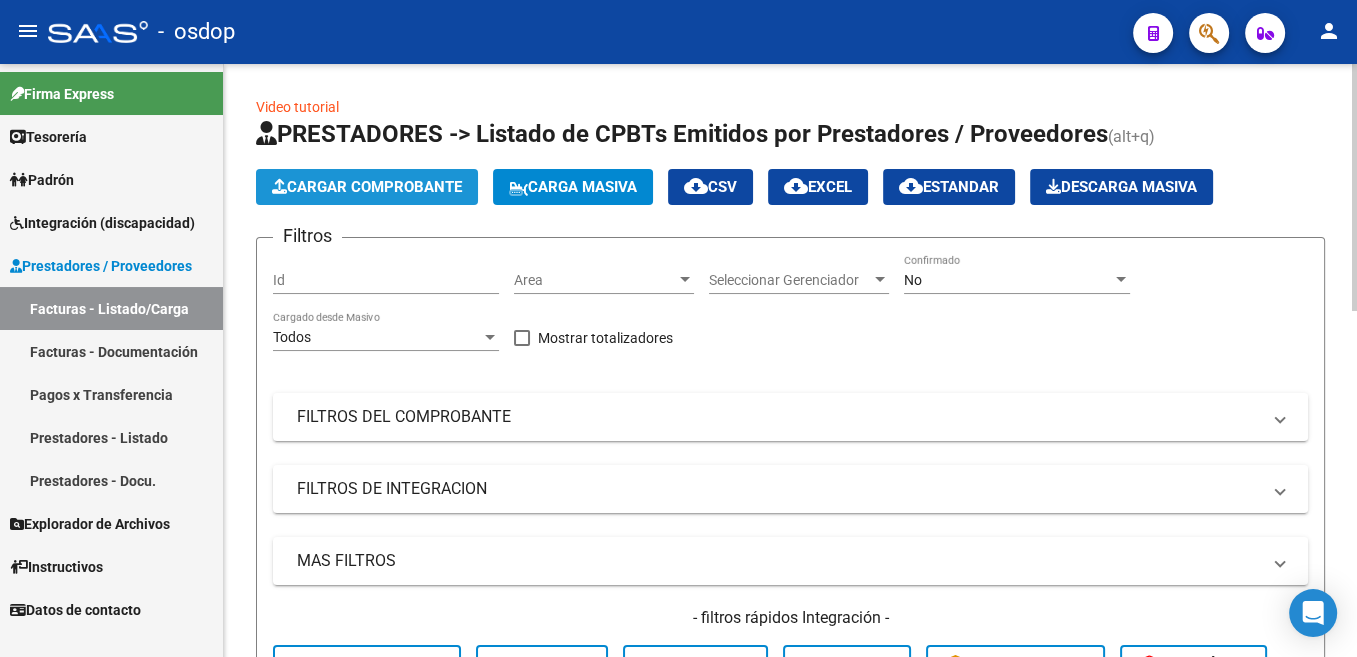 click on "Cargar Comprobante" 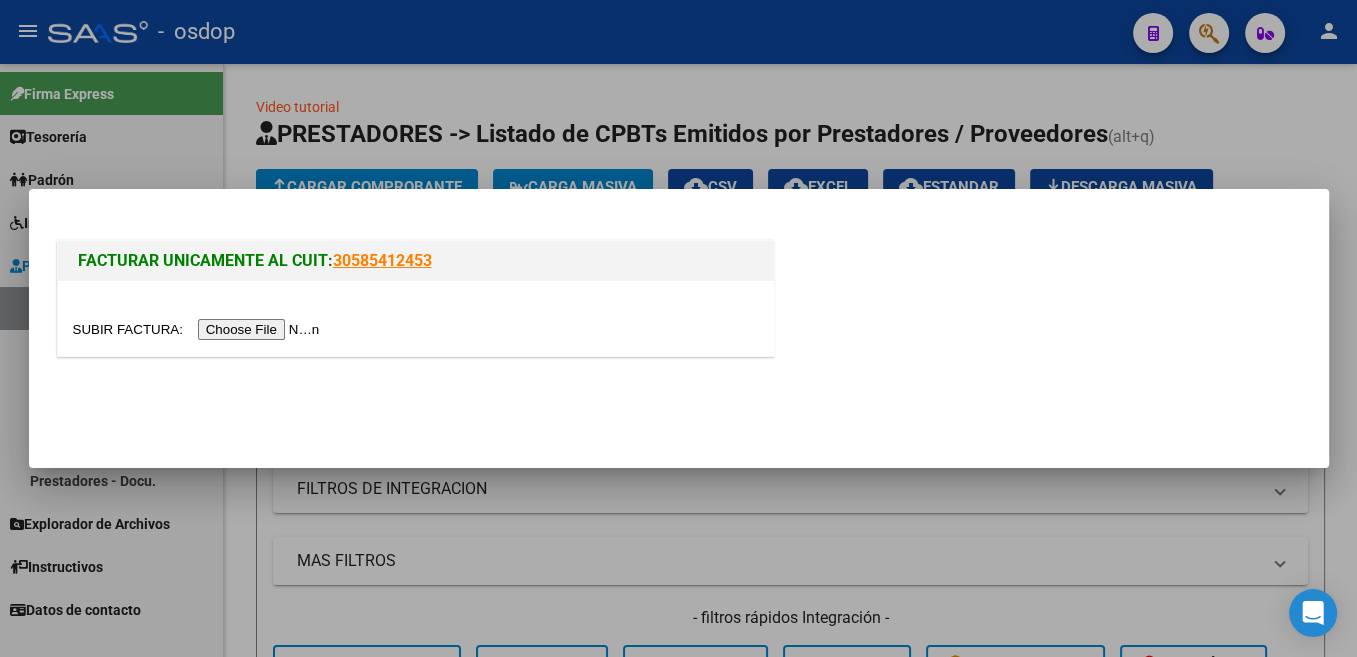 click at bounding box center (199, 329) 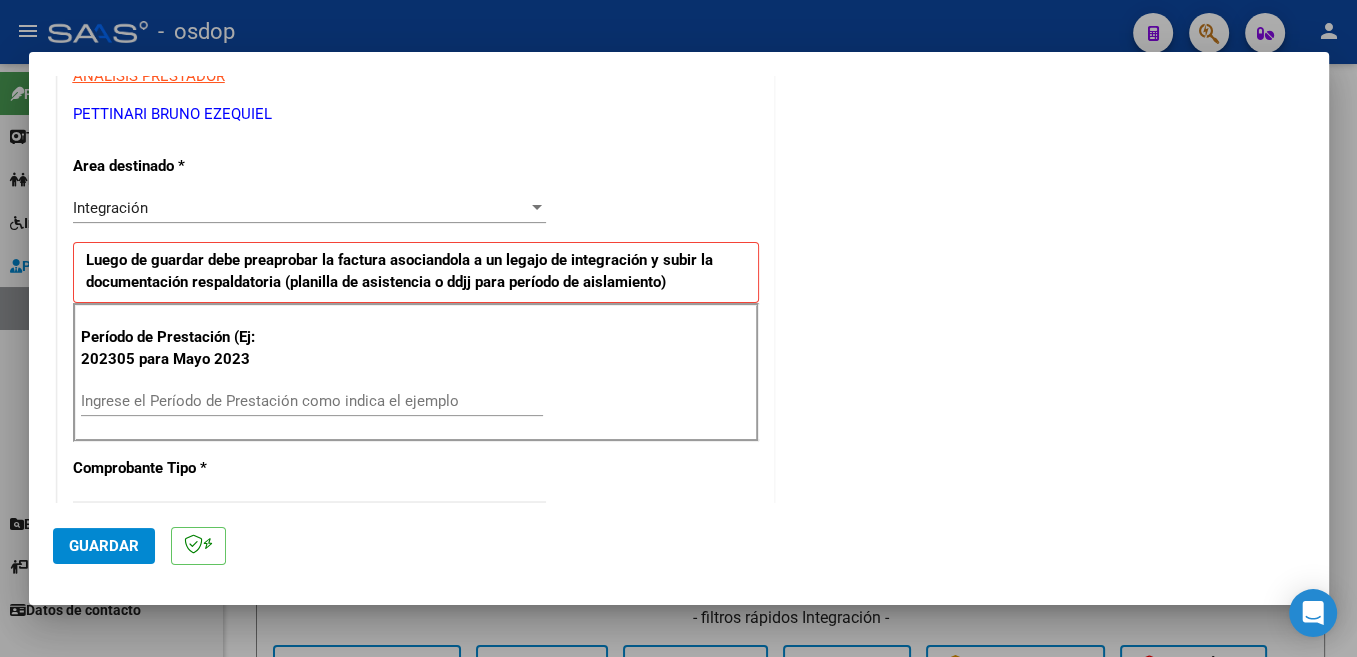 scroll, scrollTop: 424, scrollLeft: 0, axis: vertical 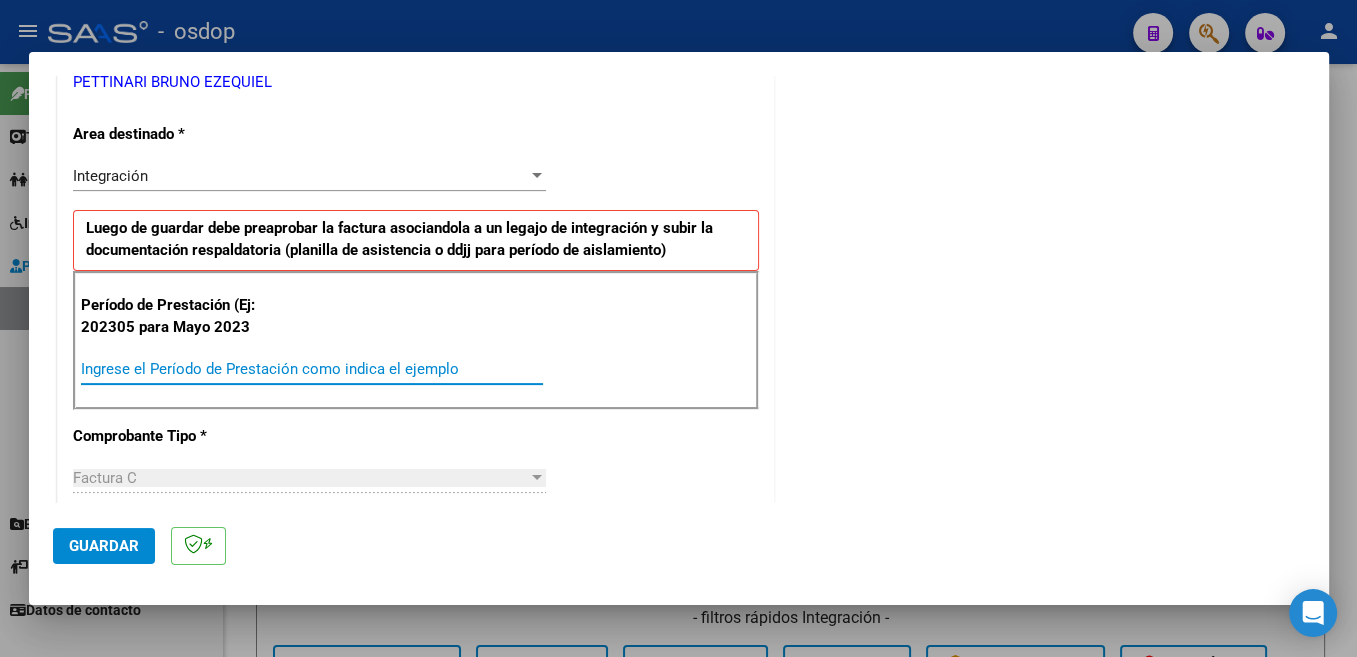 click on "Ingrese el Período de Prestación como indica el ejemplo" at bounding box center (312, 369) 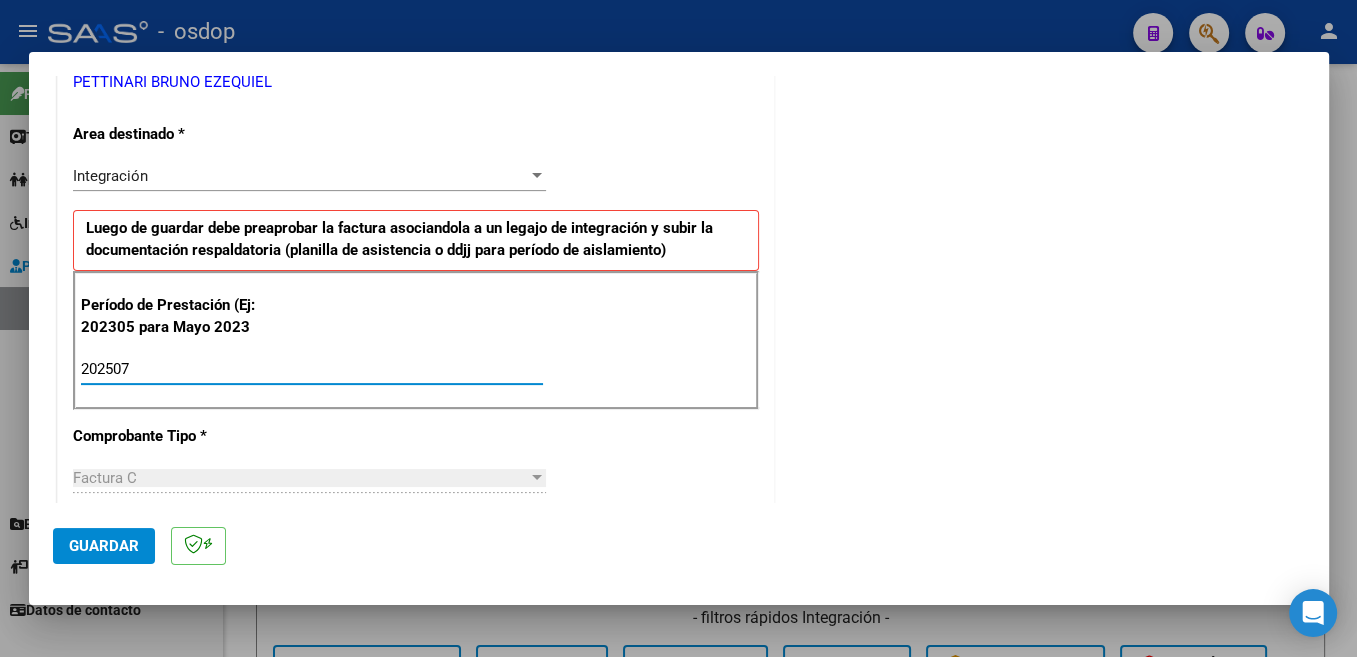 type on "202507" 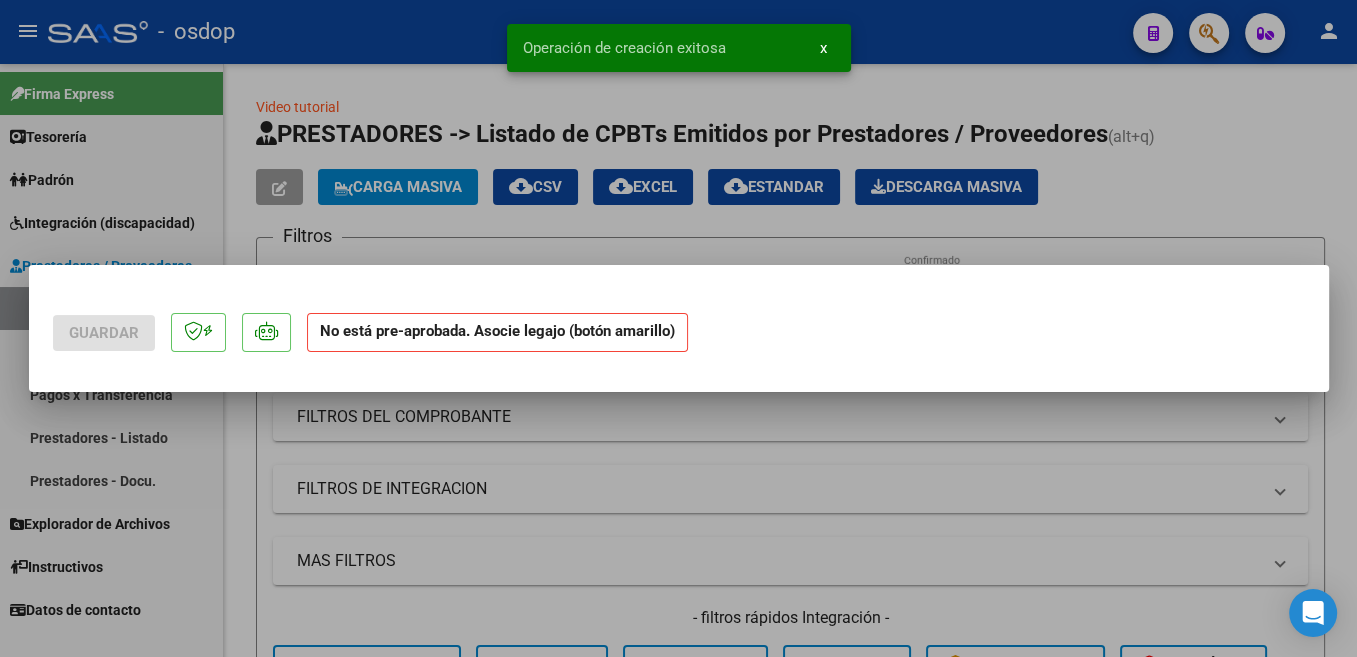 scroll, scrollTop: 0, scrollLeft: 0, axis: both 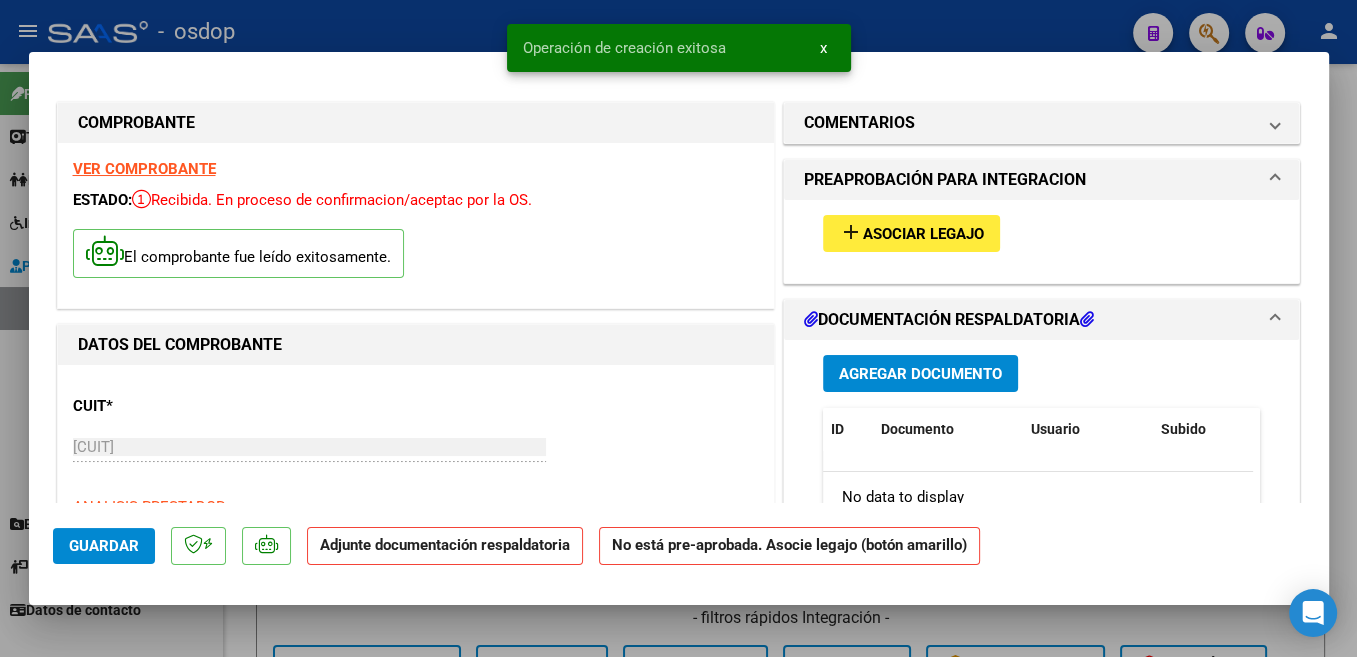 click on "Asociar Legajo" at bounding box center [923, 234] 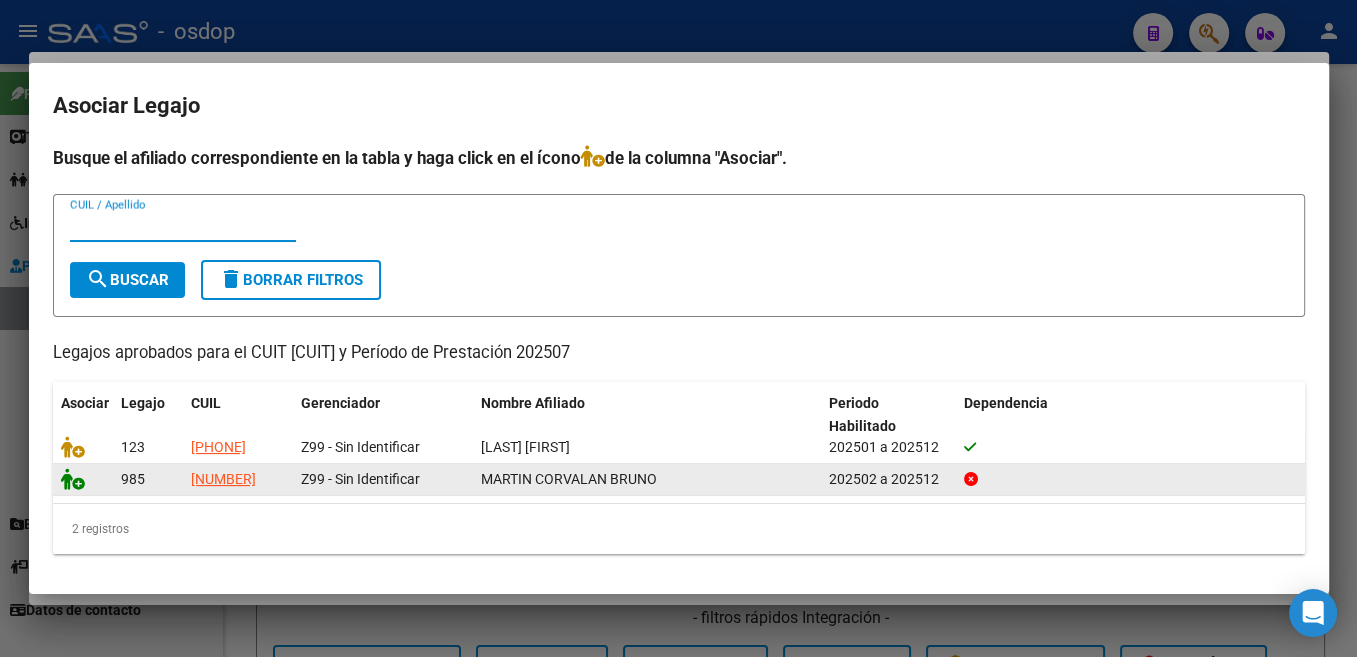 click 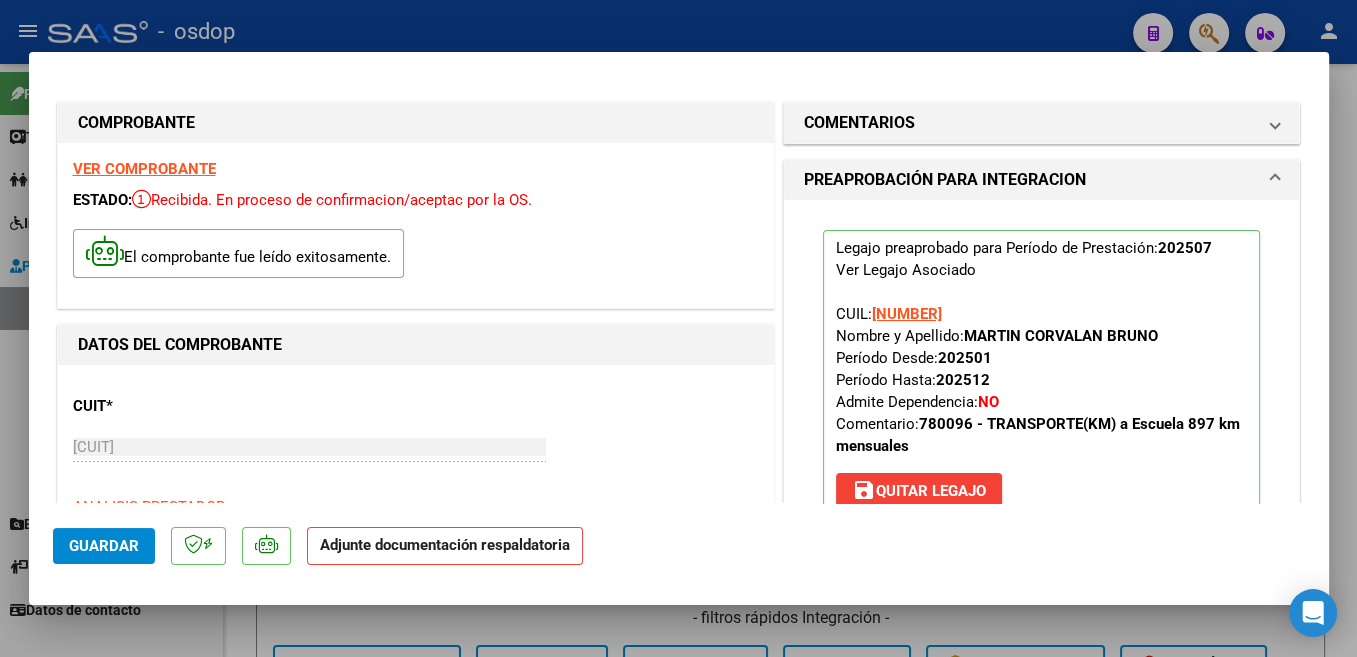 scroll, scrollTop: 424, scrollLeft: 0, axis: vertical 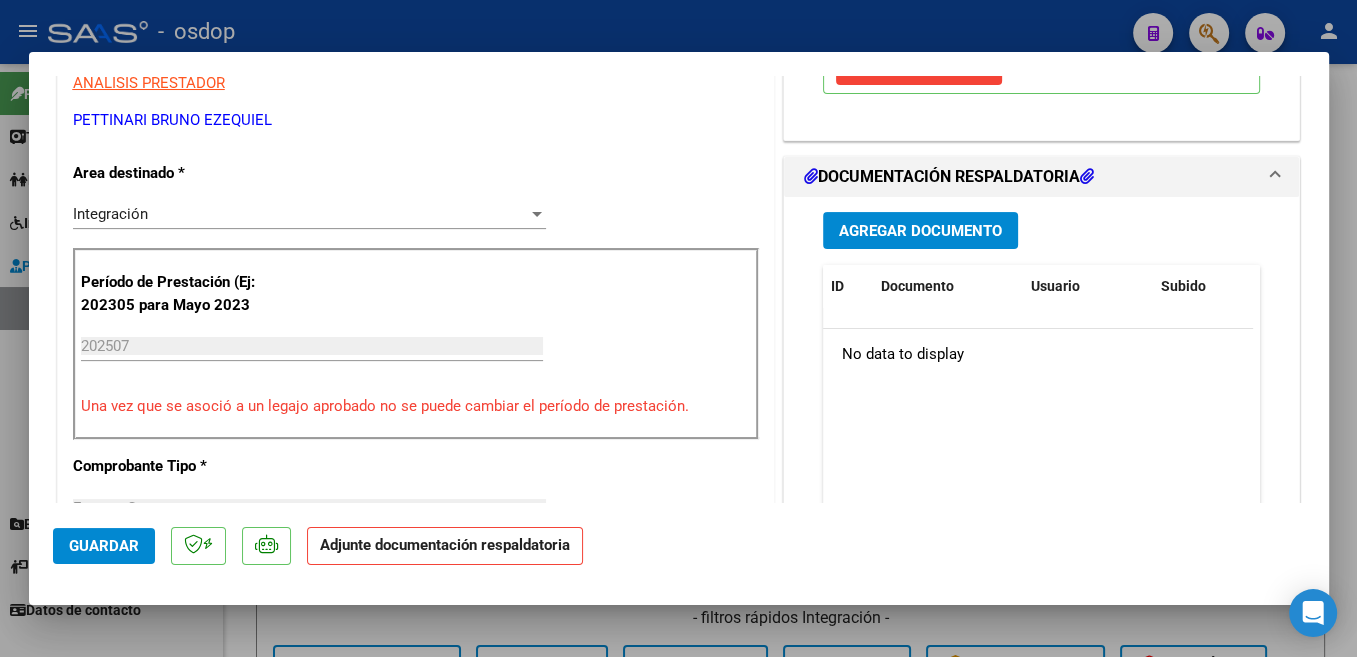 click on "Agregar Documento" at bounding box center (920, 231) 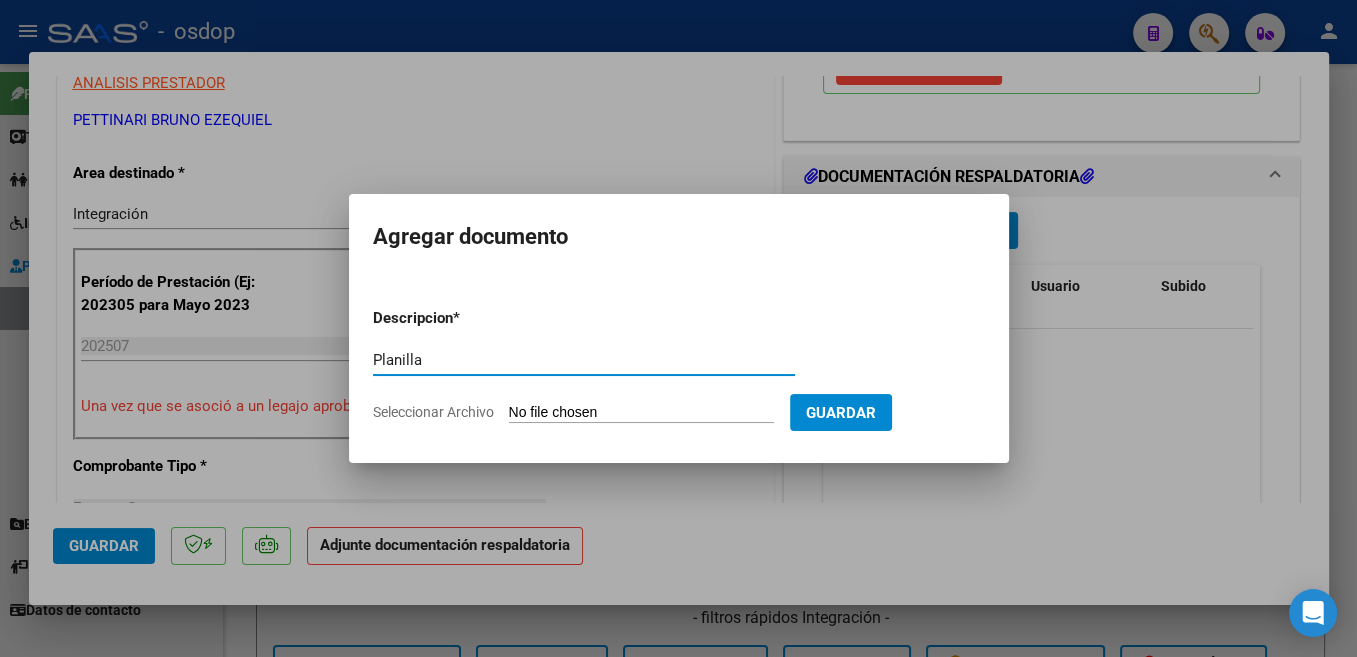 type on "Planilla" 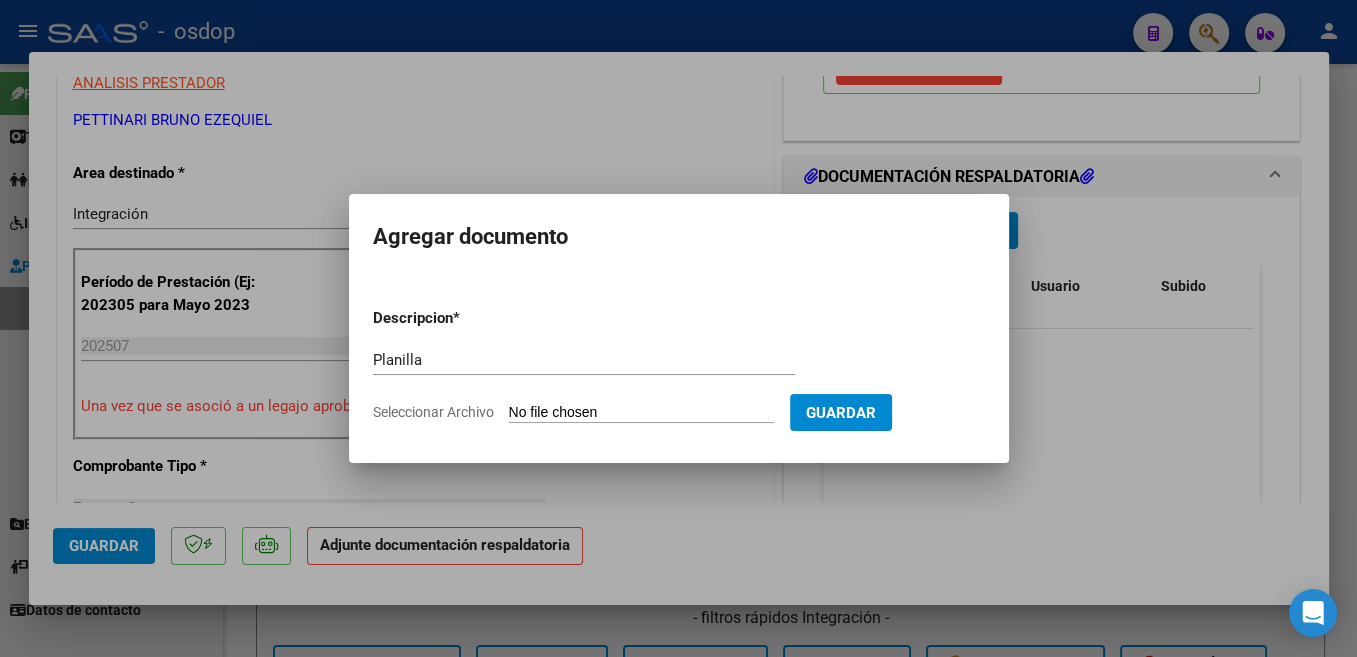 type on "C:\fakepath\Corvalán Bruno.pdf" 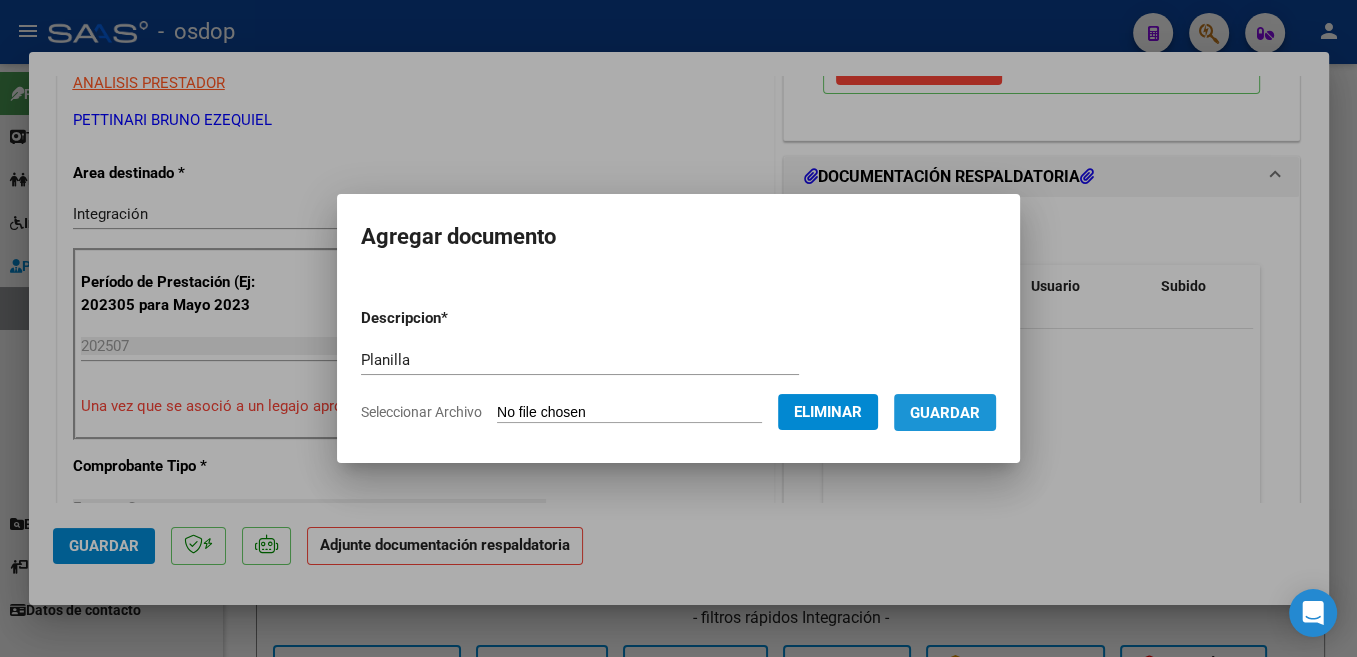click on "Guardar" at bounding box center [945, 413] 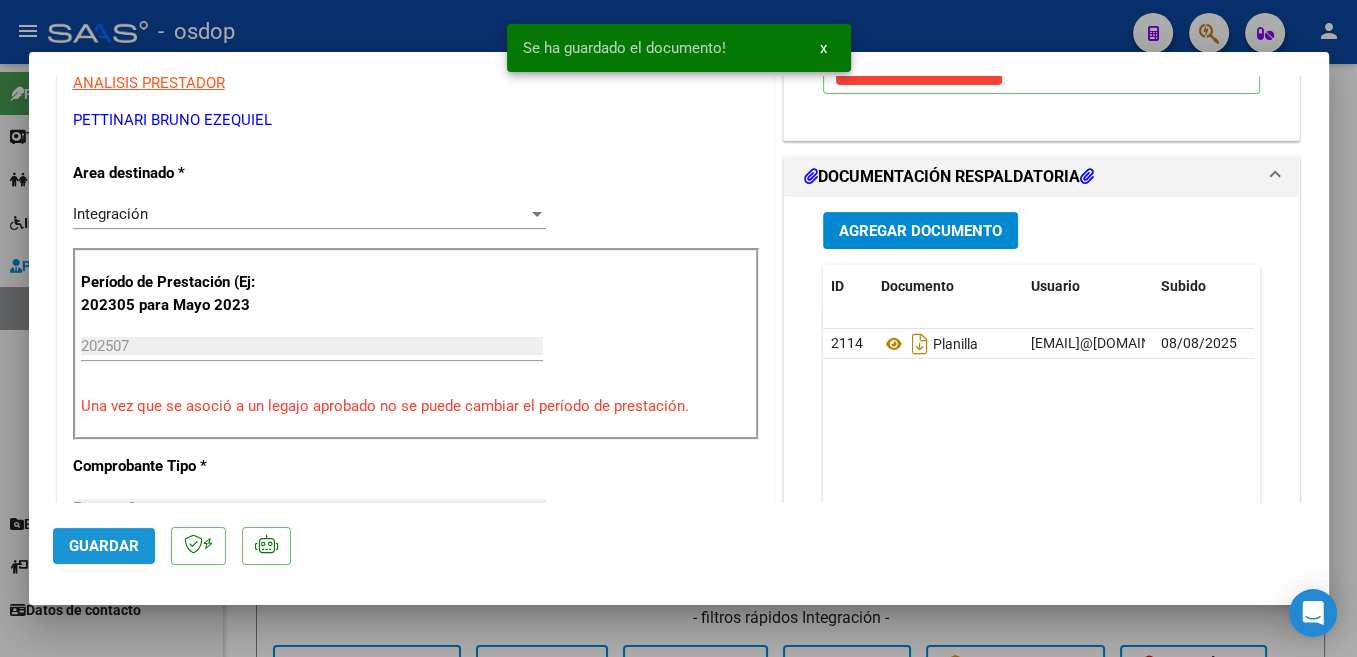 click on "Guardar" 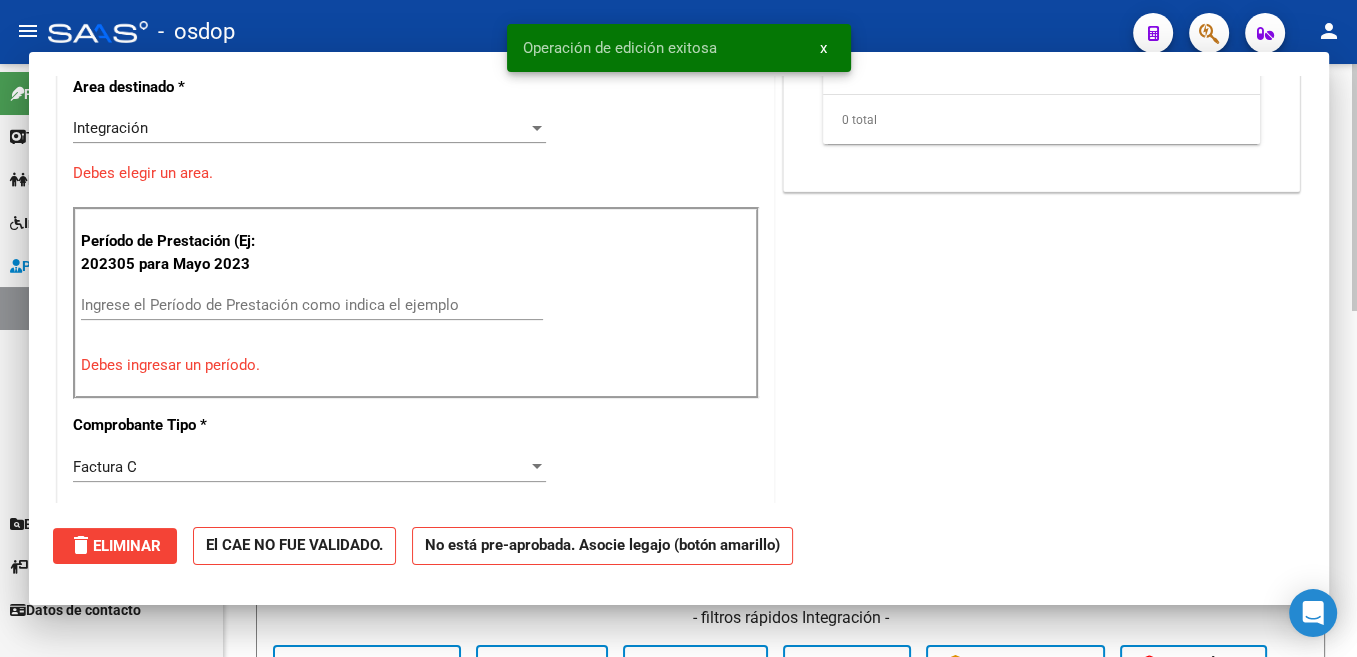scroll, scrollTop: 0, scrollLeft: 0, axis: both 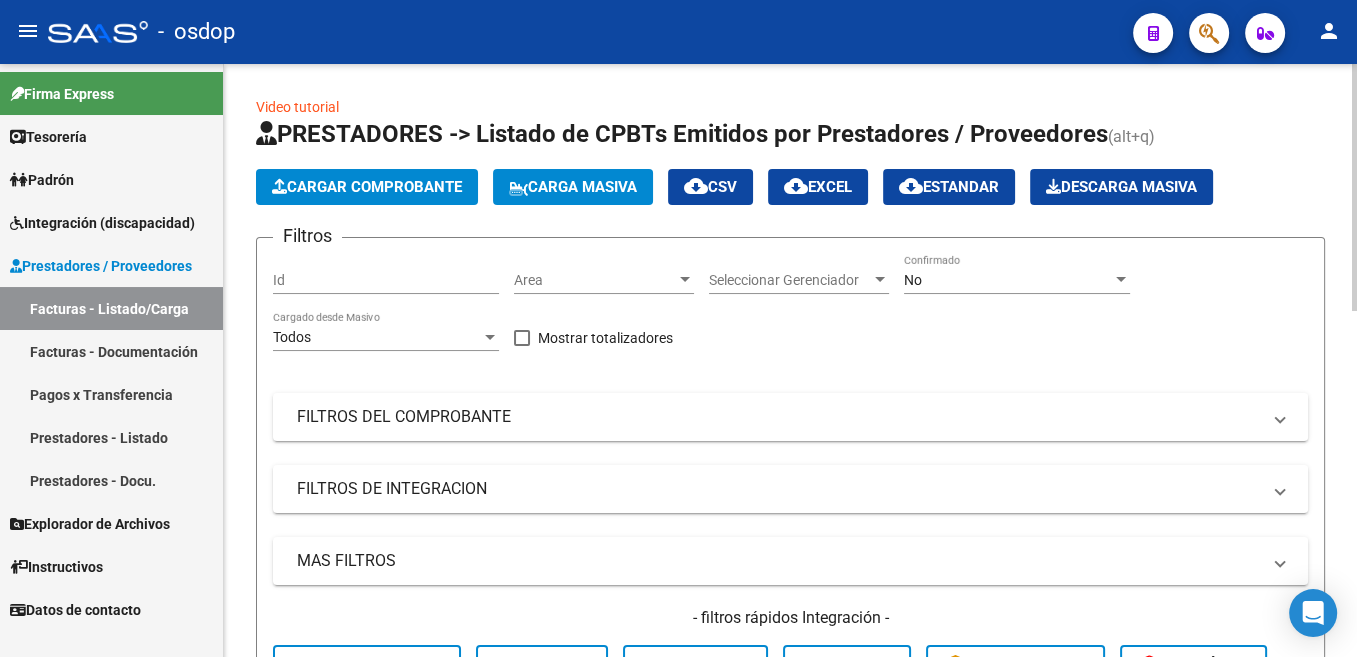 click on "Cargar Comprobante" 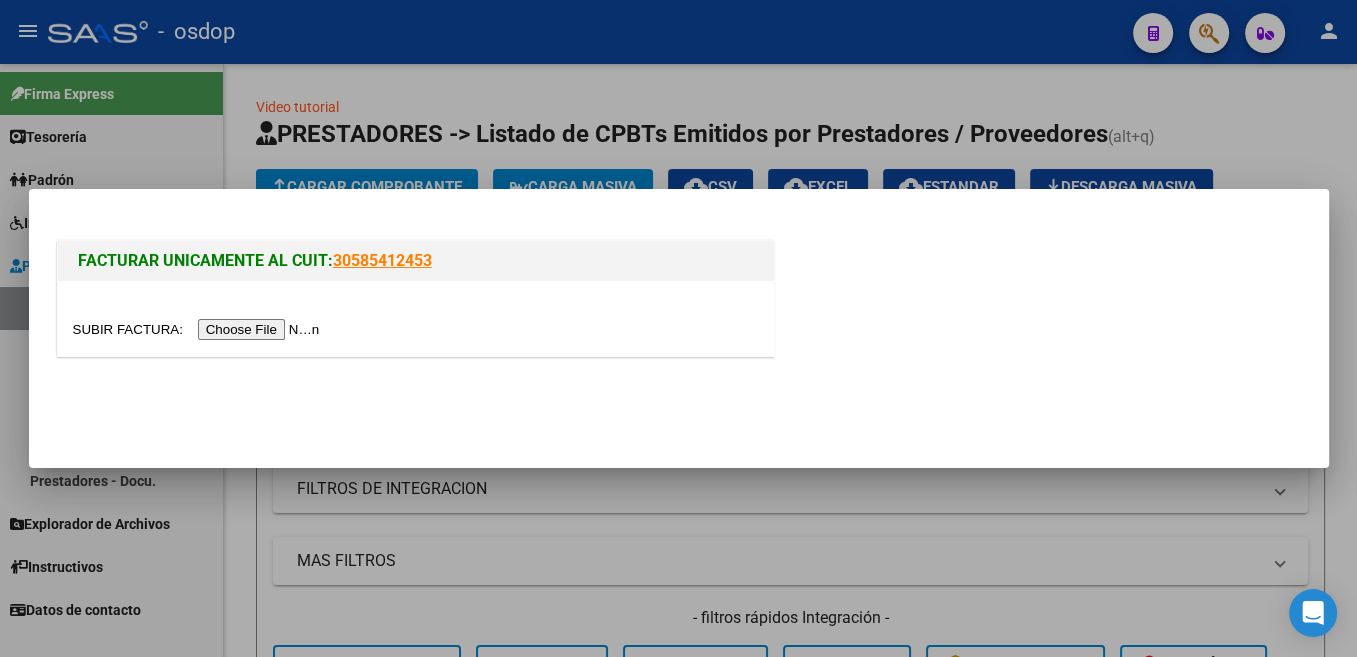click at bounding box center (199, 329) 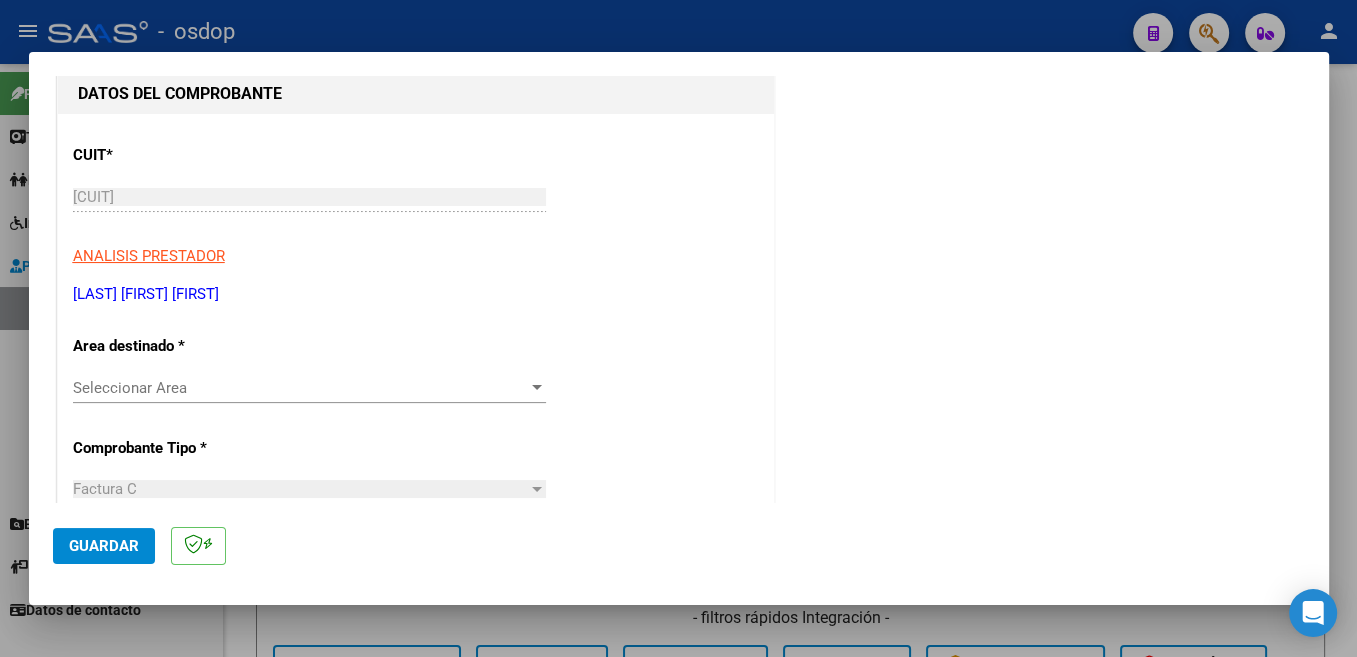 scroll, scrollTop: 318, scrollLeft: 0, axis: vertical 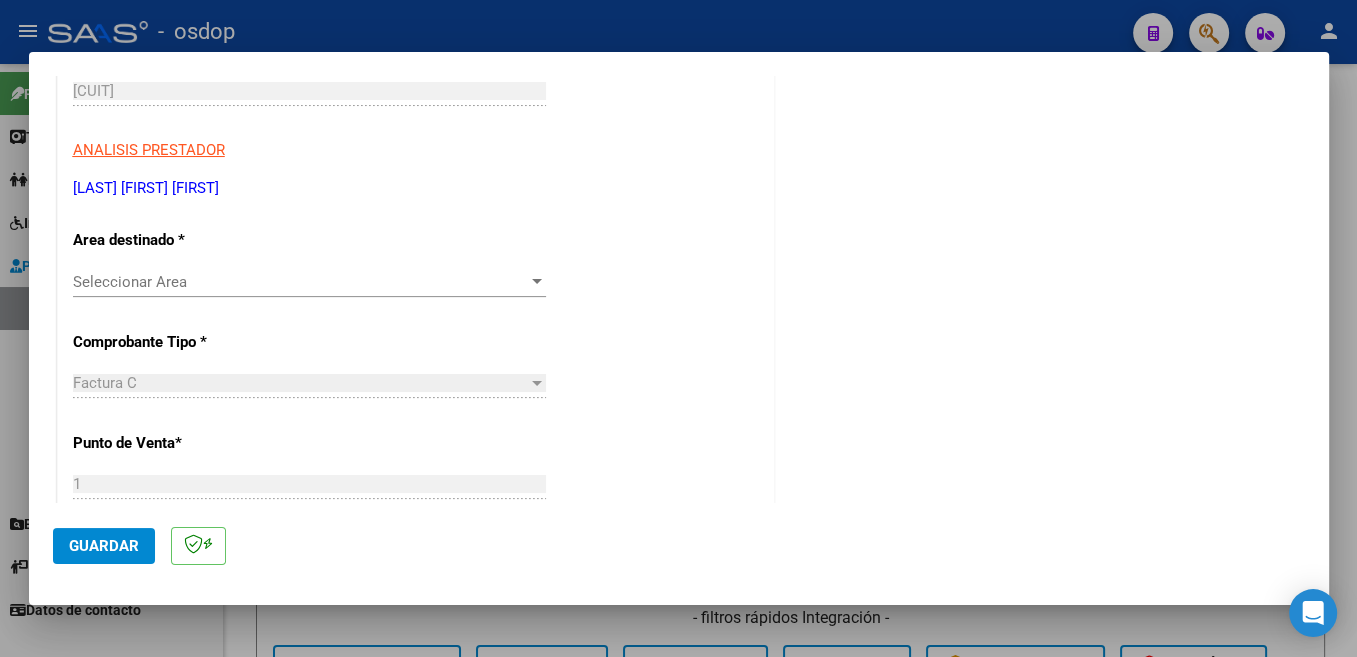 click on "Seleccionar Area" at bounding box center [300, 282] 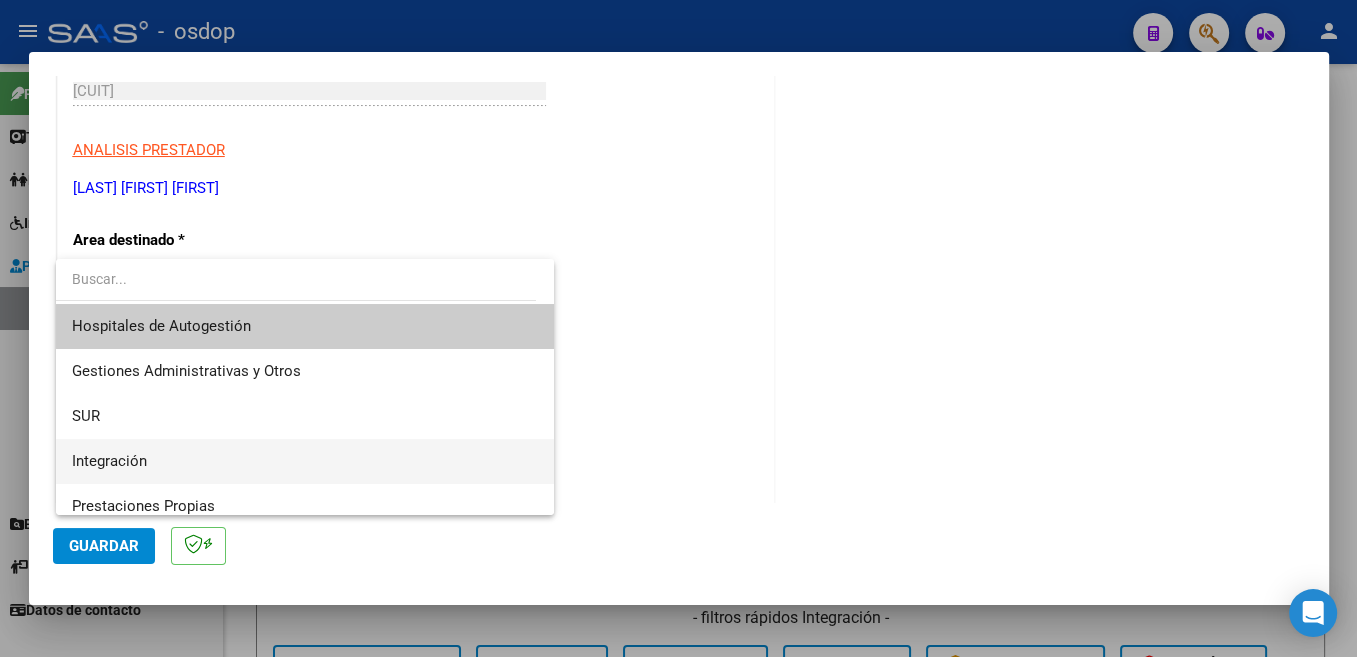 click on "Integración" at bounding box center [109, 461] 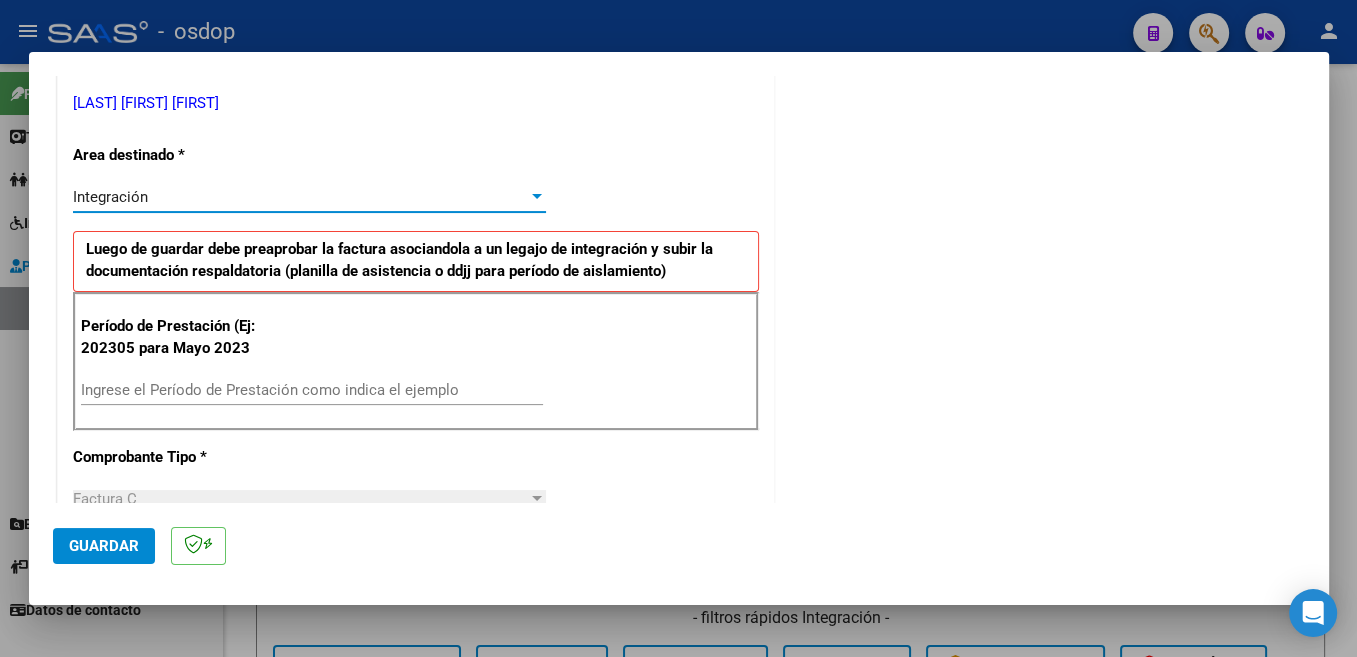 scroll, scrollTop: 424, scrollLeft: 0, axis: vertical 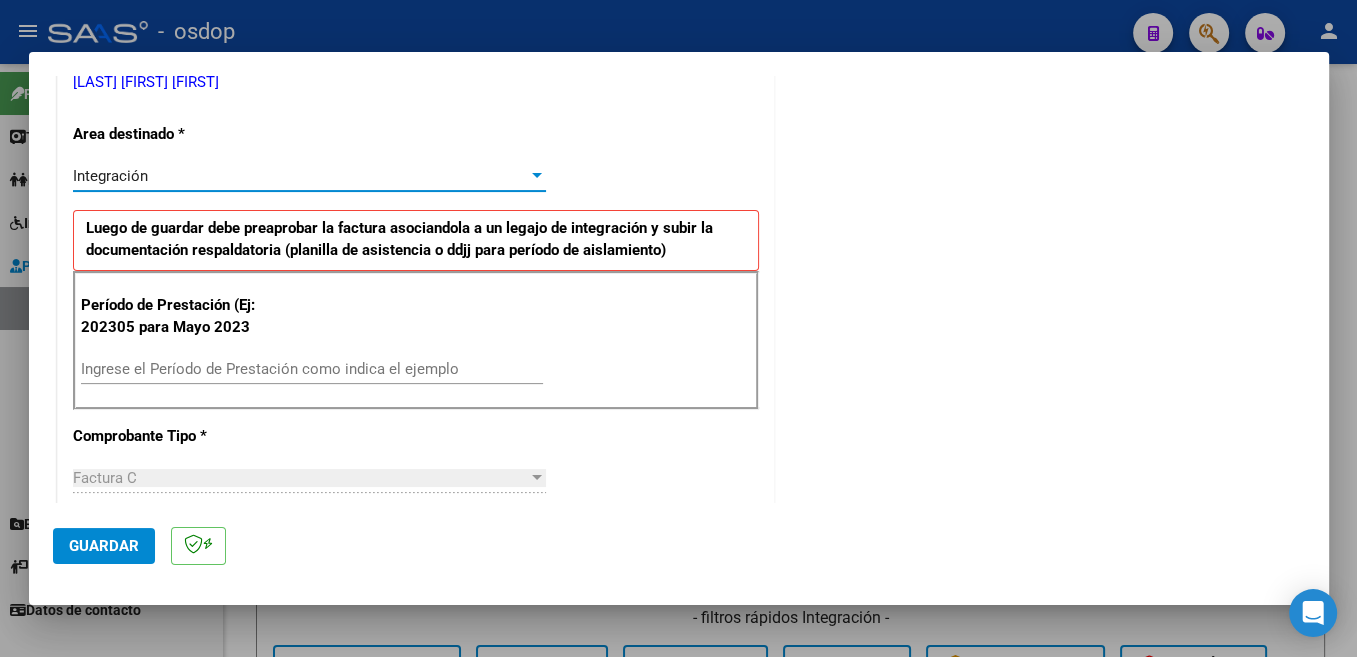 click on "Ingrese el Período de Prestación como indica el ejemplo" at bounding box center (312, 369) 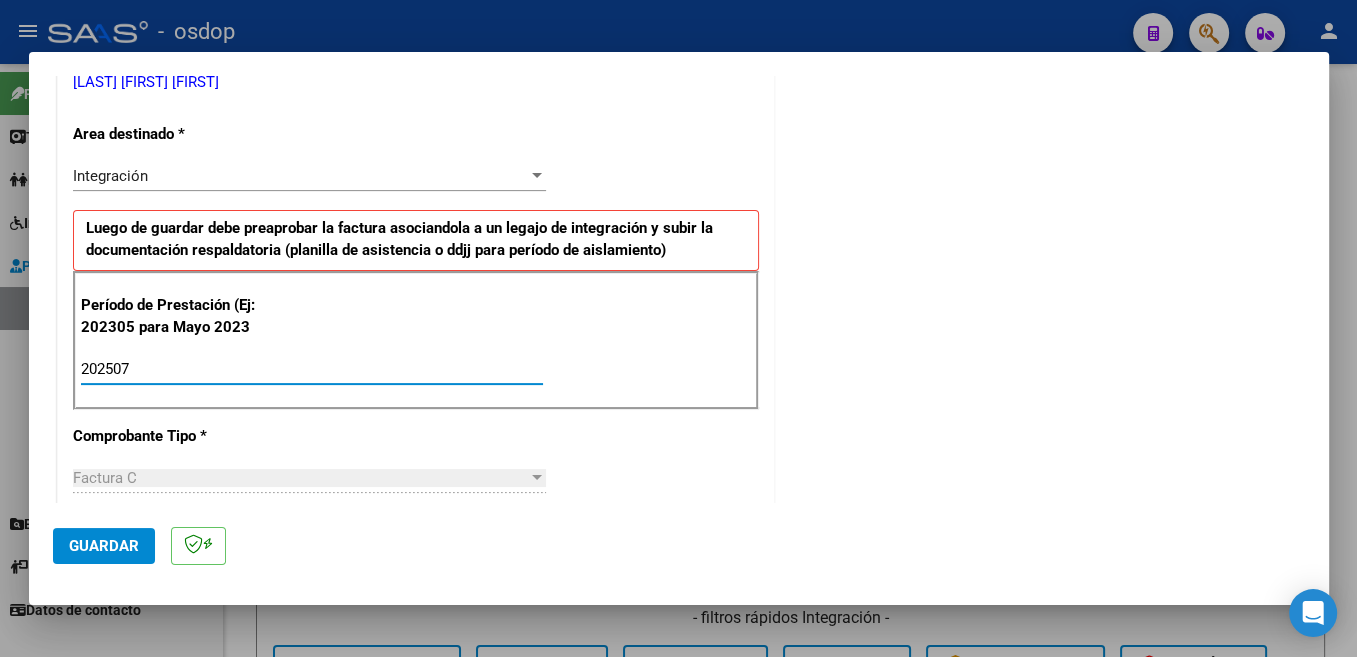 type on "202507" 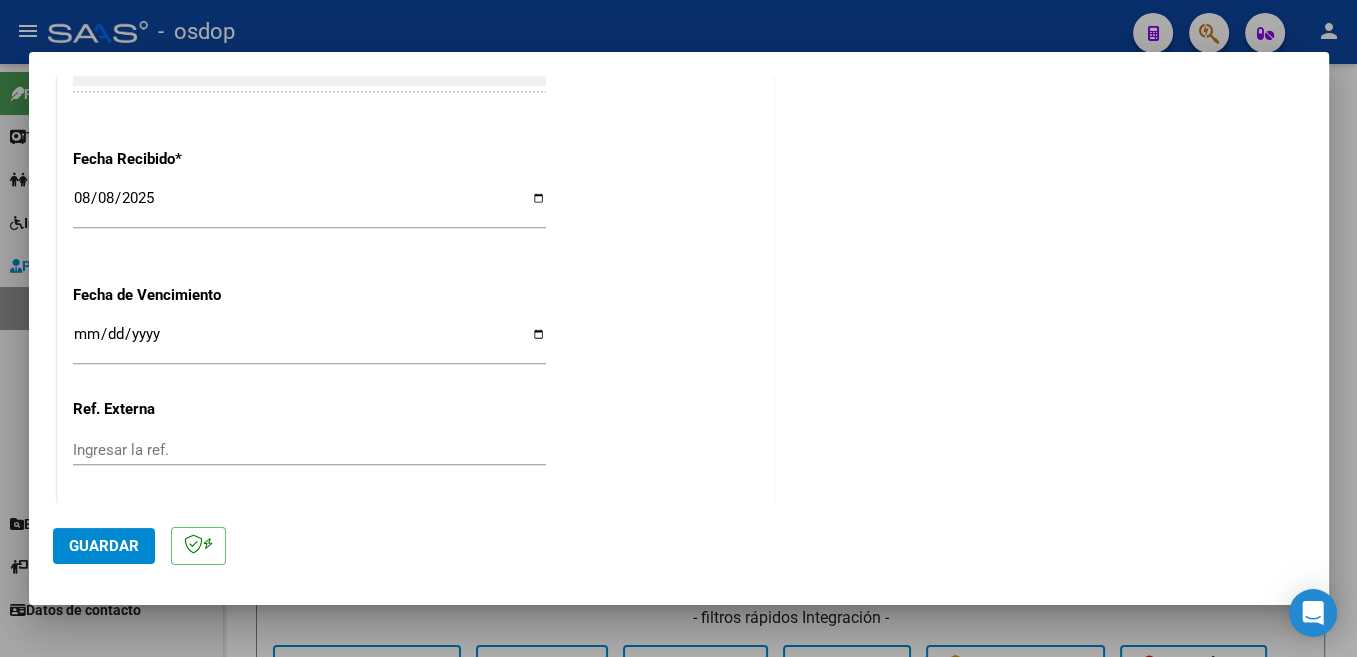 scroll, scrollTop: 1378, scrollLeft: 0, axis: vertical 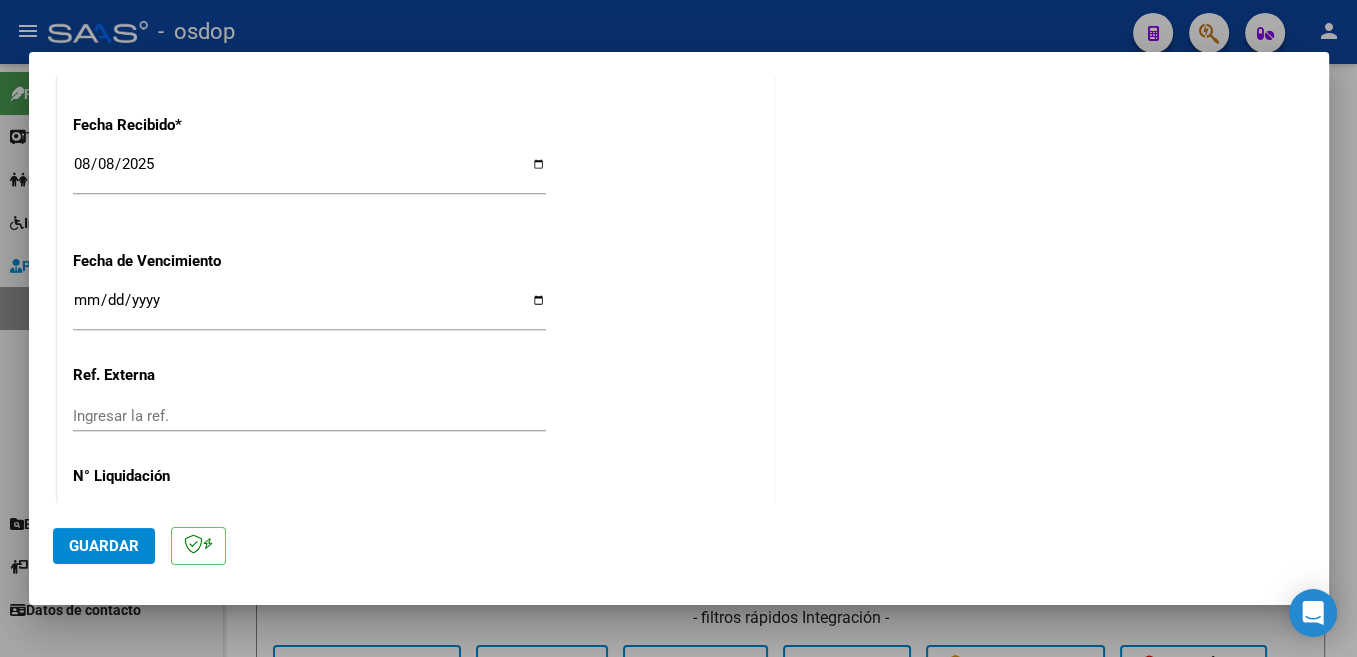 click on "Guardar" 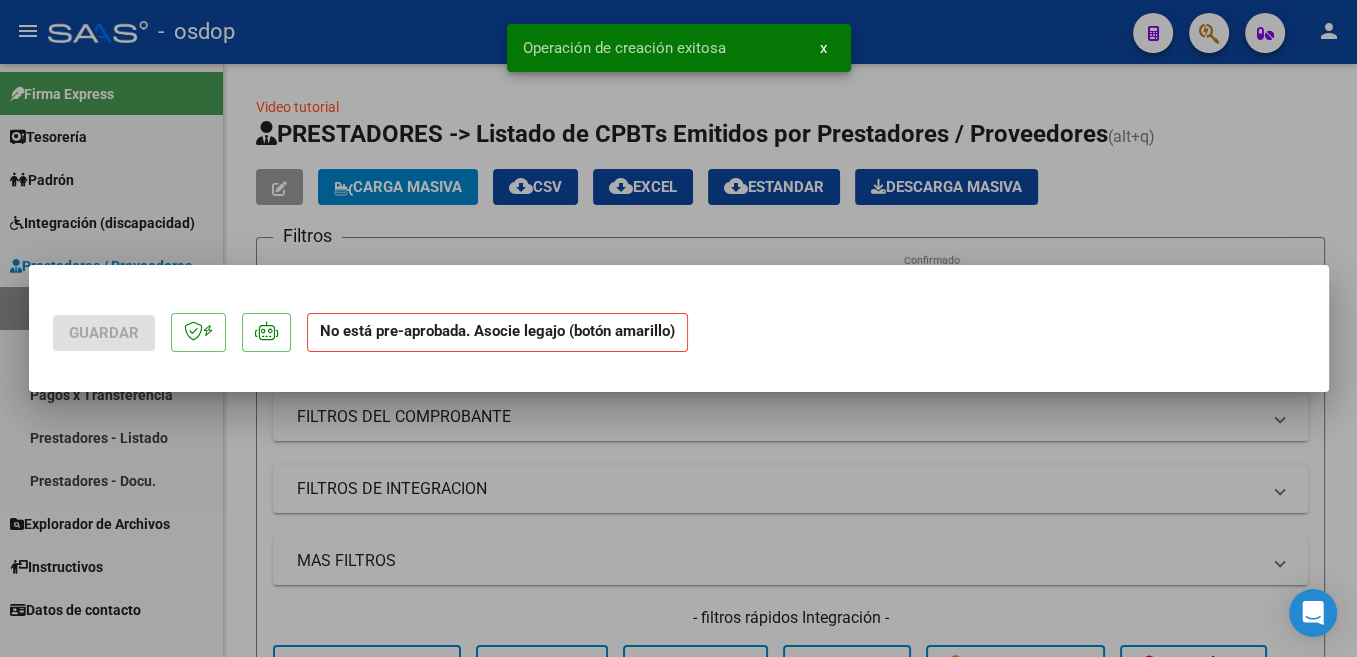 scroll, scrollTop: 0, scrollLeft: 0, axis: both 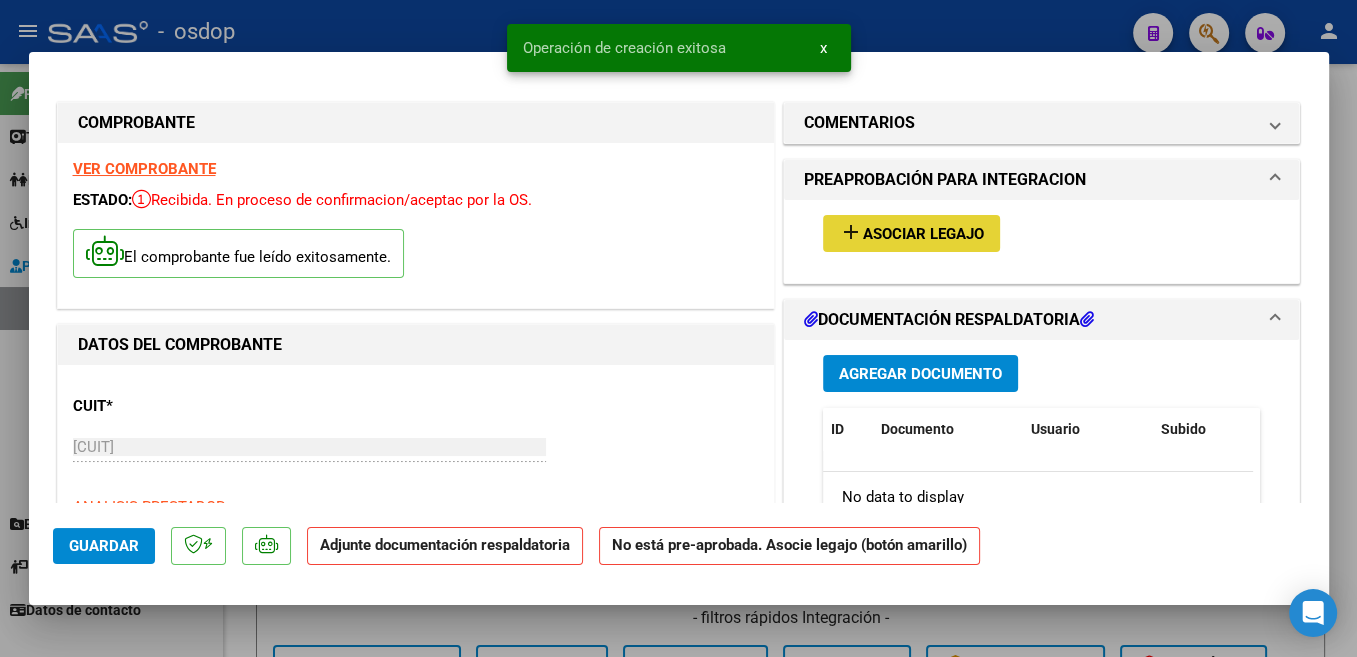 click on "Asociar Legajo" at bounding box center [923, 234] 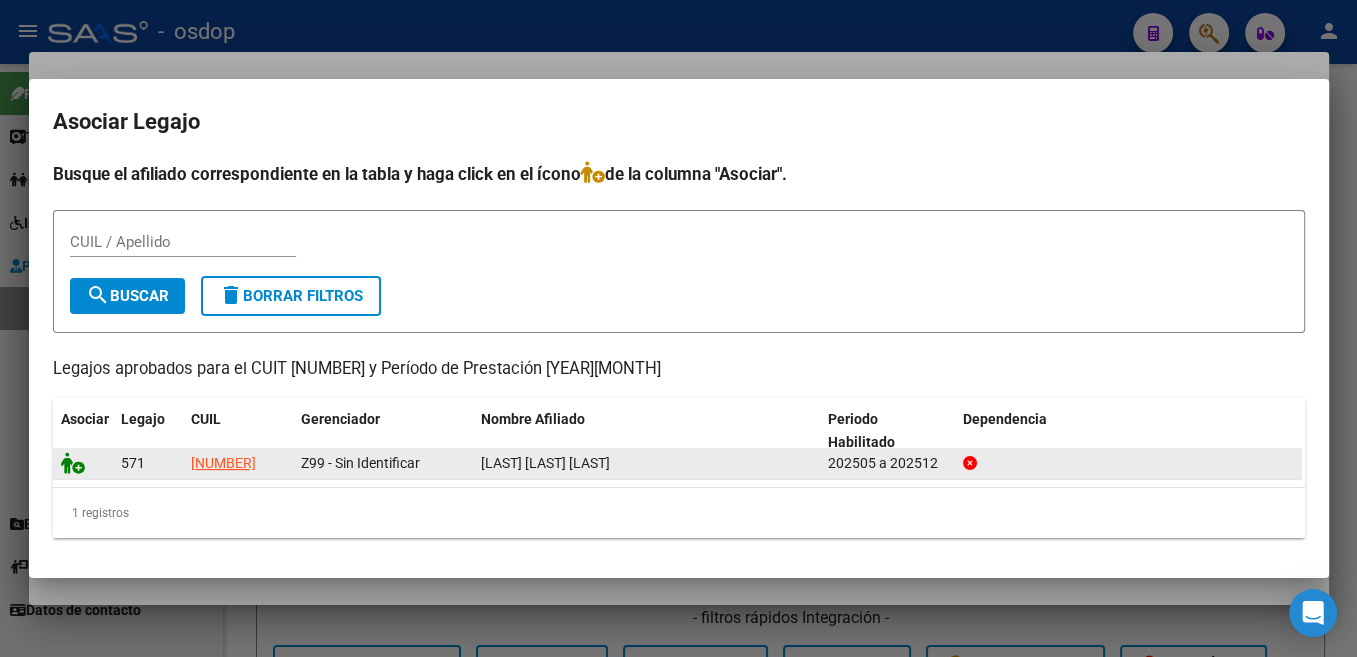 click 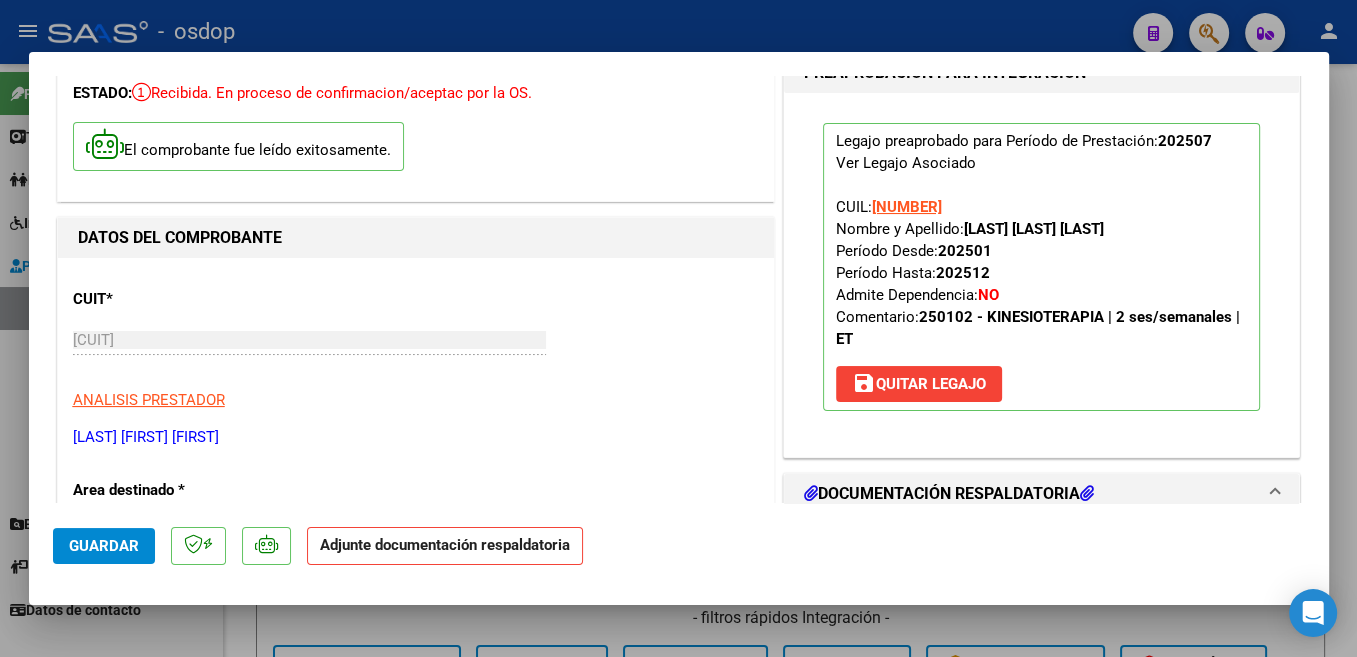 scroll, scrollTop: 212, scrollLeft: 0, axis: vertical 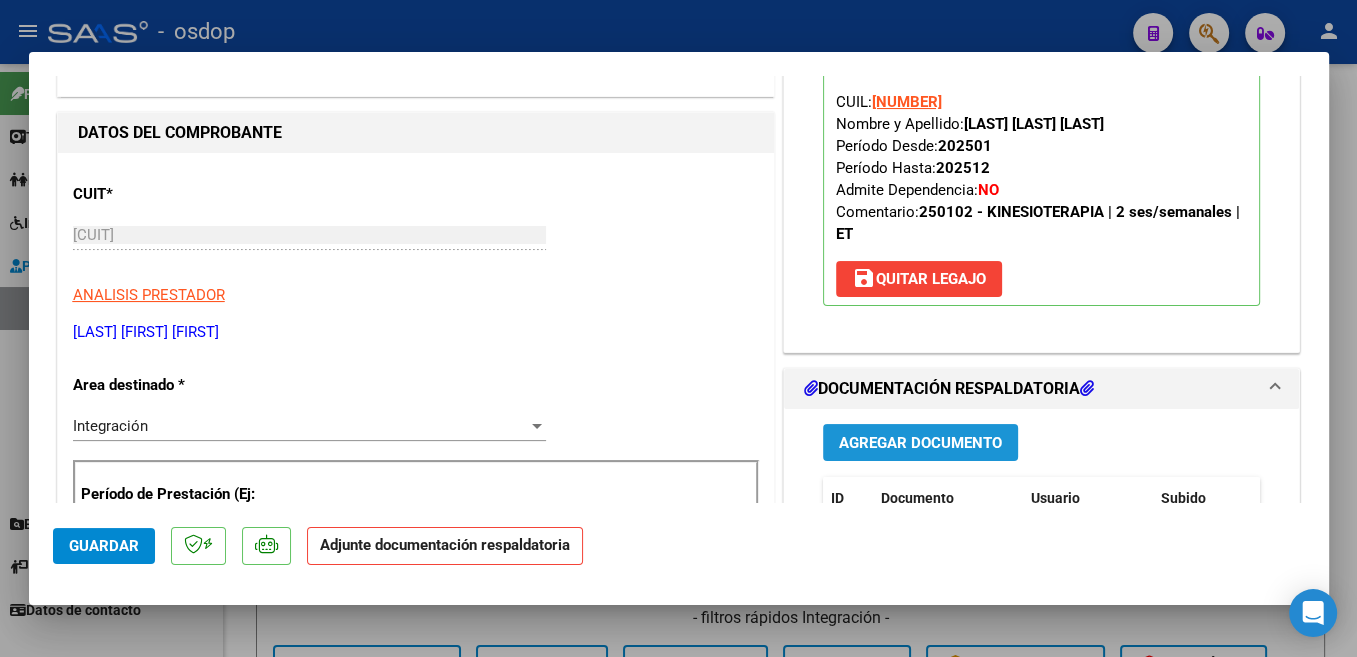 click on "Agregar Documento" at bounding box center [920, 442] 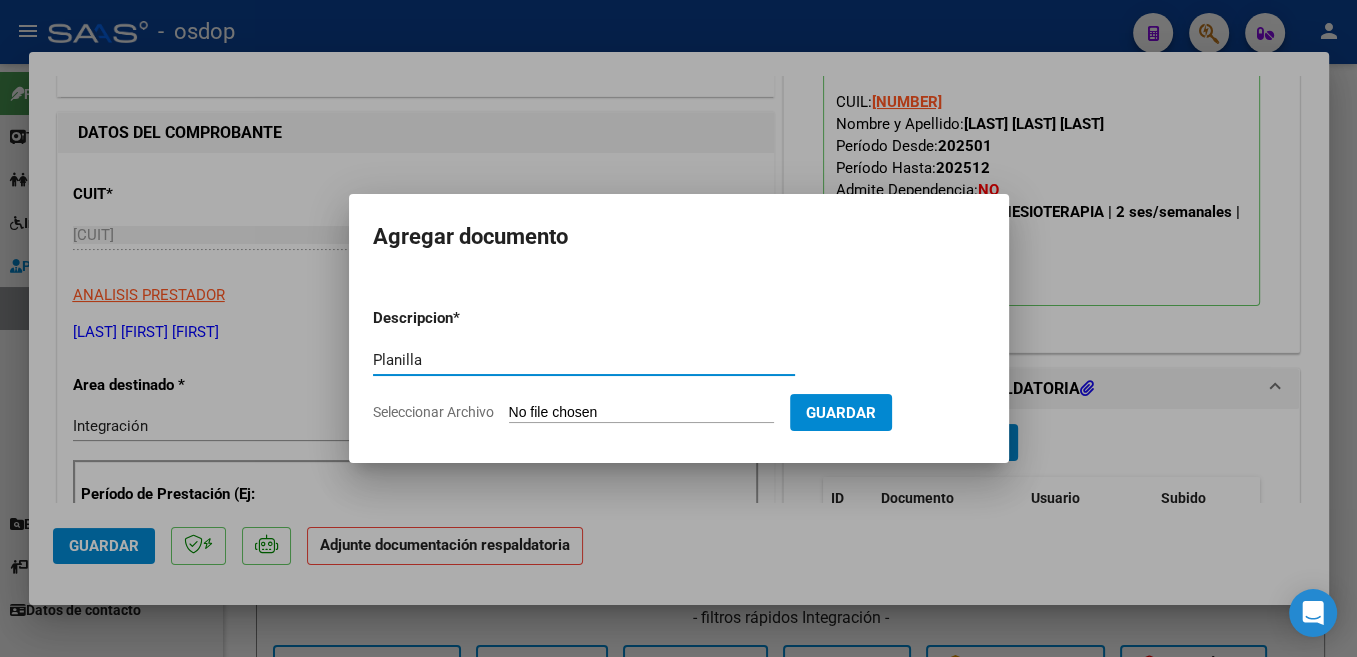type on "Planilla" 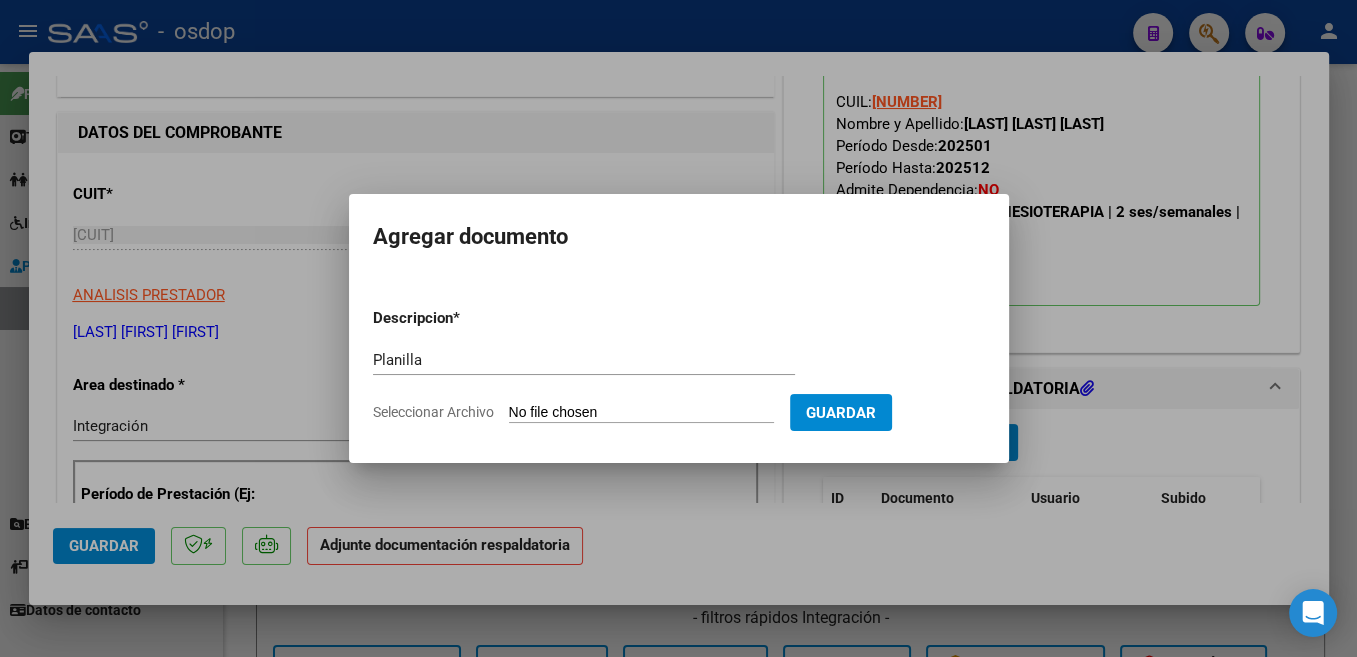 type on "C:\fakepath\[FILENAME].pdf" 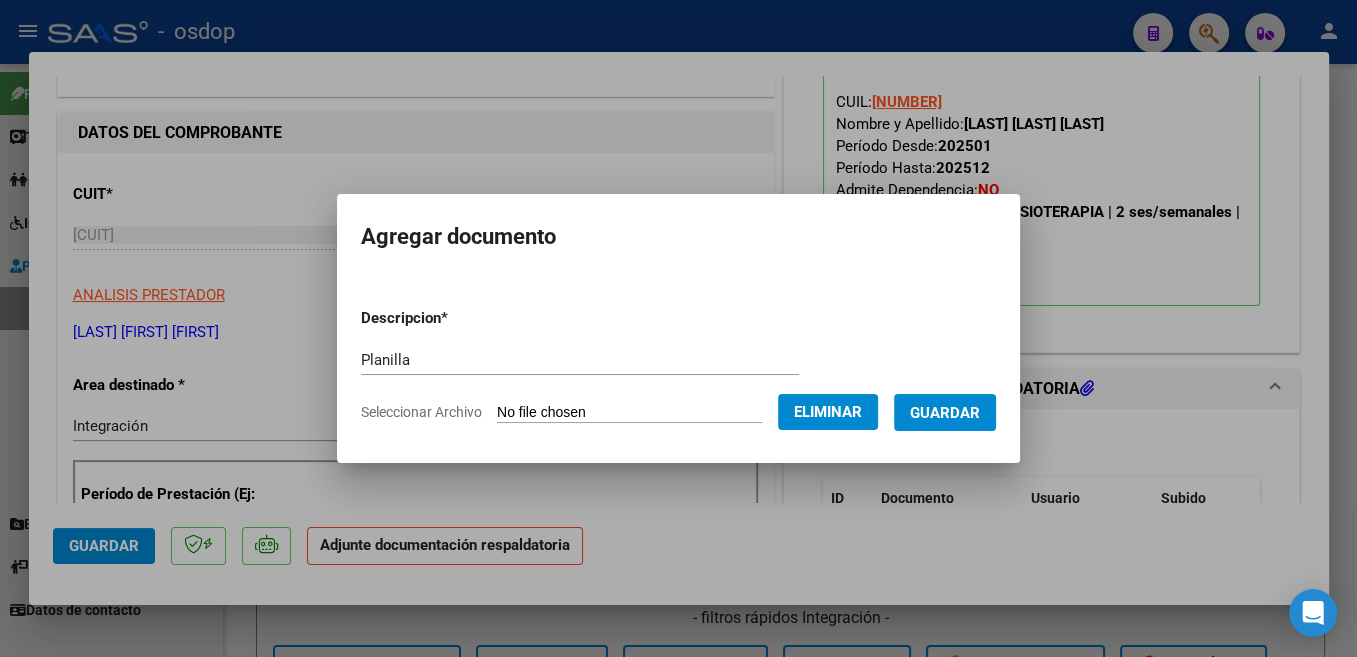 click on "Guardar" at bounding box center [945, 412] 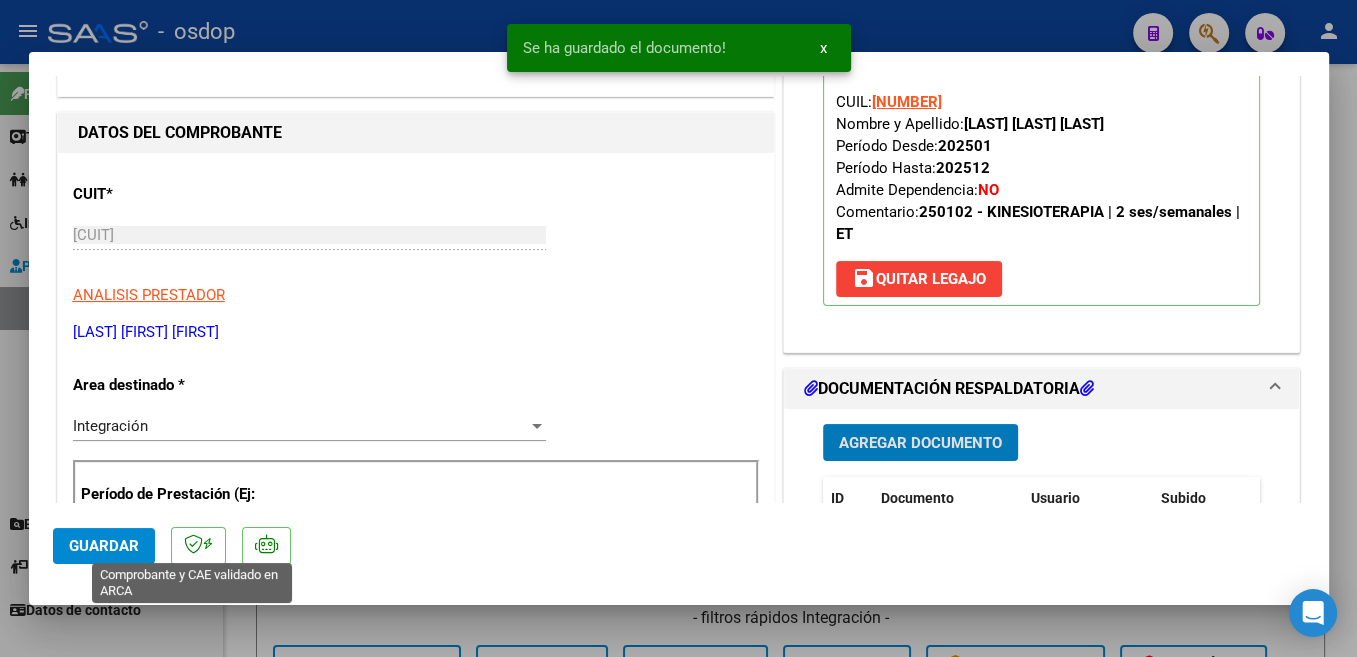 click on "Guardar" 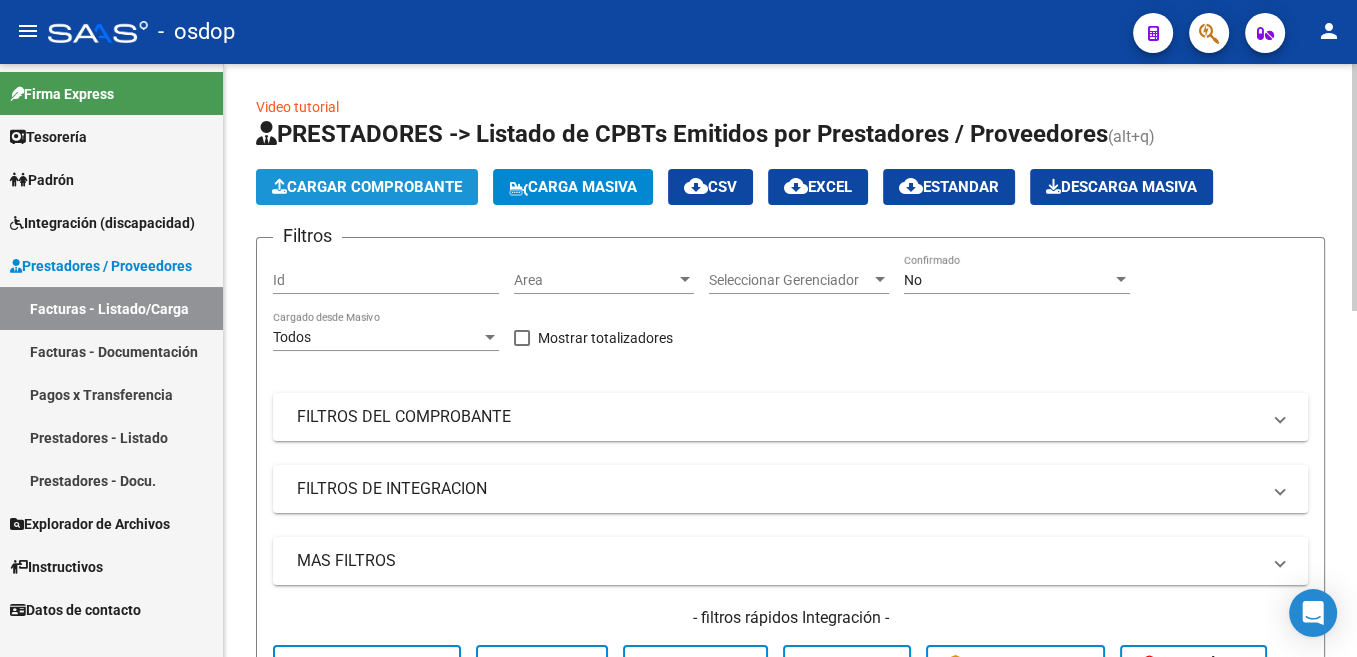 click on "Cargar Comprobante" 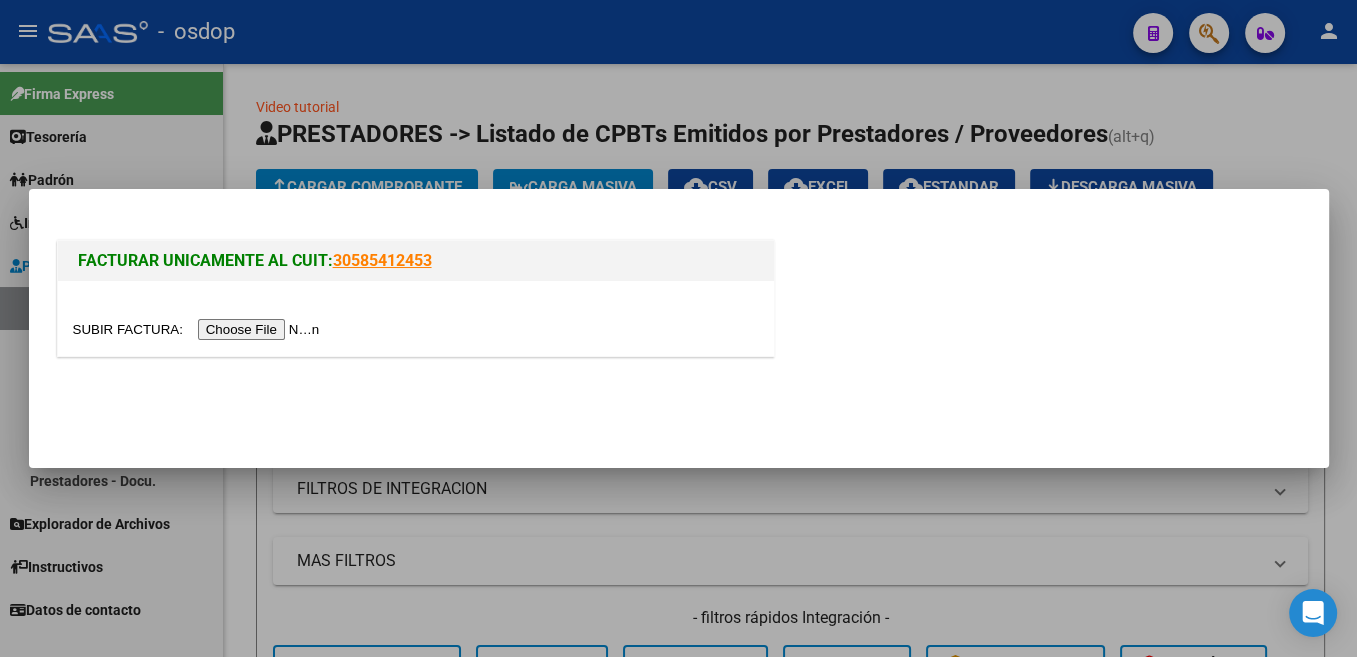 click at bounding box center [199, 329] 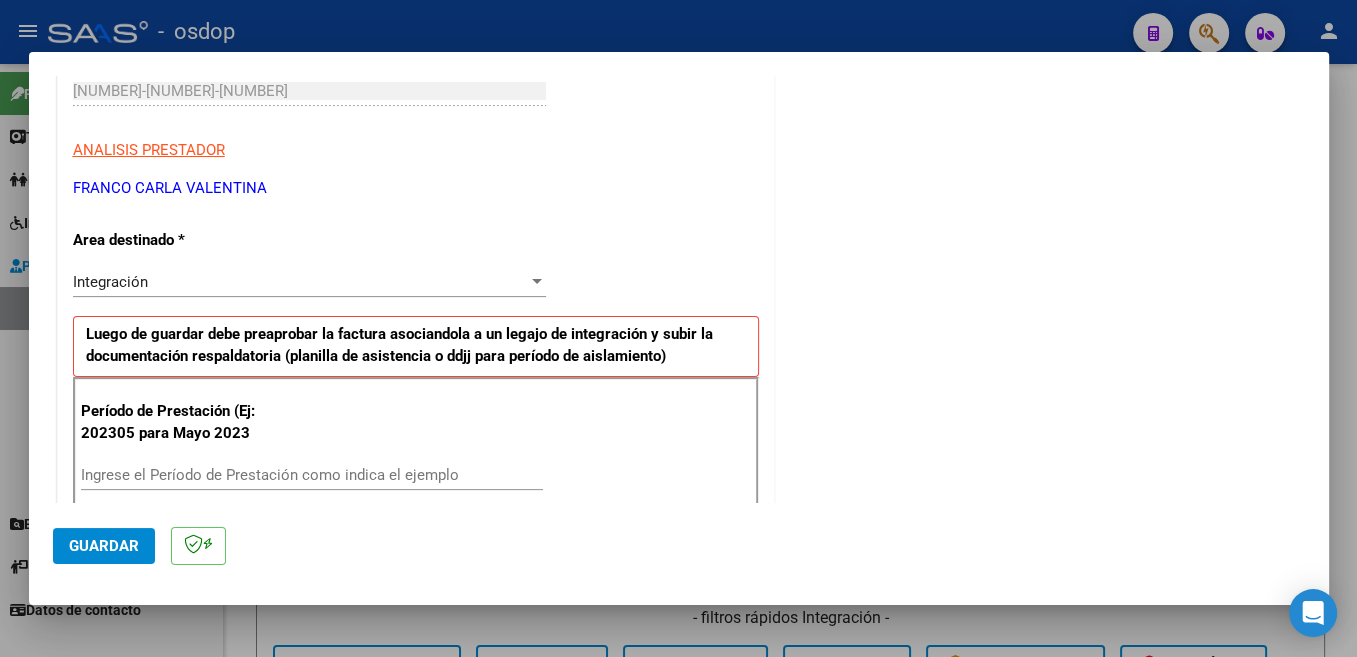 scroll, scrollTop: 424, scrollLeft: 0, axis: vertical 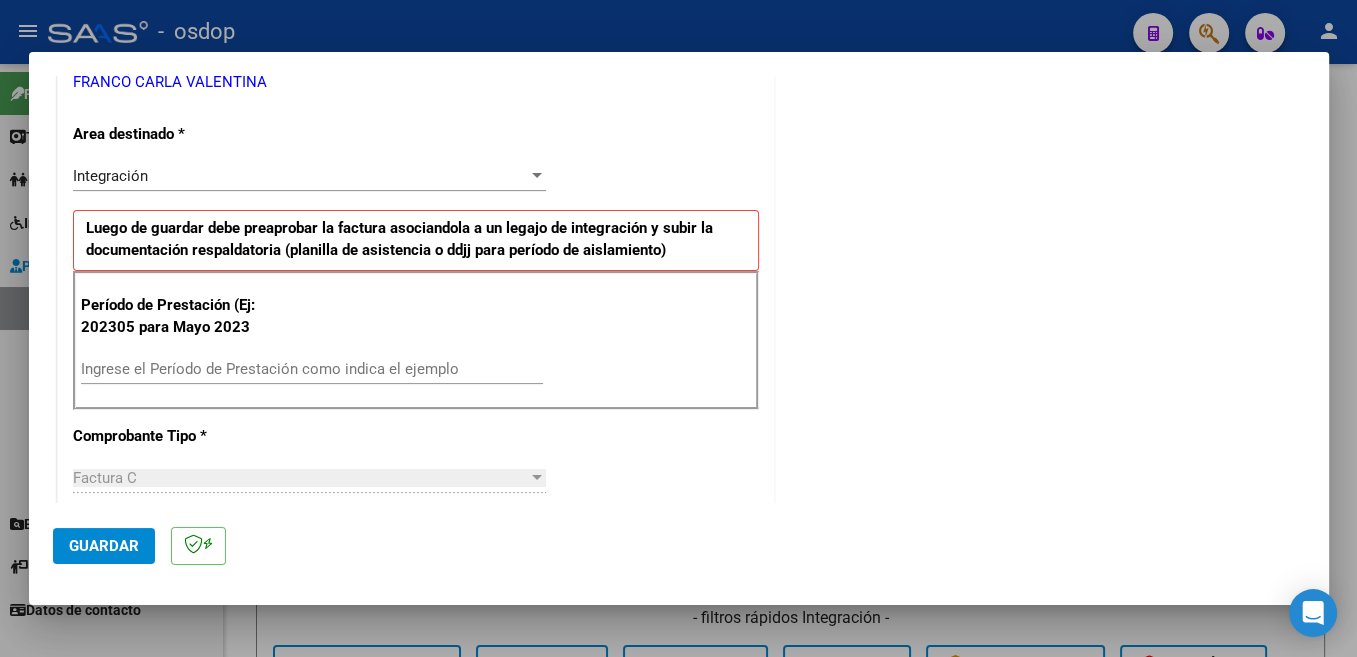 click on "Ingrese el Período de Prestación como indica el ejemplo" at bounding box center (312, 369) 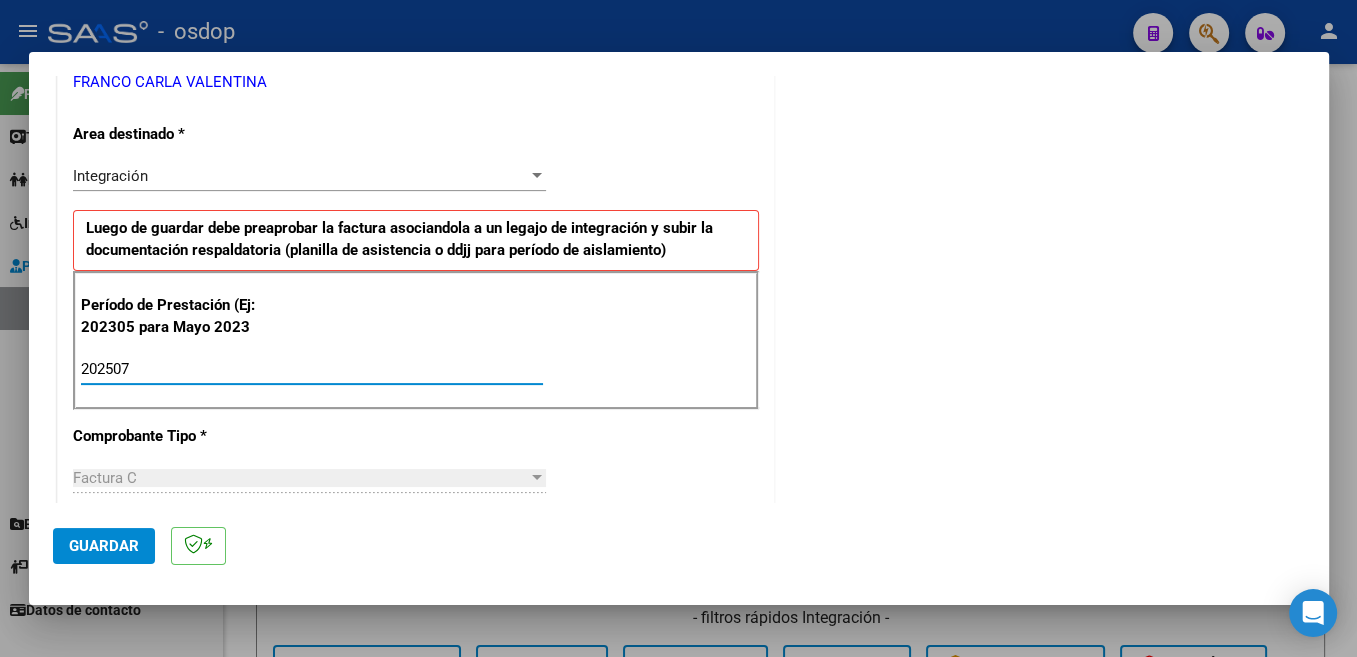 type on "202507" 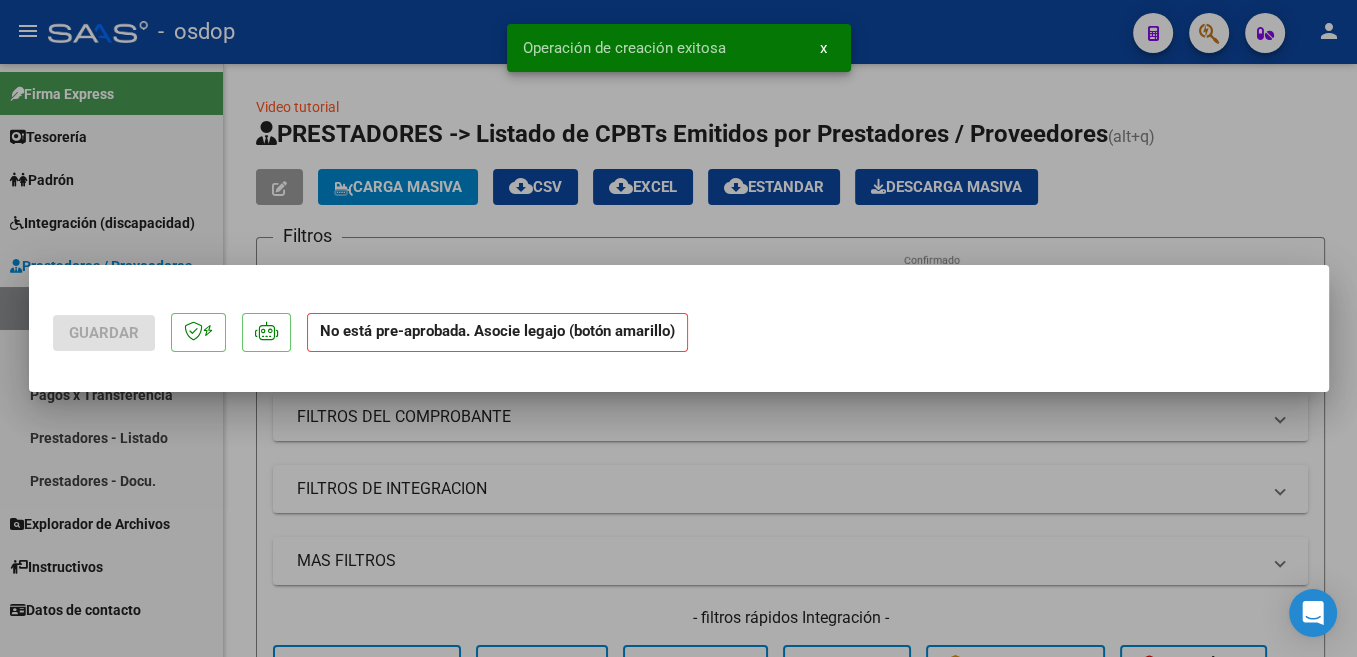 scroll, scrollTop: 0, scrollLeft: 0, axis: both 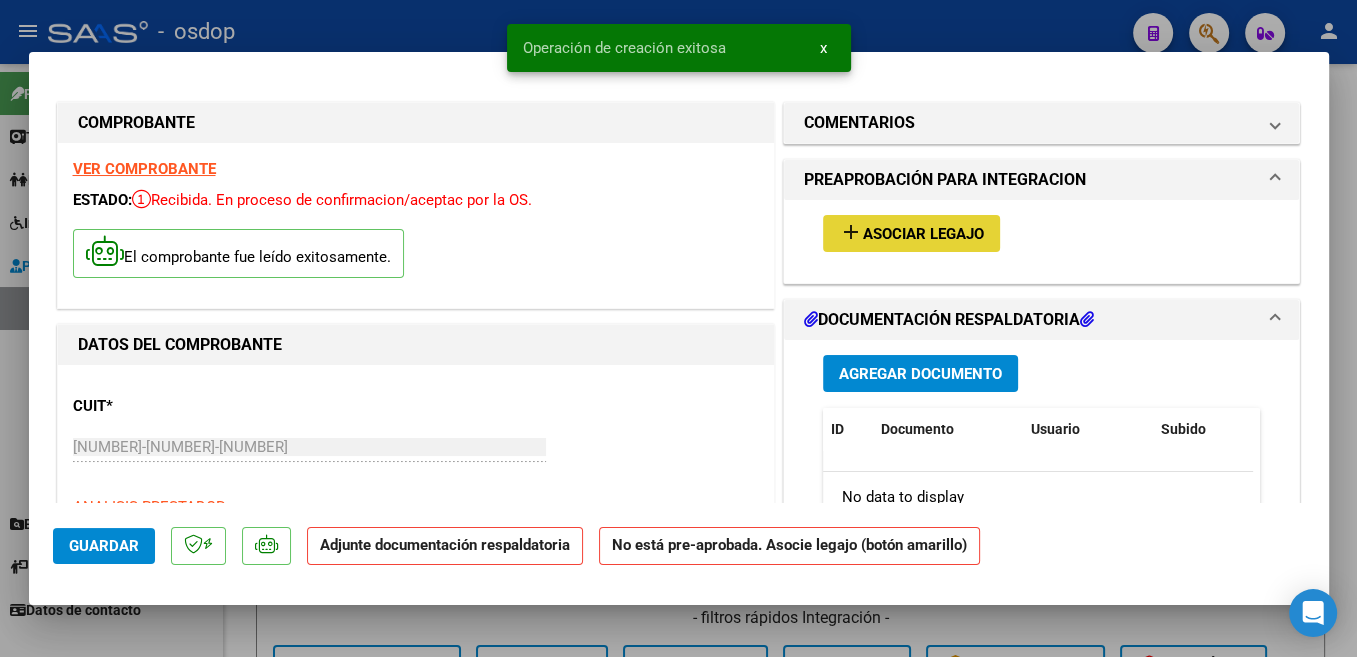 click on "Asociar Legajo" at bounding box center [923, 234] 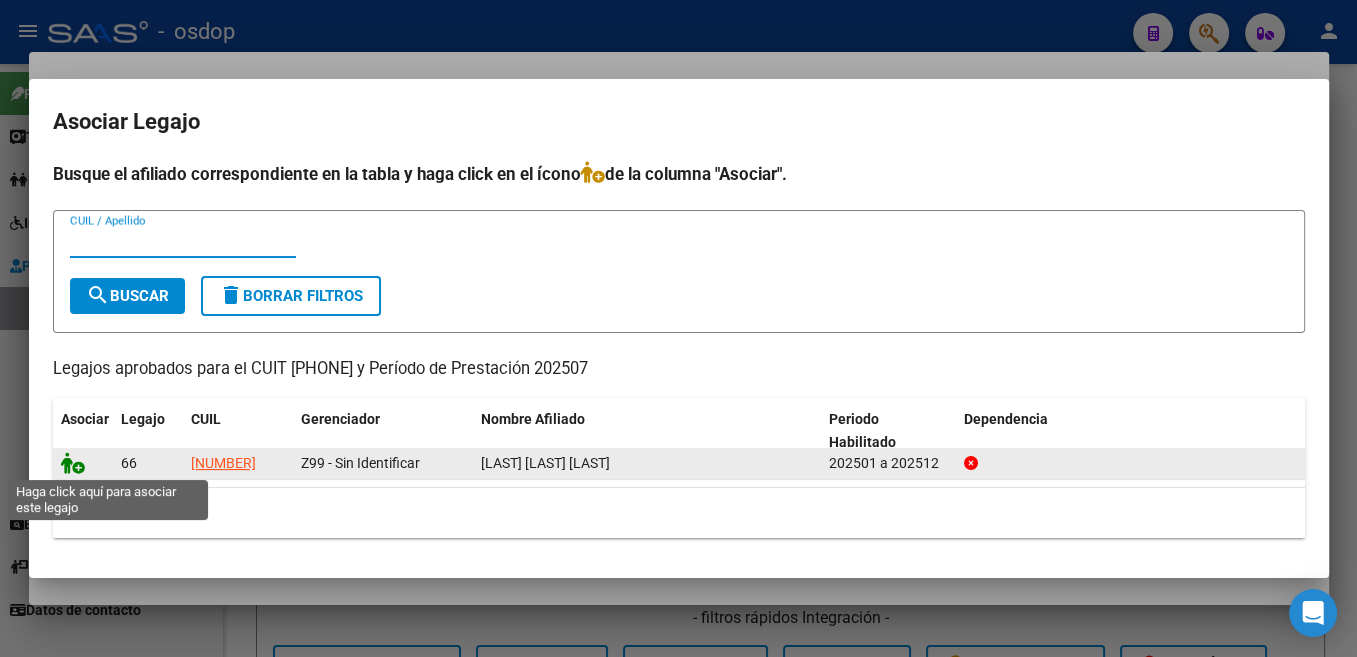 click 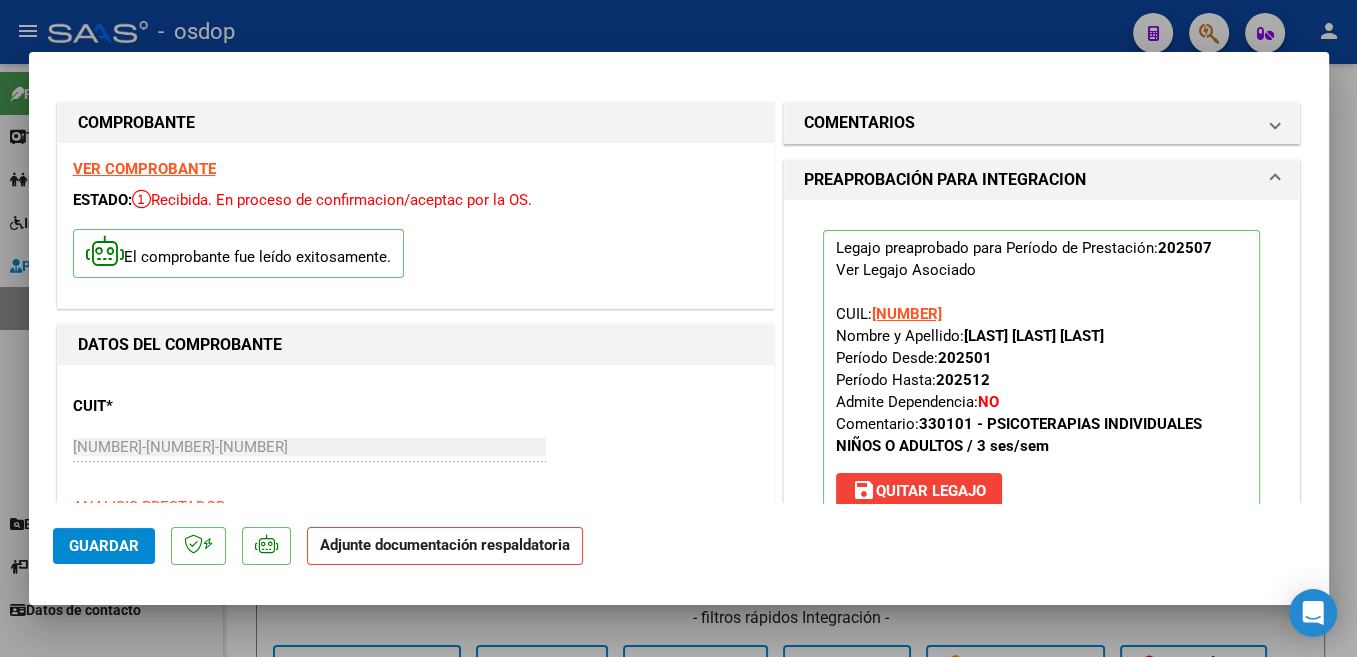 scroll, scrollTop: 318, scrollLeft: 0, axis: vertical 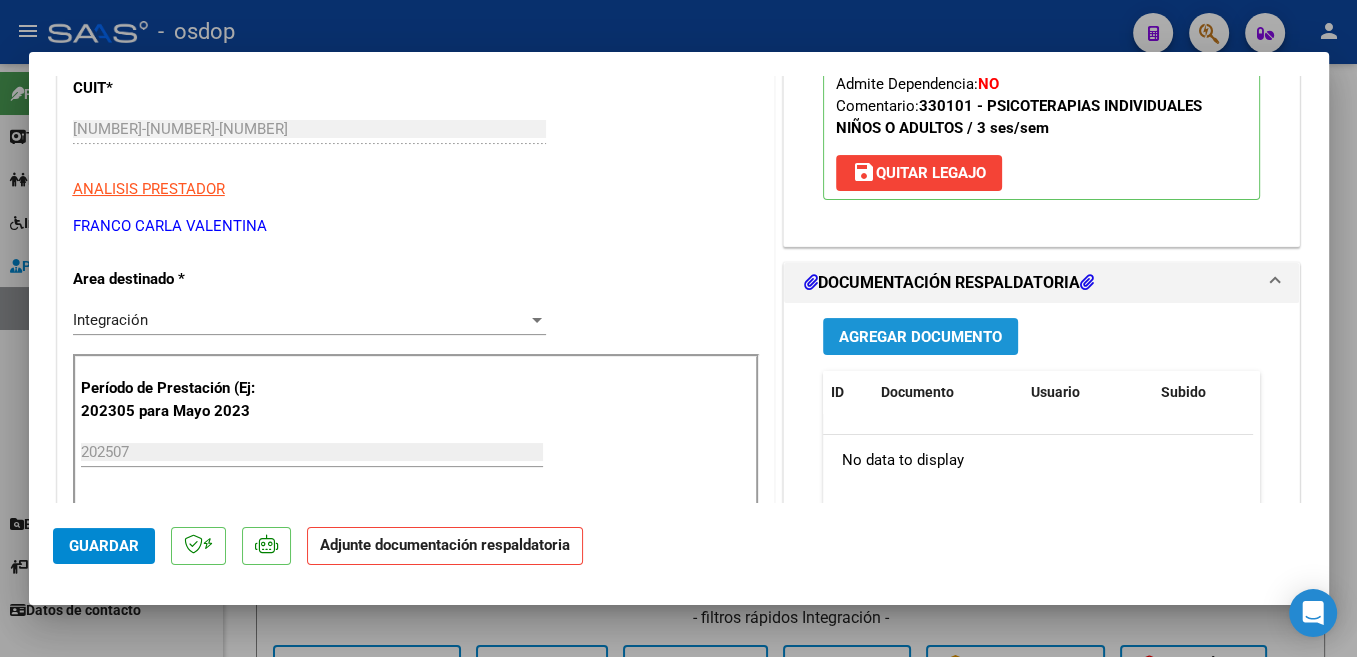 click on "Agregar Documento" at bounding box center (920, 337) 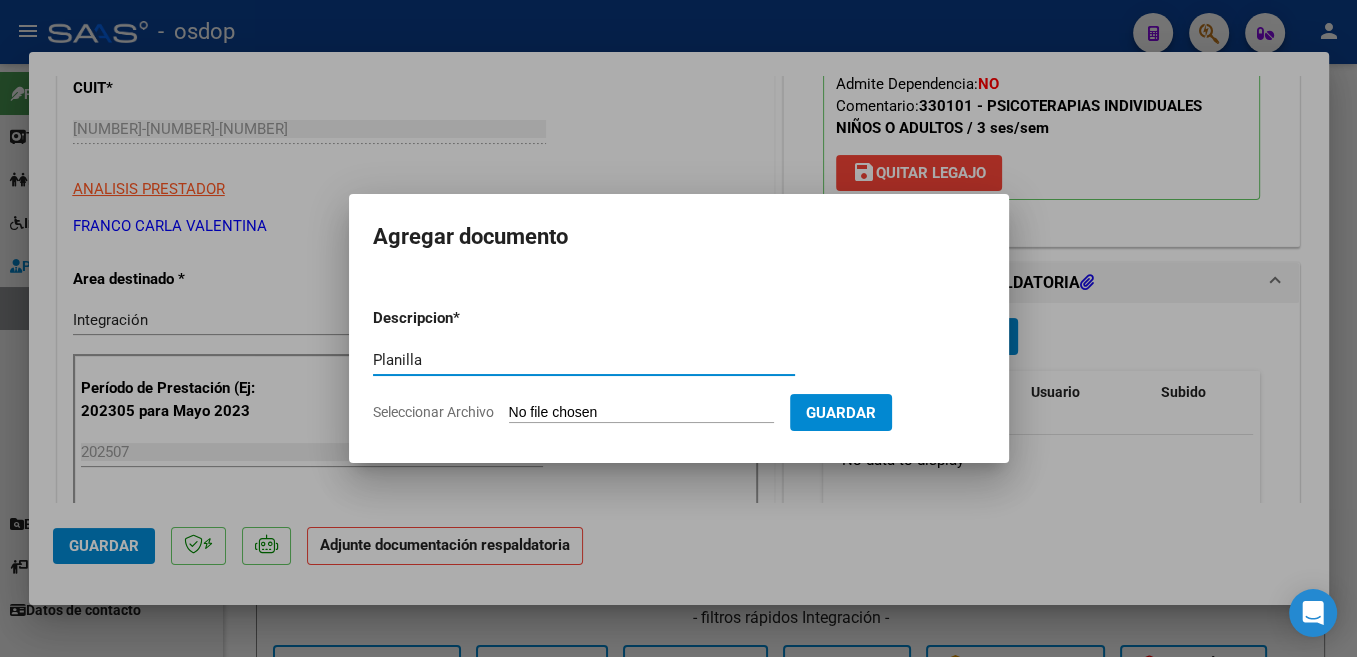 type on "Planilla" 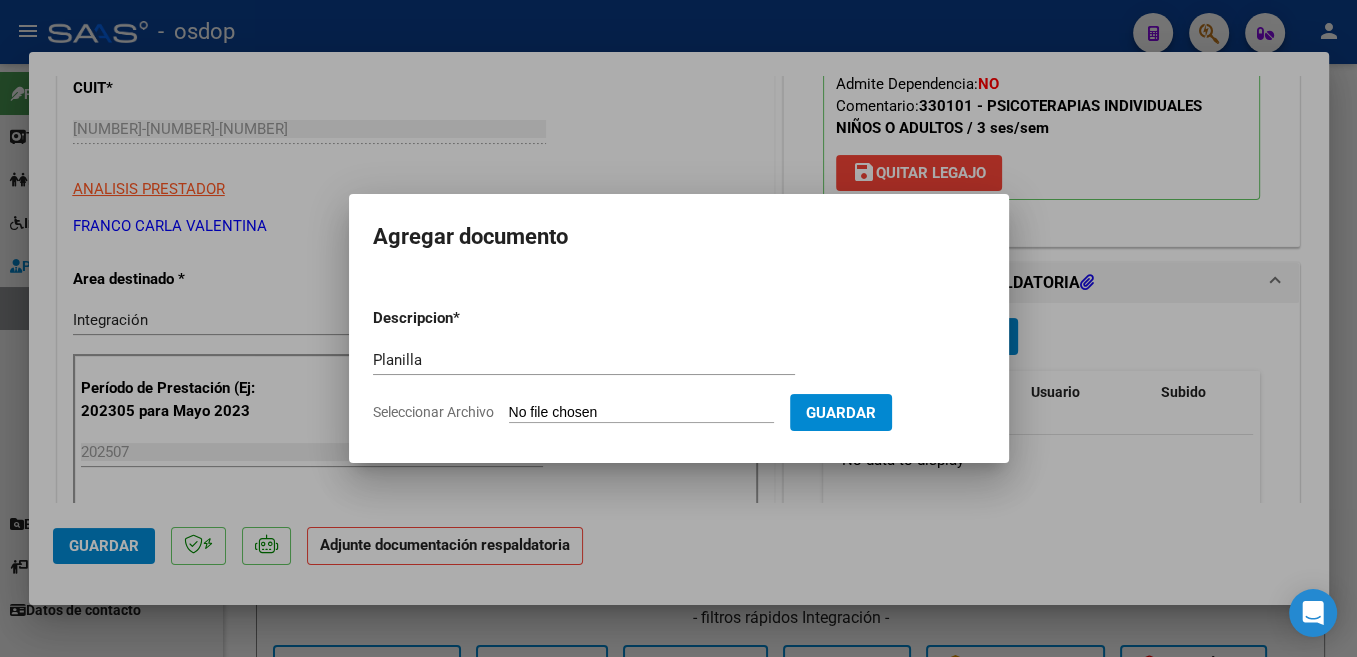 type on "C:\fakepath\Asist balti juli.pdf" 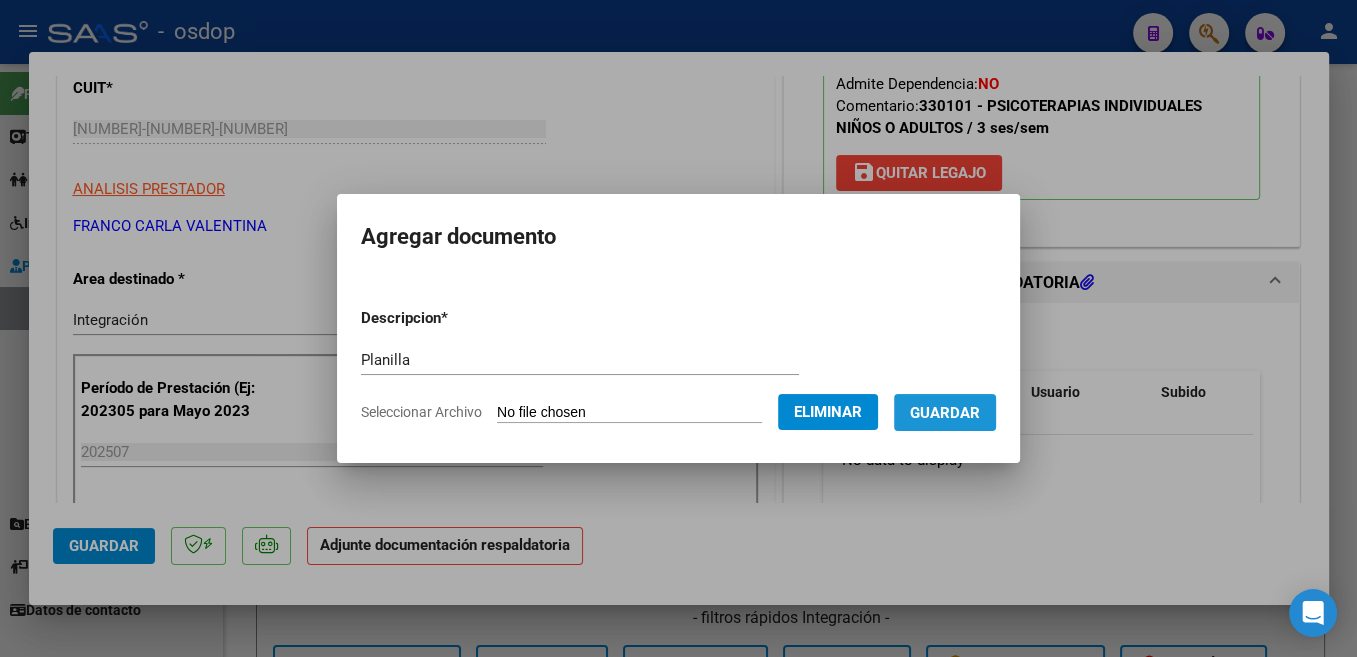 click on "Guardar" at bounding box center (945, 413) 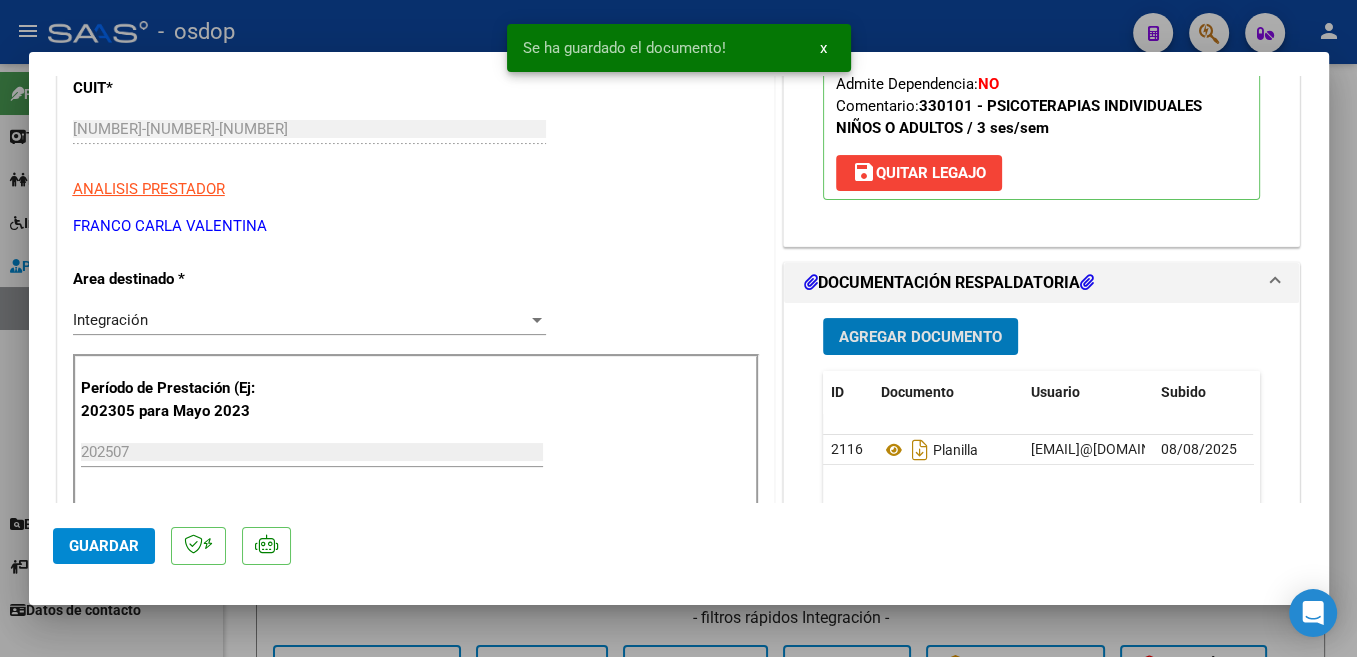 click on "Guardar" 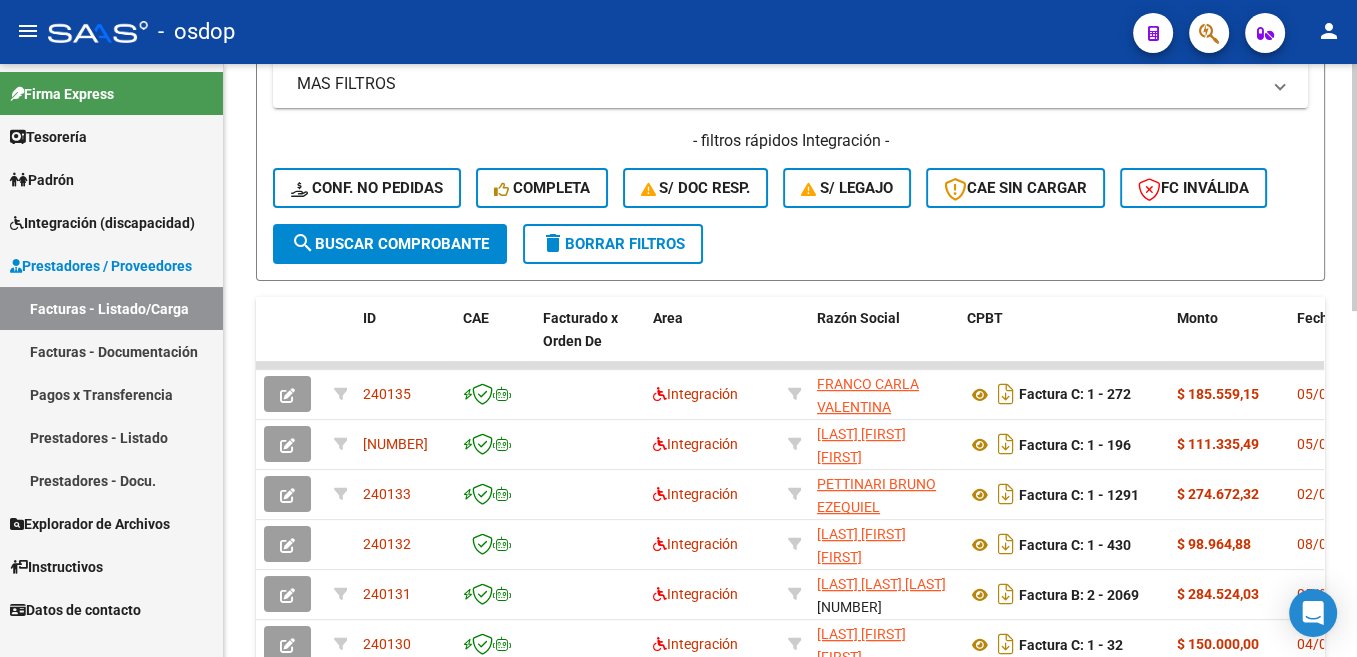 scroll, scrollTop: 503, scrollLeft: 0, axis: vertical 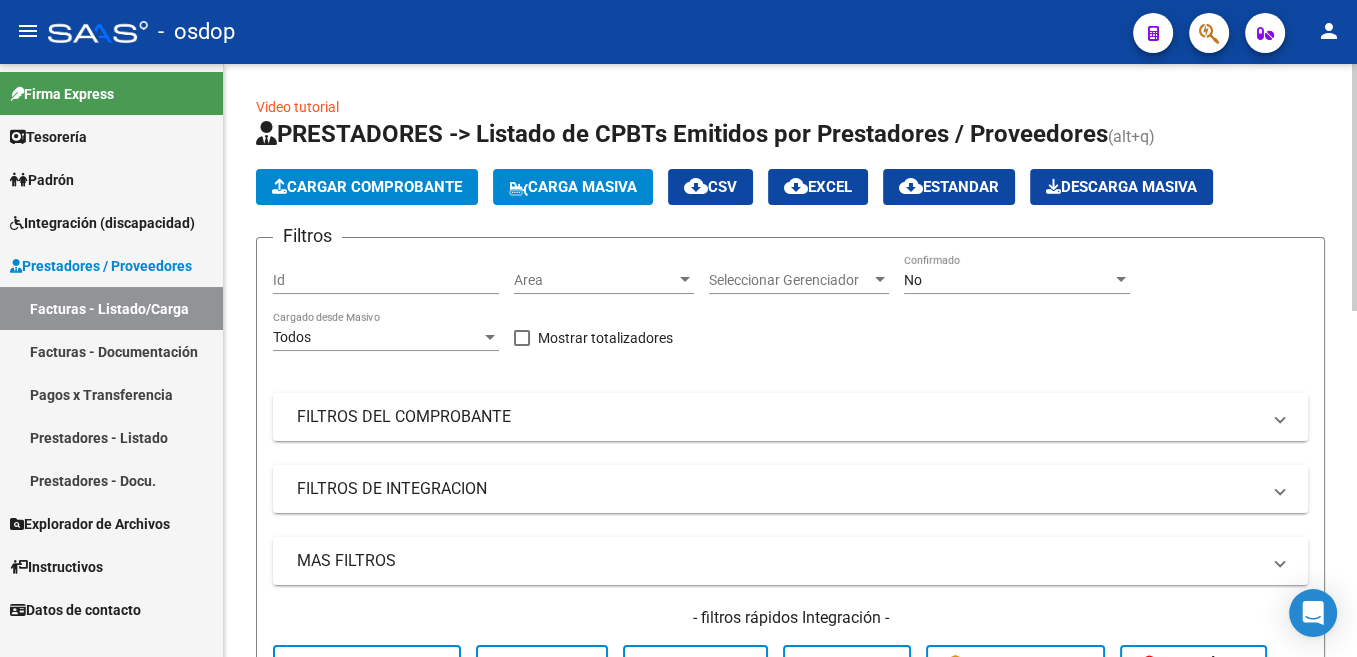click on "Cargar Comprobante" 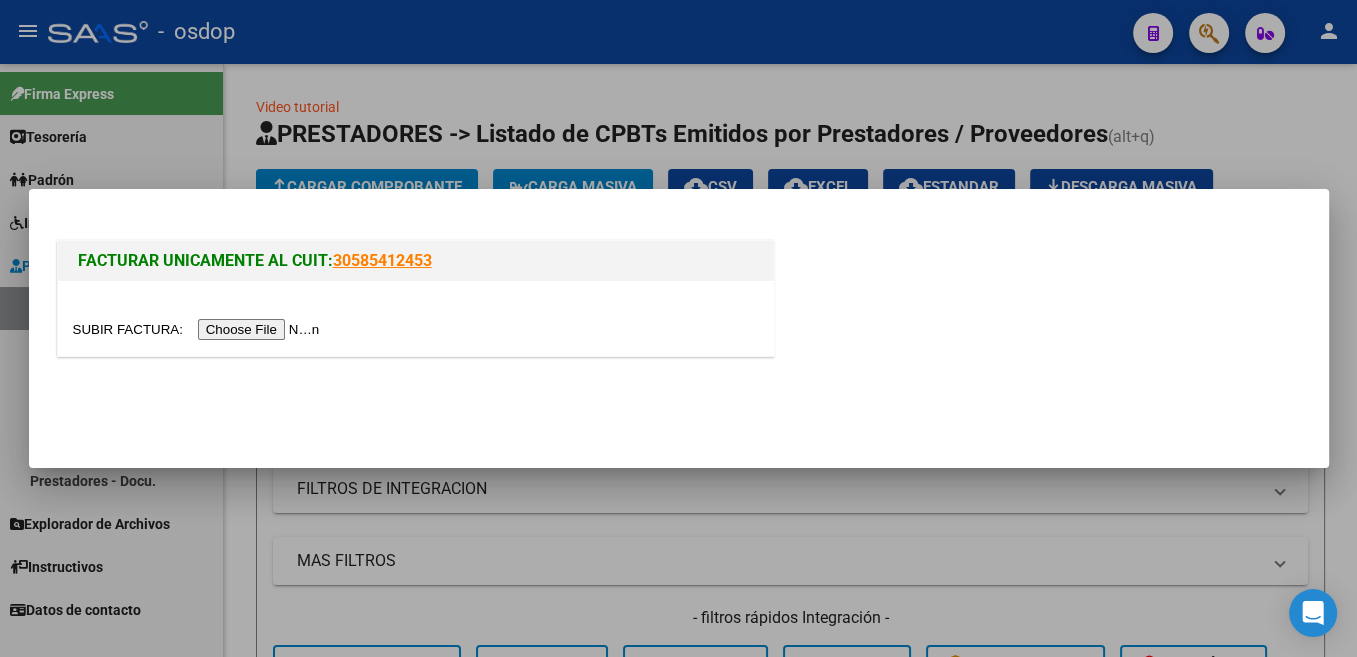 click at bounding box center [199, 329] 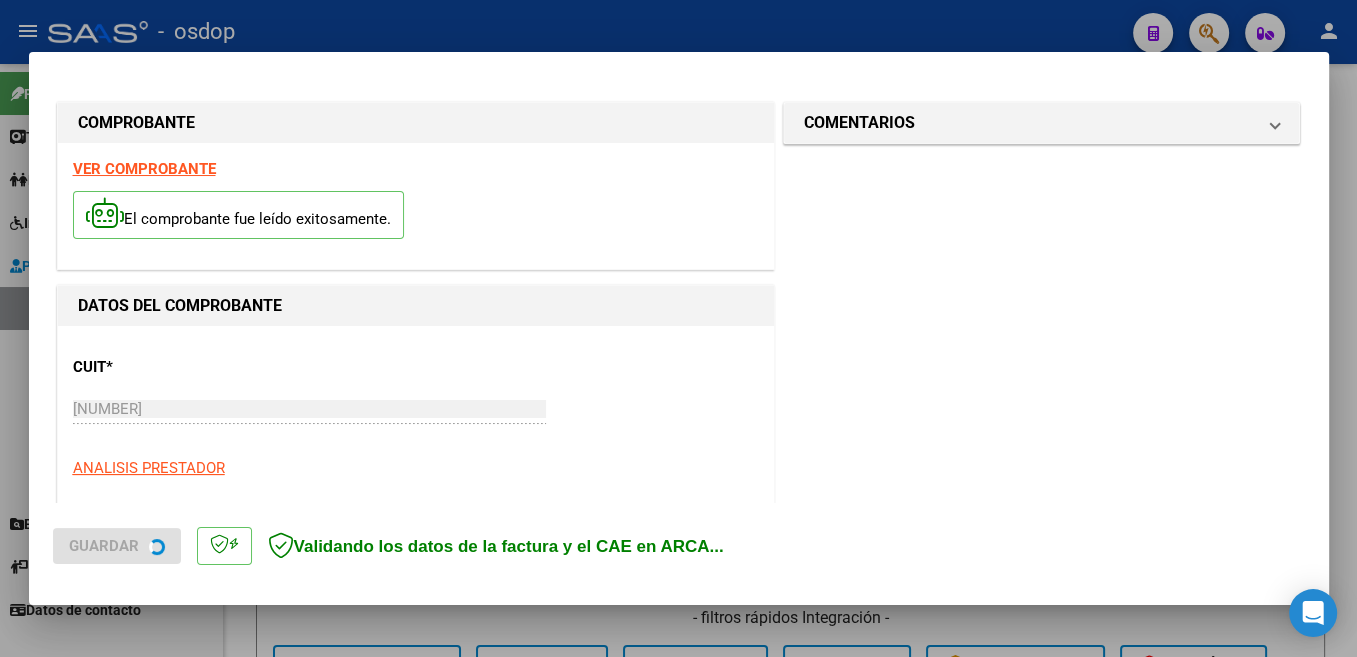 scroll, scrollTop: 318, scrollLeft: 0, axis: vertical 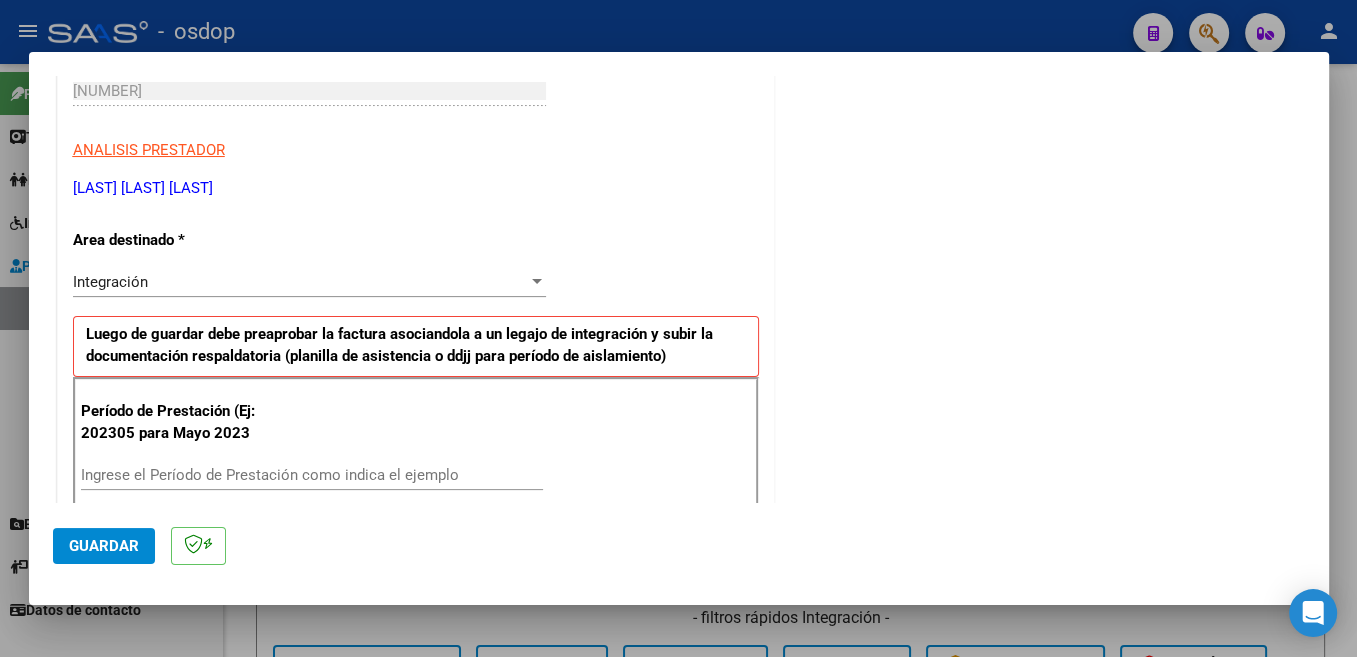 click on "Período de Prestación (Ej: 202305 para Mayo 2023    Ingrese el Período de Prestación como indica el ejemplo" at bounding box center (416, 447) 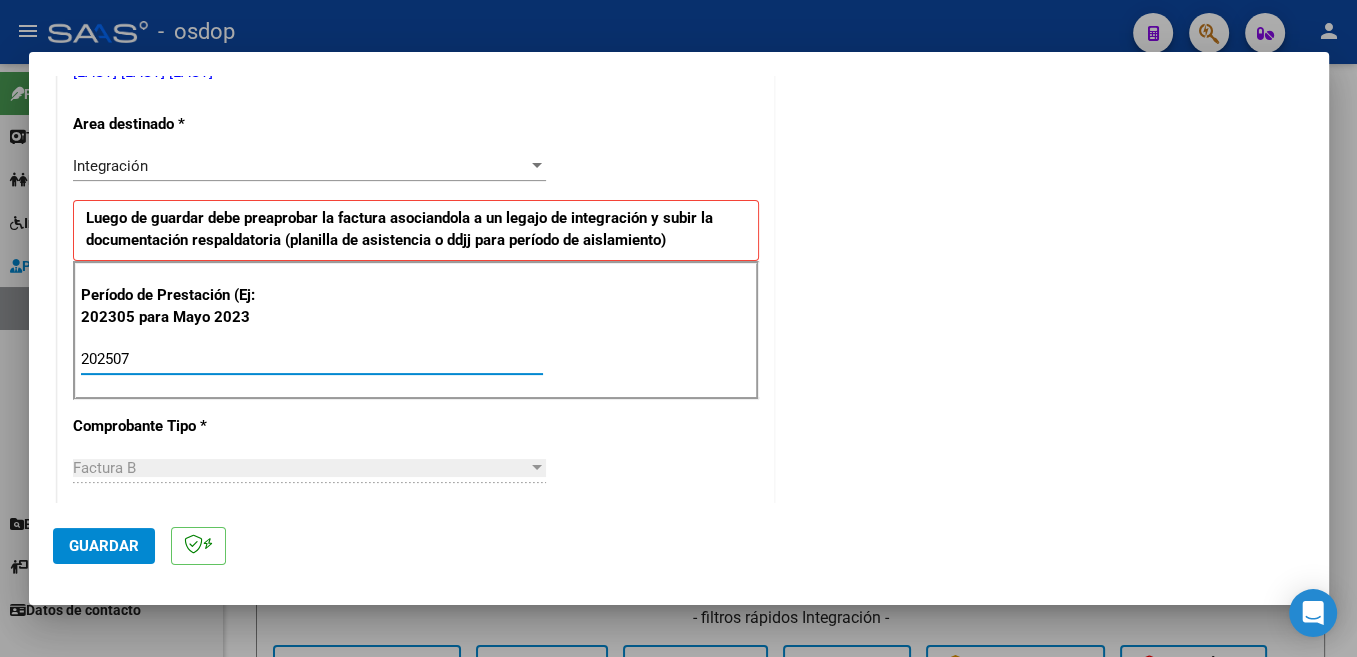 scroll, scrollTop: 636, scrollLeft: 0, axis: vertical 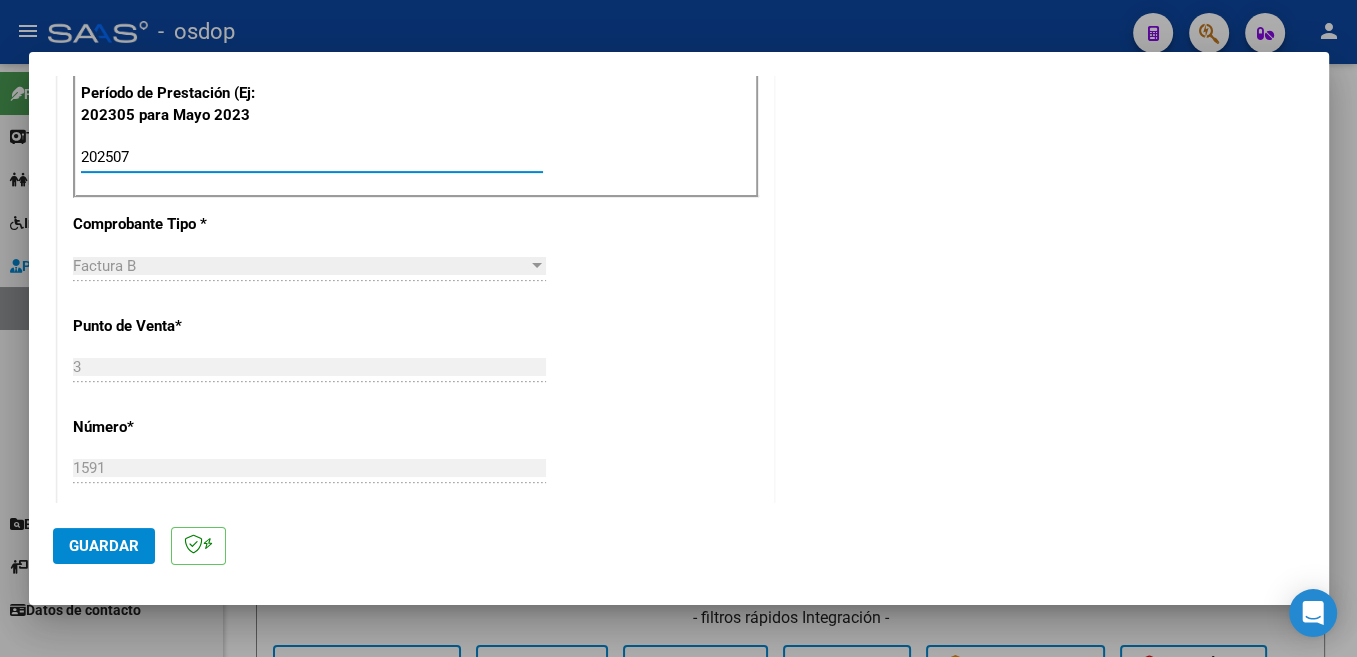 type on "202507" 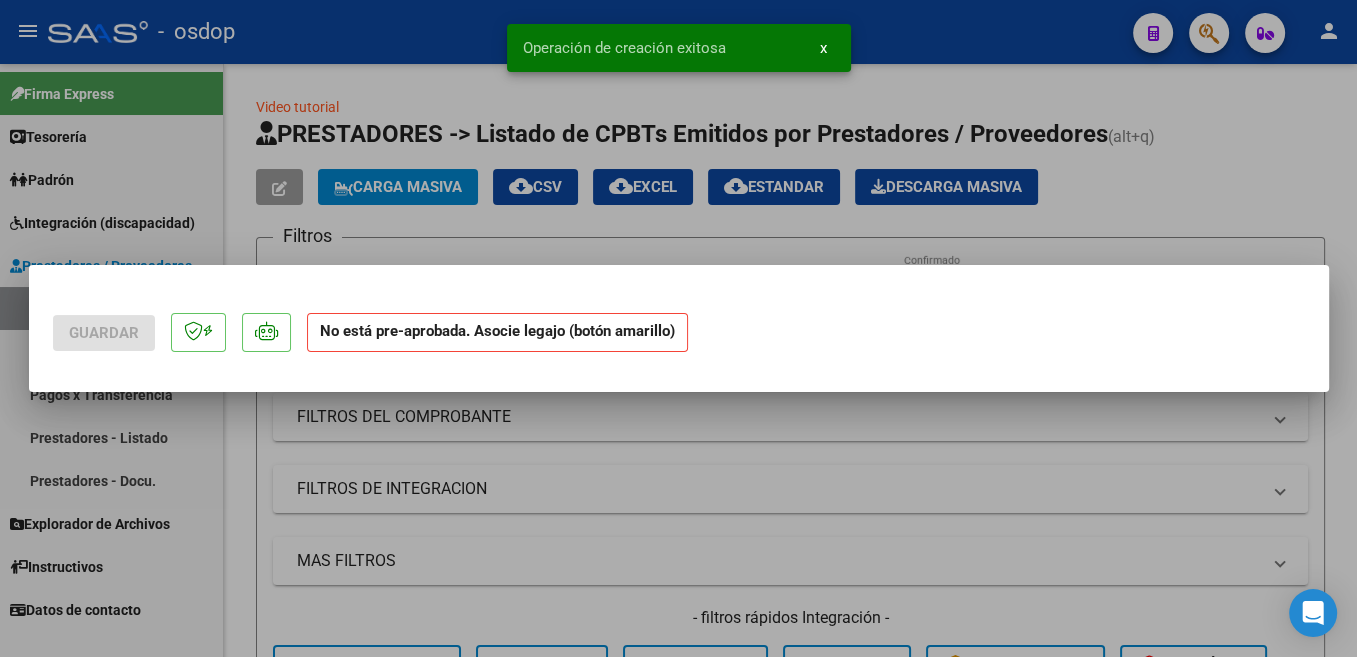 scroll, scrollTop: 0, scrollLeft: 0, axis: both 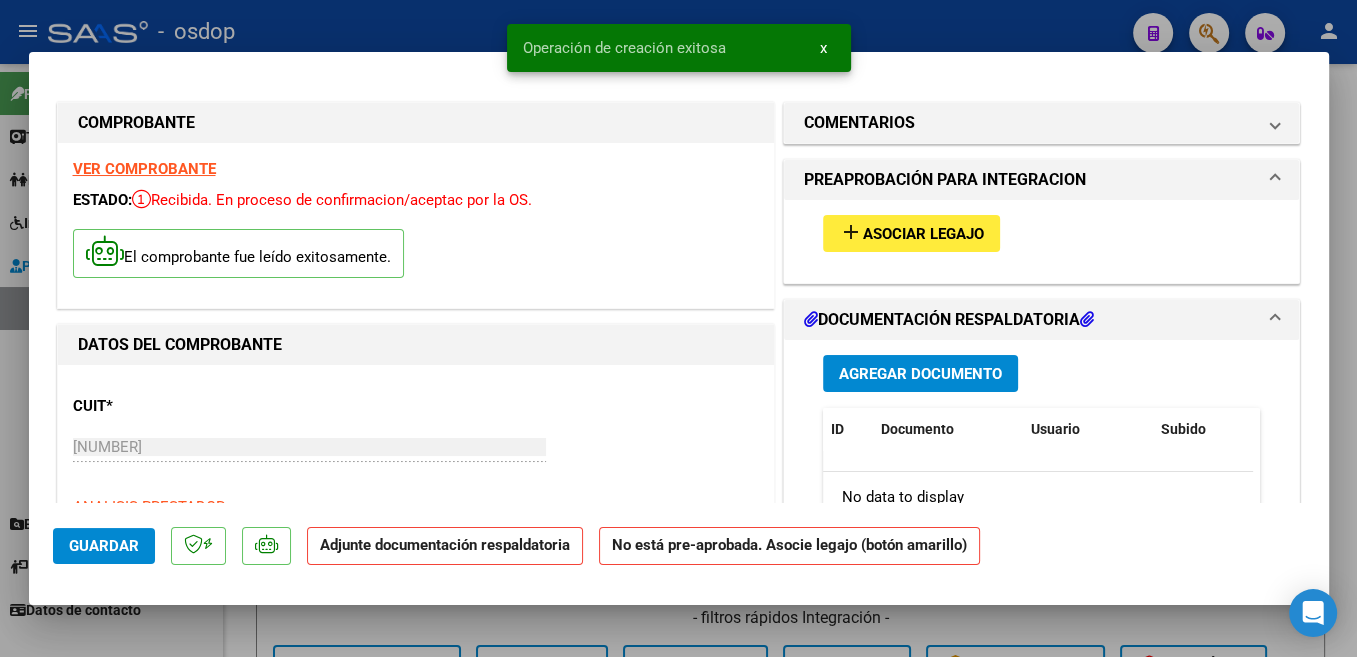 click on "Asociar Legajo" at bounding box center (923, 234) 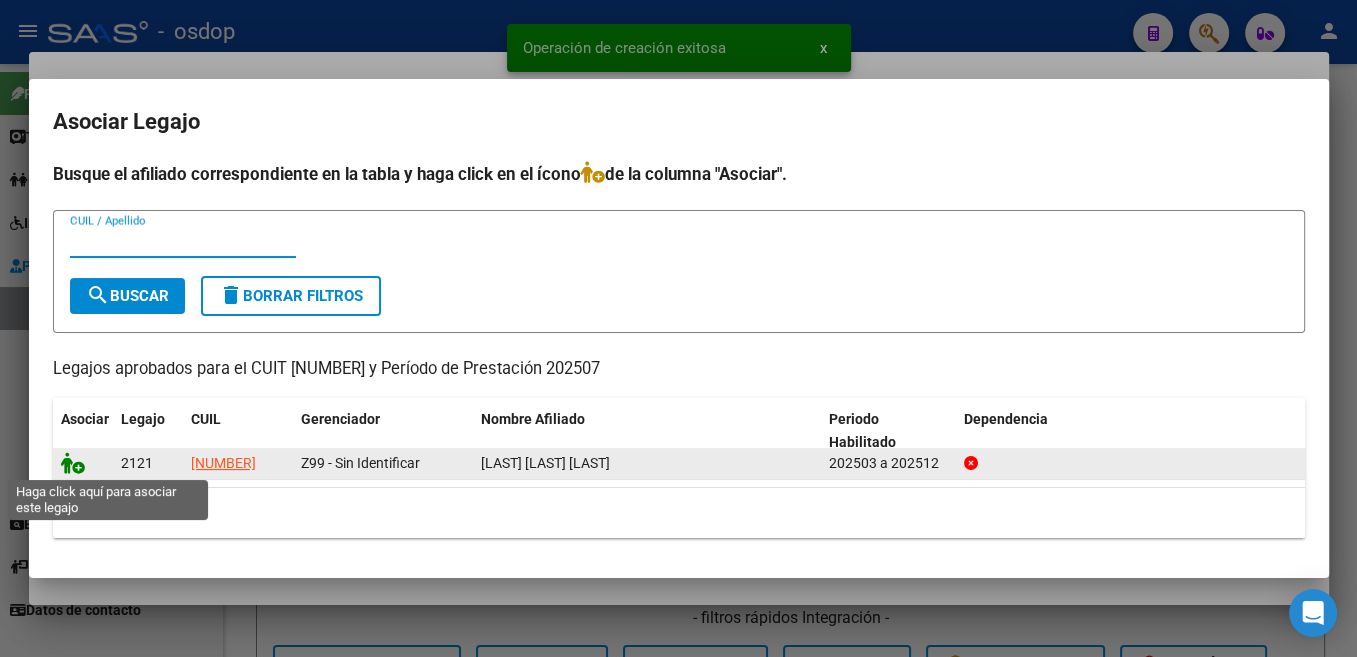 click 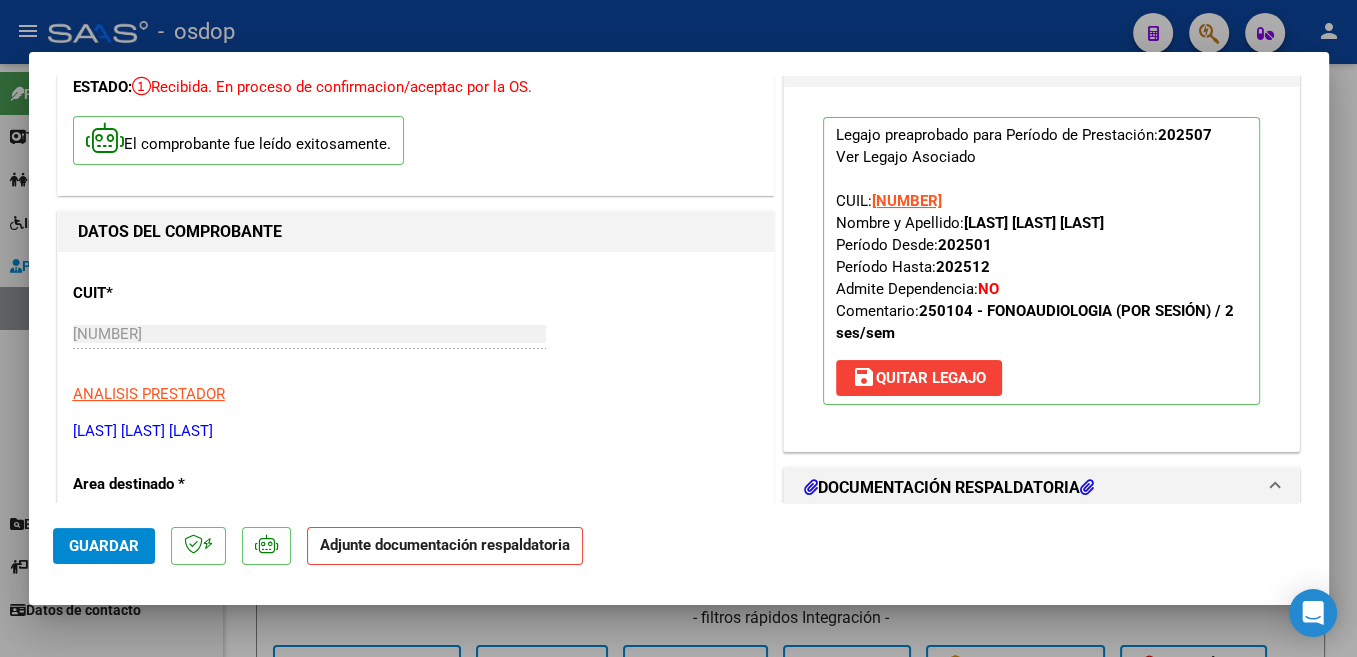 scroll, scrollTop: 212, scrollLeft: 0, axis: vertical 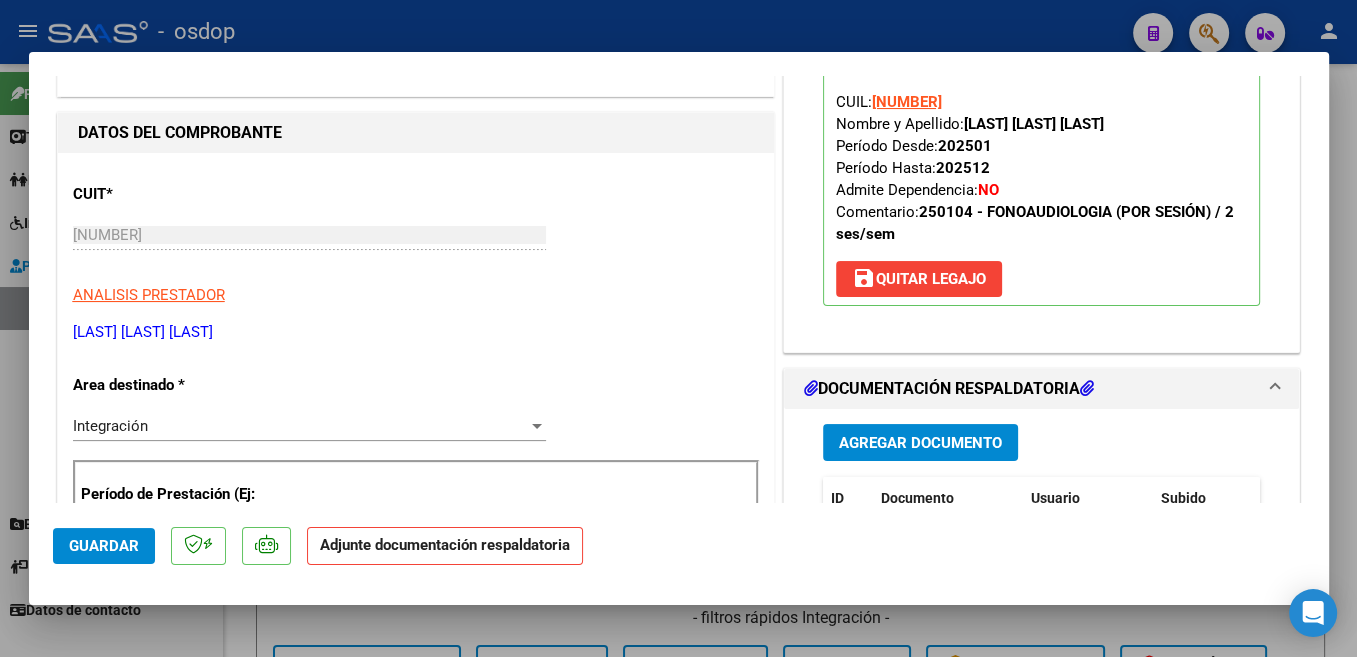 click on "Agregar Documento" at bounding box center [920, 443] 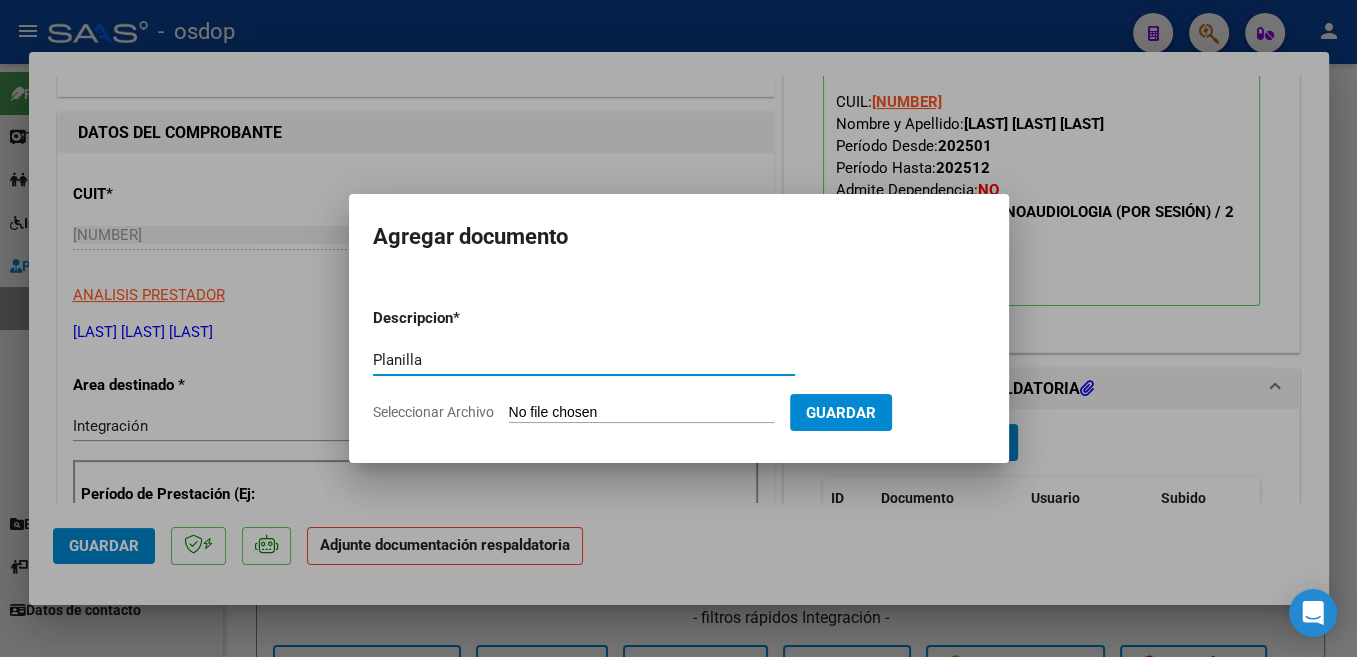 type on "Planilla" 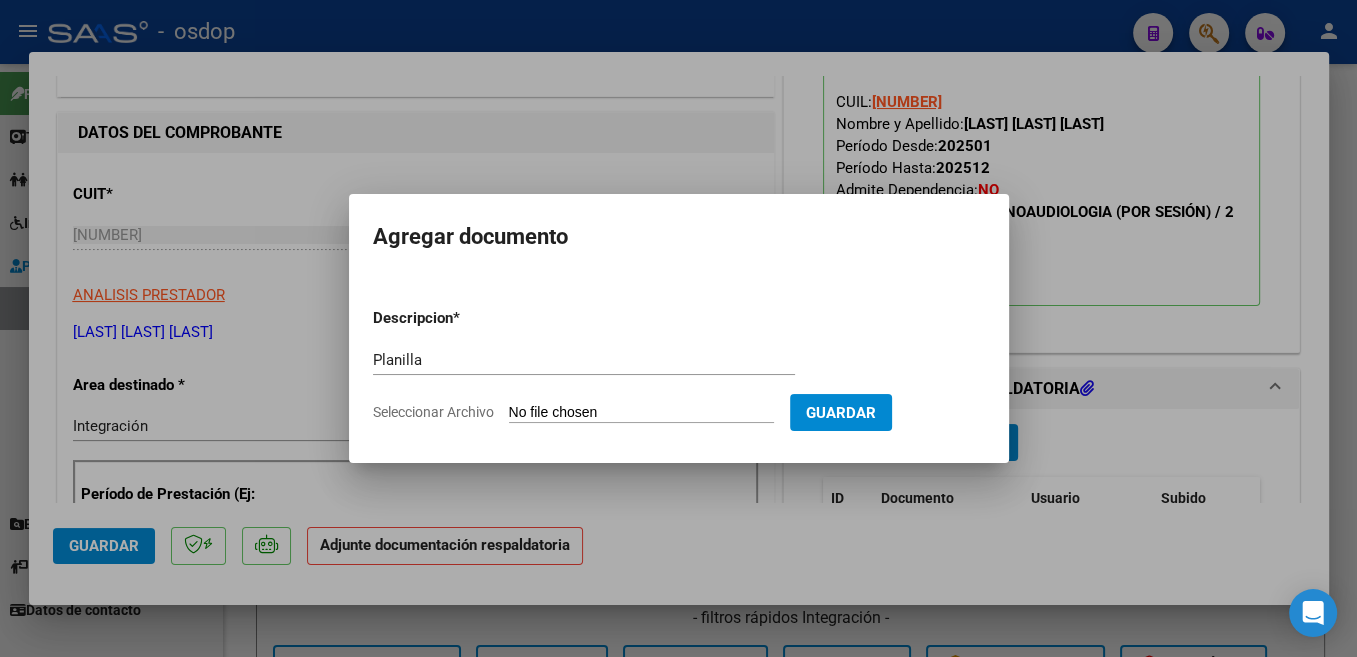 click on "Seleccionar Archivo" at bounding box center (641, 413) 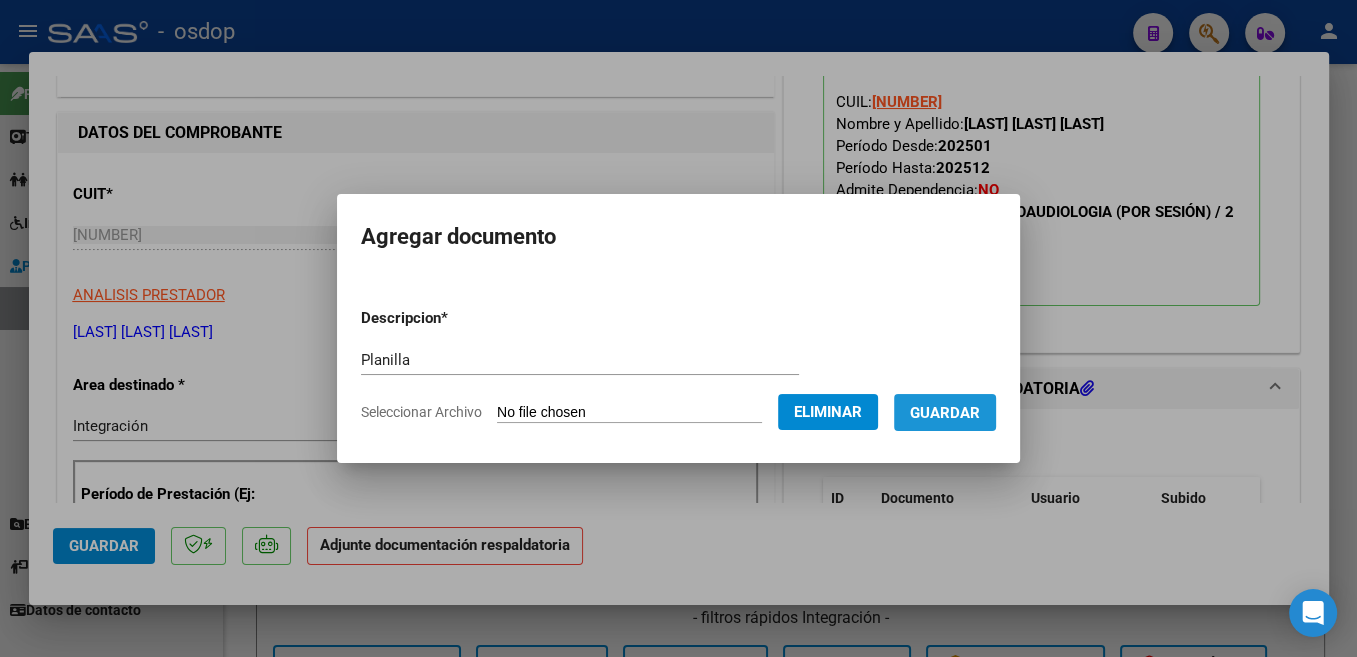 click on "Guardar" at bounding box center [945, 413] 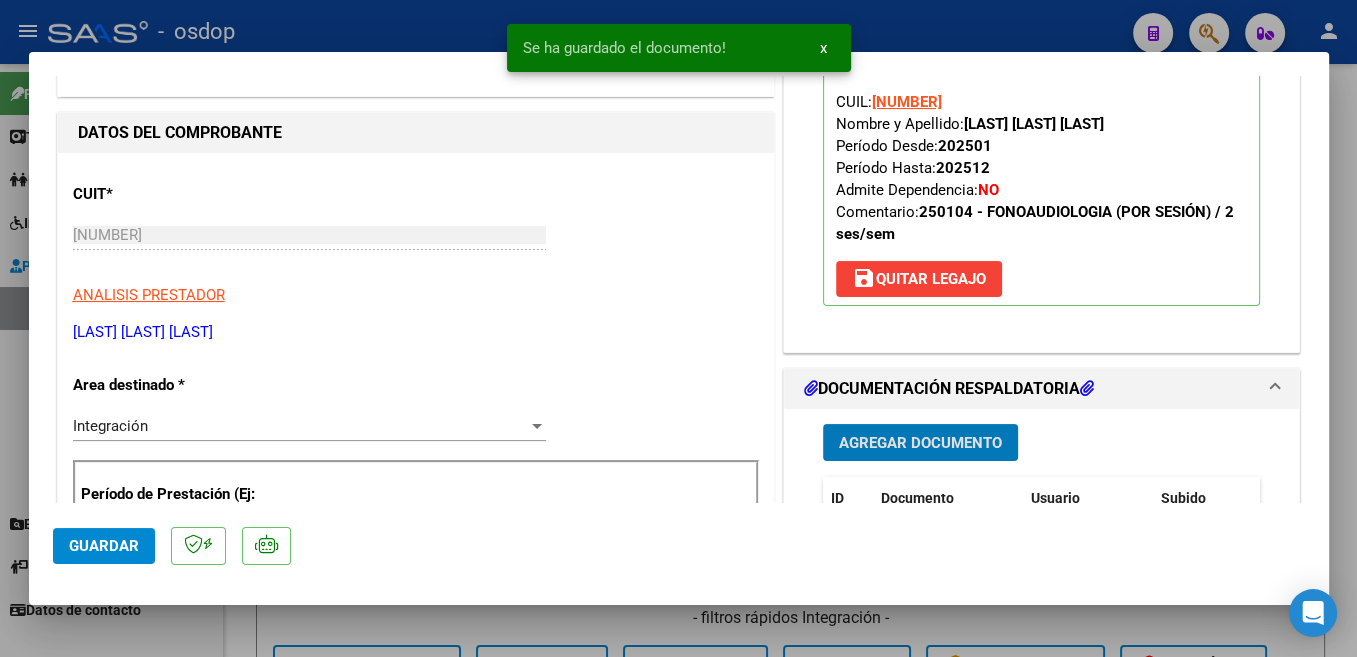 click on "Guardar" 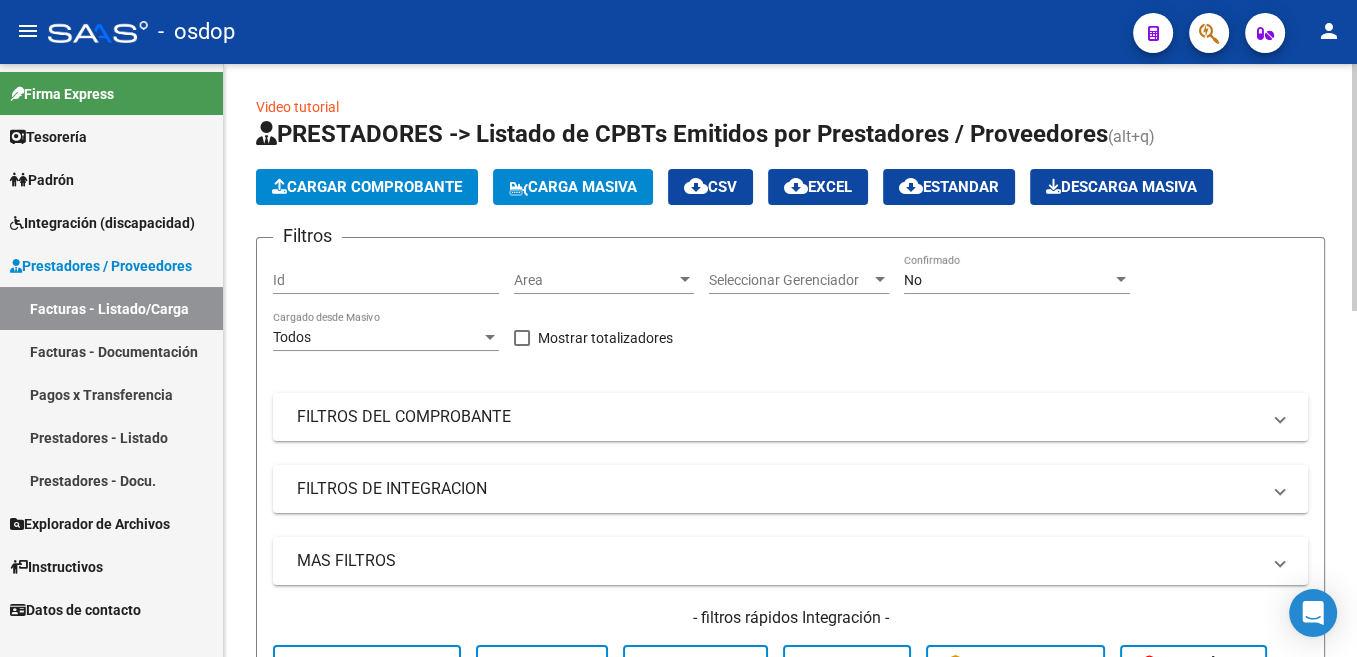 click on "Cargar Comprobante" 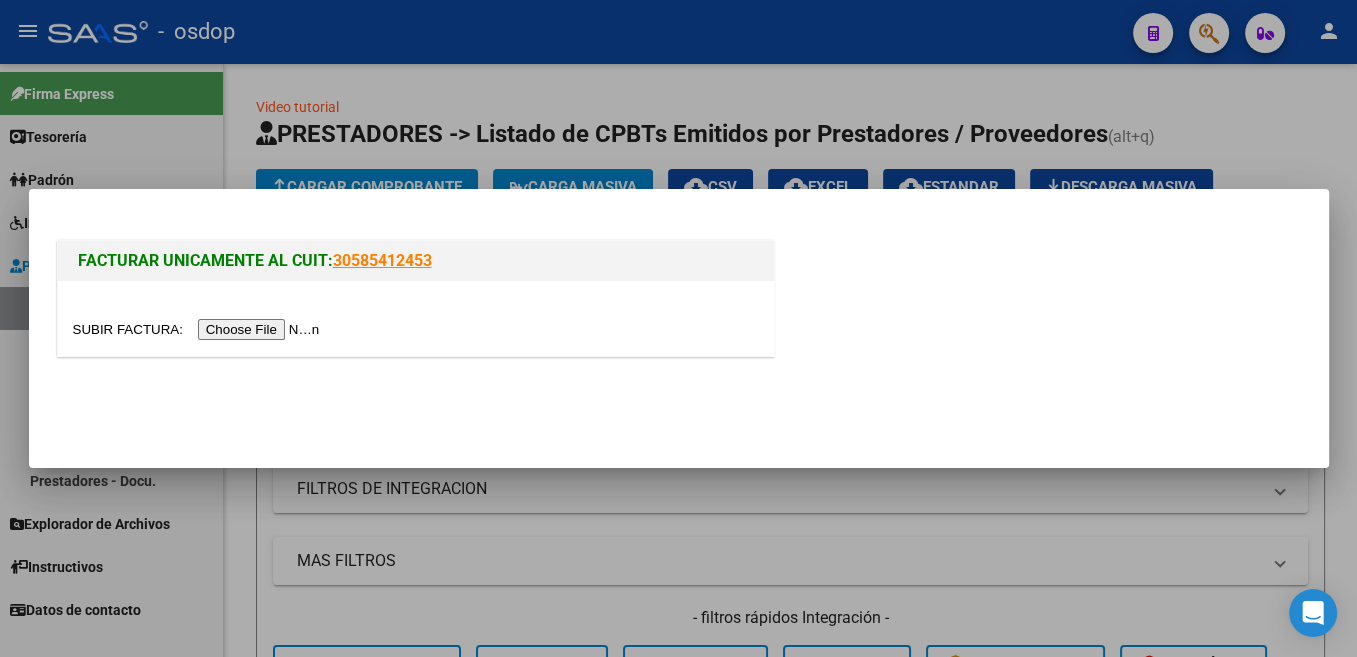 click at bounding box center (199, 329) 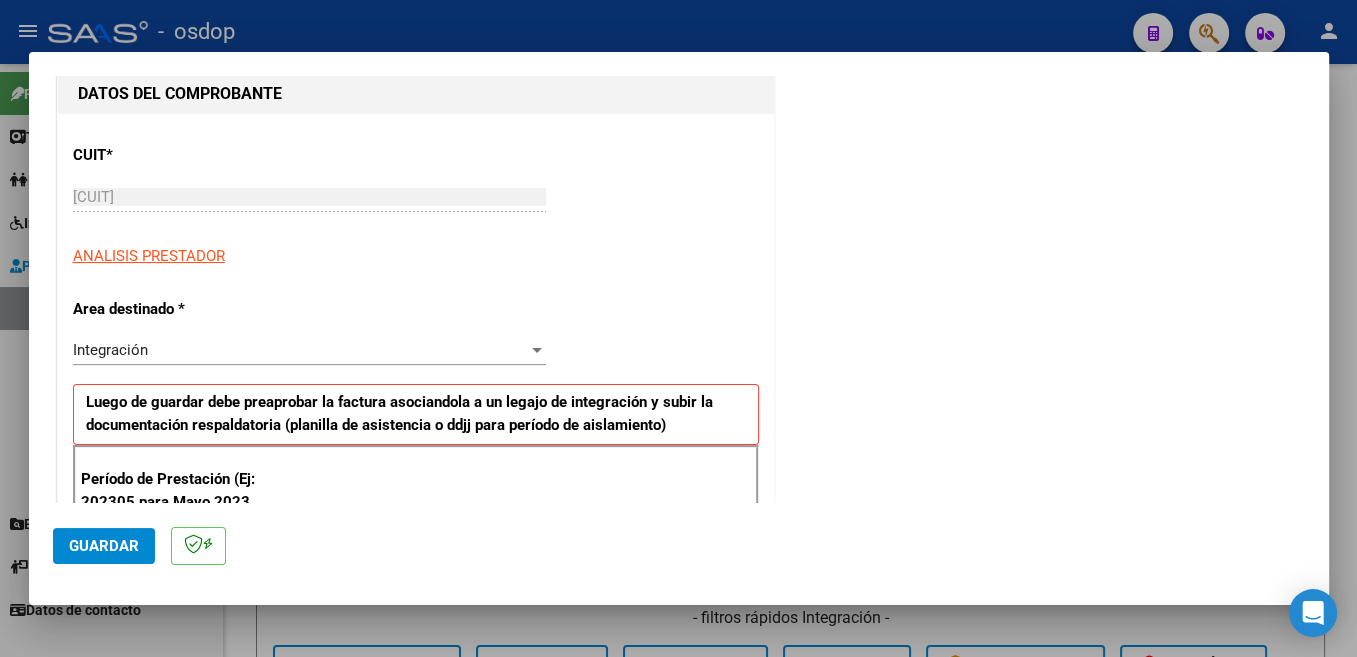scroll, scrollTop: 424, scrollLeft: 0, axis: vertical 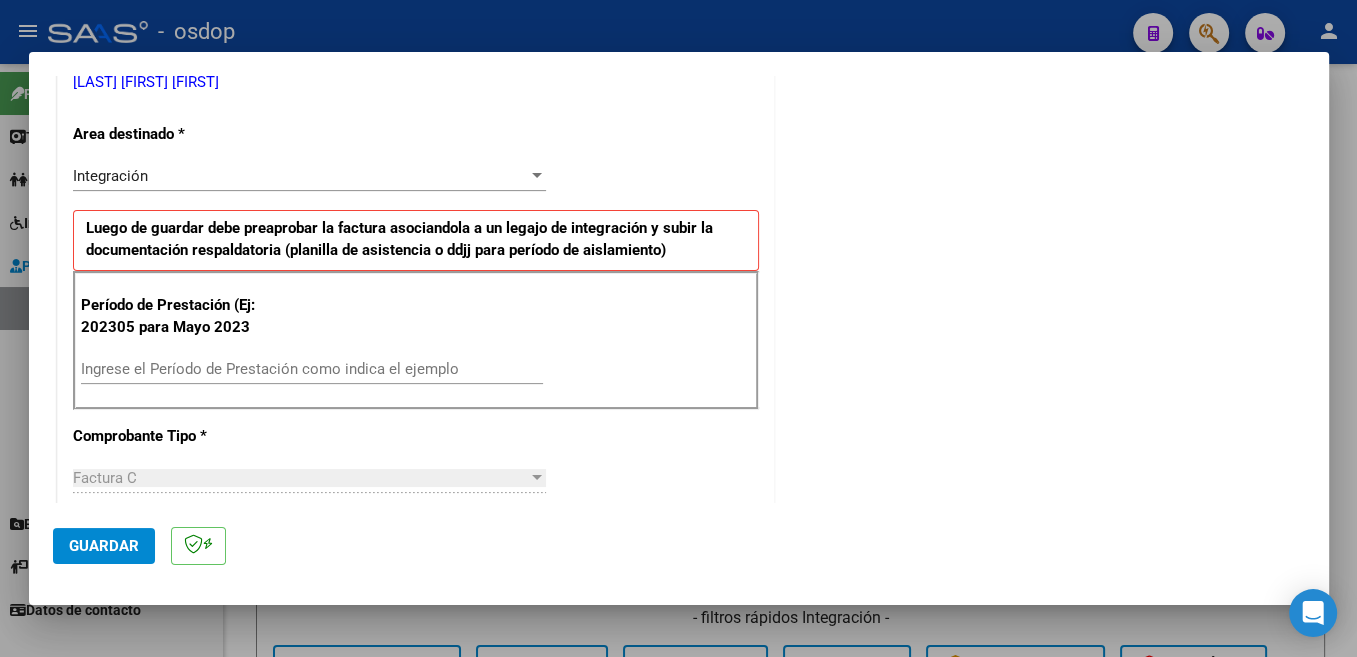drag, startPoint x: 225, startPoint y: 378, endPoint x: 230, endPoint y: 337, distance: 41.303753 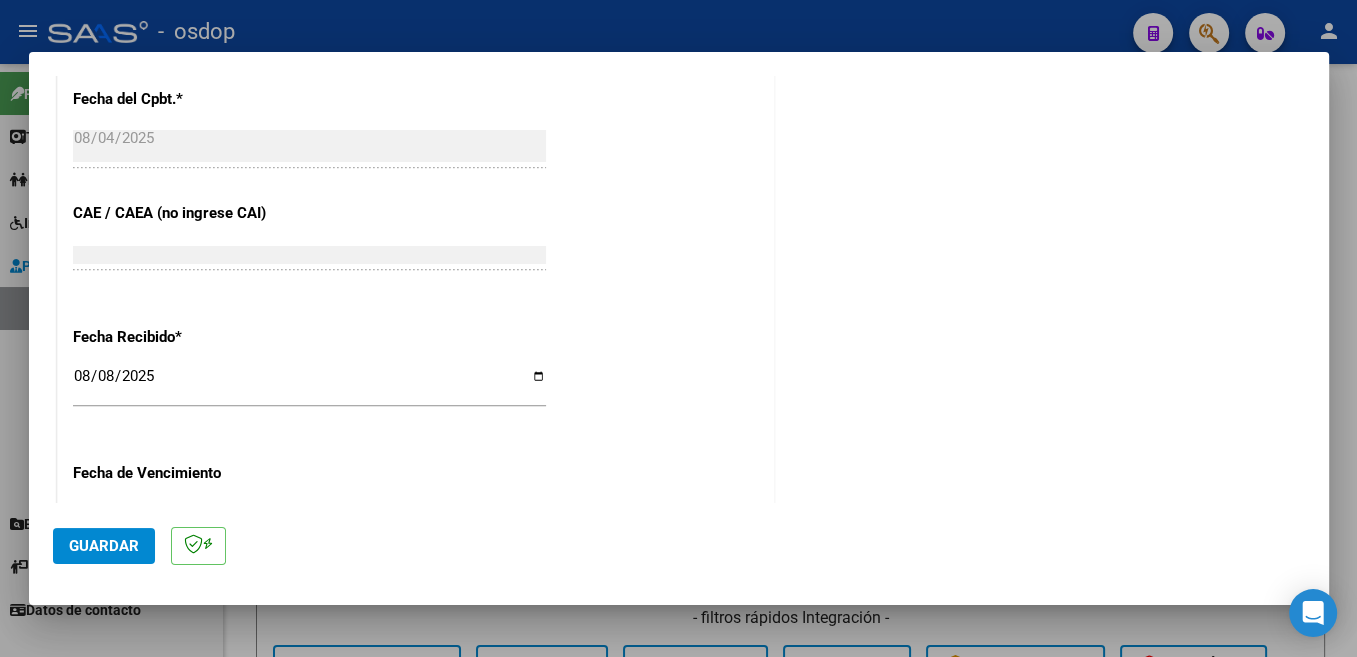 scroll, scrollTop: 1408, scrollLeft: 0, axis: vertical 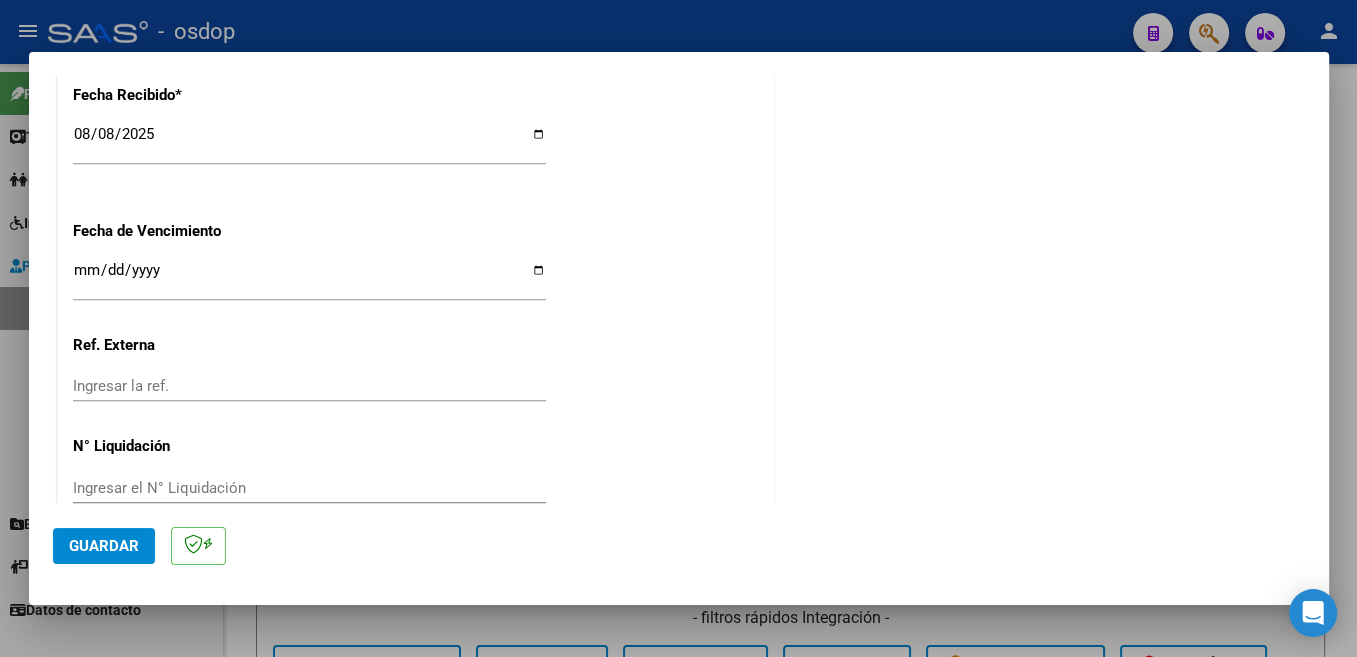 type on "202507" 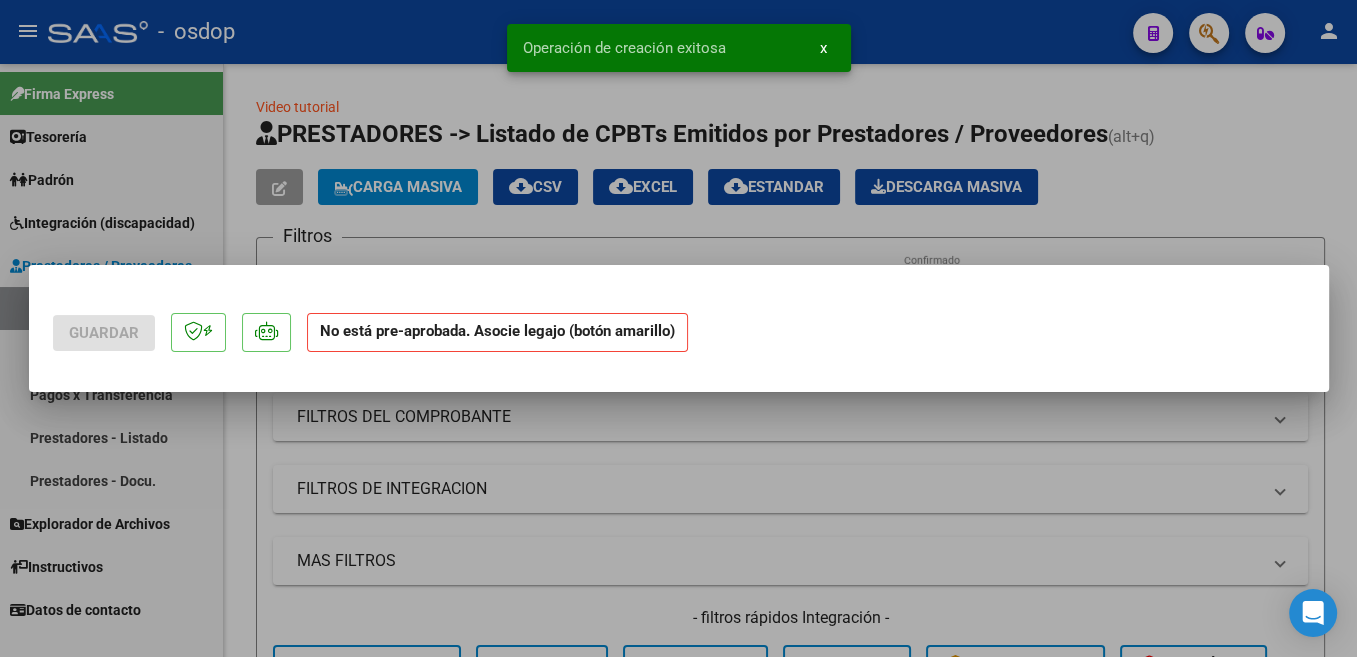 scroll, scrollTop: 0, scrollLeft: 0, axis: both 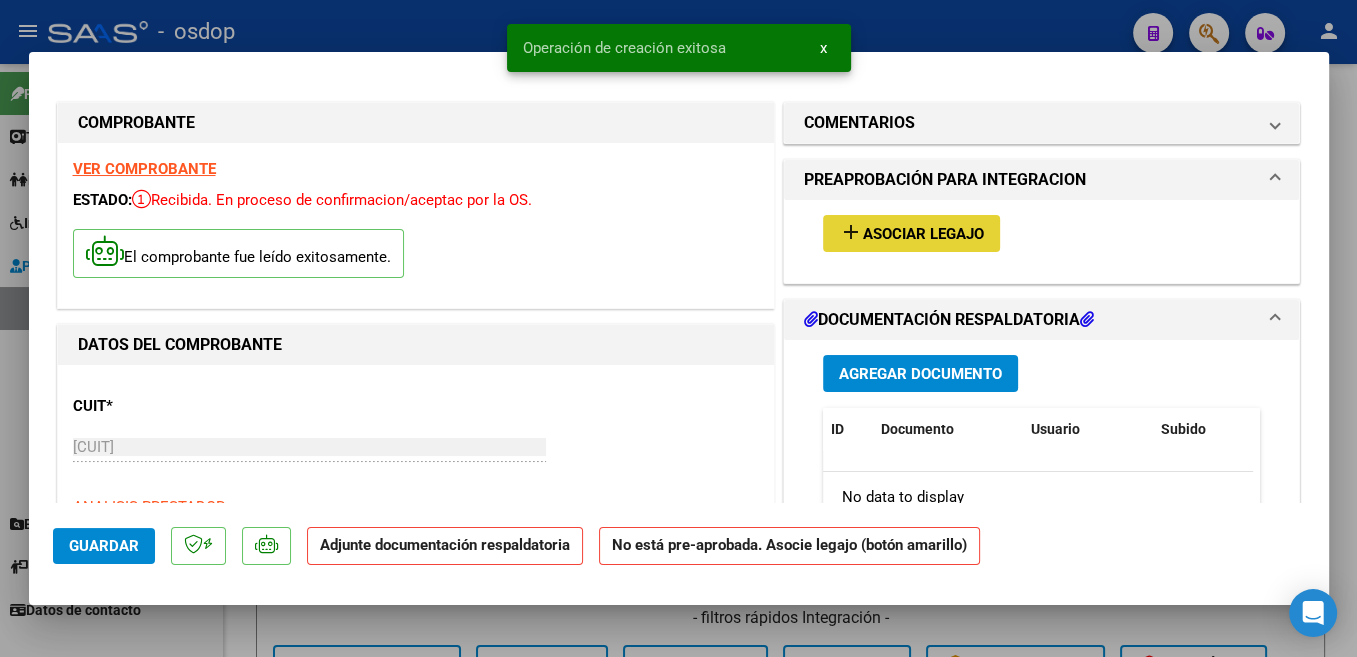 click on "Asociar Legajo" at bounding box center (923, 234) 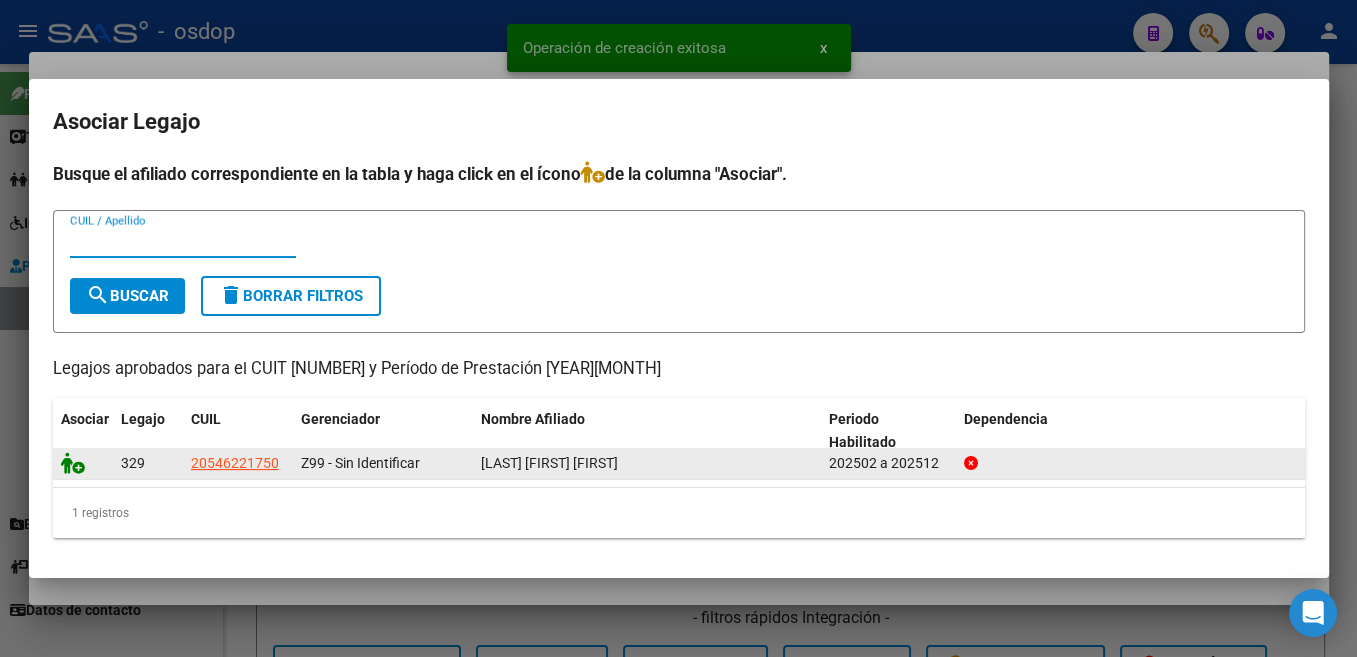 click 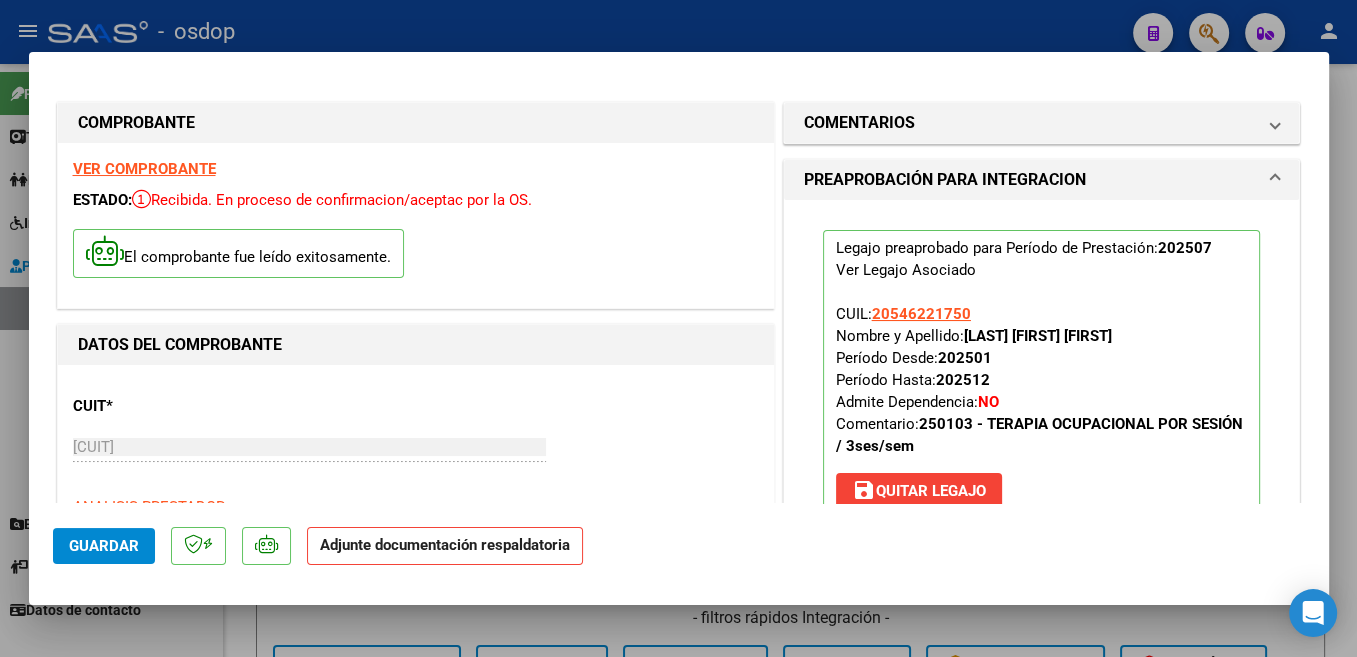 scroll, scrollTop: 212, scrollLeft: 0, axis: vertical 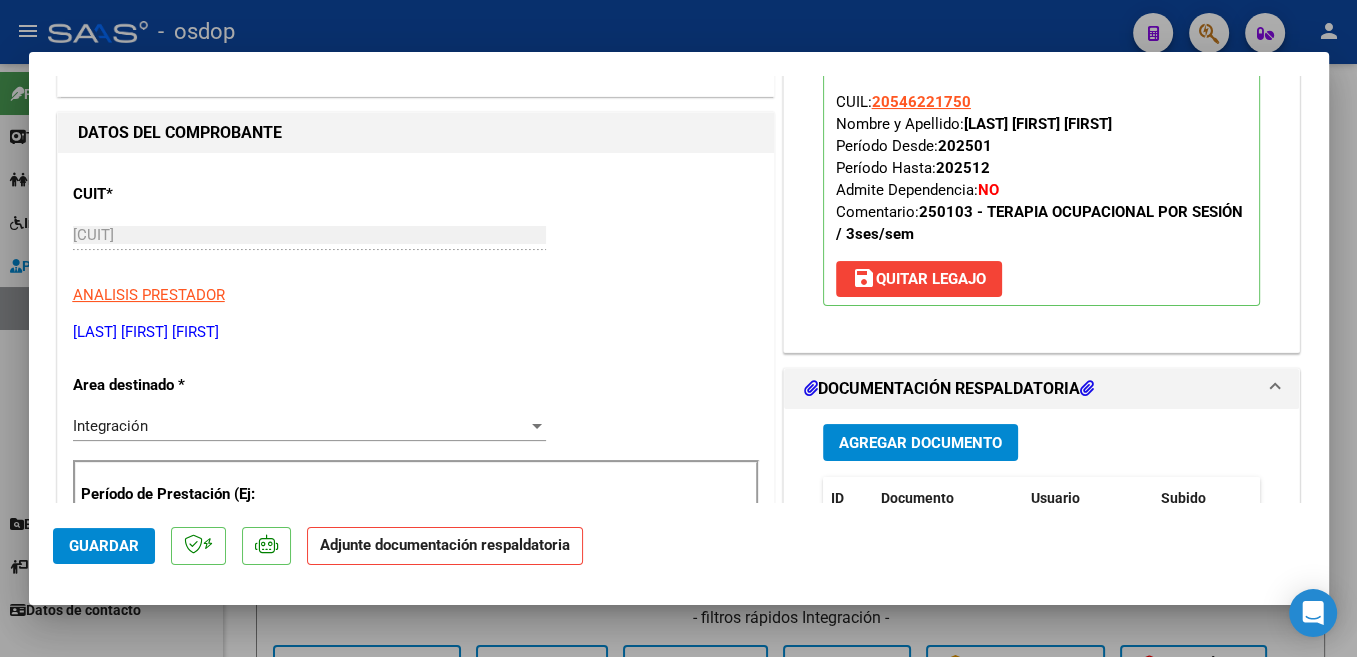 click on "Agregar Documento" at bounding box center [920, 442] 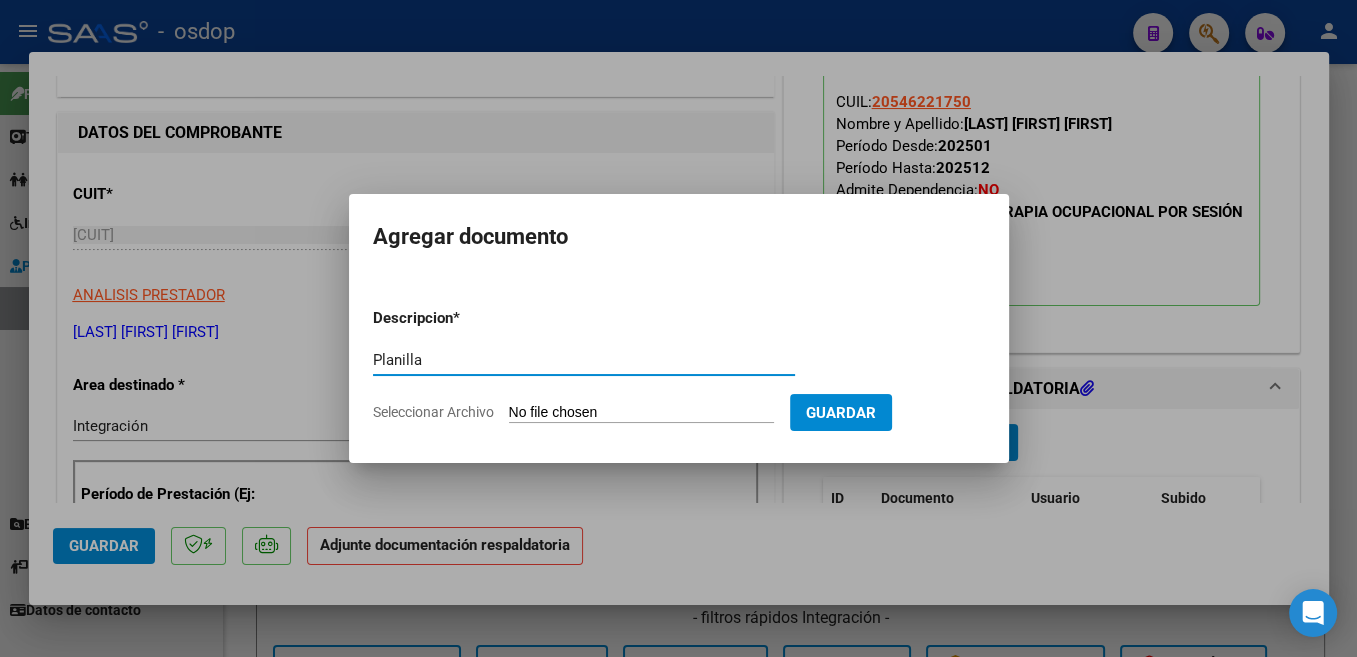 type on "Planilla" 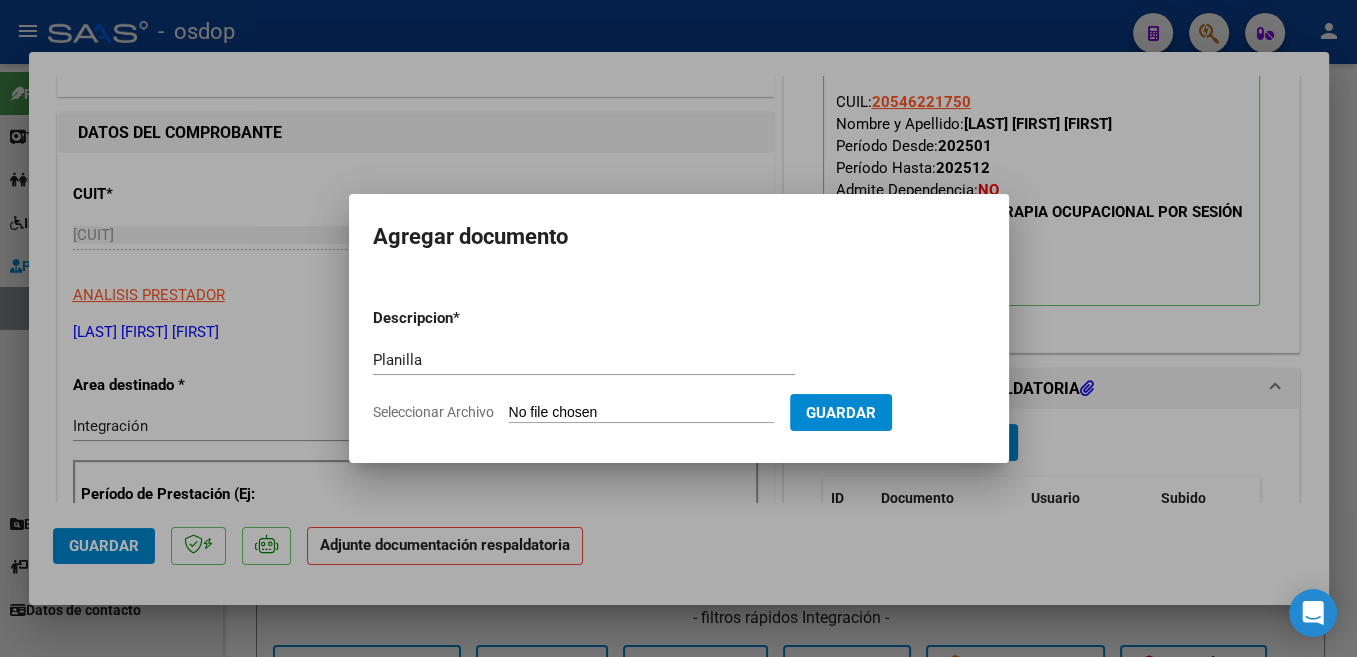 type on "C:\fakepath\[FILENAME] [LAST] [MONTH] [YEAR].pdf" 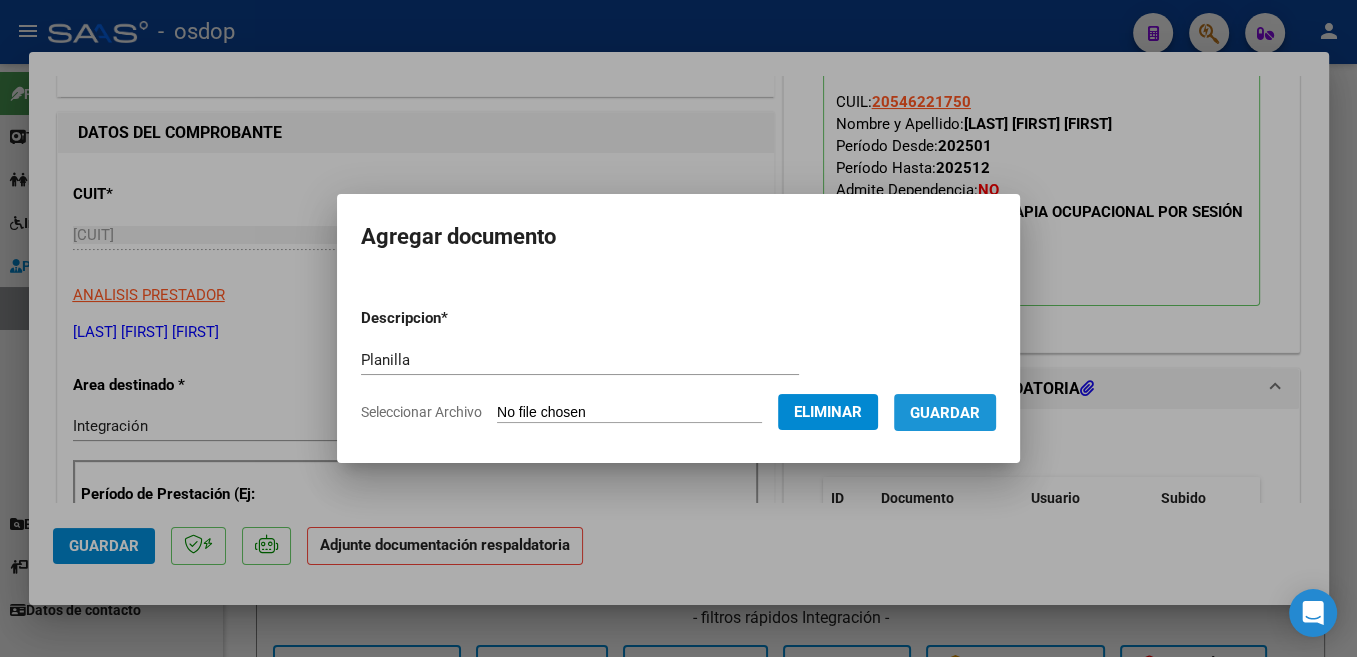 click on "Guardar" at bounding box center (945, 413) 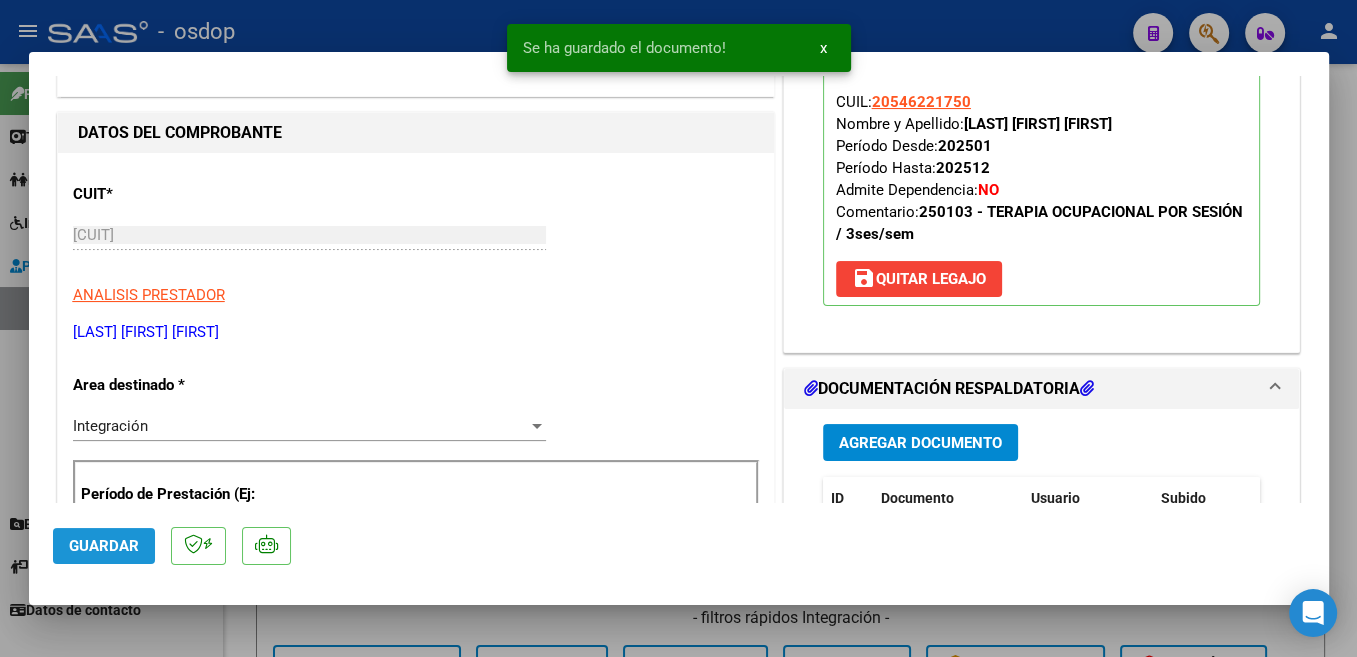 click on "Guardar" 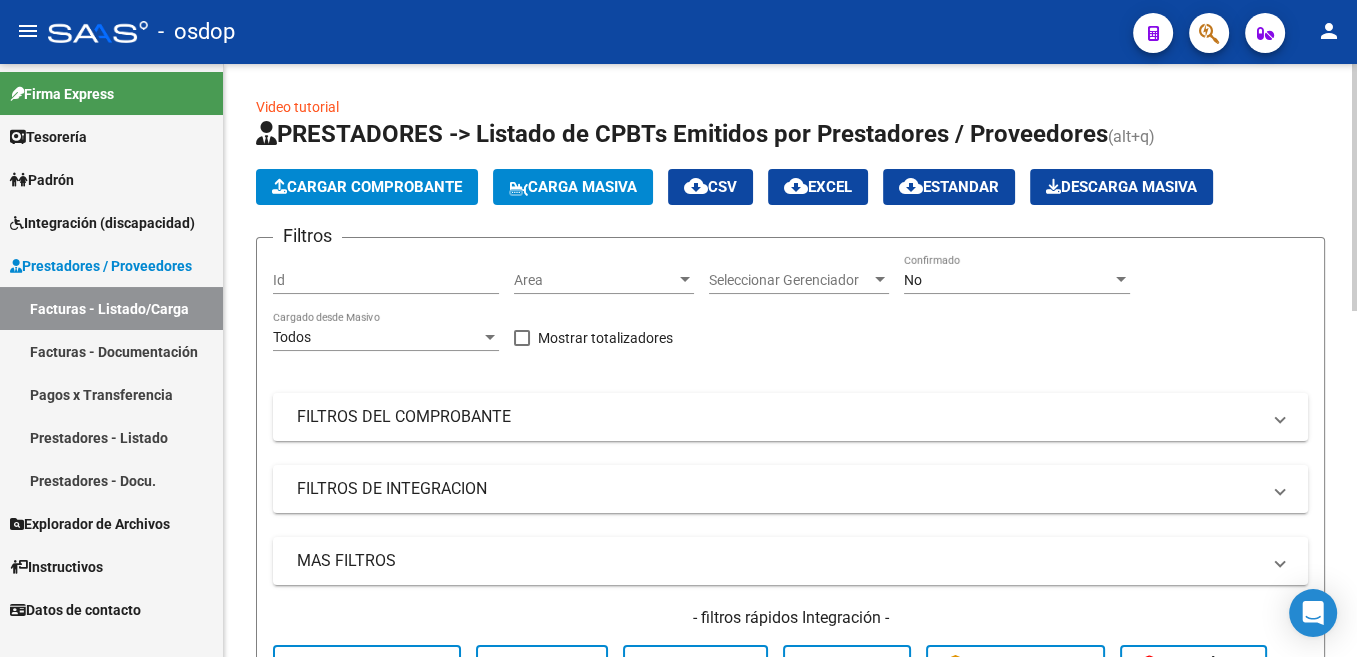 click on "Cargar Comprobante" 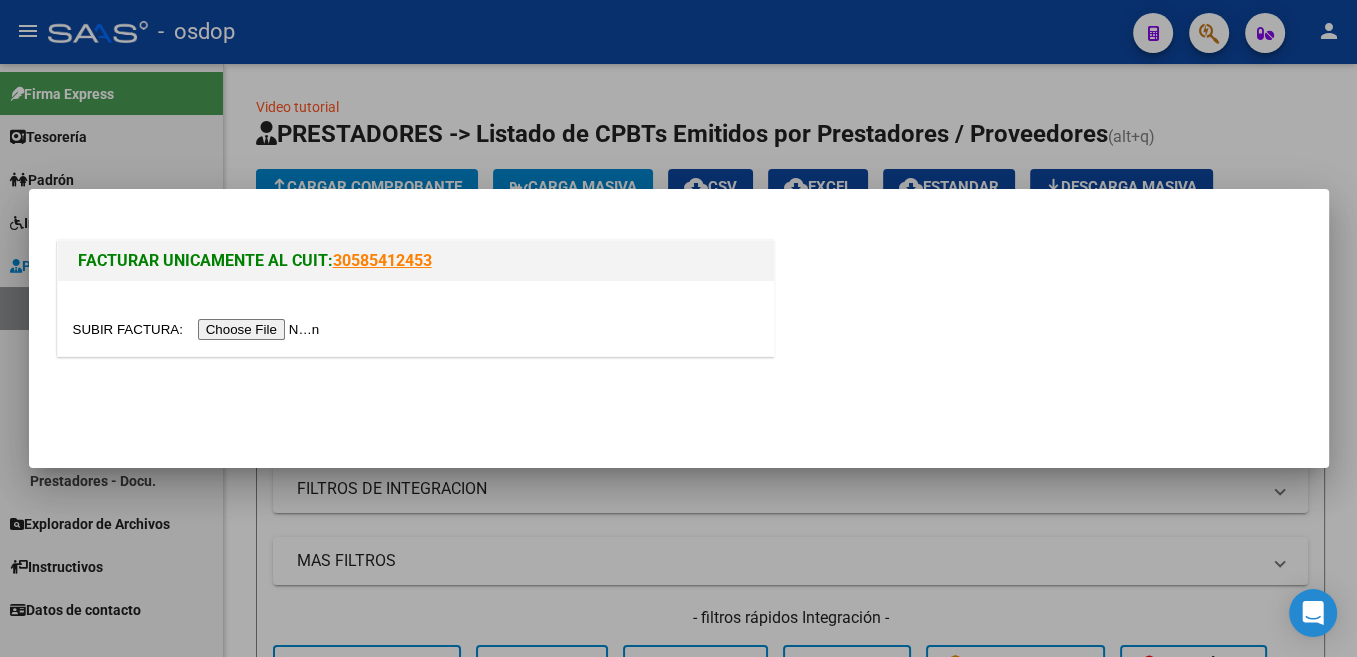 click at bounding box center (199, 329) 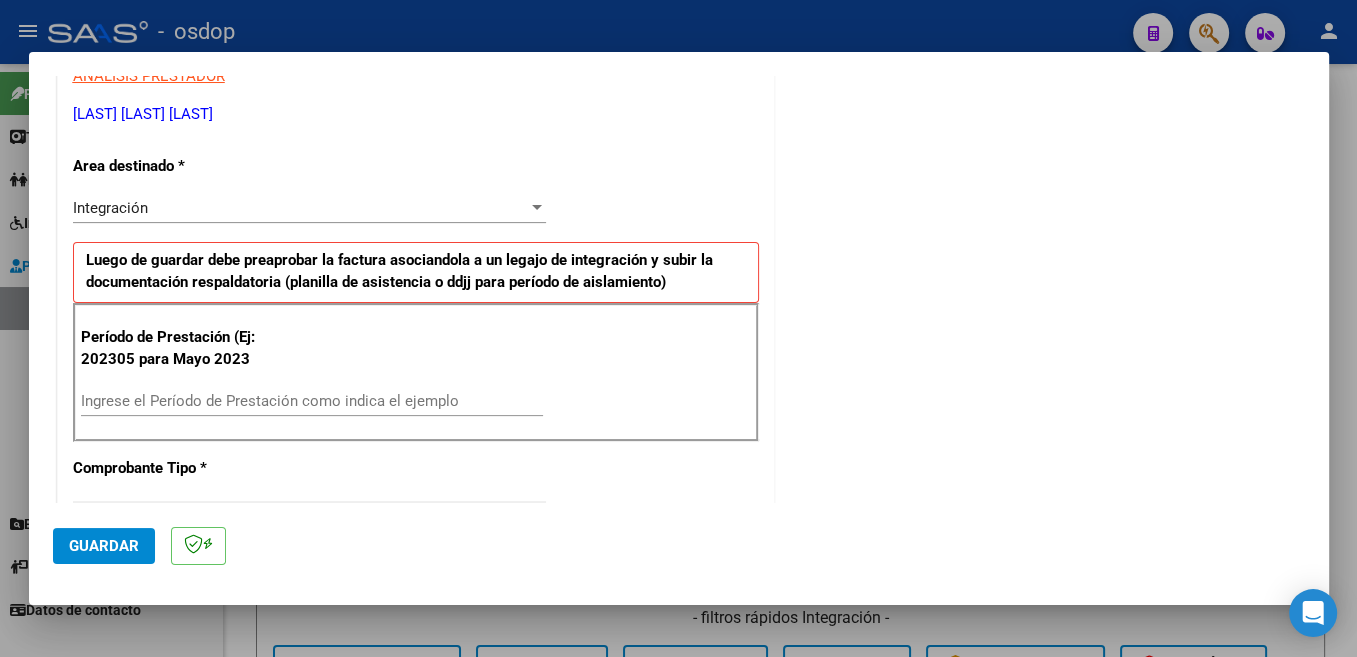 scroll, scrollTop: 424, scrollLeft: 0, axis: vertical 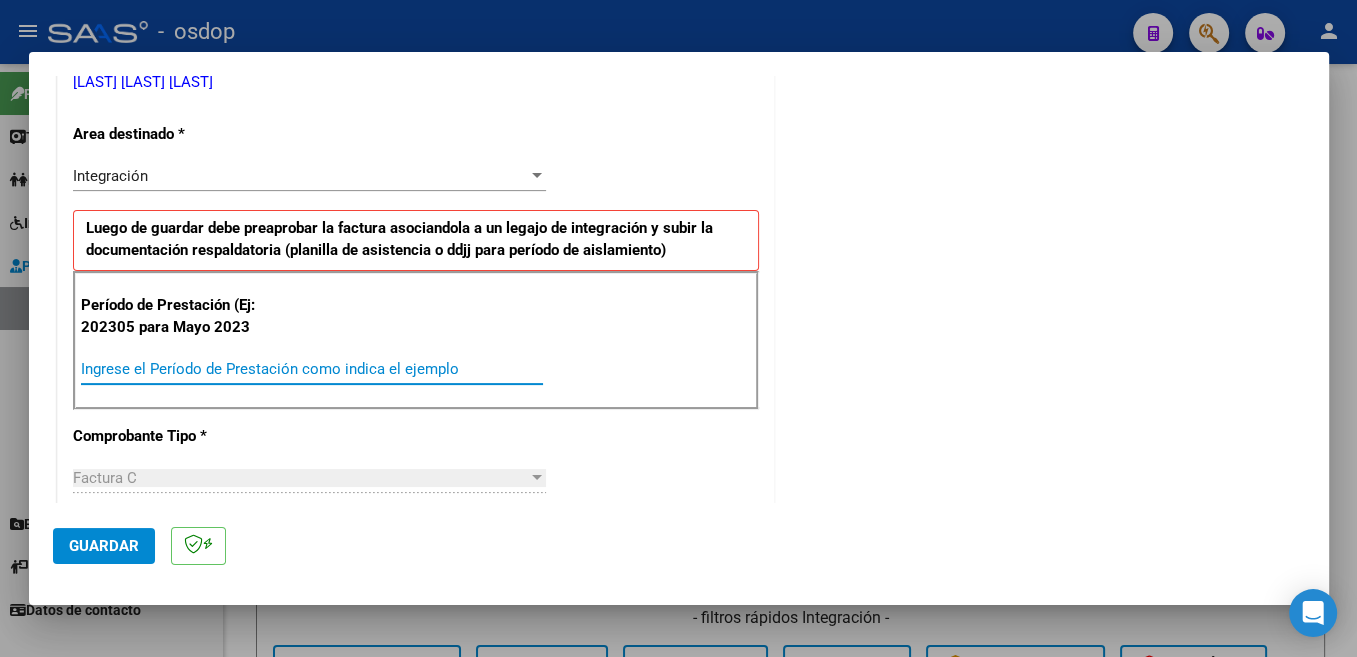 click on "Ingrese el Período de Prestación como indica el ejemplo" at bounding box center [312, 369] 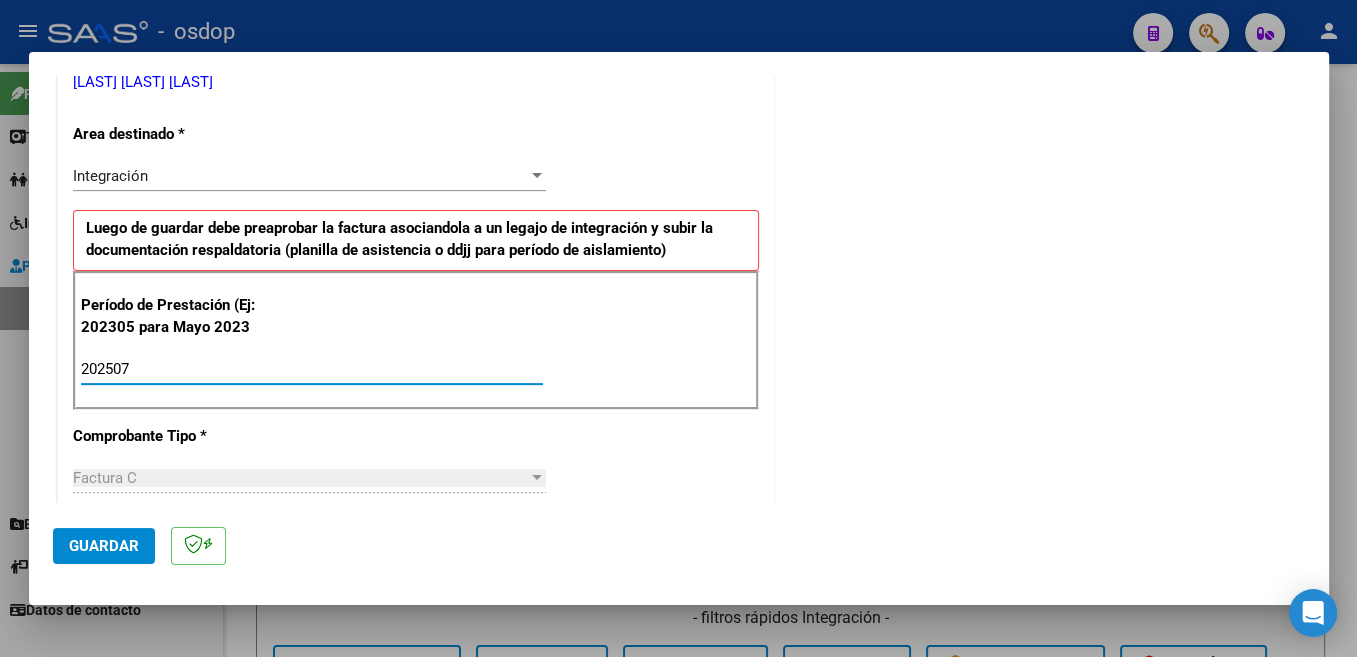 type on "202507" 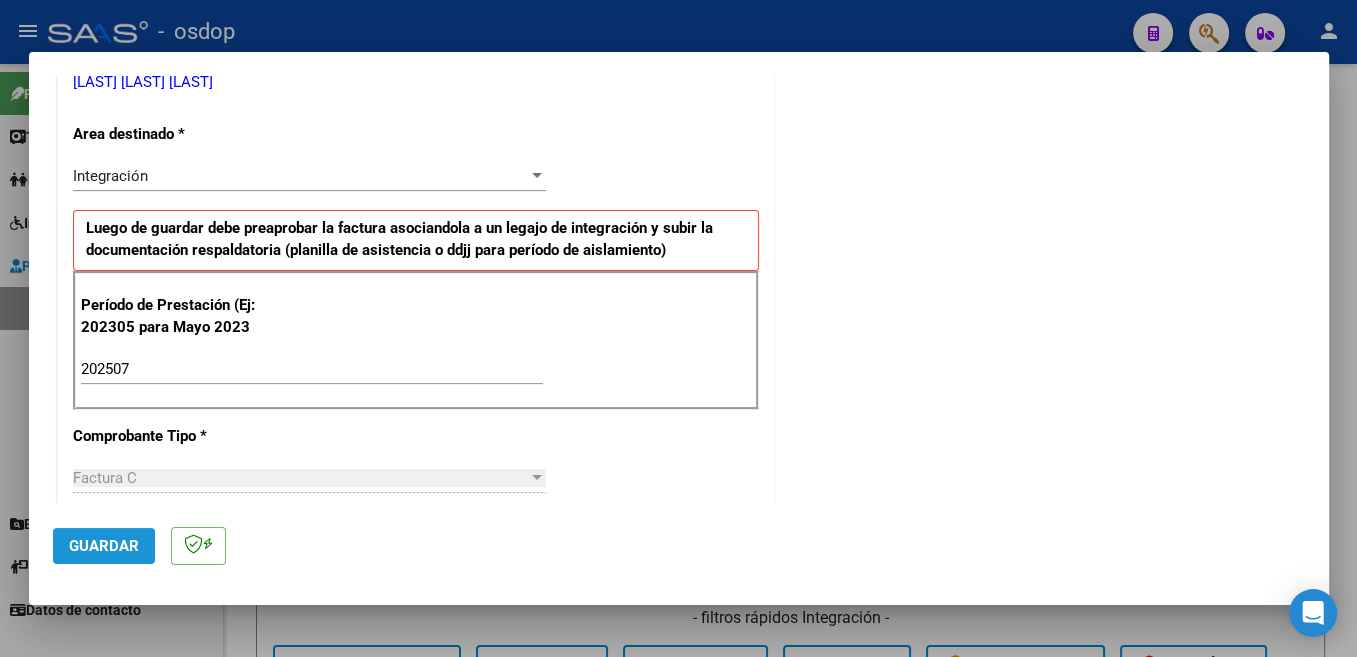 click on "Guardar" 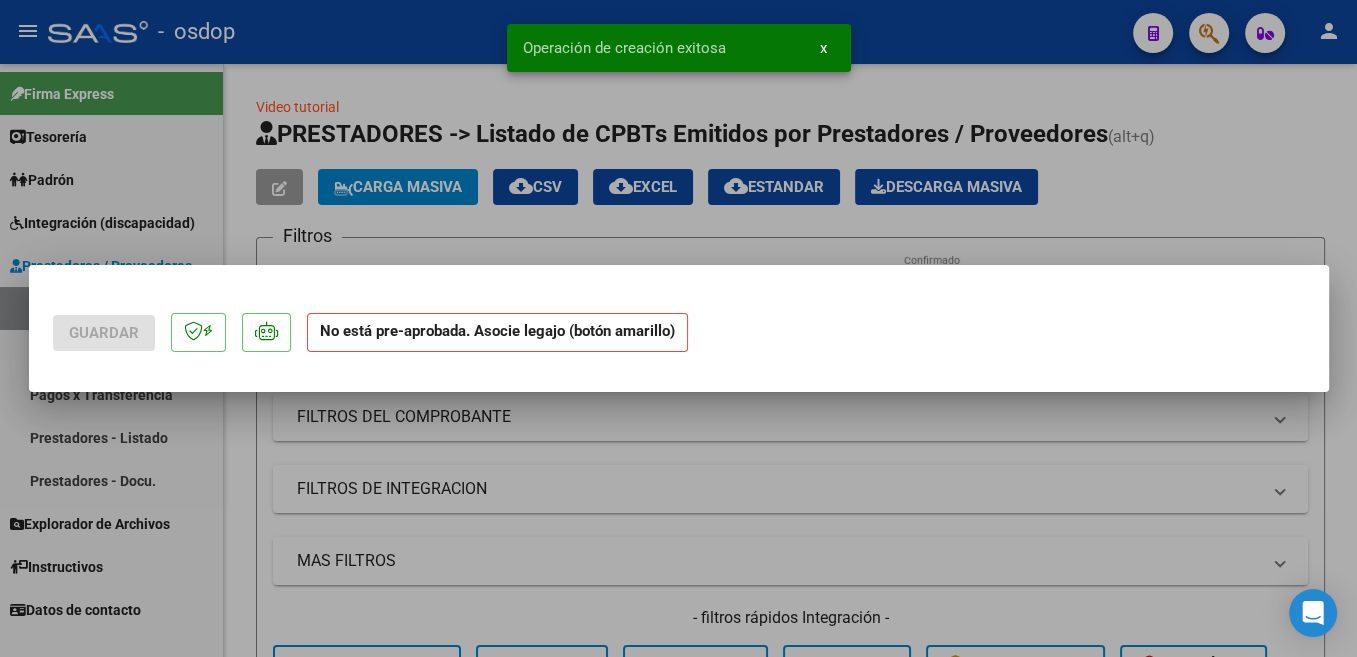 scroll, scrollTop: 0, scrollLeft: 0, axis: both 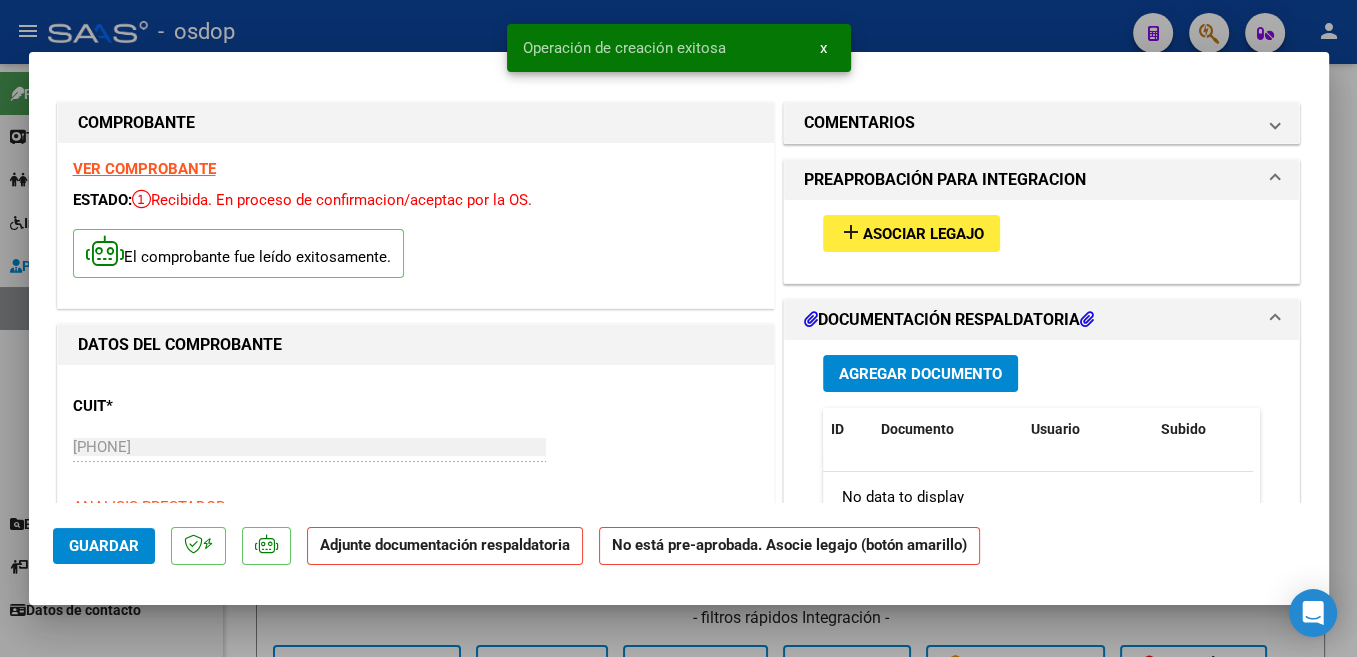 click on "Asociar Legajo" at bounding box center [923, 234] 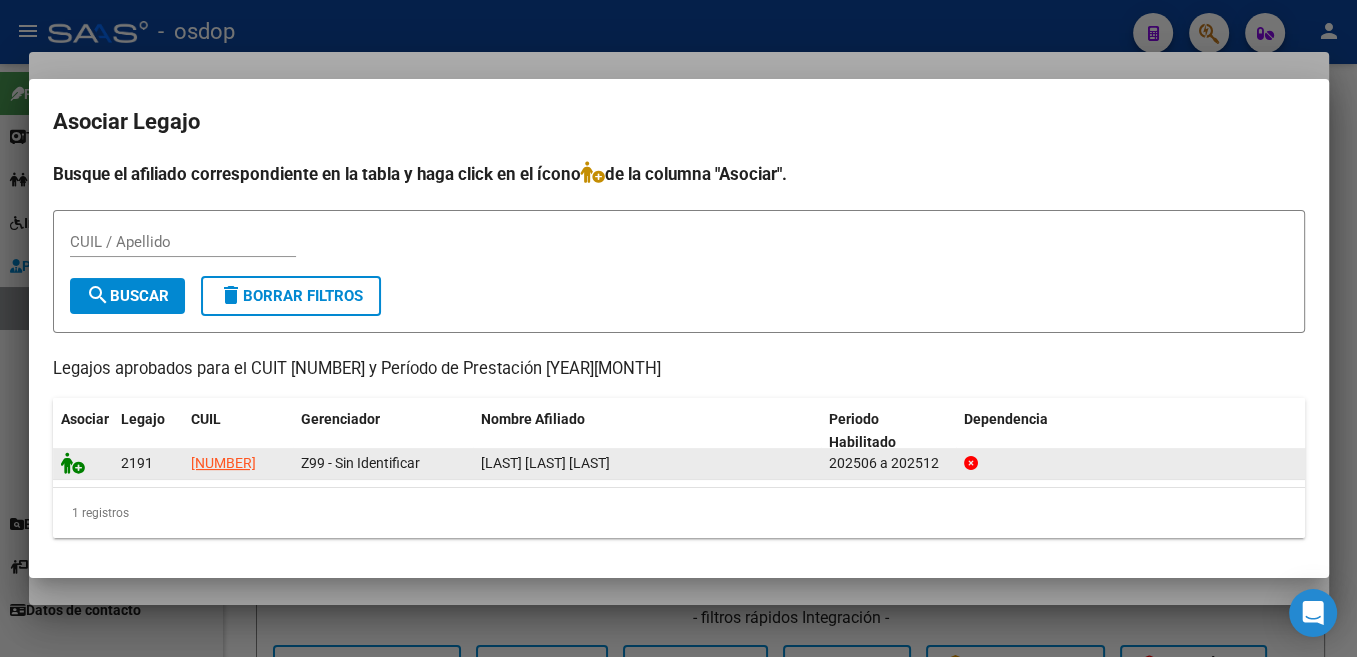 click 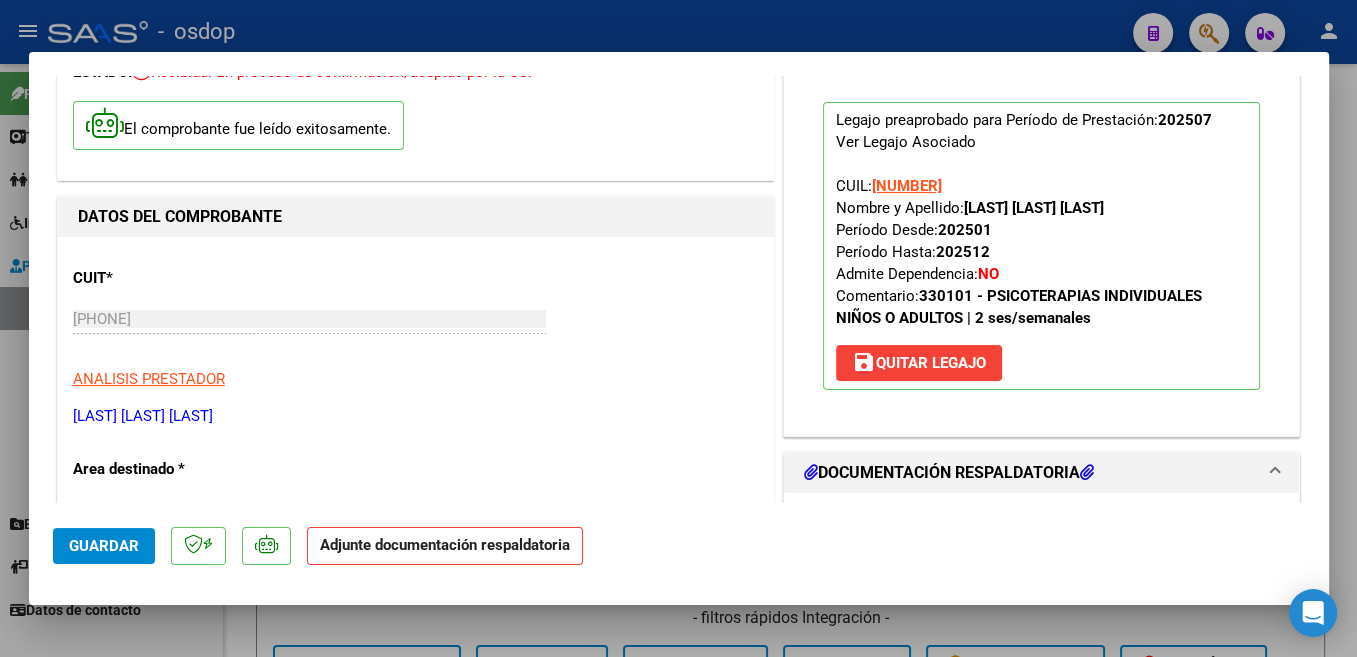 scroll, scrollTop: 212, scrollLeft: 0, axis: vertical 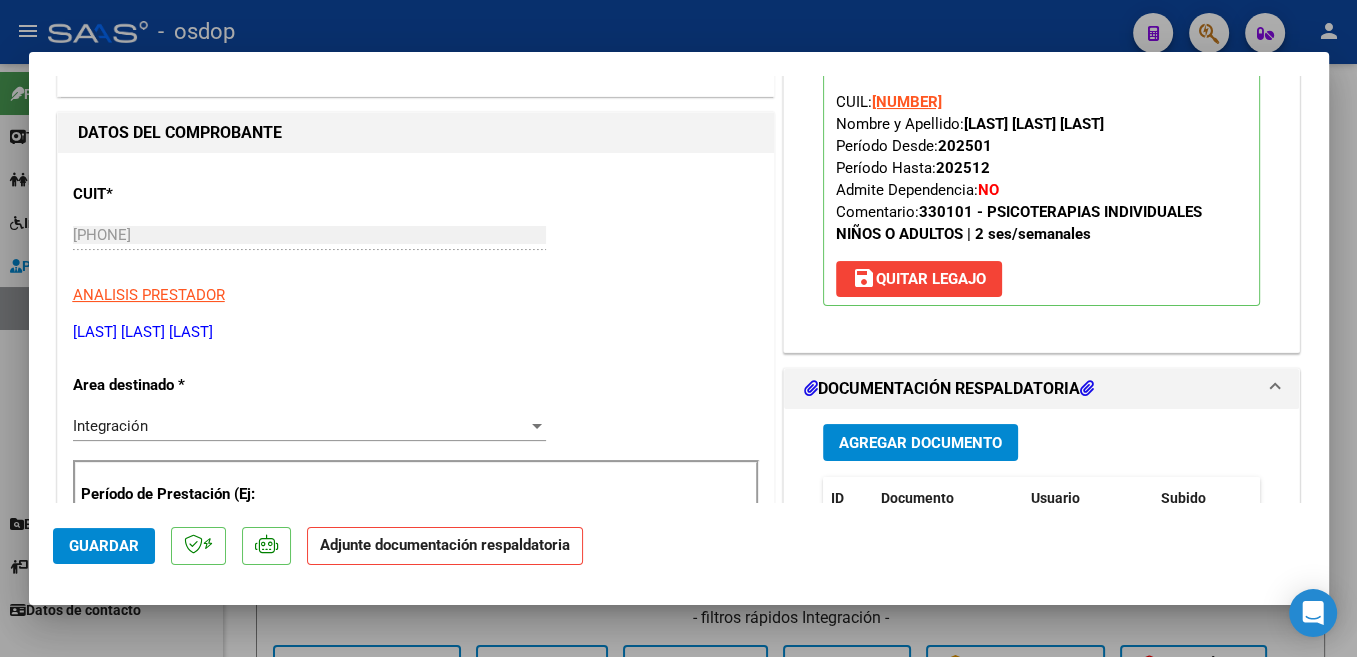 click on "Agregar Documento" at bounding box center [920, 443] 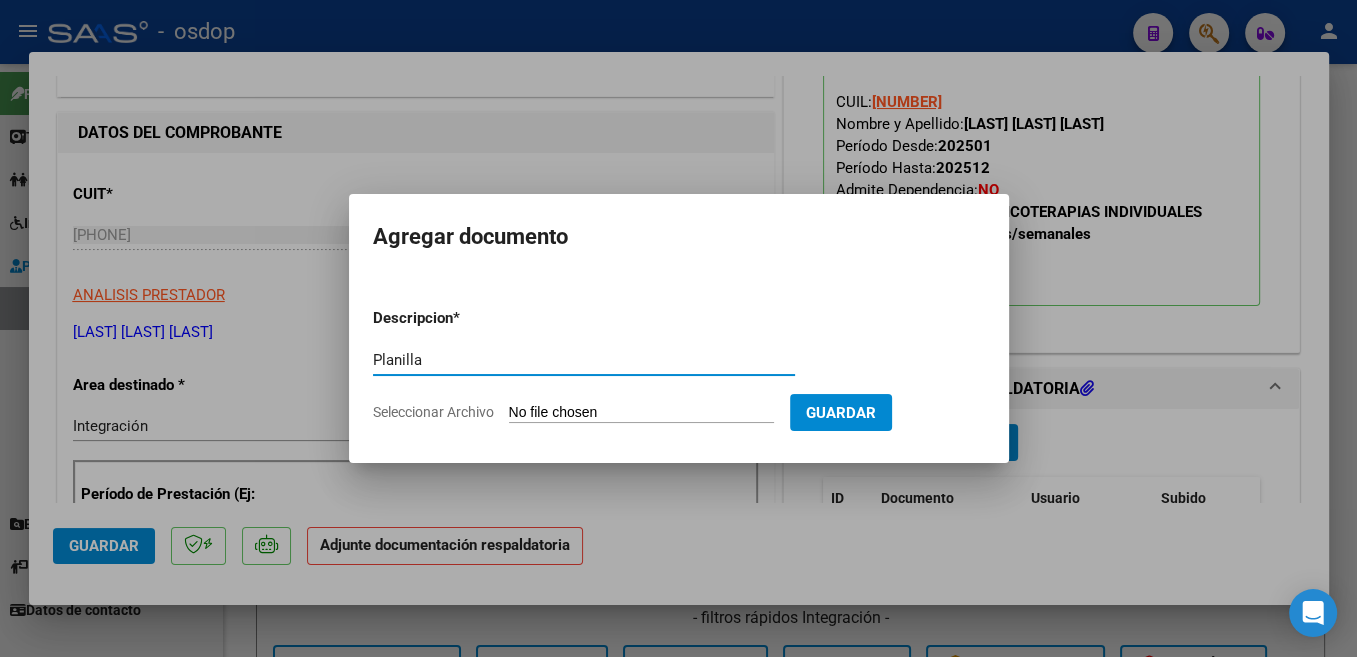 type on "Planilla" 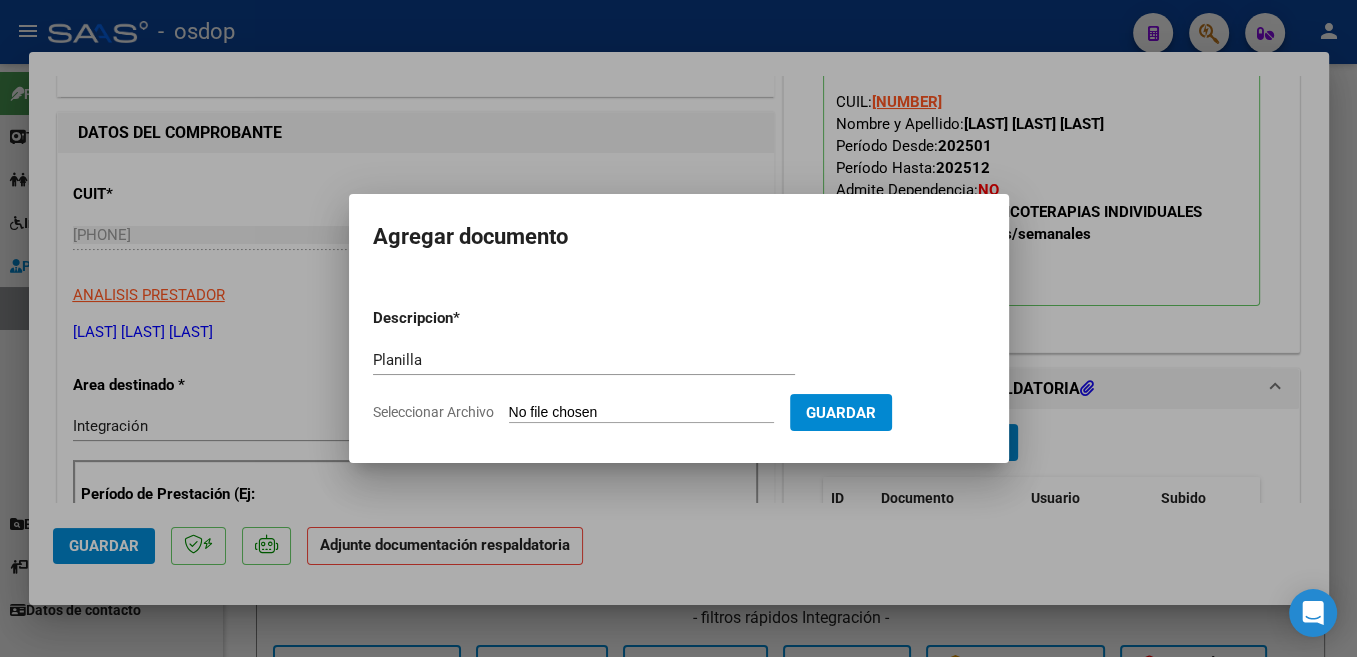 type on "C:\fakepath\[FILENAME] [DATE].pdf" 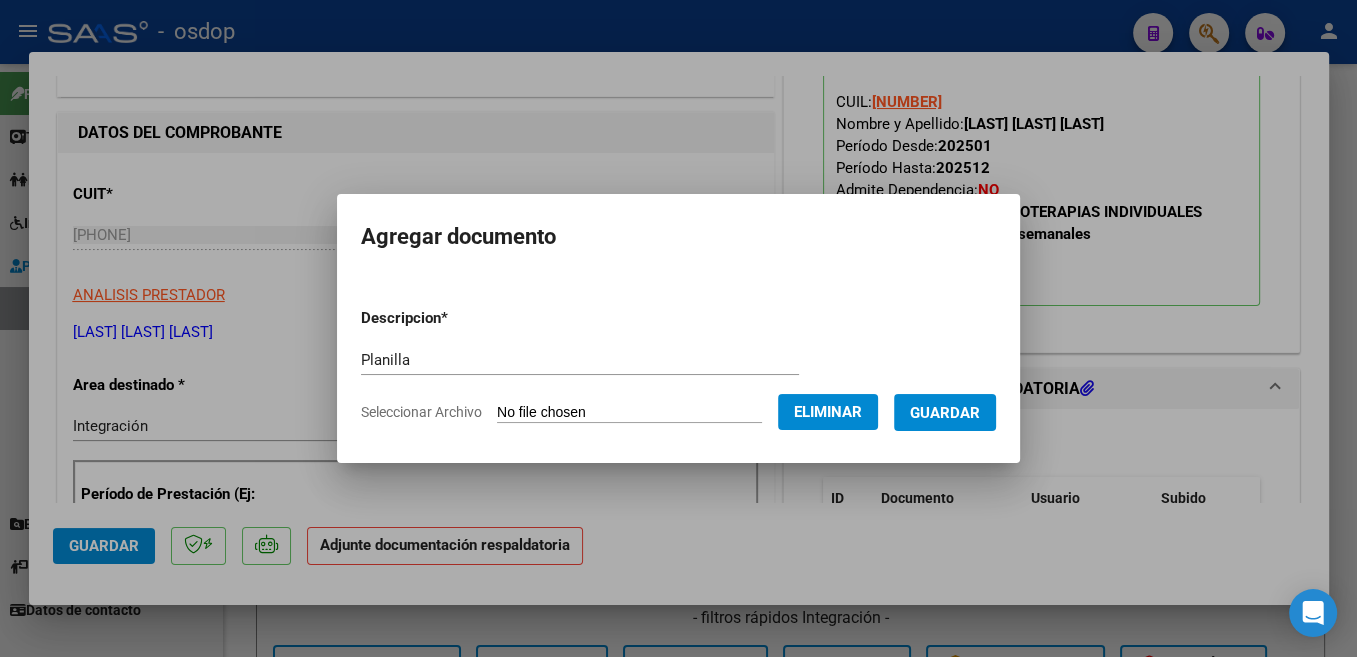 click on "Guardar" at bounding box center (945, 413) 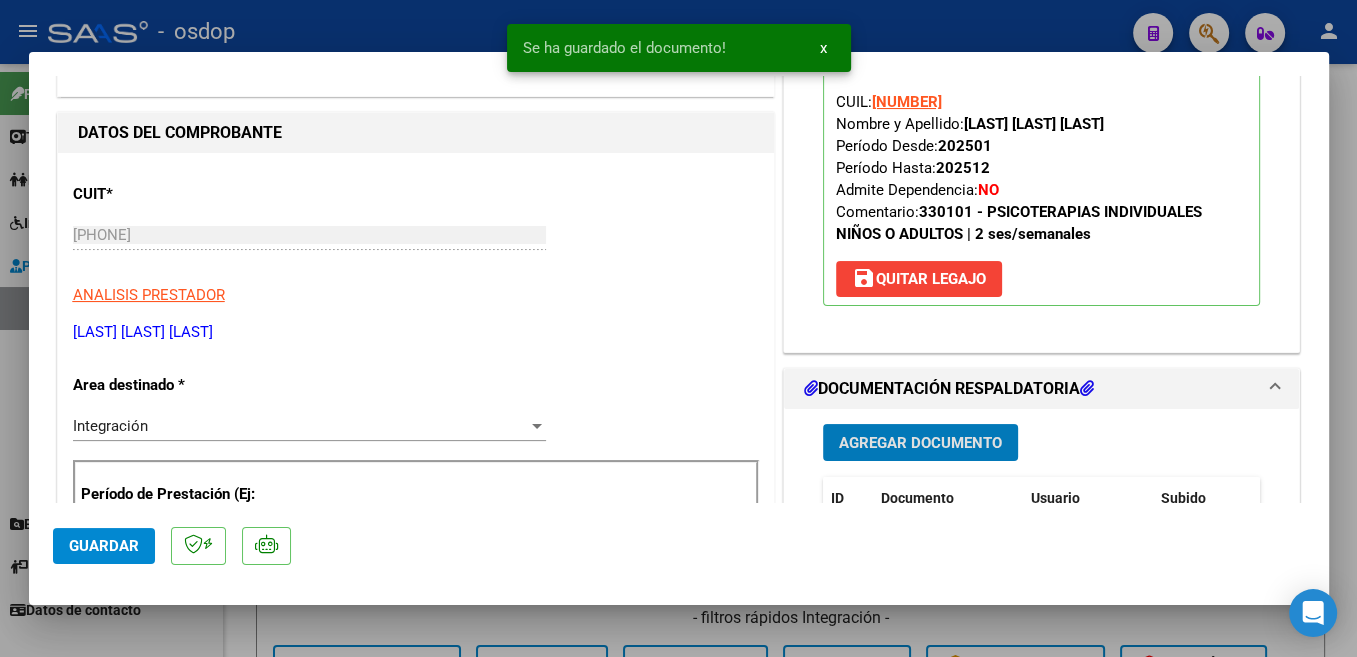 click on "Guardar" 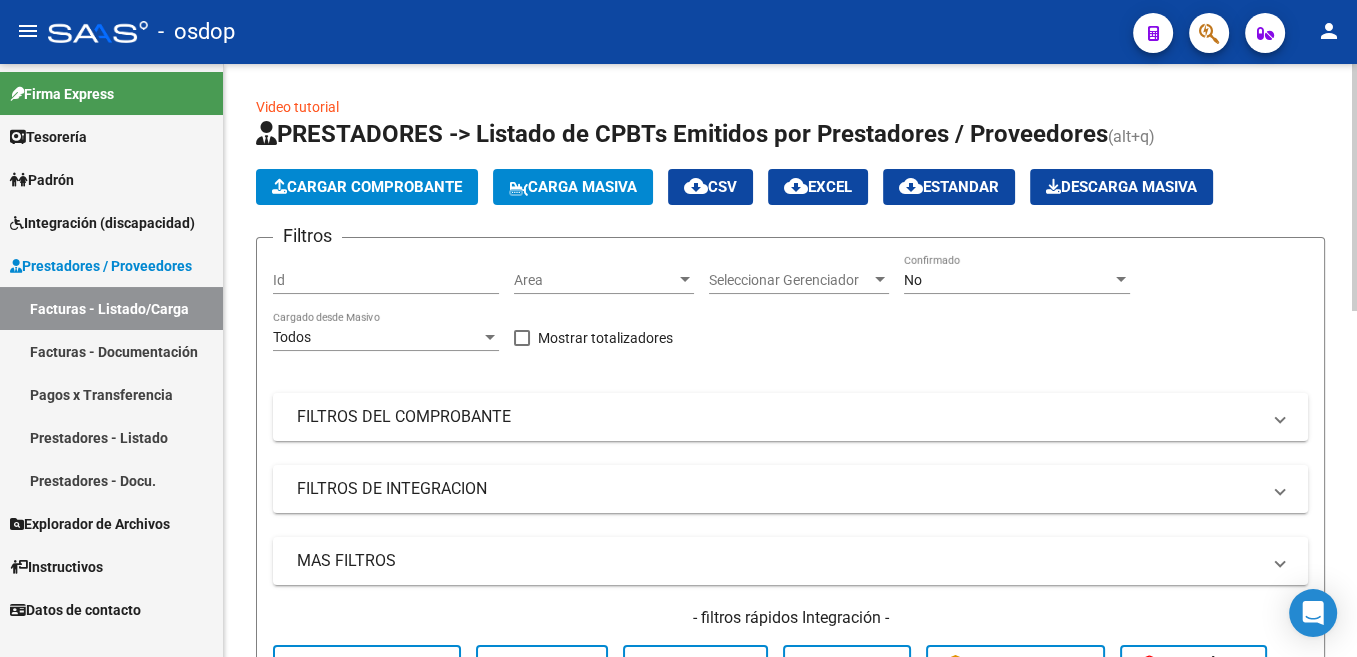 click on "Cargar Comprobante" 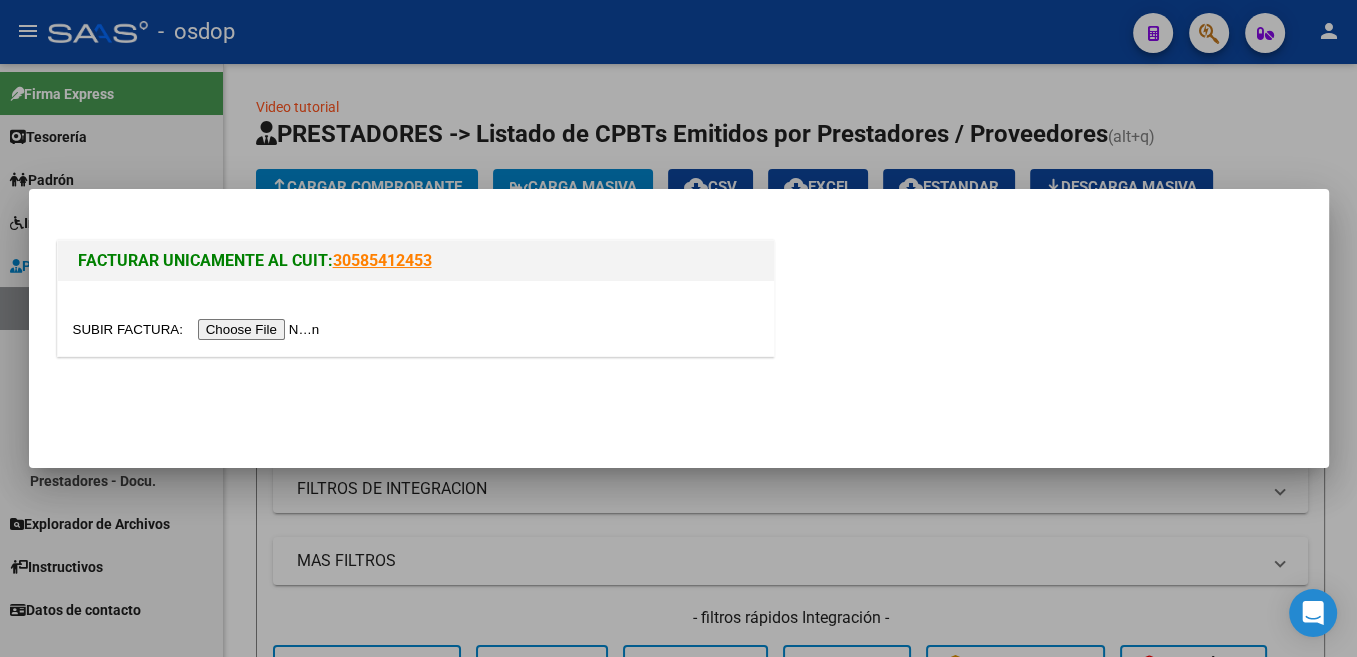 click at bounding box center (199, 329) 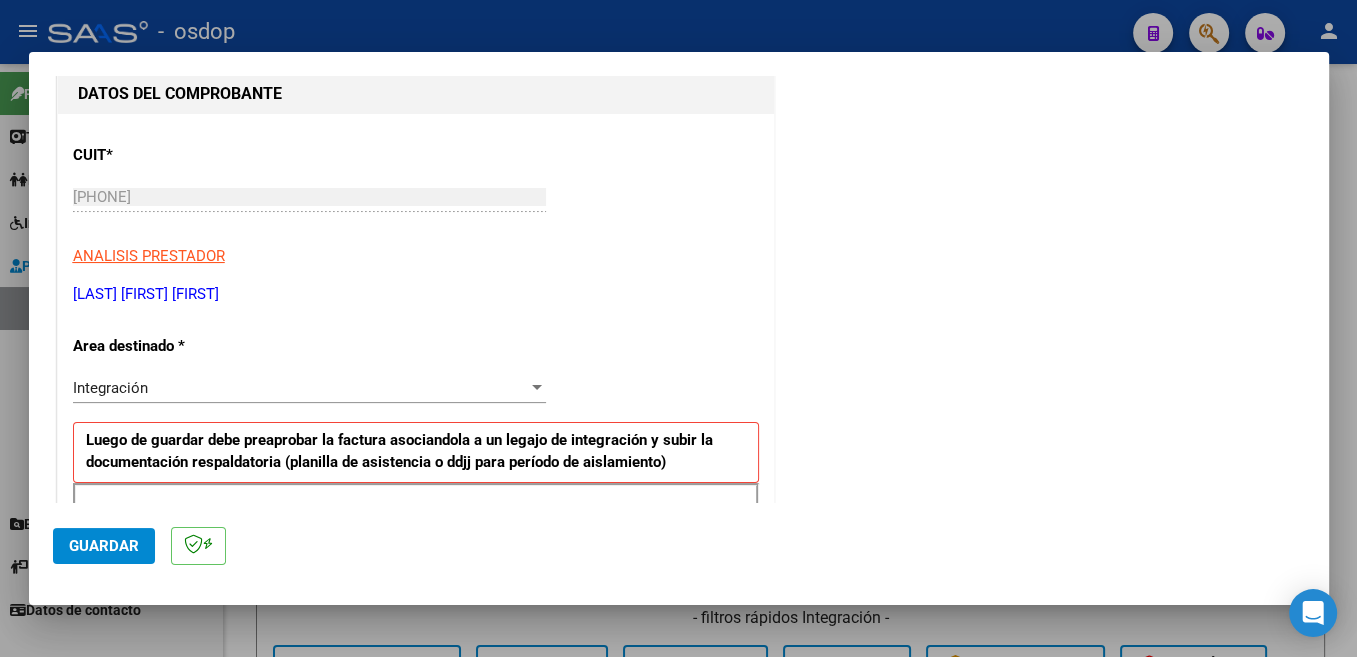 scroll, scrollTop: 318, scrollLeft: 0, axis: vertical 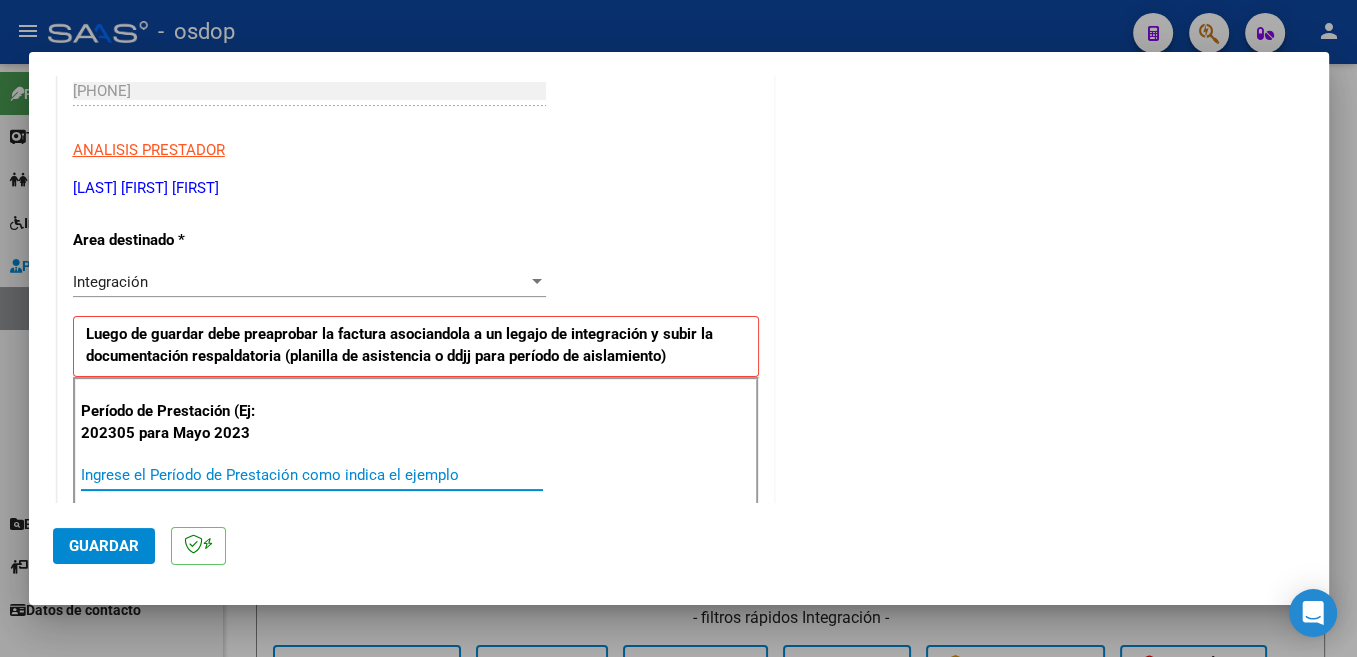 click on "Ingrese el Período de Prestación como indica el ejemplo" at bounding box center (312, 475) 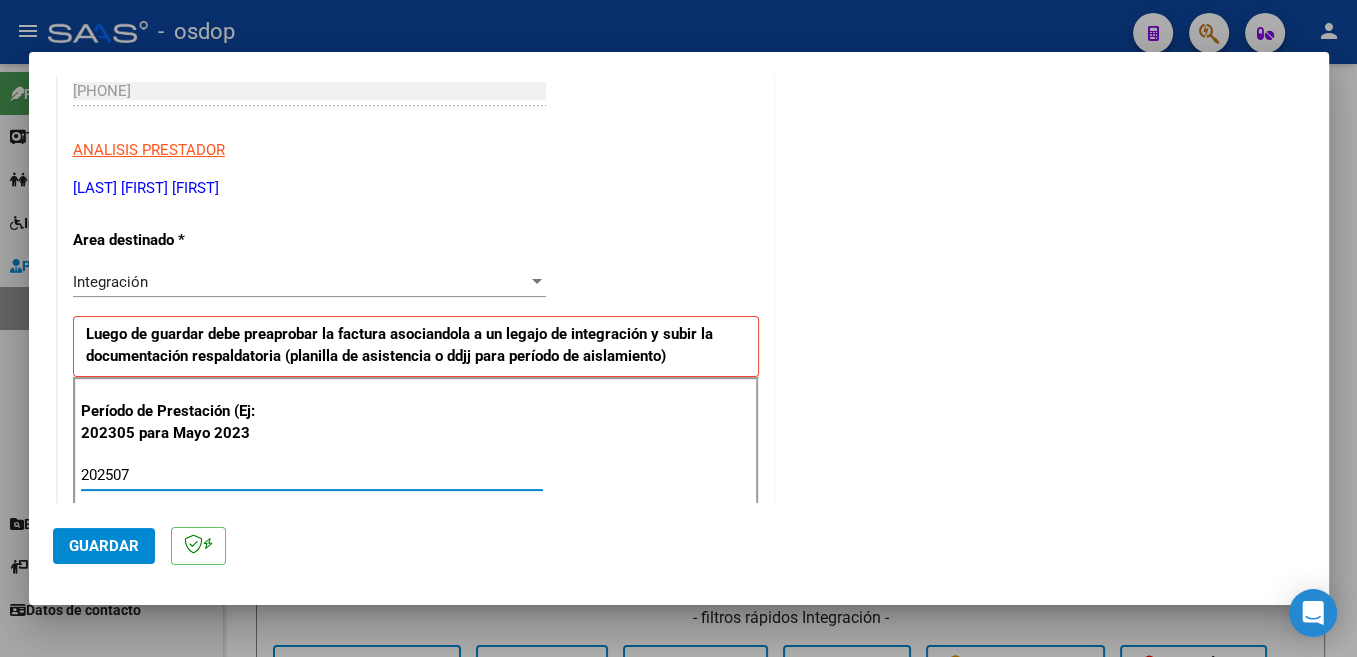 type on "202507" 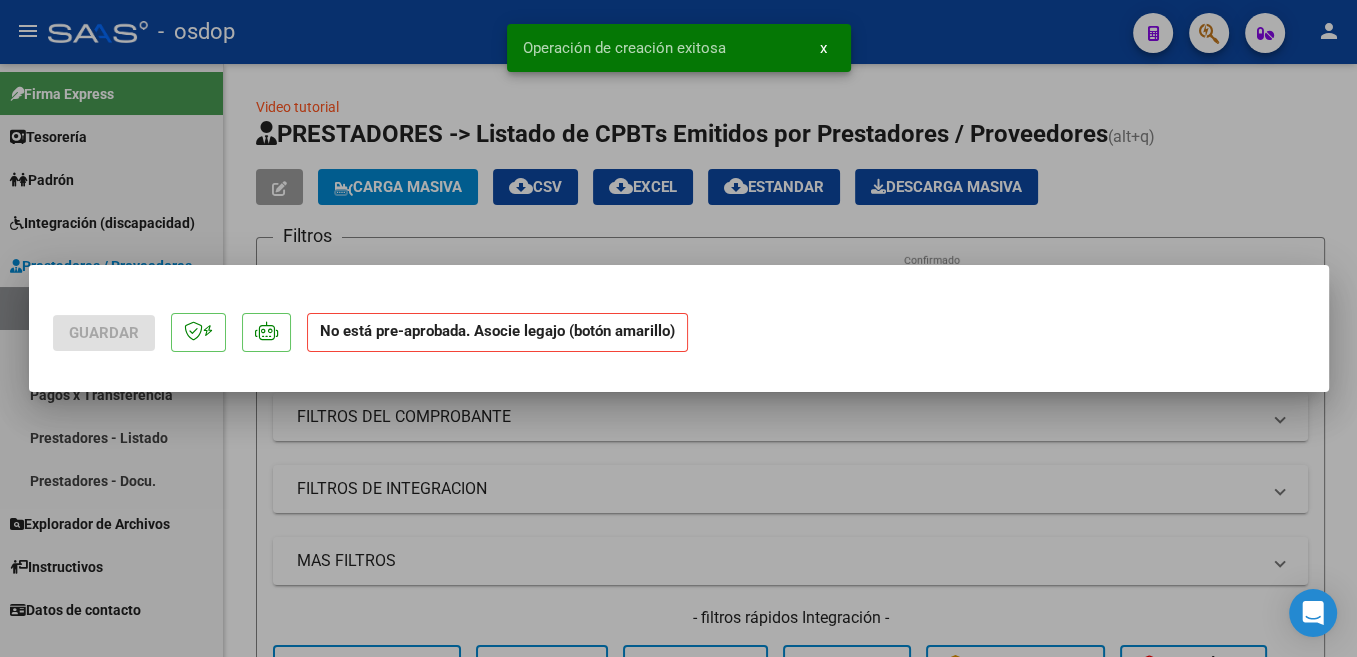 scroll, scrollTop: 0, scrollLeft: 0, axis: both 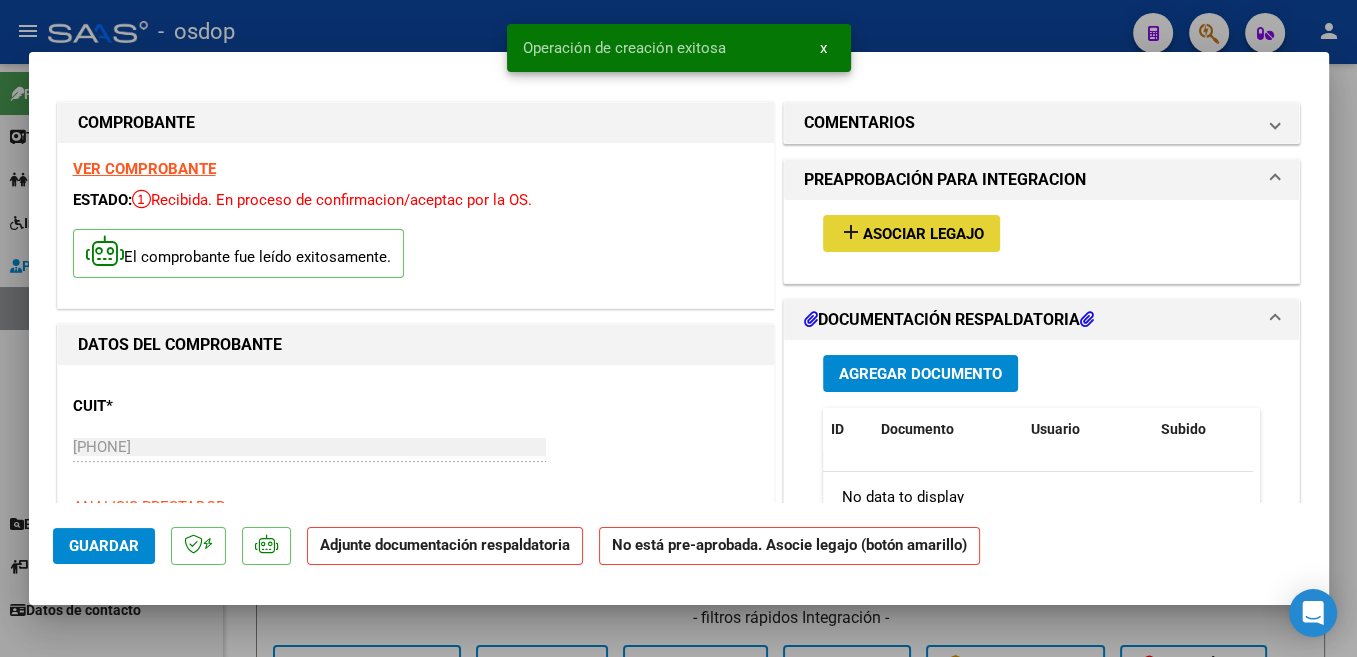 click on "add Asociar Legajo" at bounding box center (911, 233) 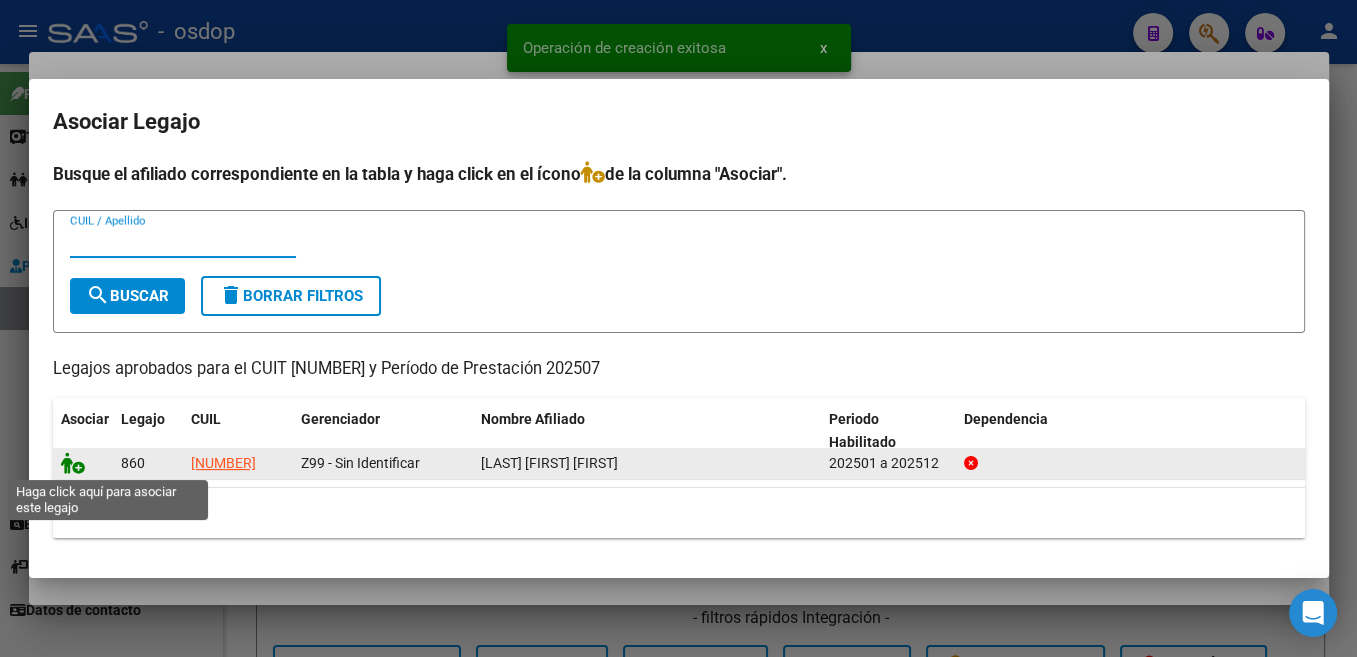 click 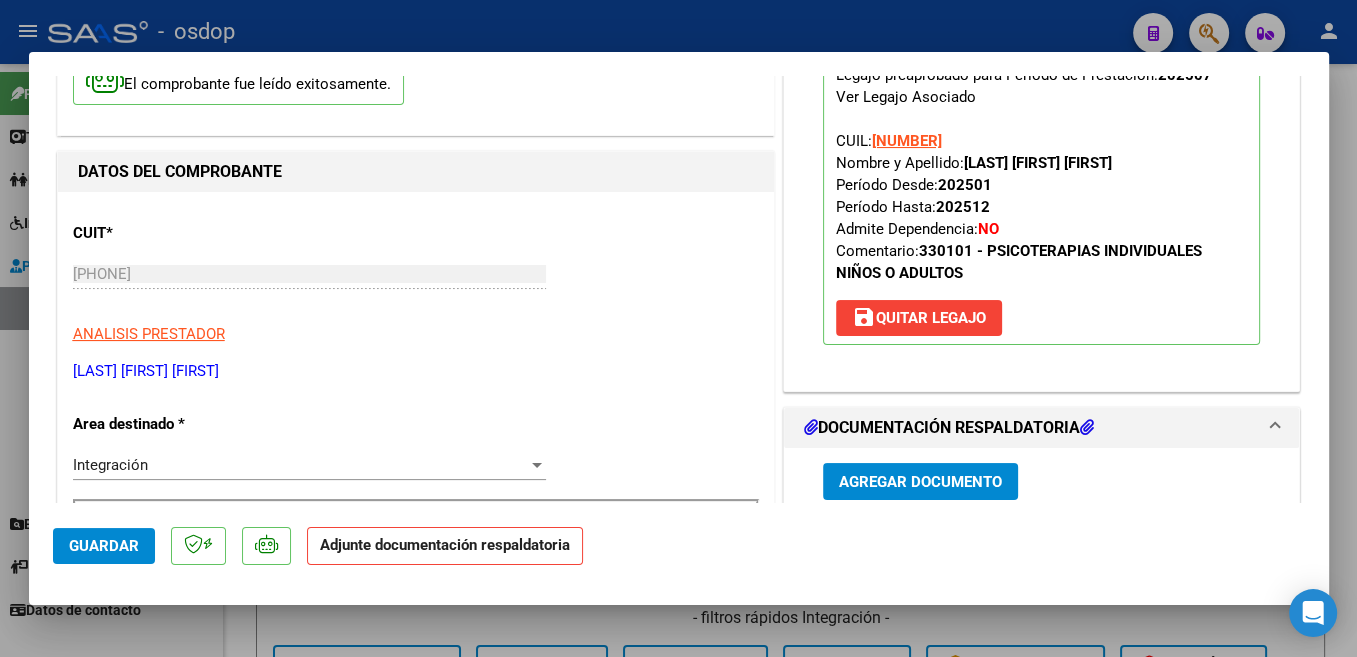 scroll, scrollTop: 318, scrollLeft: 0, axis: vertical 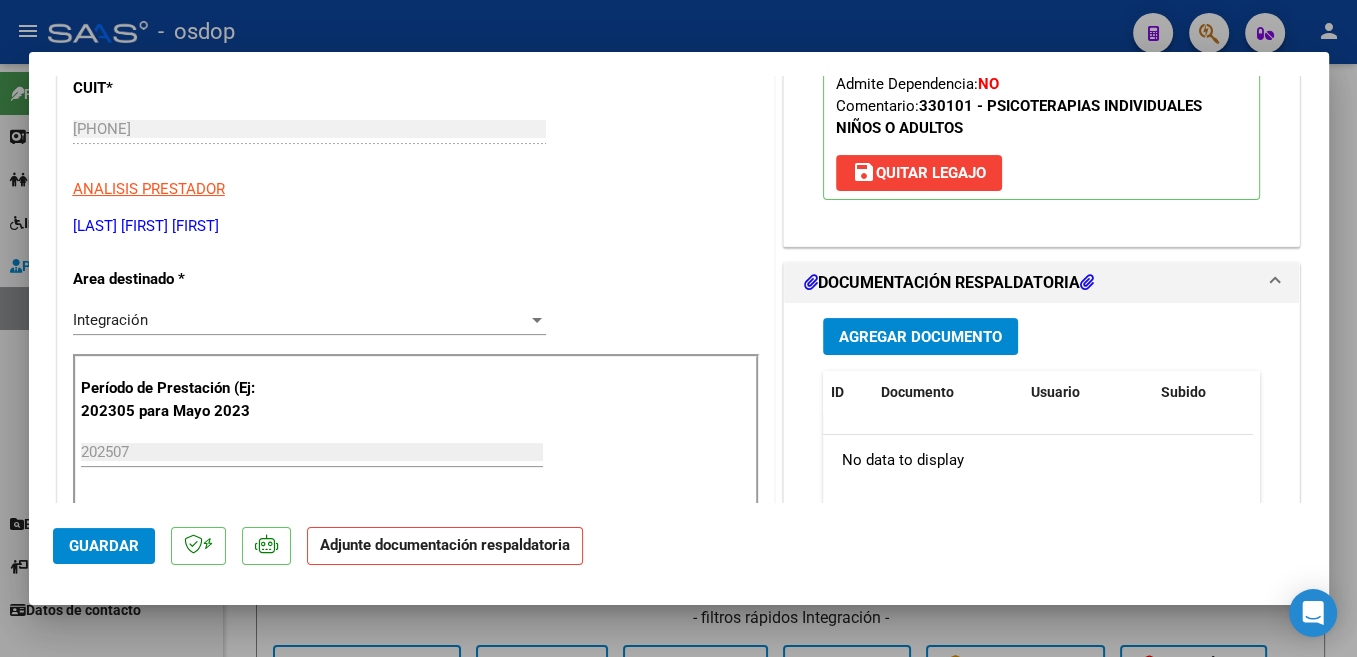 click on "Agregar Documento" at bounding box center [920, 336] 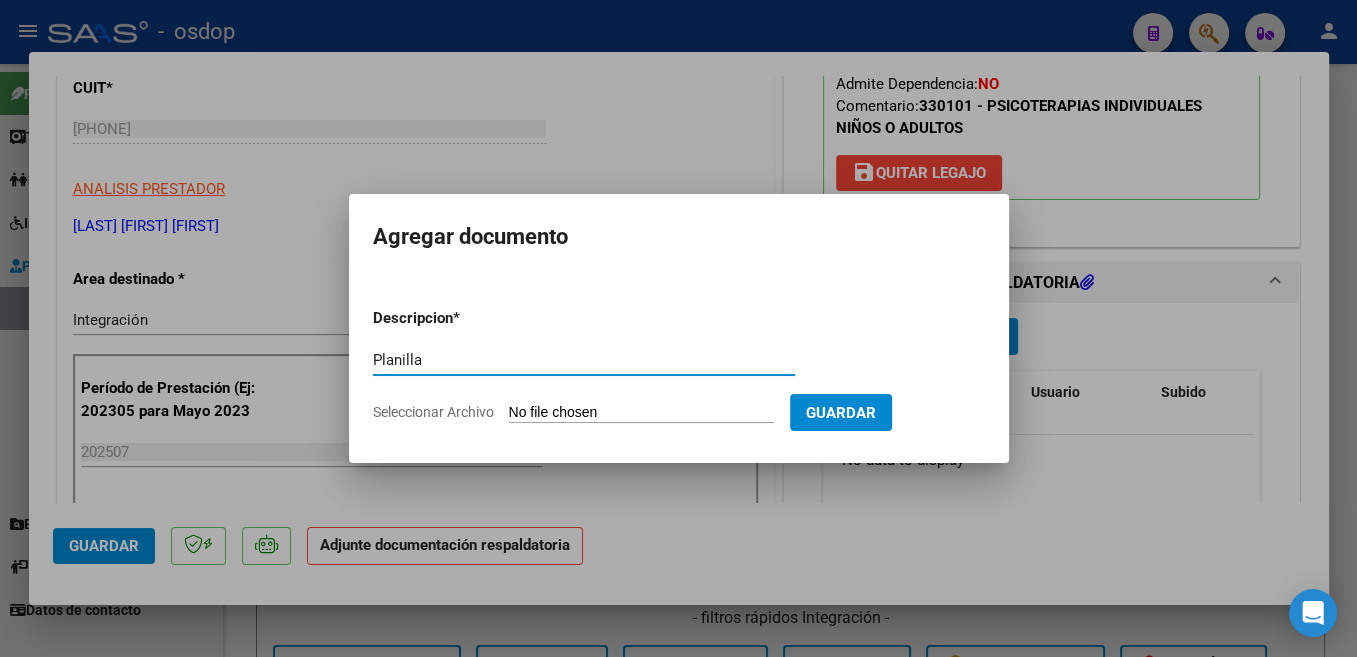 type on "Planilla" 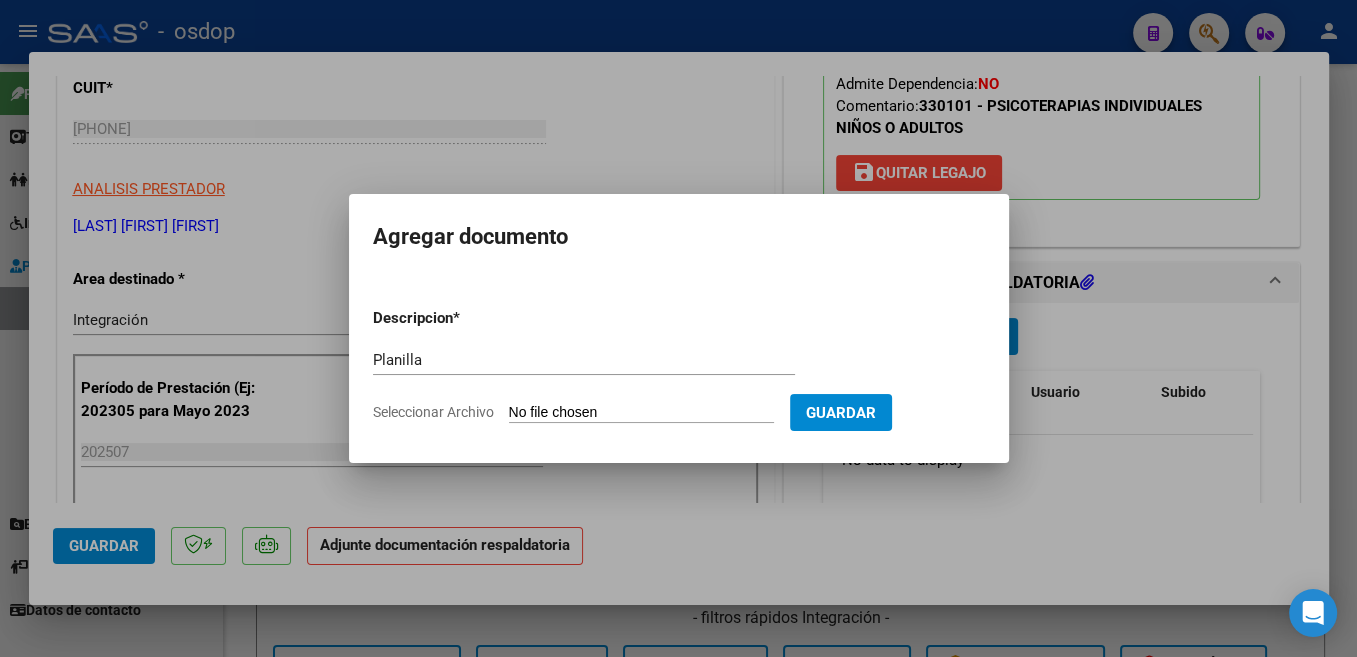 type on "C:\fakepath\[FILENAME] [LAST] [LAST] [MONTH] [YEAR].pdf" 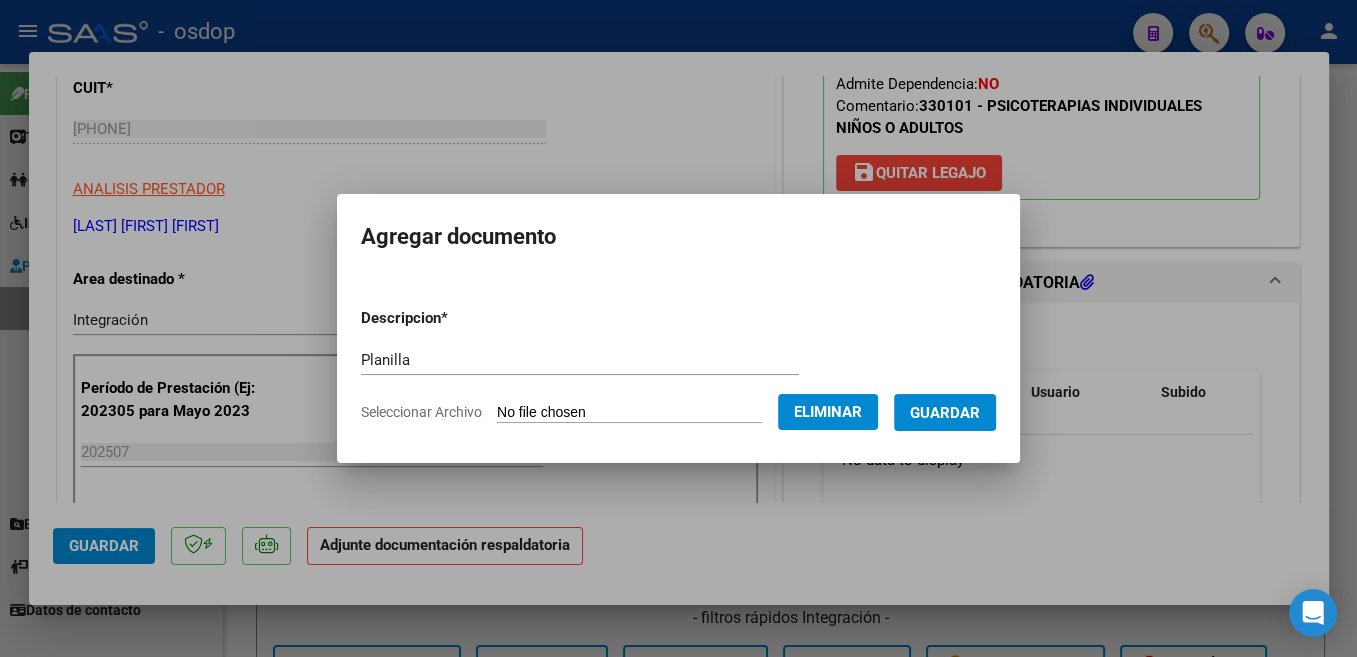 click on "Guardar" at bounding box center (945, 412) 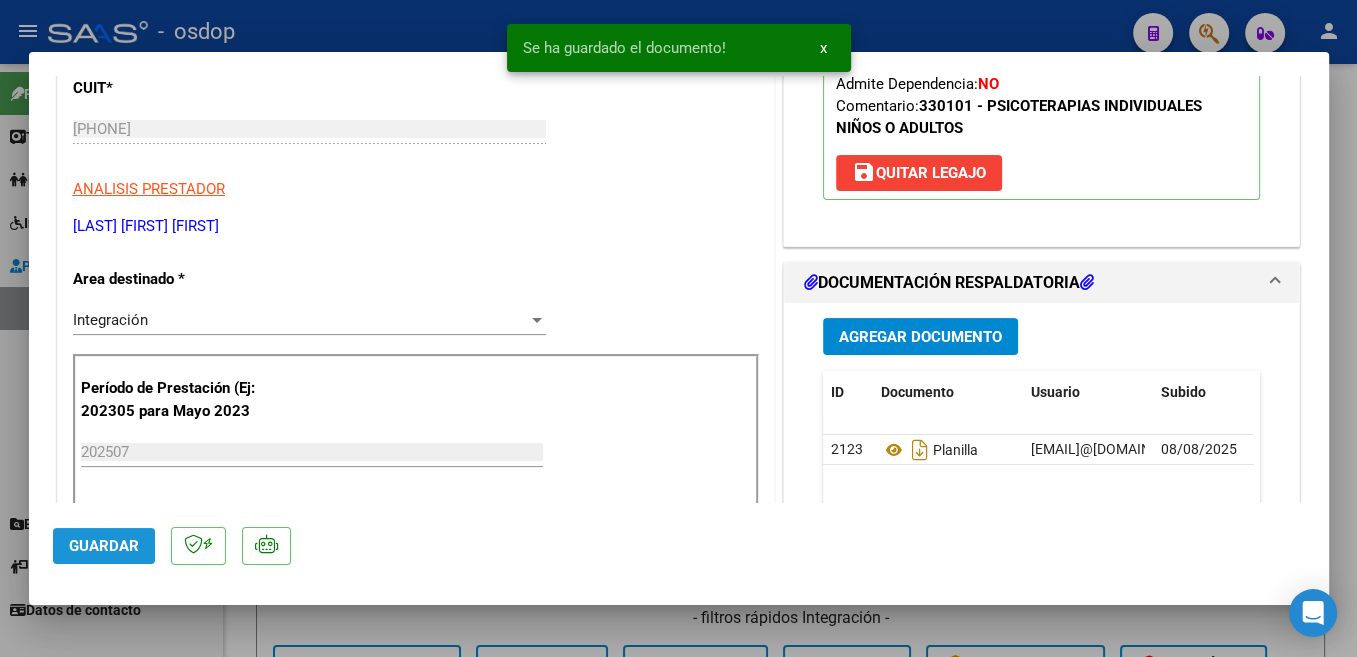 click on "Guardar" 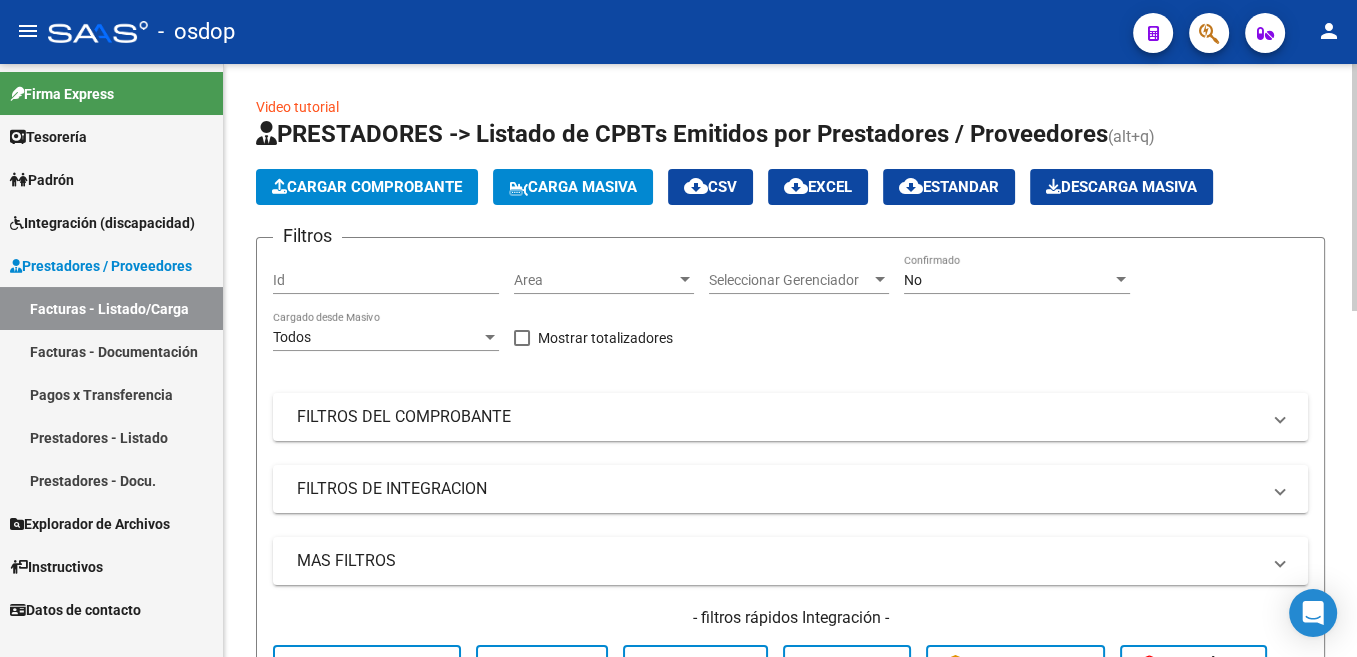 click on "Cargar Comprobante" 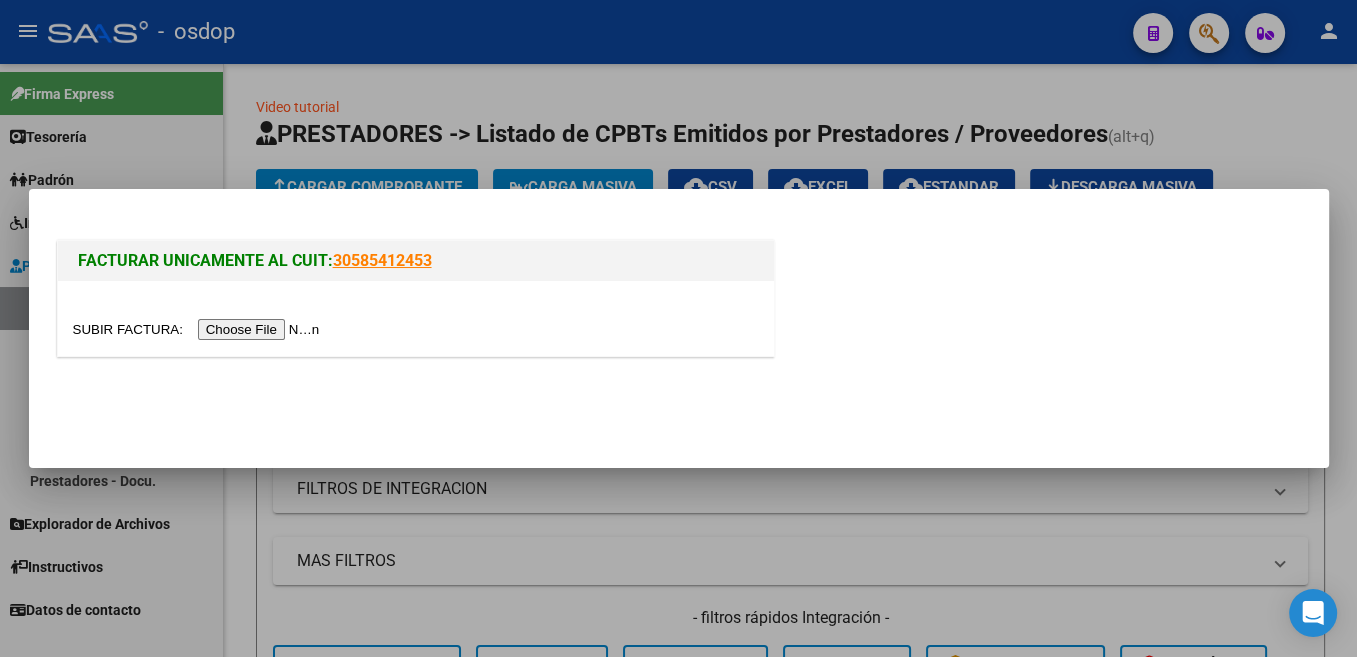 click at bounding box center (199, 329) 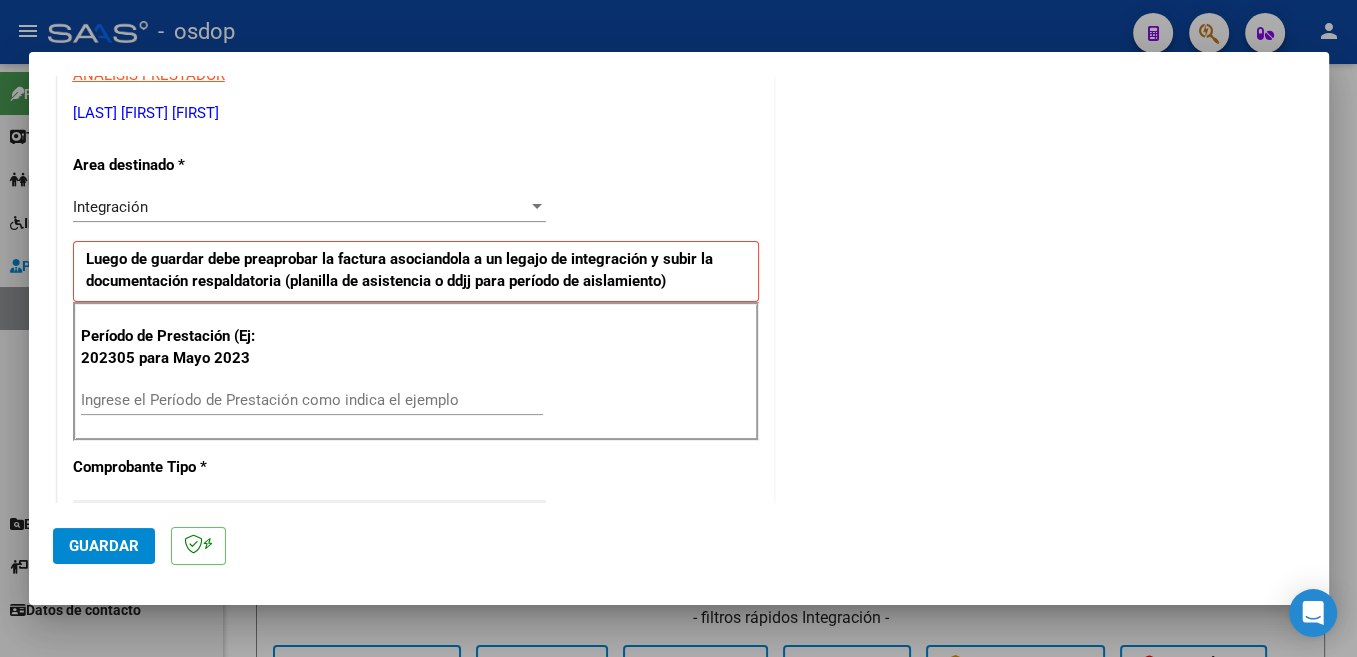 scroll, scrollTop: 424, scrollLeft: 0, axis: vertical 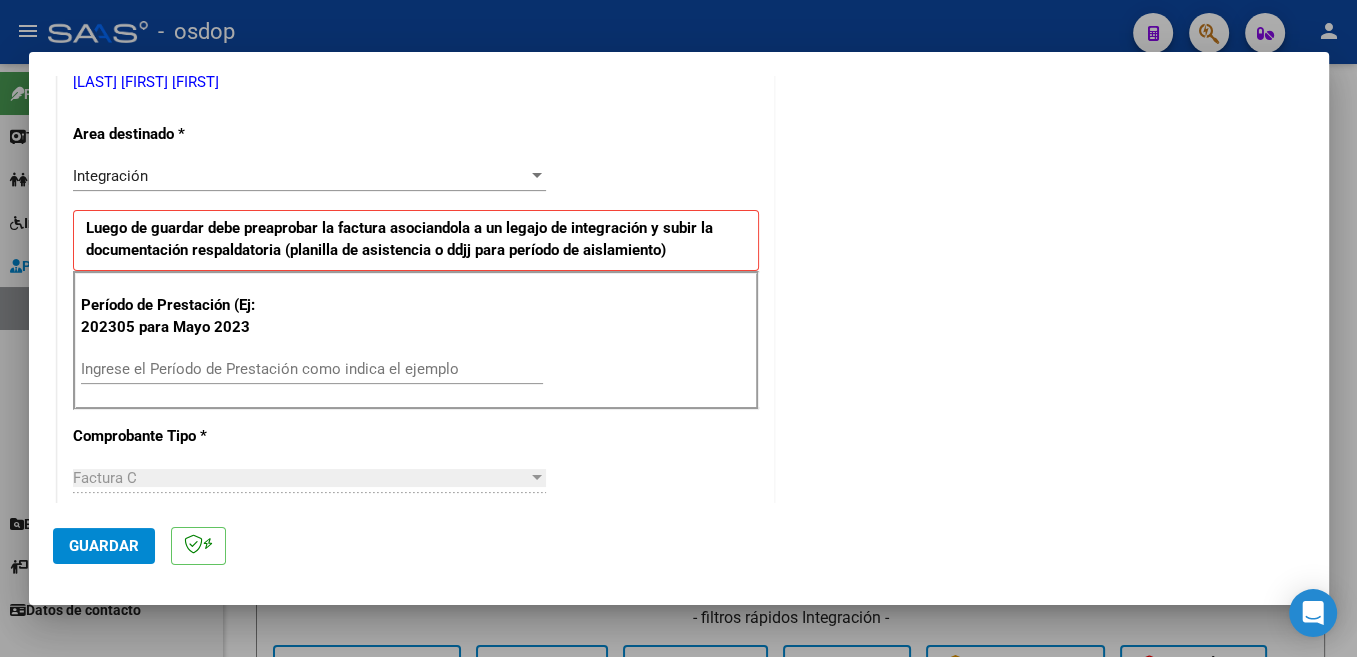click on "Ingrese el Período de Prestación como indica el ejemplo" at bounding box center [312, 369] 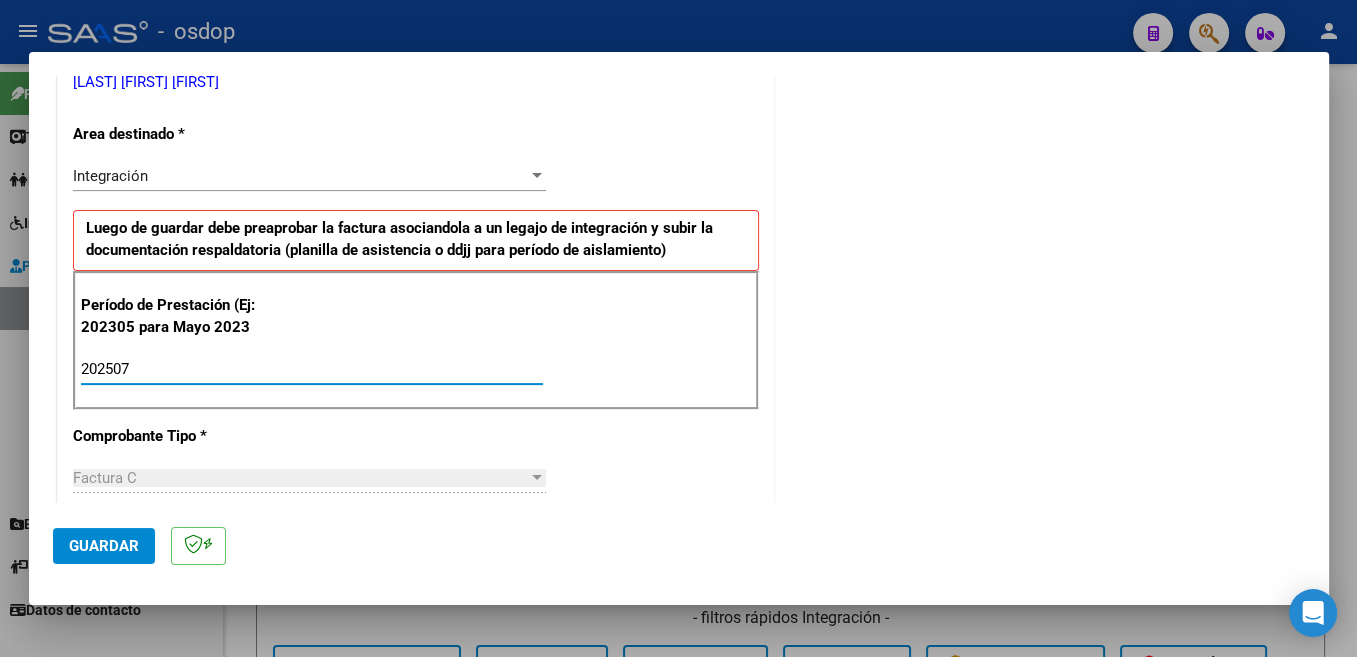 type on "202507" 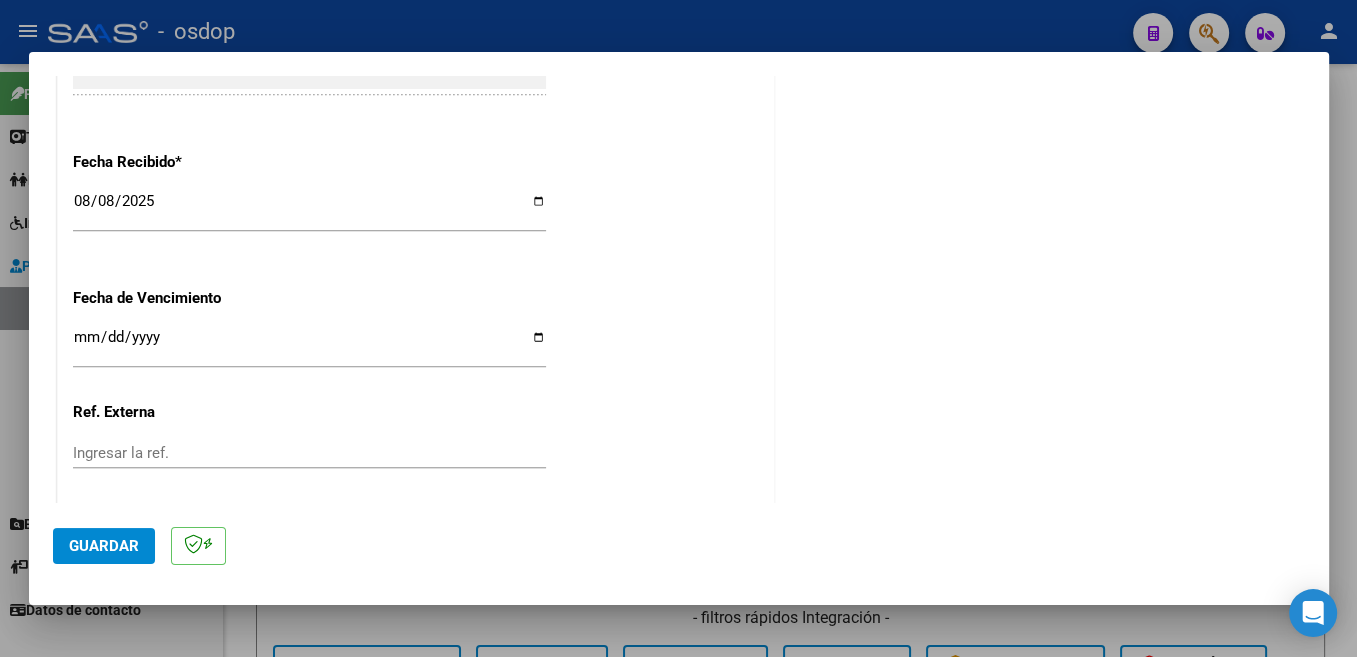 scroll, scrollTop: 1378, scrollLeft: 0, axis: vertical 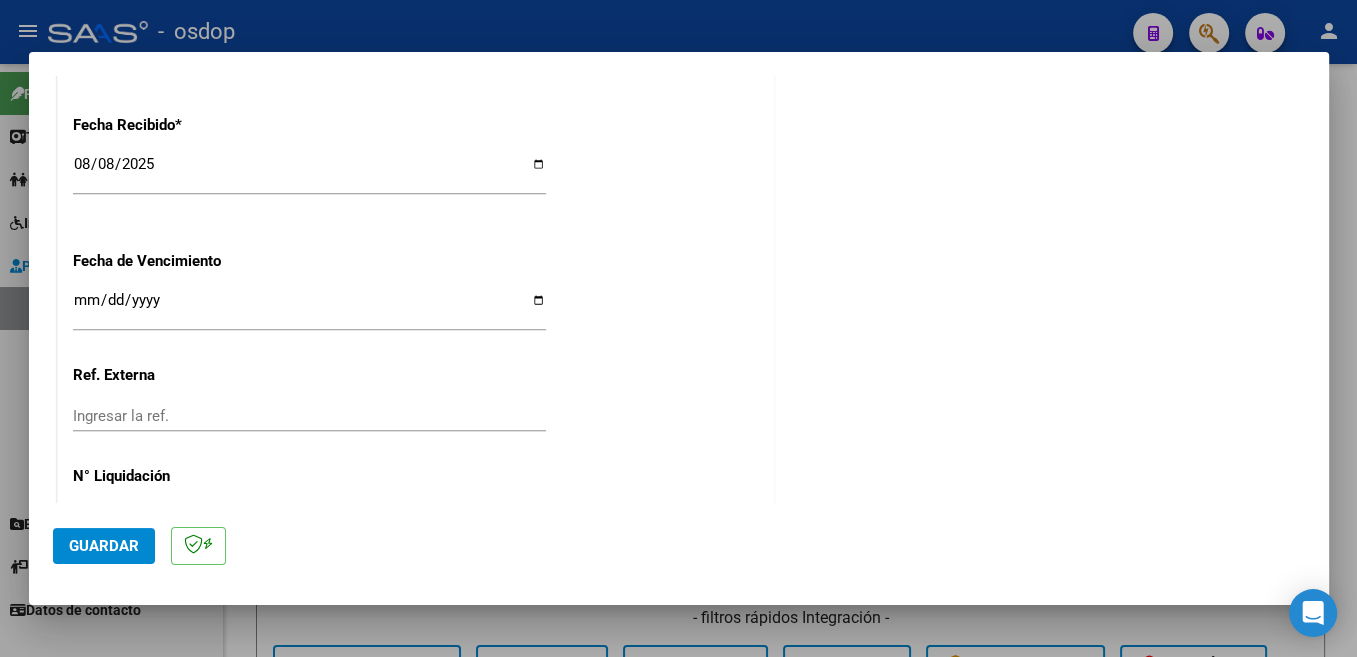 click on "Guardar" 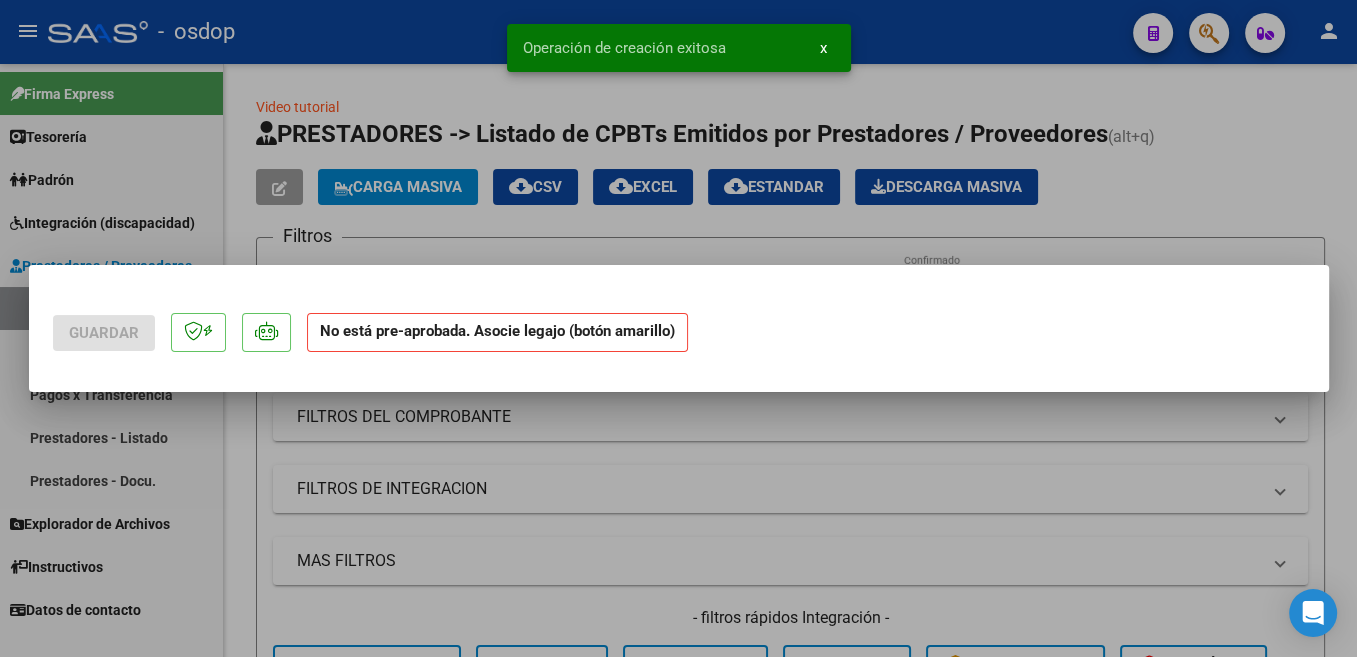 scroll, scrollTop: 0, scrollLeft: 0, axis: both 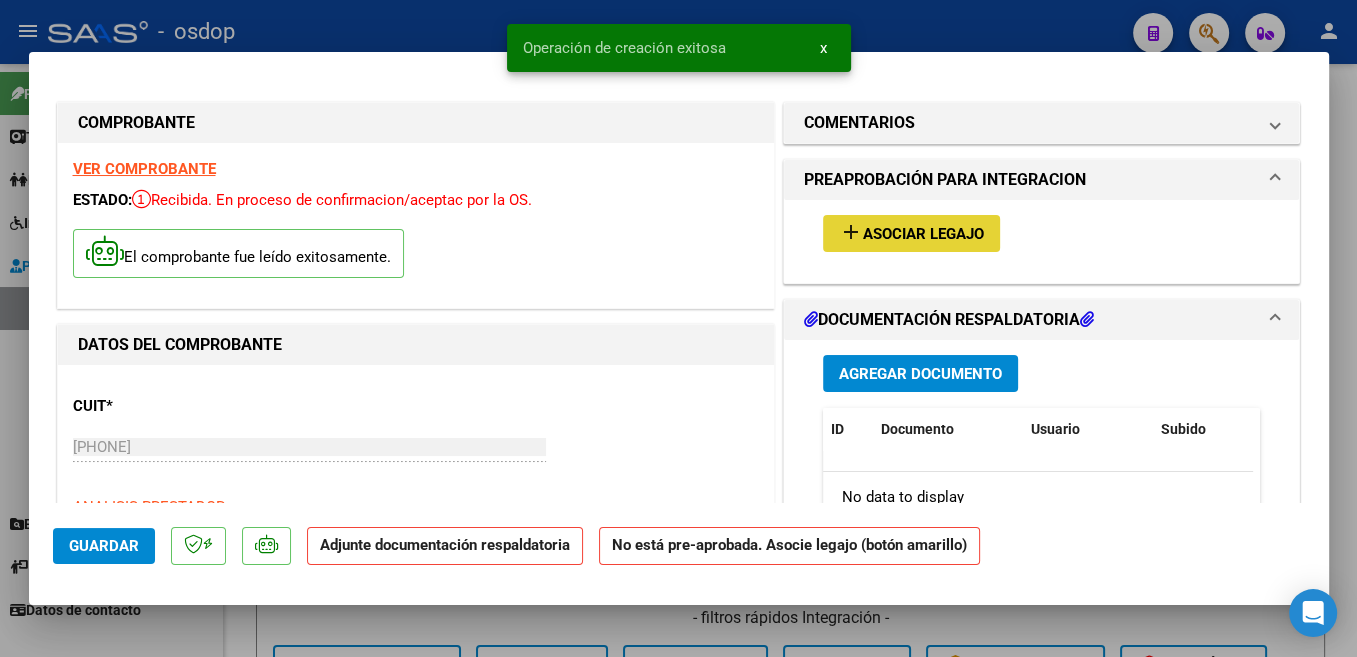 click on "Asociar Legajo" at bounding box center [923, 234] 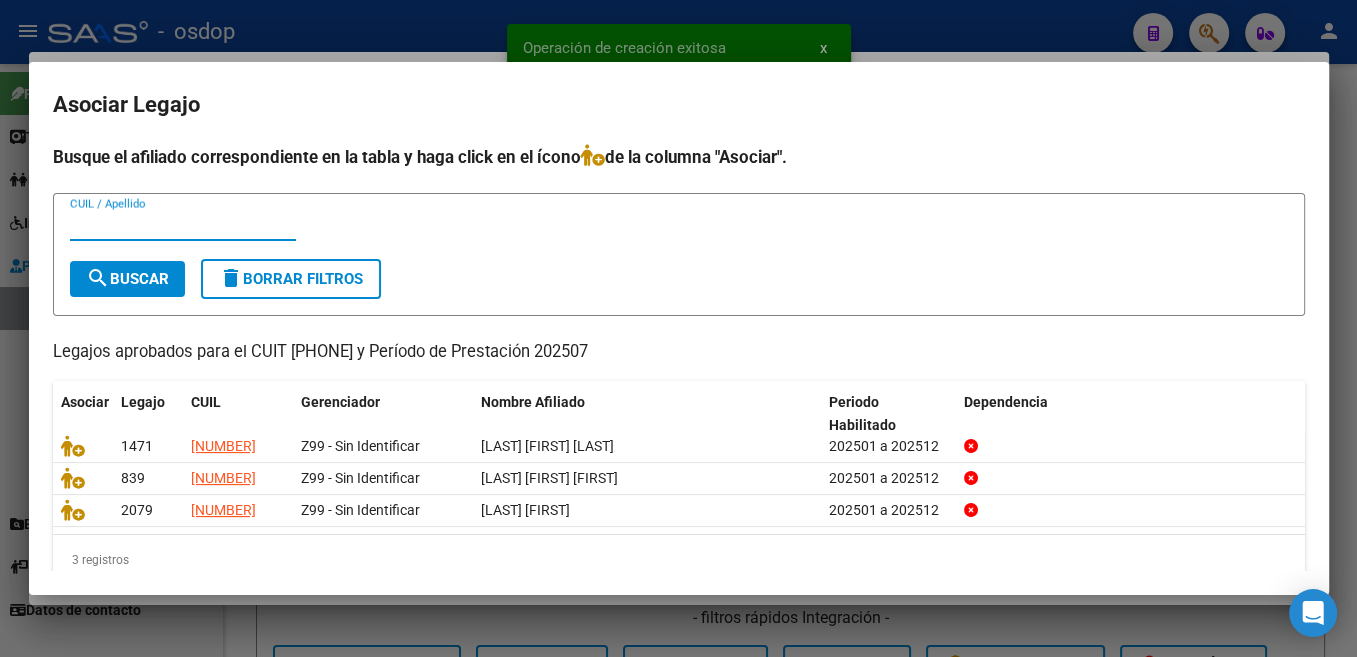 type 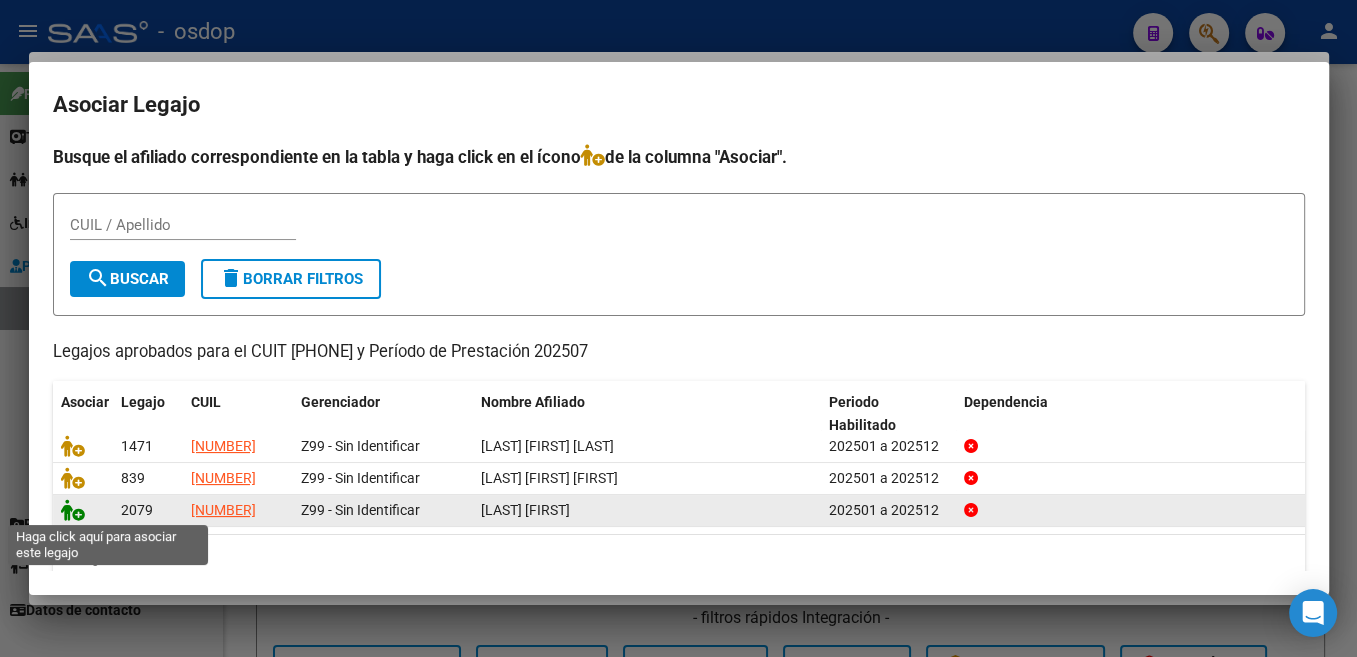 click 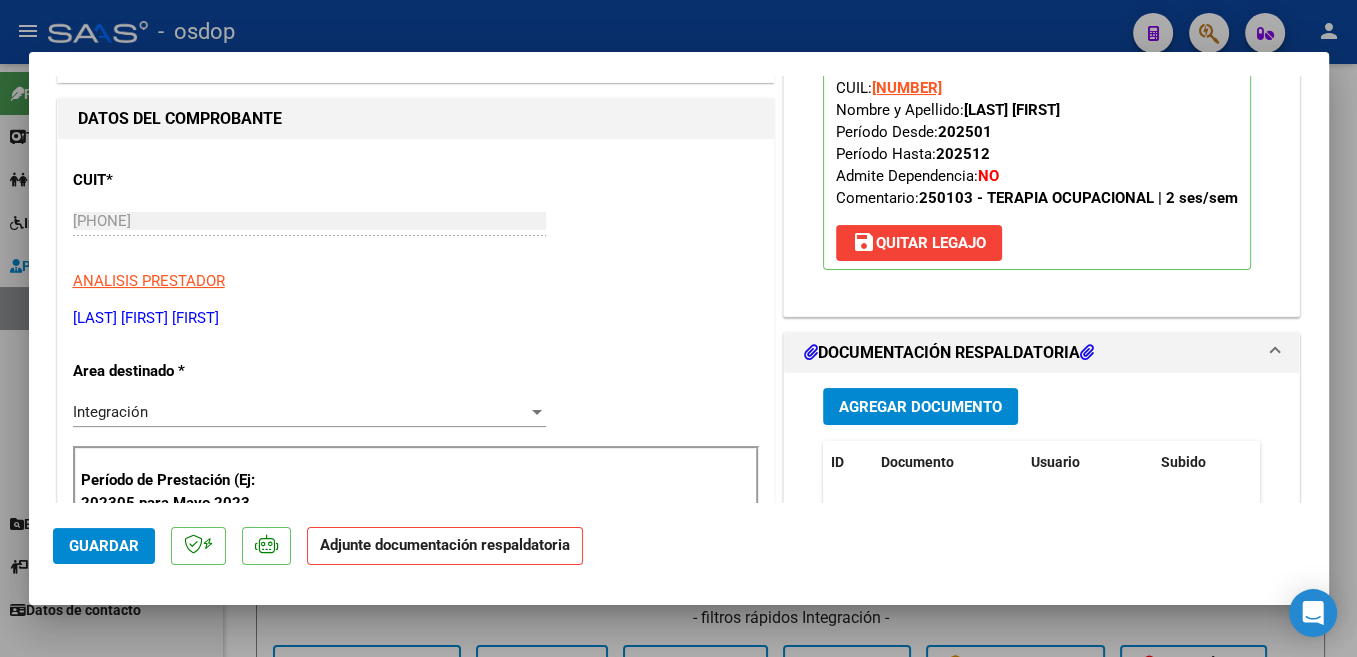 scroll, scrollTop: 212, scrollLeft: 0, axis: vertical 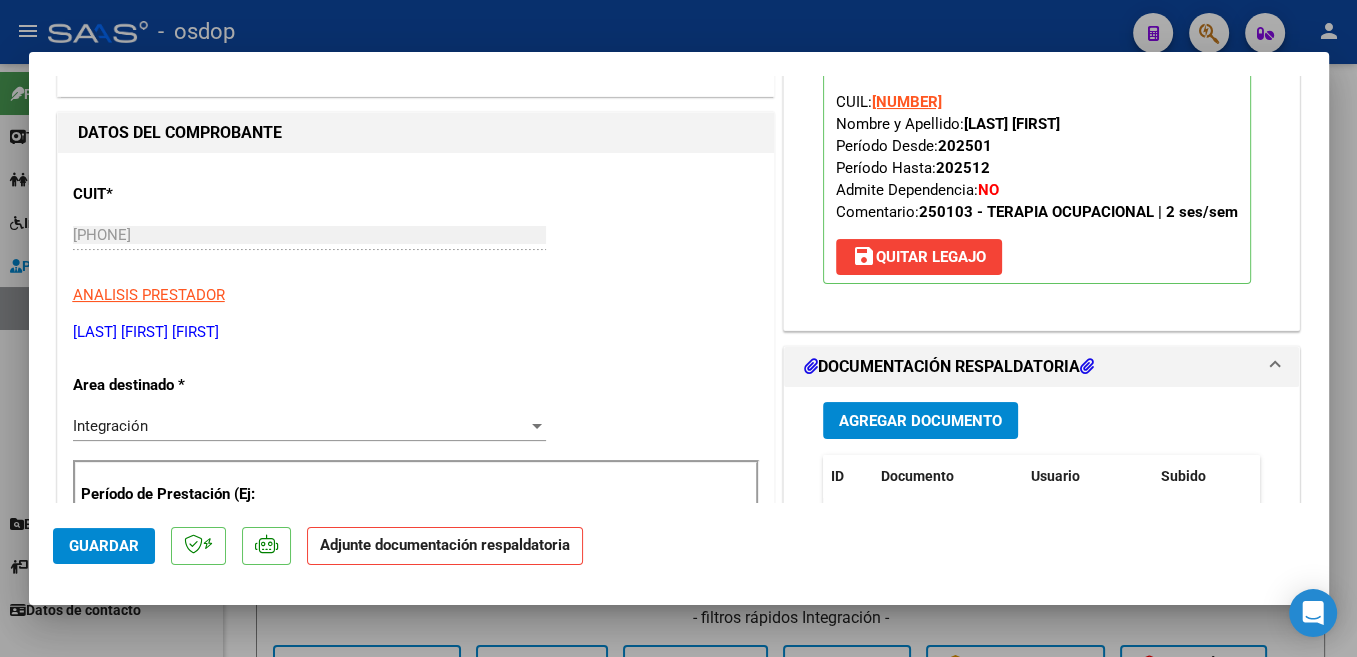 click on "Agregar Documento" at bounding box center [920, 421] 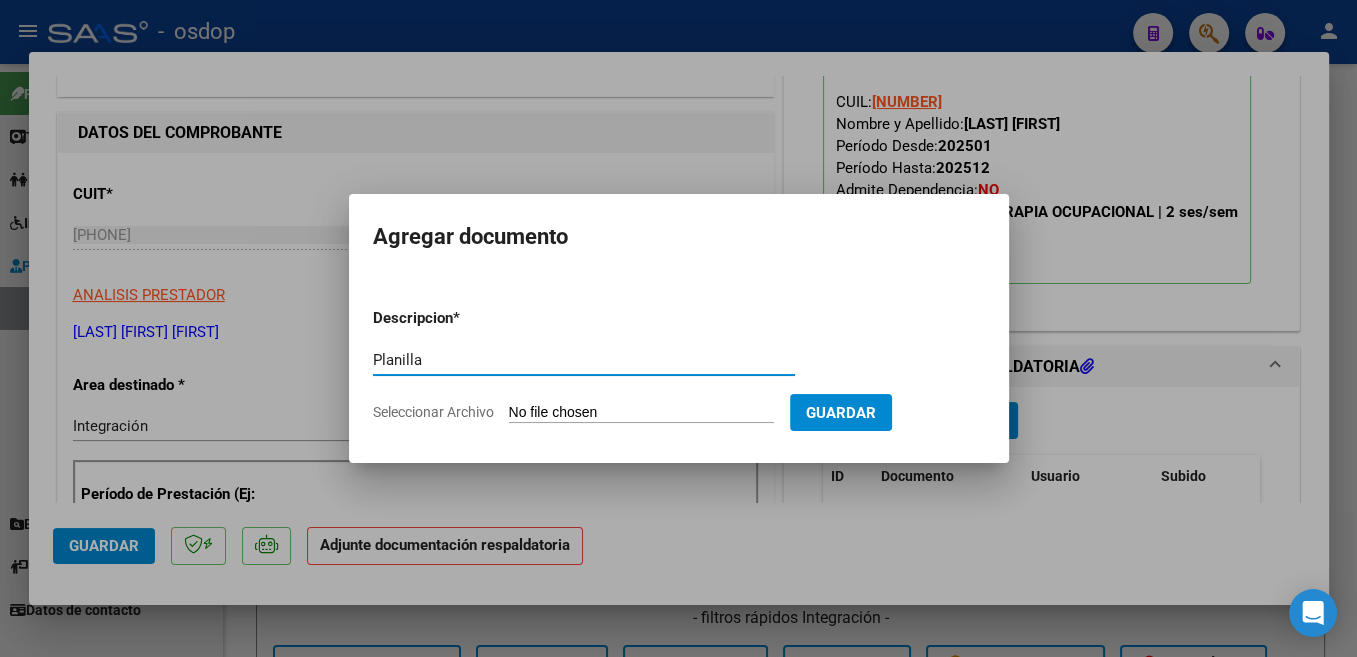 type on "Planilla" 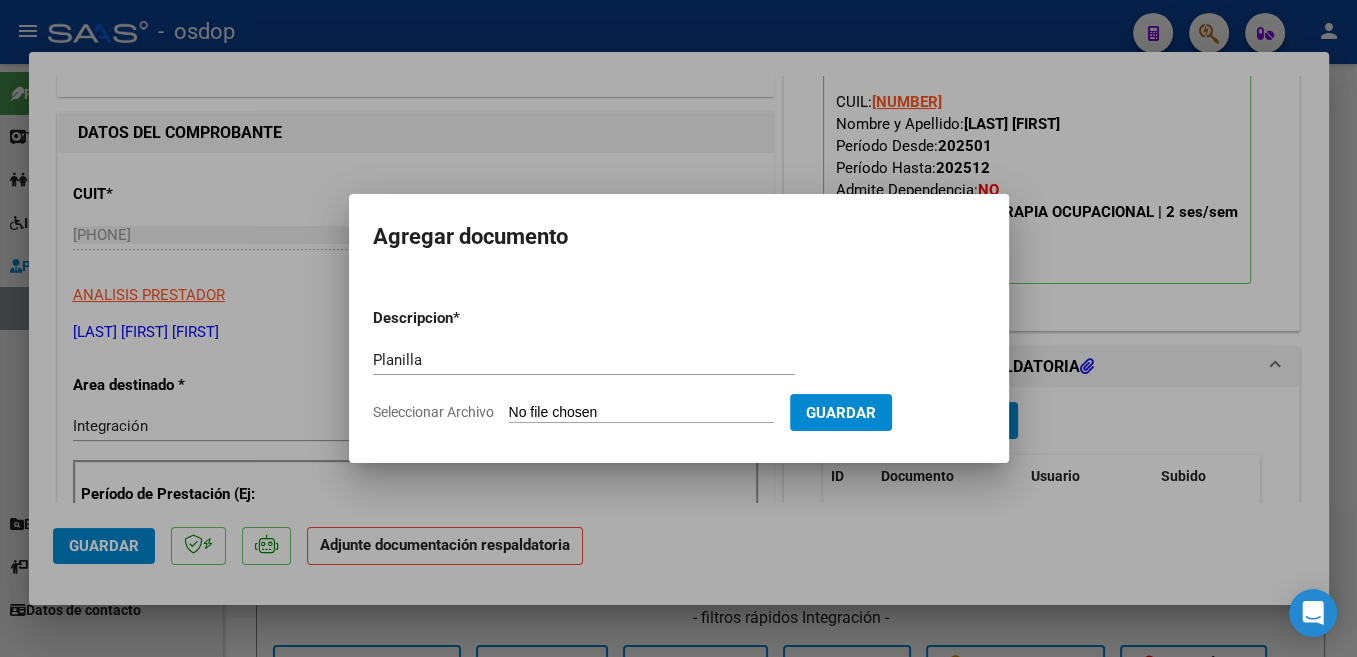 click on "Seleccionar Archivo" at bounding box center [641, 413] 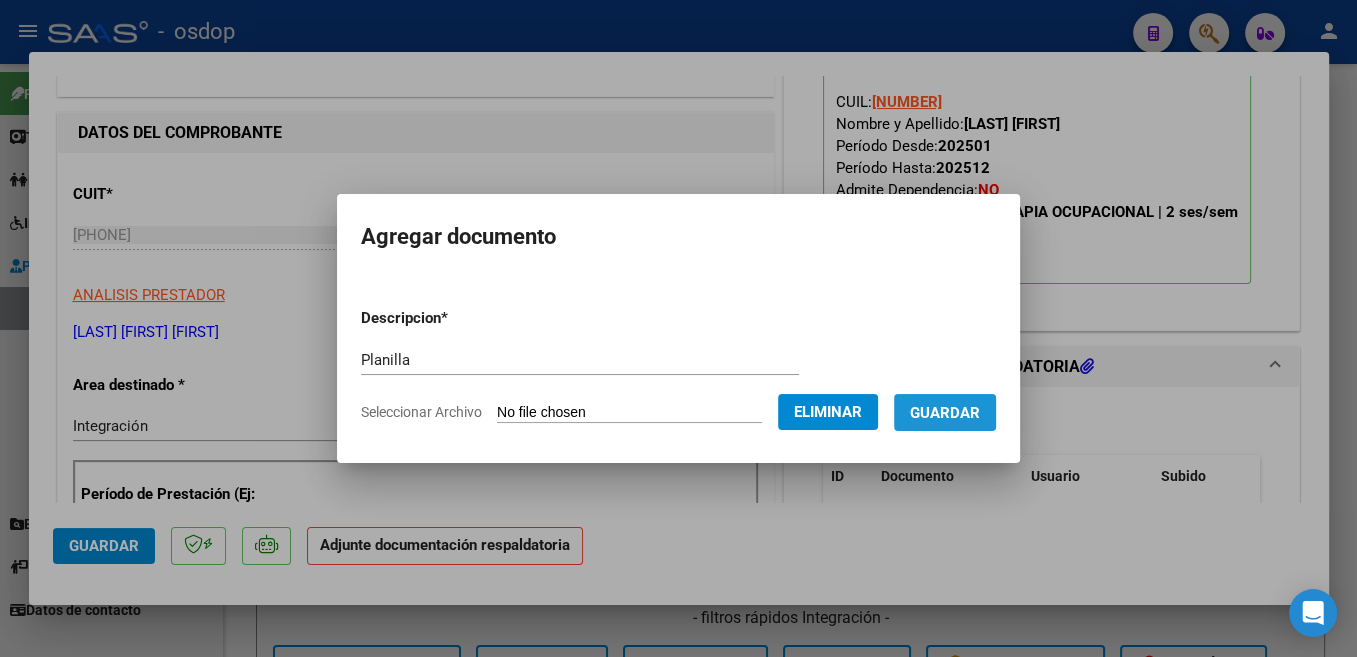 click on "Guardar" at bounding box center [945, 412] 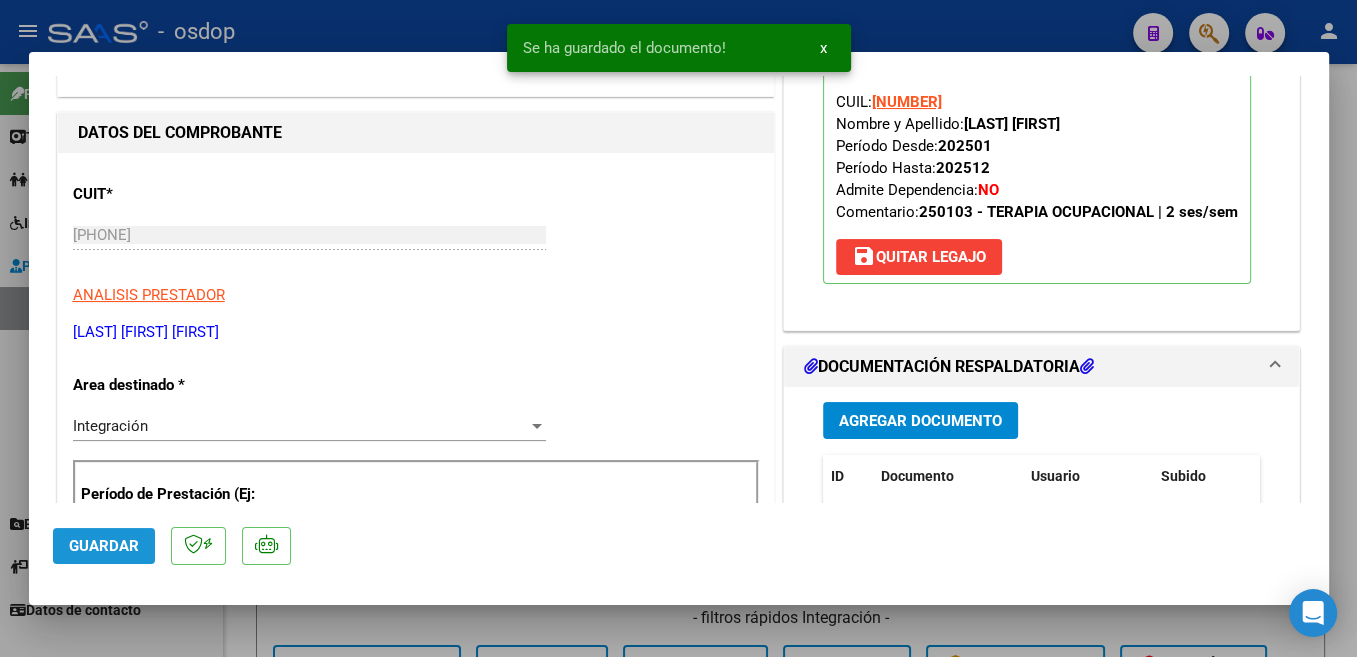 click on "Guardar" 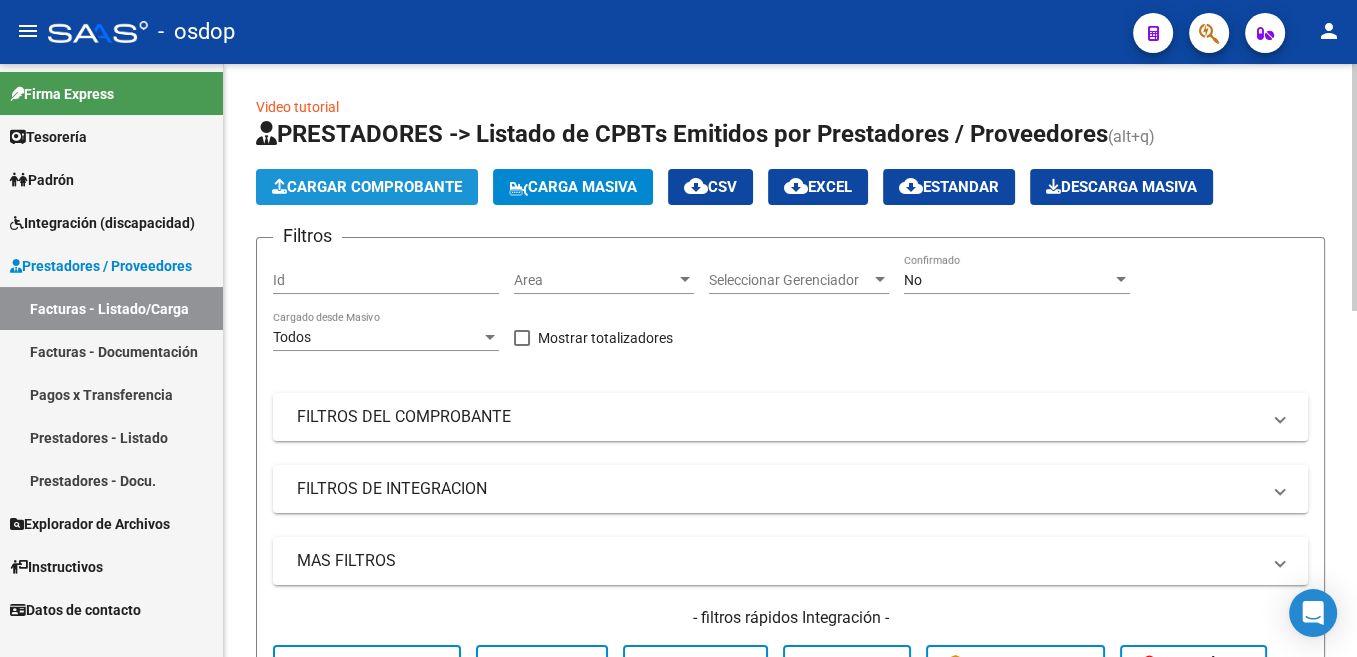 click on "Cargar Comprobante" 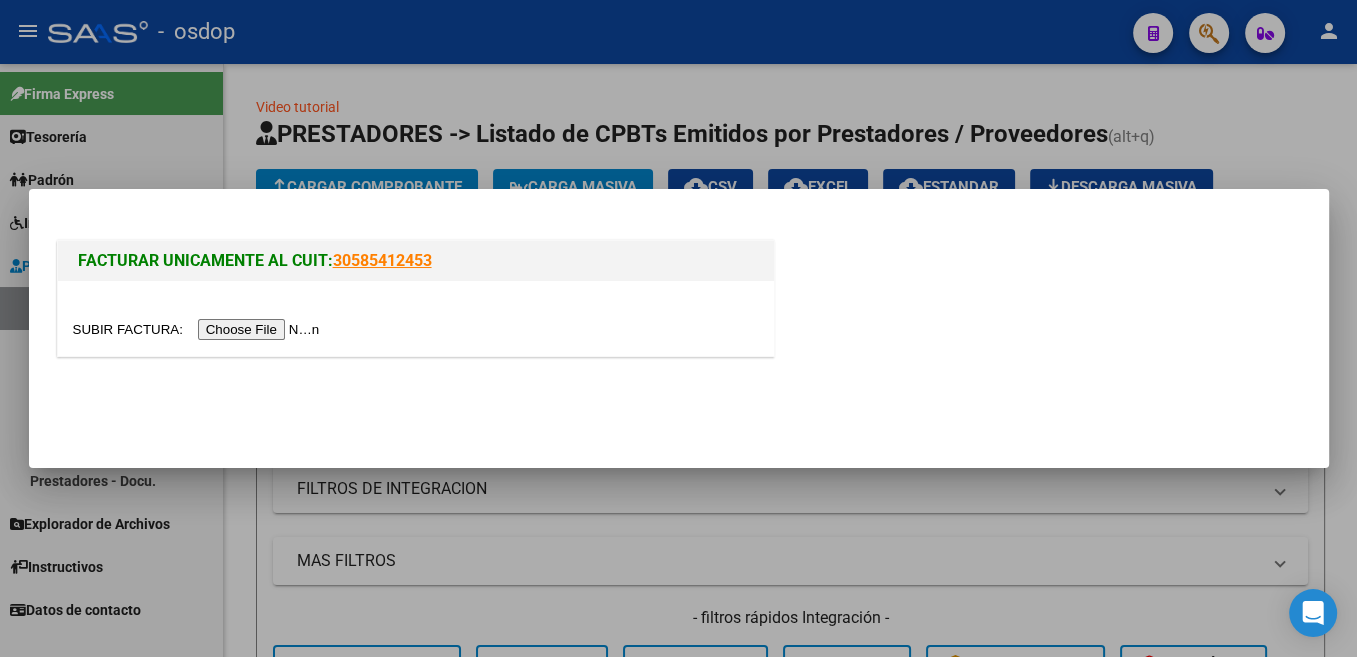 click at bounding box center [199, 329] 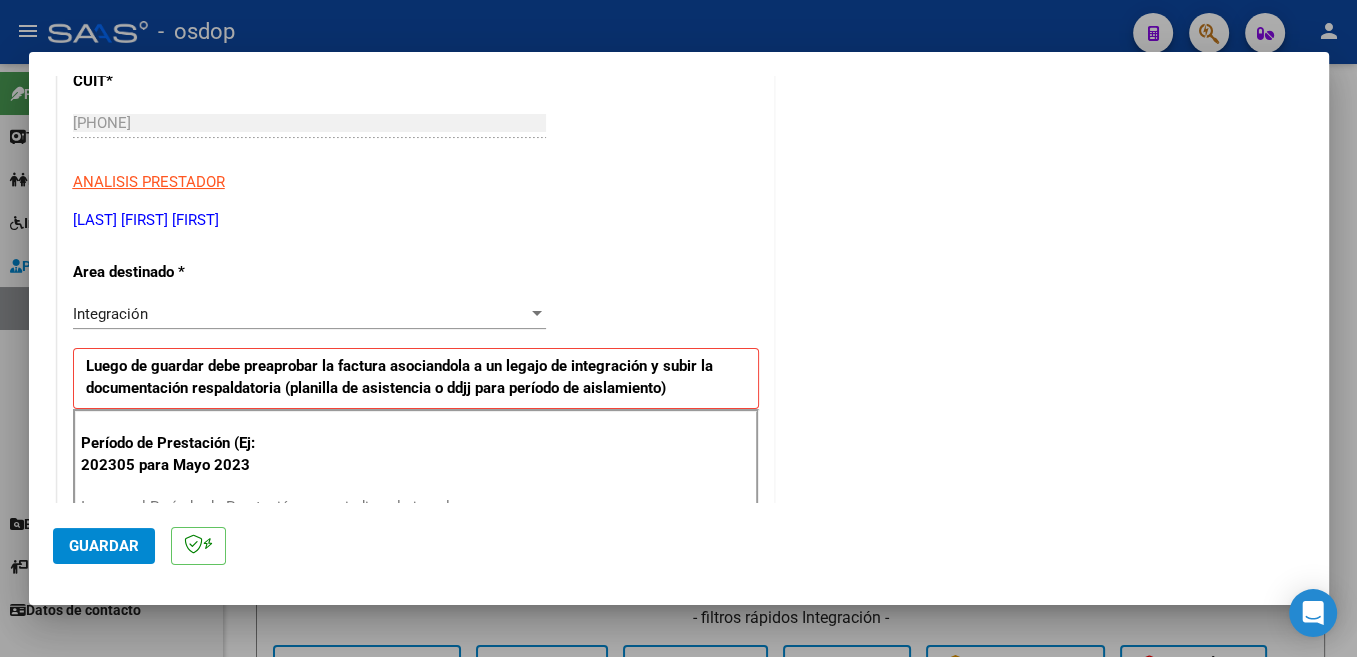 scroll, scrollTop: 318, scrollLeft: 0, axis: vertical 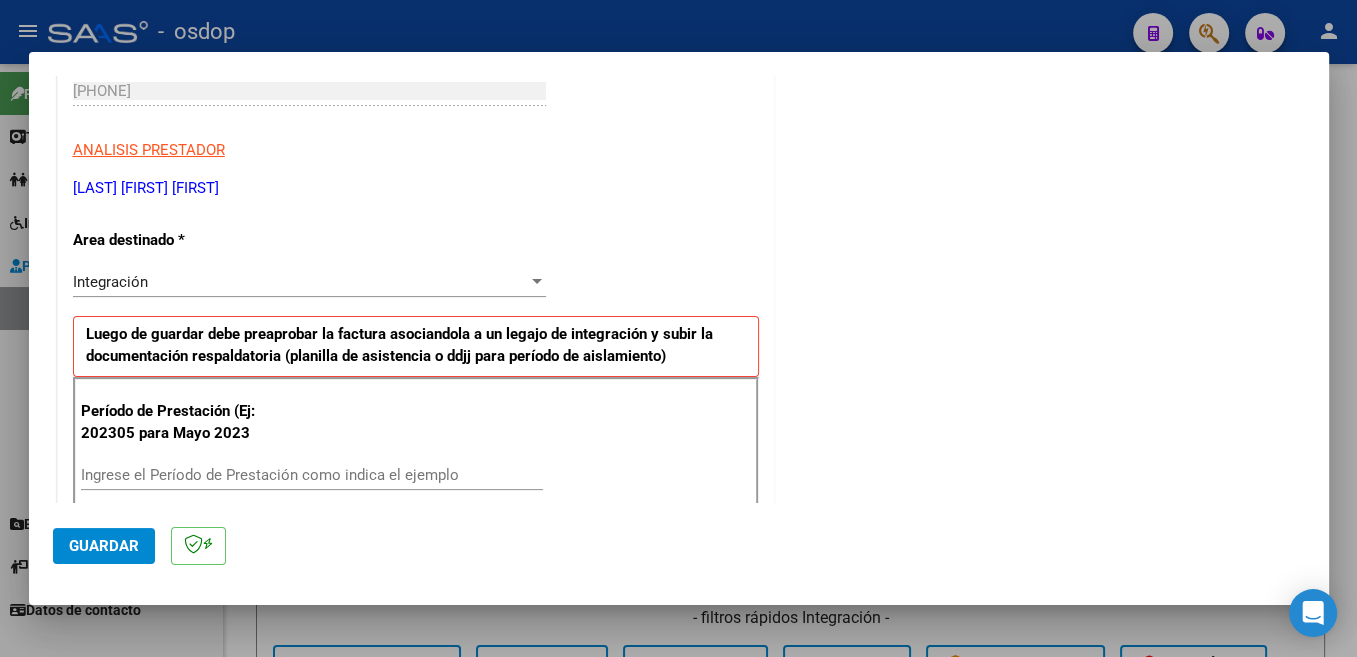 click on "Ingrese el Período de Prestación como indica el ejemplo" at bounding box center [312, 475] 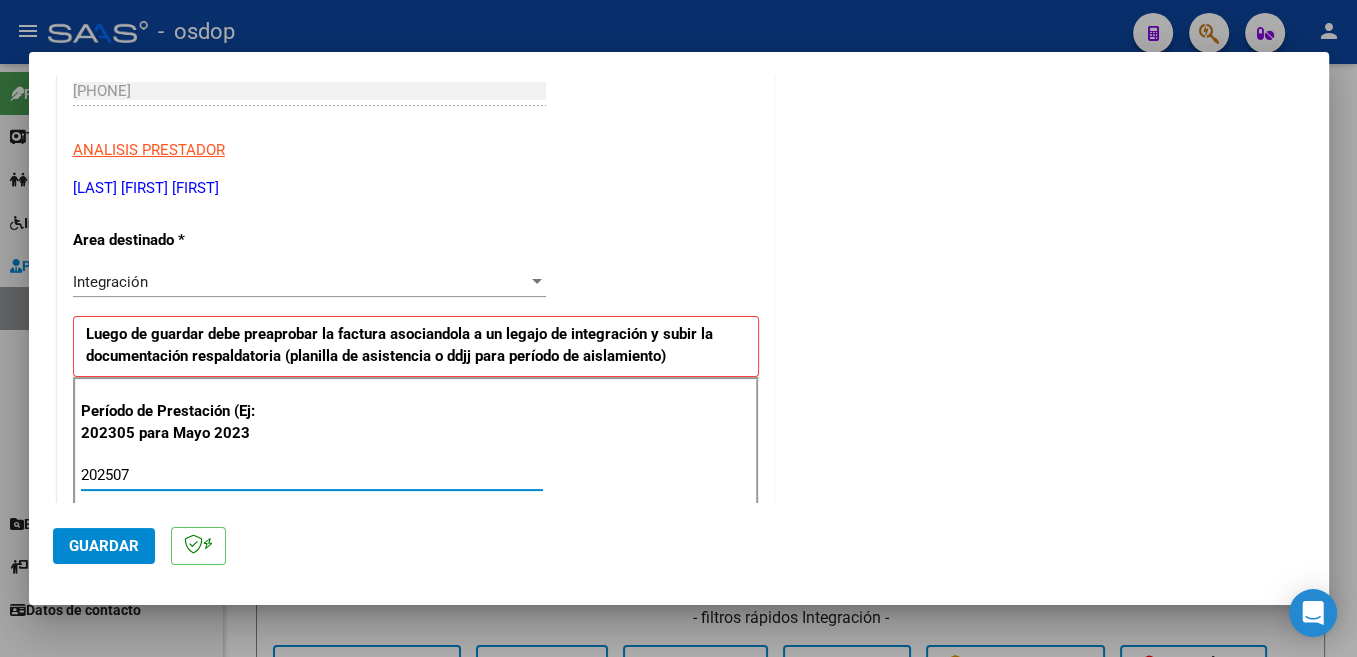 type on "202507" 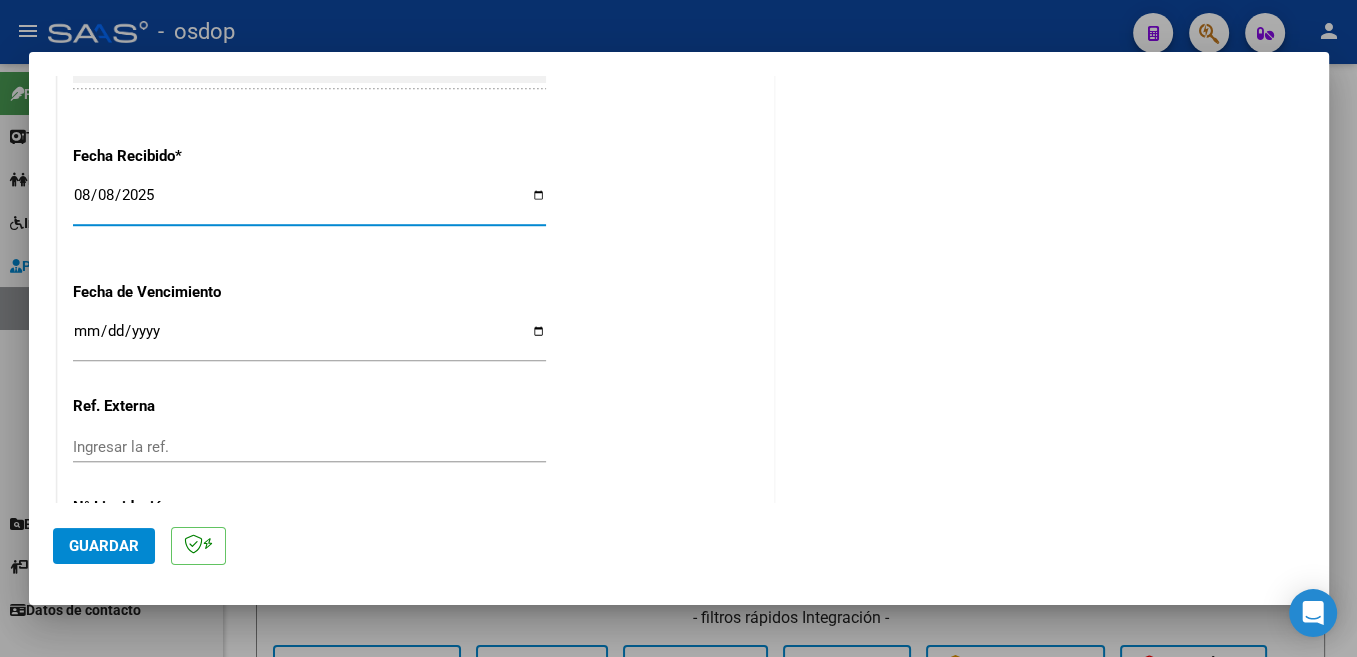 scroll, scrollTop: 1408, scrollLeft: 0, axis: vertical 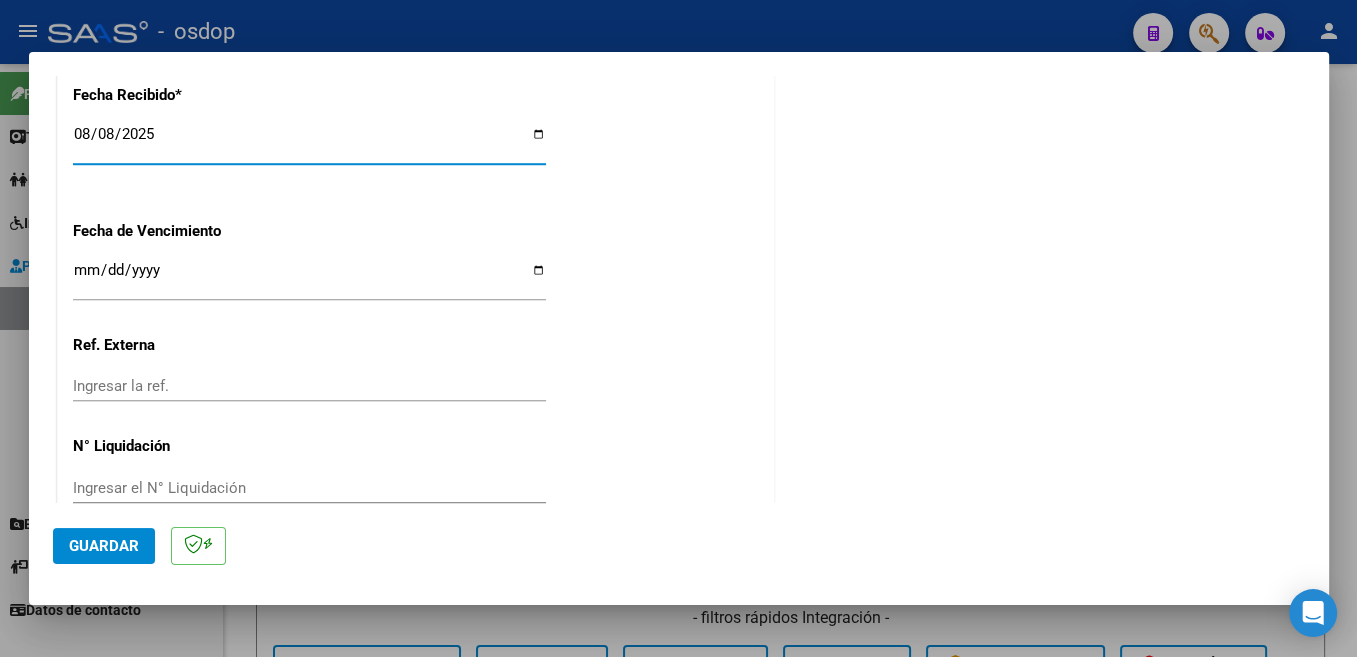 click on "Guardar" 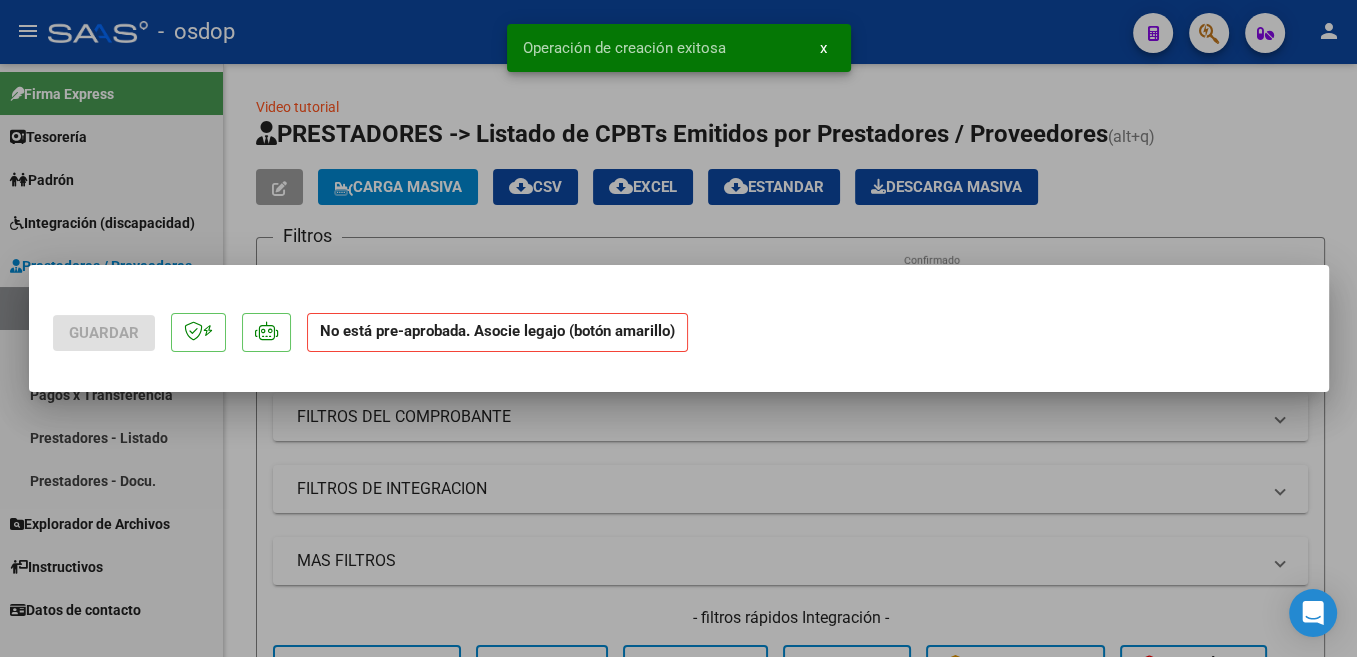 scroll, scrollTop: 0, scrollLeft: 0, axis: both 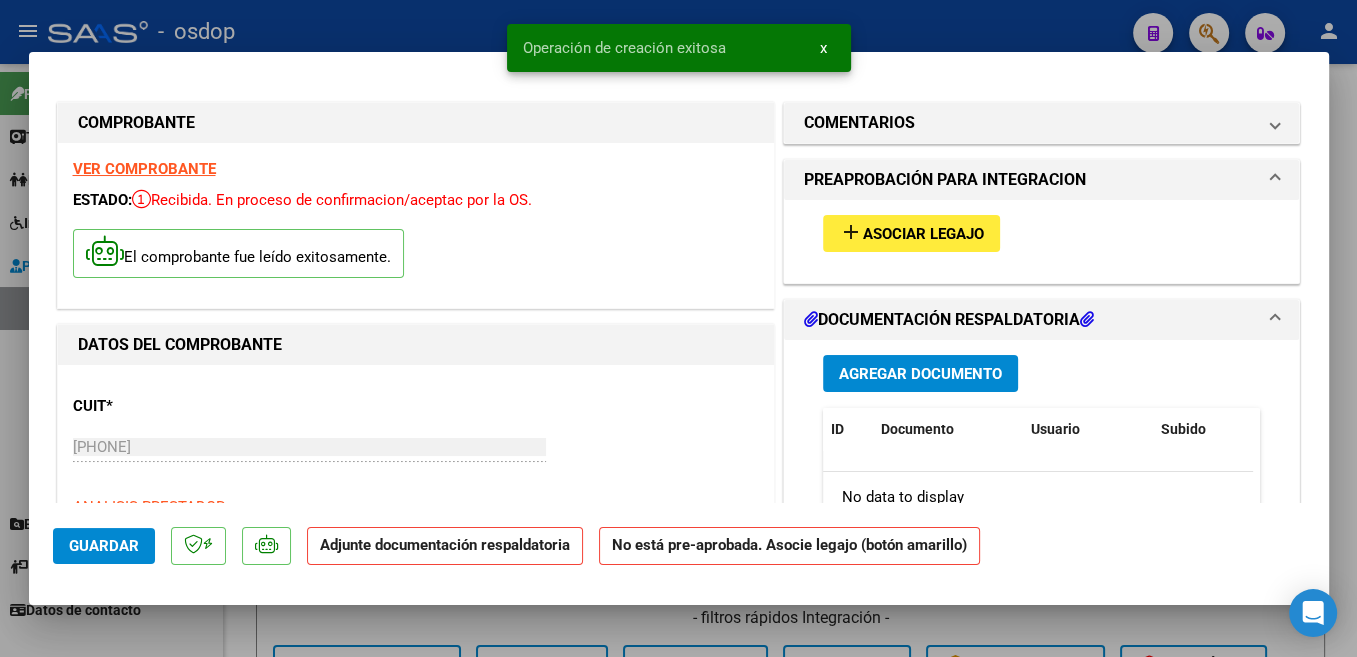 click on "Asociar Legajo" at bounding box center [923, 234] 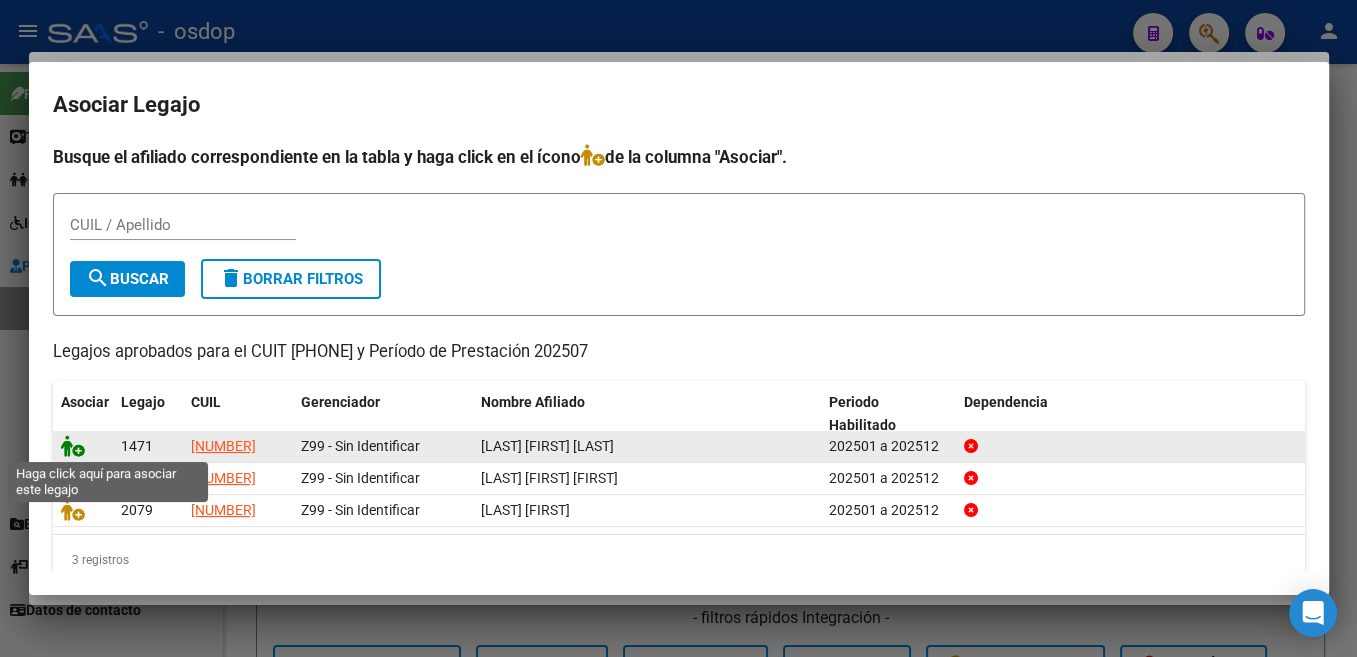 click 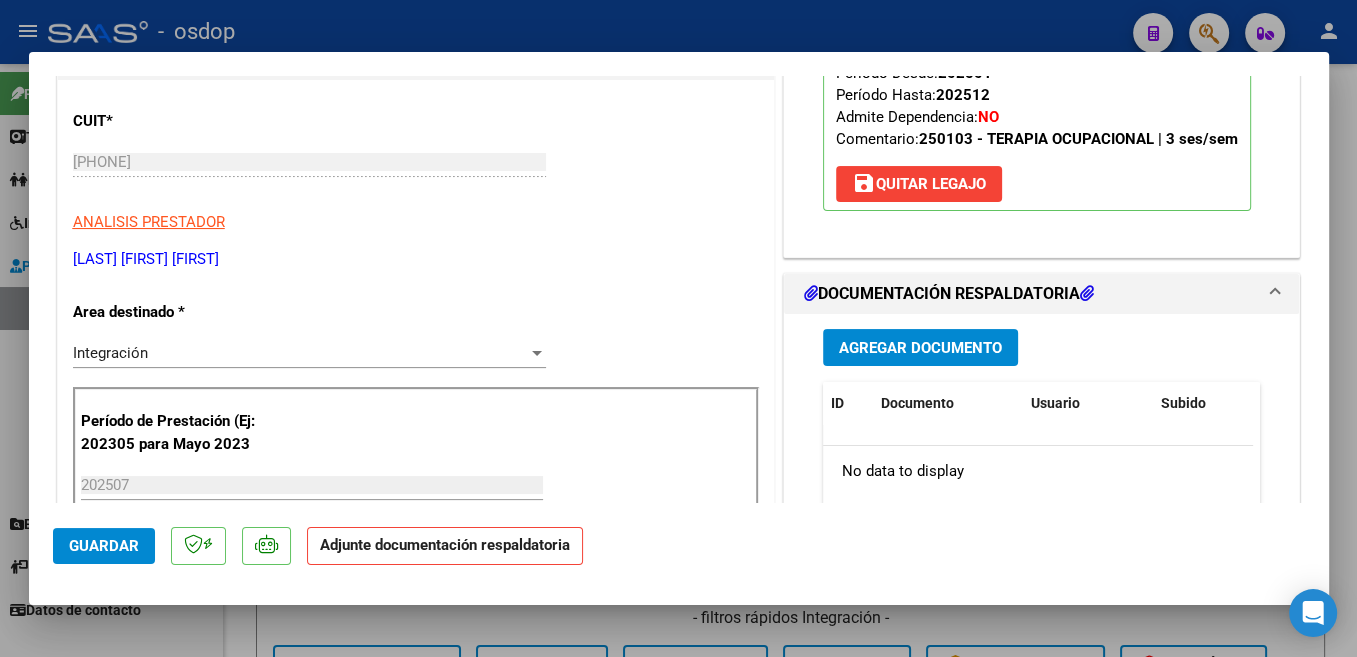 scroll, scrollTop: 212, scrollLeft: 0, axis: vertical 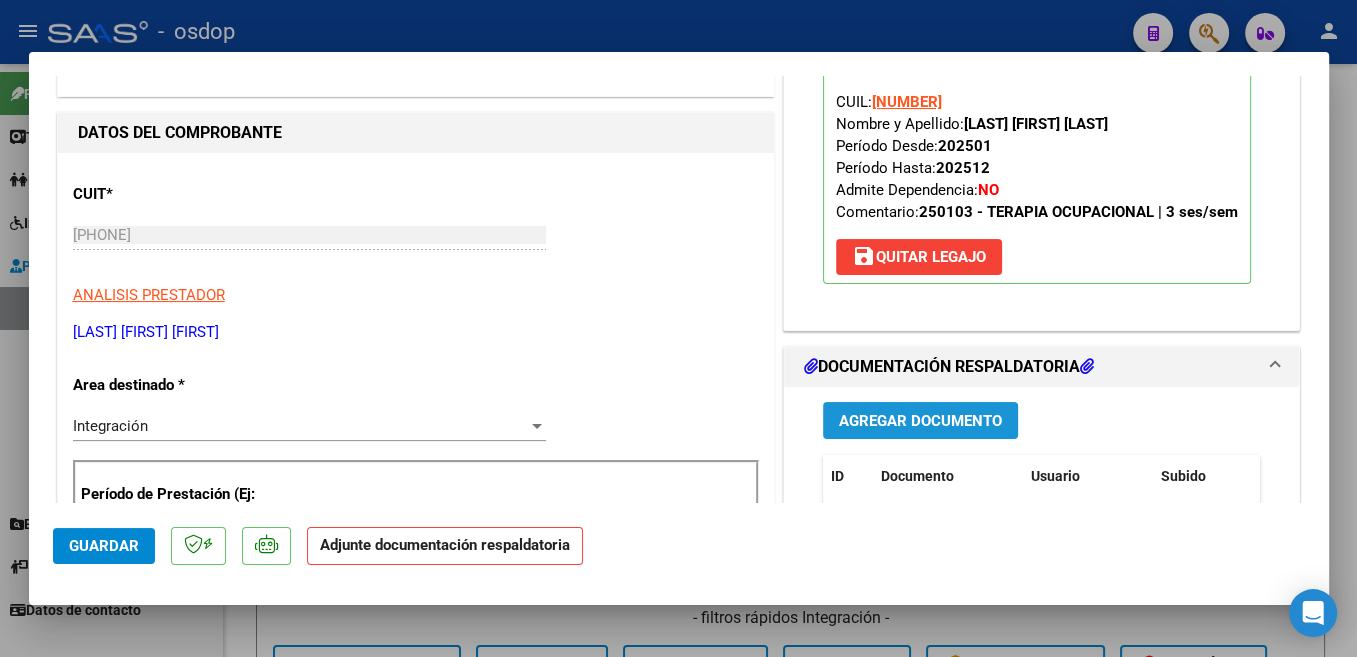 click on "Agregar Documento" at bounding box center [920, 421] 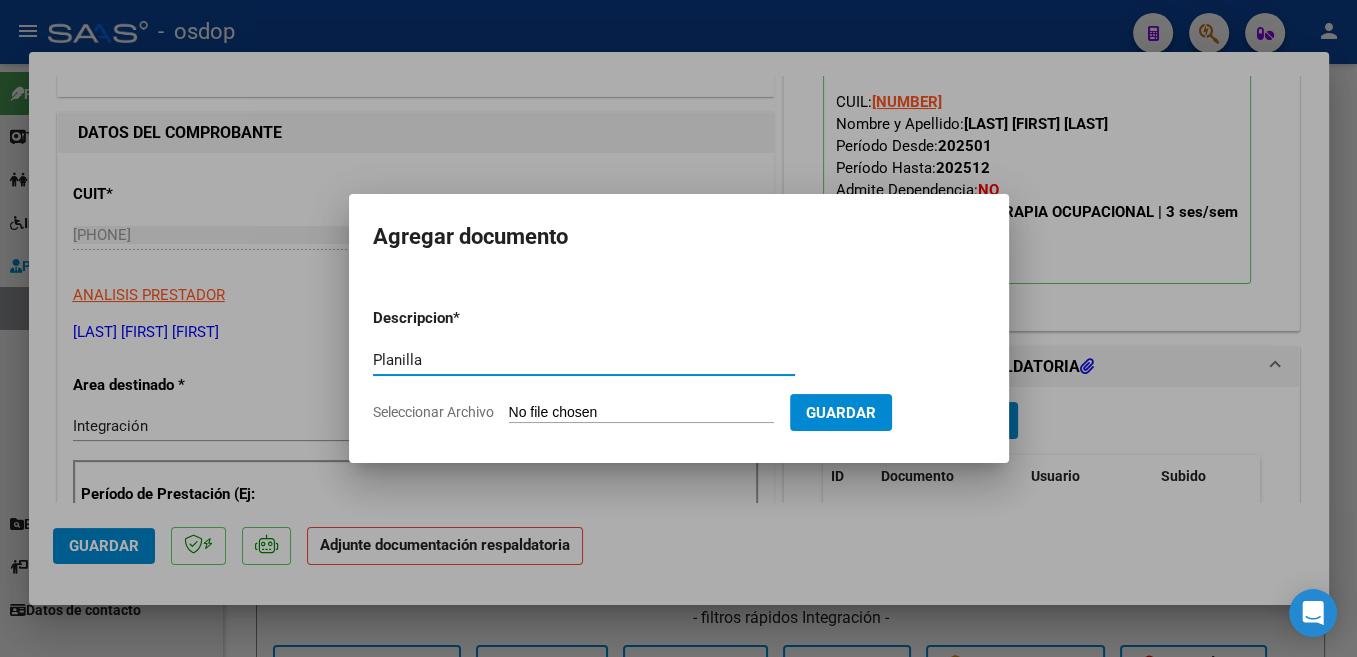 type on "Planilla" 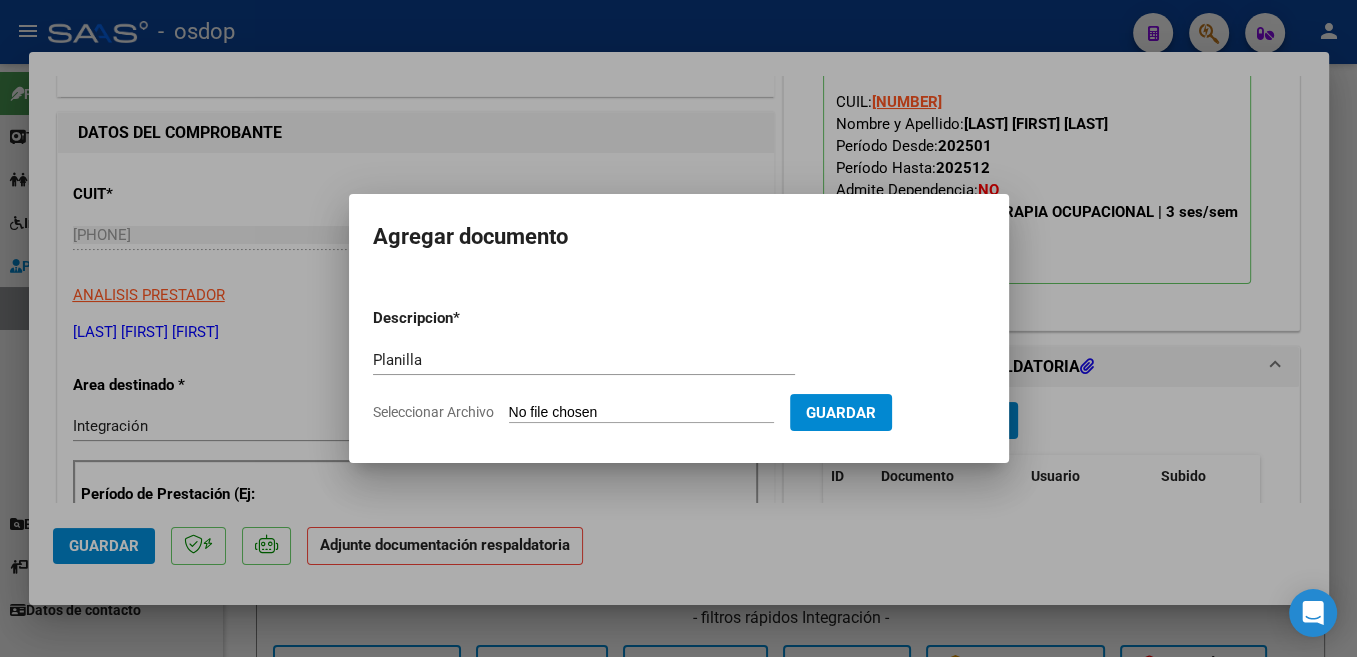 click on "Seleccionar Archivo" at bounding box center [641, 413] 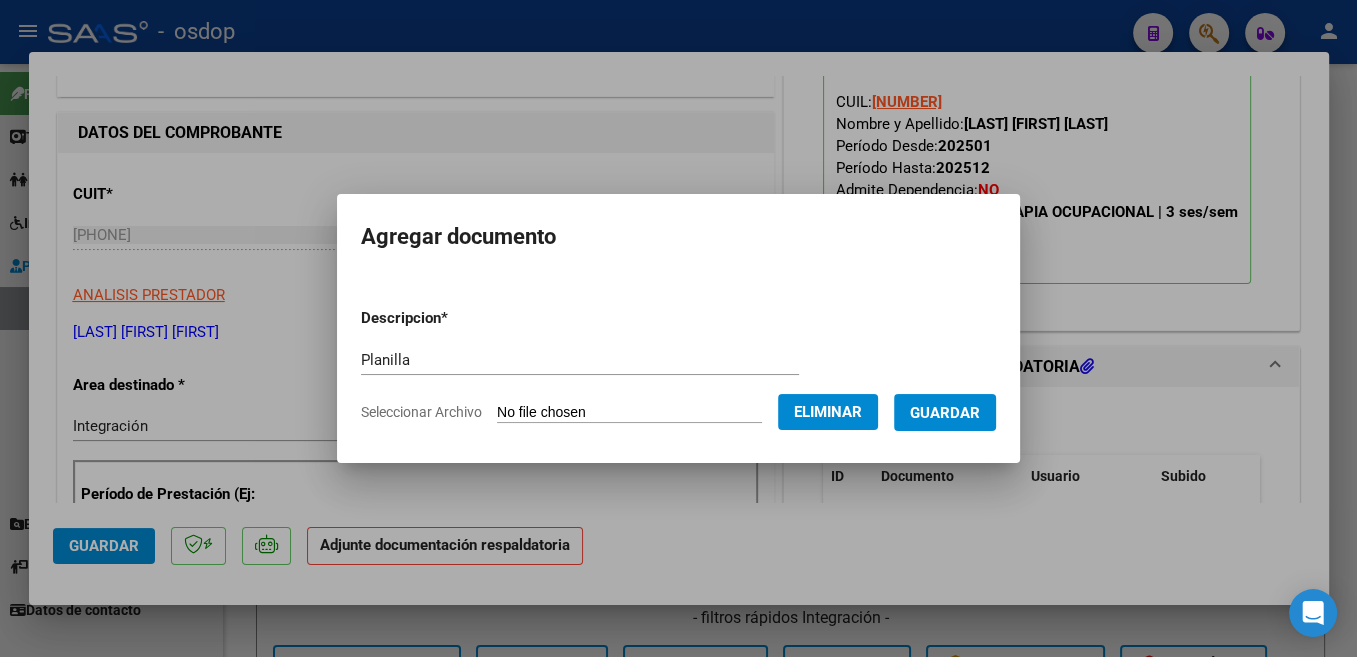 click on "Guardar" at bounding box center [945, 413] 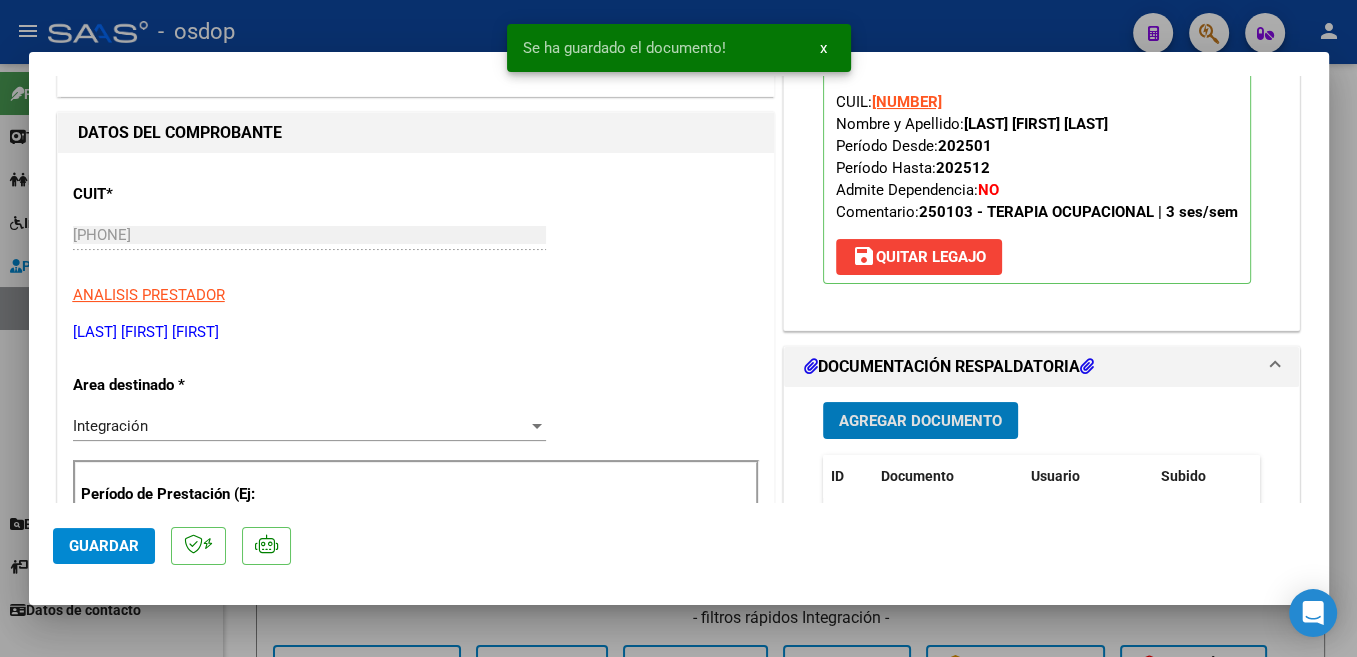click on "Guardar" 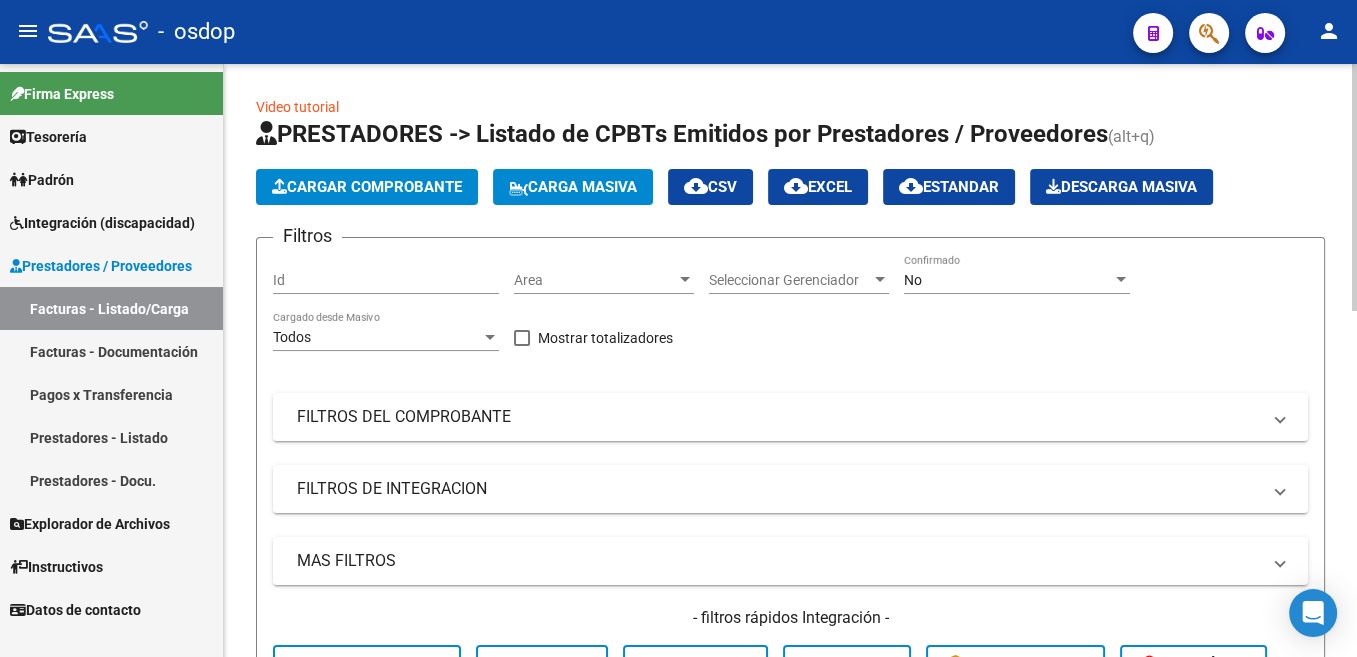 click on "Cargar Comprobante" 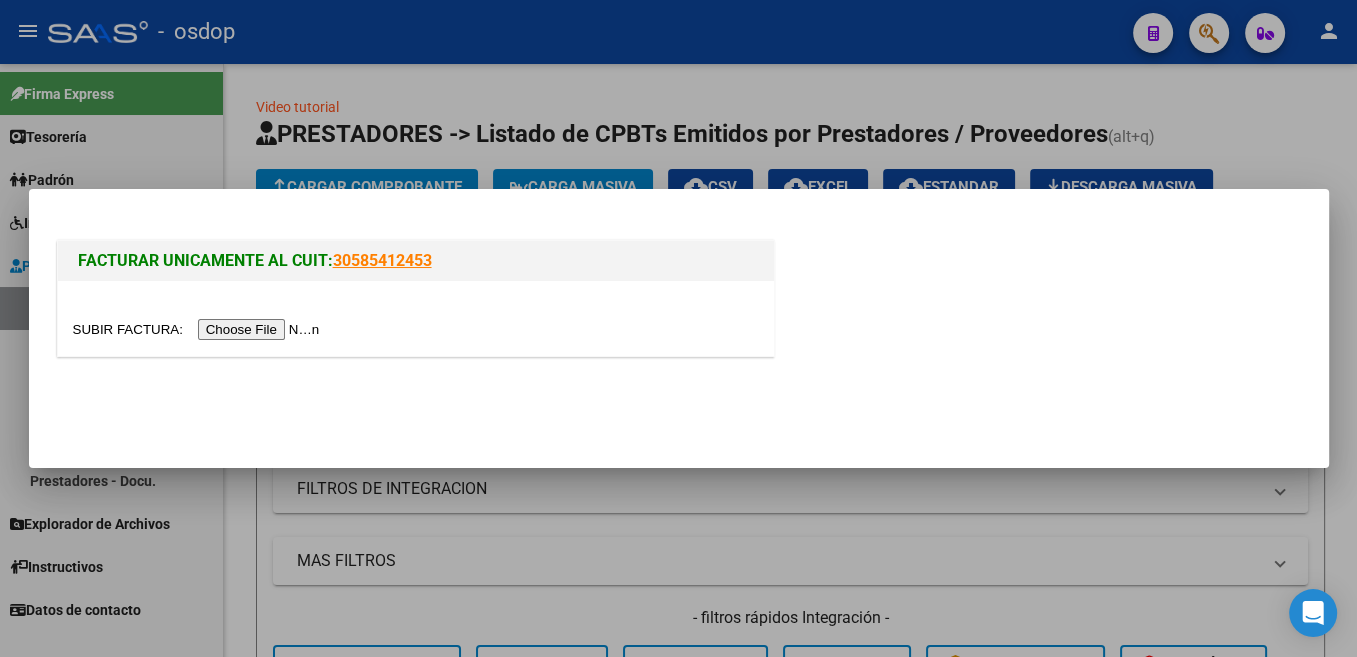 click at bounding box center [199, 329] 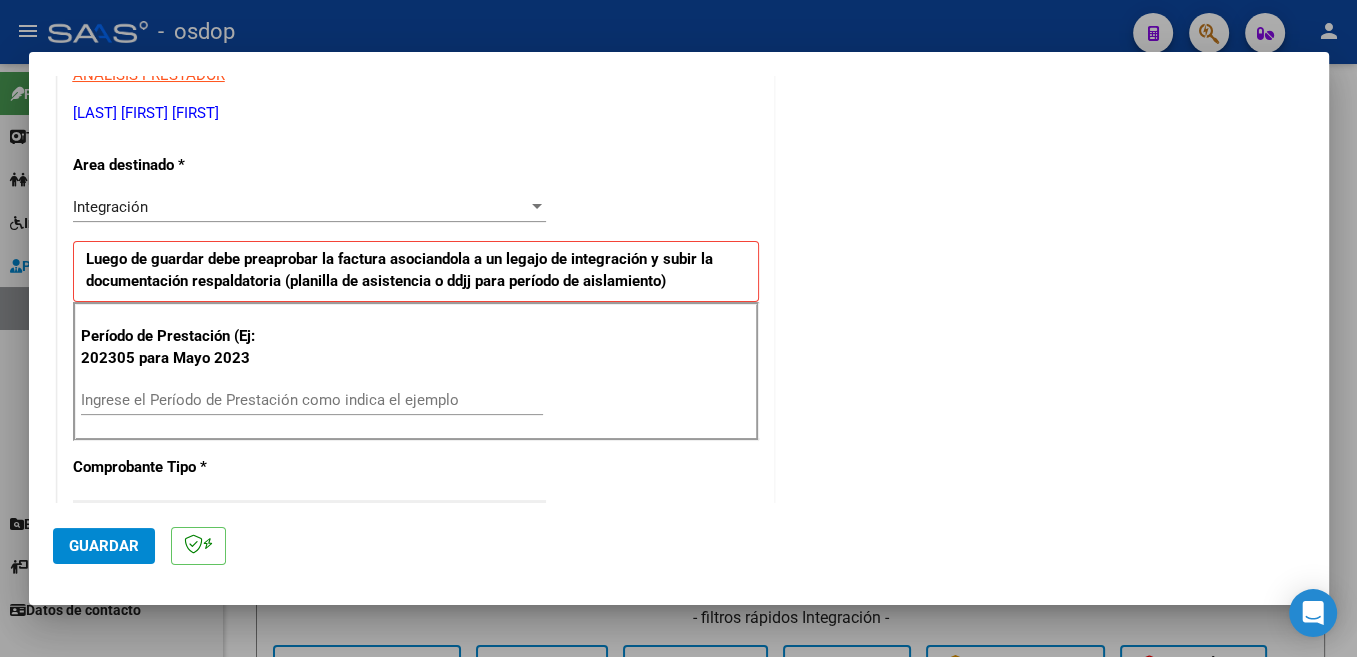 scroll, scrollTop: 424, scrollLeft: 0, axis: vertical 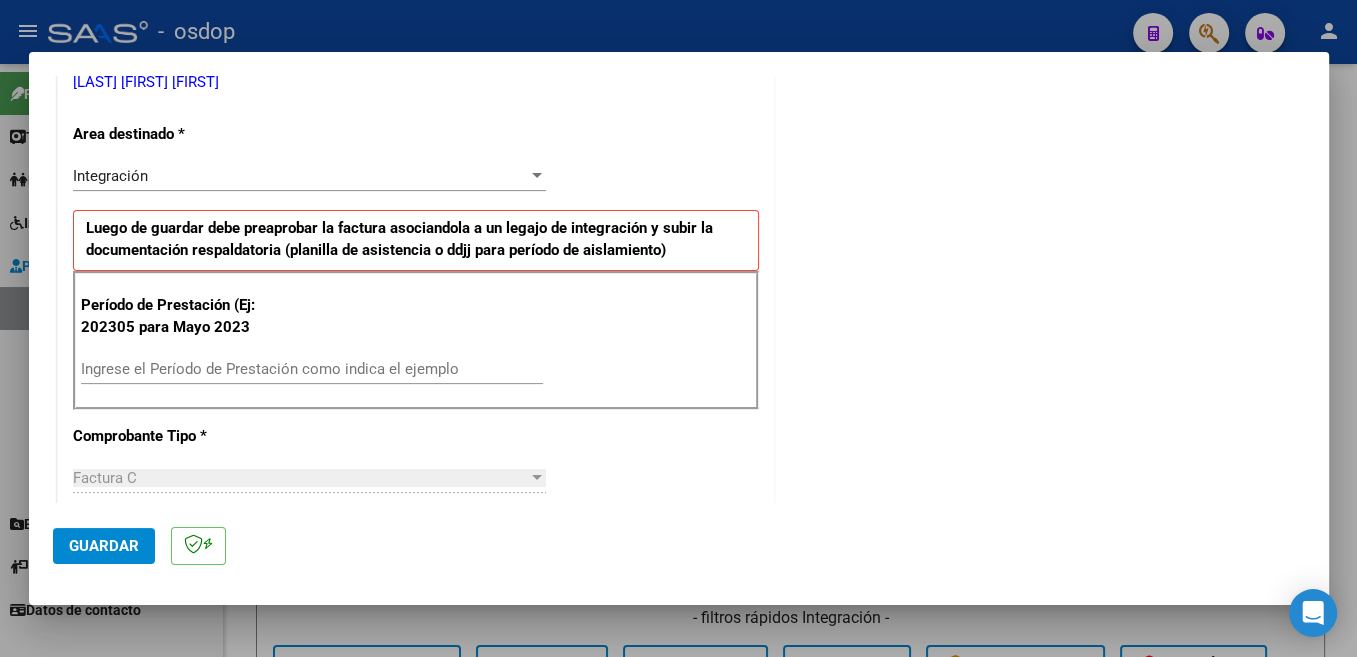 click on "Ingrese el Período de Prestación como indica el ejemplo" at bounding box center [312, 369] 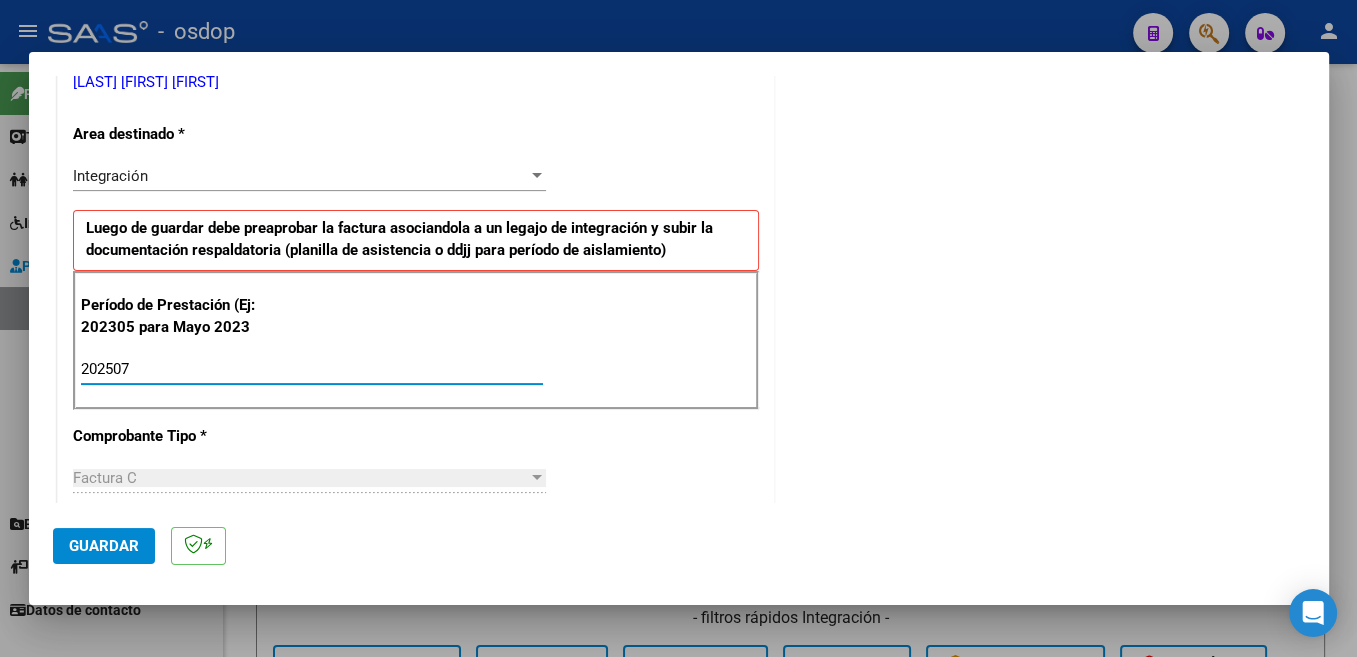 type on "202507" 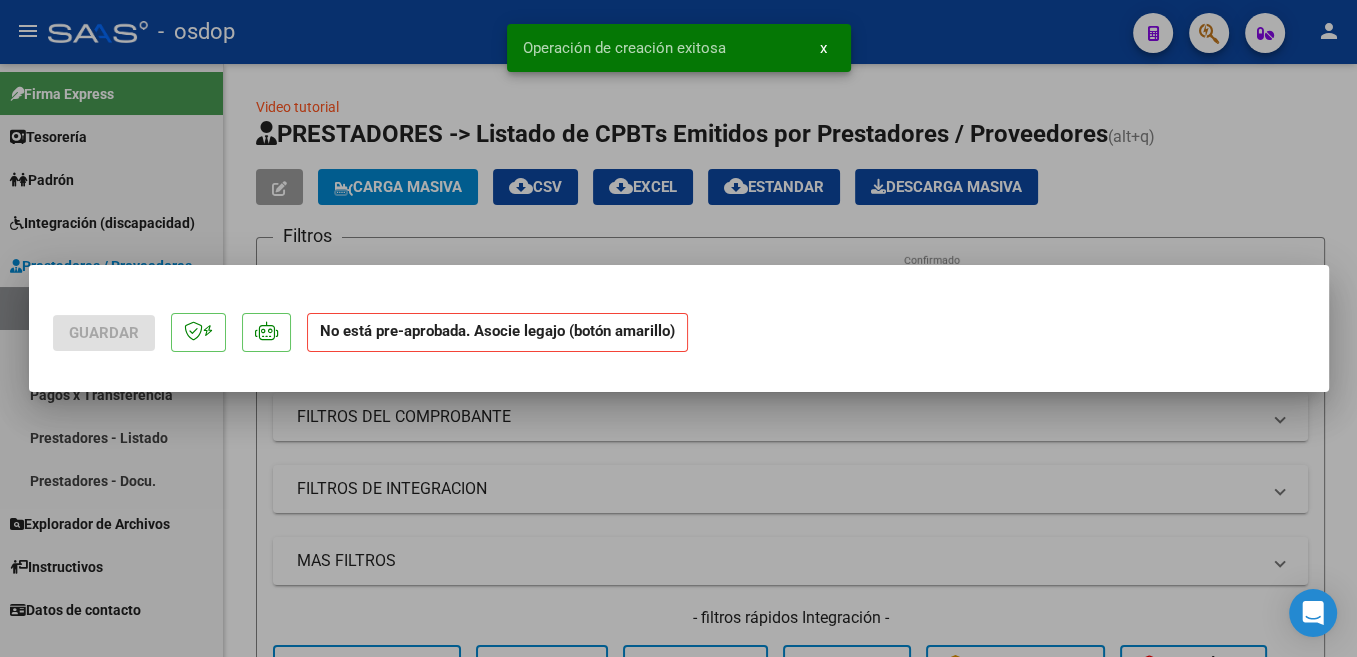 scroll, scrollTop: 0, scrollLeft: 0, axis: both 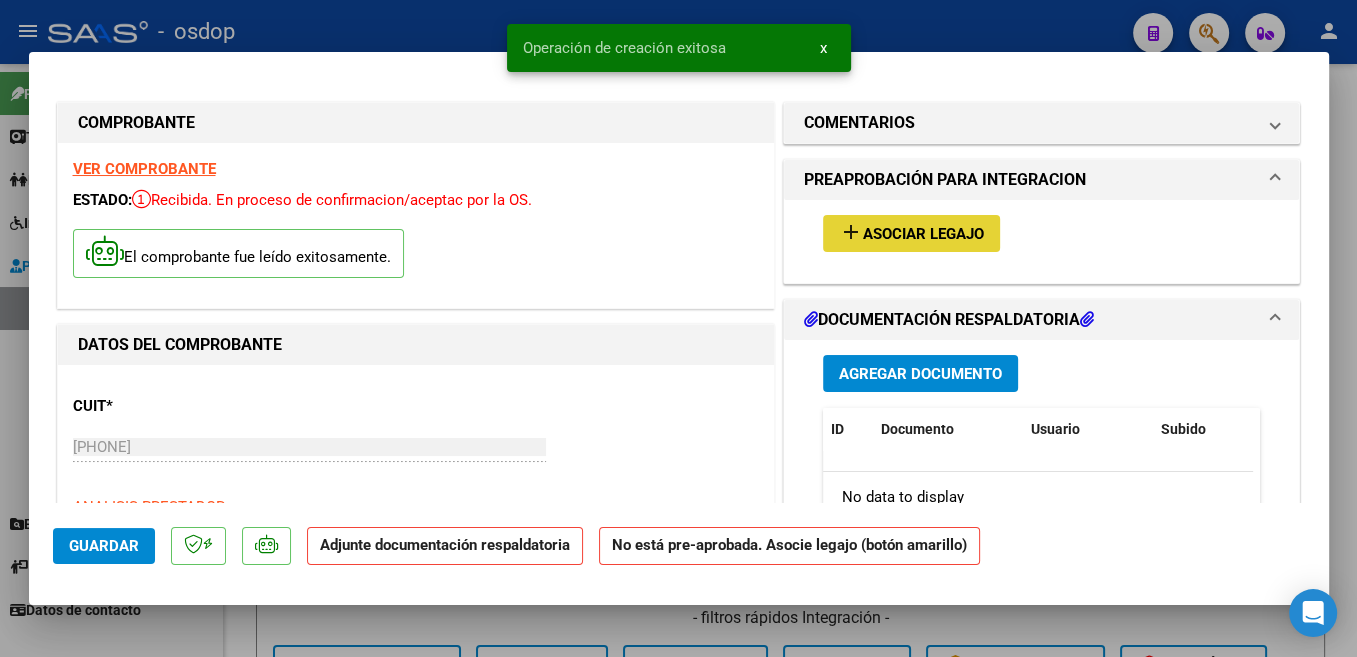 click on "Asociar Legajo" at bounding box center (923, 234) 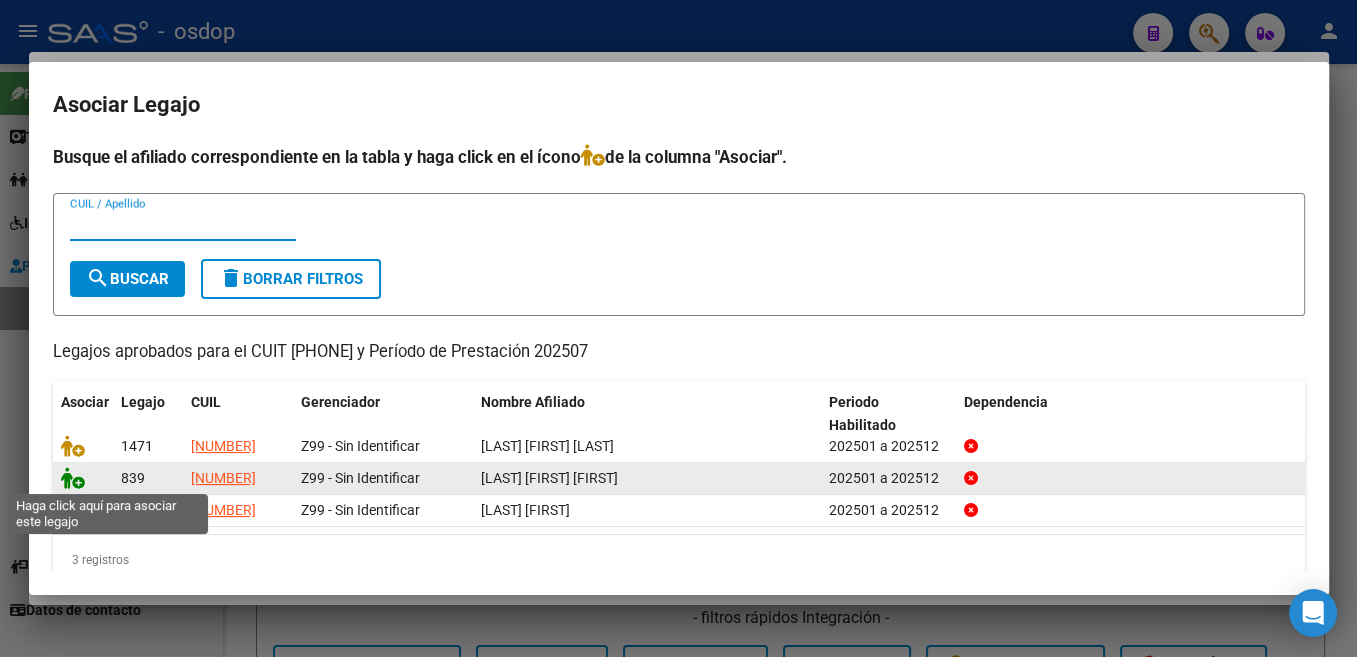 click 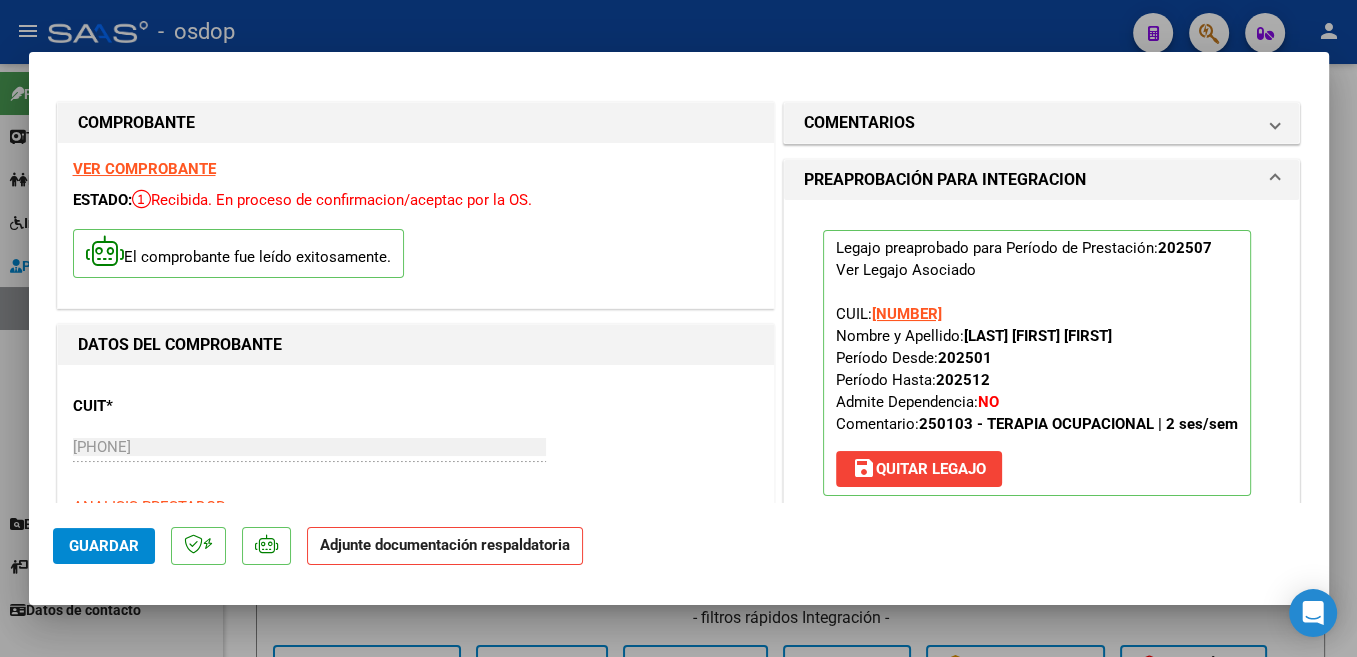 scroll, scrollTop: 318, scrollLeft: 0, axis: vertical 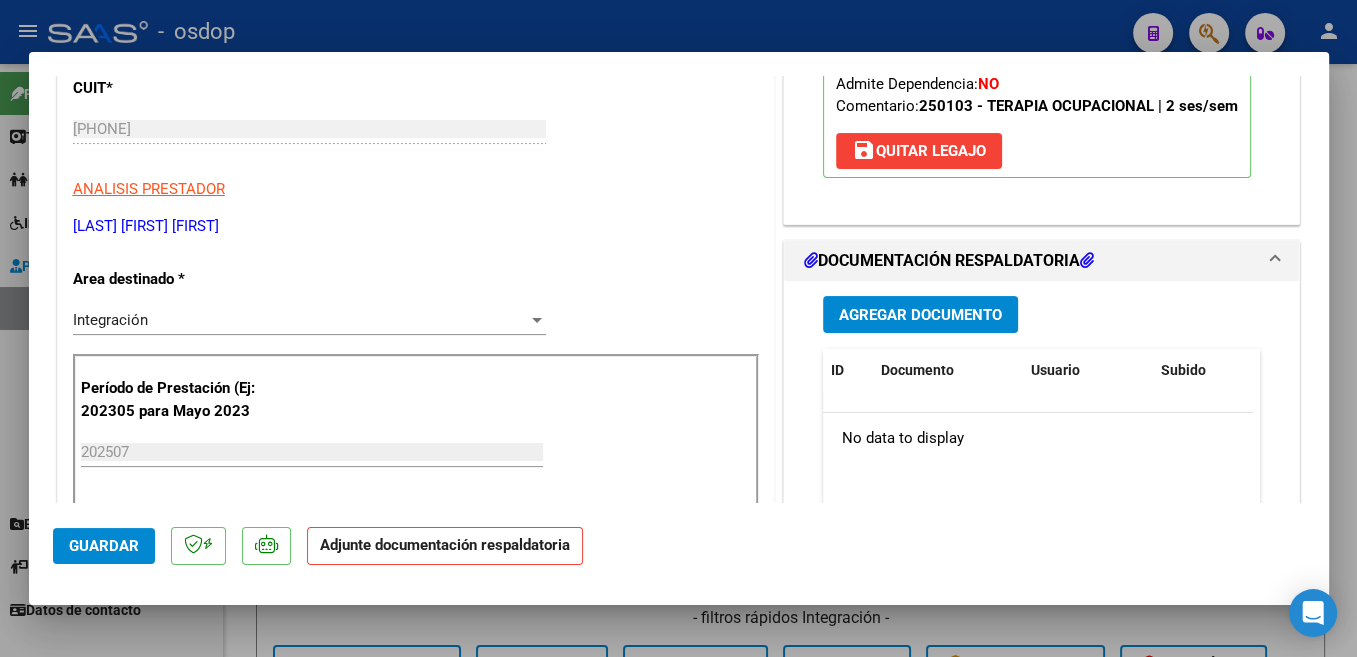 click on "Agregar Documento" at bounding box center [920, 314] 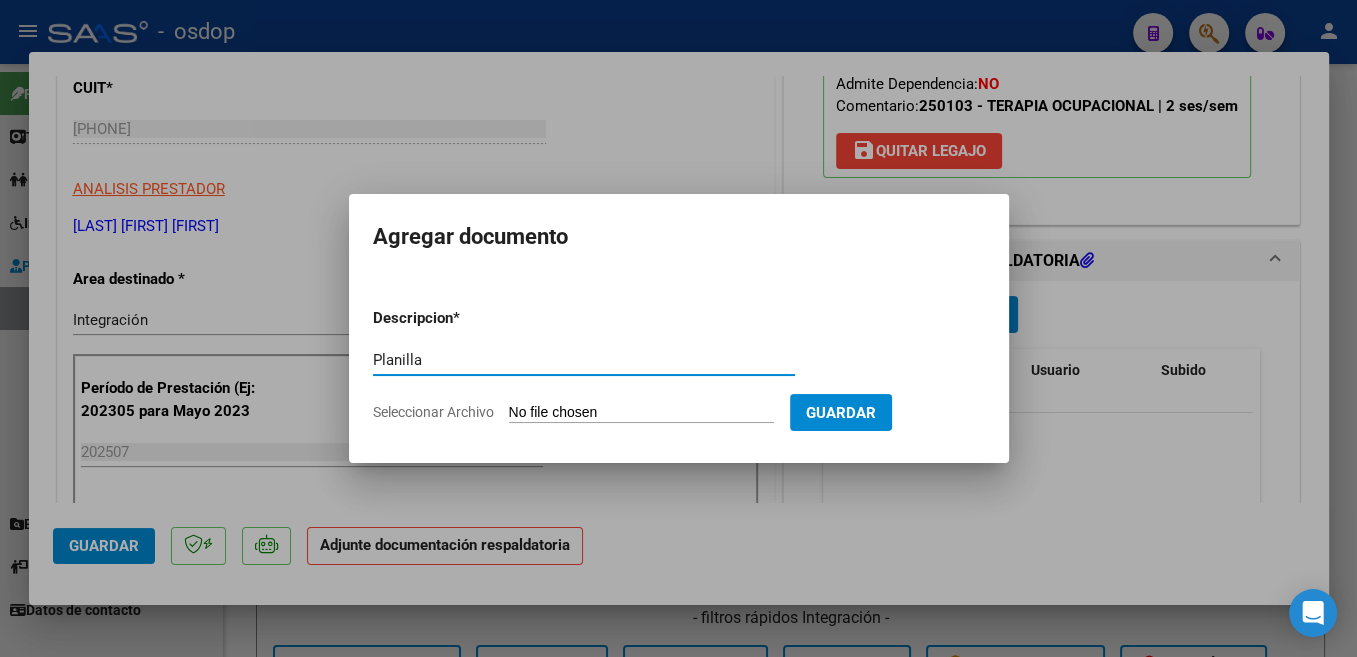 type on "Planilla" 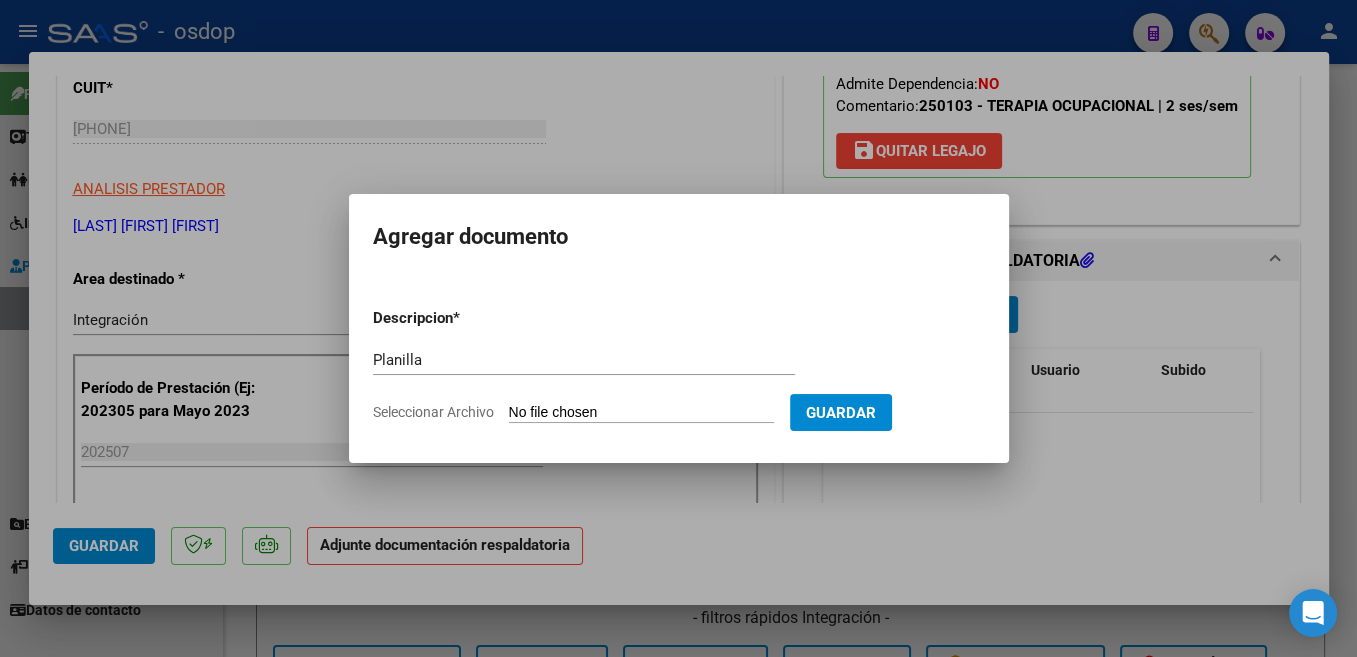 click on "Seleccionar Archivo" at bounding box center (641, 413) 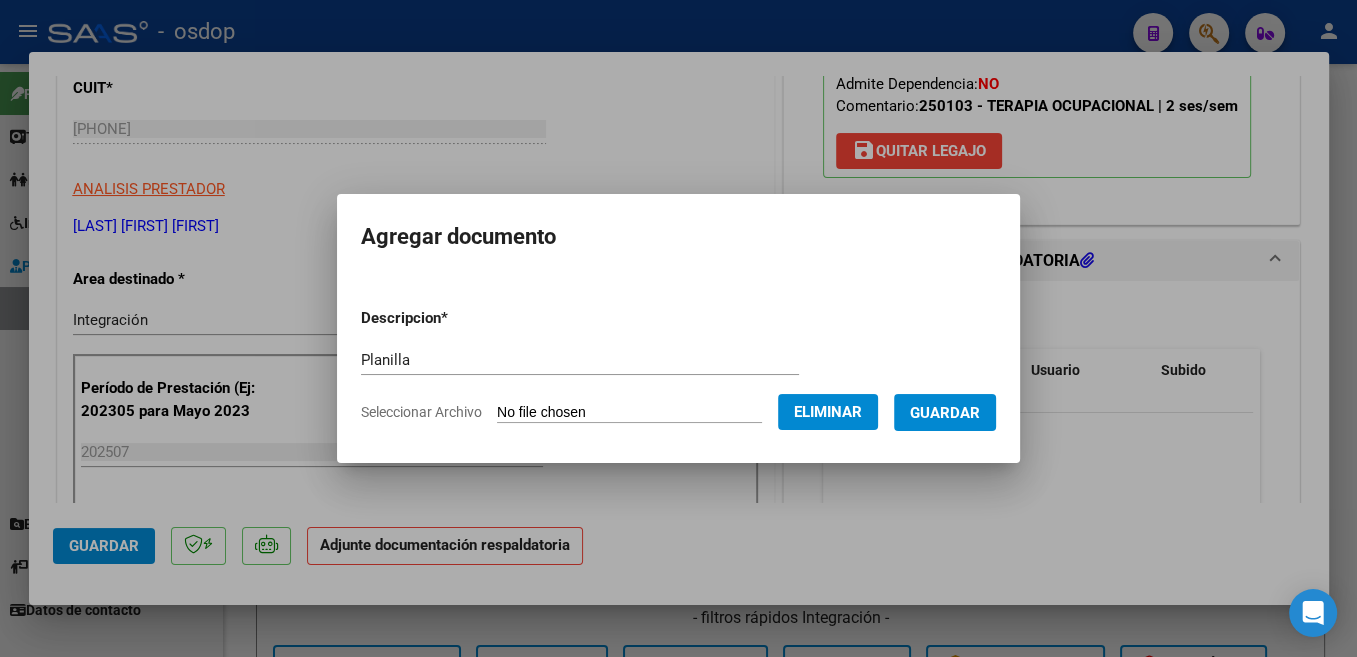 click on "Guardar" at bounding box center (945, 413) 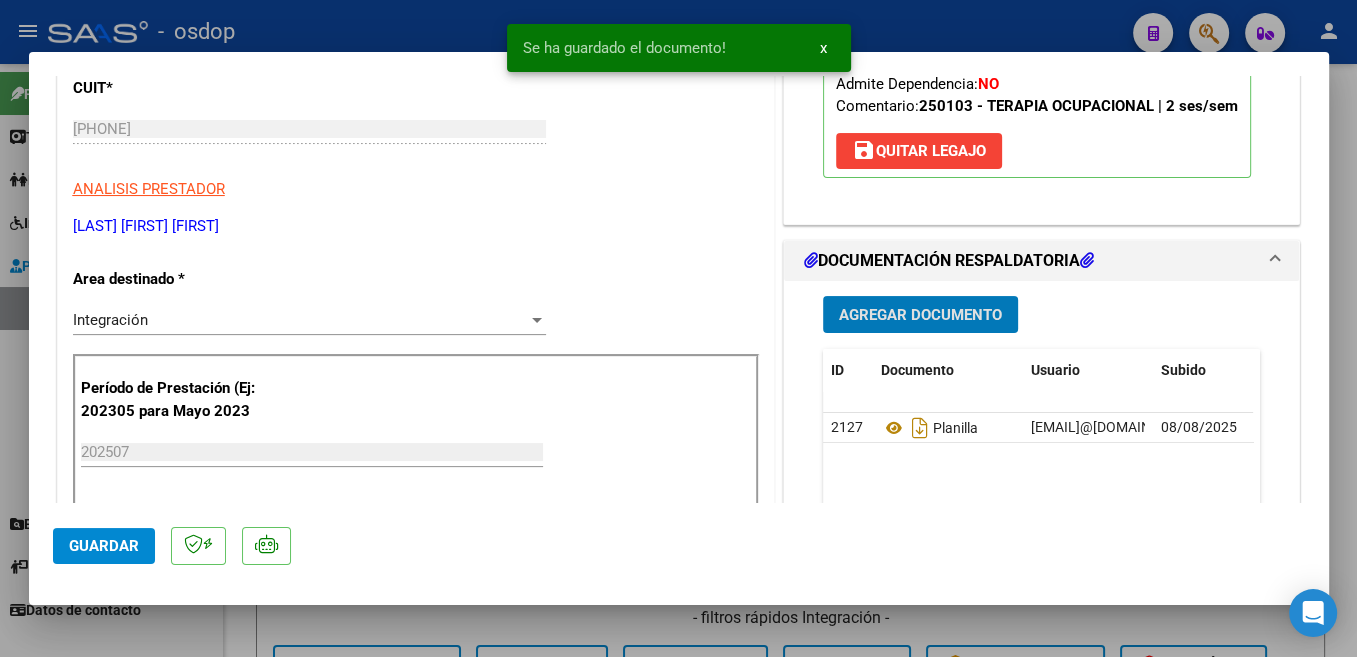 click on "Guardar" 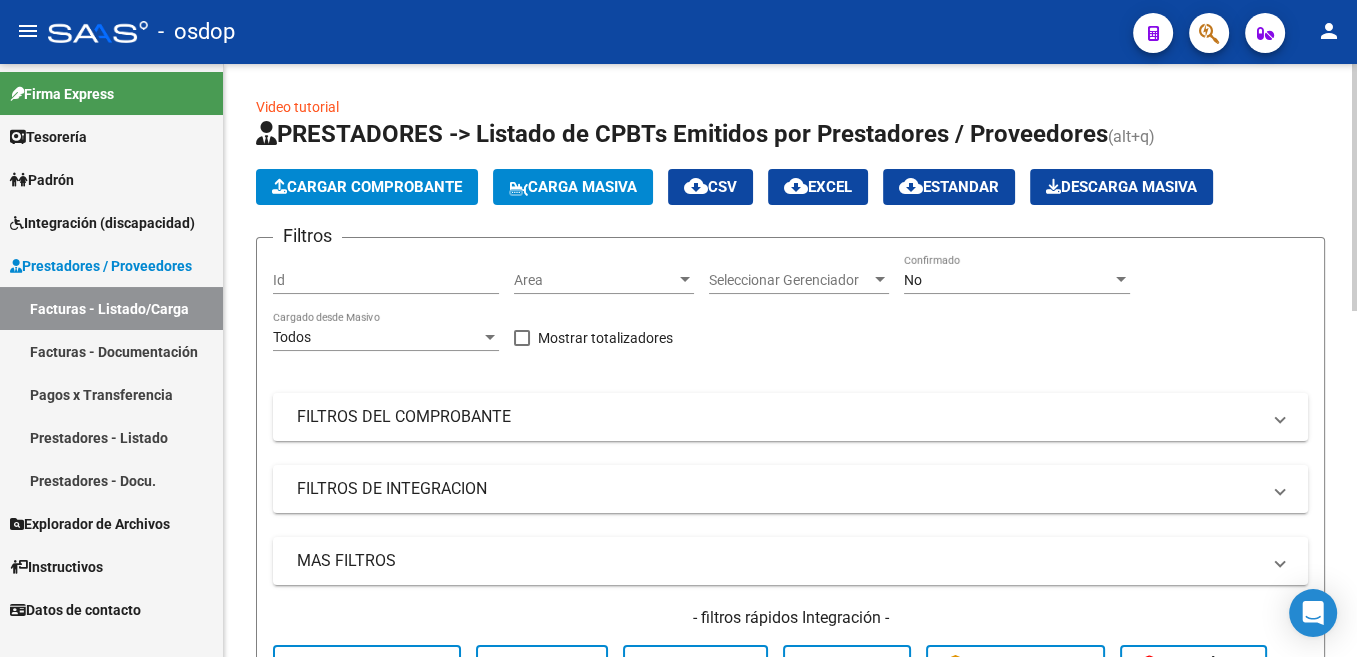 click on "Cargar Comprobante" 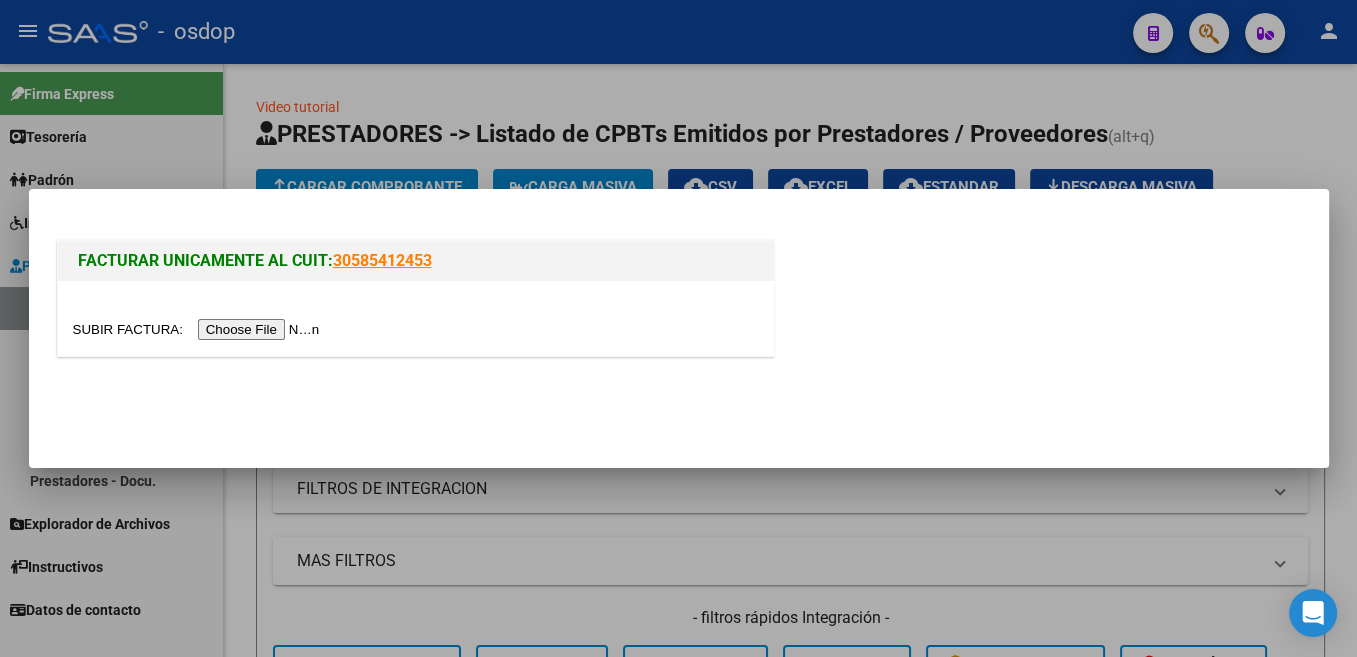 click at bounding box center (199, 329) 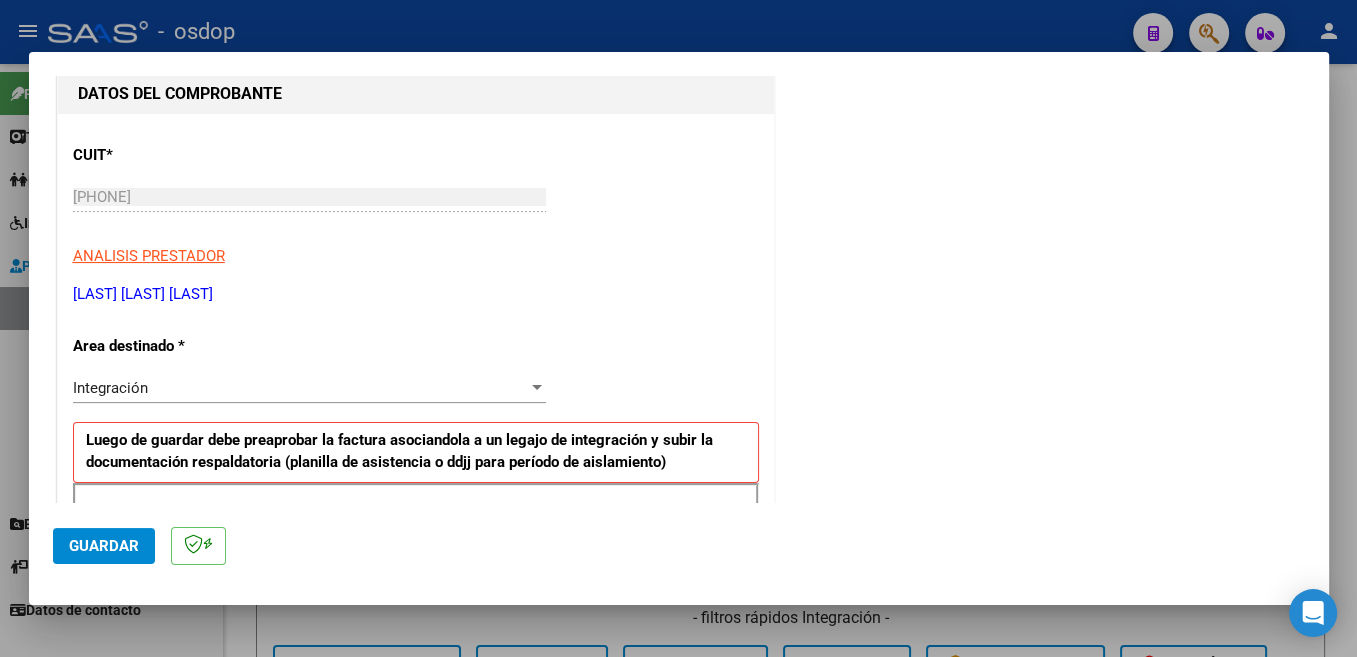 scroll, scrollTop: 424, scrollLeft: 0, axis: vertical 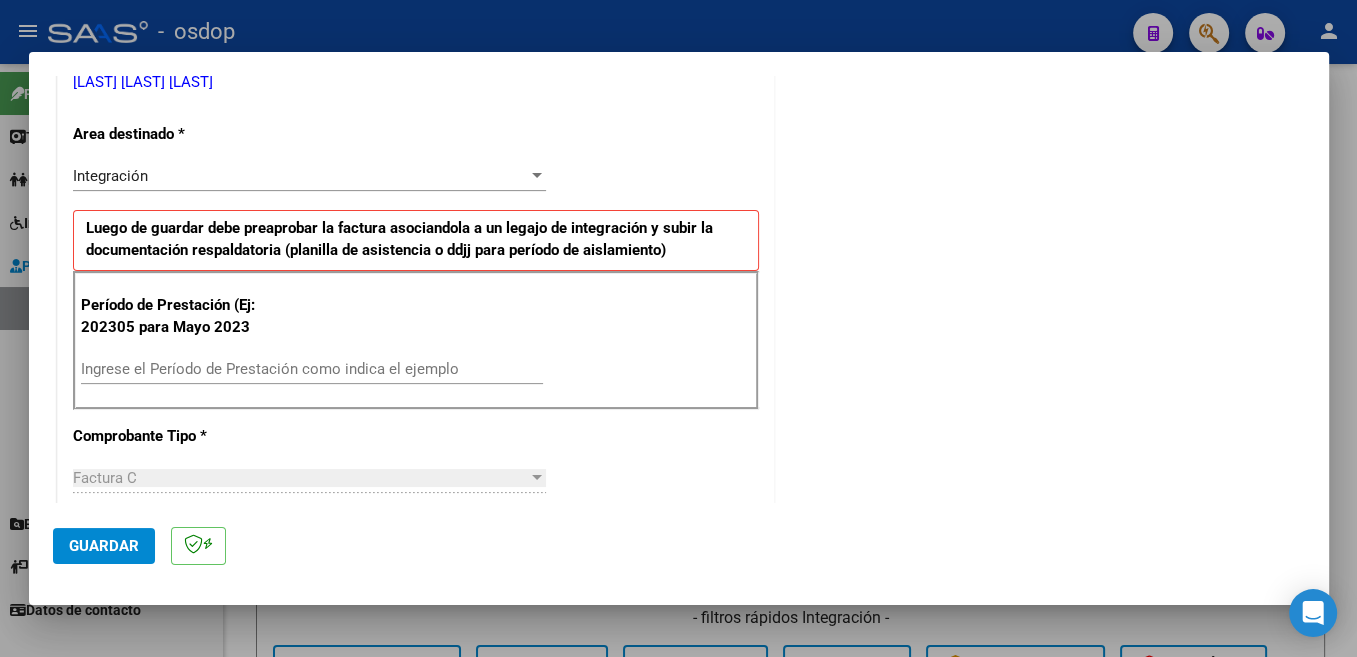click on "Ingrese el Período de Prestación como indica el ejemplo" at bounding box center (312, 369) 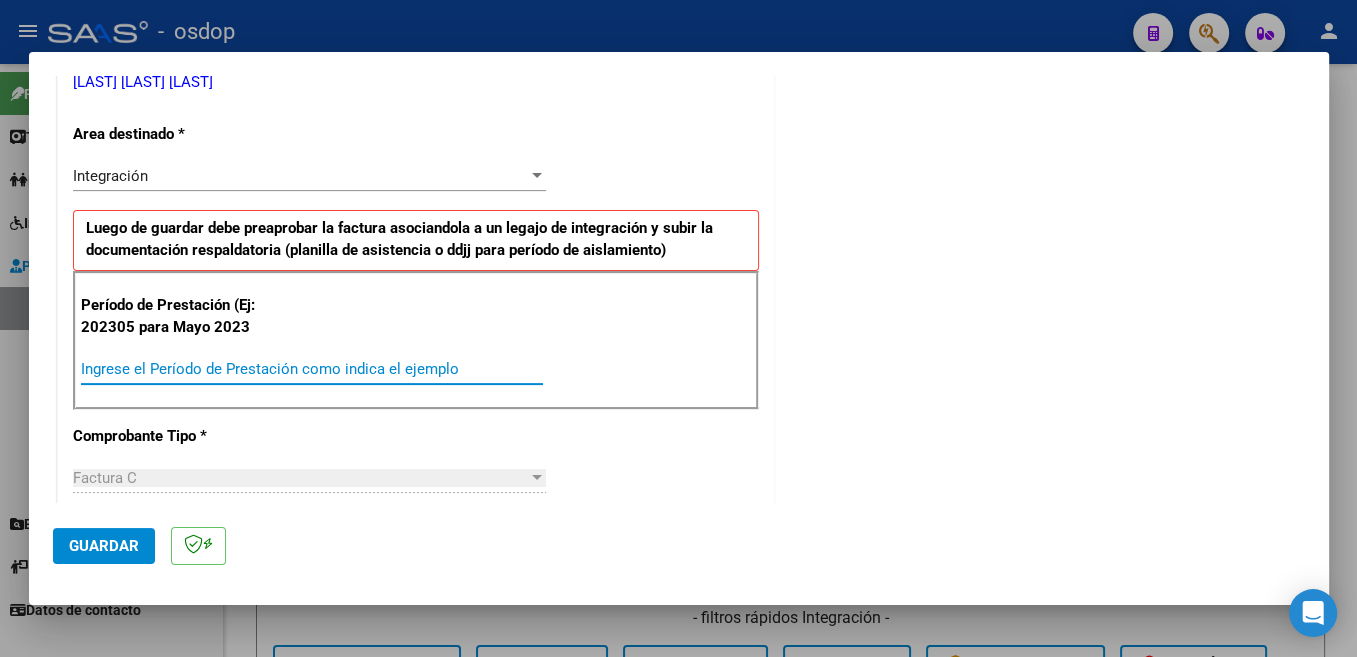 click on "Ingrese el Período de Prestación como indica el ejemplo" at bounding box center (312, 369) 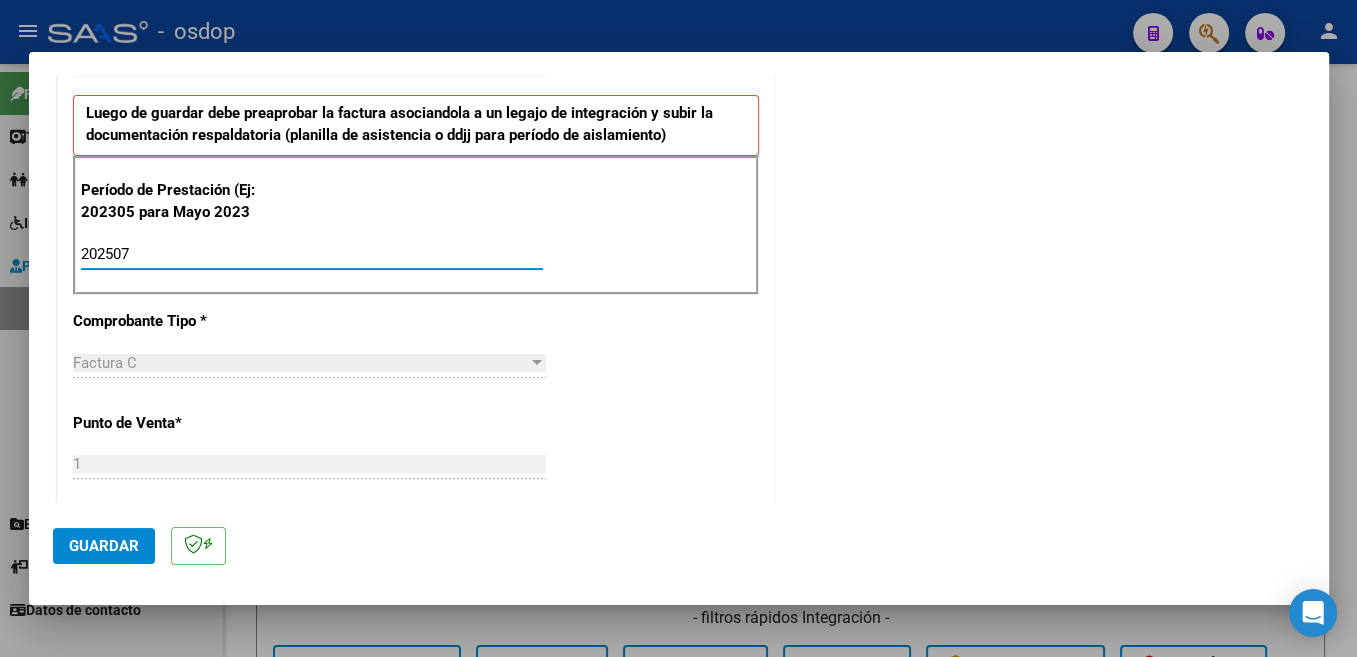 scroll, scrollTop: 636, scrollLeft: 0, axis: vertical 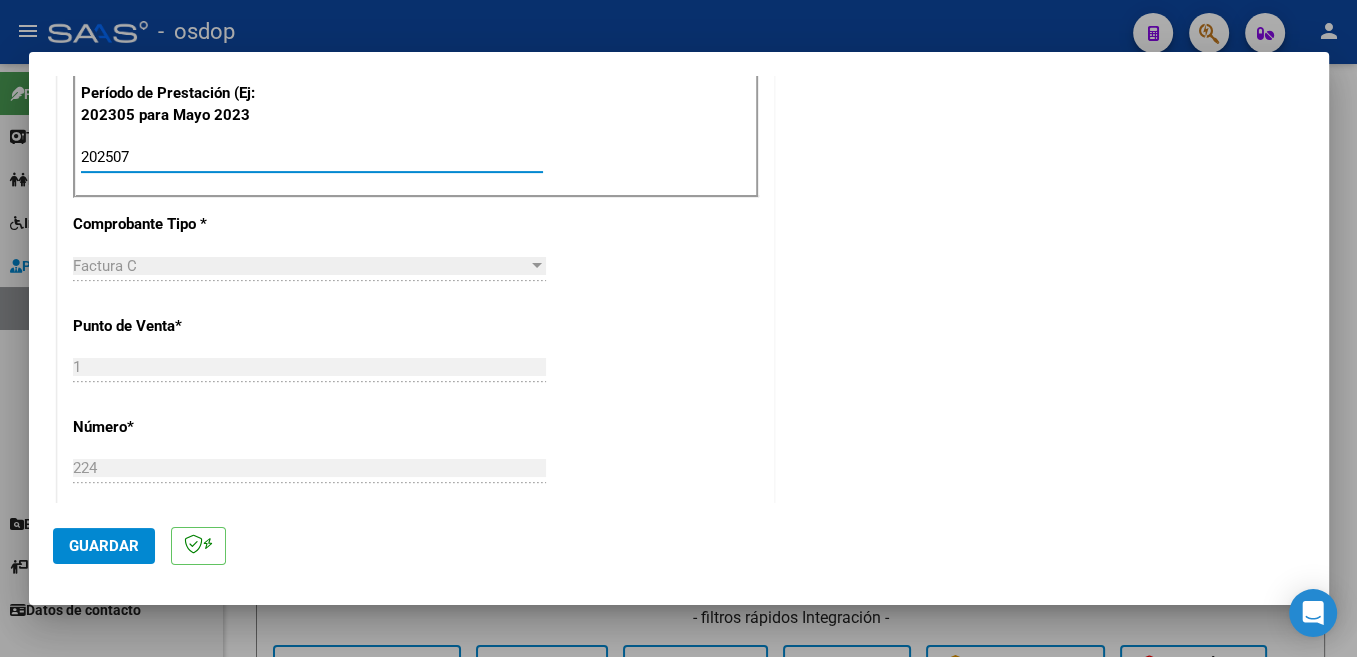 type on "202507" 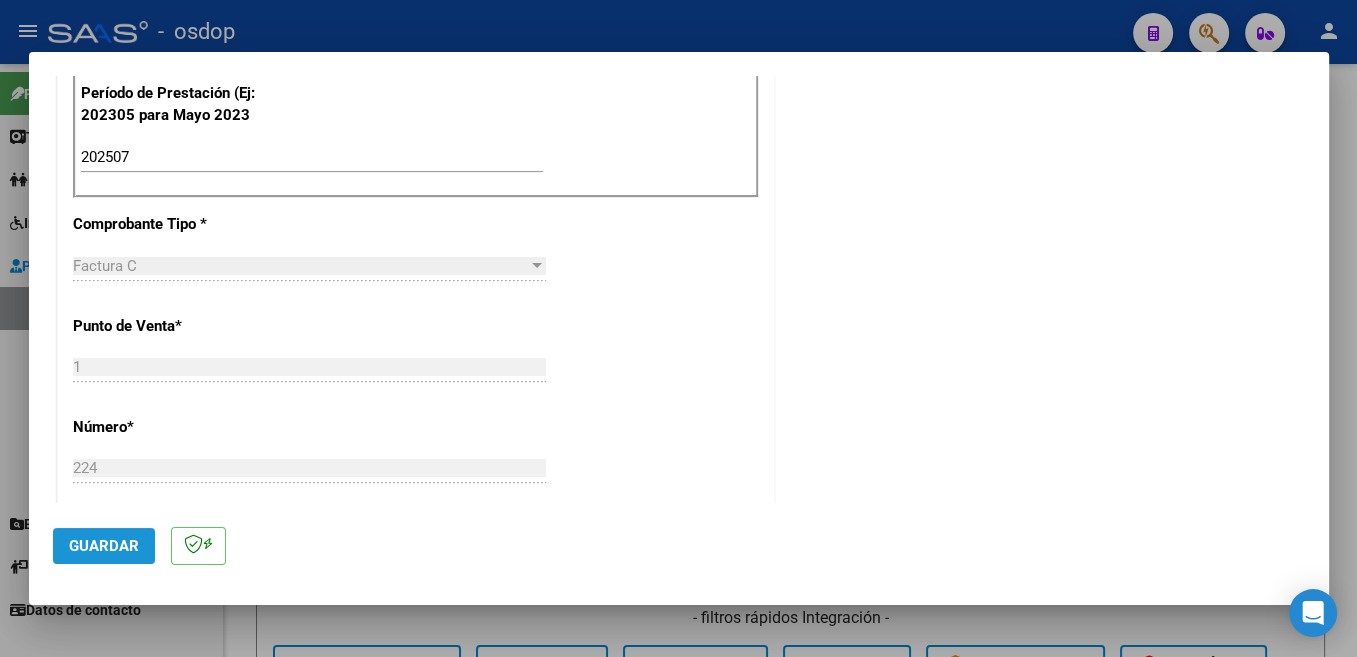 click on "Guardar" 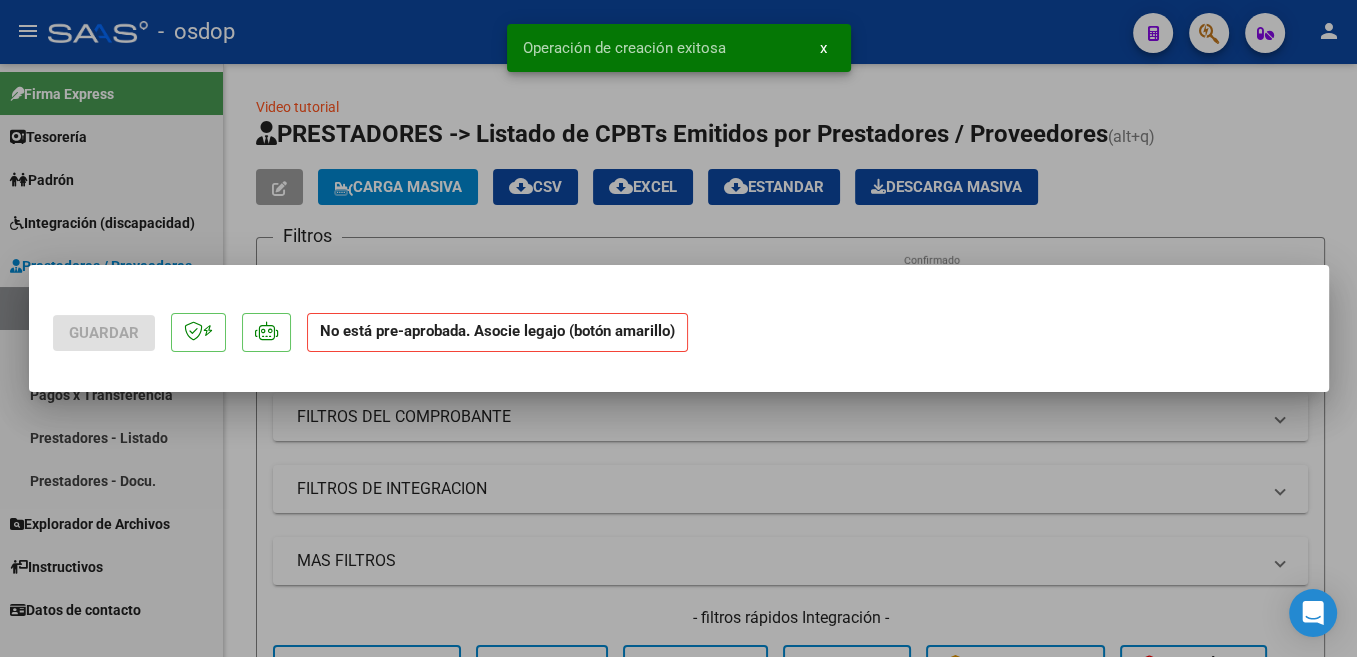 scroll, scrollTop: 0, scrollLeft: 0, axis: both 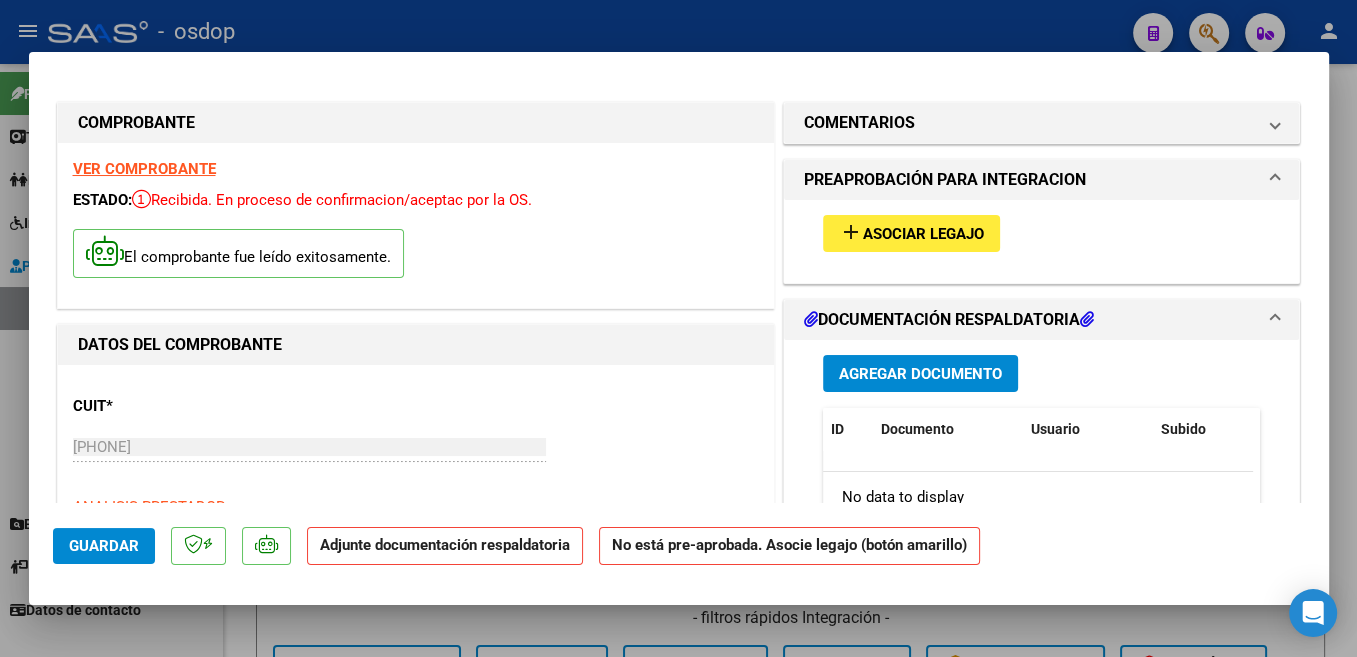 click on "Asociar Legajo" at bounding box center (923, 234) 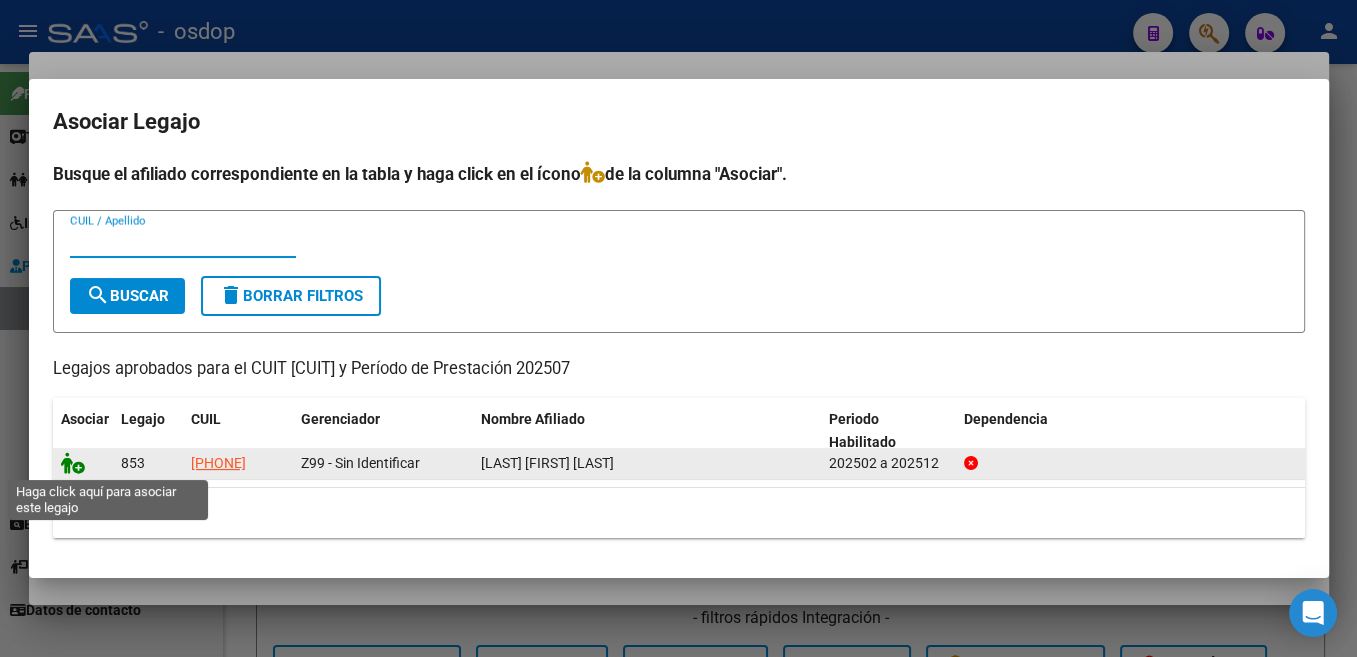 click 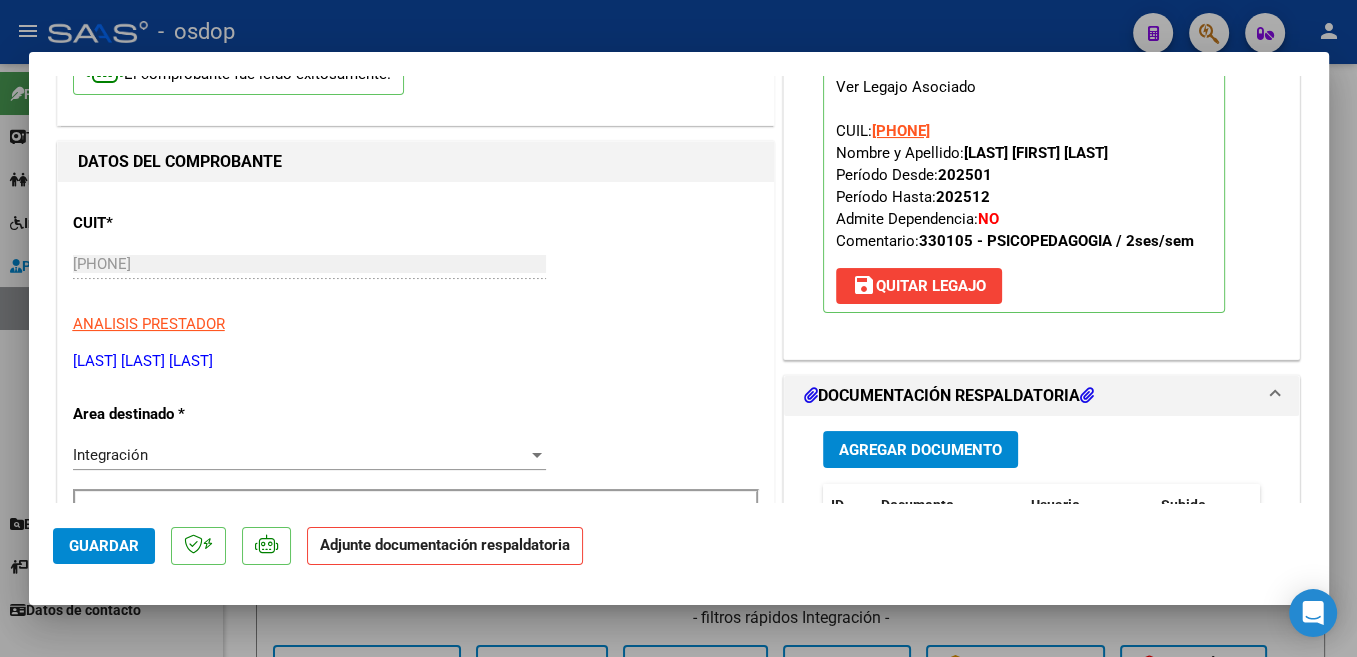 scroll, scrollTop: 212, scrollLeft: 0, axis: vertical 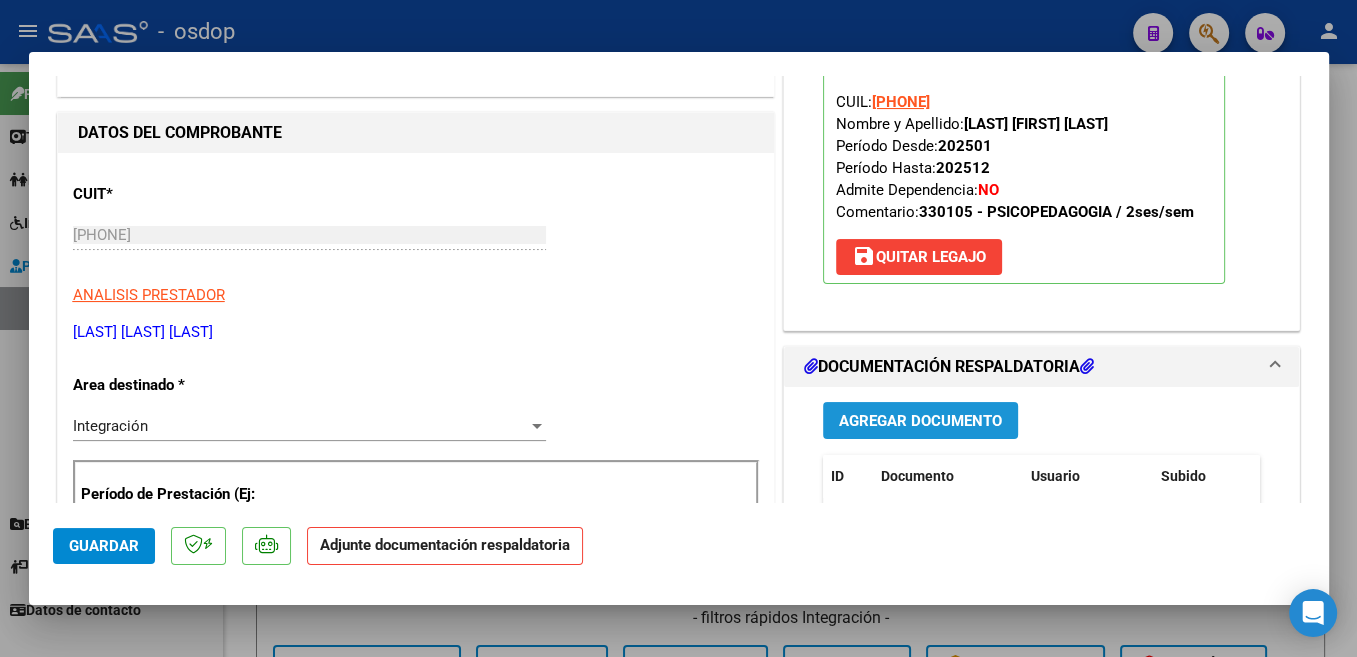click on "Agregar Documento" at bounding box center [920, 420] 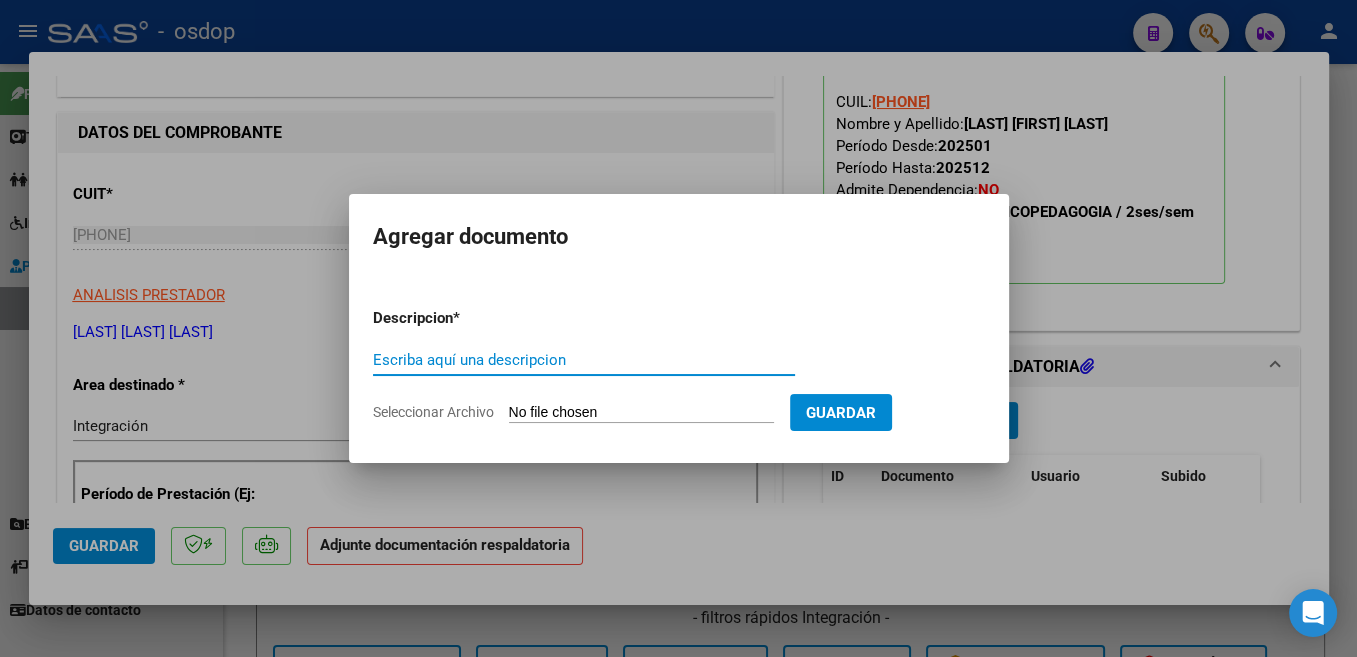 click on "Escriba aquí una descripcion" at bounding box center (584, 360) 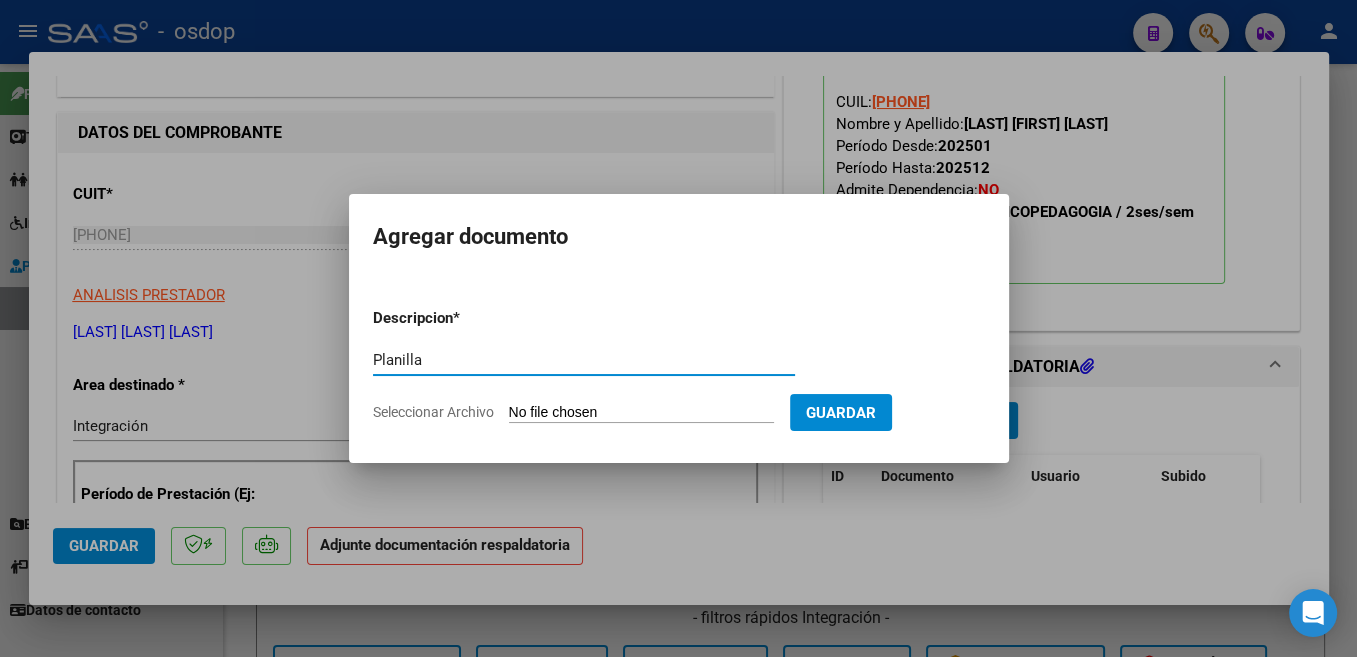 type on "Planilla" 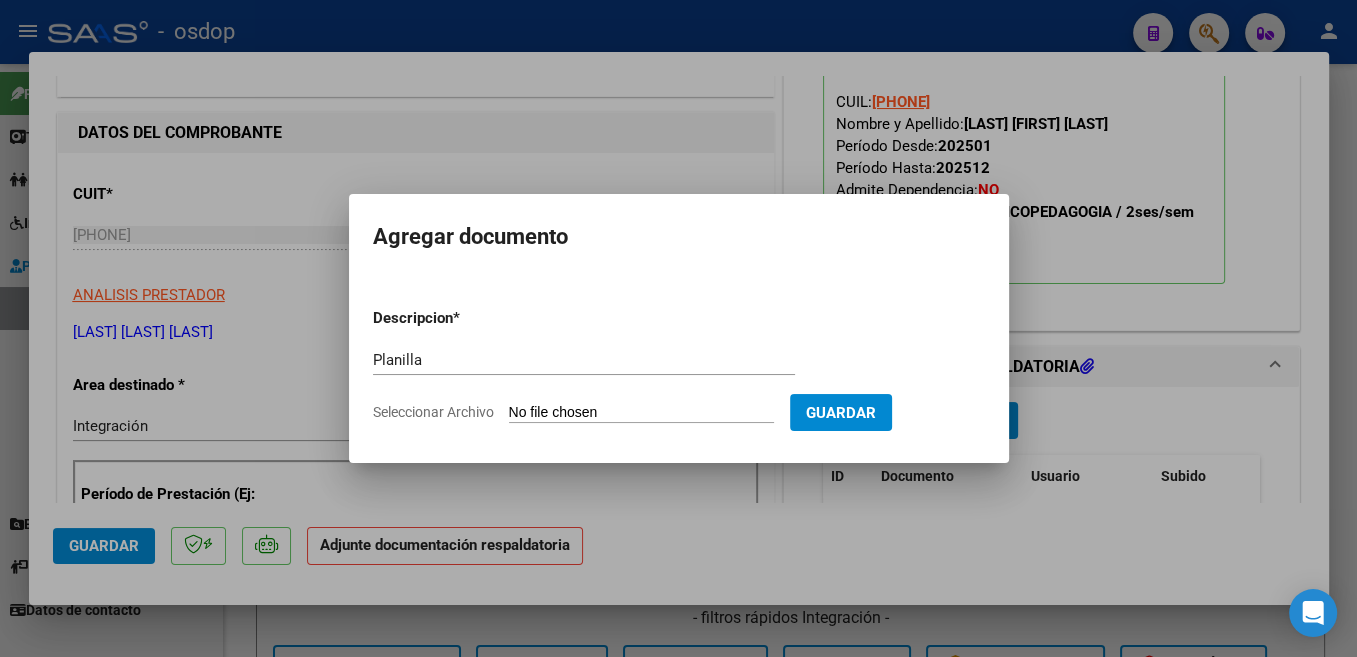 type on "C:\fakepath\[NUMBER]_[NUMBER]_[NUMBER]_[NUMBER].pdf.pdf" 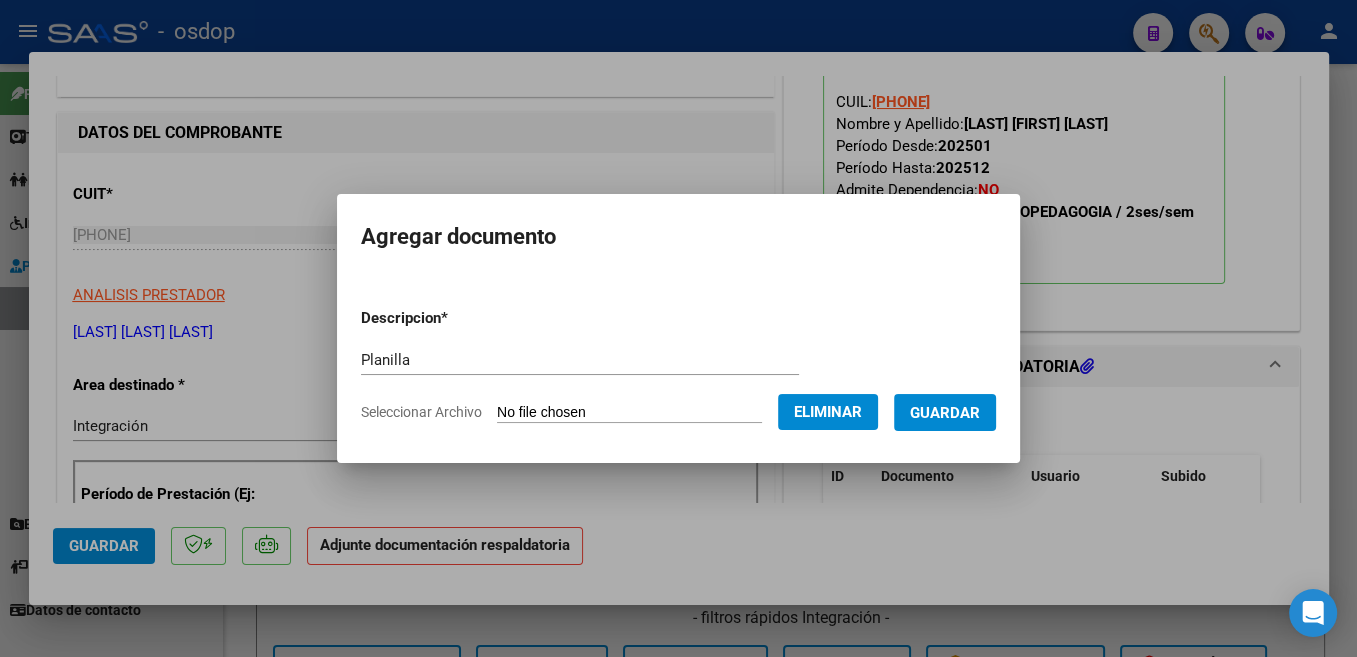 click on "Eliminar" 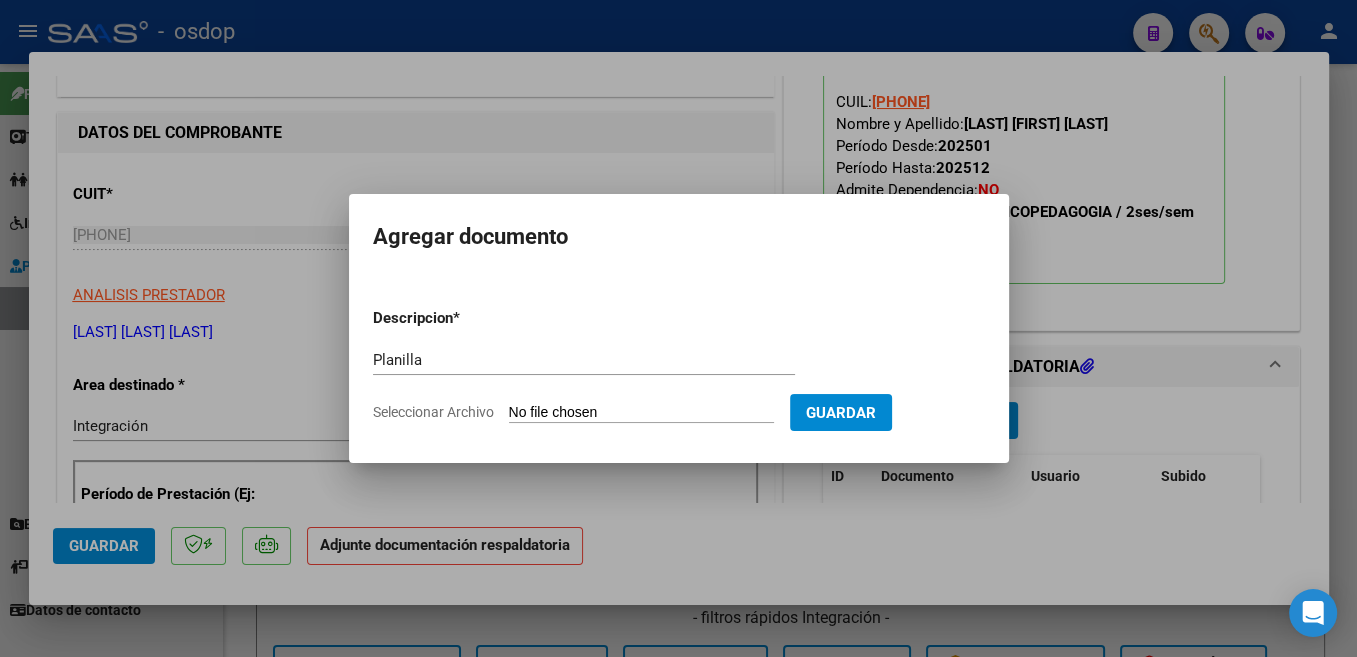 click on "Seleccionar Archivo" at bounding box center [641, 413] 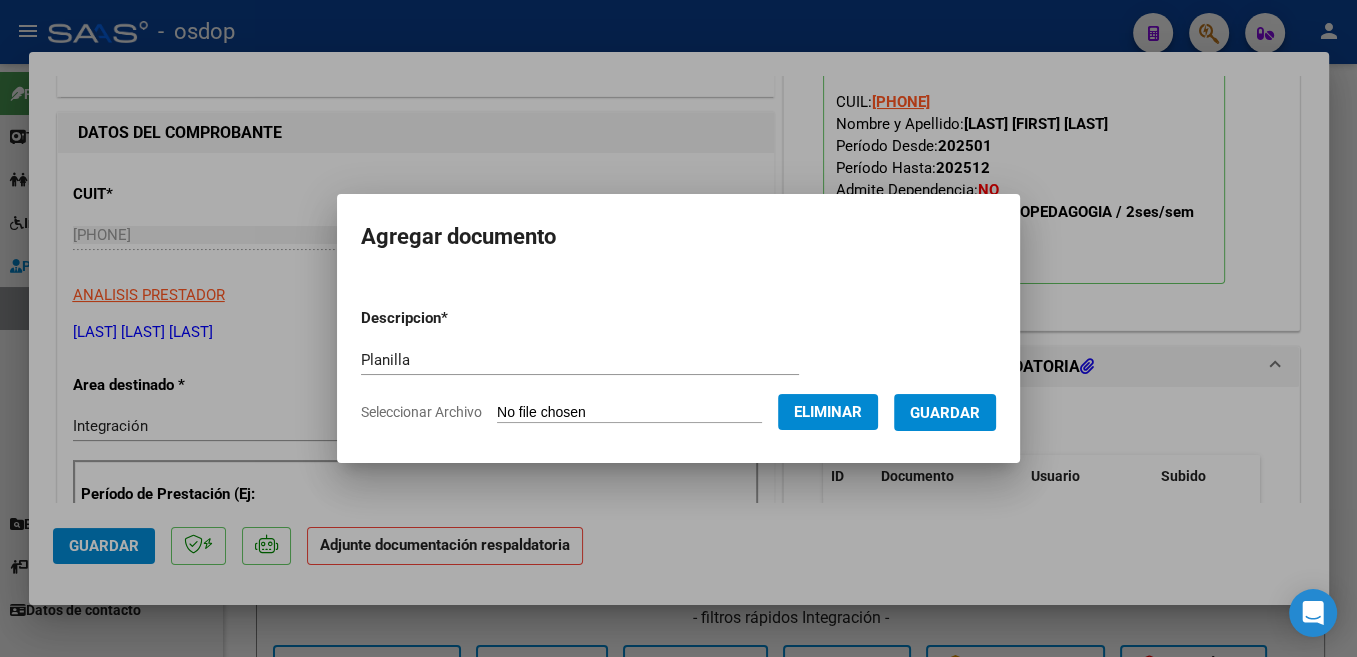 click on "Guardar" at bounding box center [945, 413] 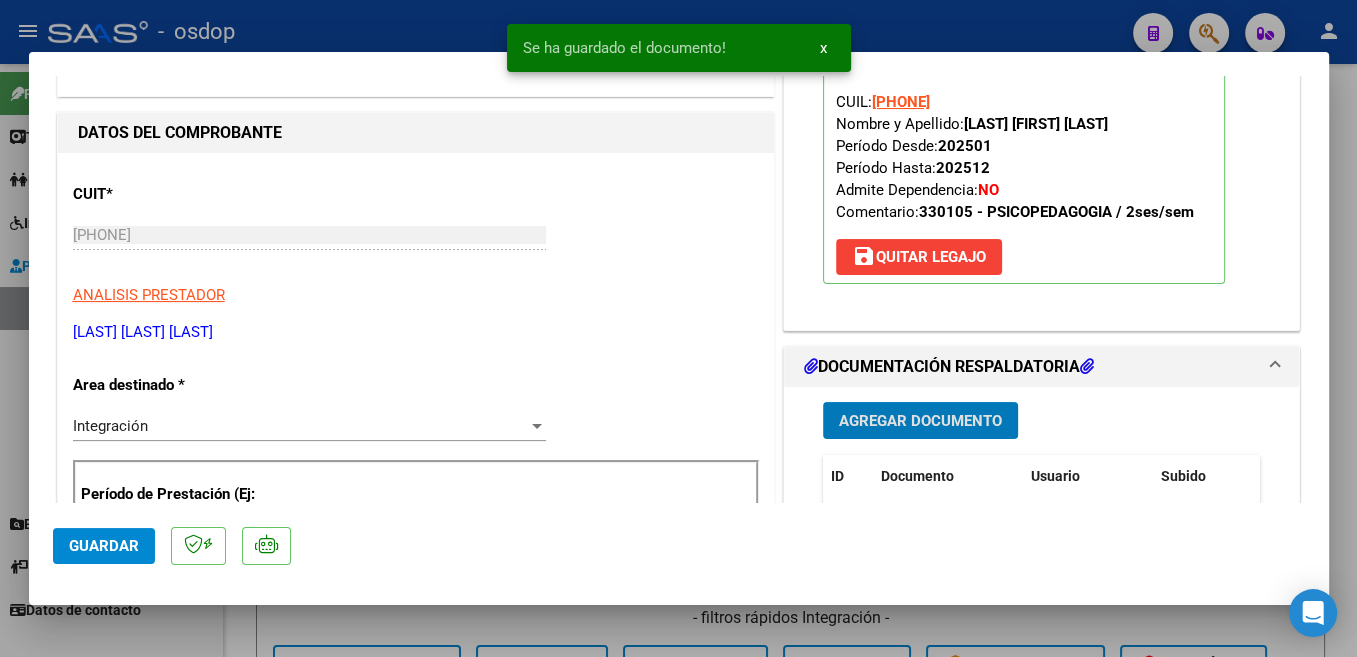 click on "Guardar" 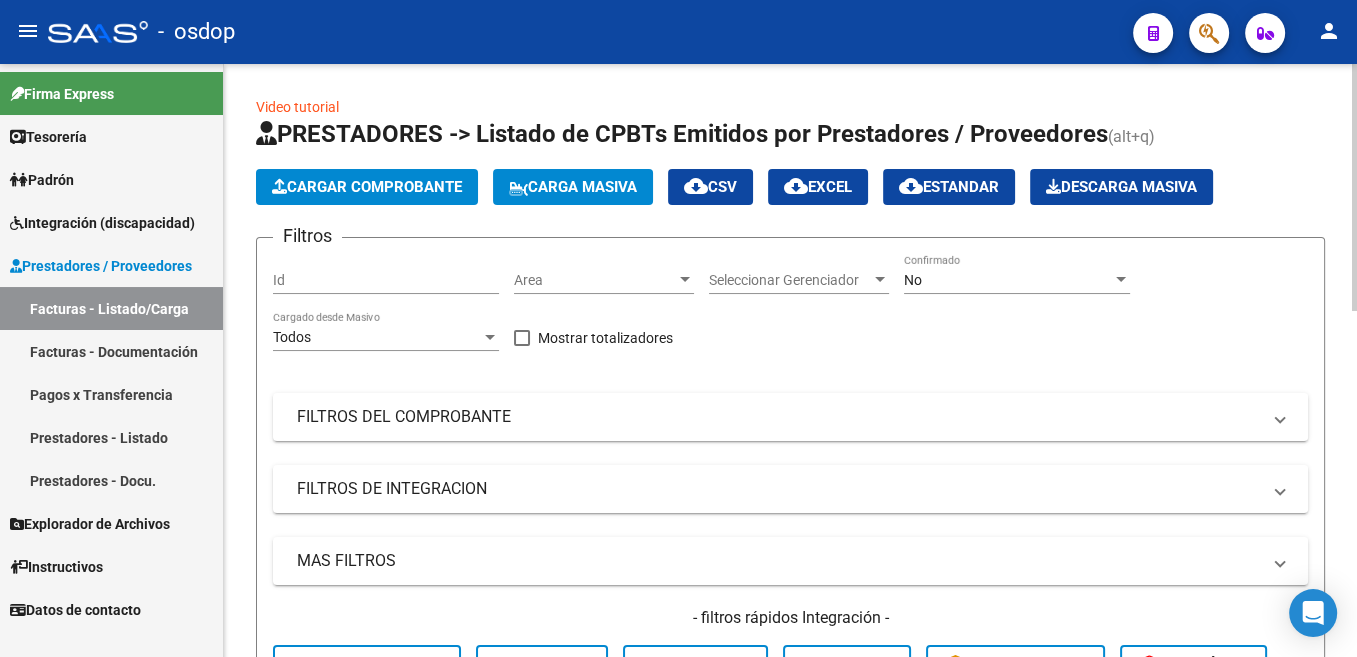 click on "Cargar Comprobante" 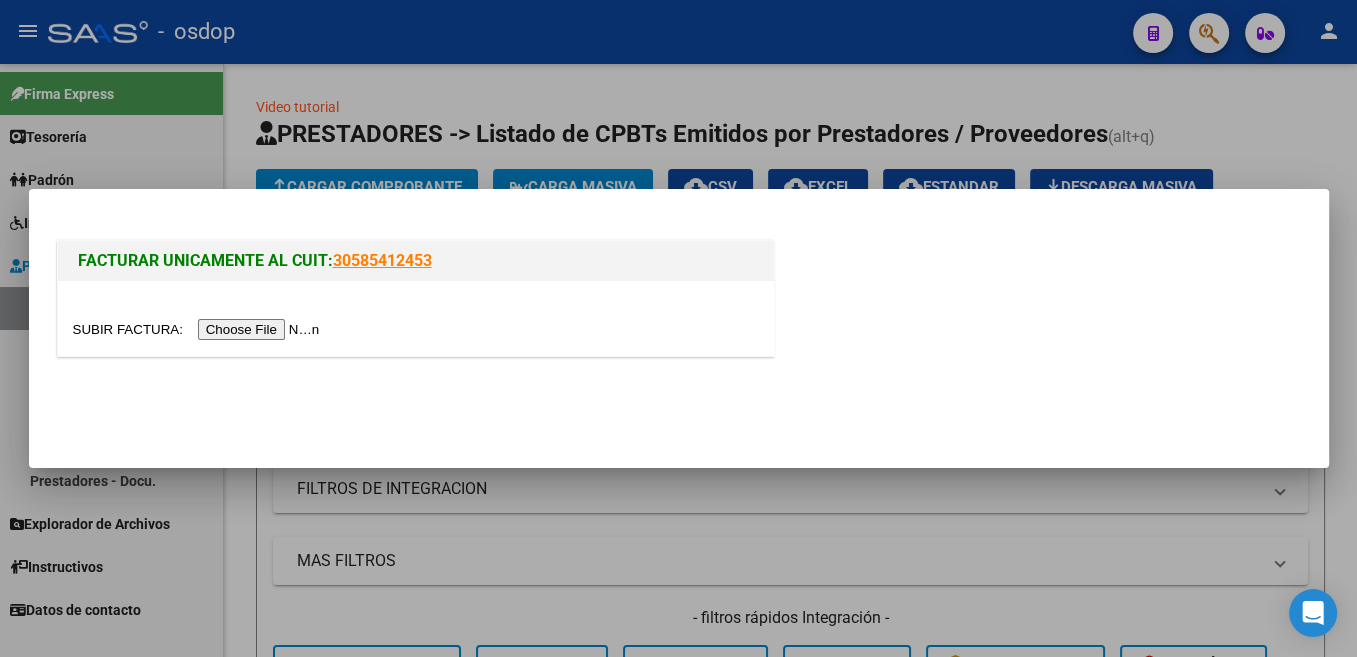 click at bounding box center (199, 329) 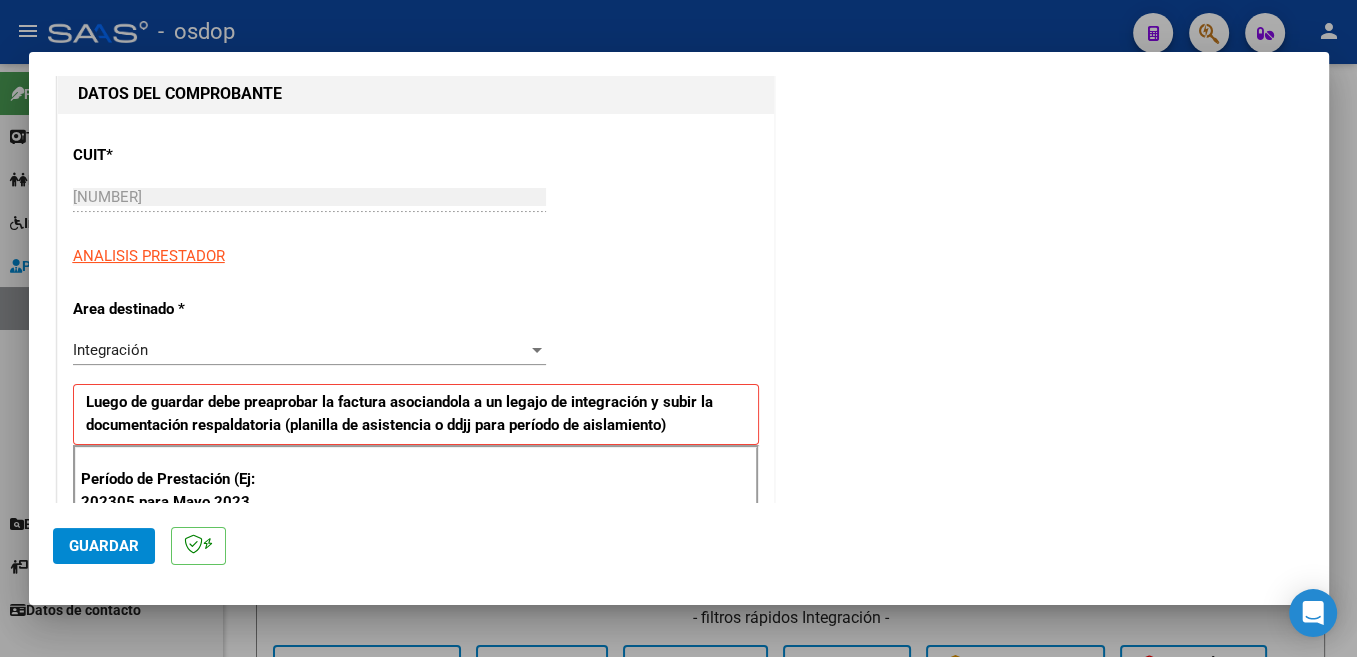 scroll, scrollTop: 461, scrollLeft: 0, axis: vertical 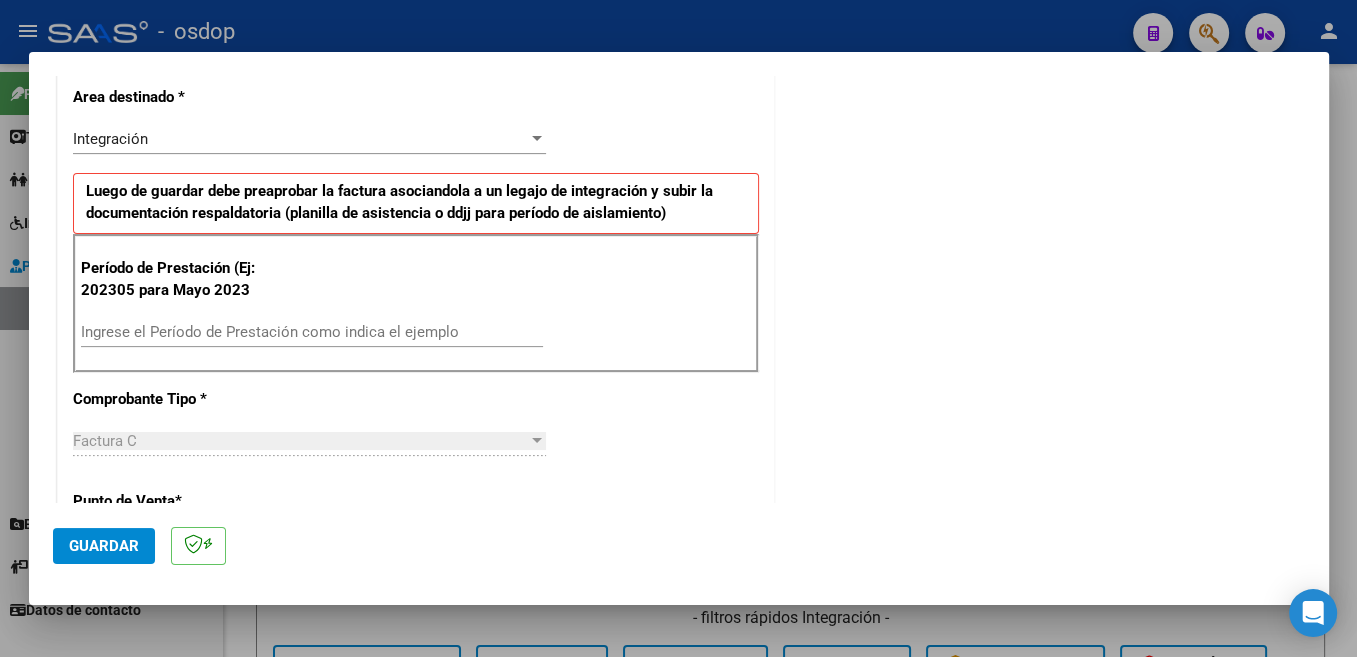 click on "Ingrese el Período de Prestación como indica el ejemplo" at bounding box center [312, 332] 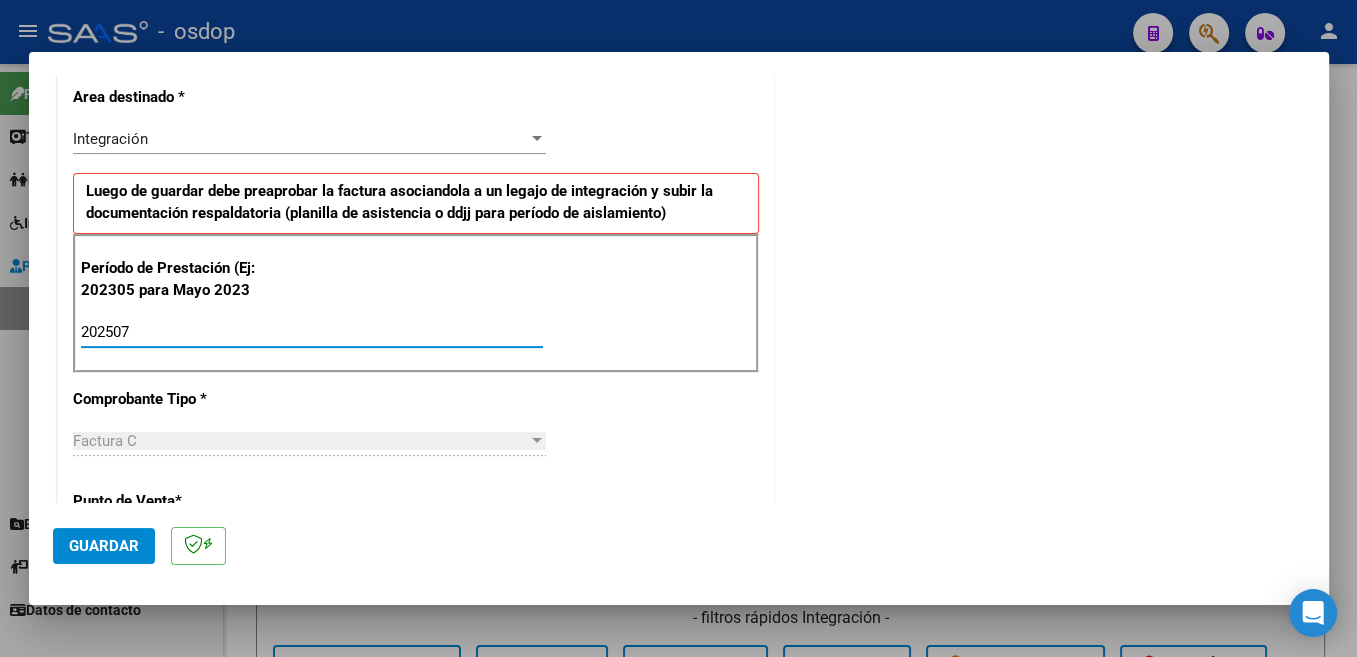 type on "202507" 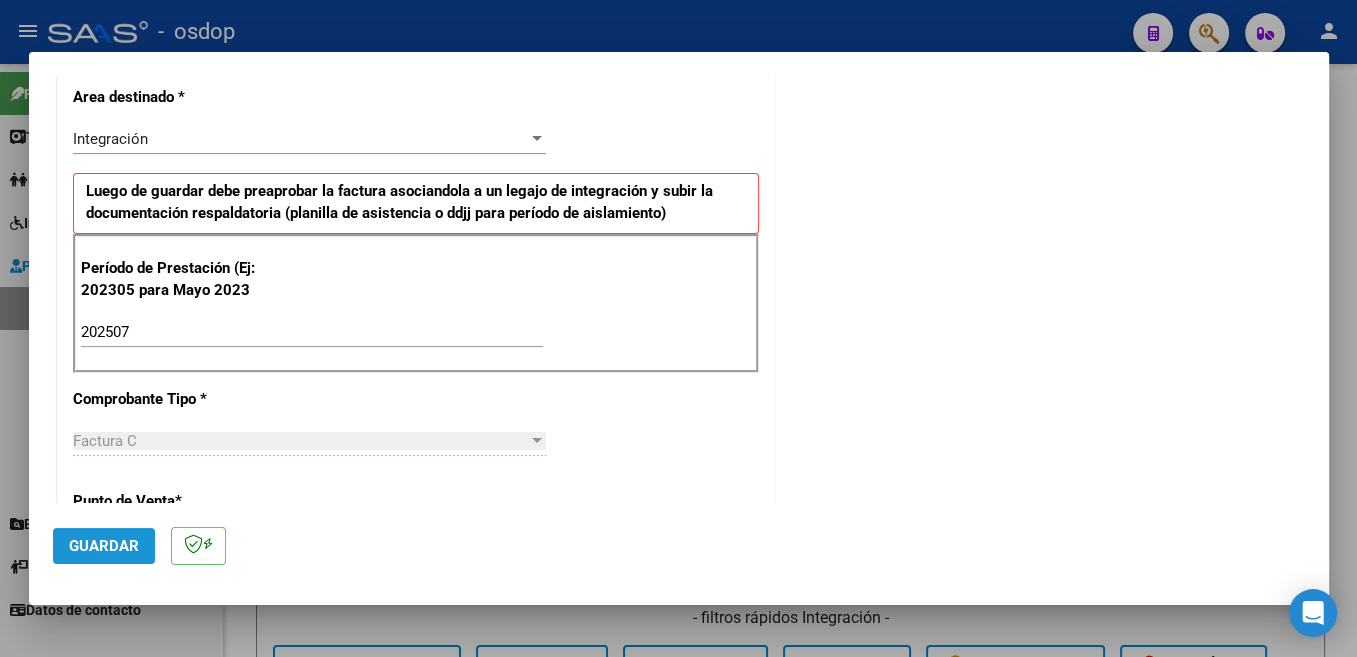 click on "Guardar" 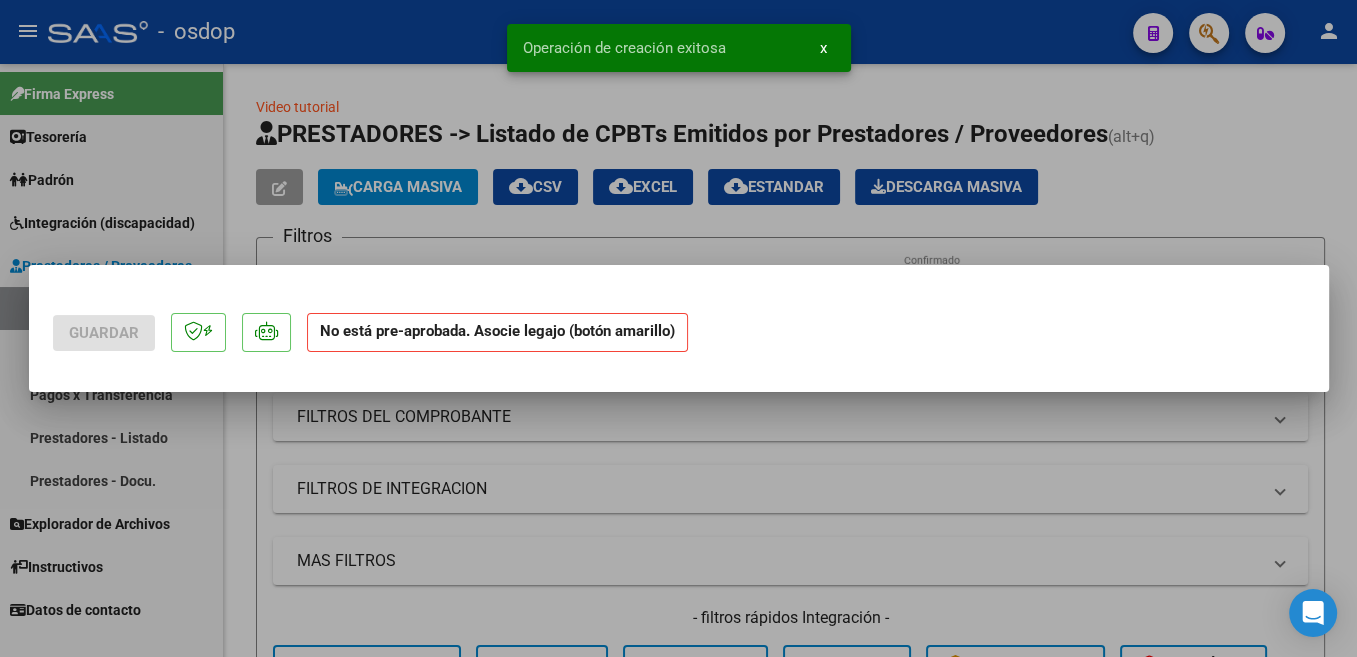 scroll, scrollTop: 0, scrollLeft: 0, axis: both 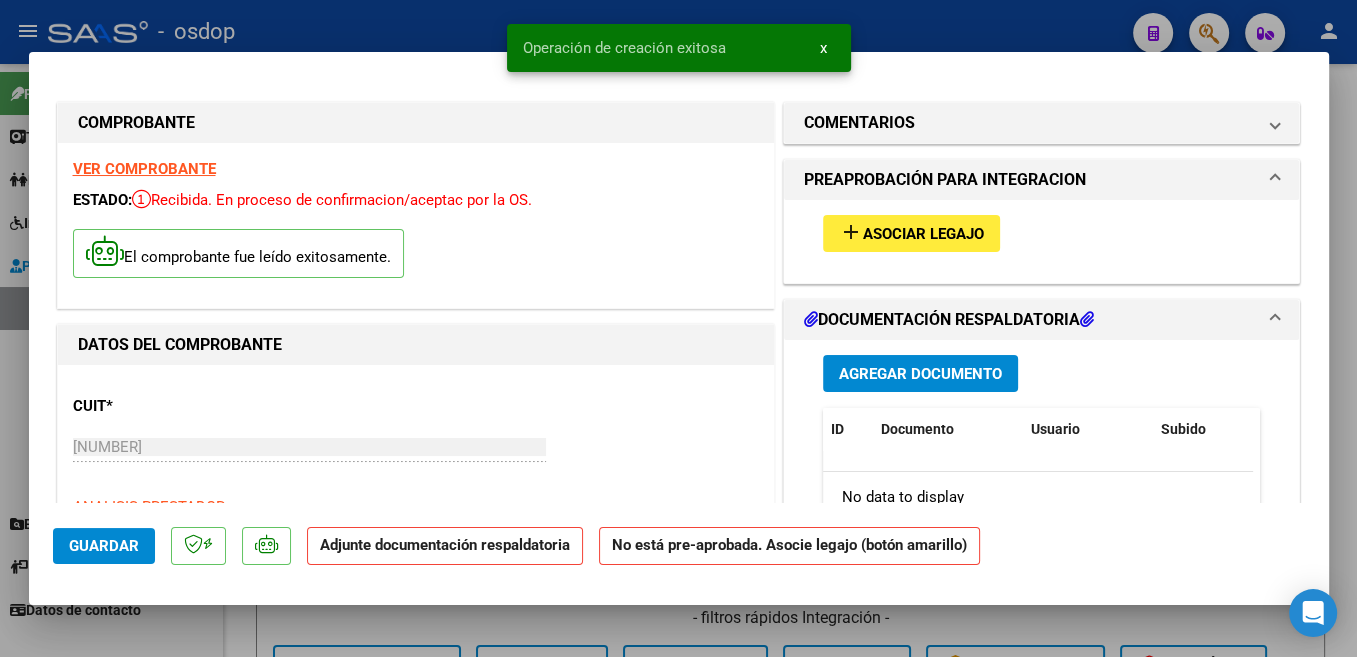 click on "Asociar Legajo" at bounding box center (923, 234) 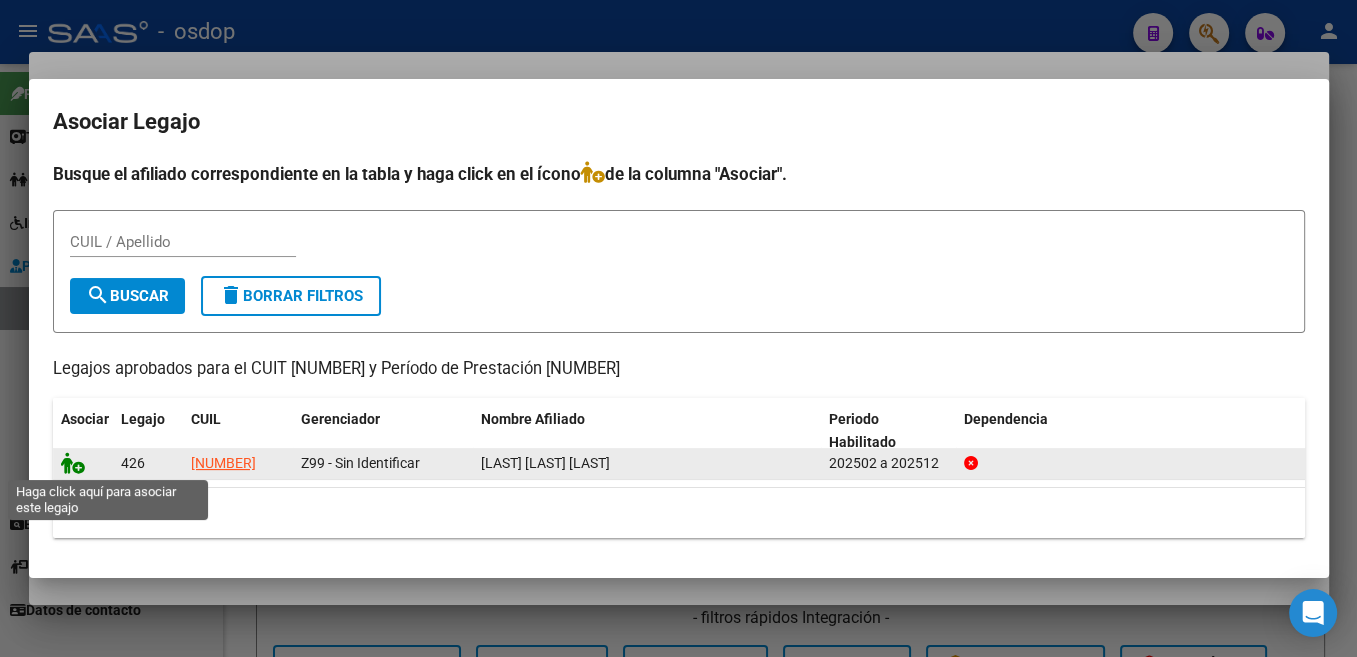 click 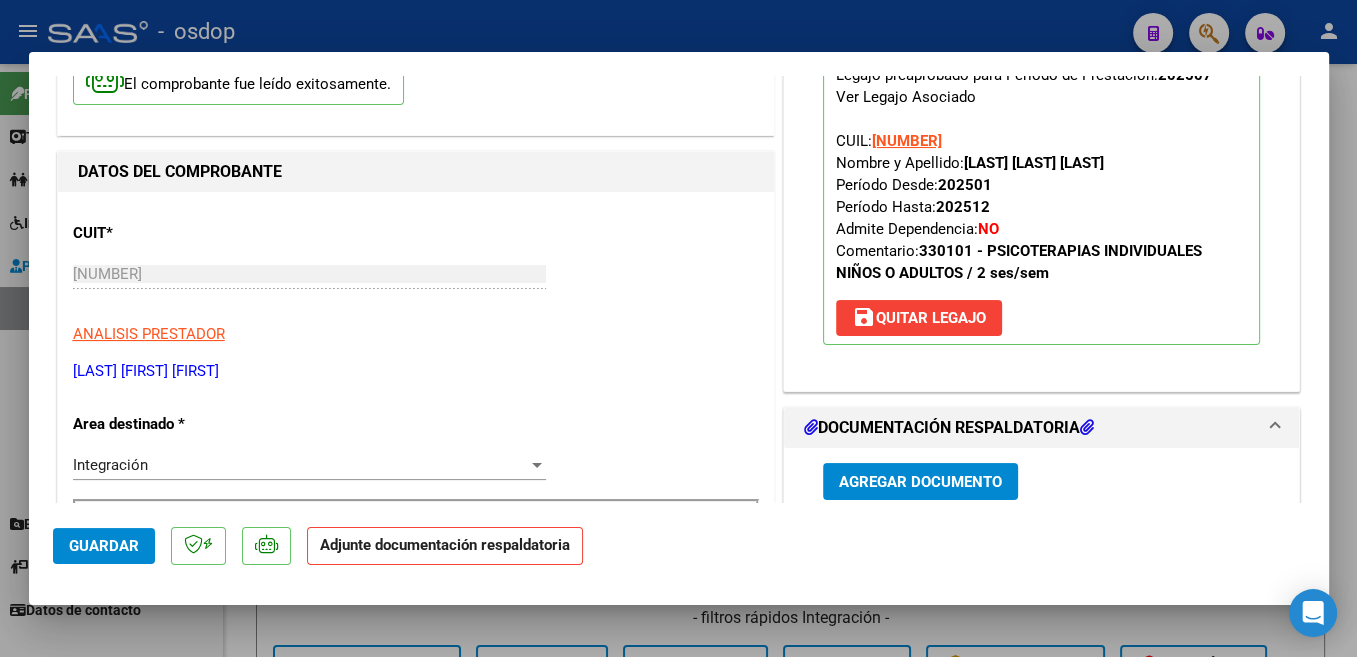 scroll, scrollTop: 212, scrollLeft: 0, axis: vertical 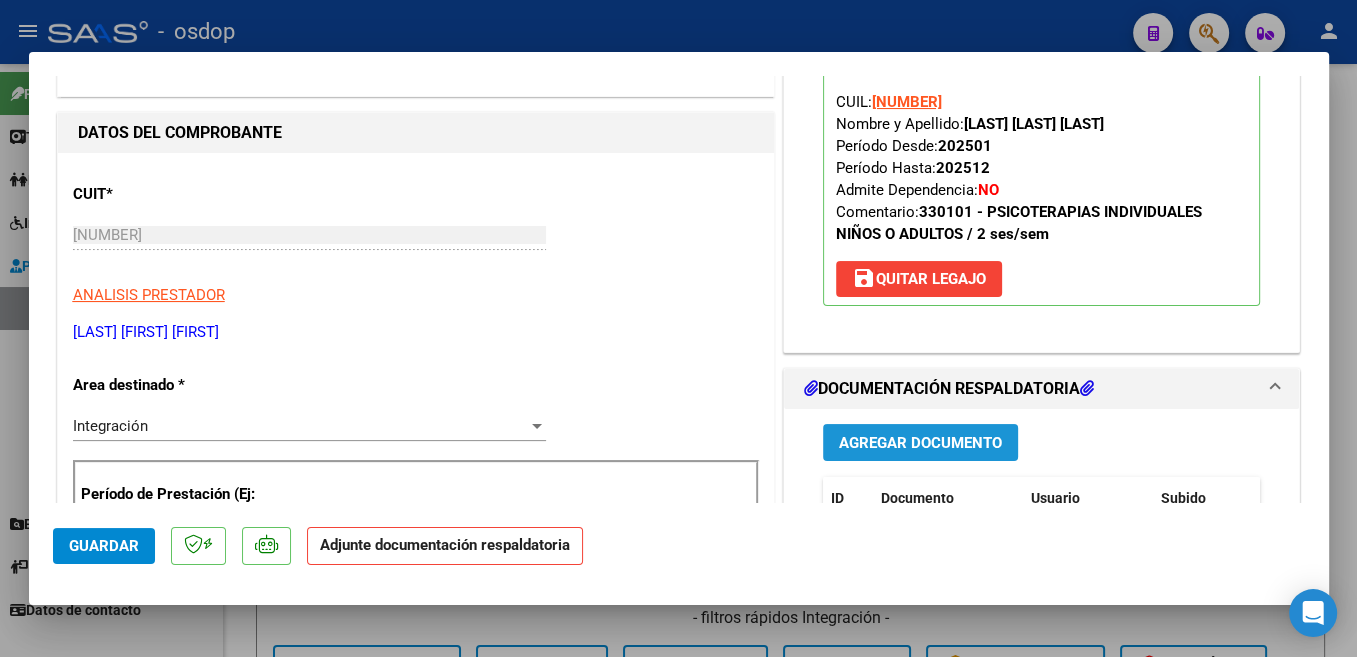 click on "Agregar Documento" at bounding box center (920, 443) 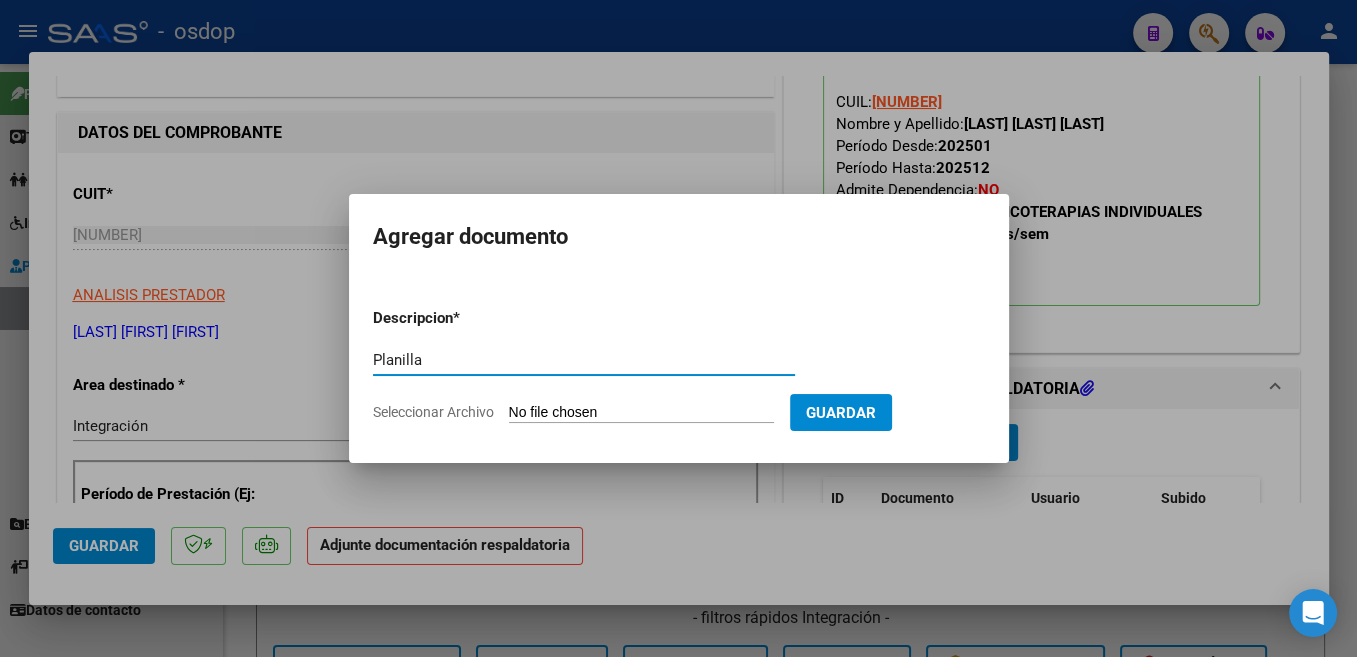 type on "Planilla" 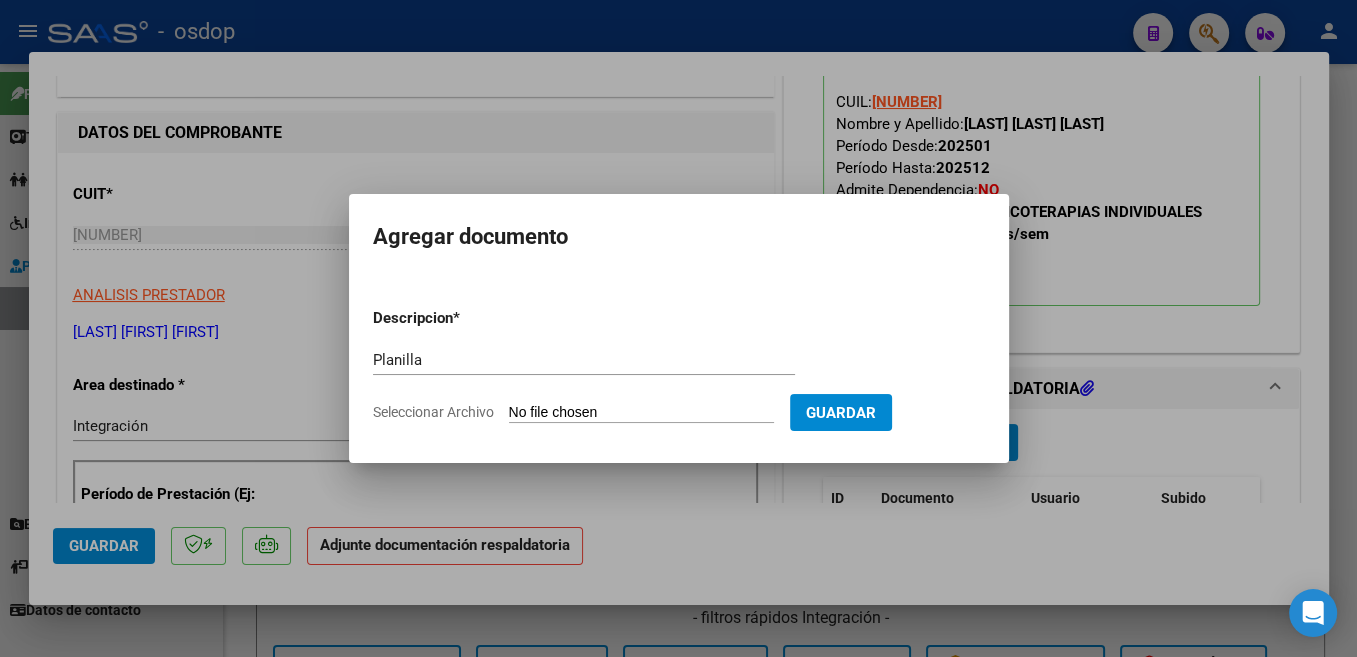 click on "Seleccionar Archivo" at bounding box center [641, 413] 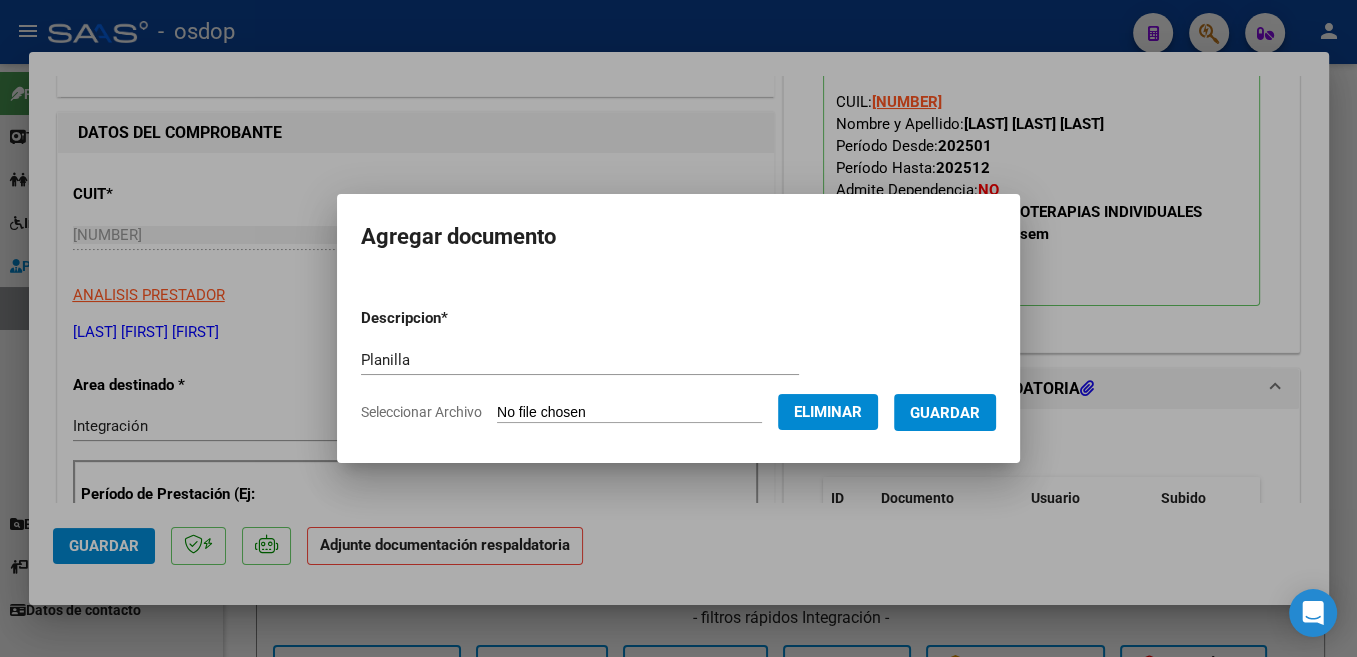 click on "Guardar" at bounding box center [945, 412] 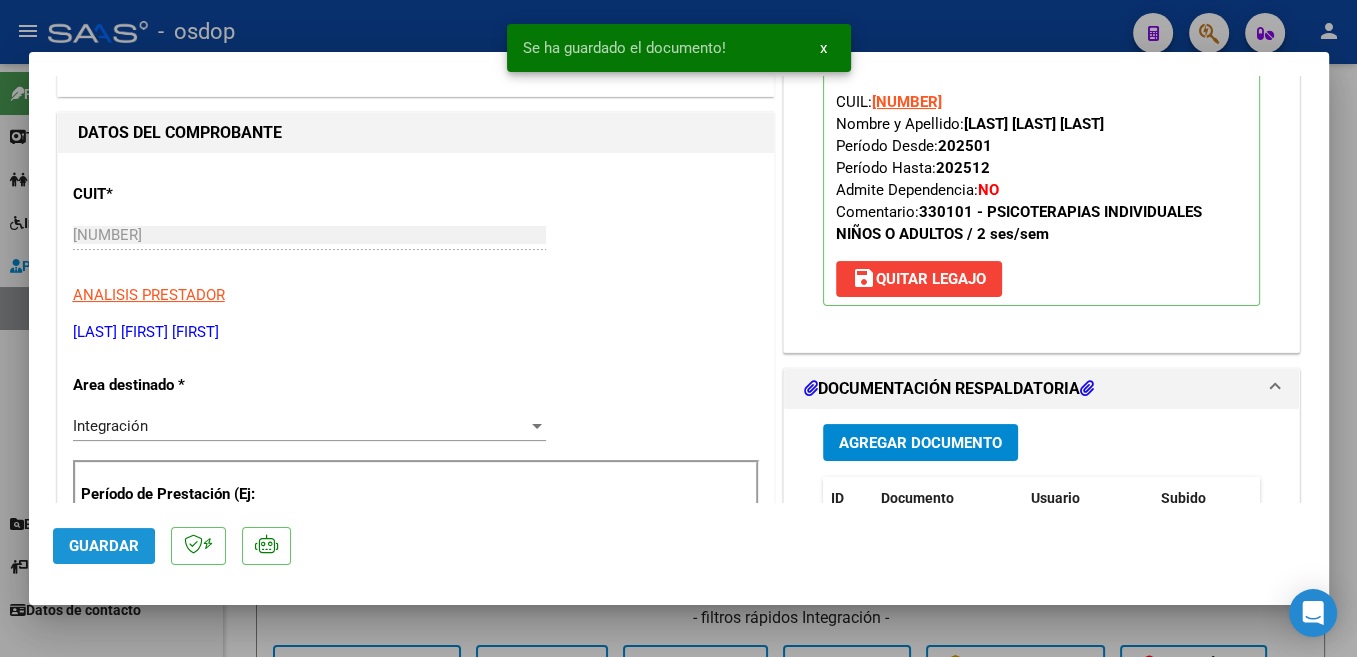 click on "Guardar" 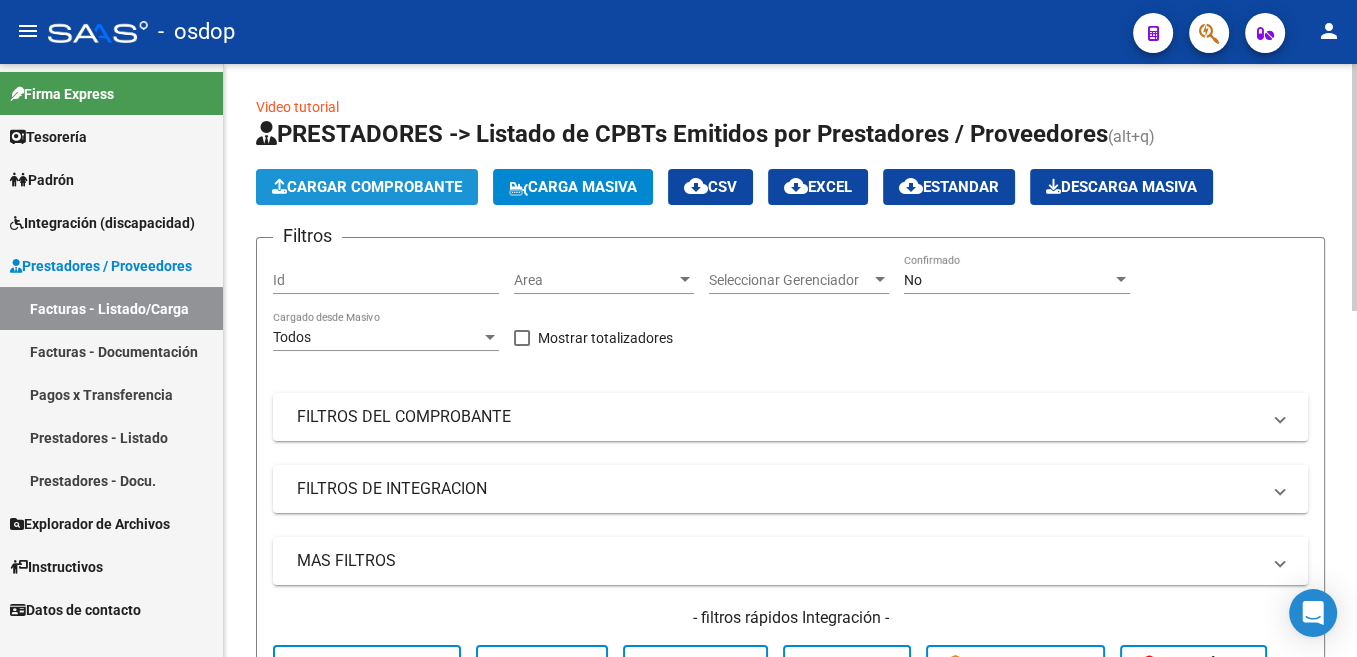 click on "Cargar Comprobante" 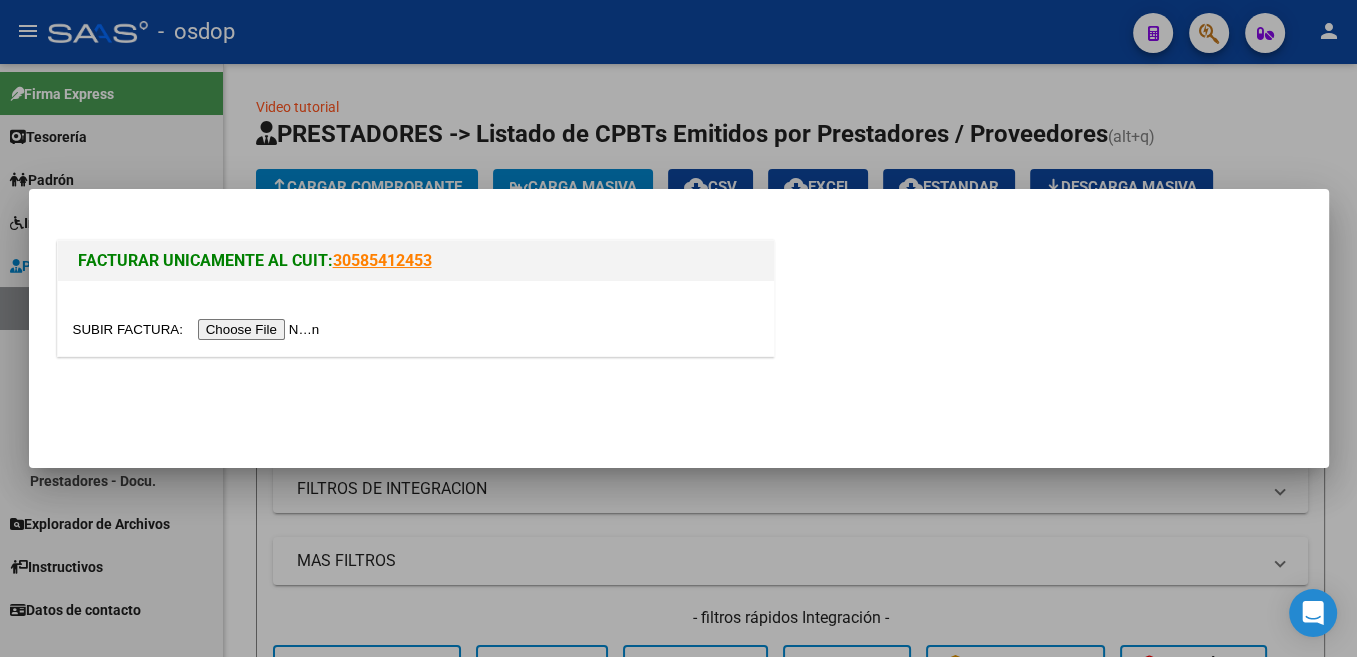 click at bounding box center [199, 329] 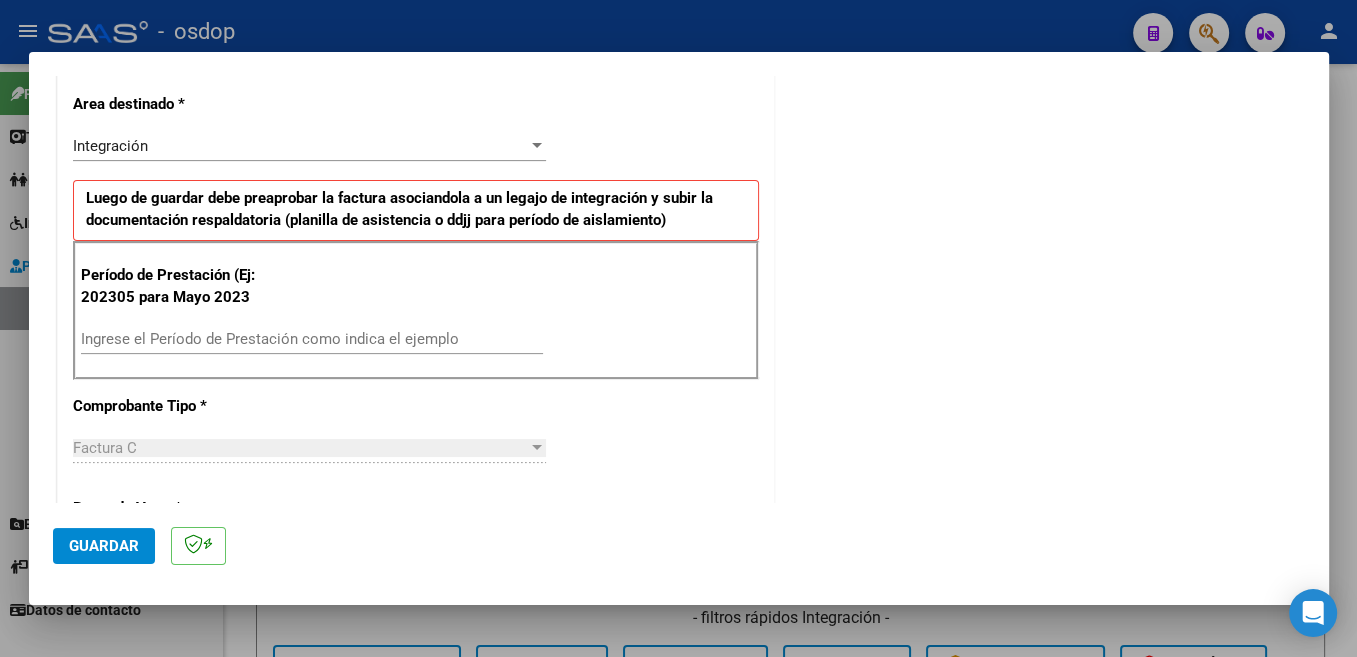 scroll, scrollTop: 530, scrollLeft: 0, axis: vertical 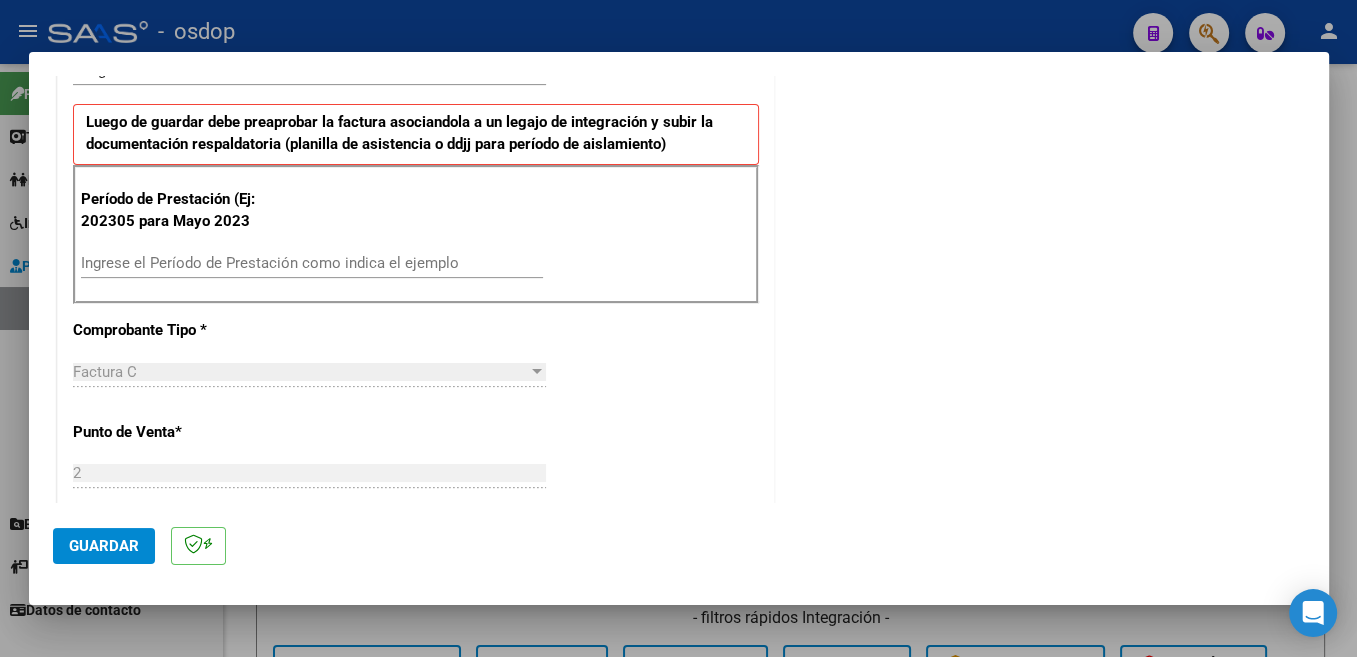 click on "Ingrese el Período de Prestación como indica el ejemplo" at bounding box center [312, 263] 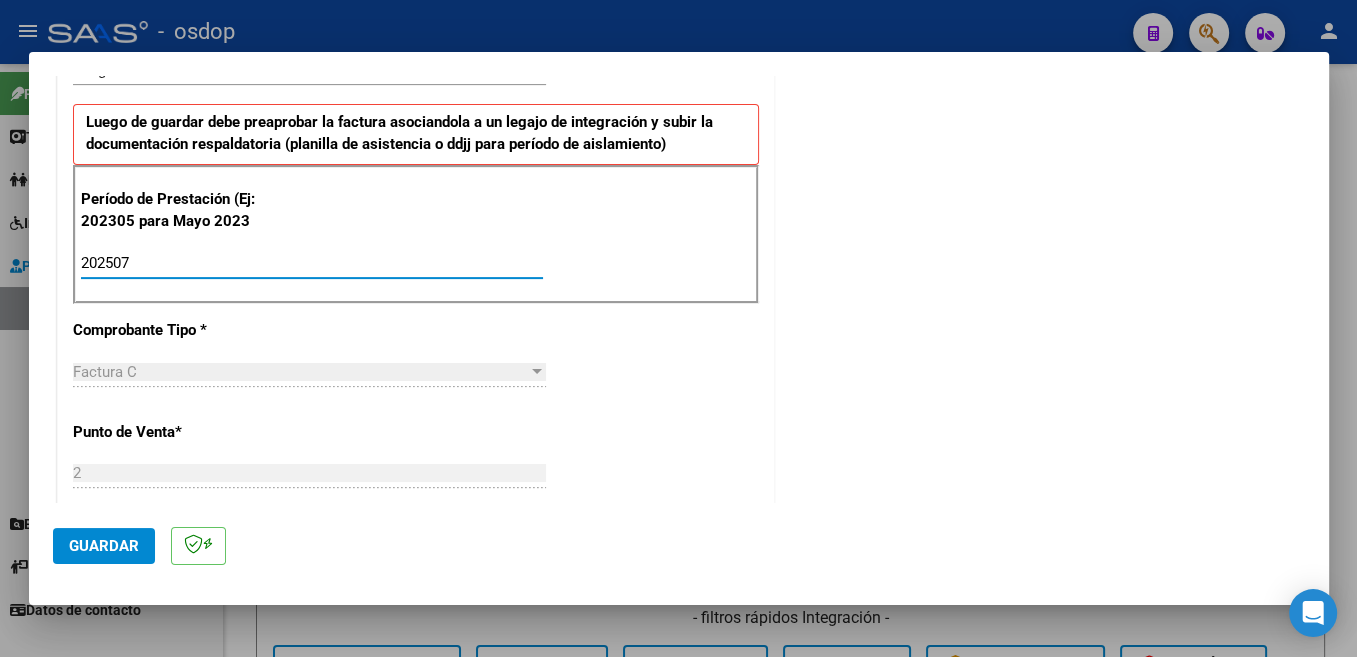 type on "202507" 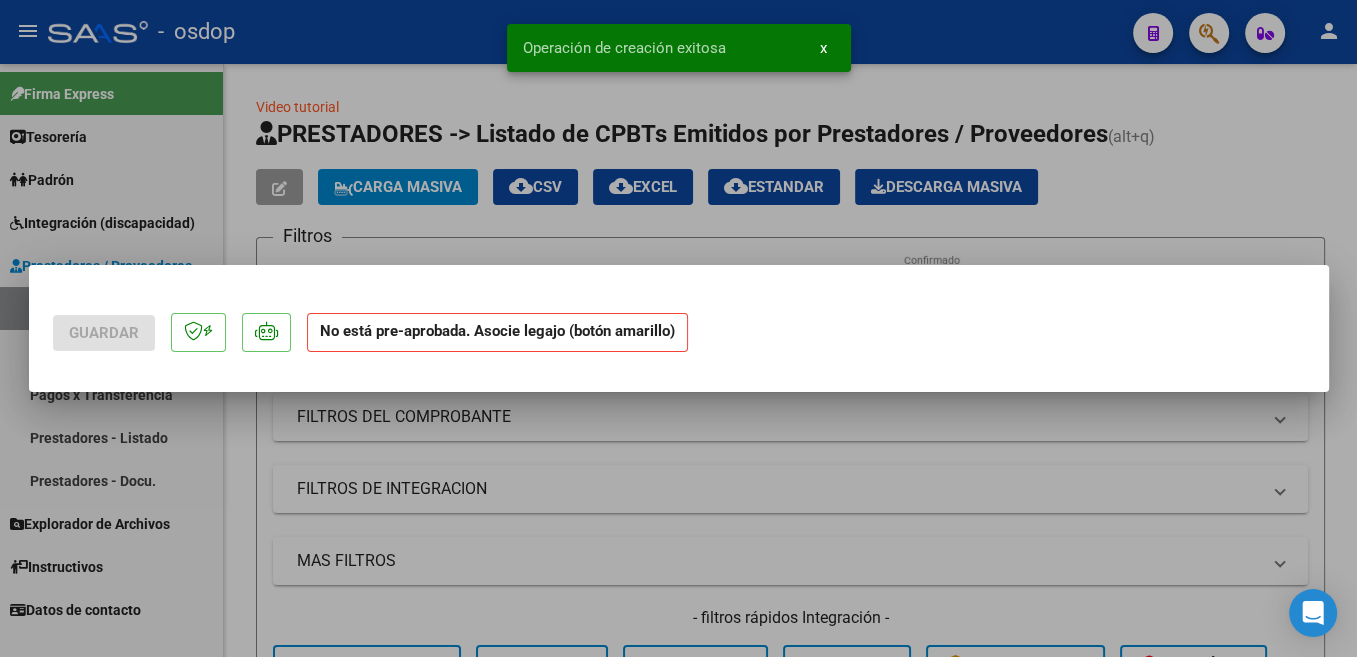 scroll, scrollTop: 0, scrollLeft: 0, axis: both 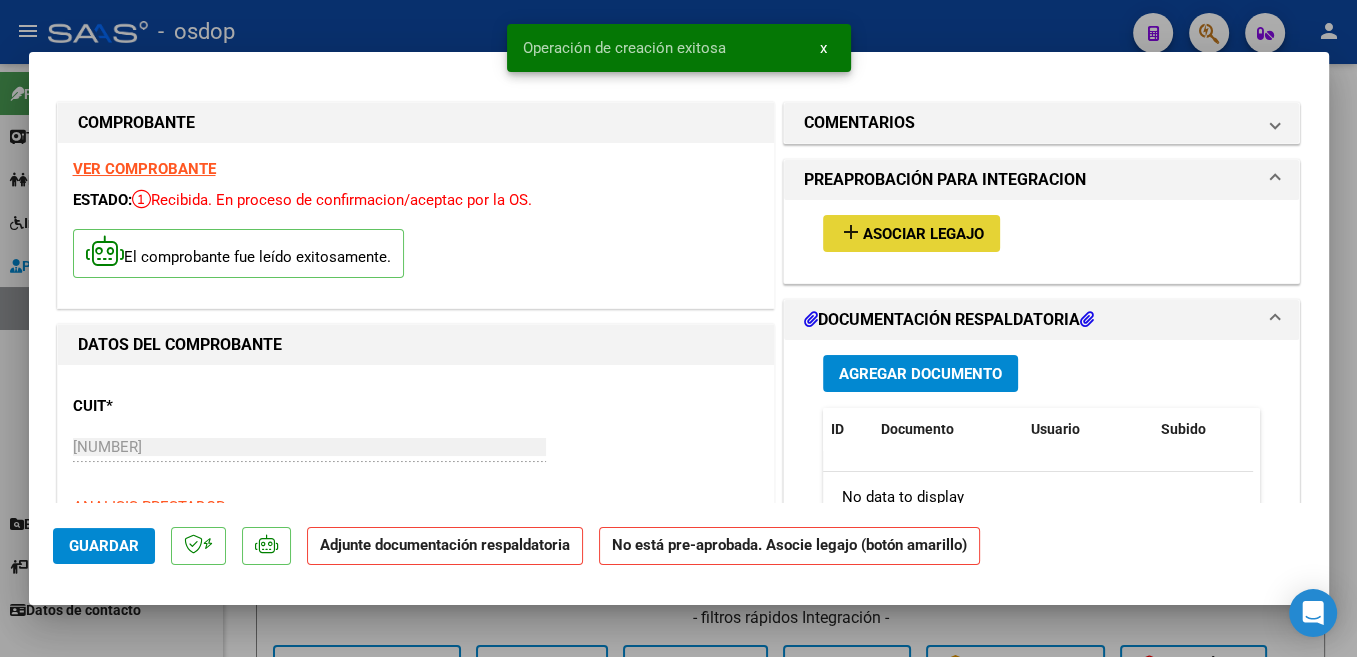 click on "Asociar Legajo" at bounding box center (923, 234) 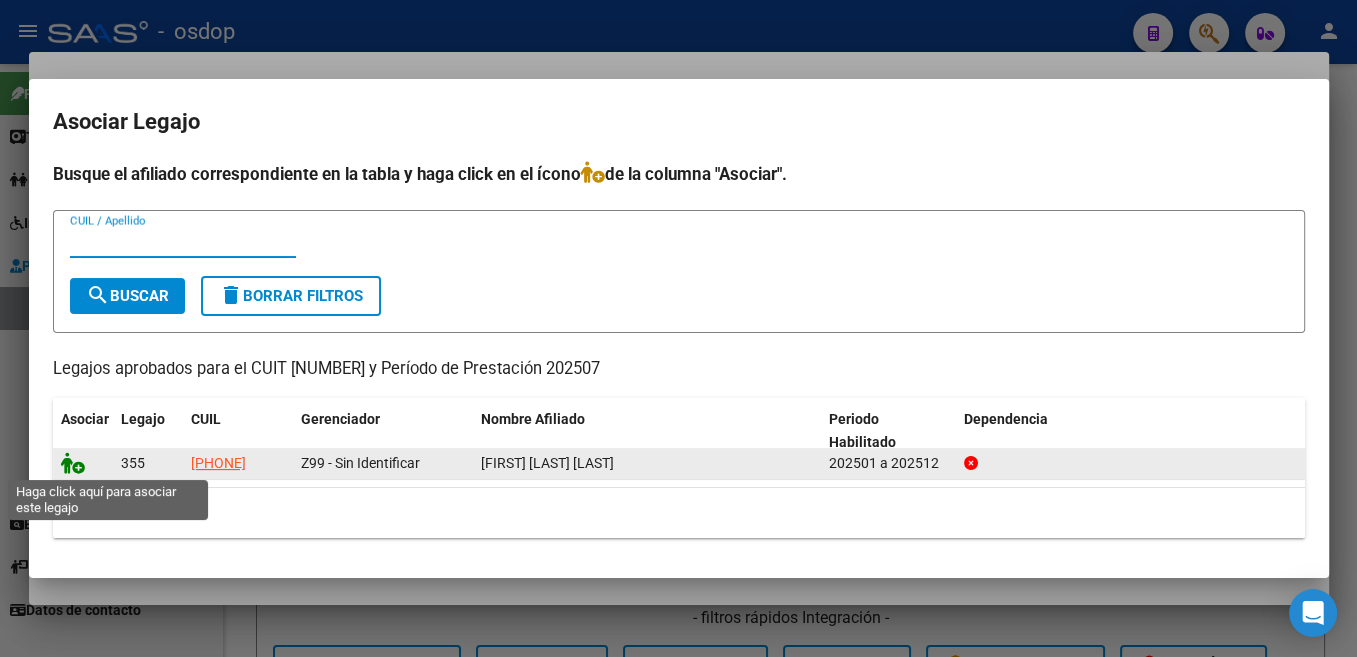 click 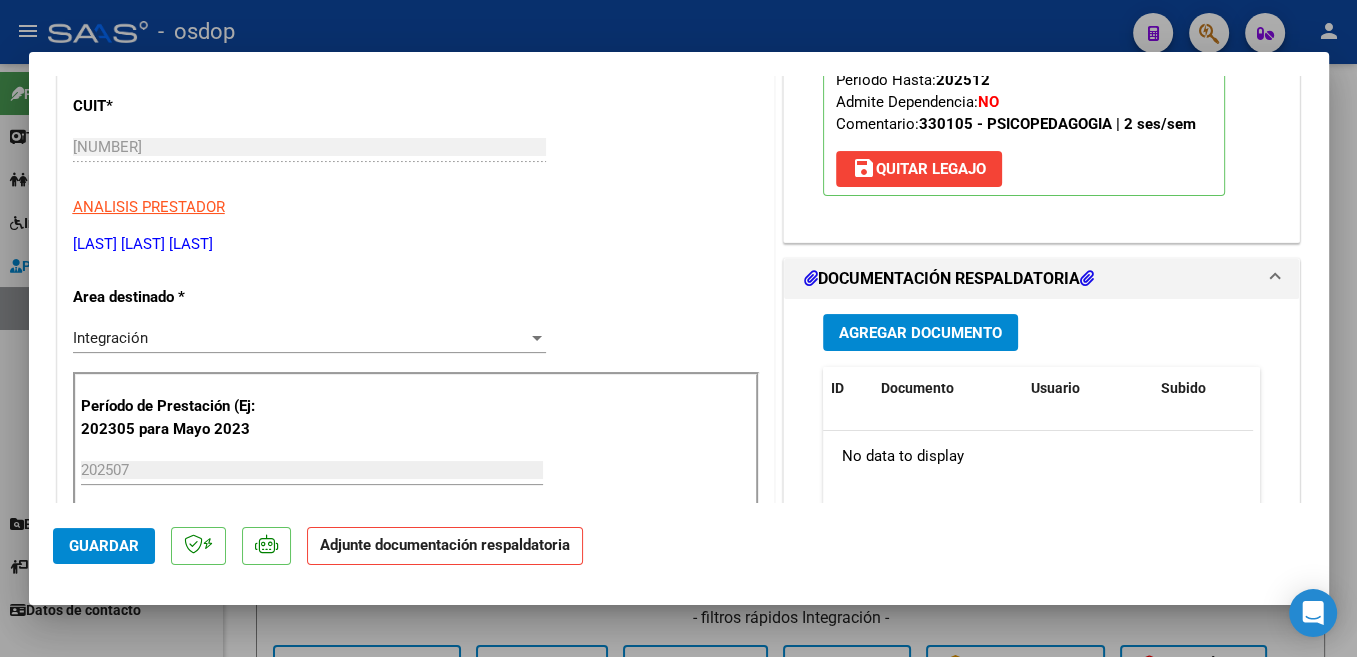 scroll, scrollTop: 318, scrollLeft: 0, axis: vertical 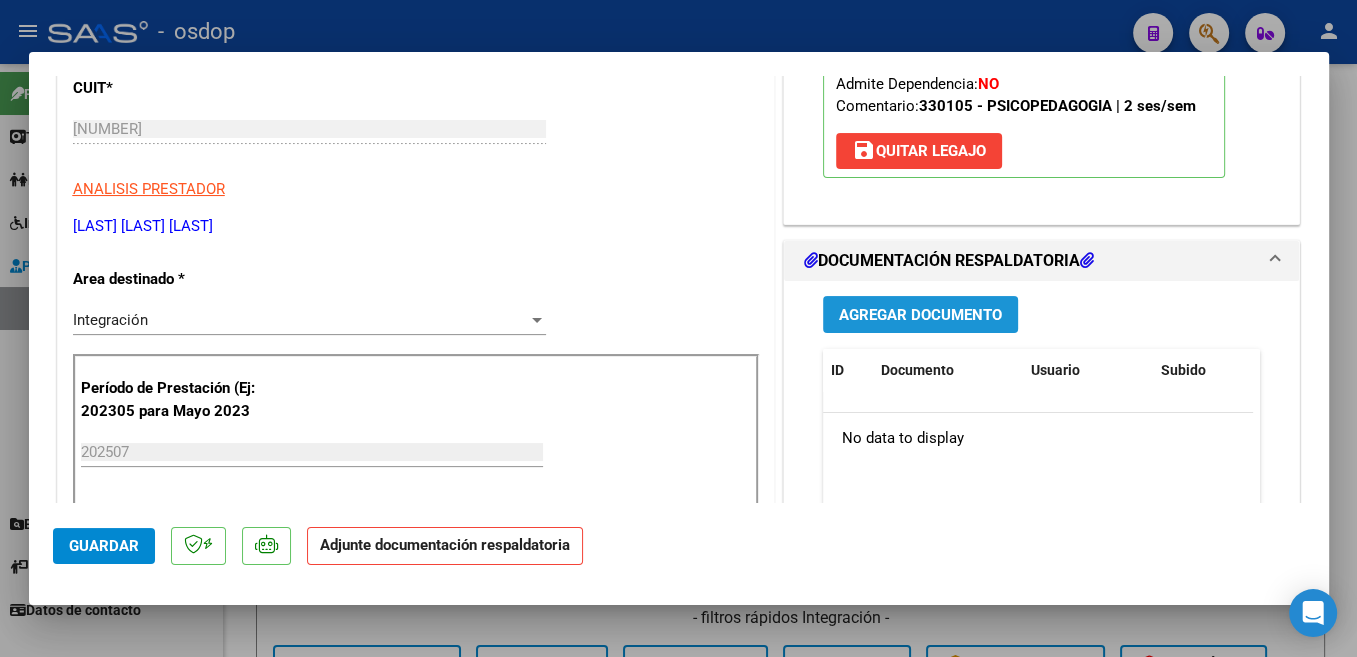 click on "Agregar Documento" at bounding box center (920, 314) 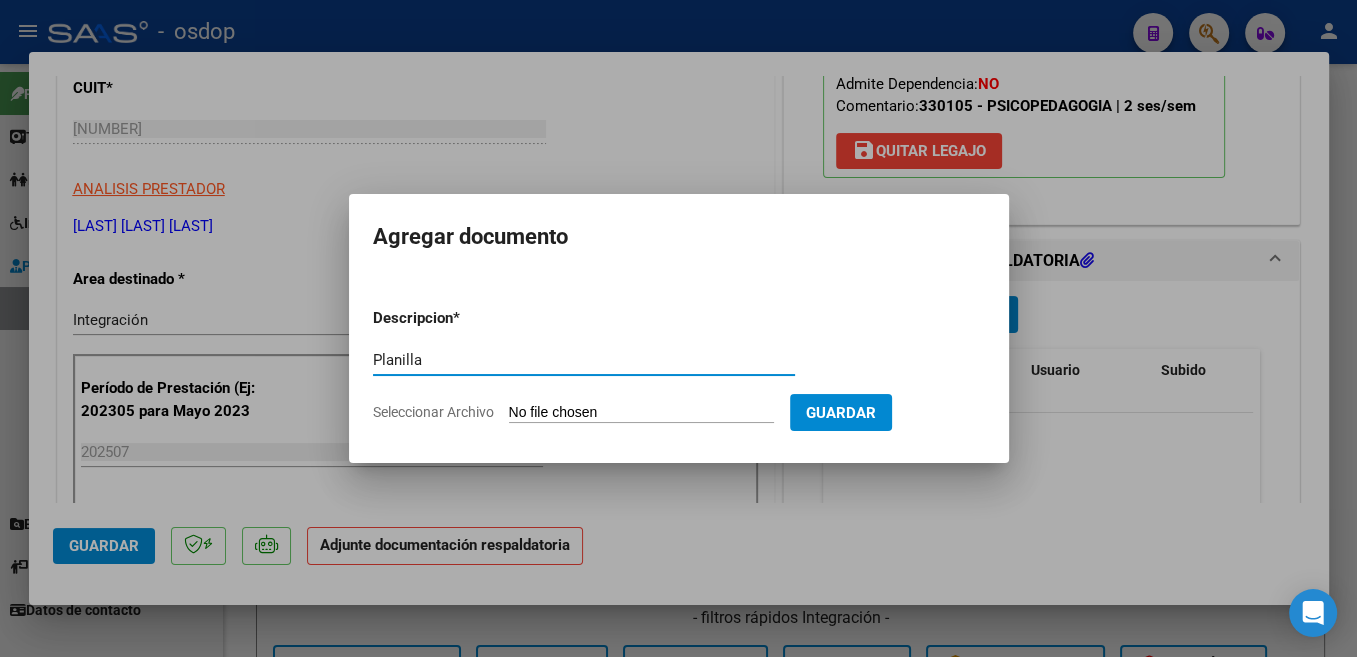 type on "Planilla" 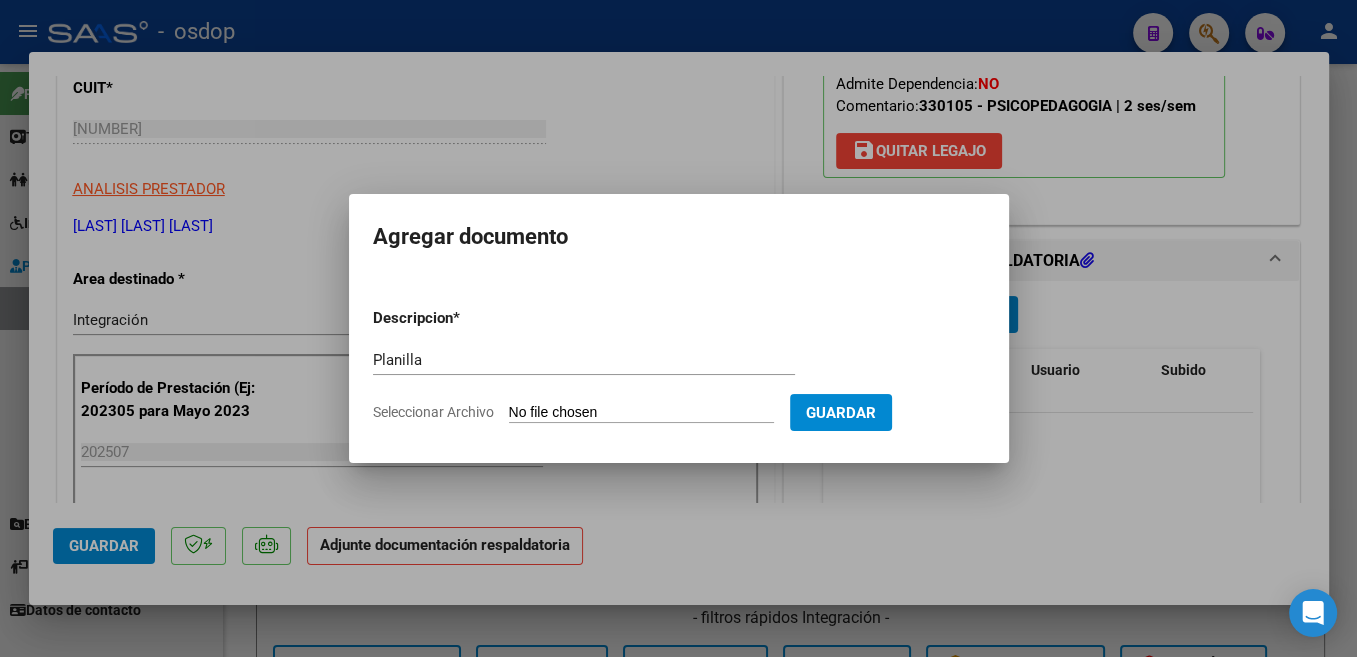 type on "C:\fakepath\[NAME] [MONTH].pdf" 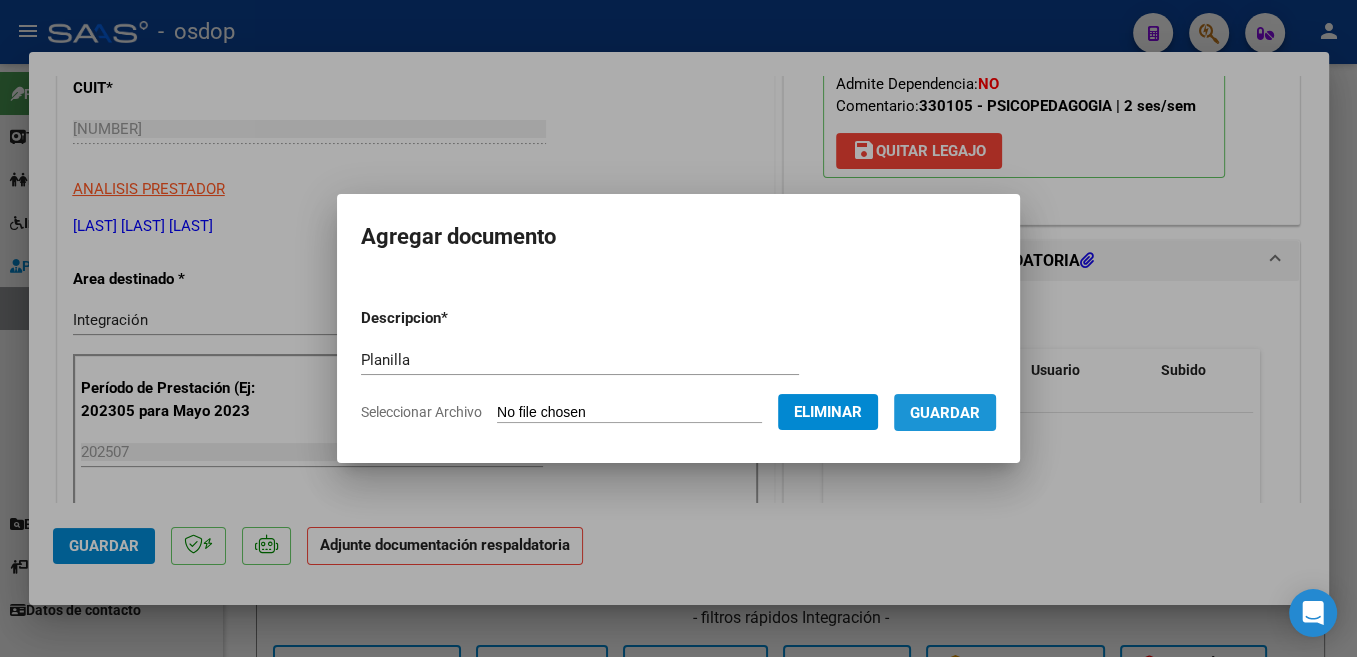 click on "Guardar" at bounding box center [945, 413] 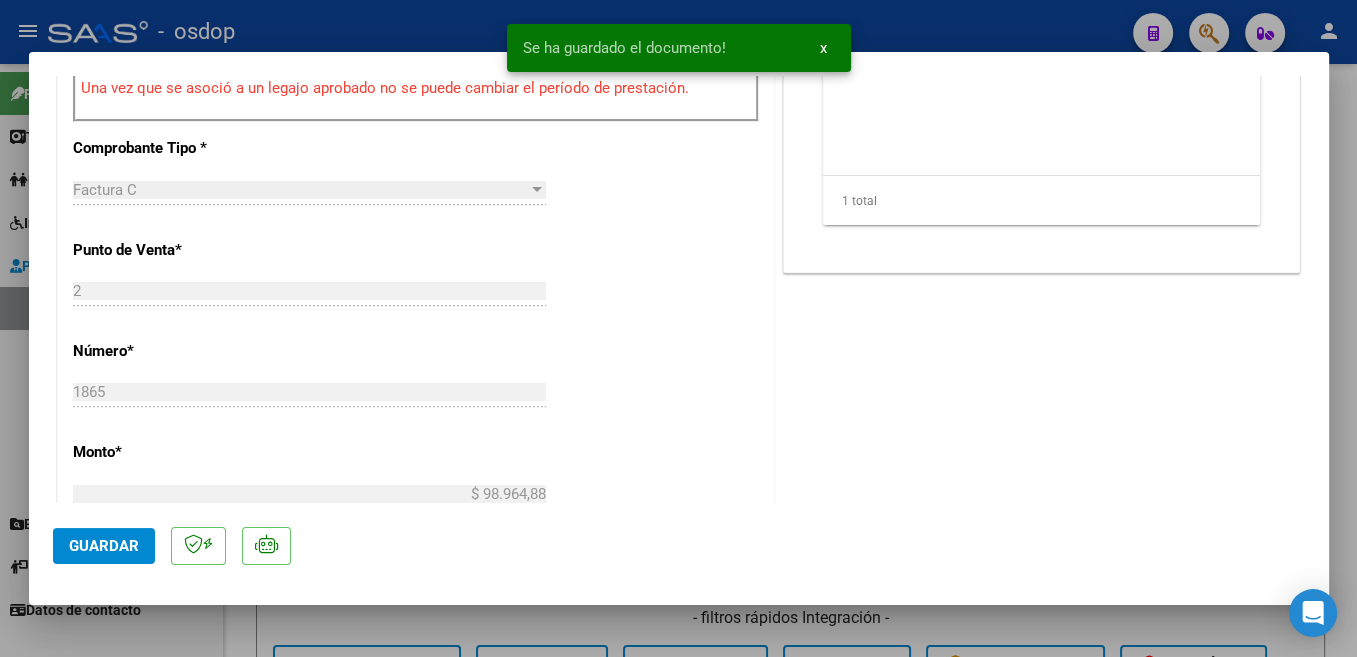 scroll, scrollTop: 1060, scrollLeft: 0, axis: vertical 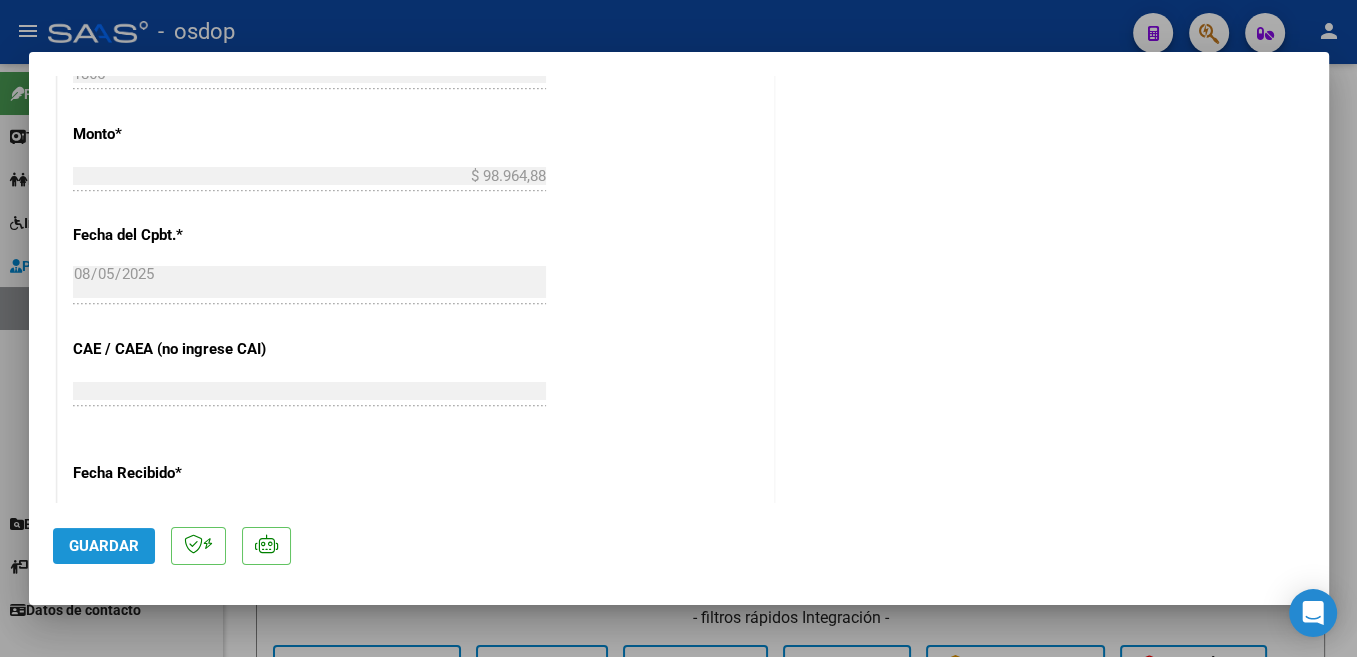 click on "Guardar" 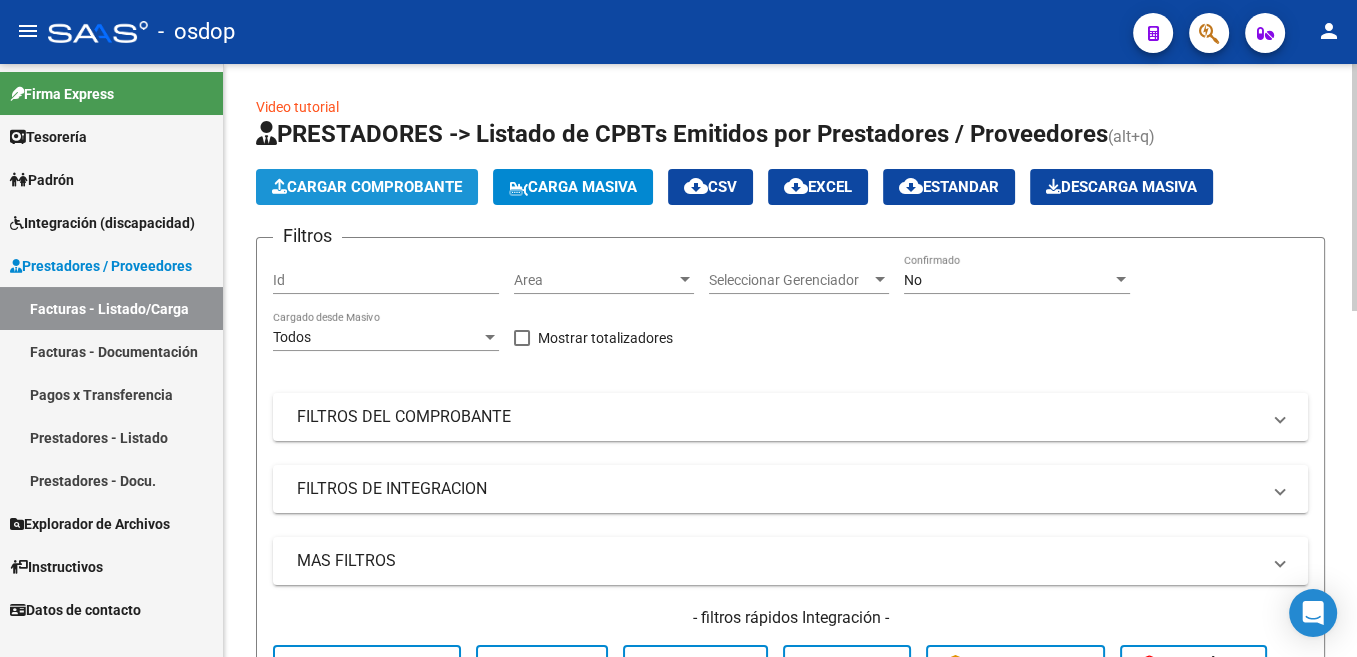 click on "Cargar Comprobante" 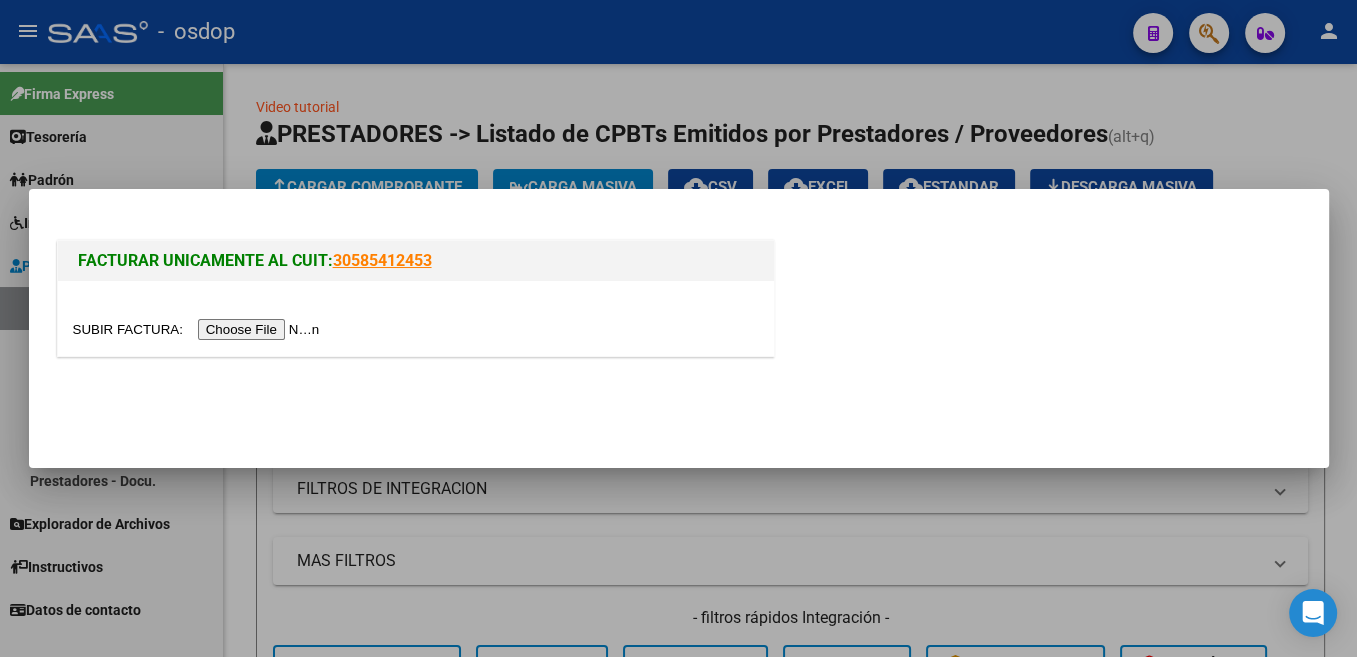 click at bounding box center (199, 329) 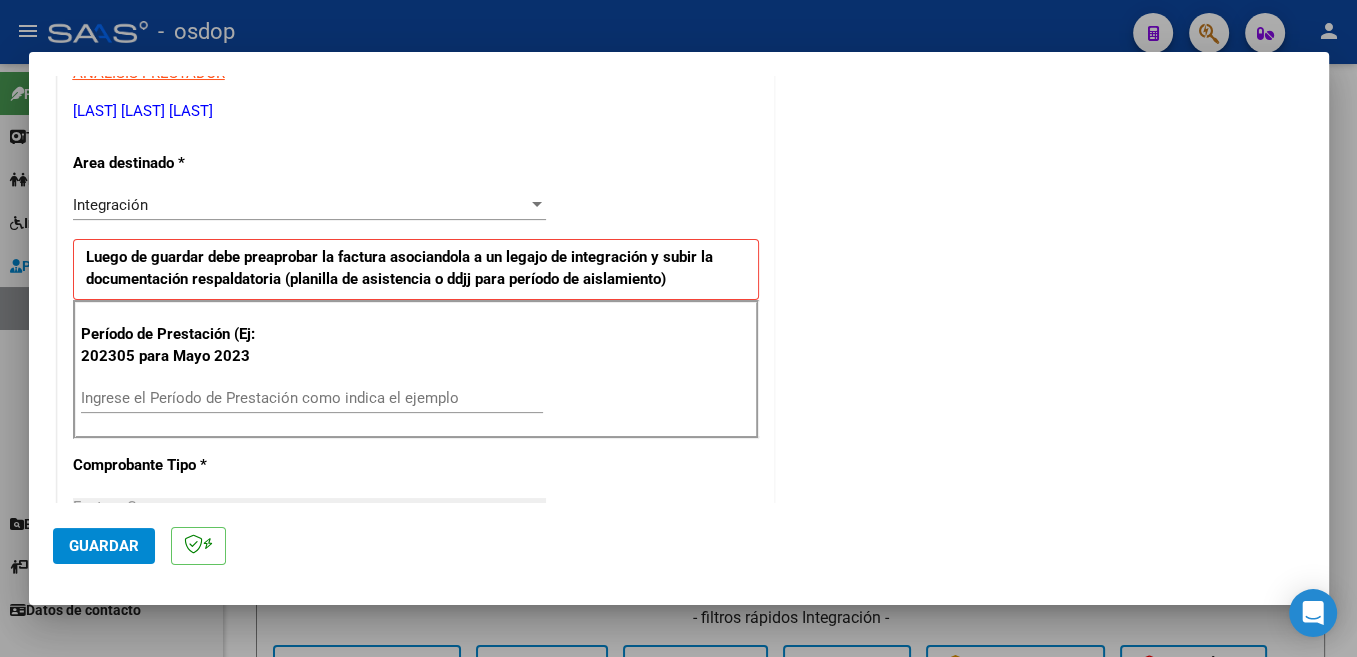 scroll, scrollTop: 424, scrollLeft: 0, axis: vertical 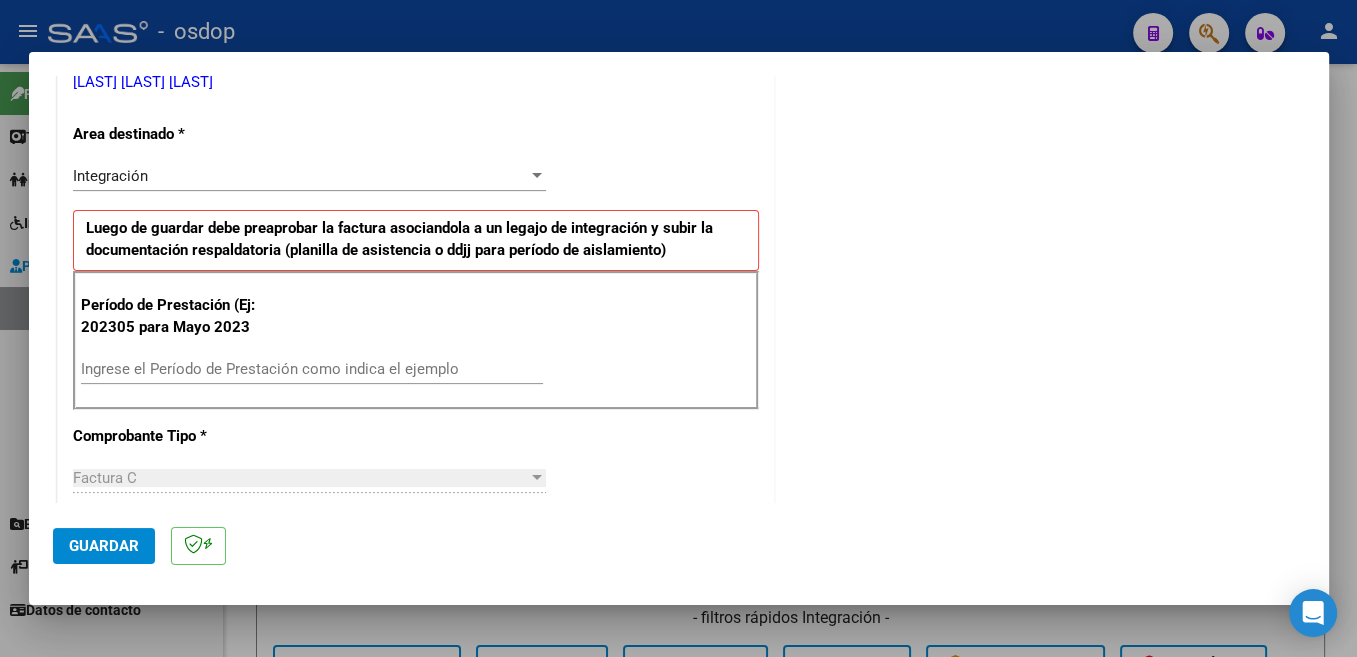 click on "Ingrese el Período de Prestación como indica el ejemplo" at bounding box center (312, 369) 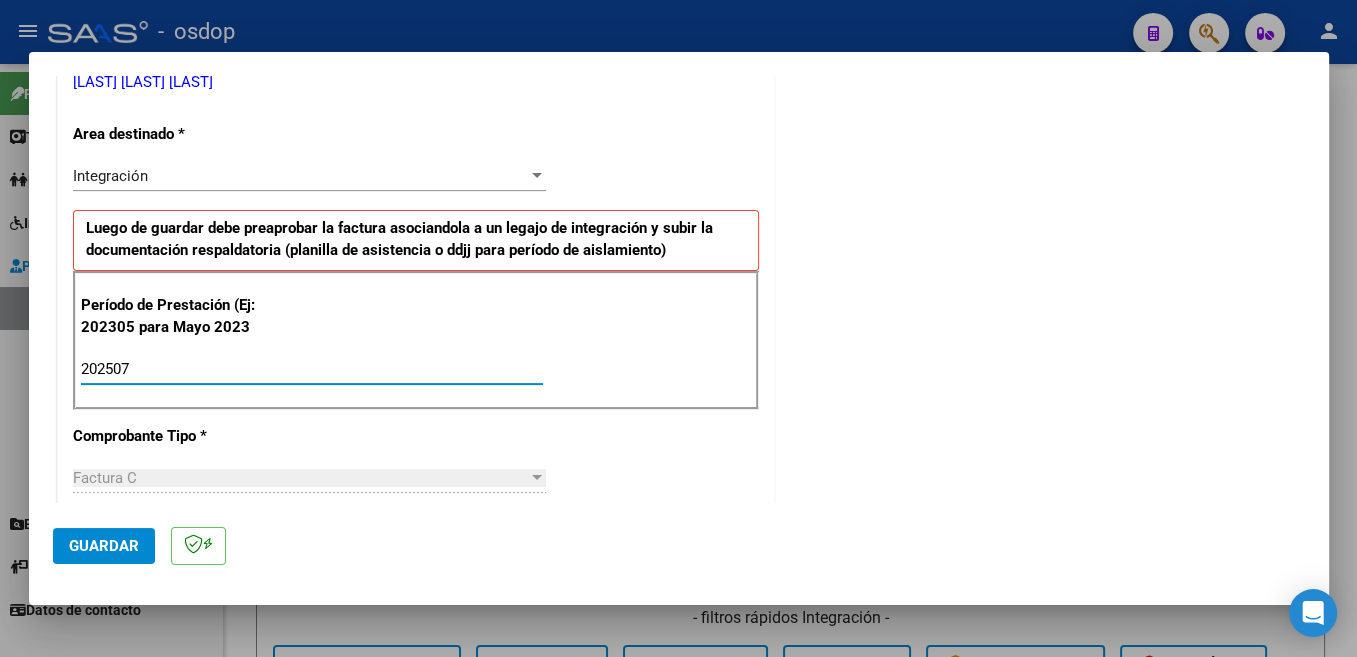 type on "202507" 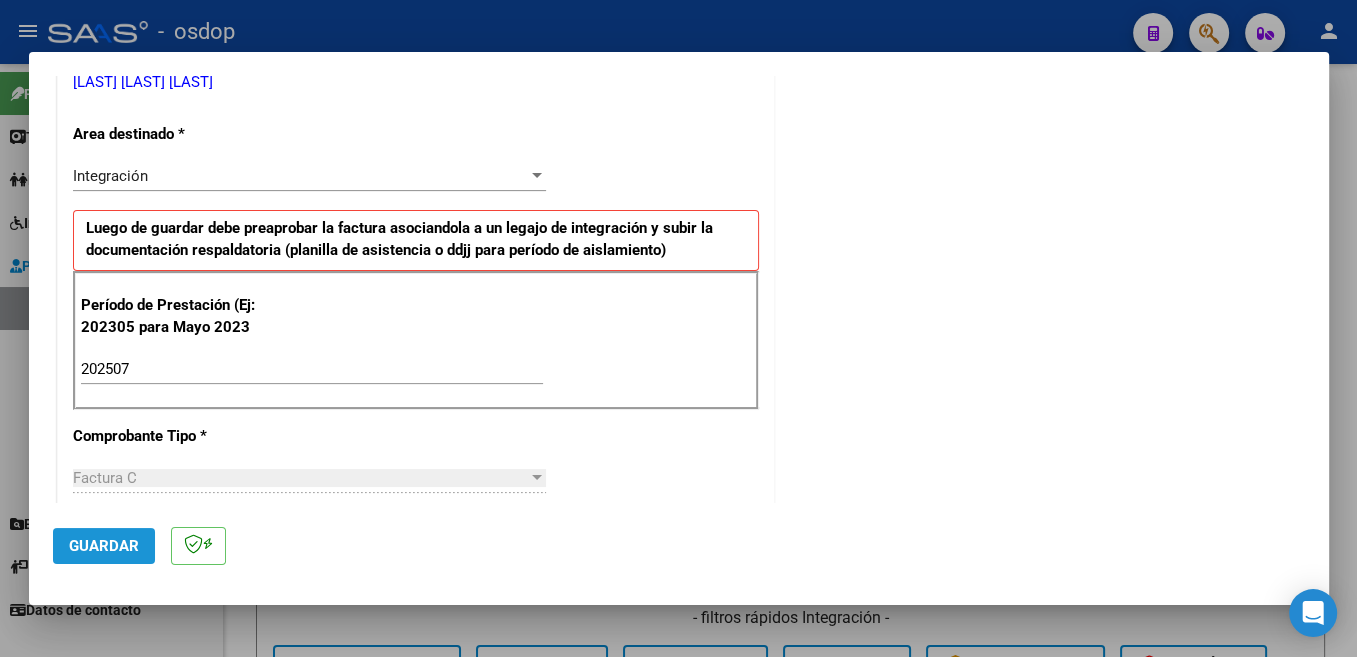click on "Guardar" 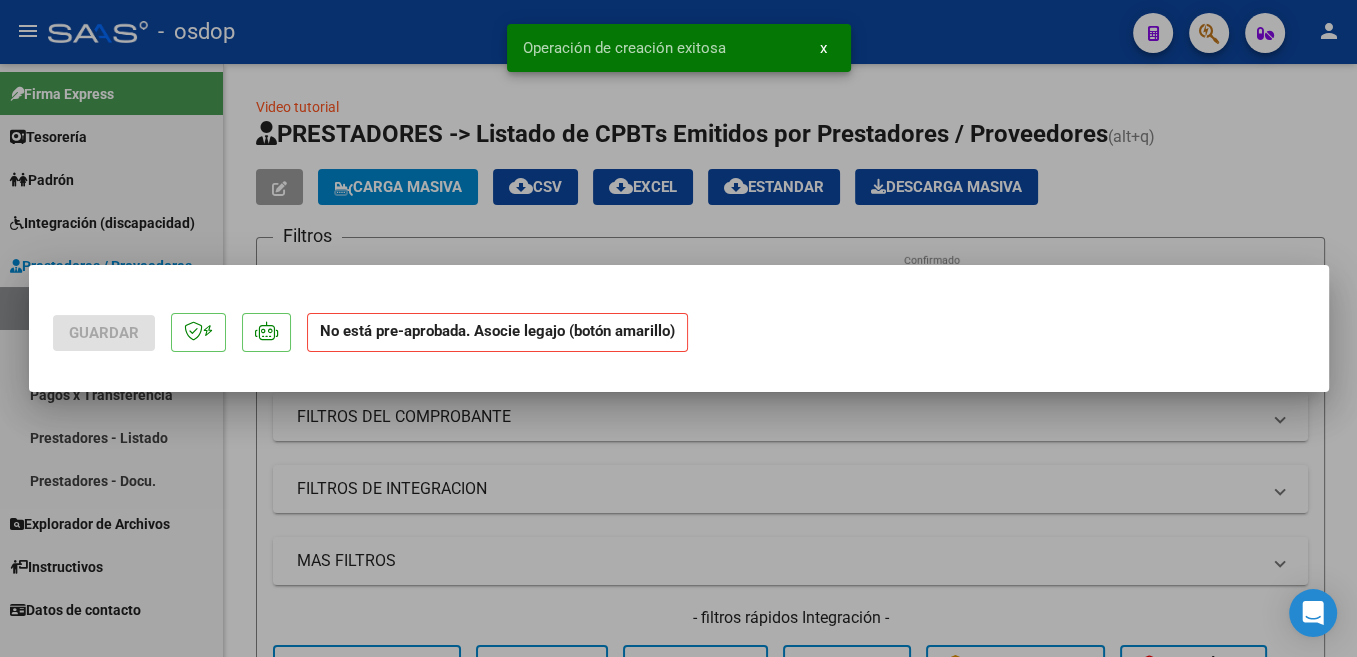 scroll, scrollTop: 0, scrollLeft: 0, axis: both 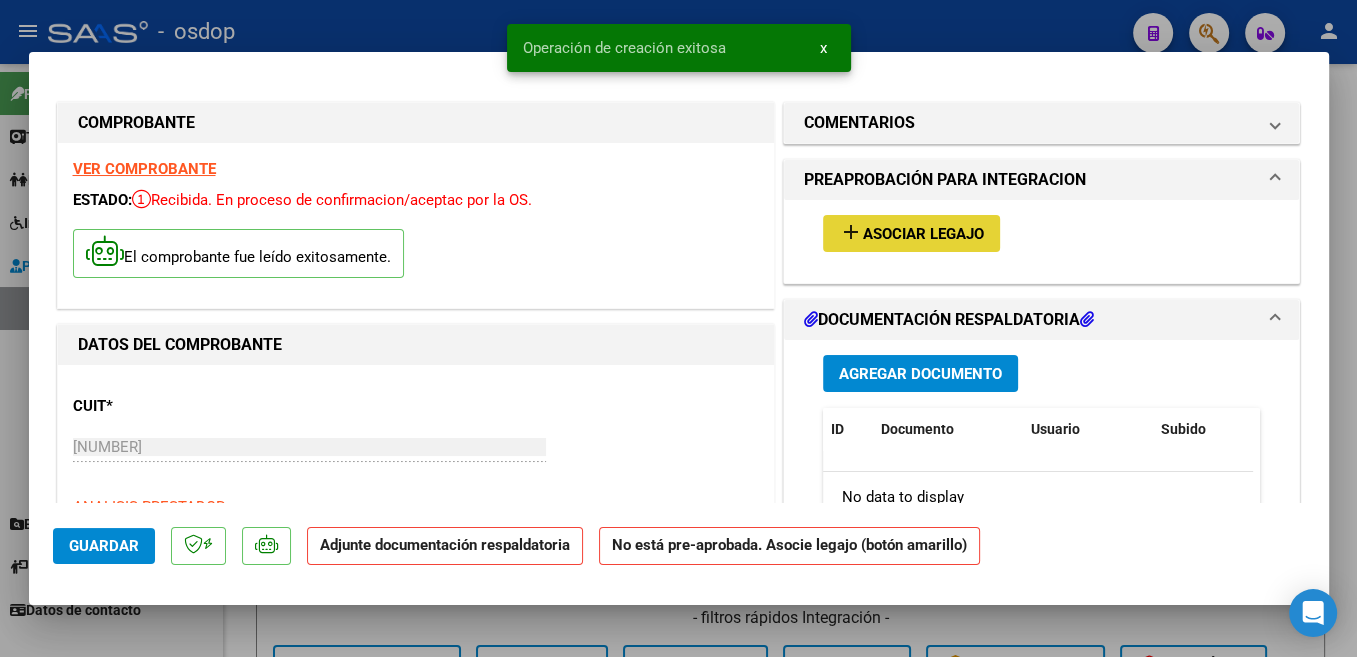 click on "Asociar Legajo" at bounding box center (923, 234) 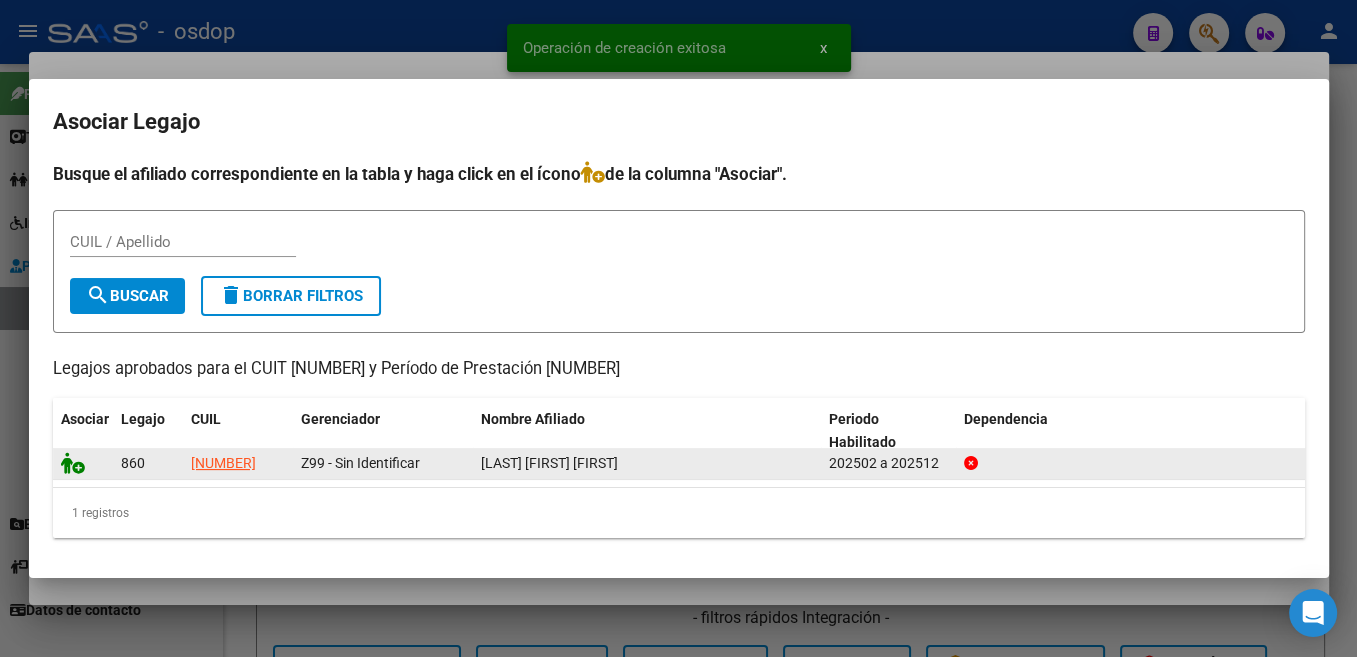 click 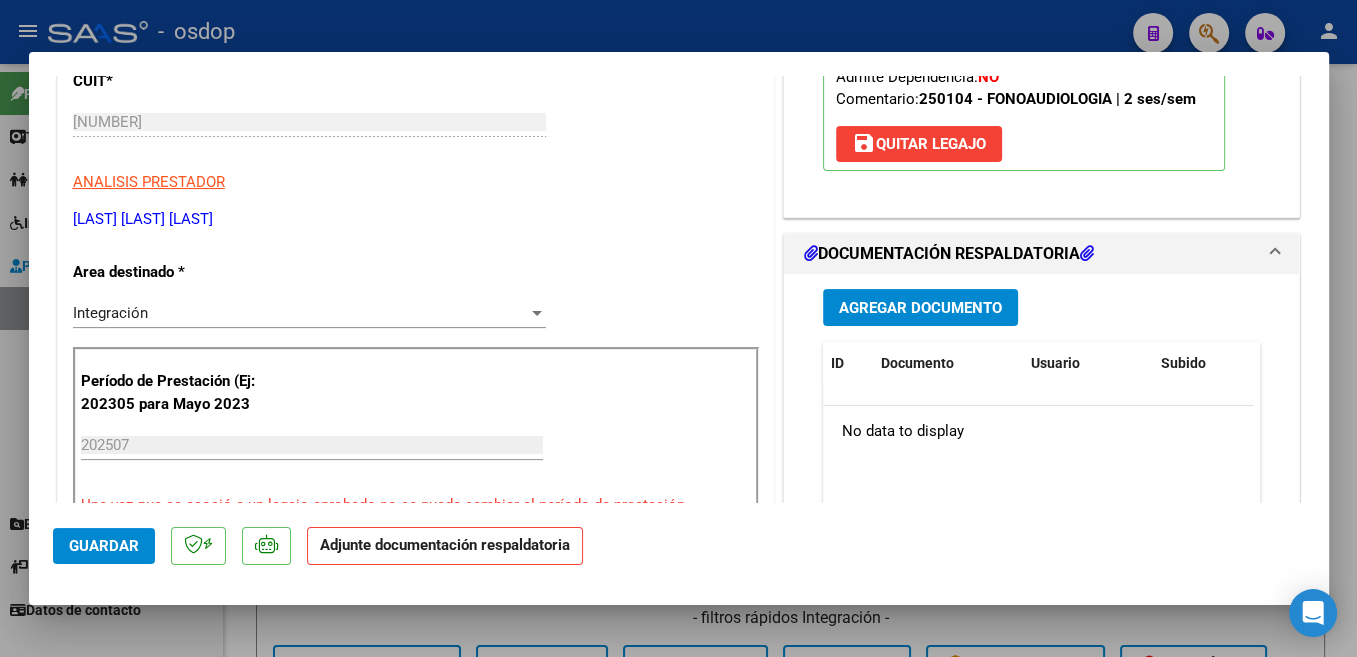scroll, scrollTop: 424, scrollLeft: 0, axis: vertical 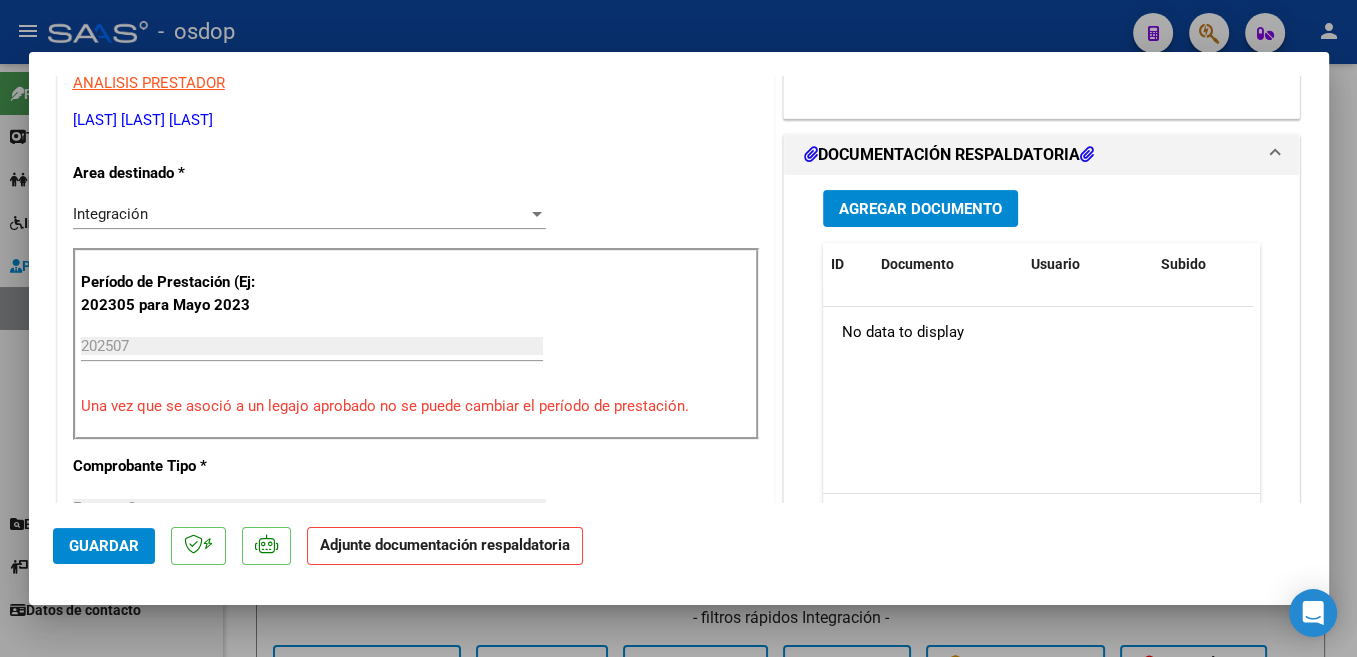 click on "Agregar Documento" at bounding box center [920, 209] 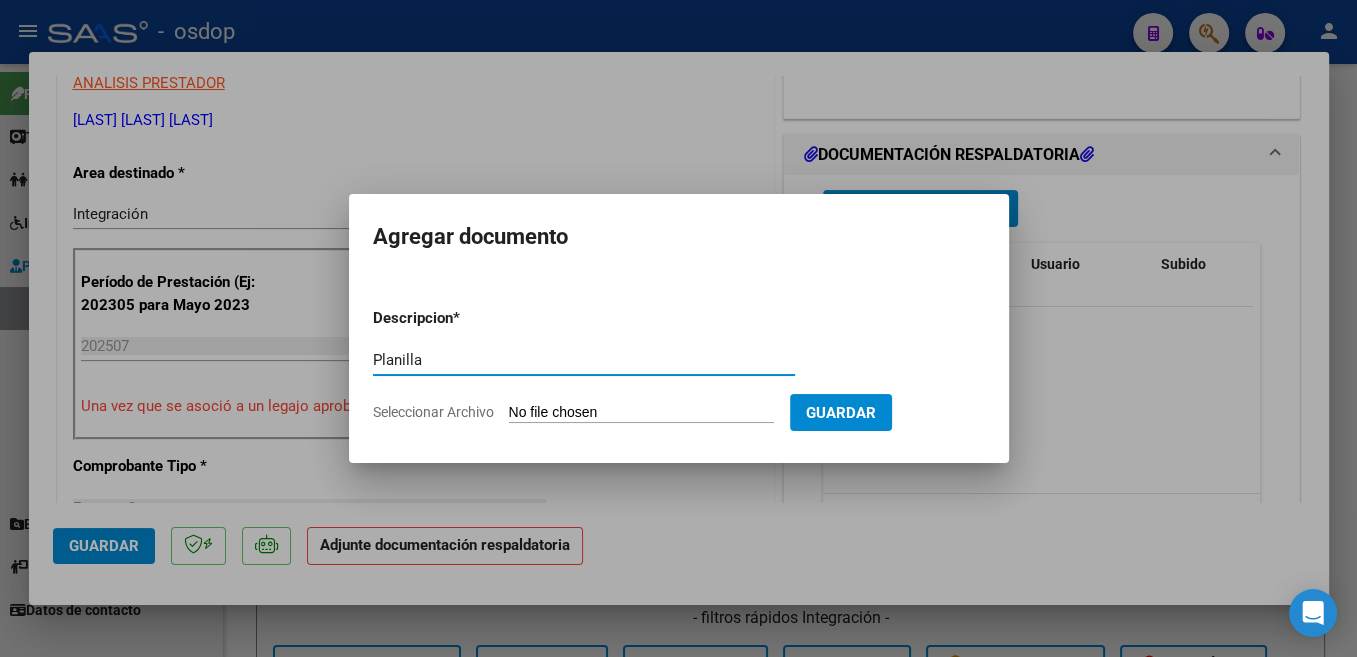 type on "Planilla" 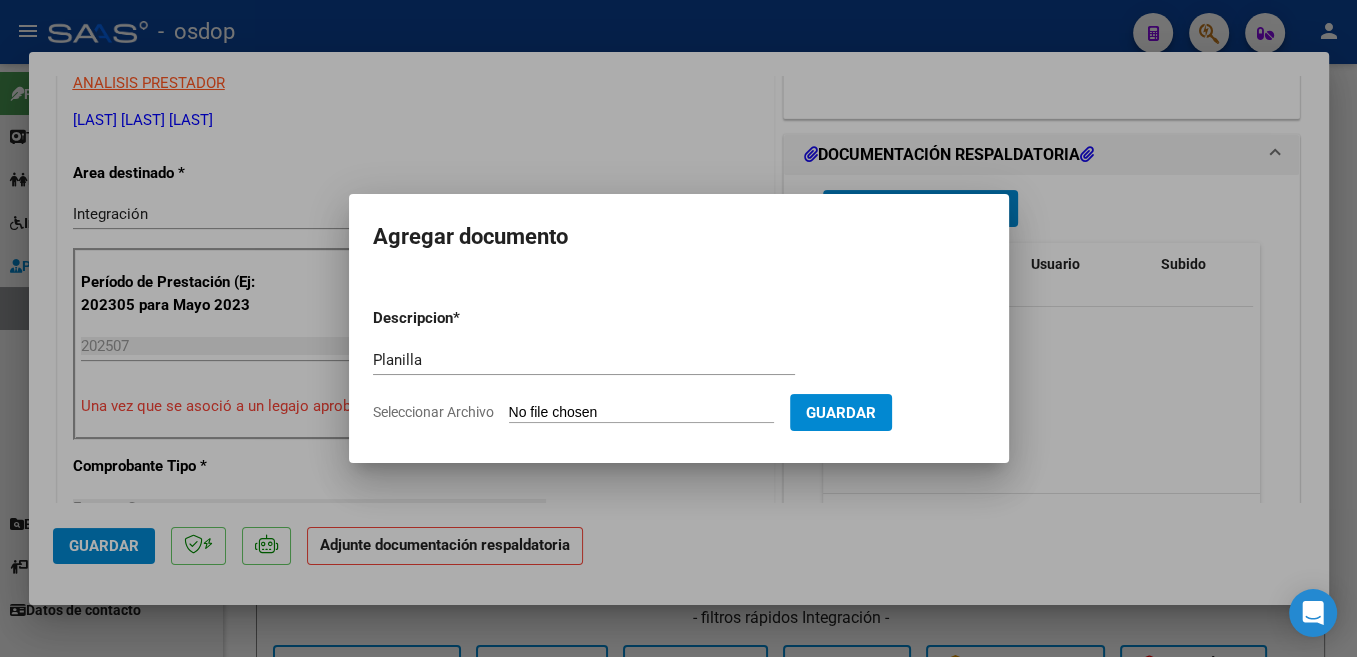 click on "Seleccionar Archivo" at bounding box center (641, 413) 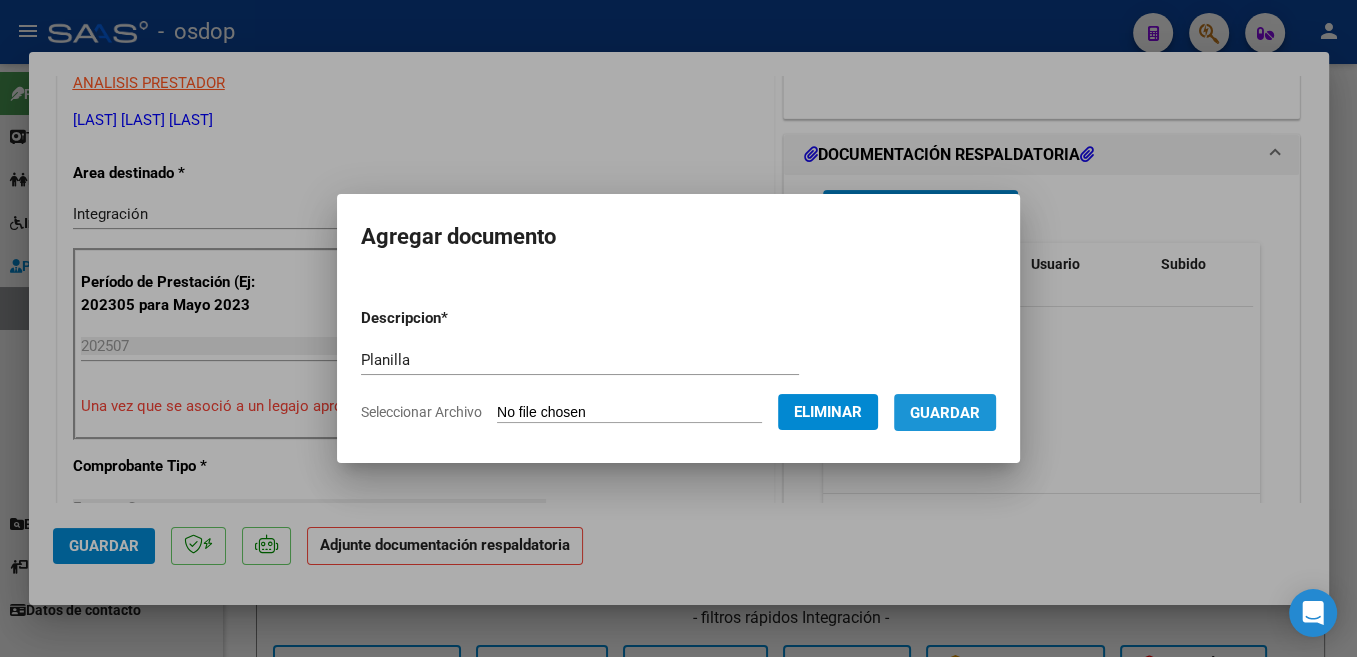 click on "Guardar" at bounding box center (945, 413) 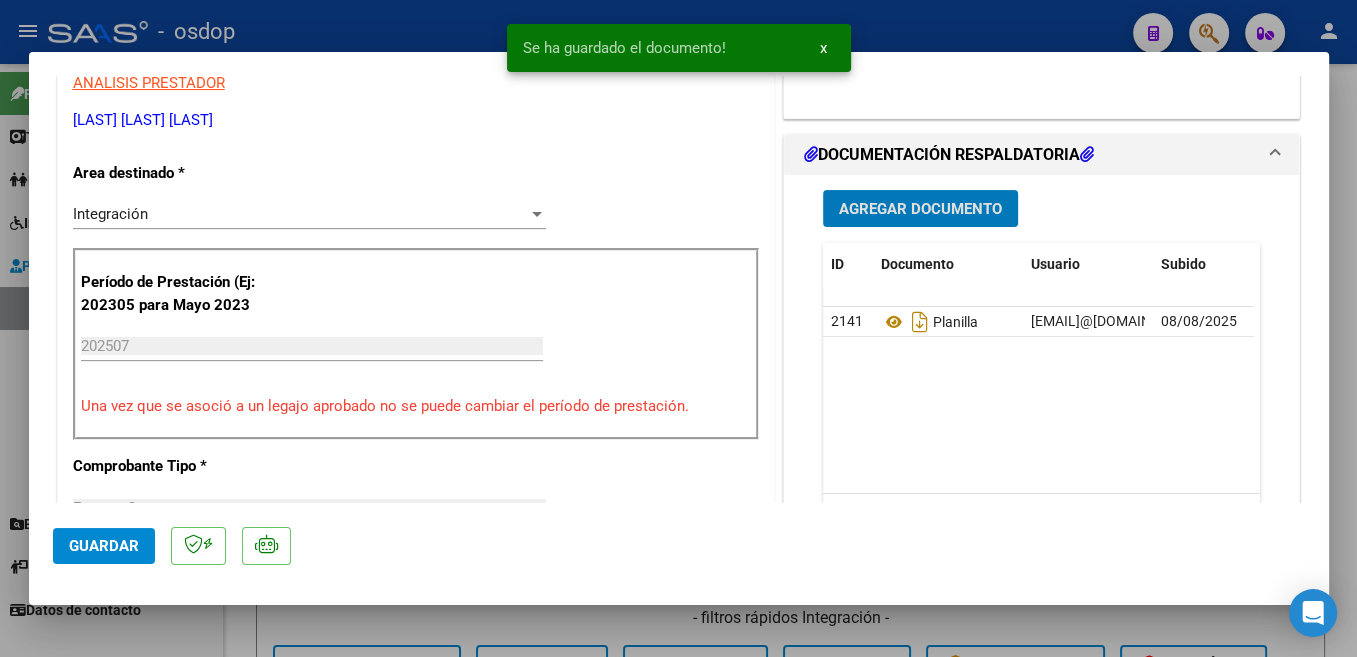 click on "Guardar" 